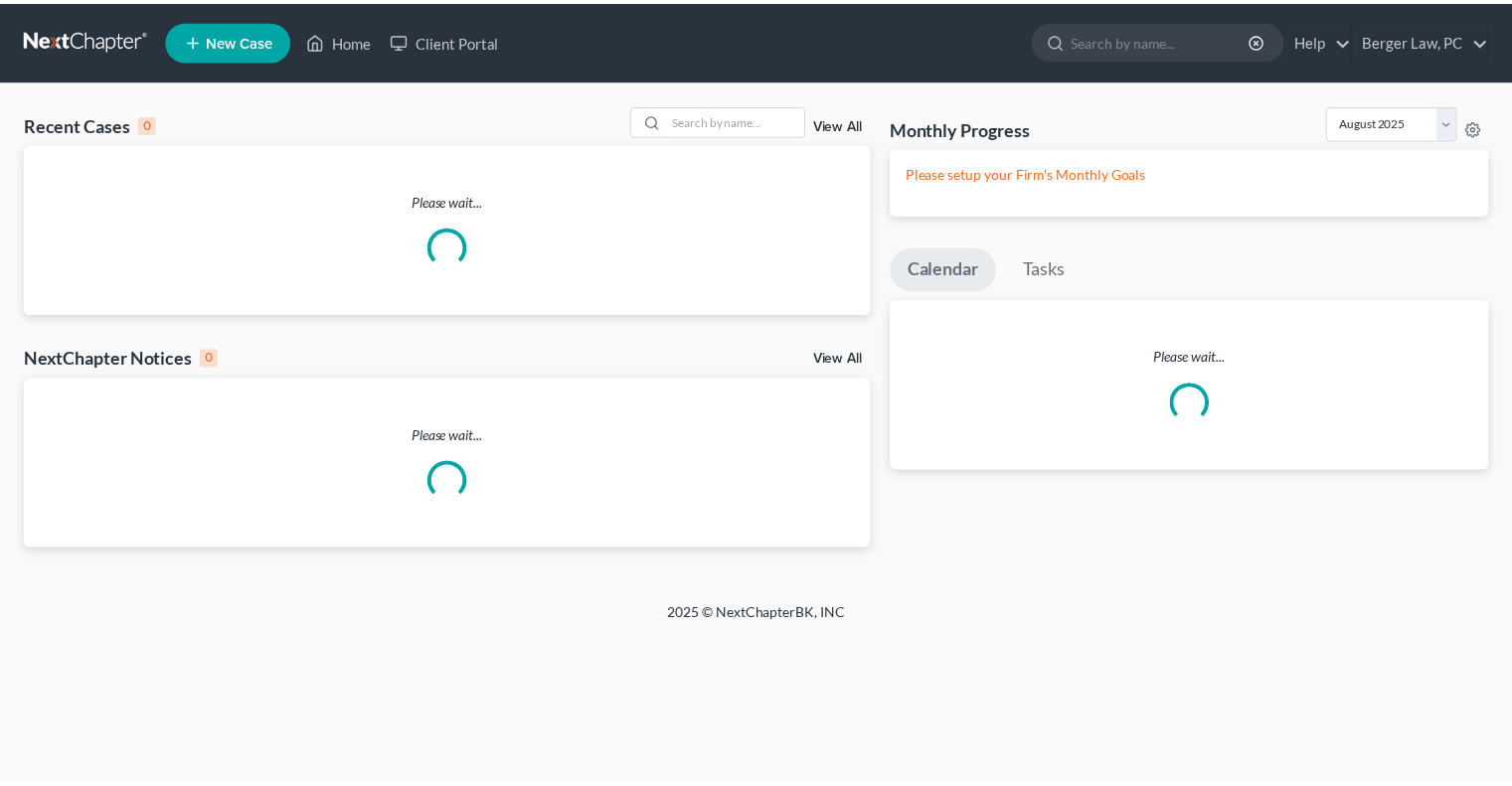 scroll, scrollTop: 0, scrollLeft: 0, axis: both 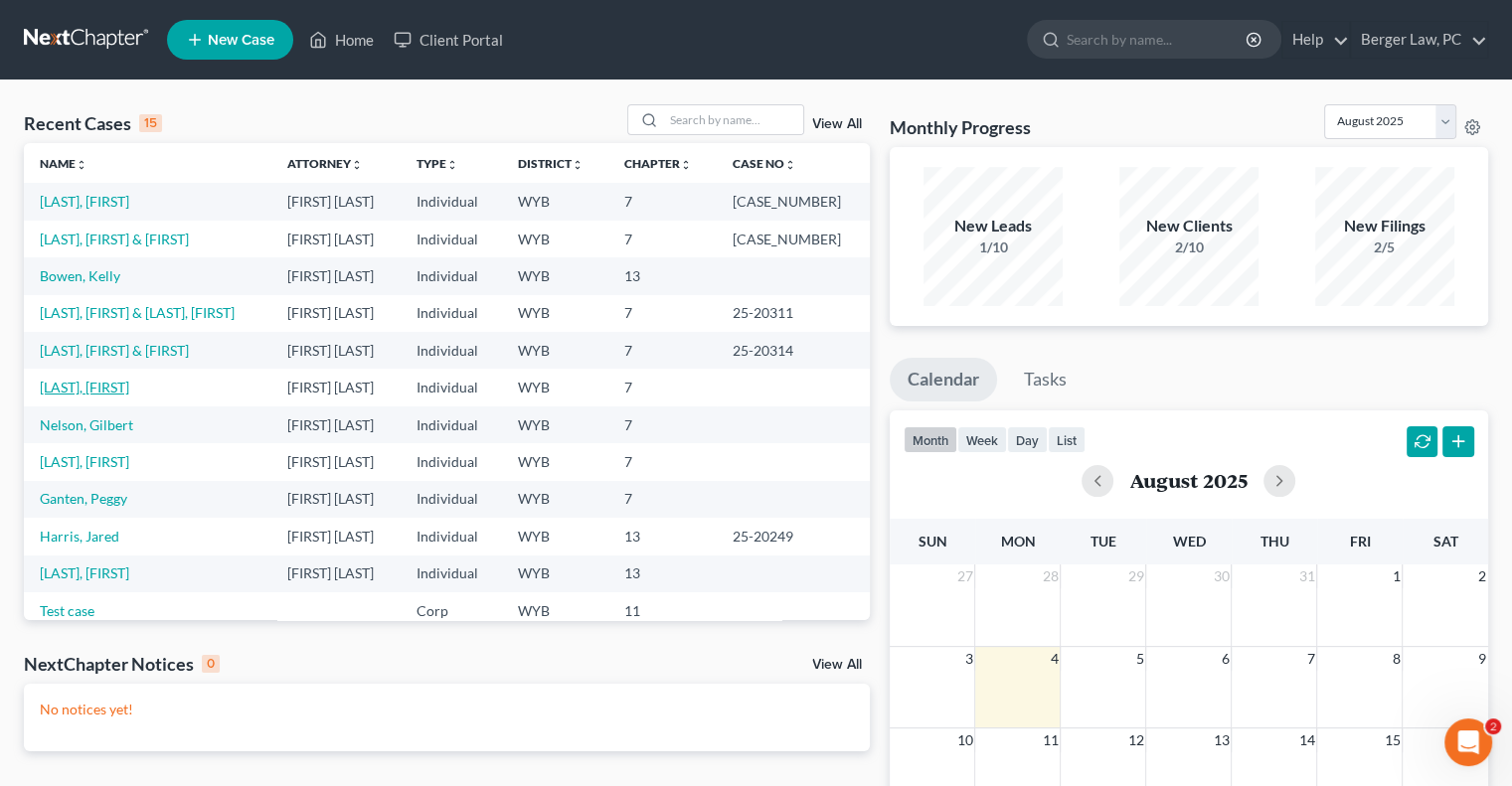 click on "[LAST], [FIRST]" at bounding box center [84, 387] 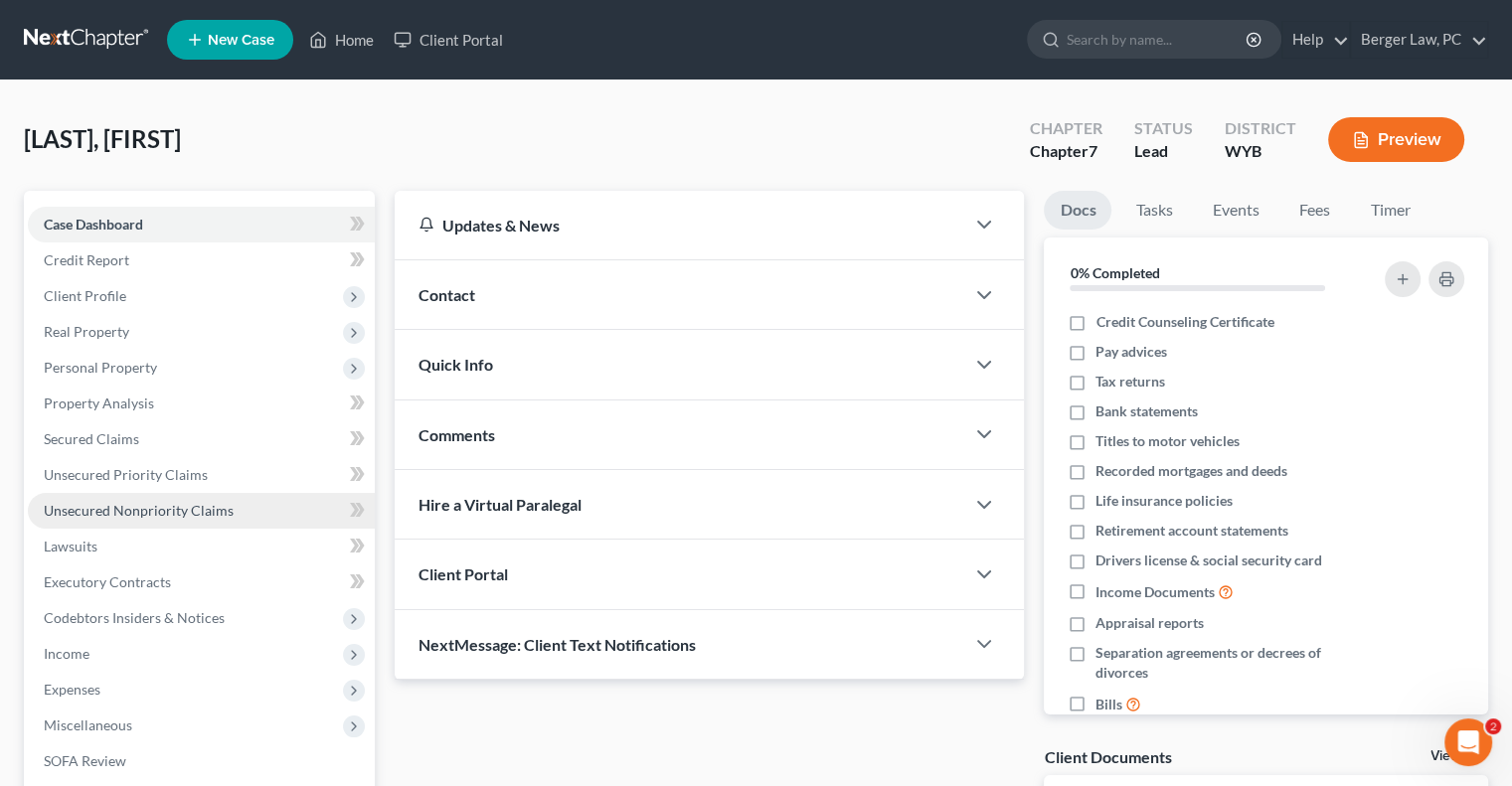 click on "Unsecured Nonpriority Claims" at bounding box center [138, 510] 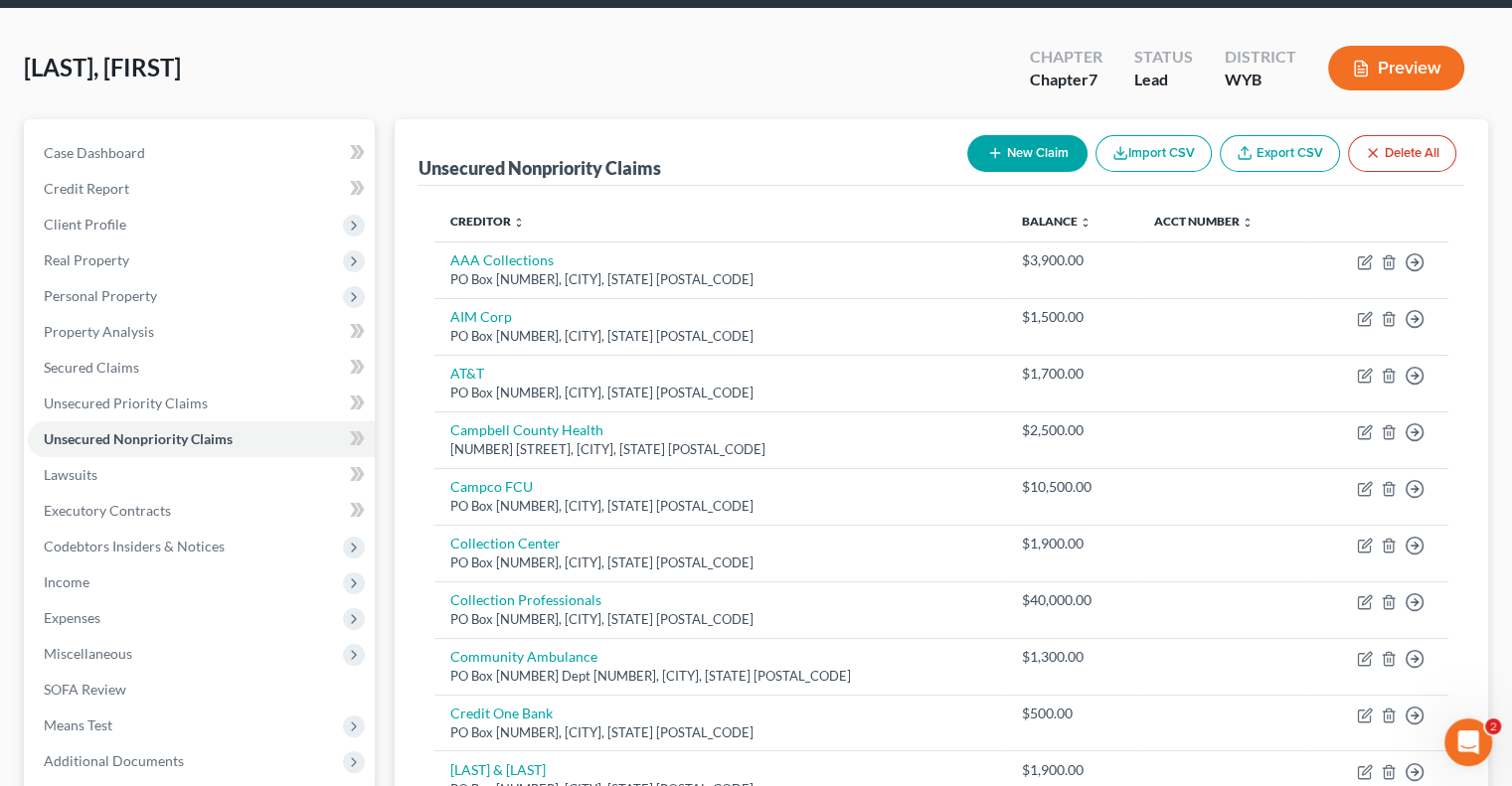 scroll, scrollTop: 0, scrollLeft: 0, axis: both 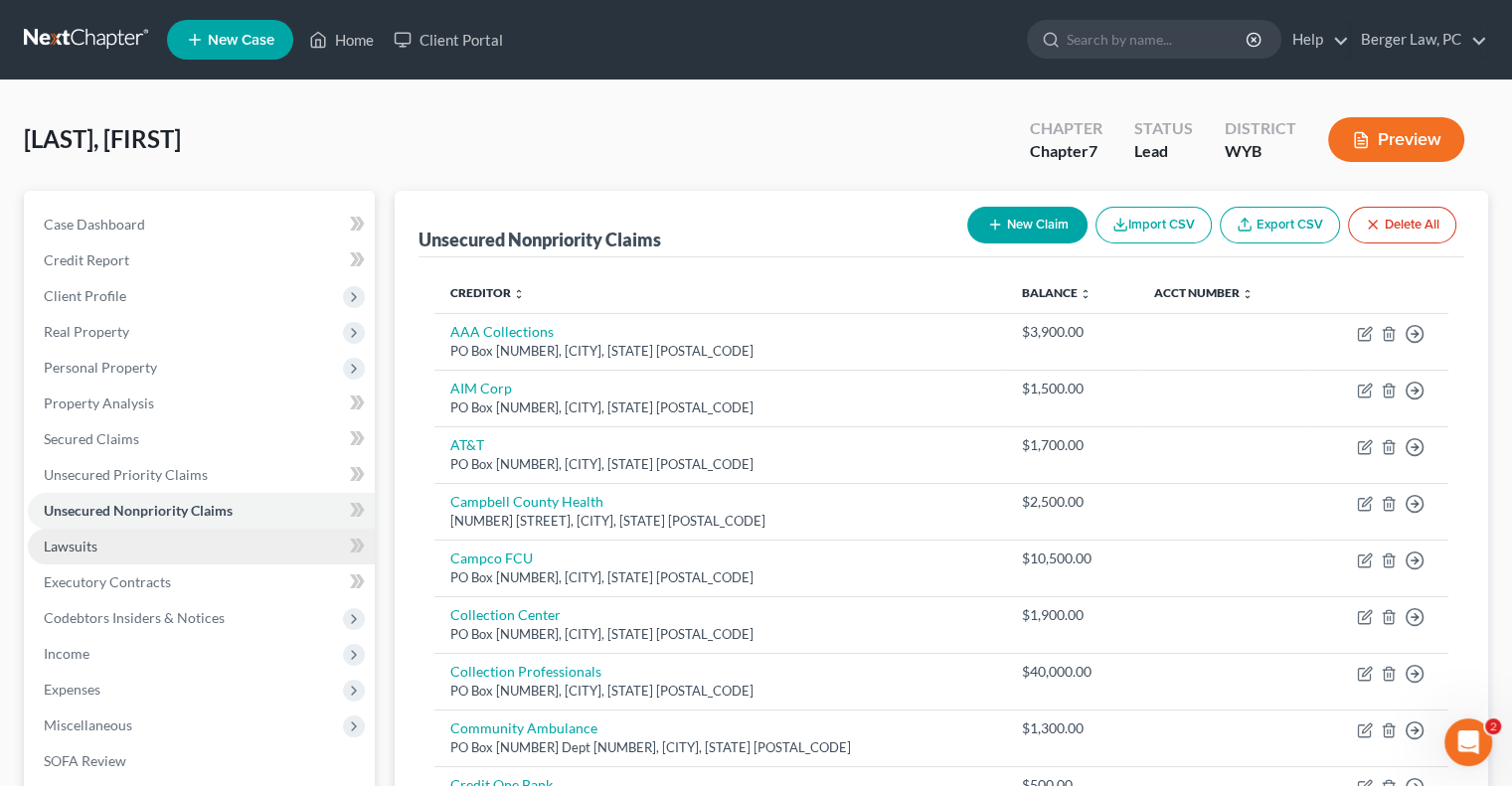 click on "Lawsuits" at bounding box center [201, 547] 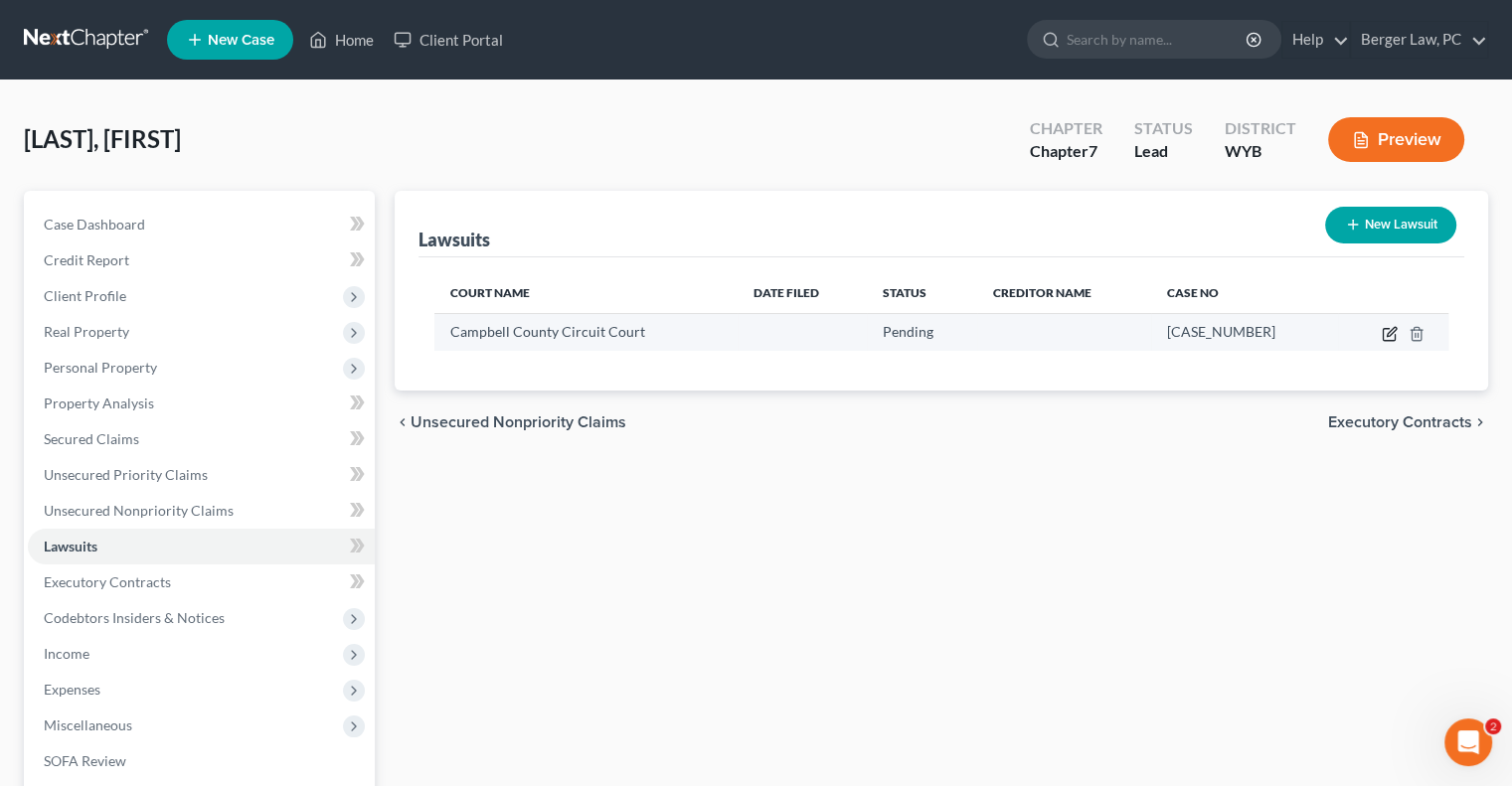 click 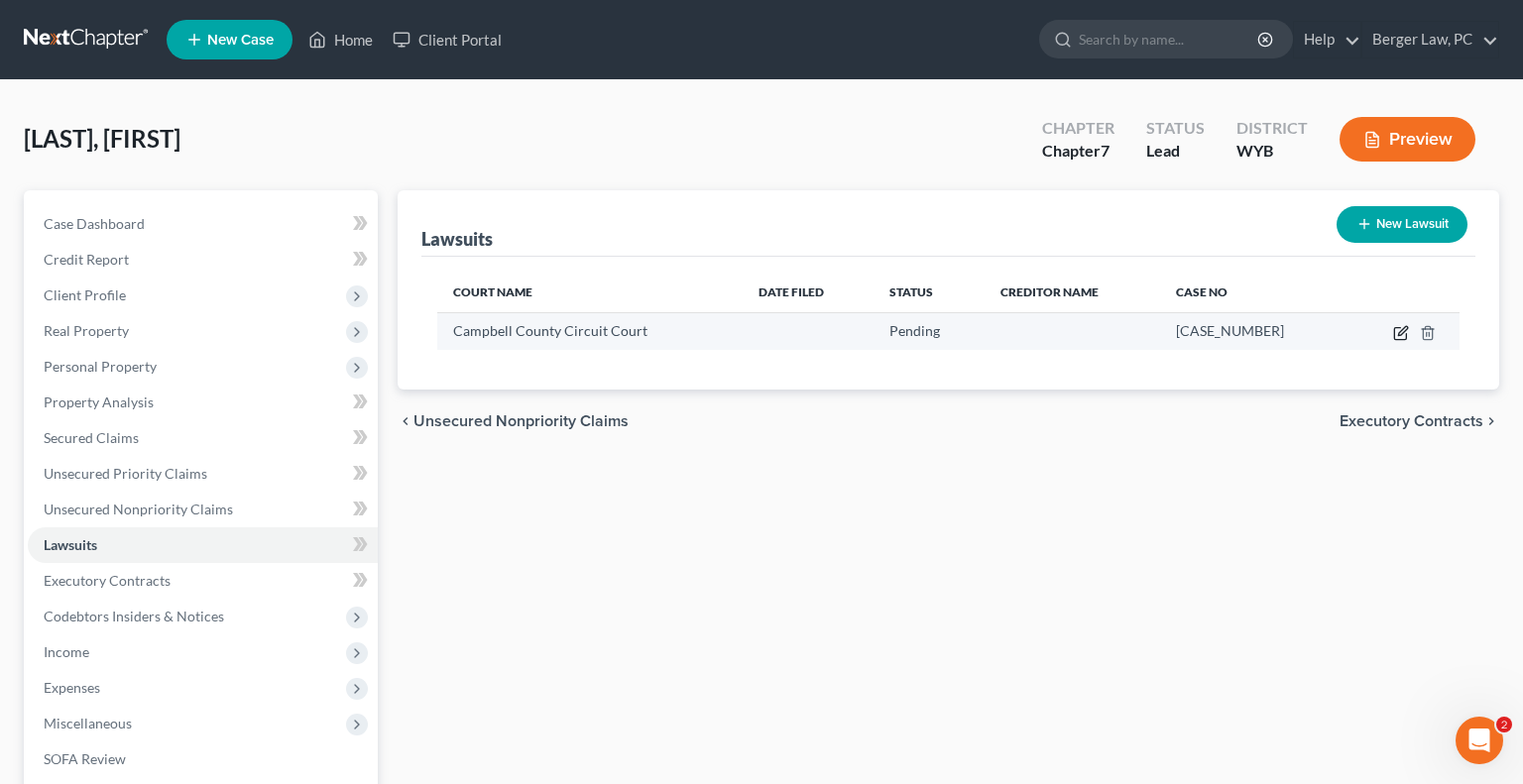 select on "53" 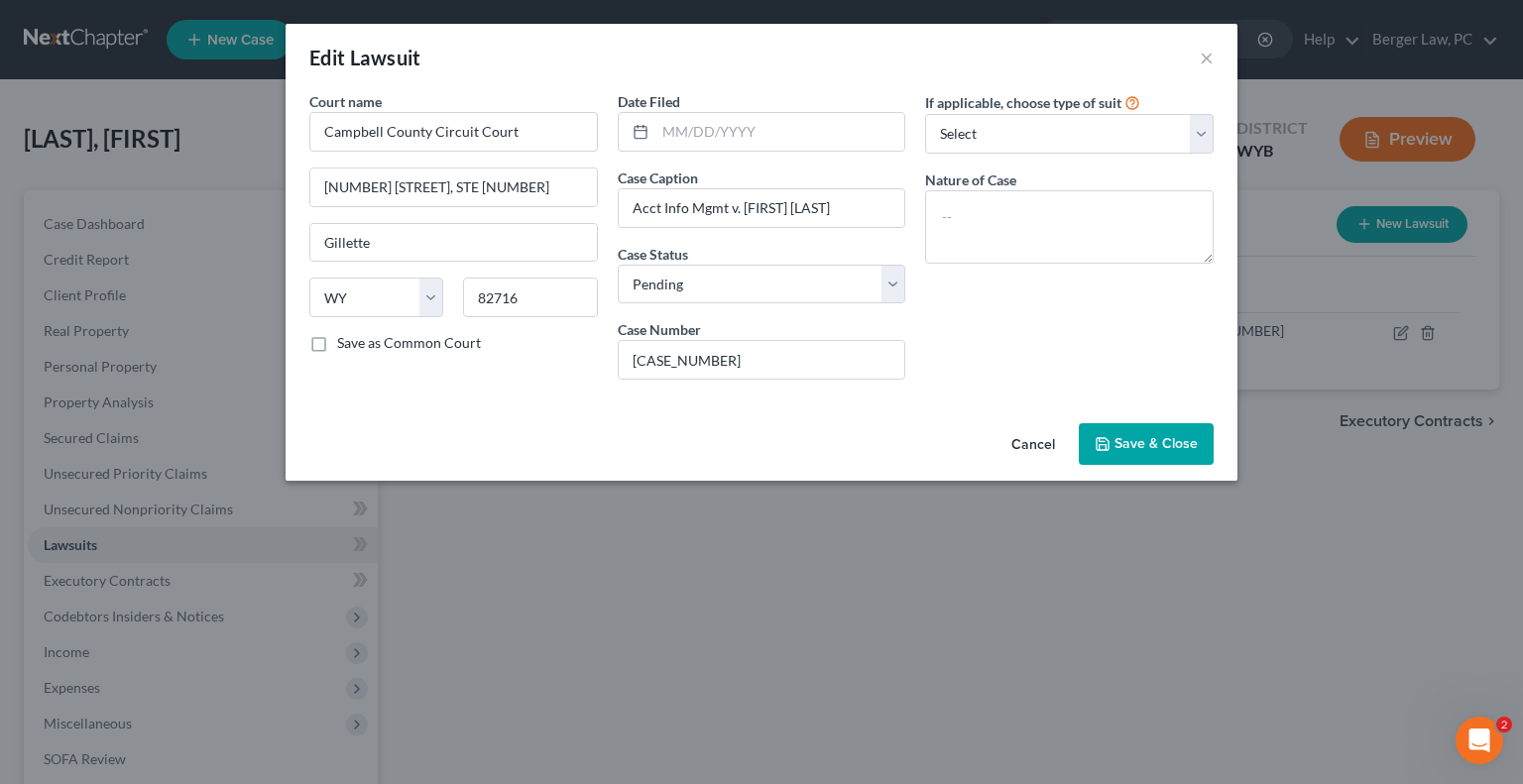 click on "Cancel" at bounding box center (1033, 445) 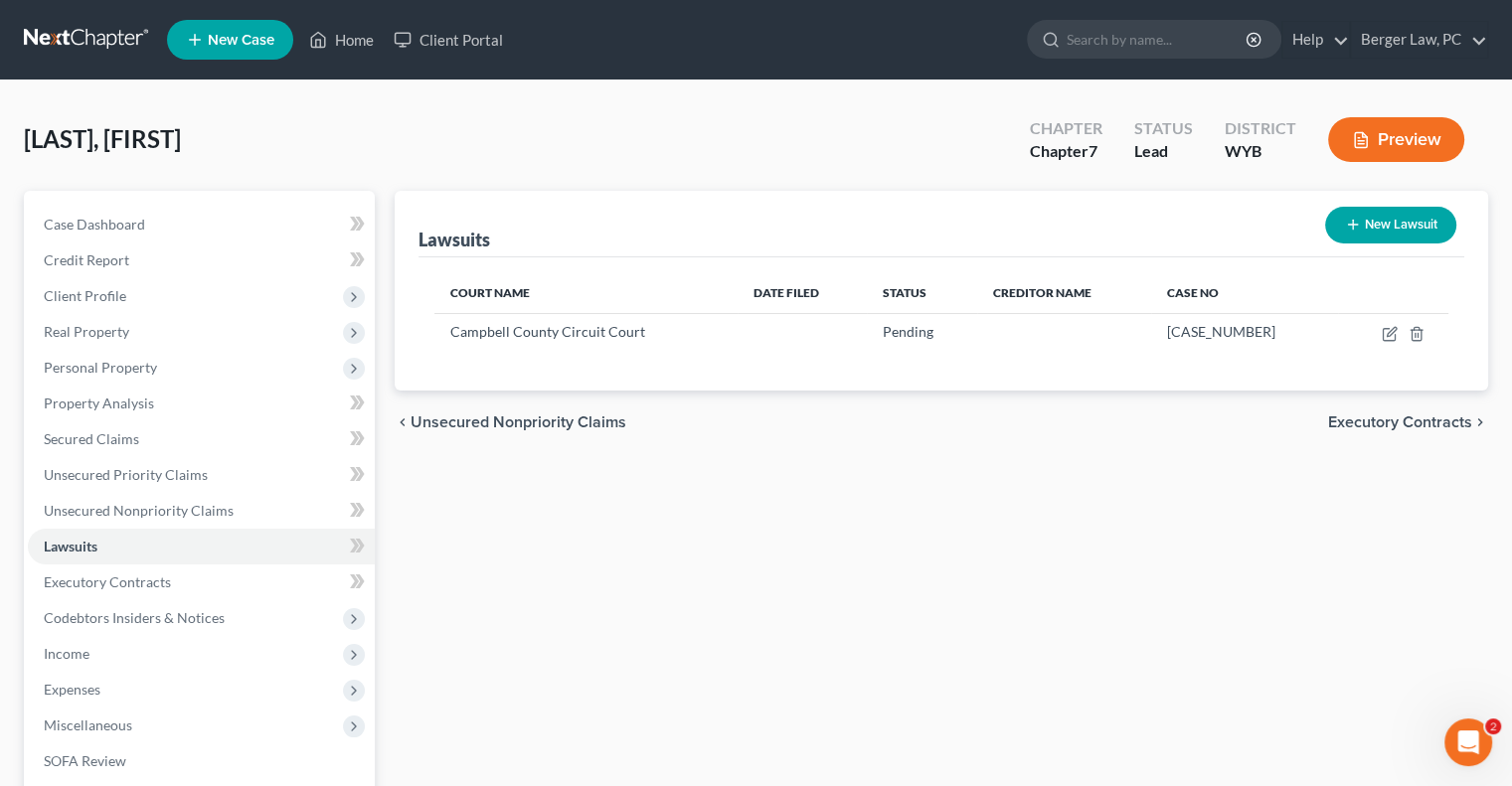 click at bounding box center (87, 40) 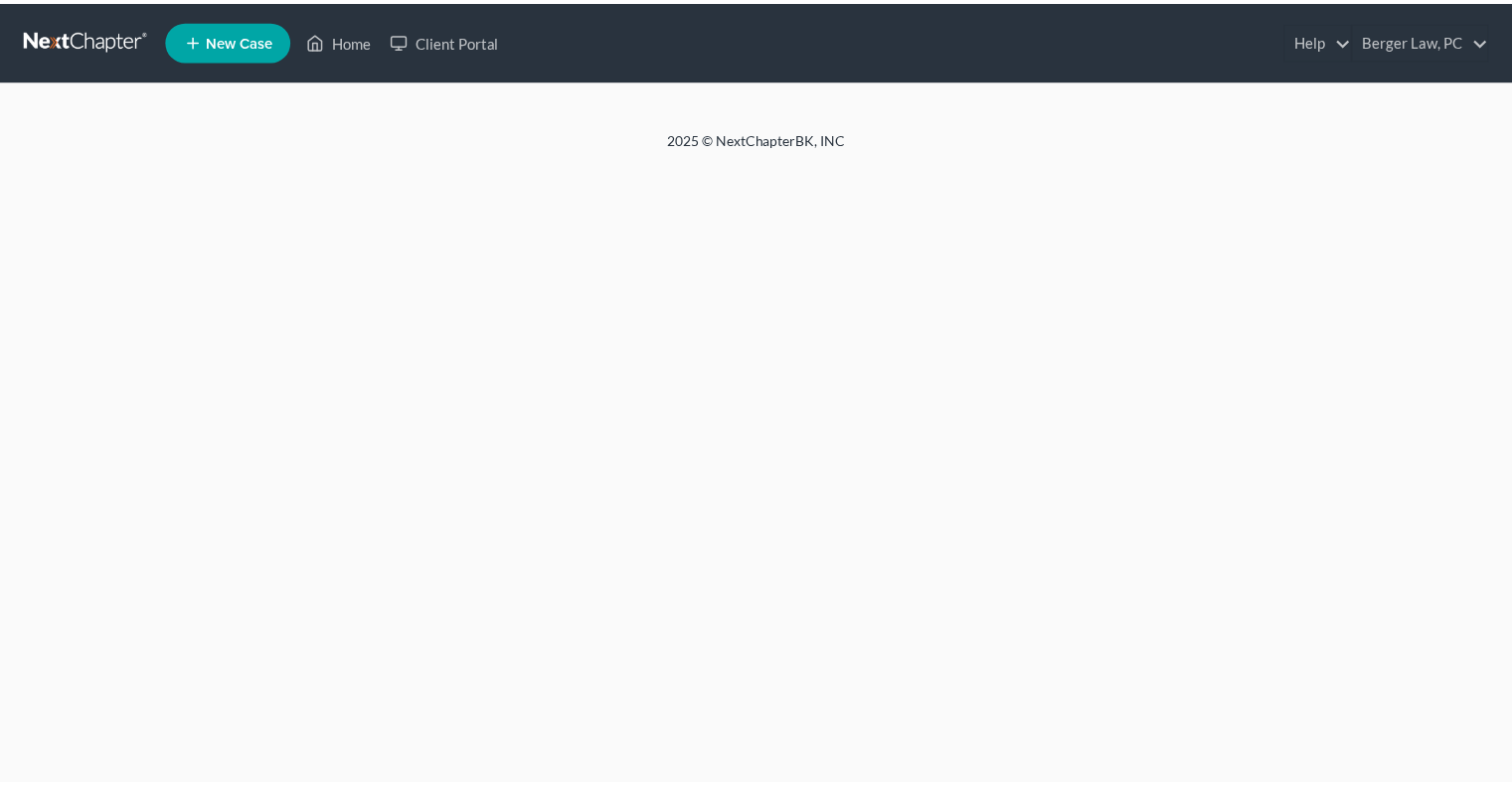 scroll, scrollTop: 0, scrollLeft: 0, axis: both 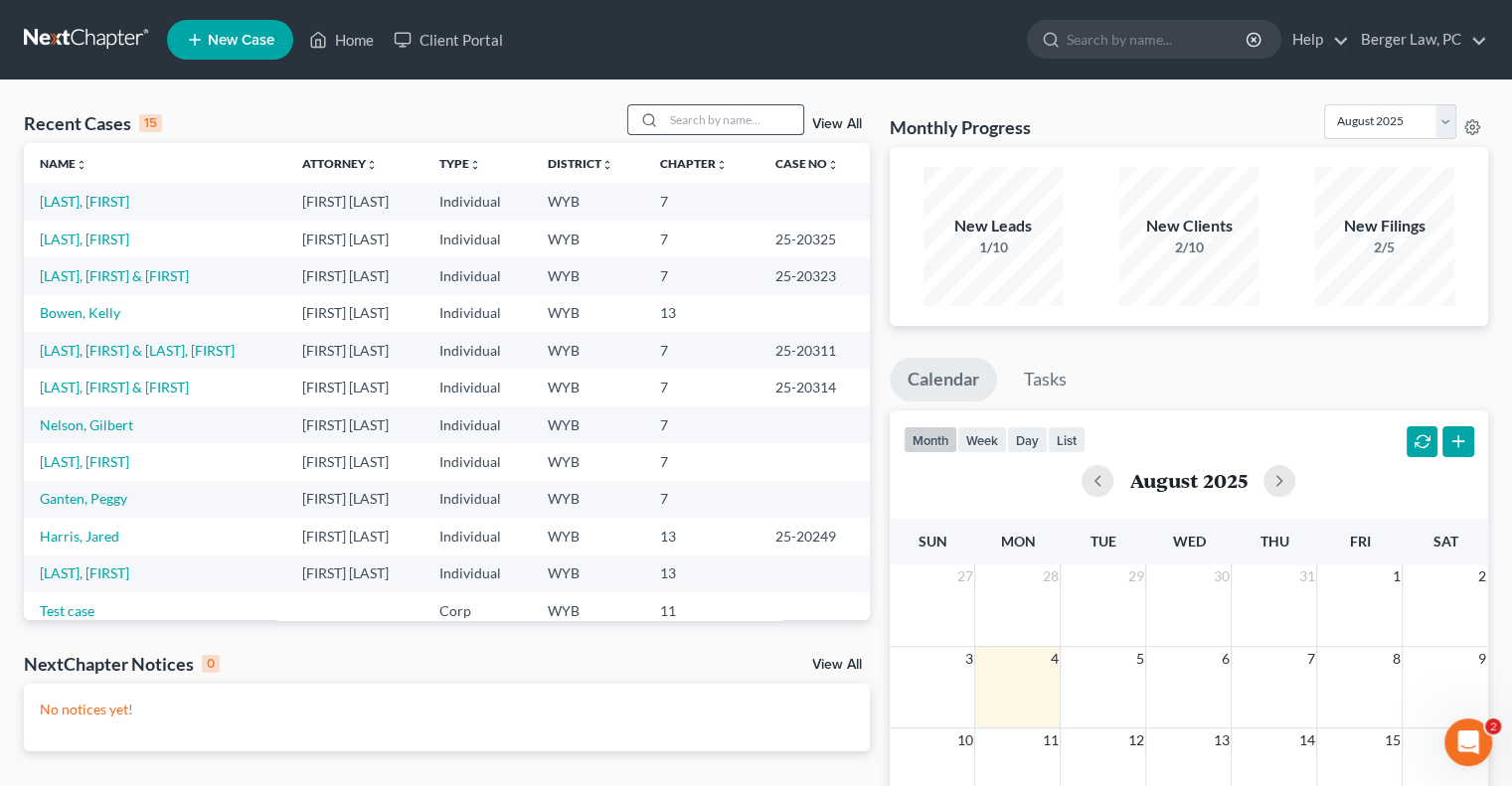 click at bounding box center (734, 119) 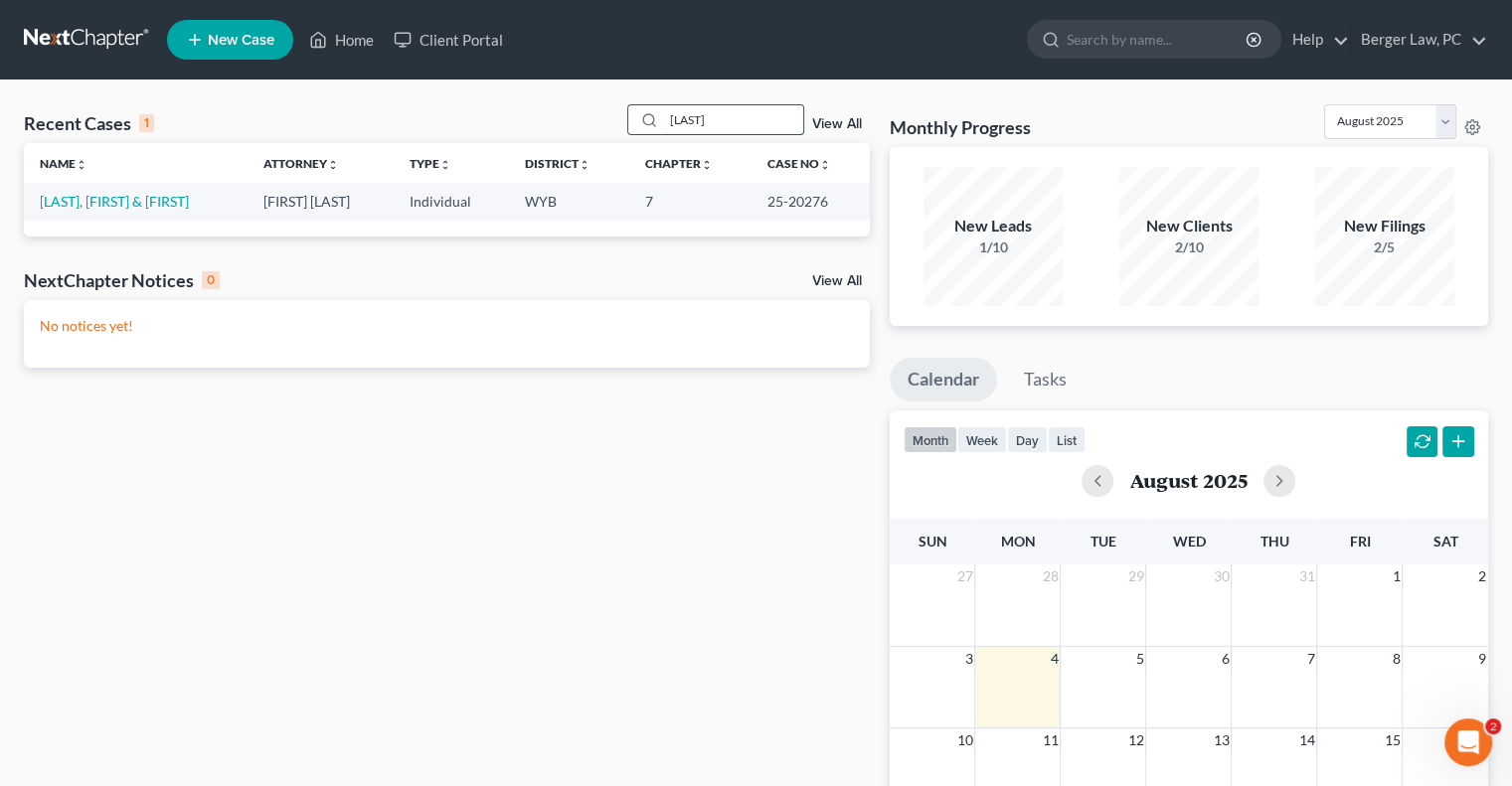 type on "[LAST]" 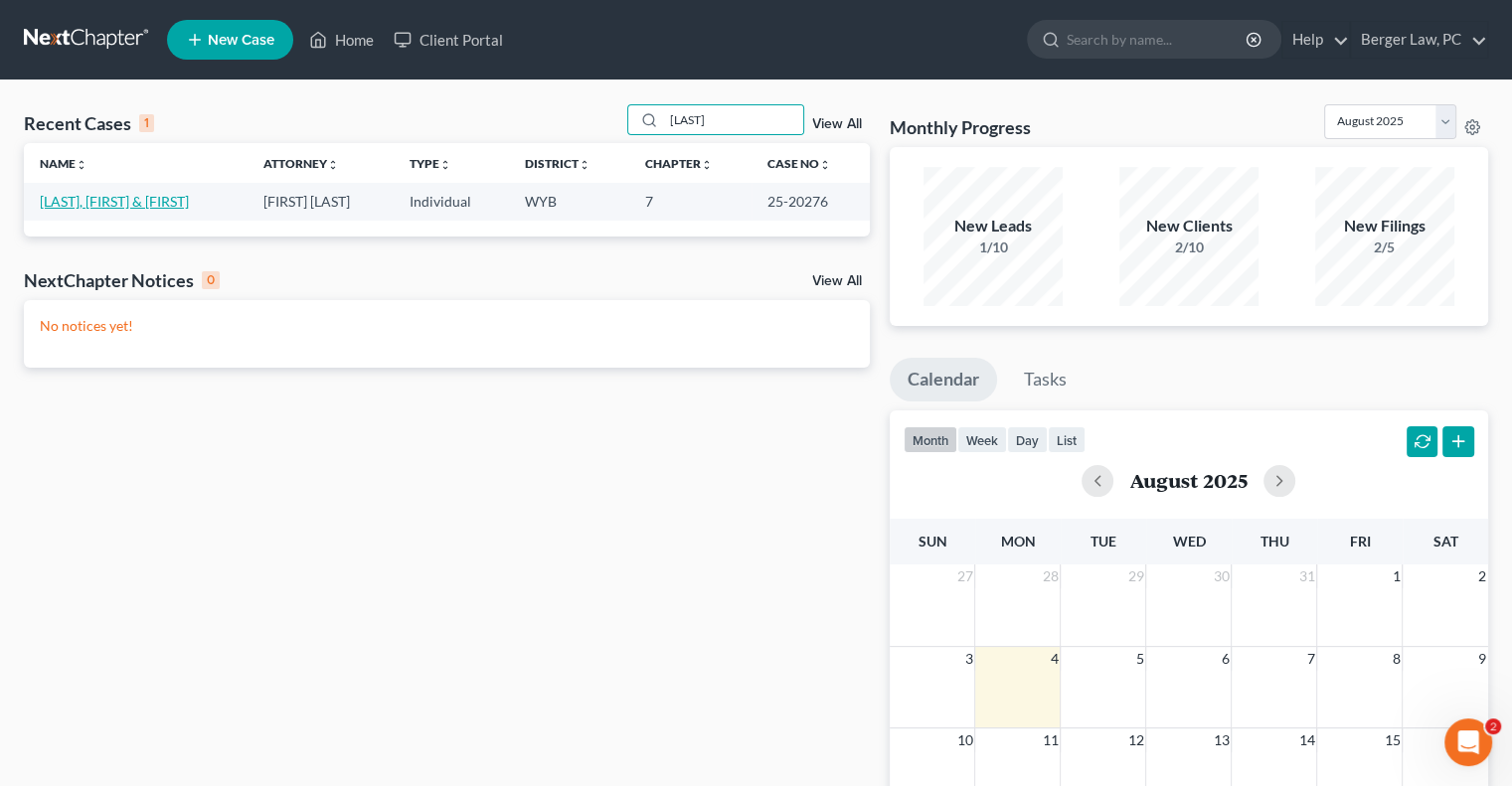 click on "[LAST], [FIRST] & [FIRST]" at bounding box center [114, 201] 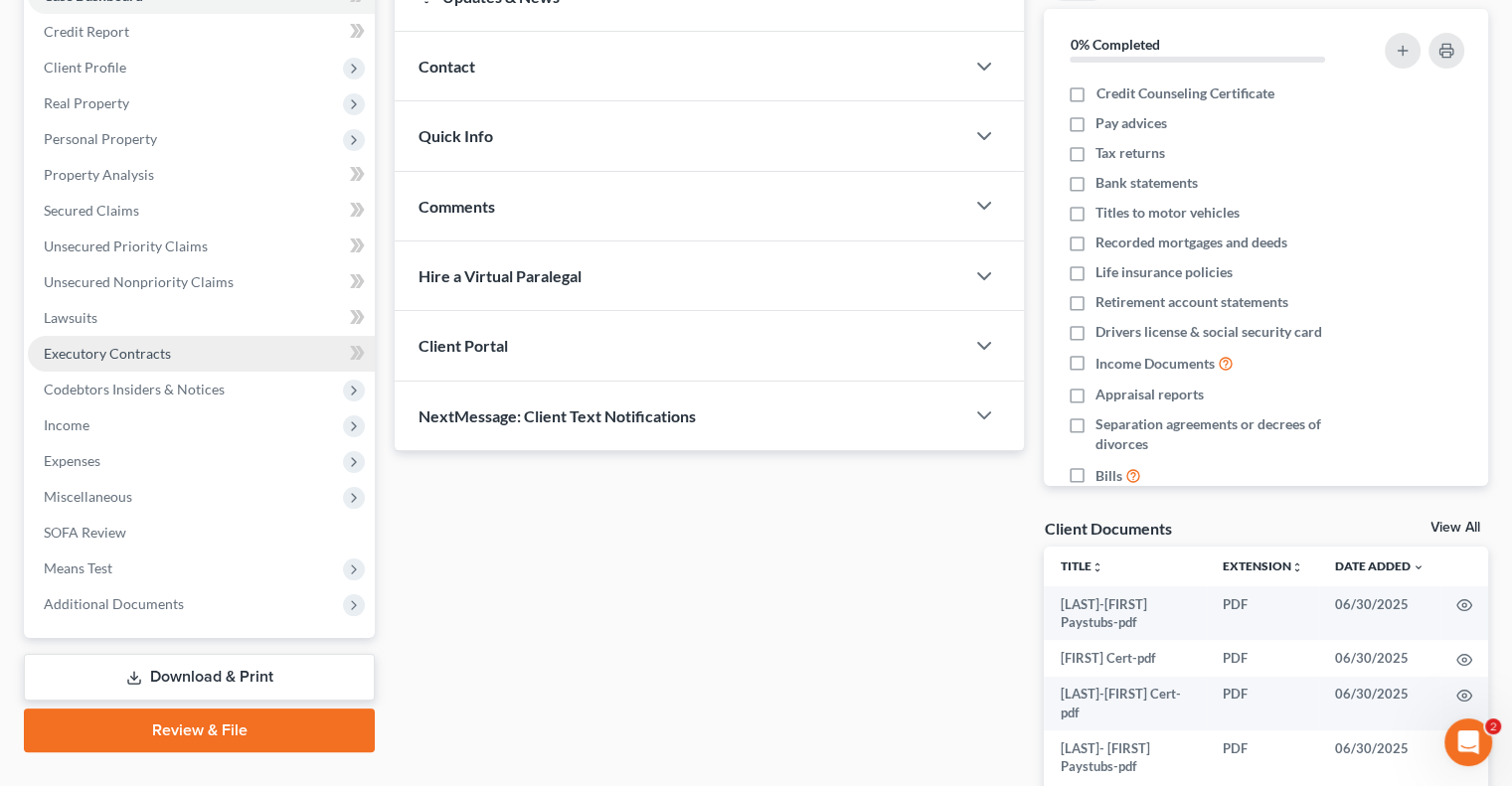 scroll, scrollTop: 298, scrollLeft: 0, axis: vertical 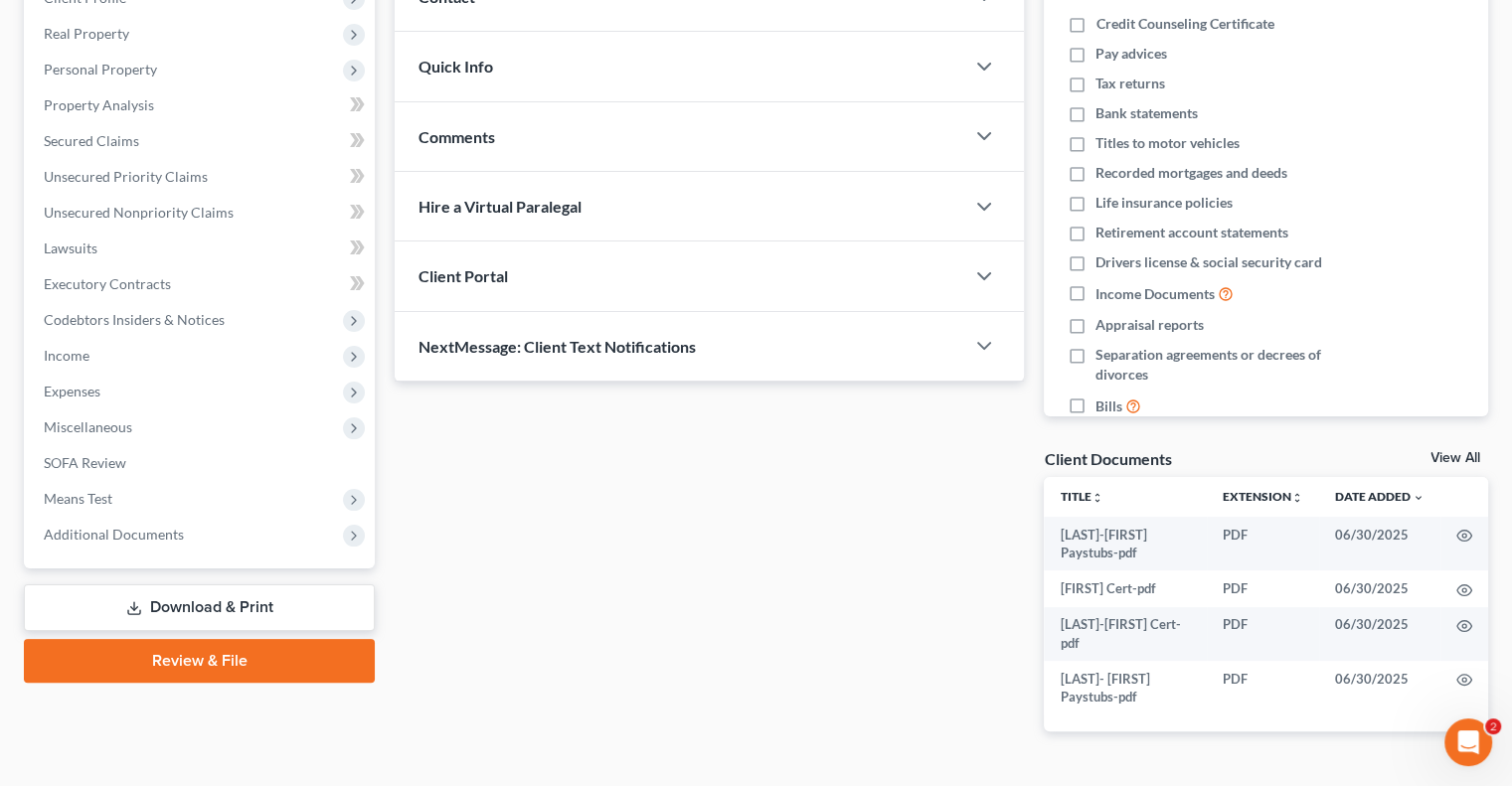 click on "Updates & News × Wyoming District Notes: Take a look at NextChapter's  District Notes   to see all available forms, plans, and filing options for your court as well as any updates that are coming soon!
Need Help Preparing and Filing this Case?  Simply click on the “Hire a Virtual Paralegal” option below! Contact
New Contact
Quick Info Status Discharged Discharged & Reported Discharge Litigation Dismissal Notice Dismissed Dismissed & Litigation Filed Filed / Pre 341 Inactive In Progress Lead Lost Lead Plan Confirmation Plan Failing Possible Post 341 Pre Confirmation Preparing to File Ready to File Ready to Sign Rejected Retained To Review Withdrawn As Counsel Referral Source
Select Word Of Mouth Previous Clients Direct Mail Website Google Search Modern Attorney Other (specify)
IC Date
None
close
Date
Time
chevron_left
August 2025
chevron_right" at bounding box center (709, 328) 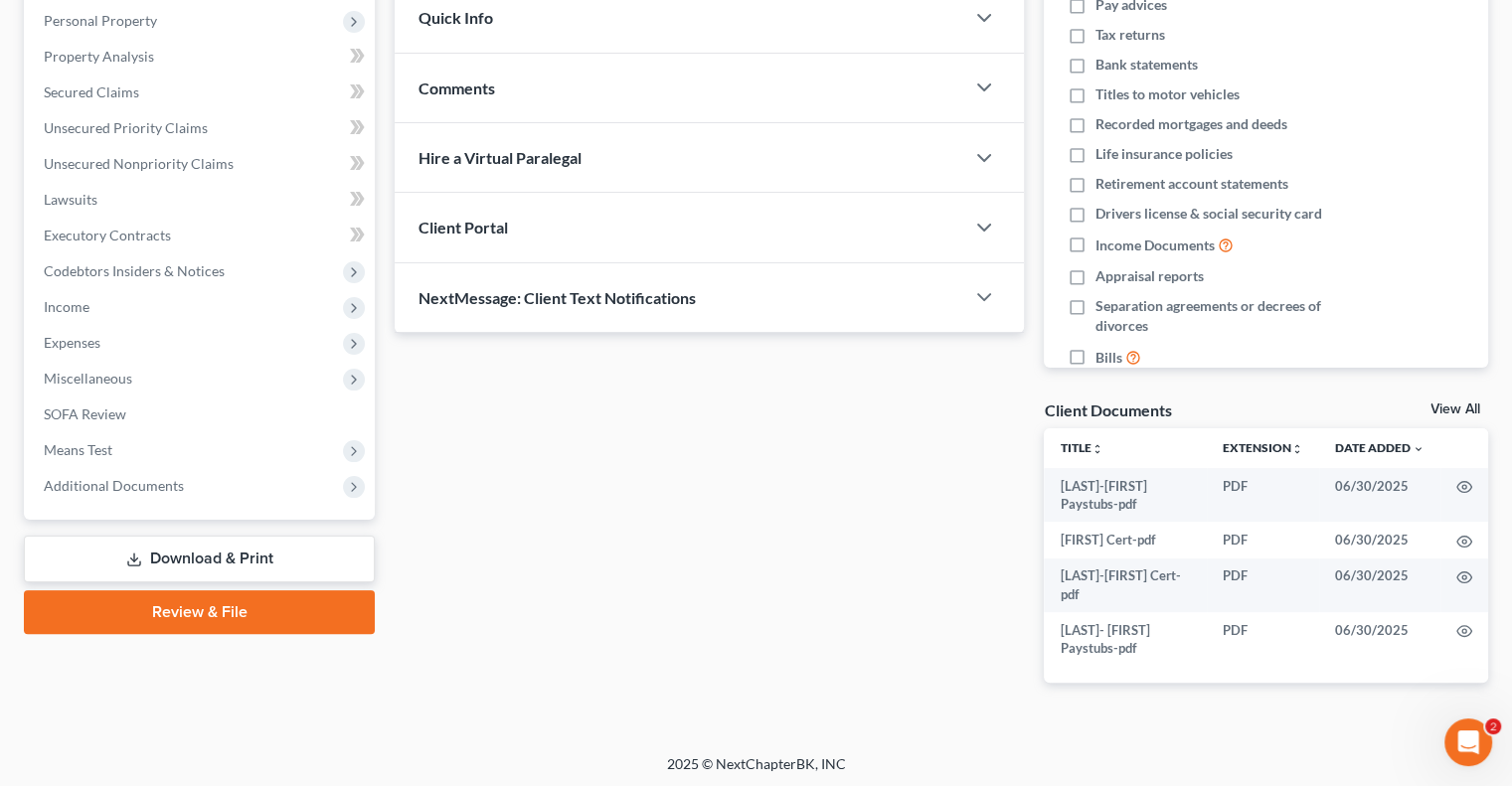 scroll, scrollTop: 350, scrollLeft: 0, axis: vertical 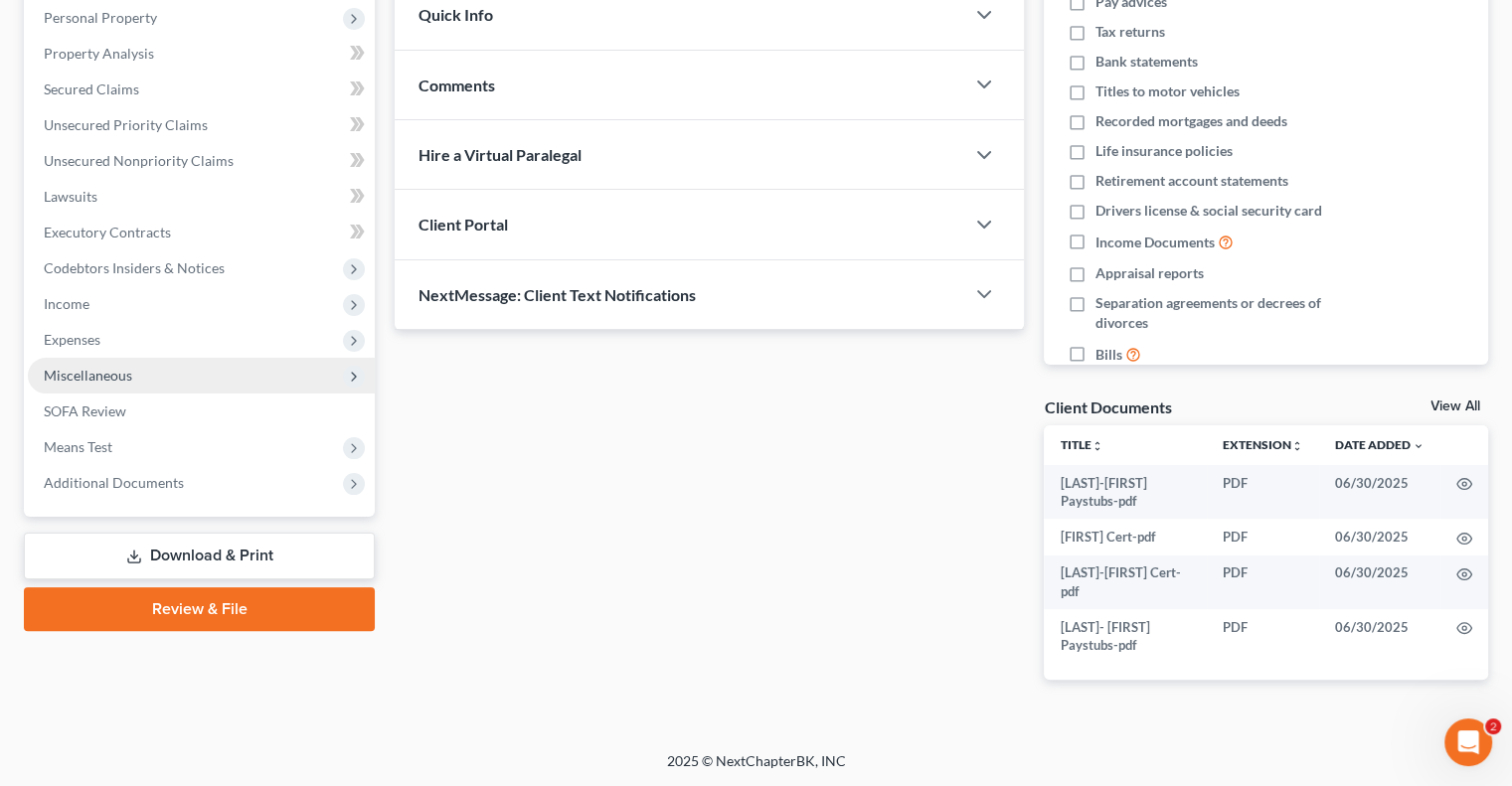 click on "Miscellaneous" at bounding box center (87, 375) 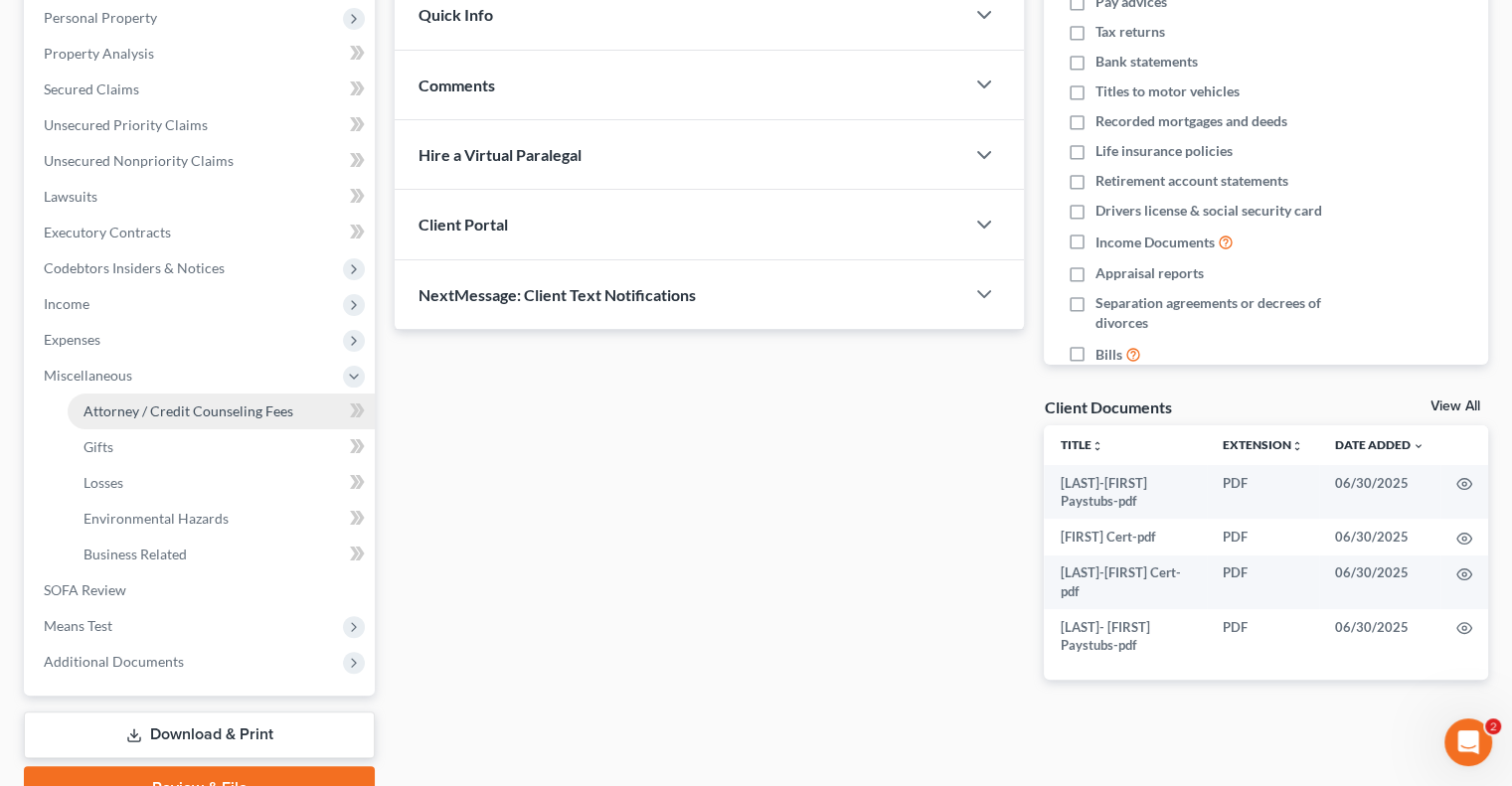 click on "Attorney / Credit Counseling Fees" at bounding box center [221, 411] 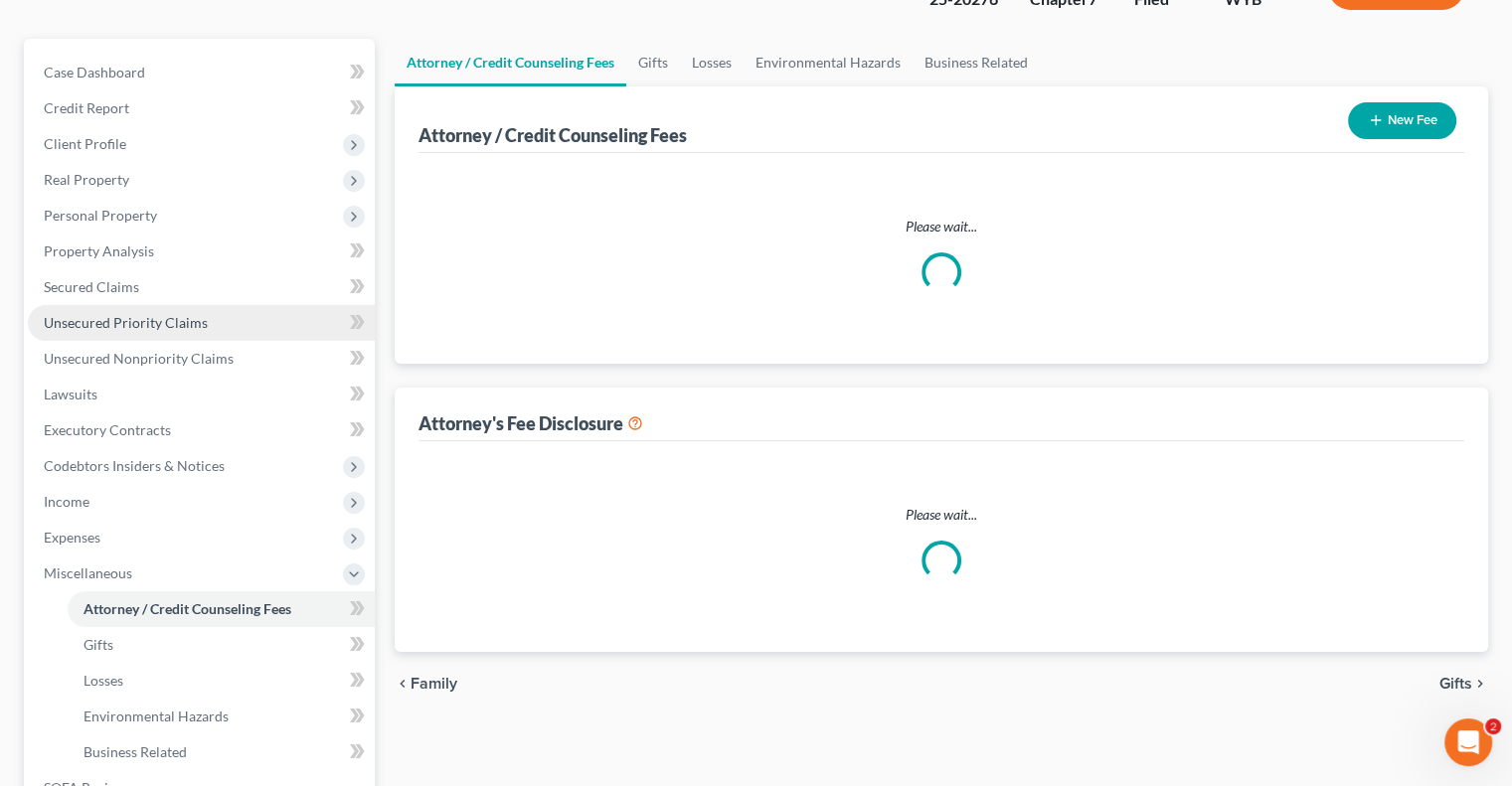 scroll, scrollTop: 8, scrollLeft: 0, axis: vertical 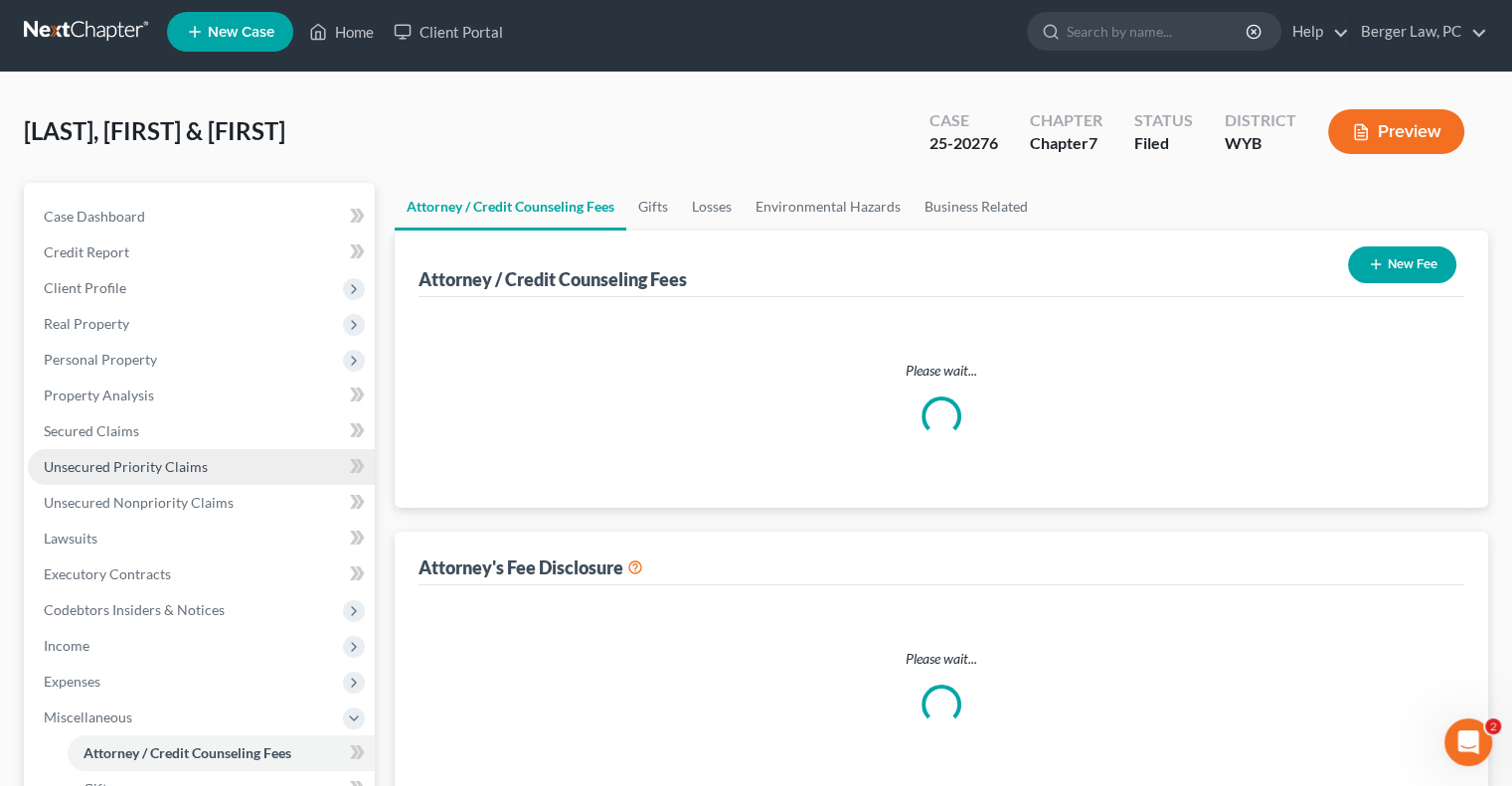 select on "0" 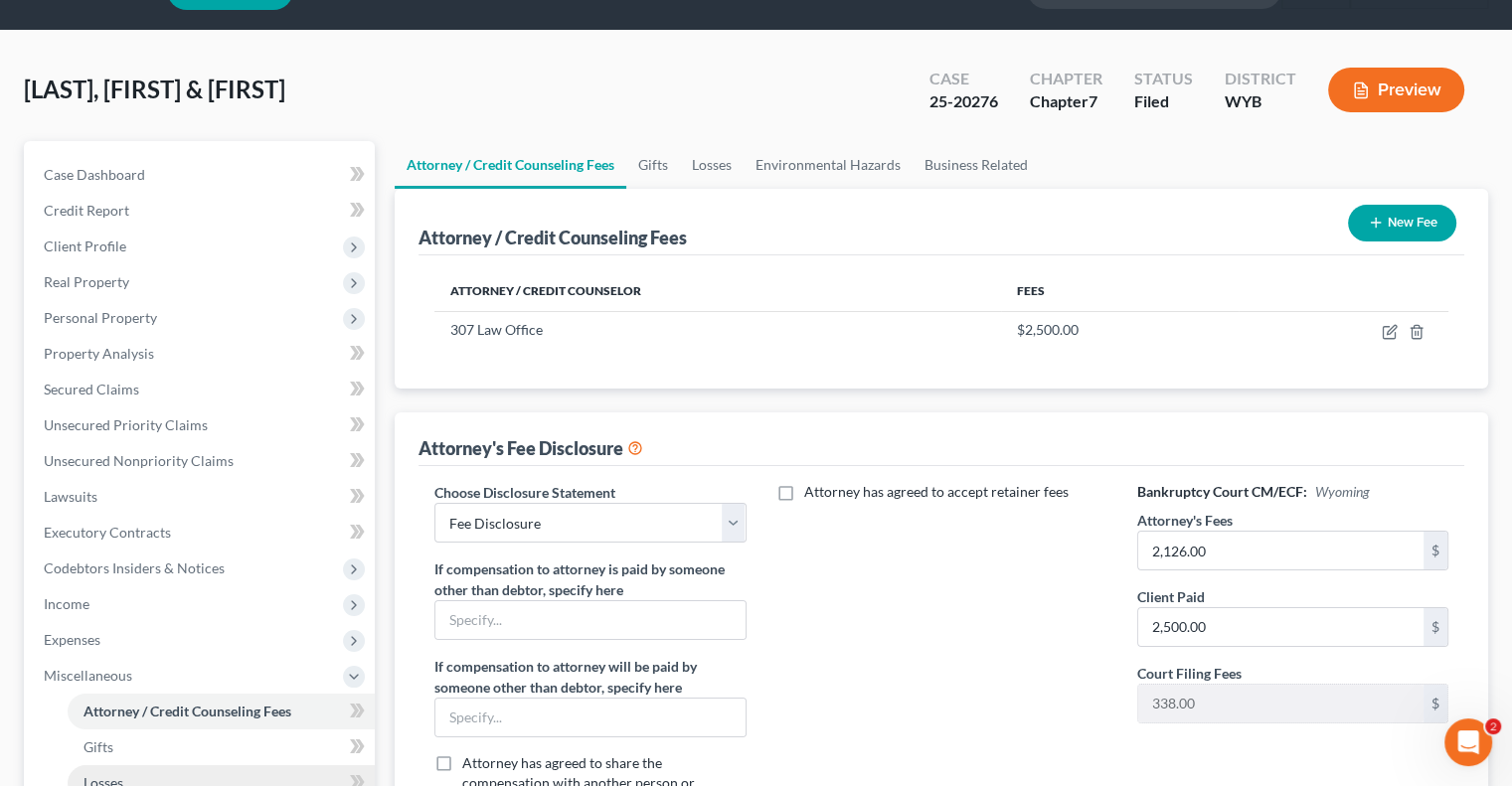 scroll, scrollTop: 0, scrollLeft: 0, axis: both 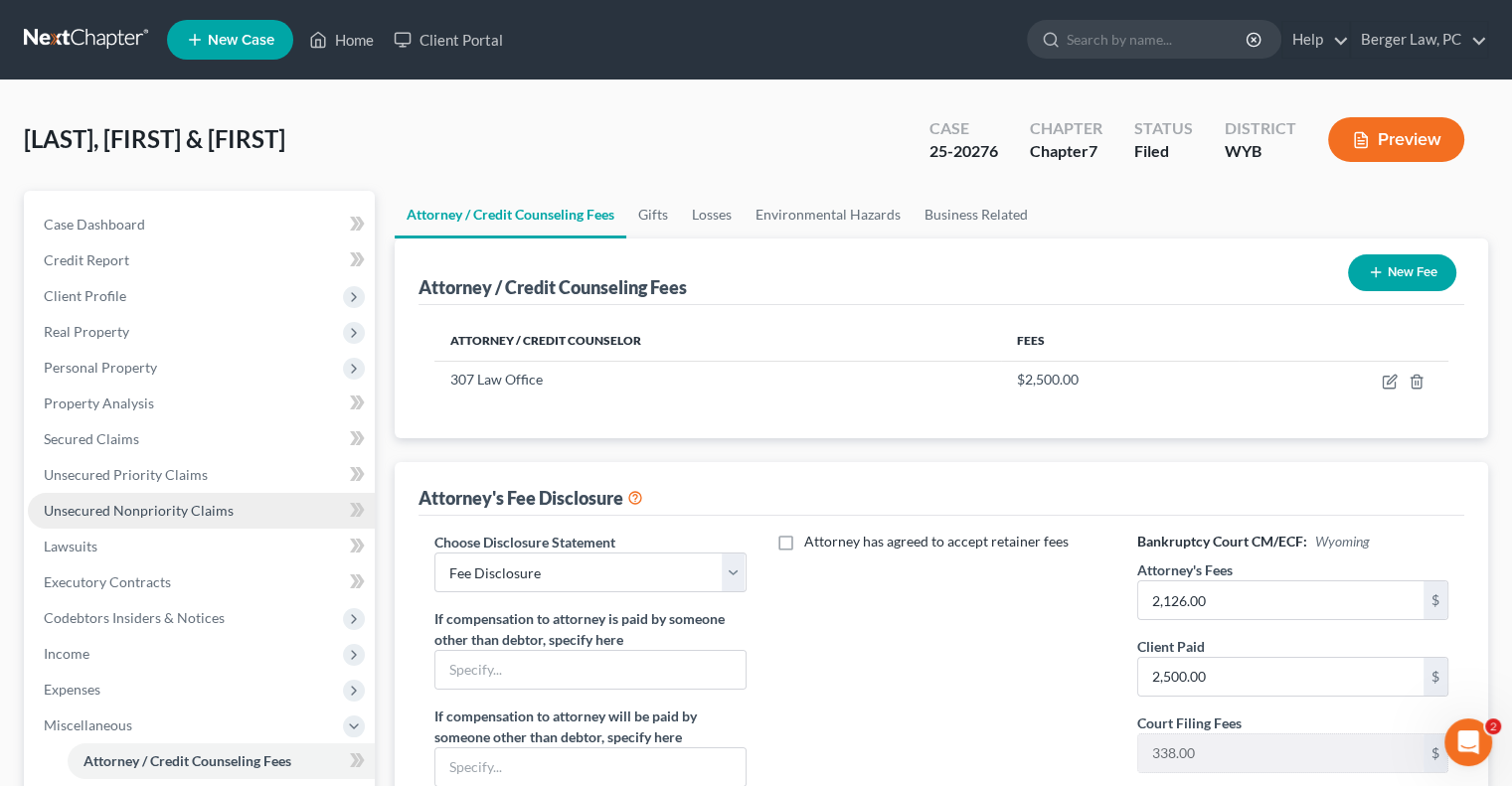 click on "Unsecured Nonpriority Claims" at bounding box center [138, 510] 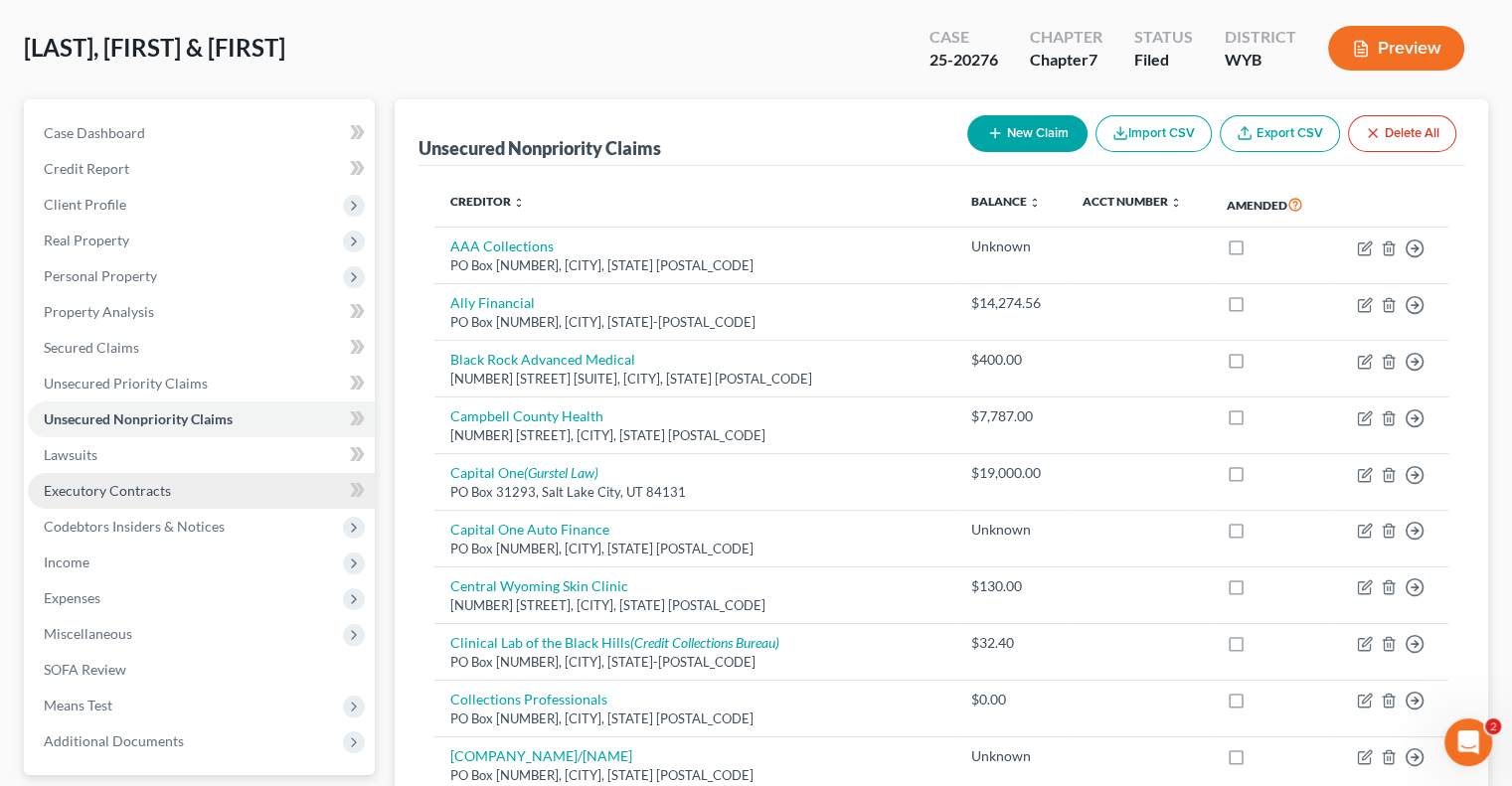 scroll, scrollTop: 99, scrollLeft: 0, axis: vertical 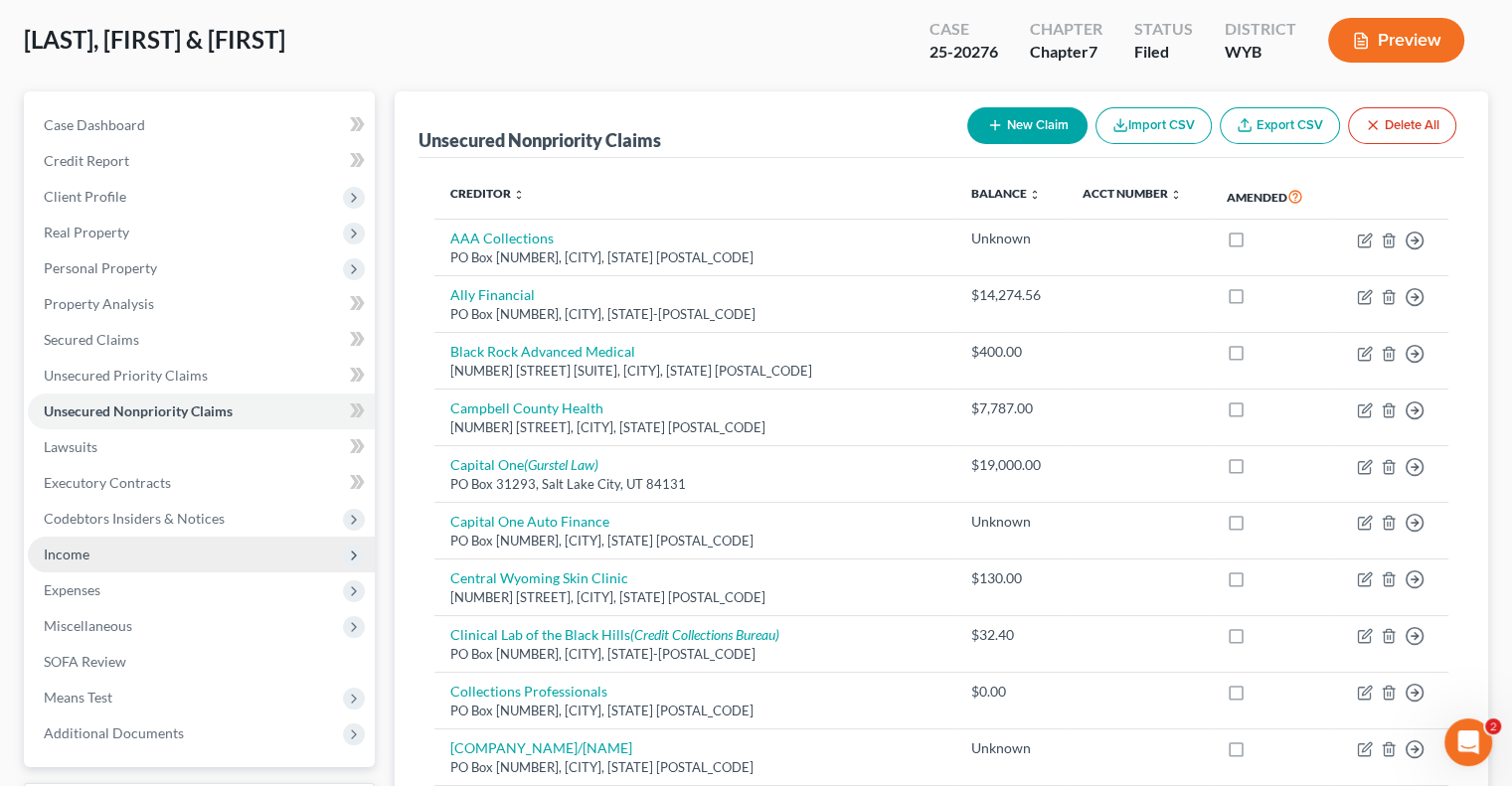 click on "Income" at bounding box center (201, 554) 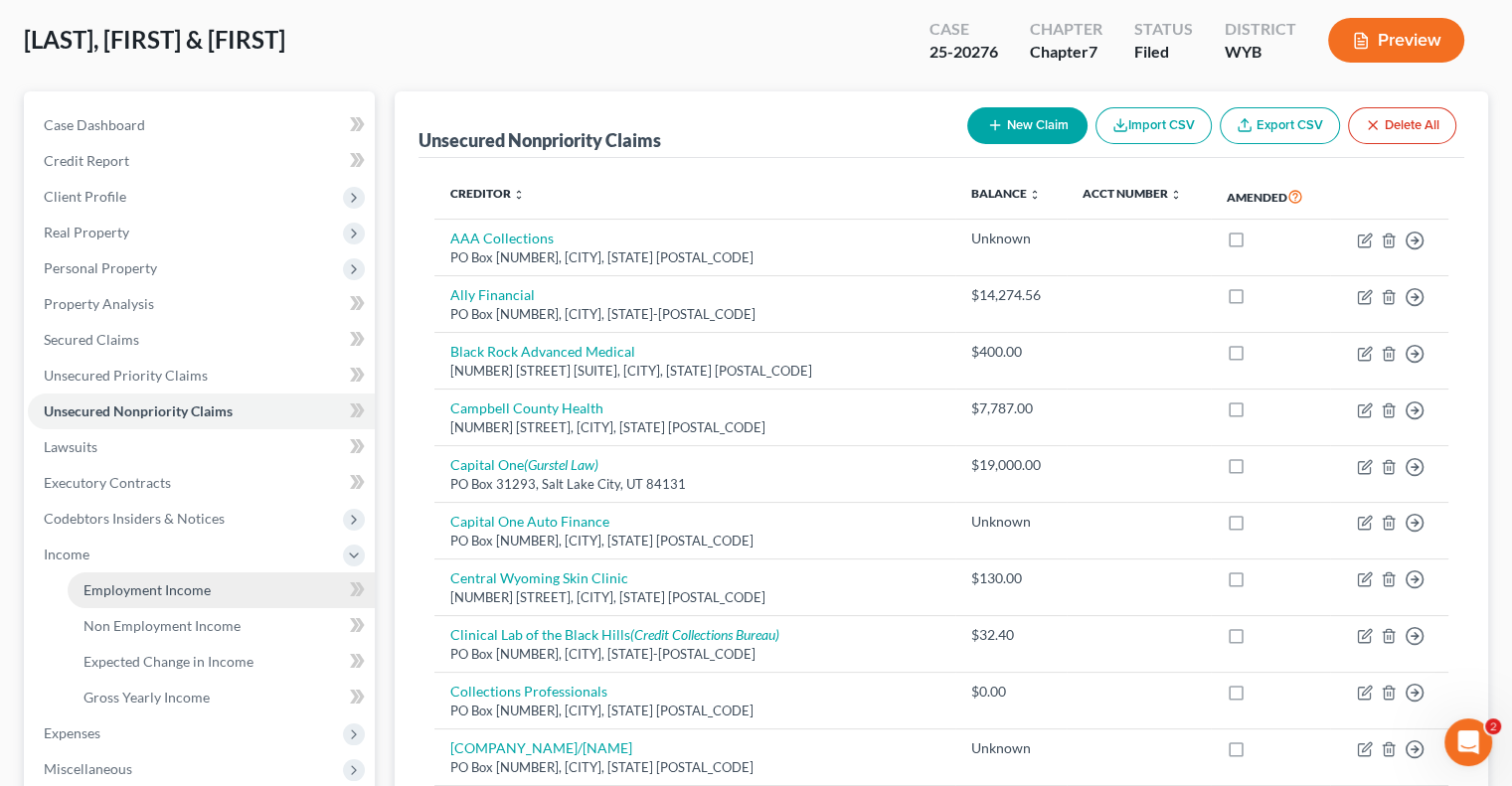 click on "Employment Income" at bounding box center [221, 590] 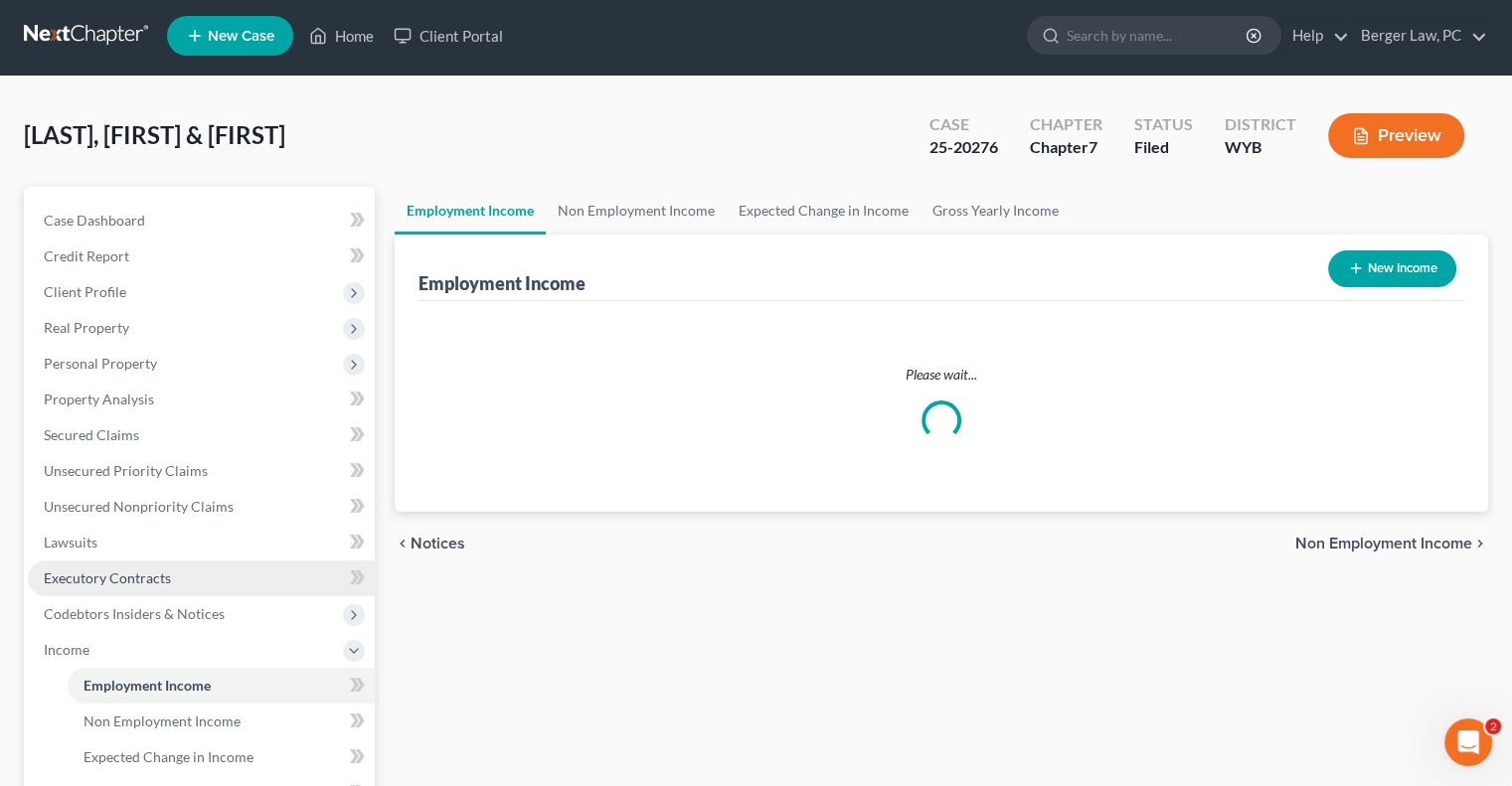 scroll, scrollTop: 0, scrollLeft: 0, axis: both 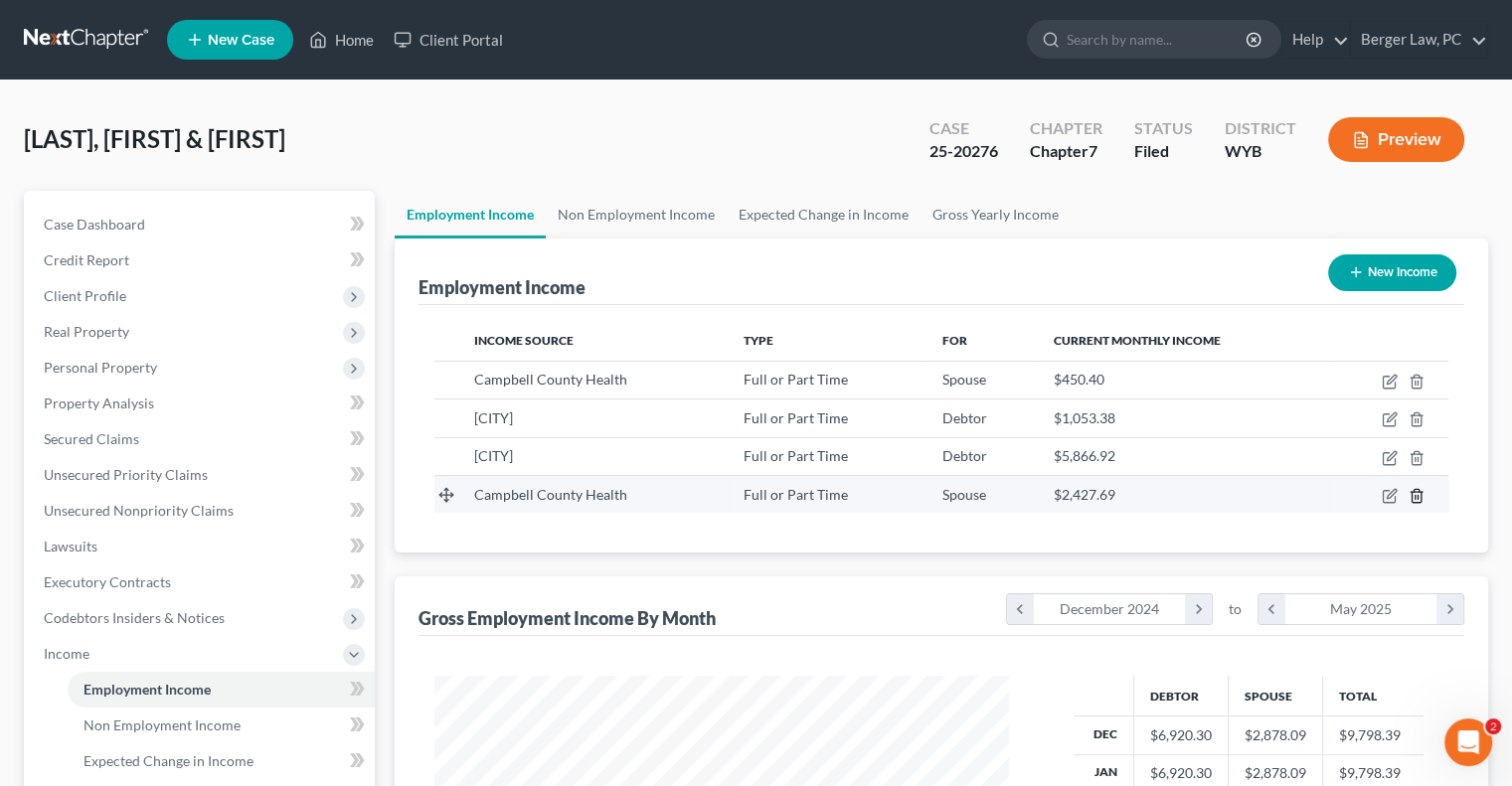 click 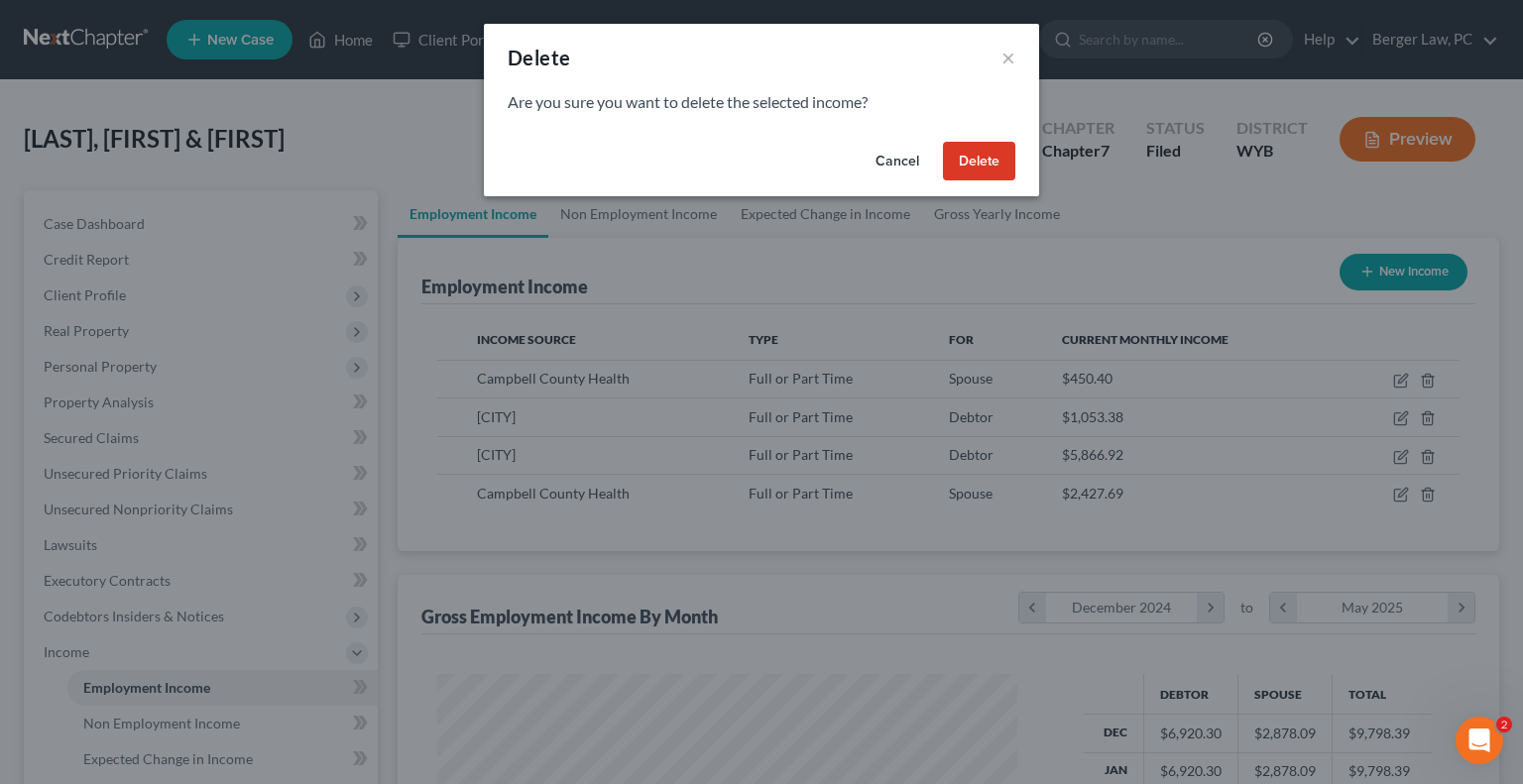 scroll, scrollTop: 990797, scrollLeft: 990917, axis: both 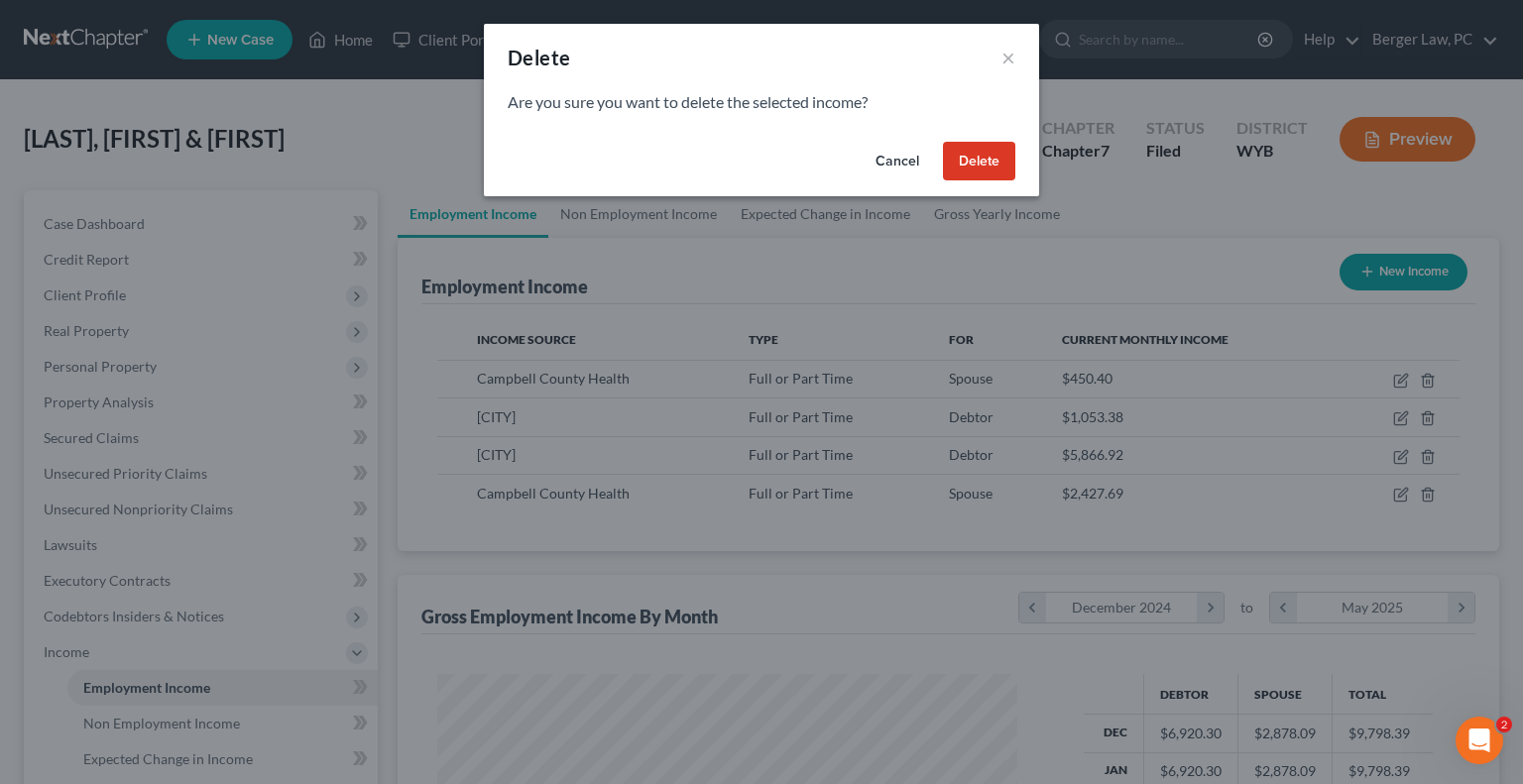 click on "Delete" at bounding box center (979, 162) 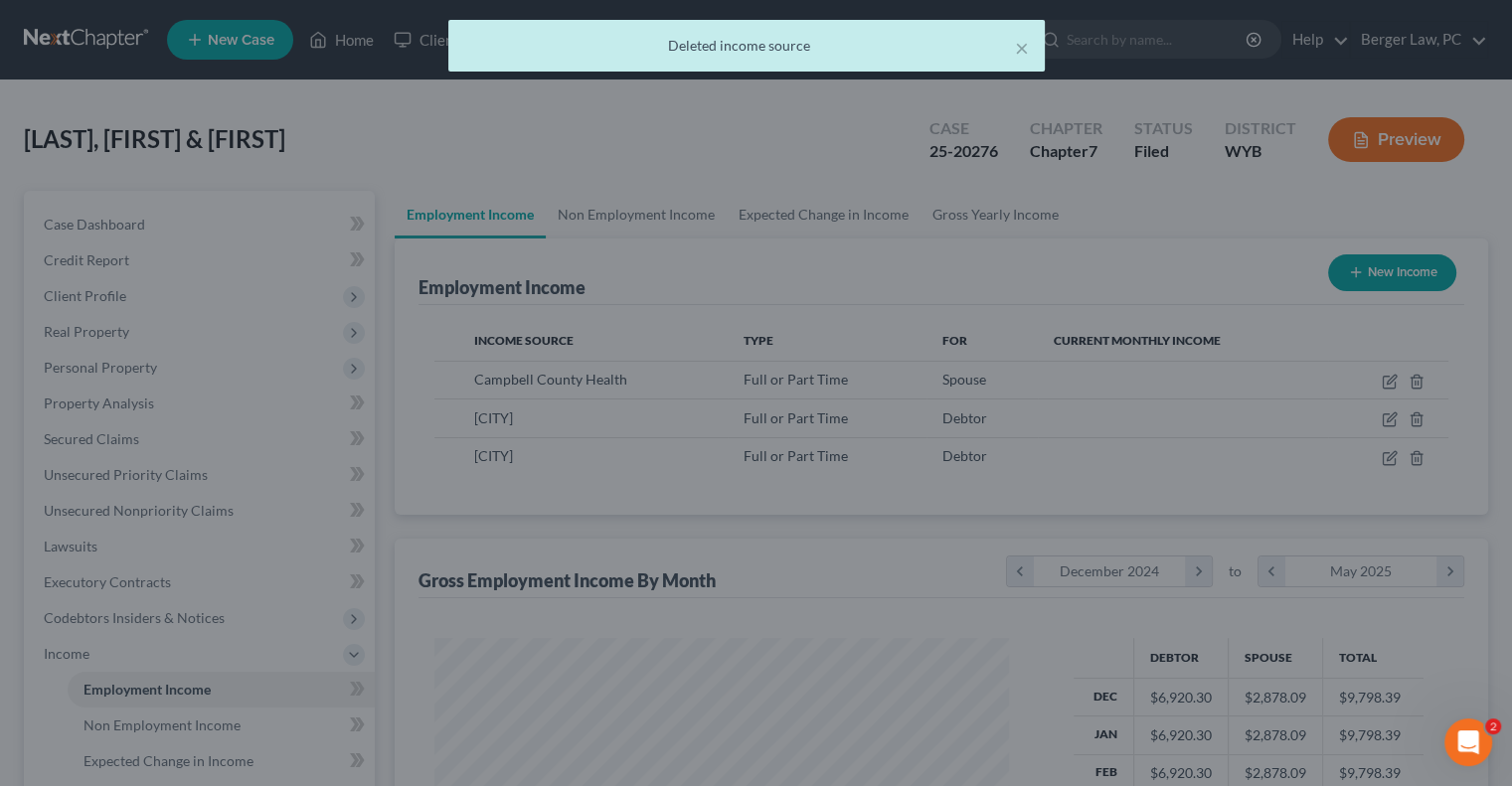 scroll, scrollTop: 354, scrollLeft: 613, axis: both 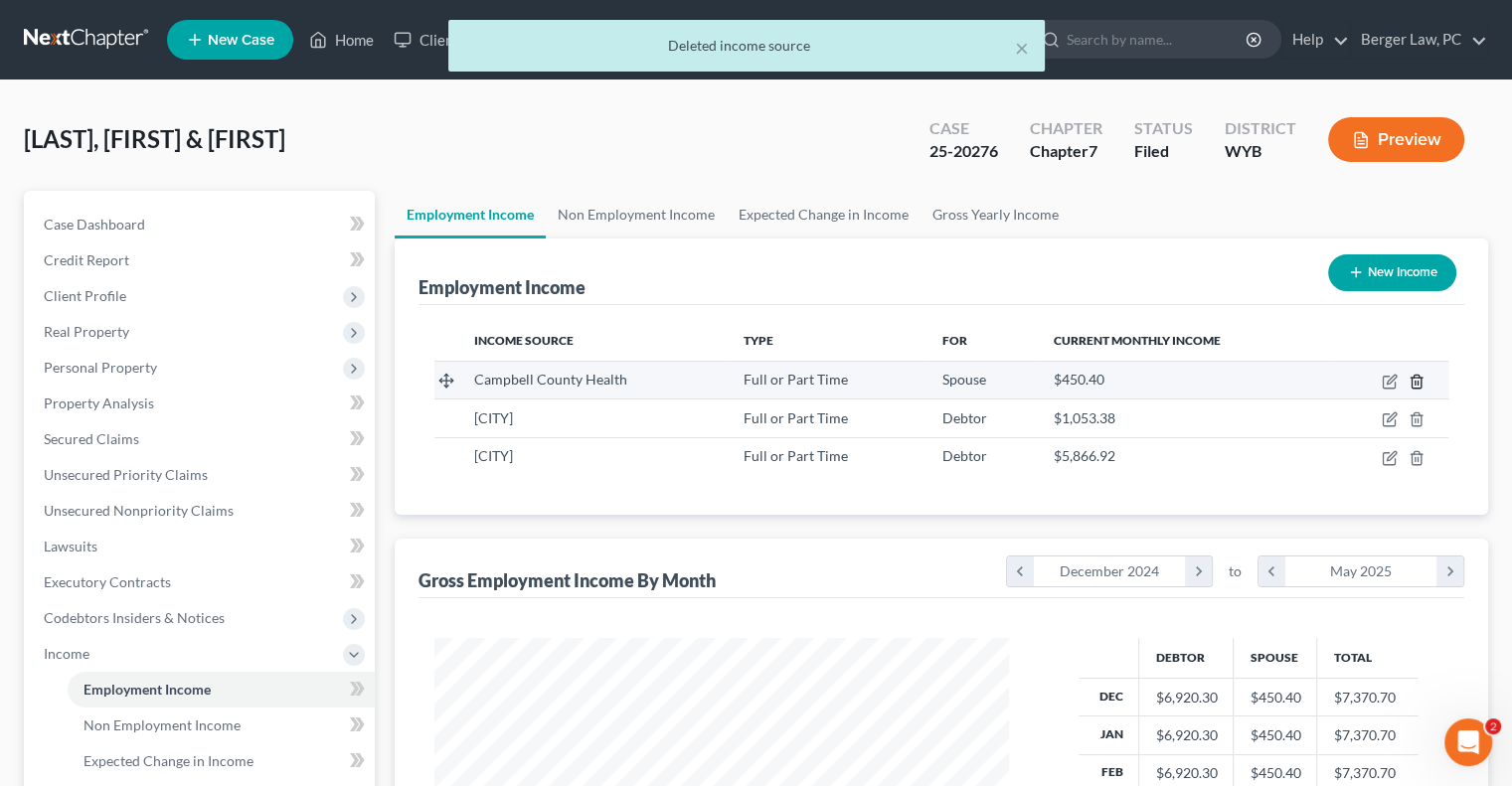 click 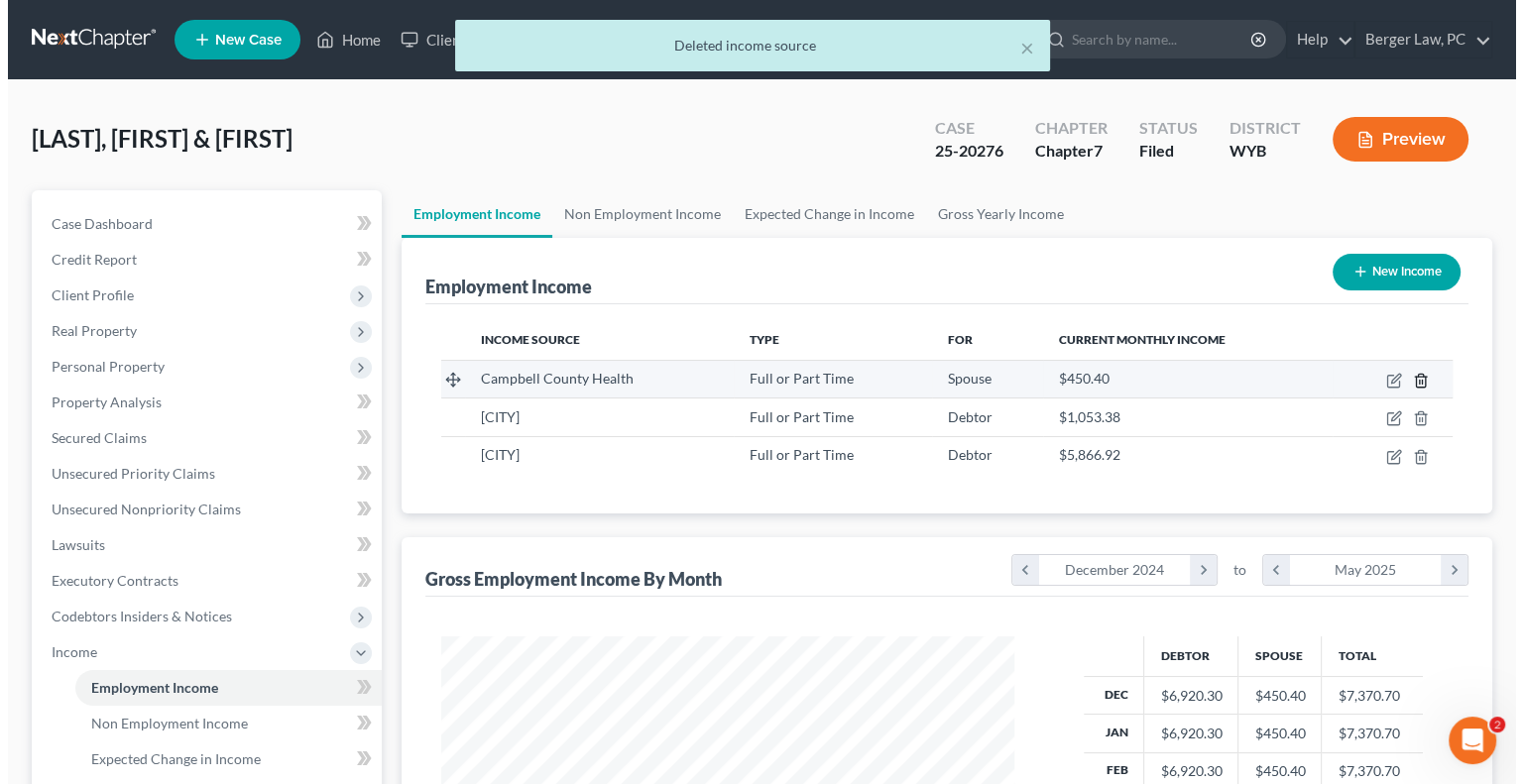 scroll, scrollTop: 990797, scrollLeft: 990917, axis: both 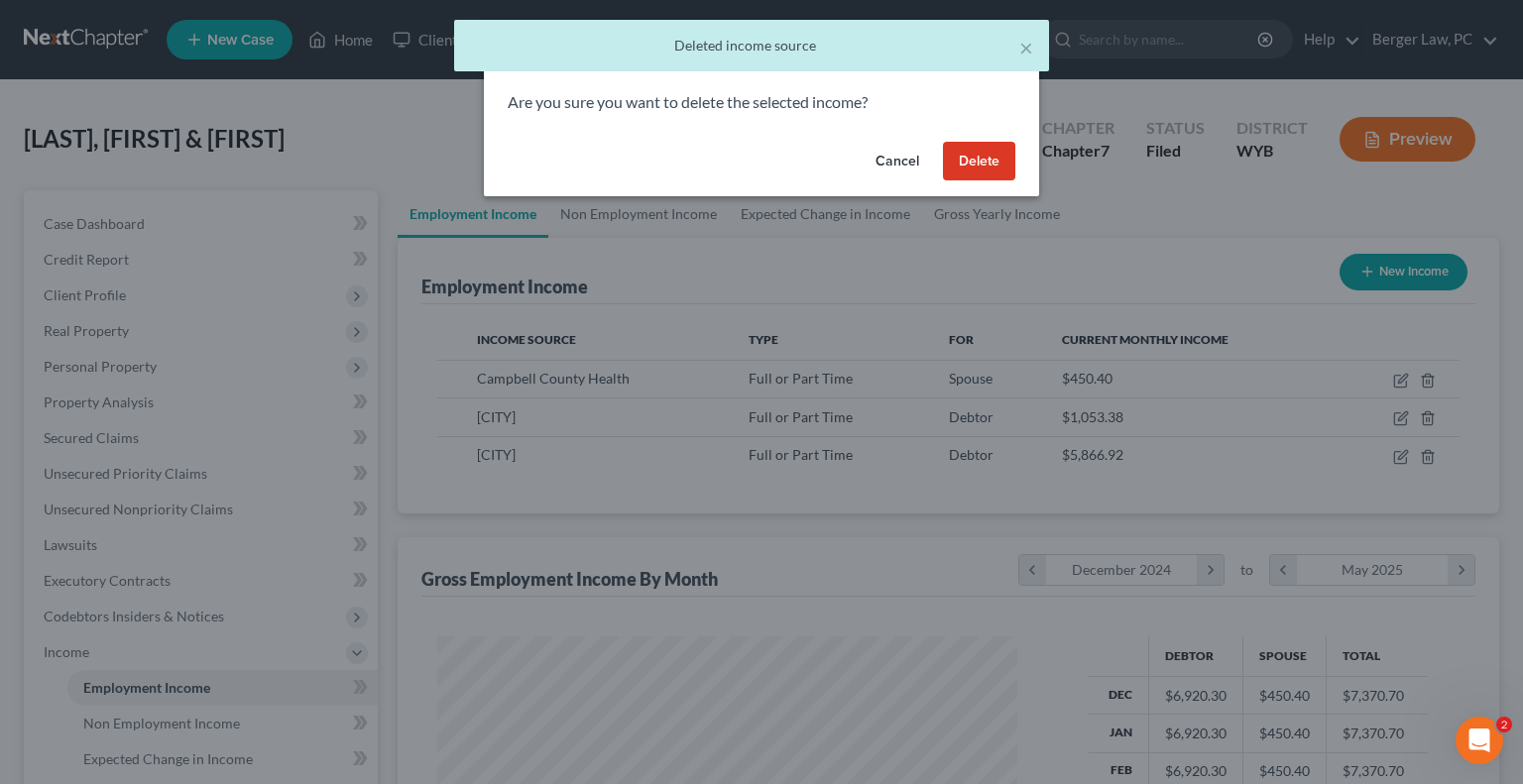 click on "Delete" at bounding box center (979, 162) 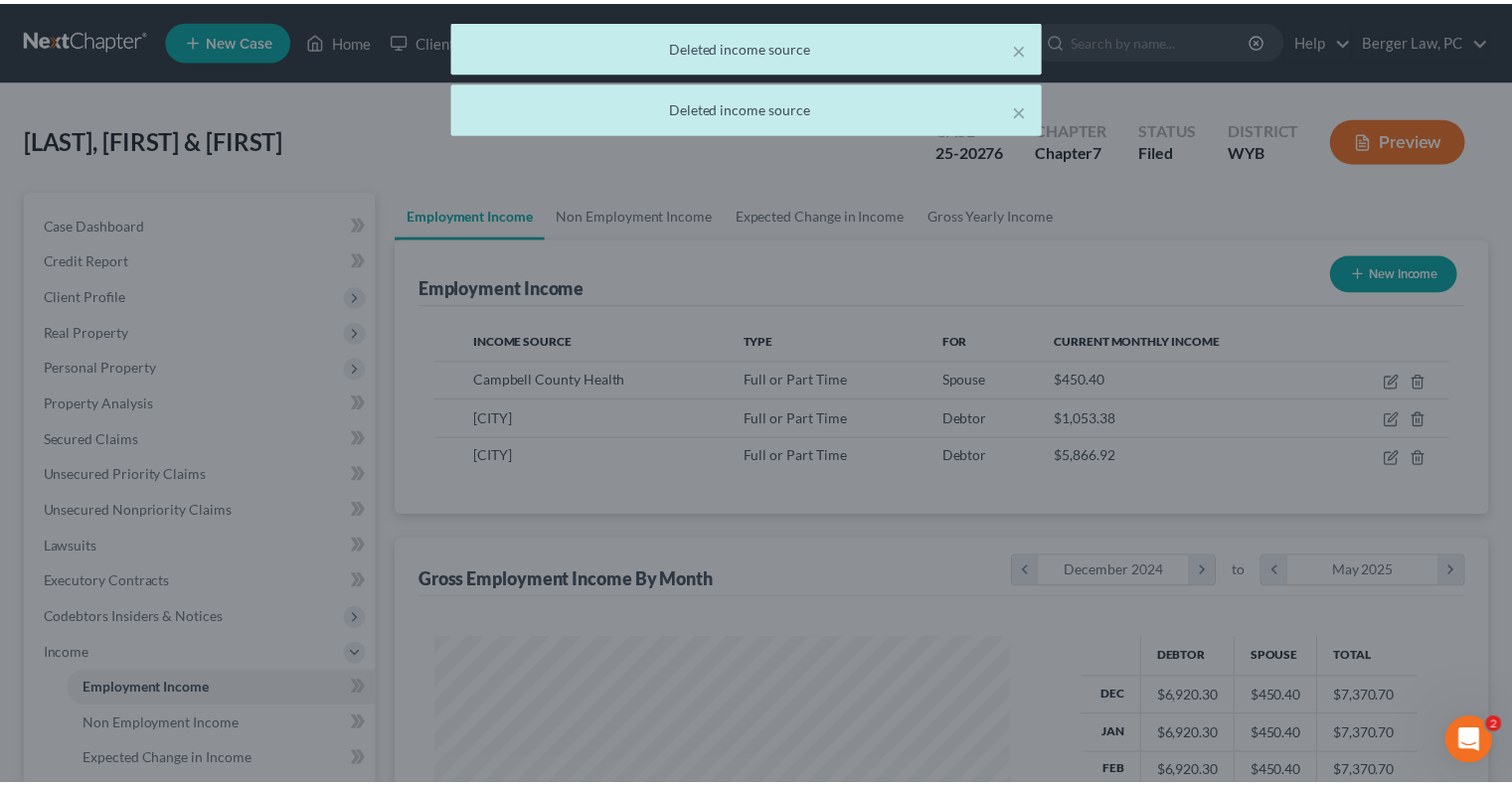 scroll, scrollTop: 354, scrollLeft: 613, axis: both 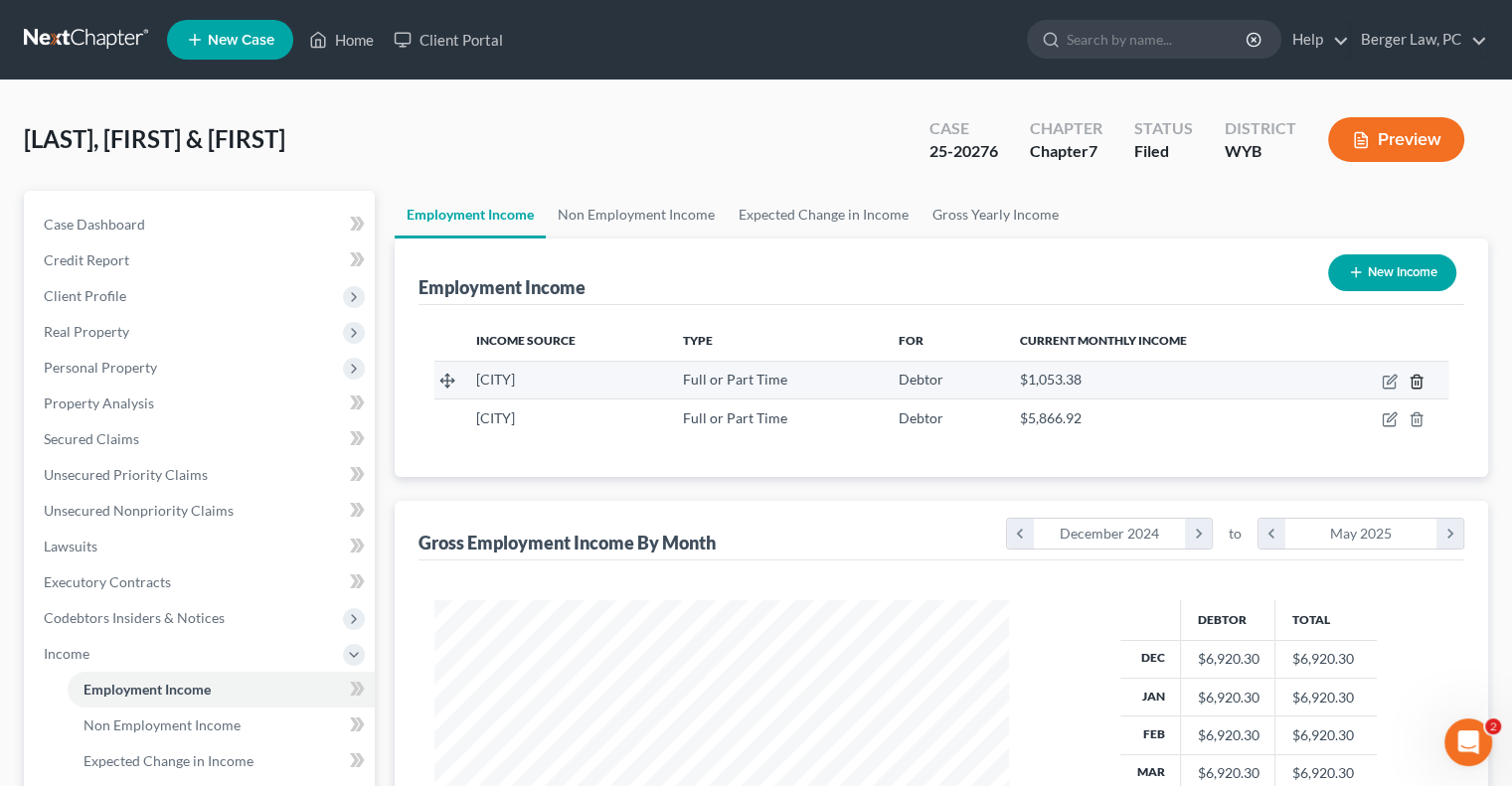 click 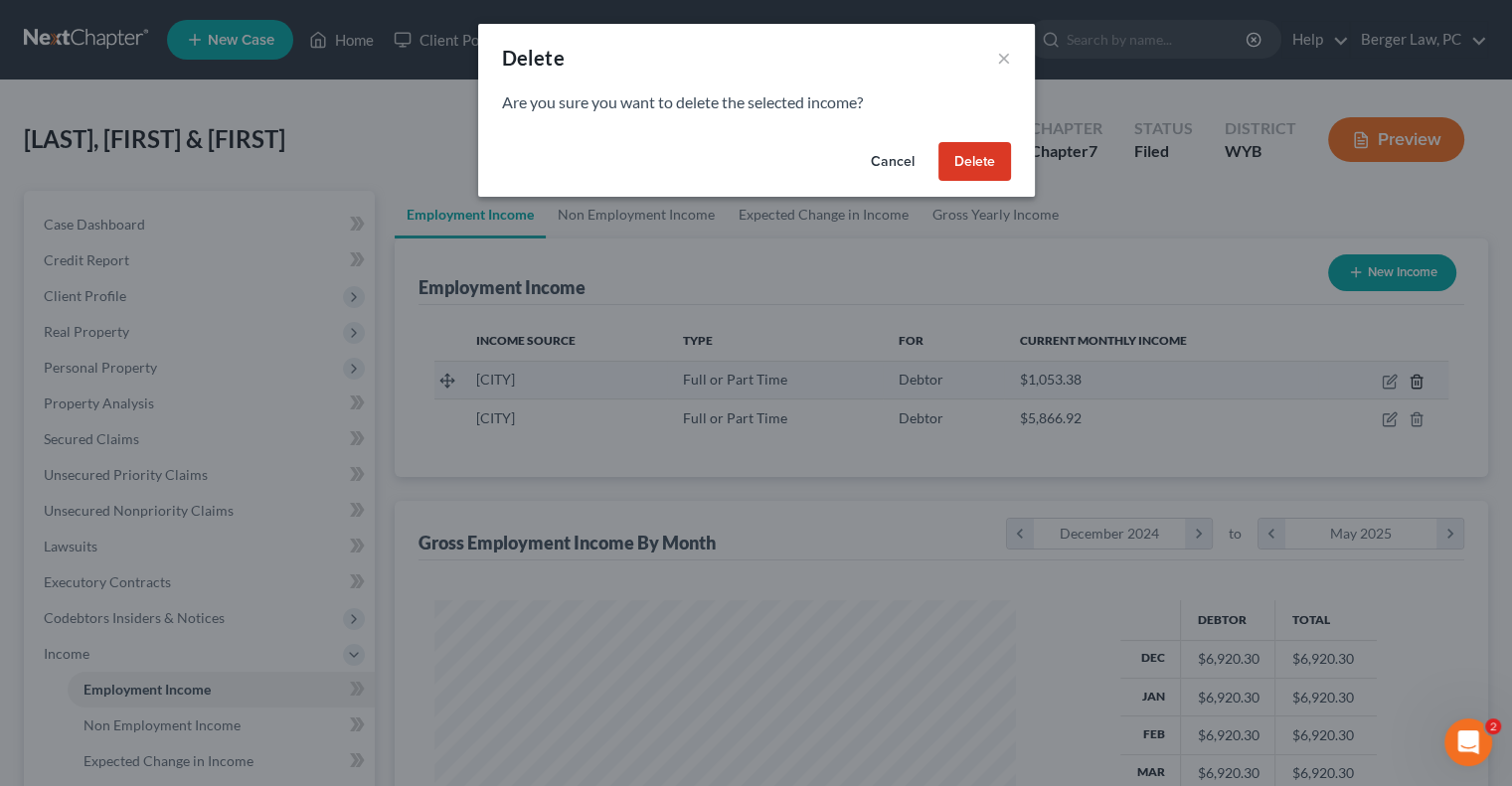 scroll, scrollTop: 993324, scrollLeft: 993462, axis: both 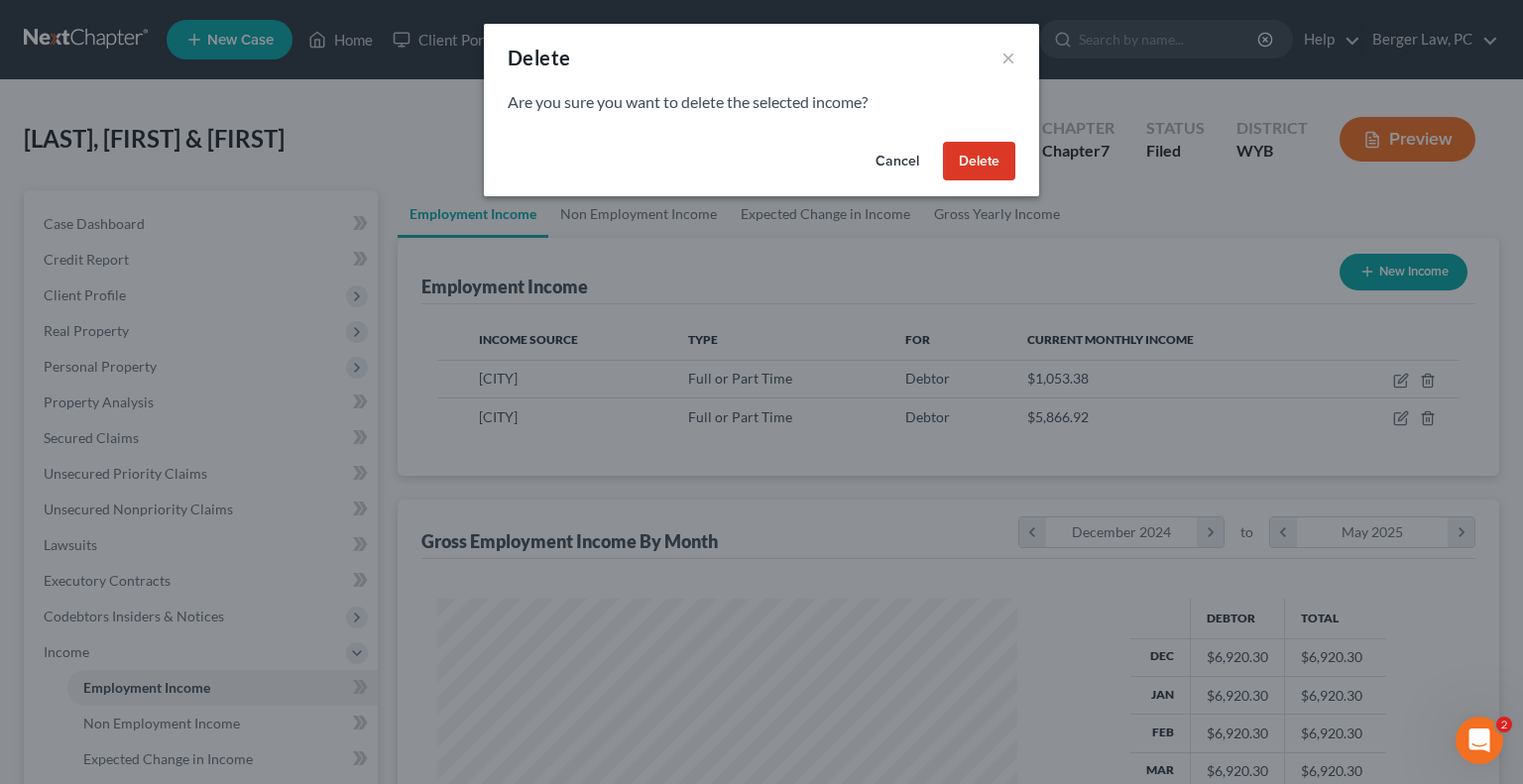 click on "Delete" at bounding box center [979, 162] 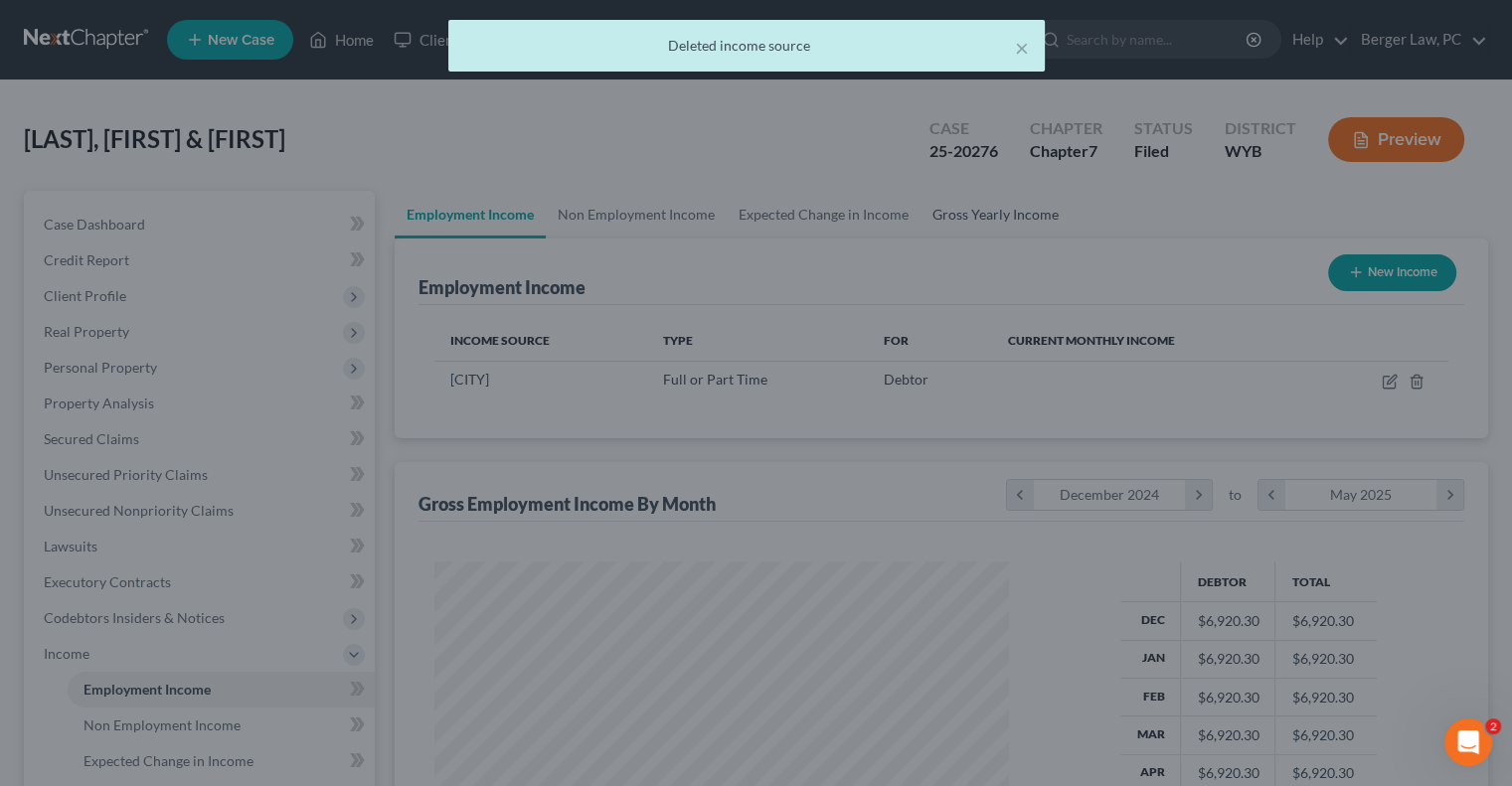 scroll, scrollTop: 354, scrollLeft: 613, axis: both 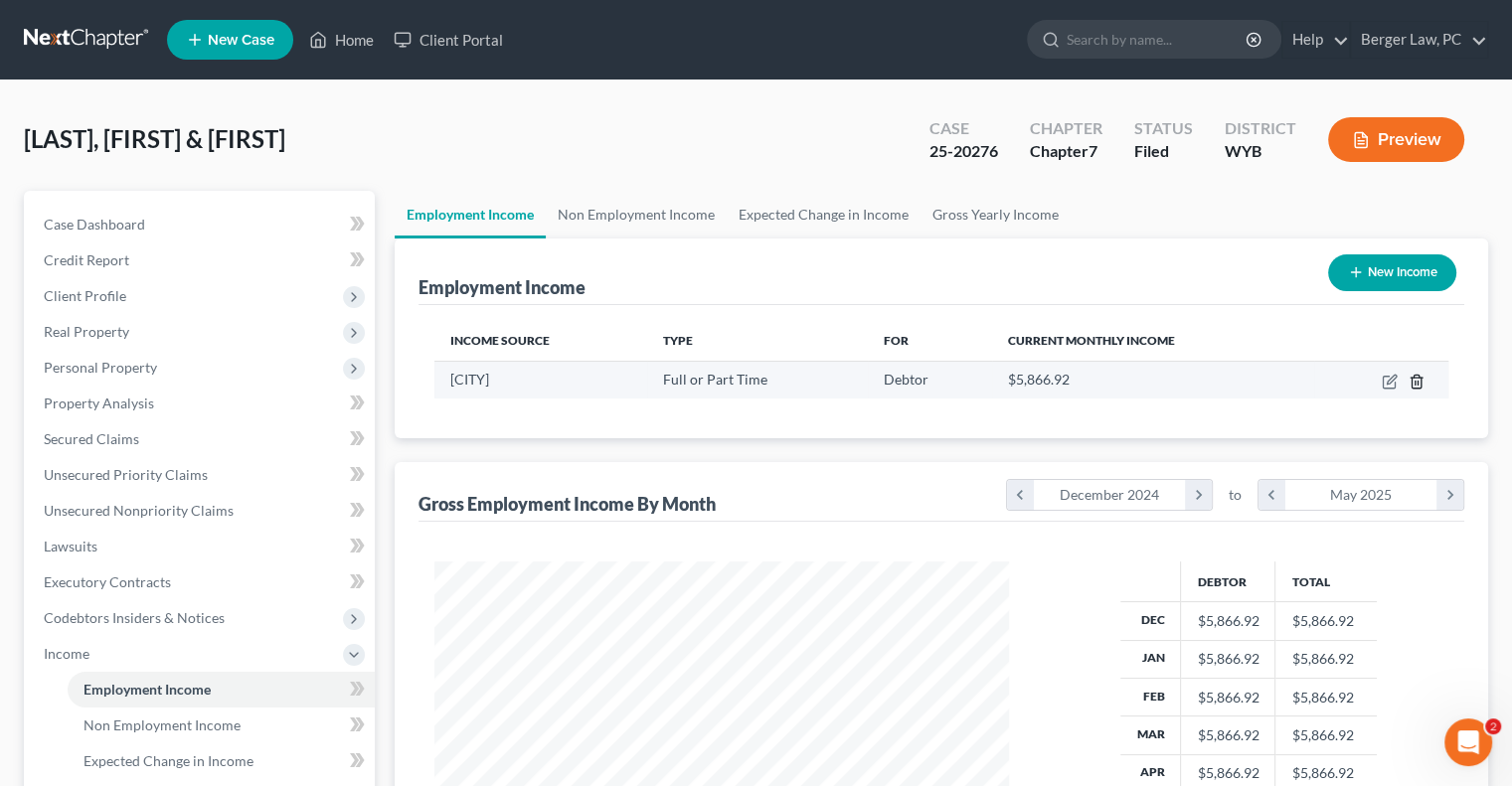 click 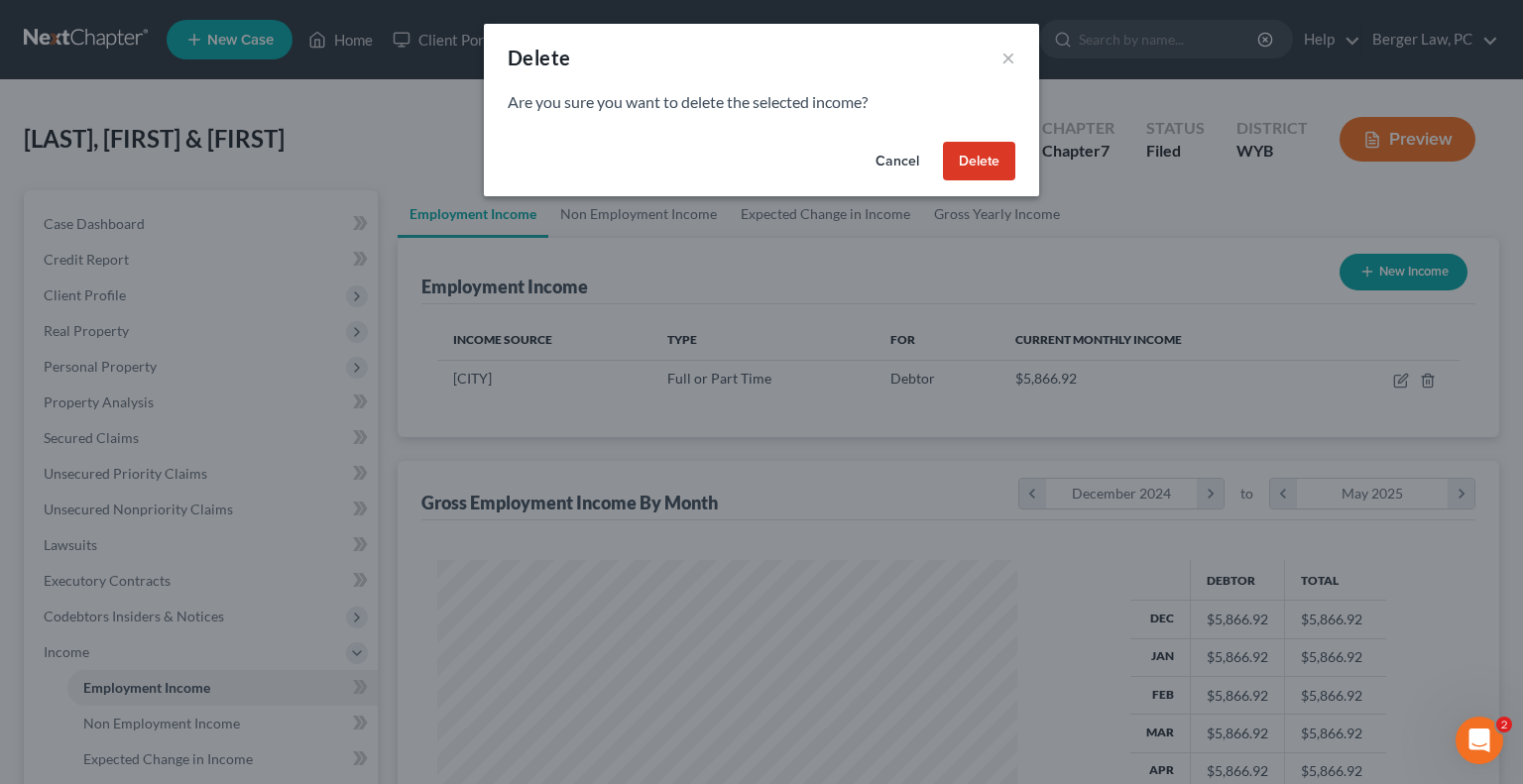 click on "Delete" at bounding box center [979, 162] 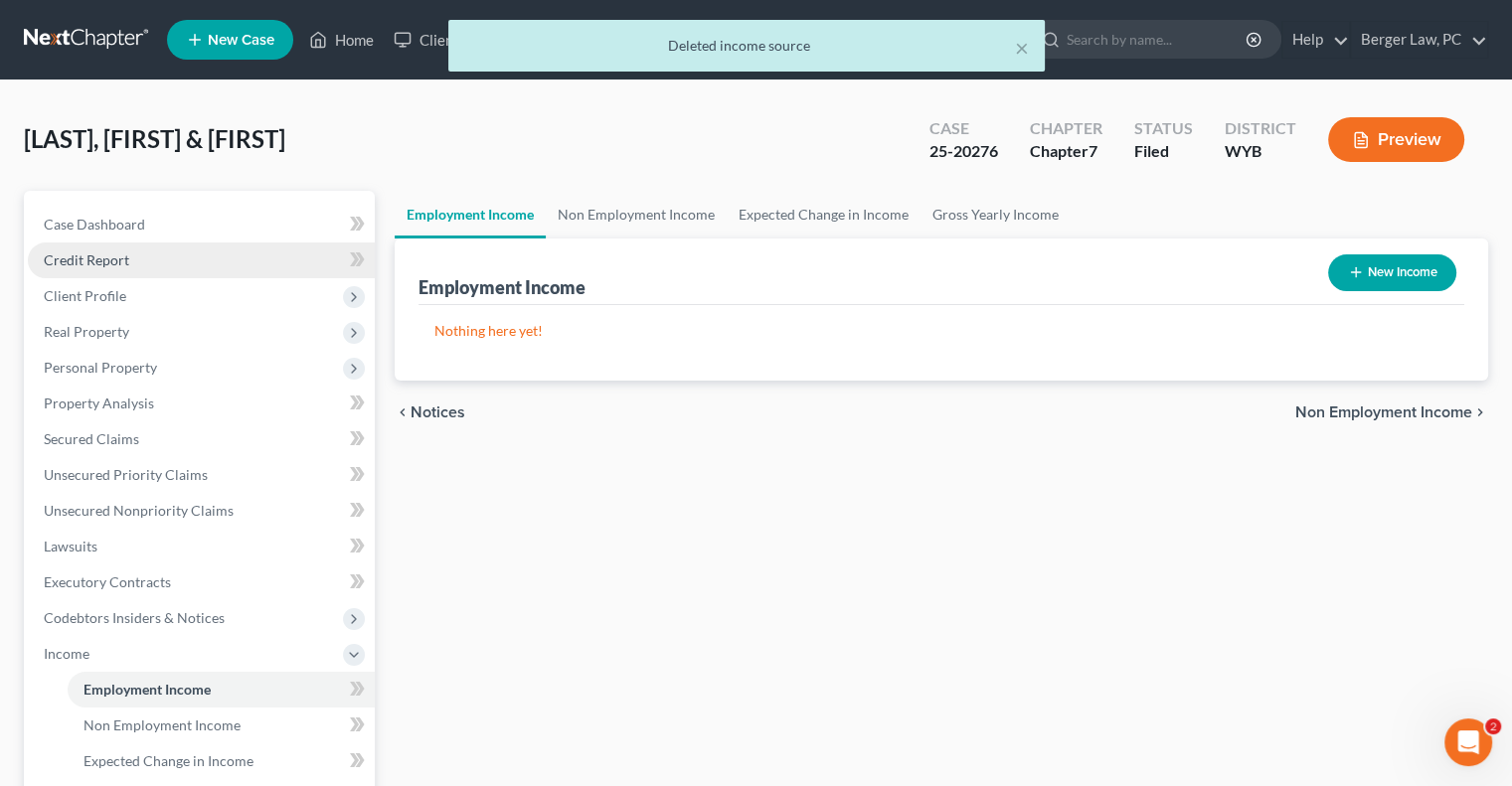 click on "Credit Report" at bounding box center [201, 260] 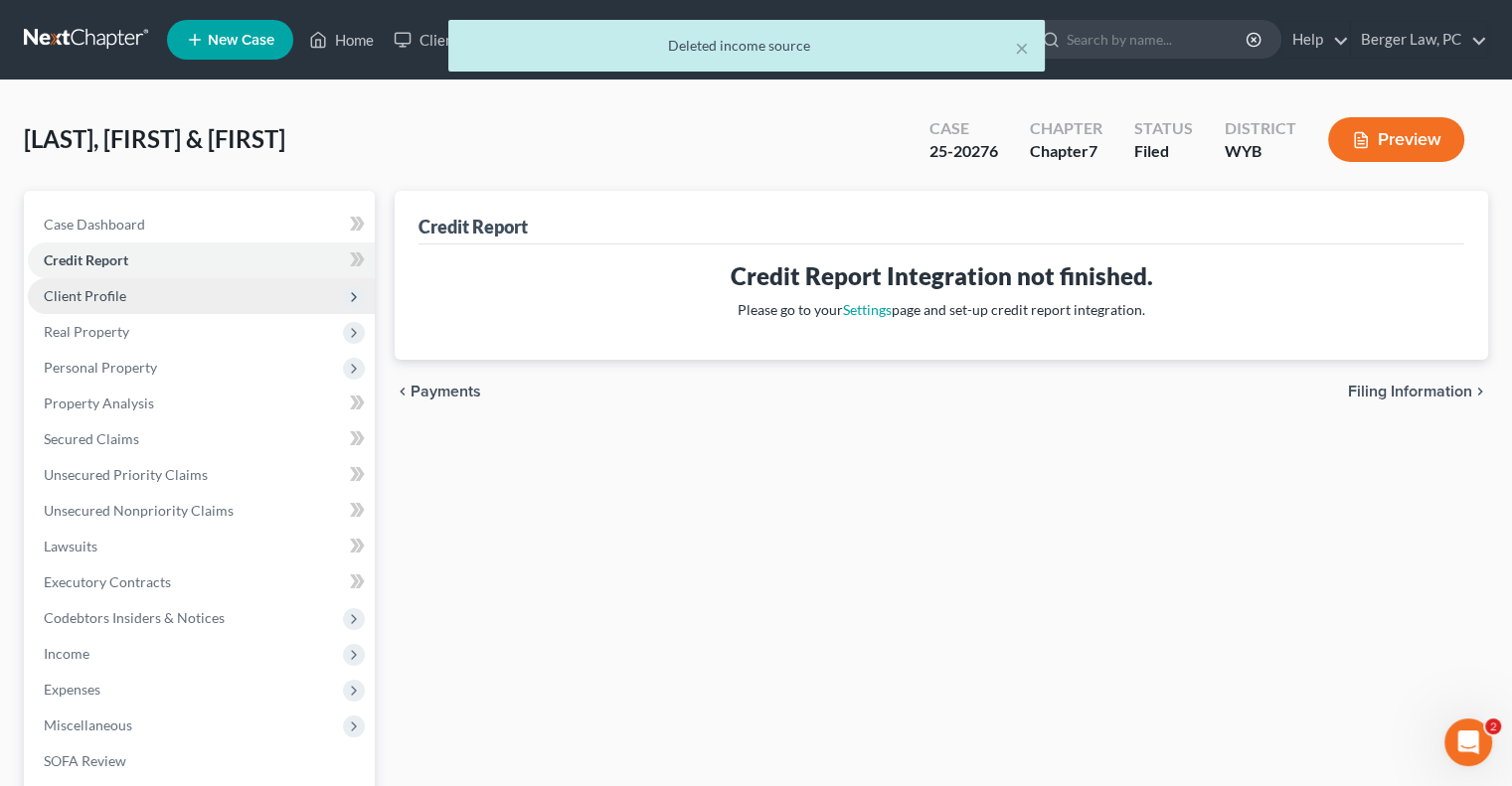 click on "Client Profile" at bounding box center (84, 295) 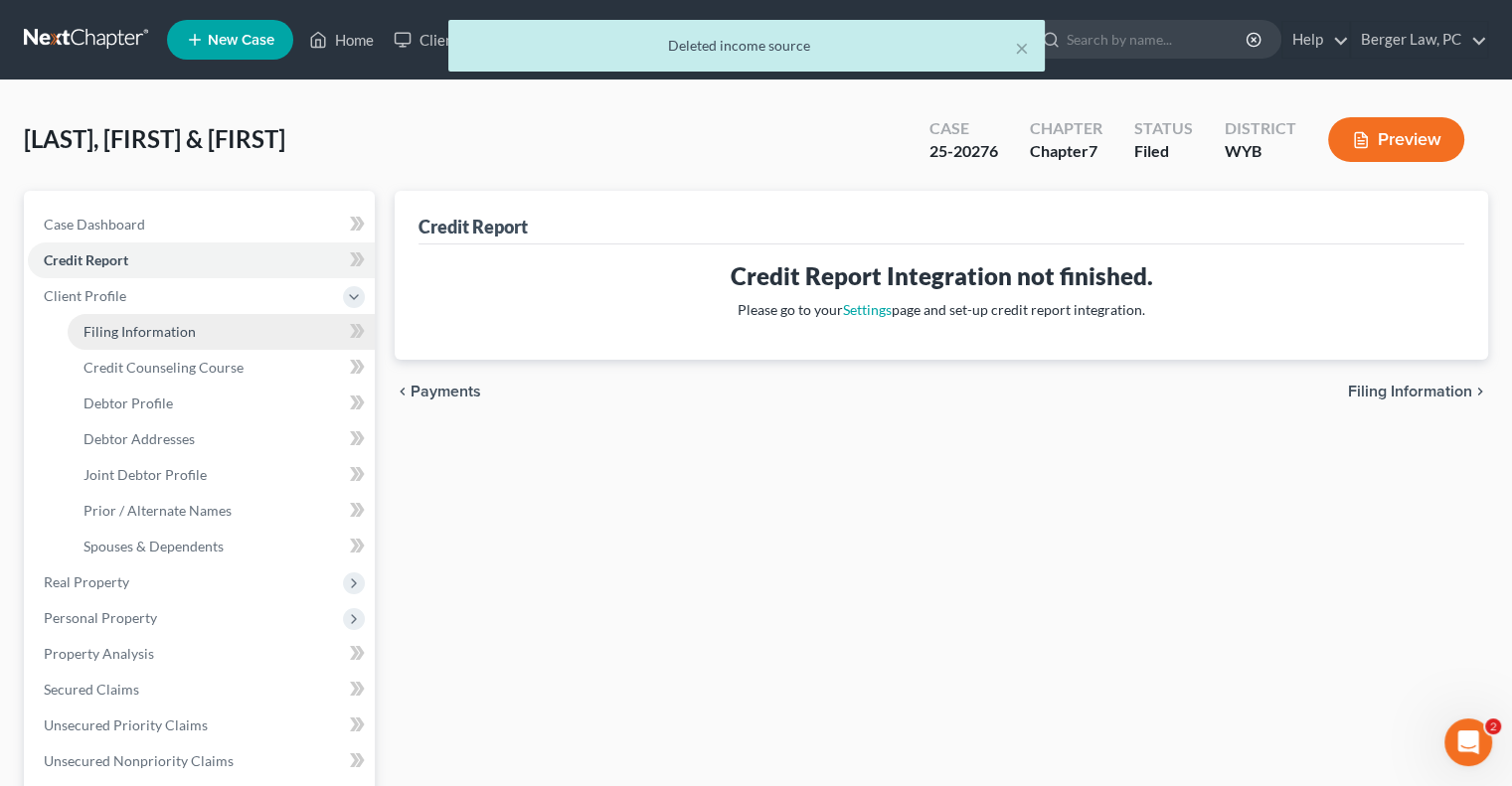click on "Filing Information" at bounding box center [139, 331] 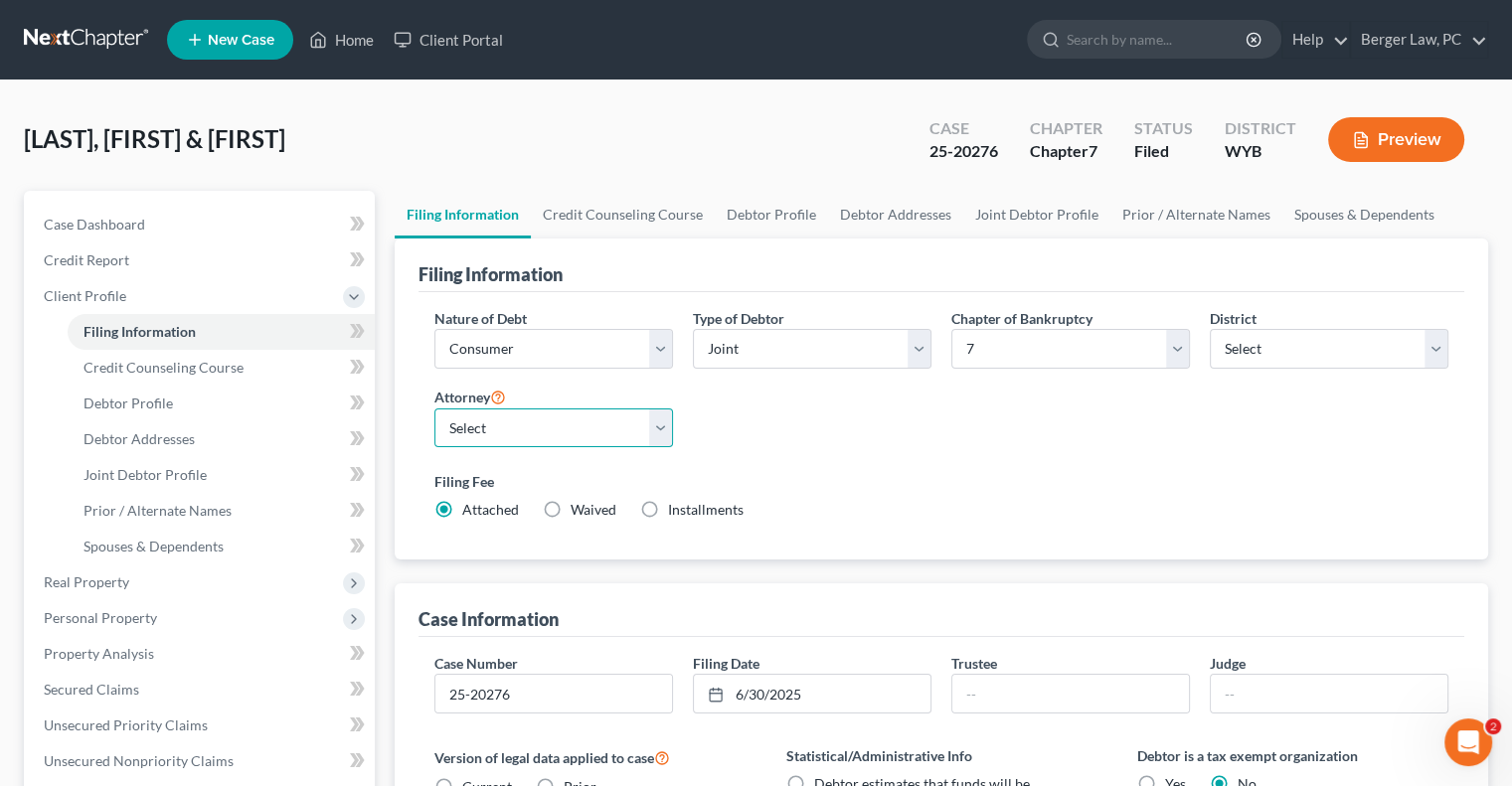 click on "Select" at bounding box center (554, 428) 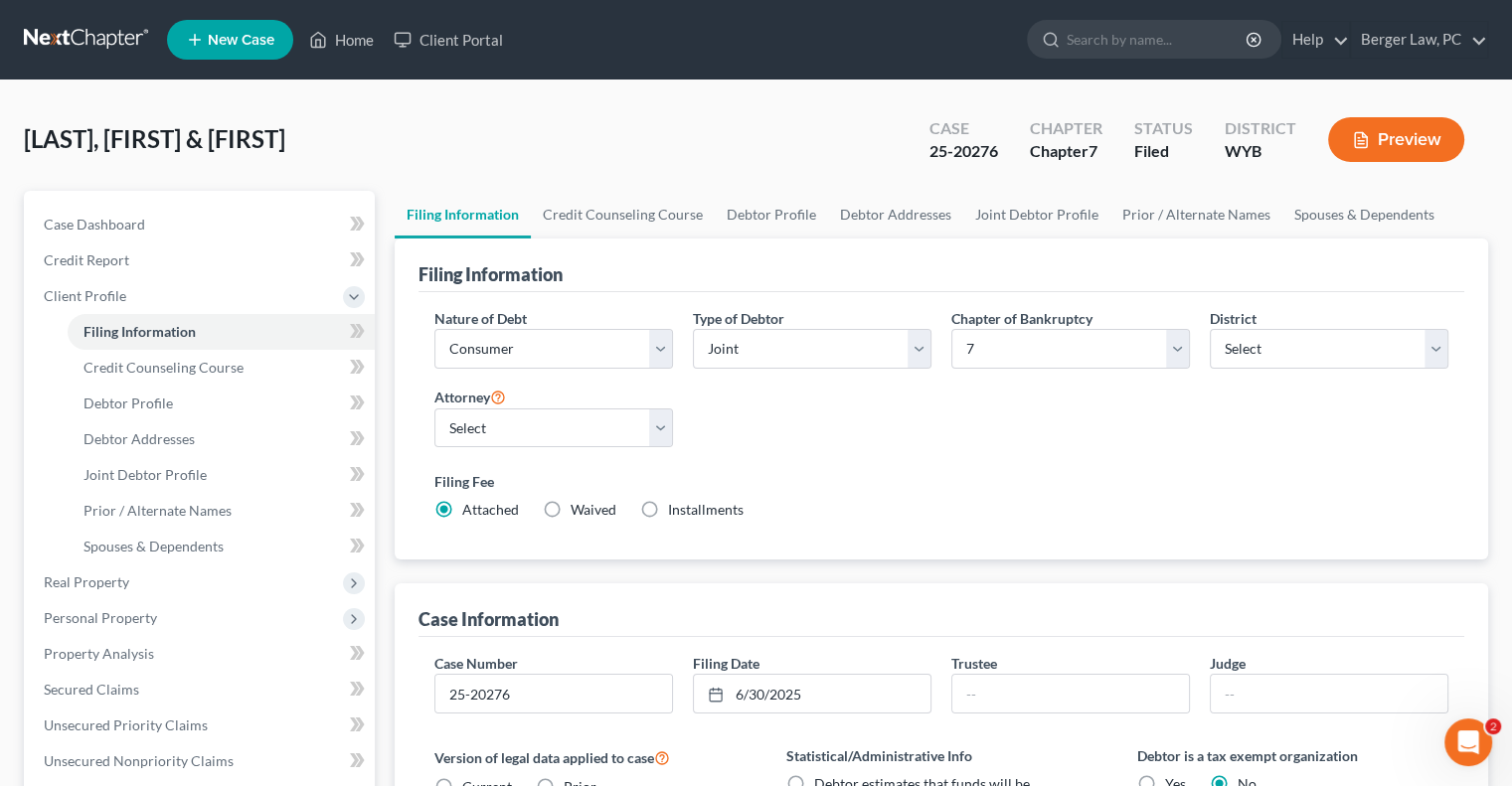 click on "Filing Fee" at bounding box center [941, 481] 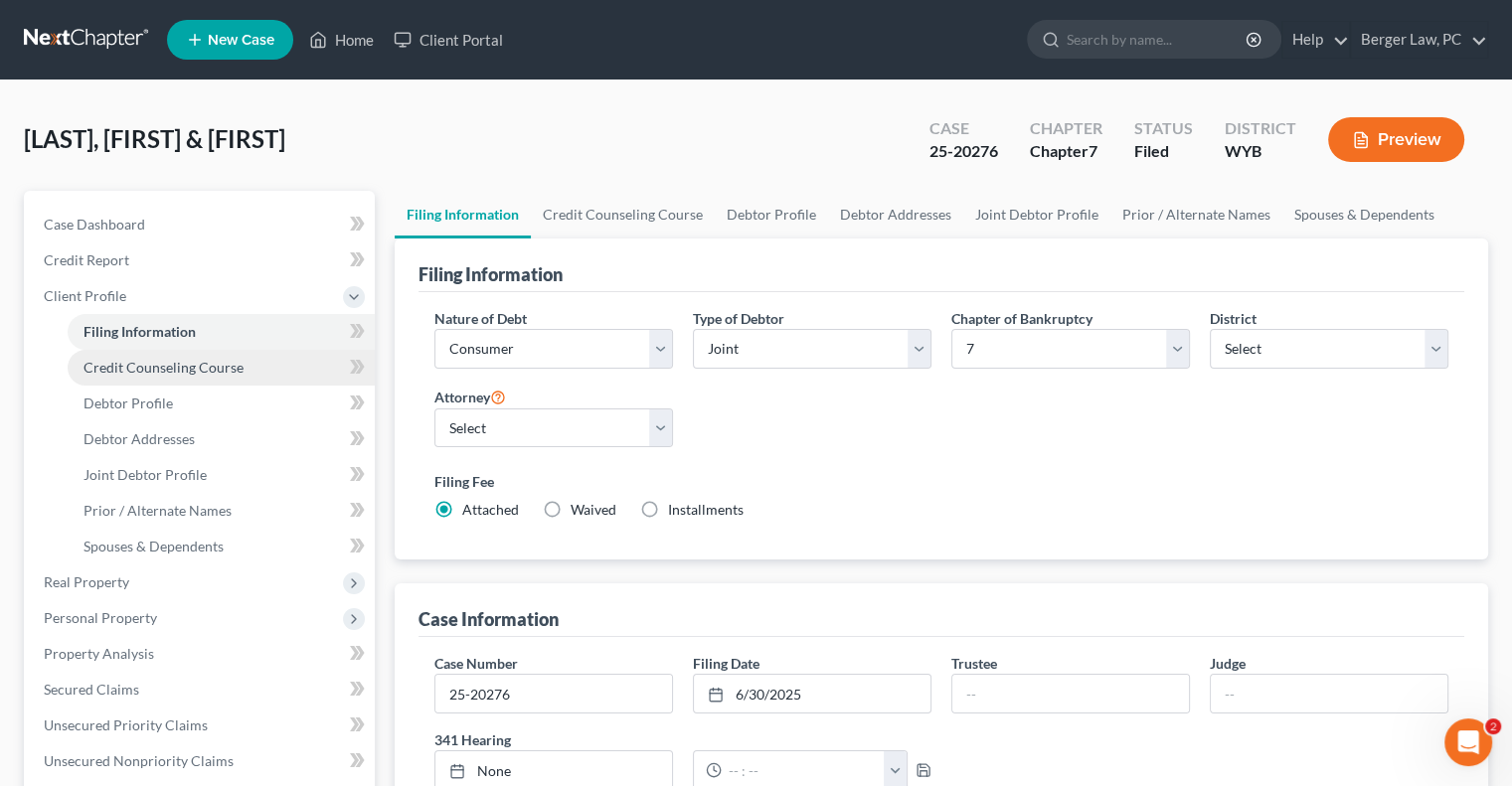 click on "Credit Counseling Course" at bounding box center (163, 367) 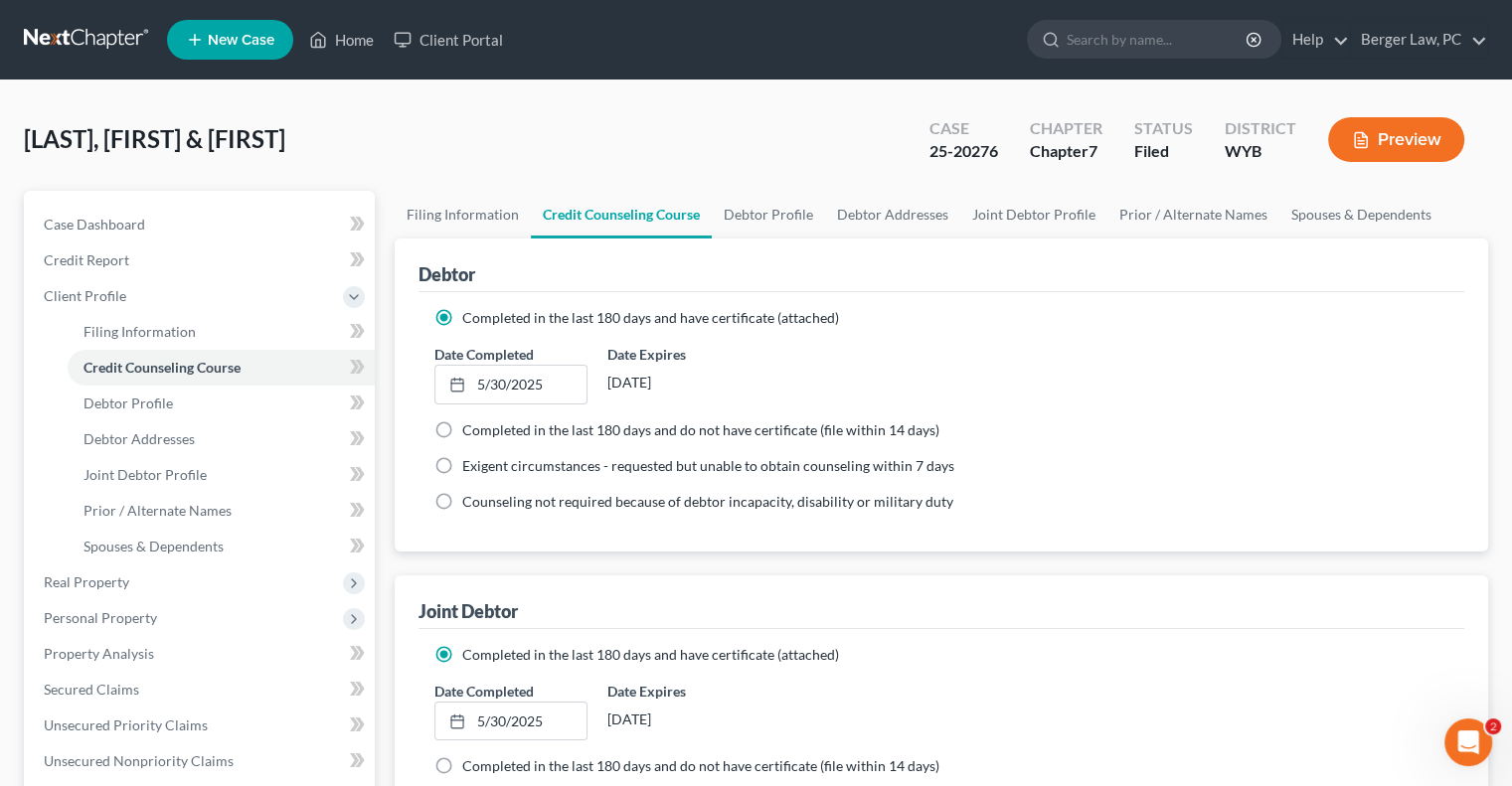 click at bounding box center [87, 40] 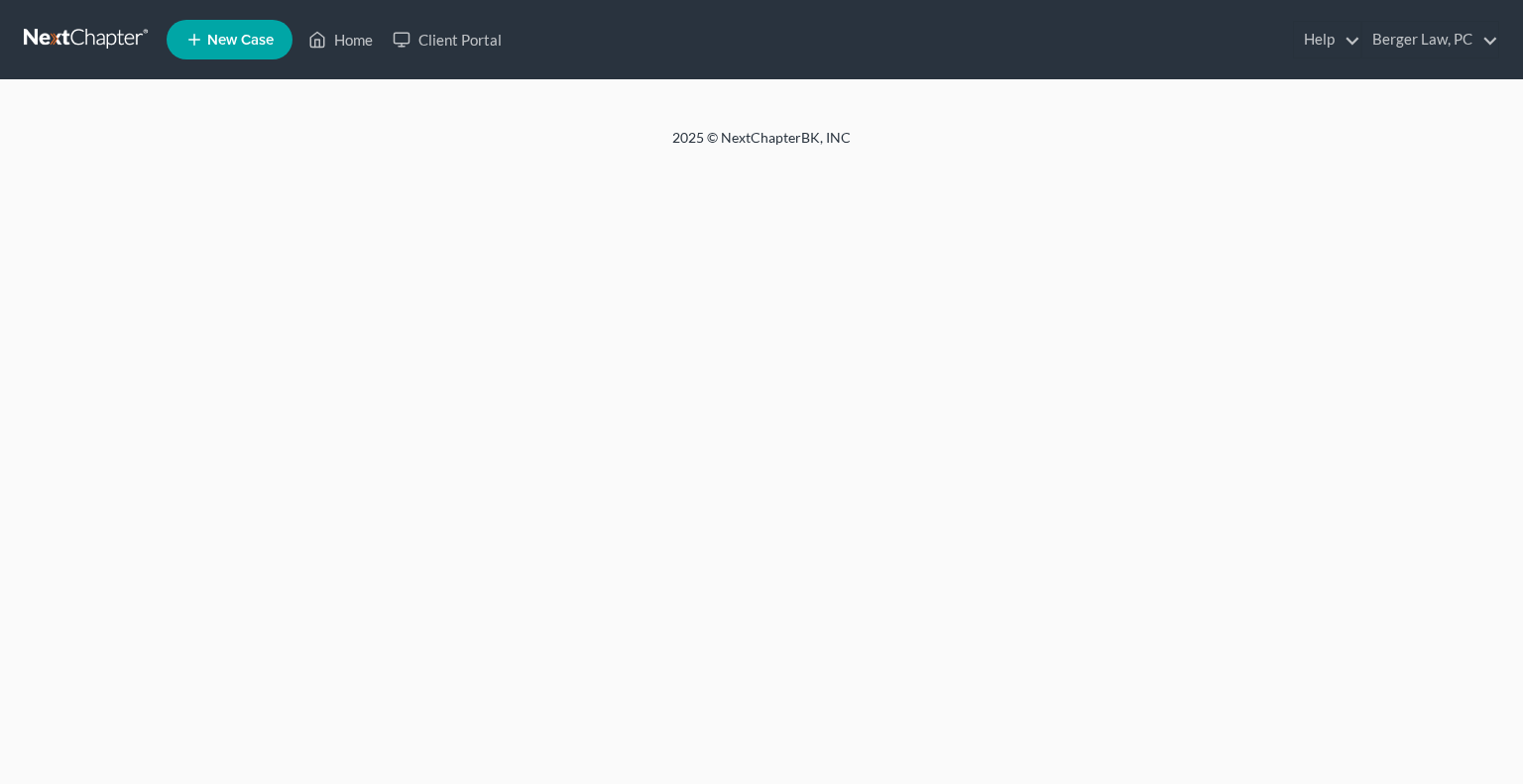 scroll, scrollTop: 0, scrollLeft: 0, axis: both 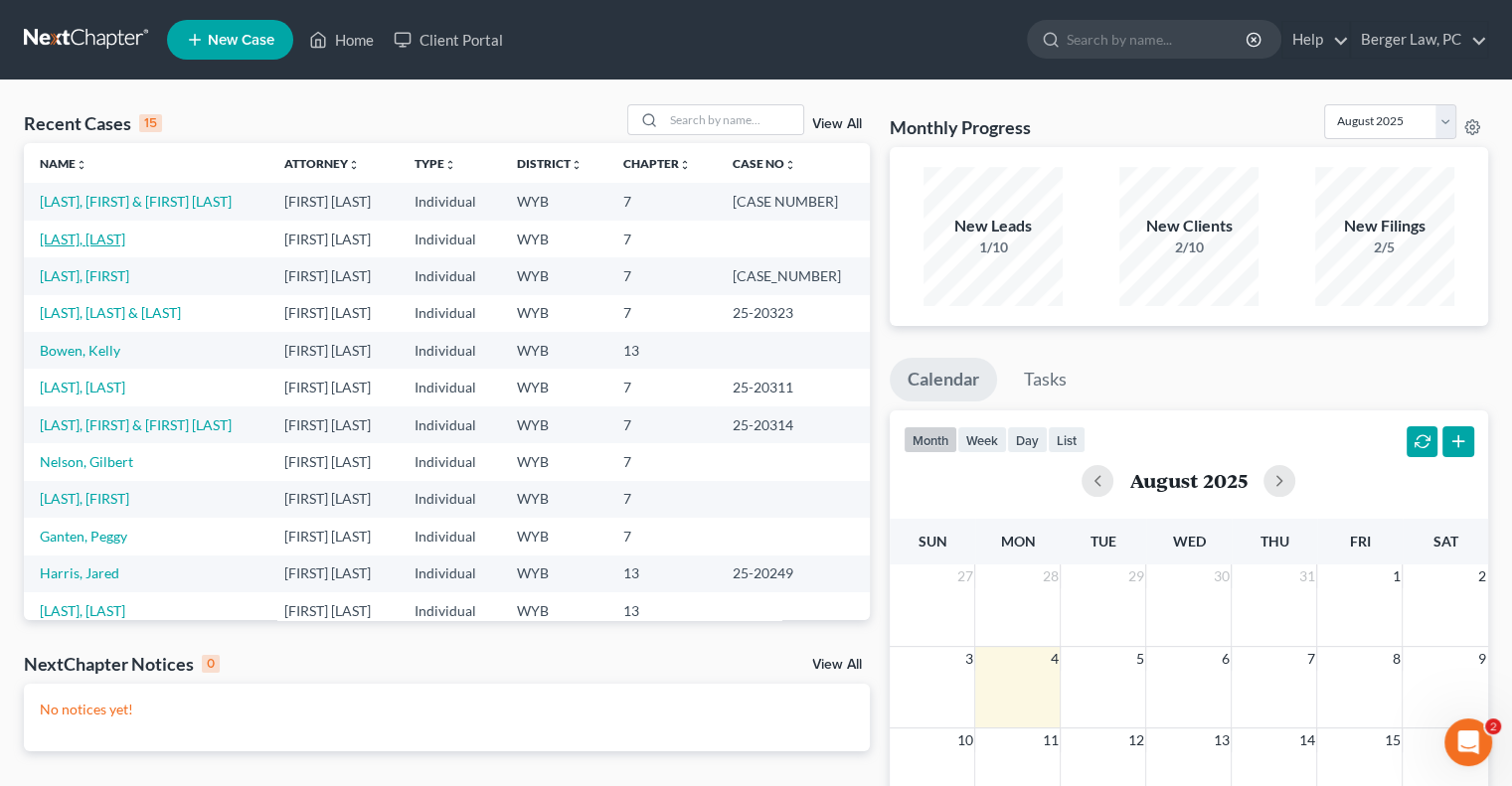click on "[LAST], [LAST]" at bounding box center [83, 238] 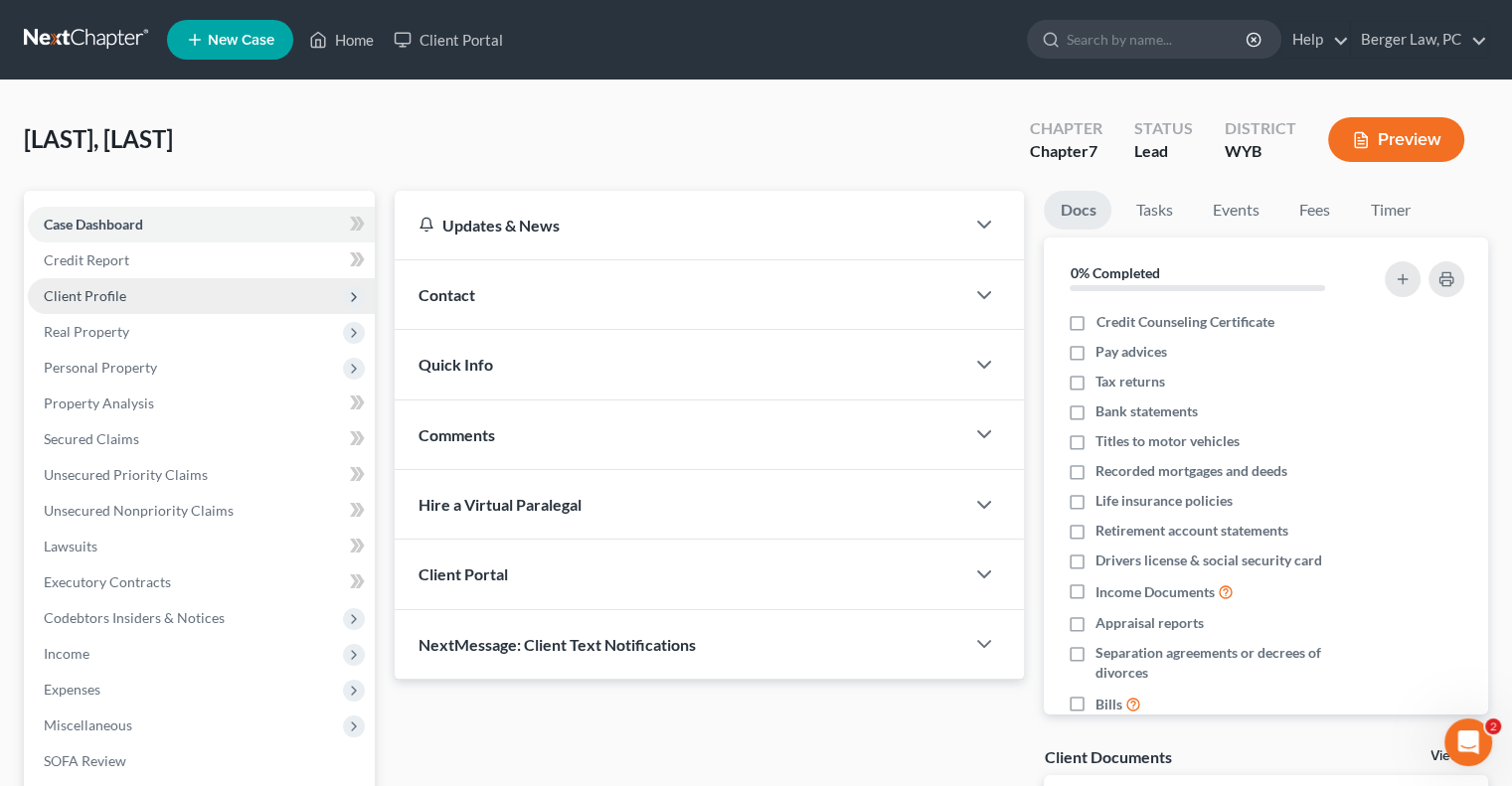 click on "Client Profile" at bounding box center [201, 296] 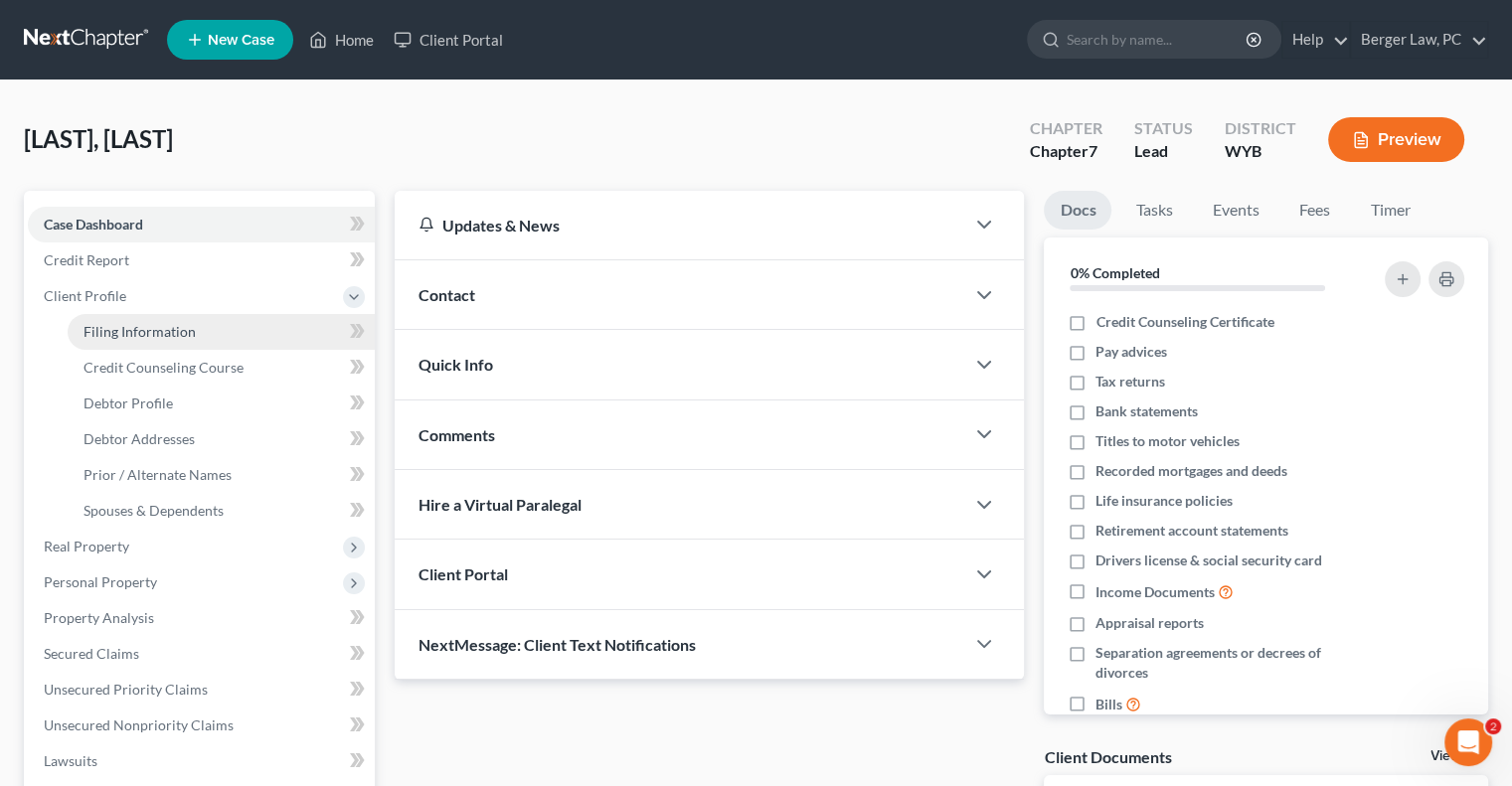 click on "Filing Information" at bounding box center [221, 332] 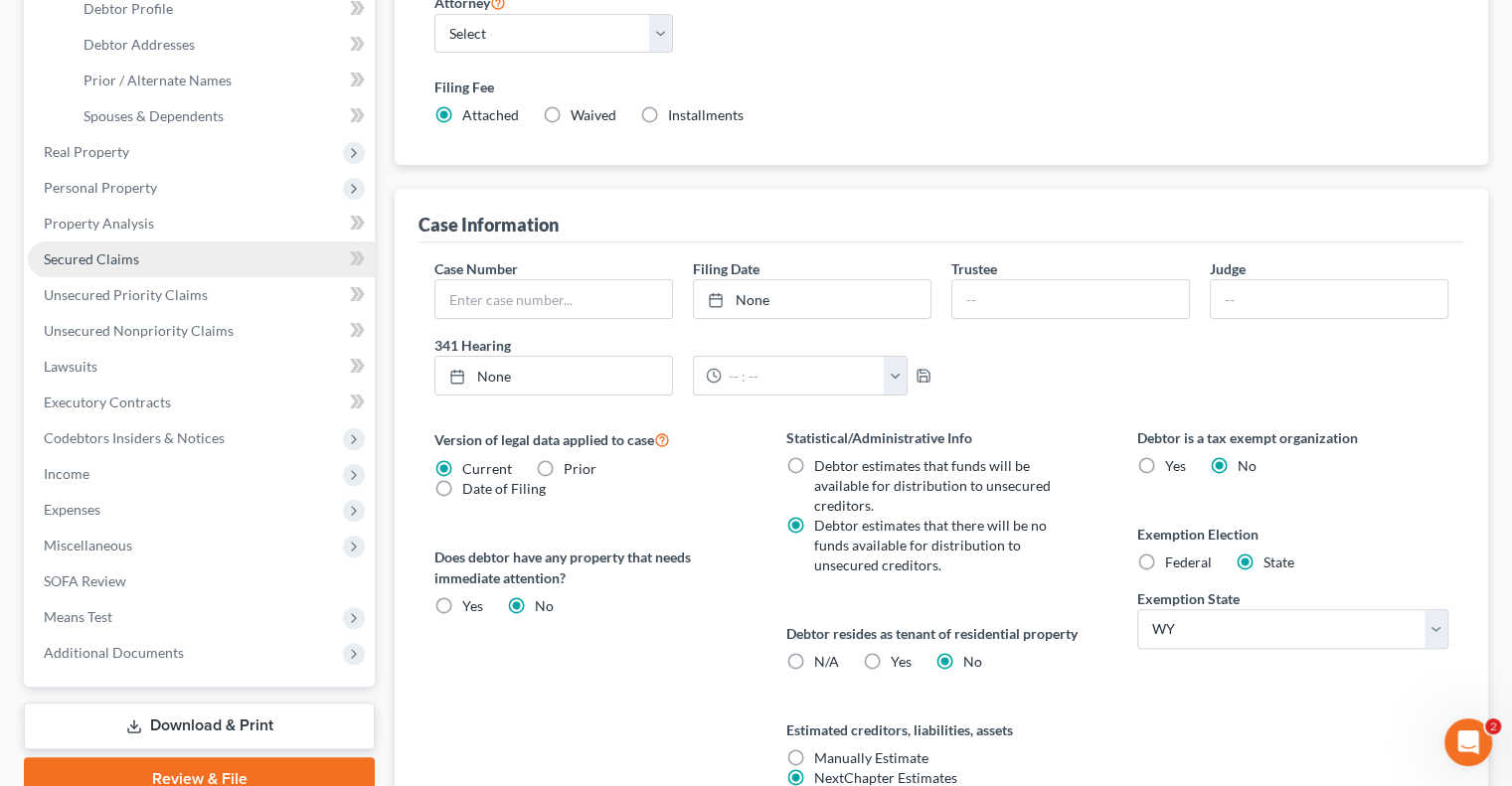 scroll, scrollTop: 397, scrollLeft: 0, axis: vertical 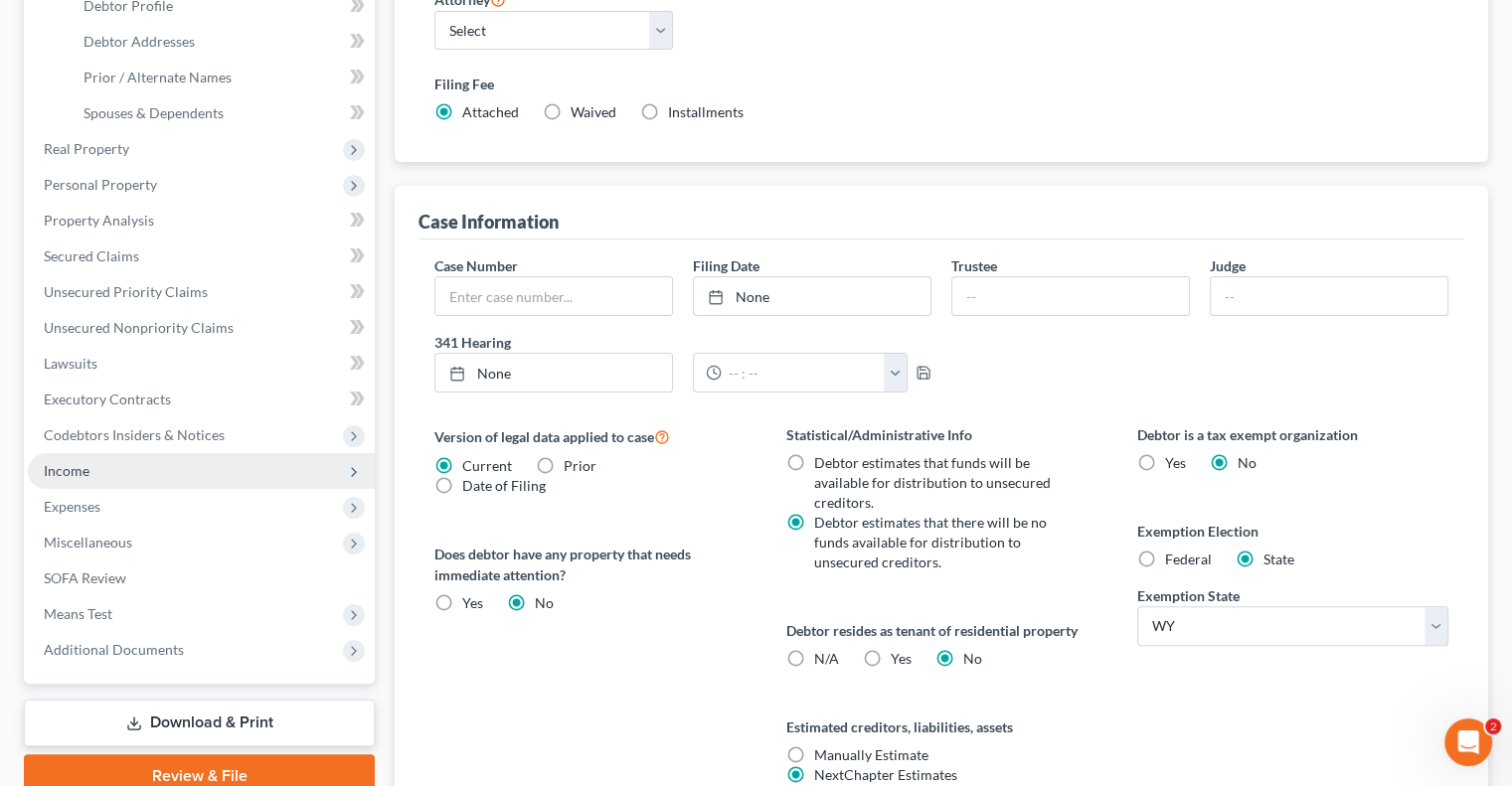 click on "Income" at bounding box center [201, 471] 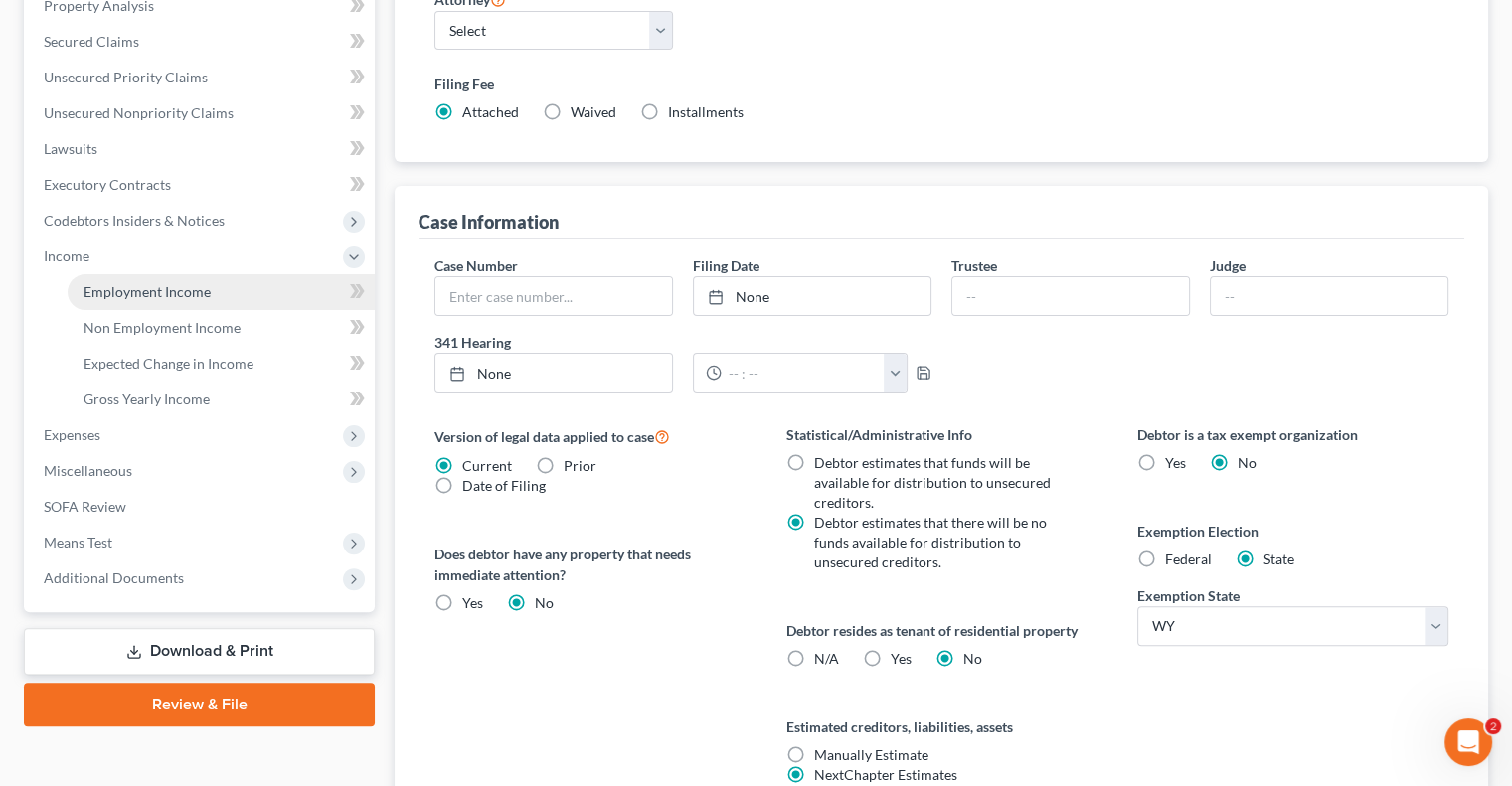 click on "Employment Income" at bounding box center (147, 291) 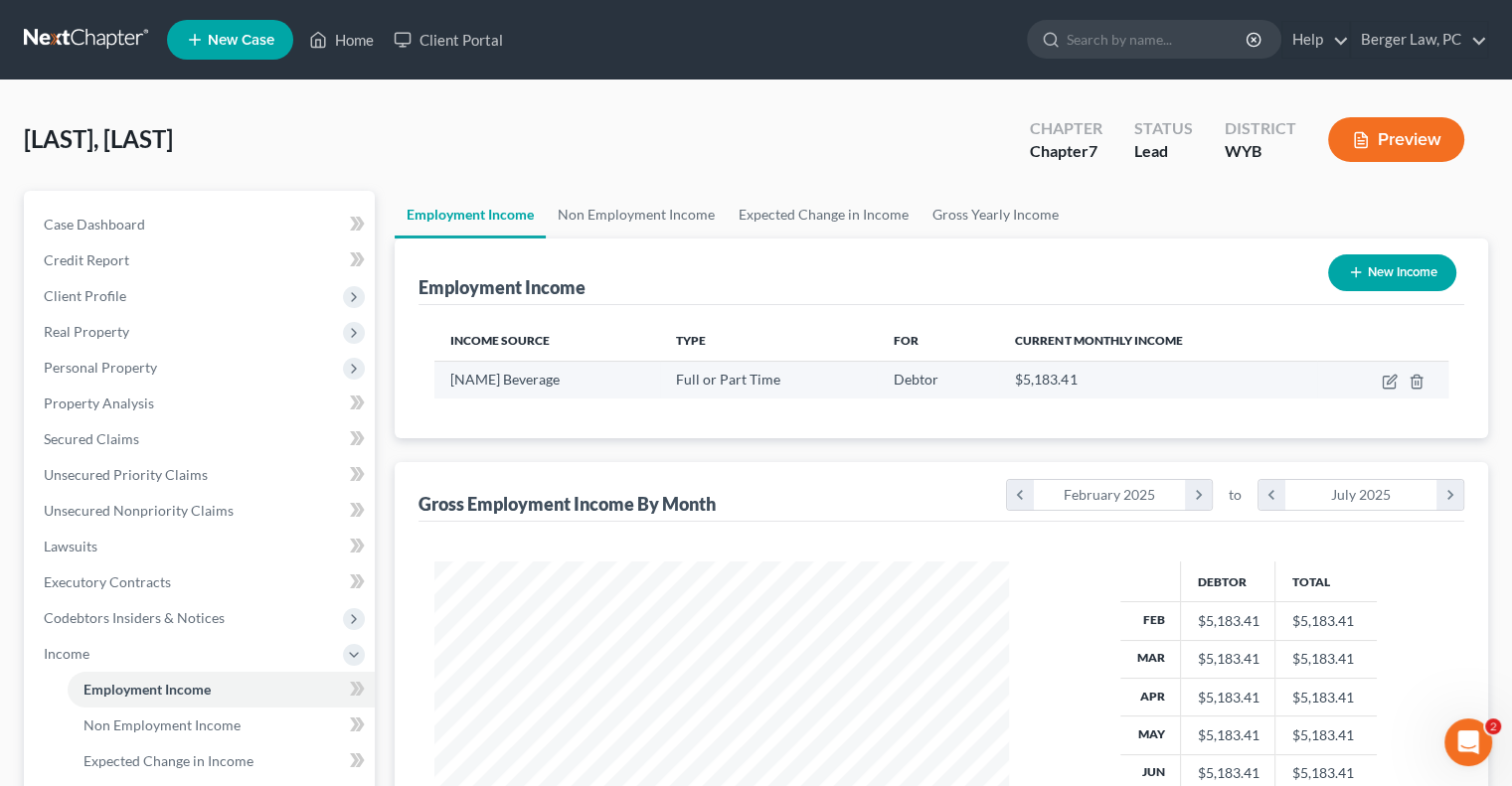 scroll, scrollTop: 0, scrollLeft: 0, axis: both 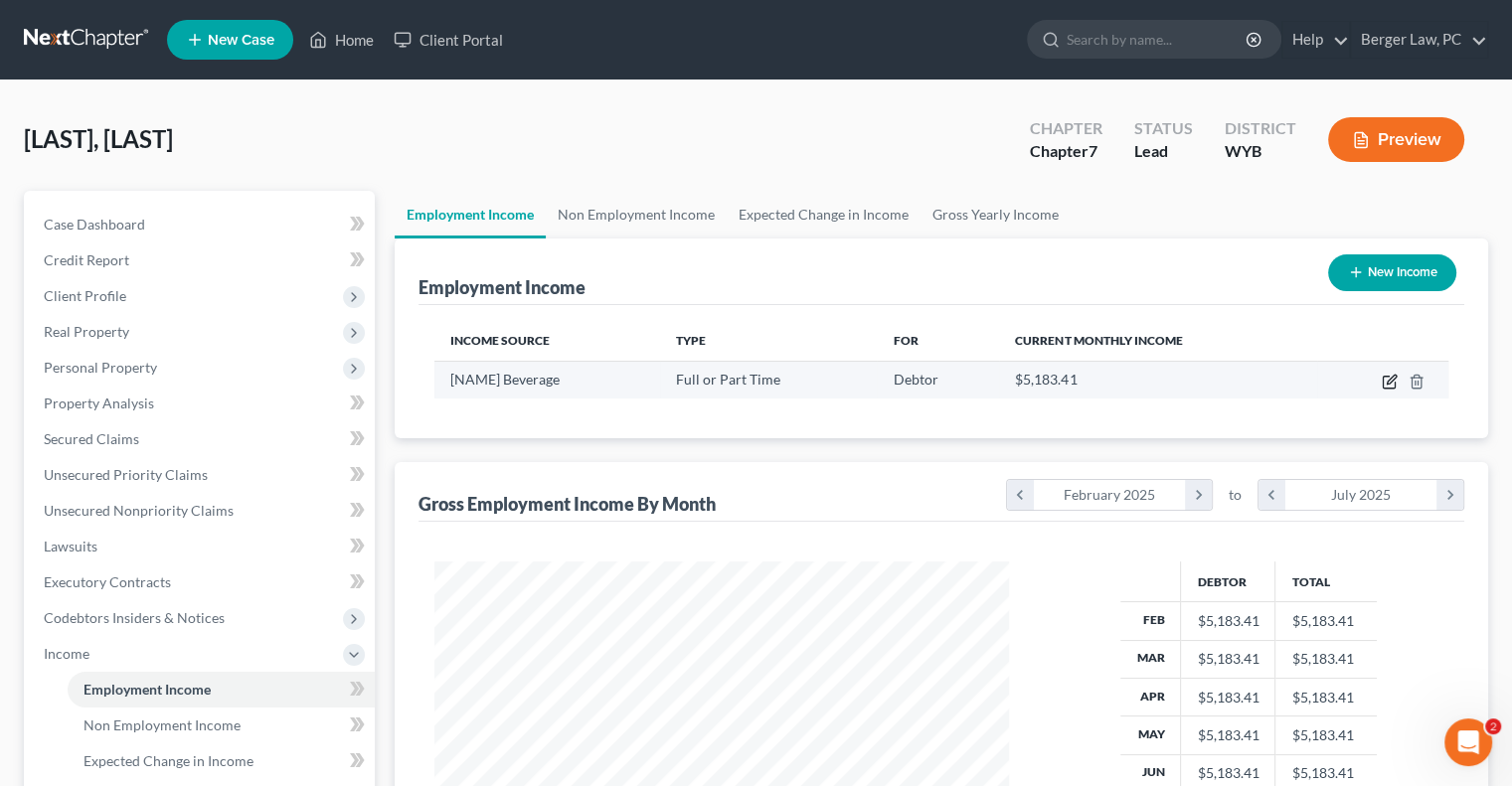 click 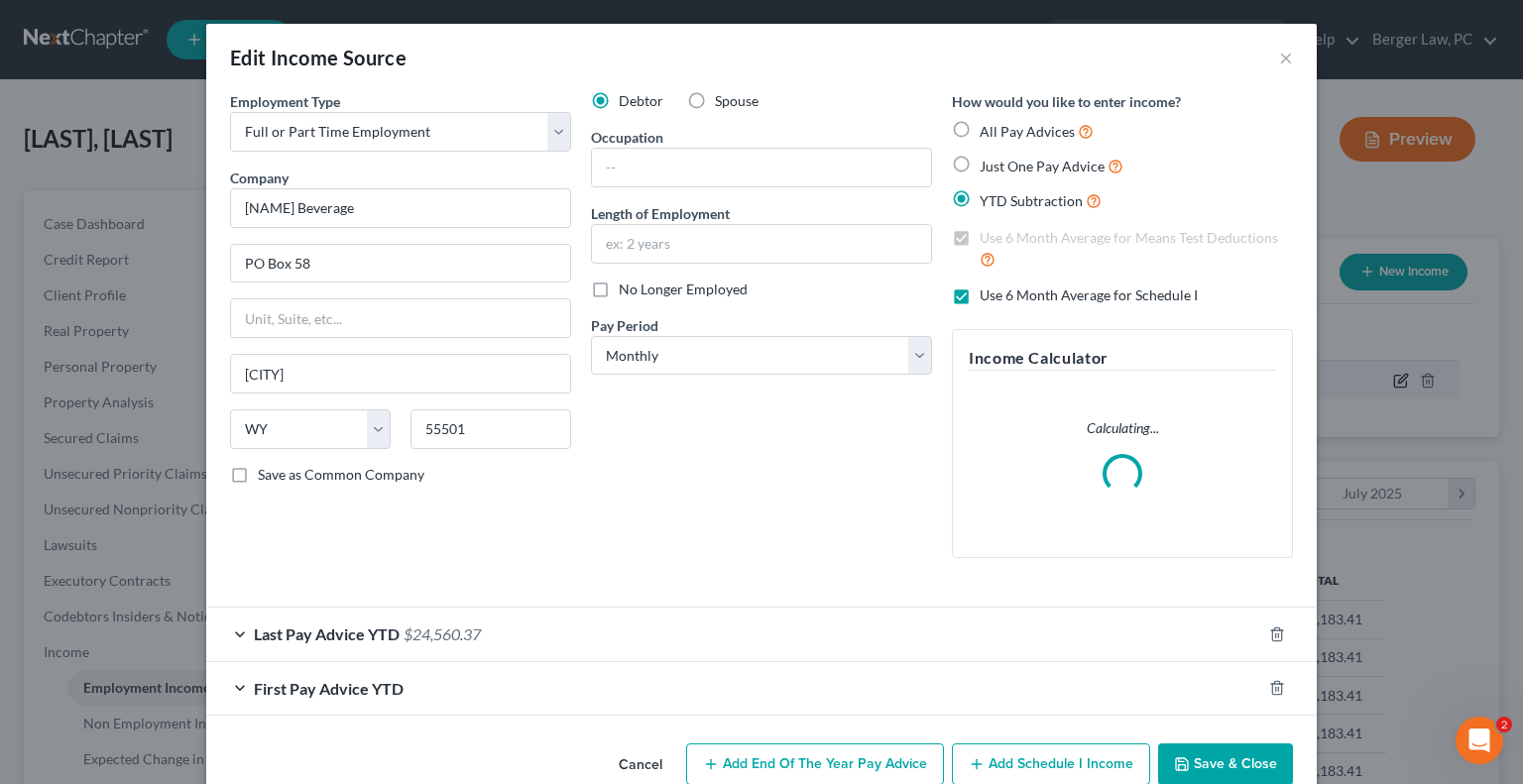 scroll, scrollTop: 990797, scrollLeft: 990917, axis: both 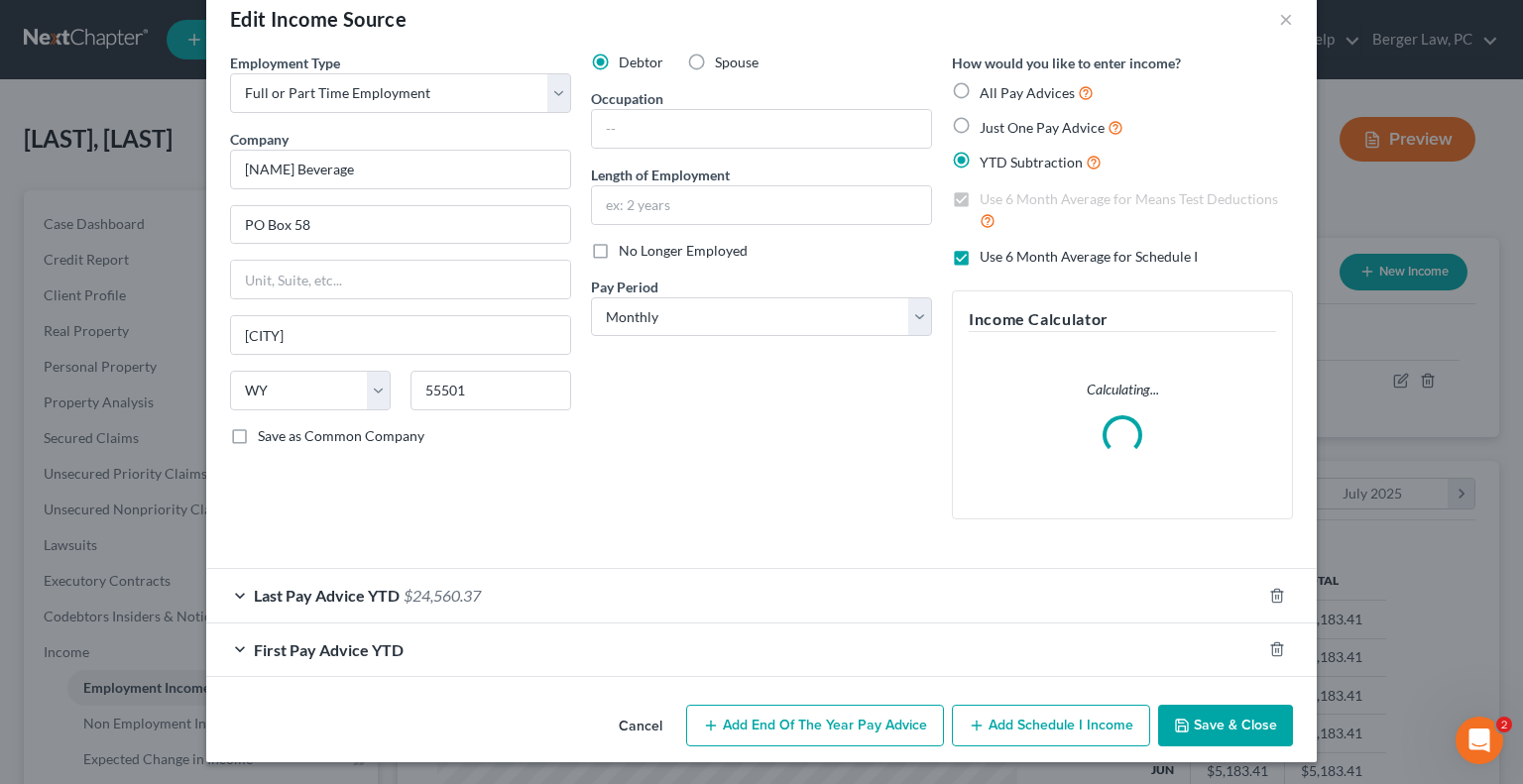 click on "Last Pay Advice YTD" at bounding box center (326, 595) 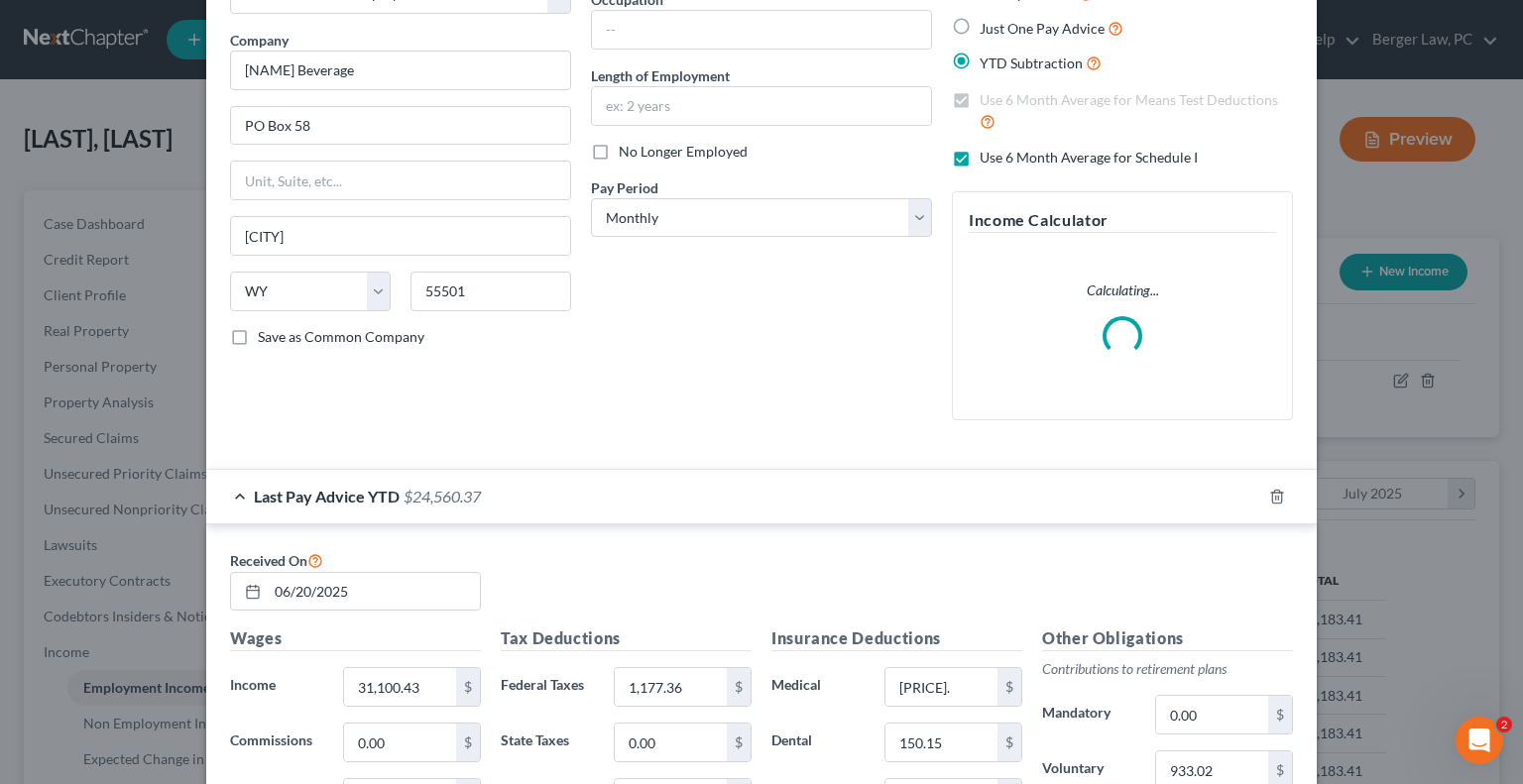 click on "Last Pay Advice YTD" at bounding box center [326, 496] 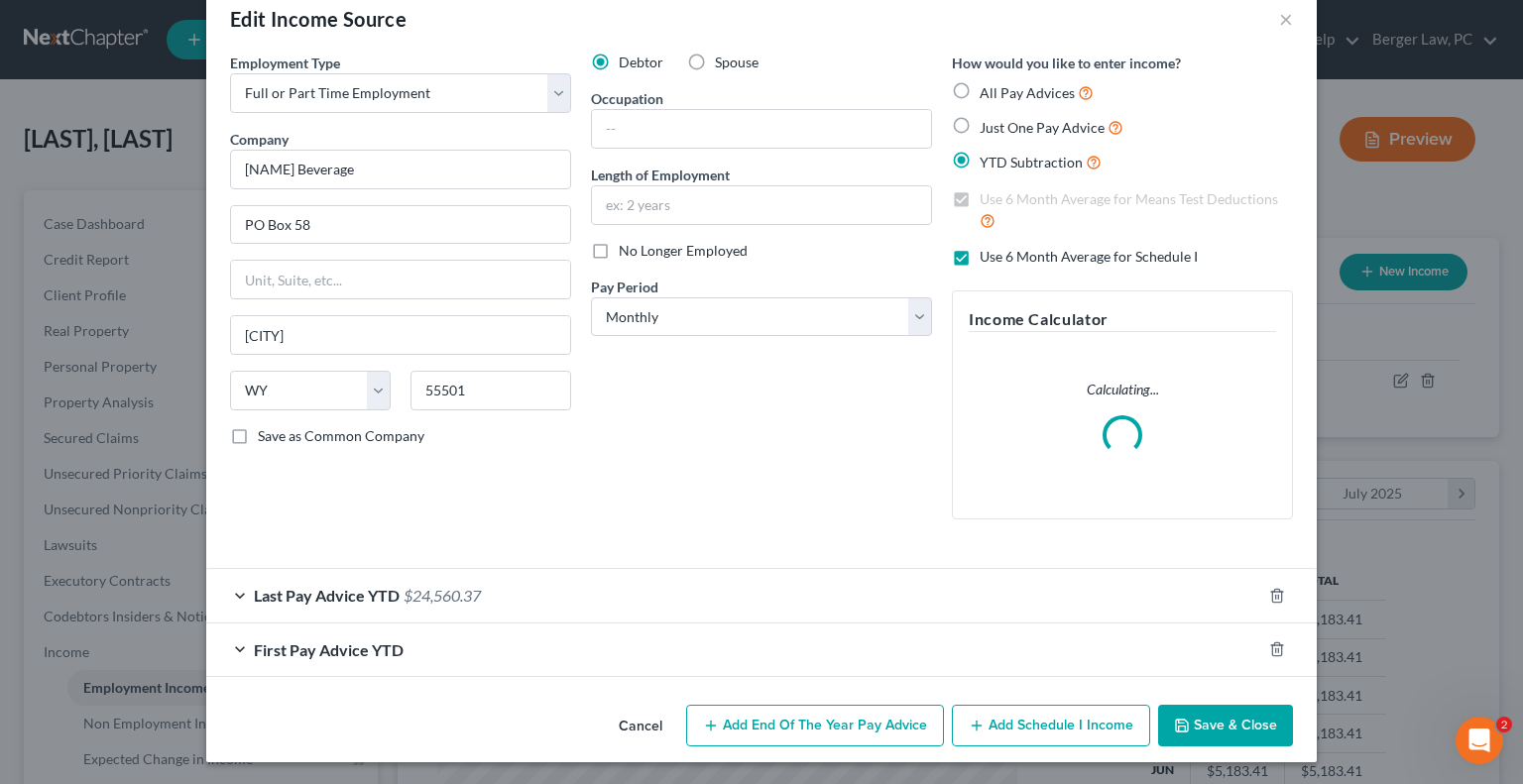 click on "First Pay Advice YTD" at bounding box center [328, 649] 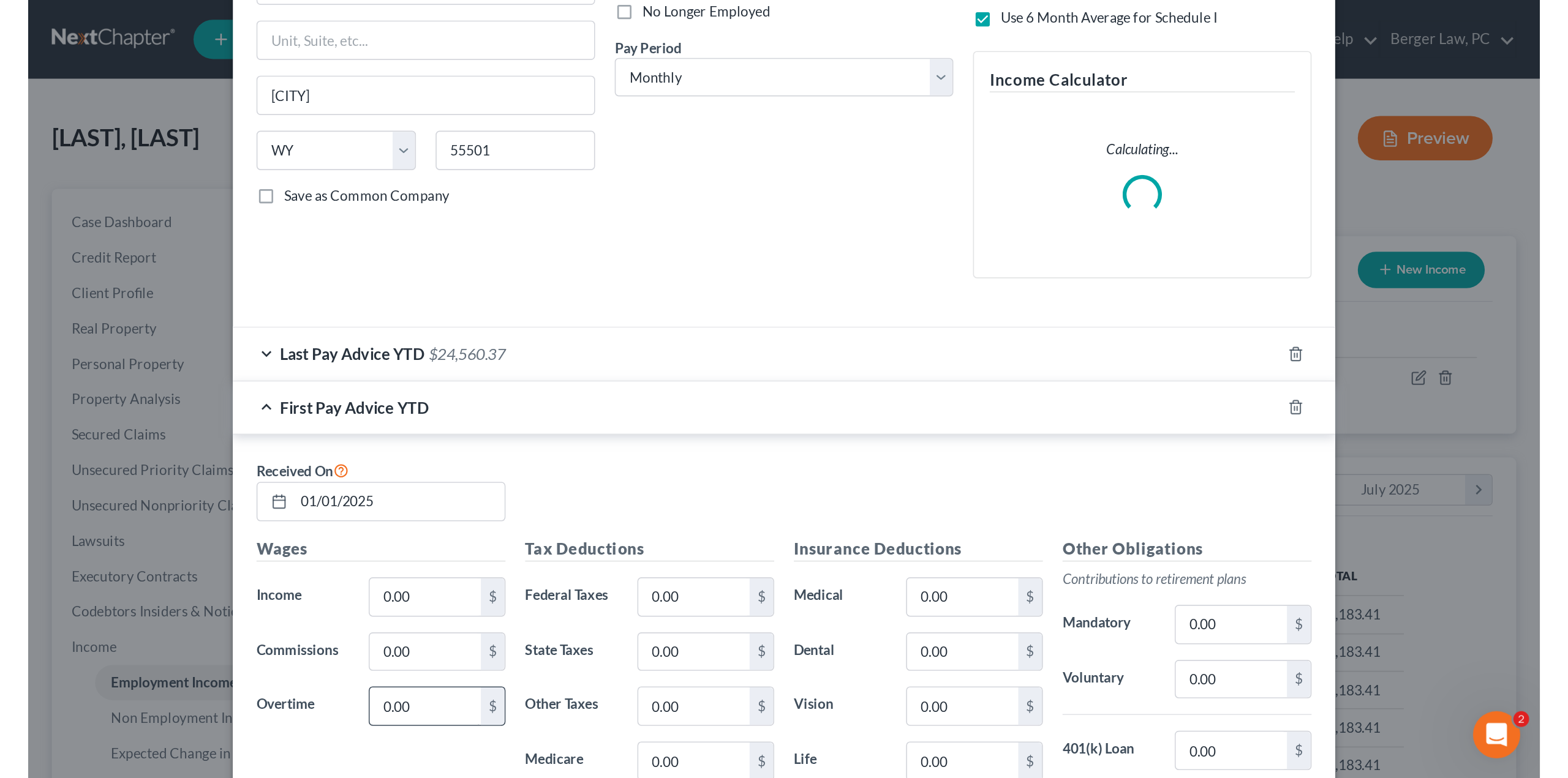 scroll, scrollTop: 208, scrollLeft: 0, axis: vertical 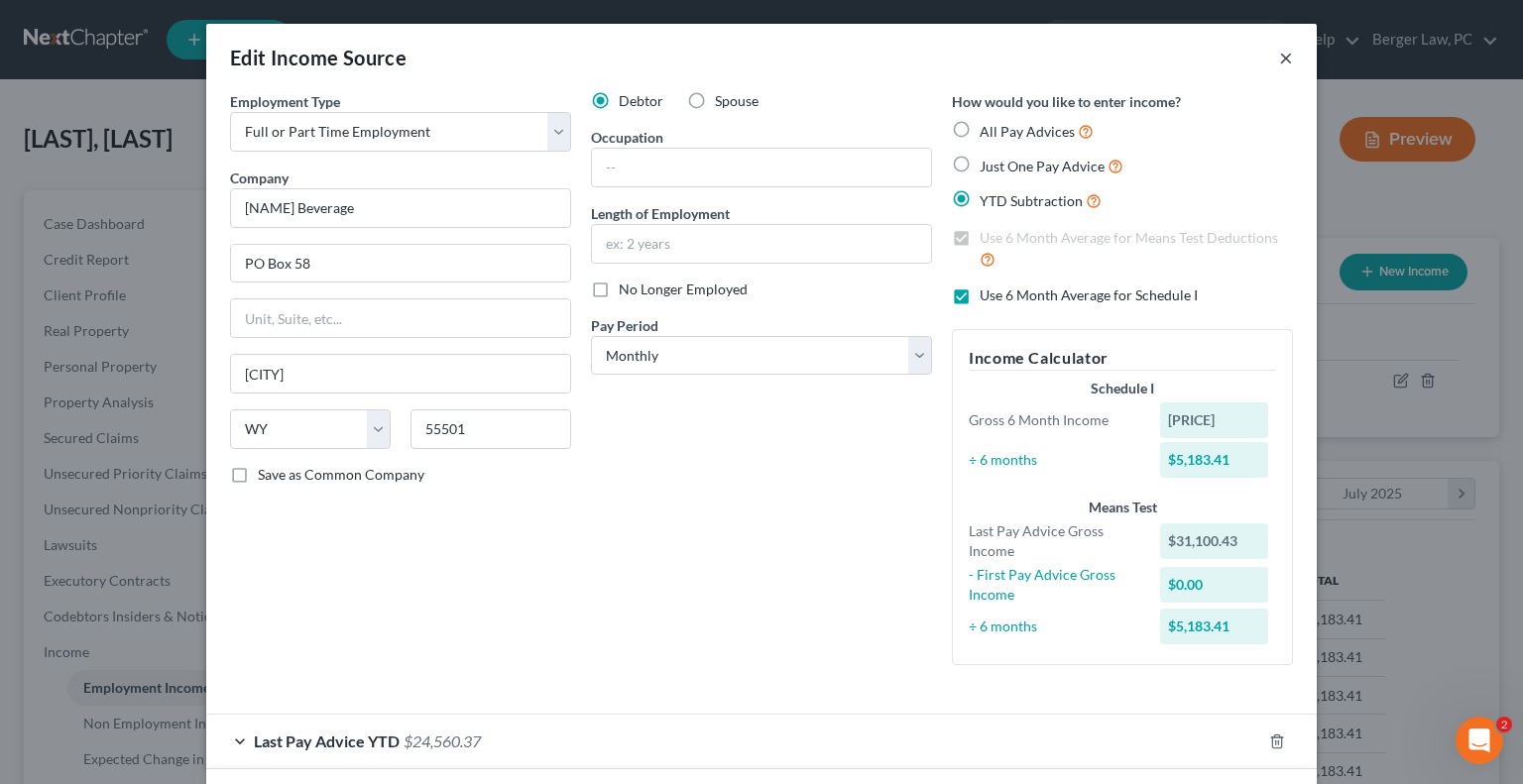 click on "×" at bounding box center (1286, 57) 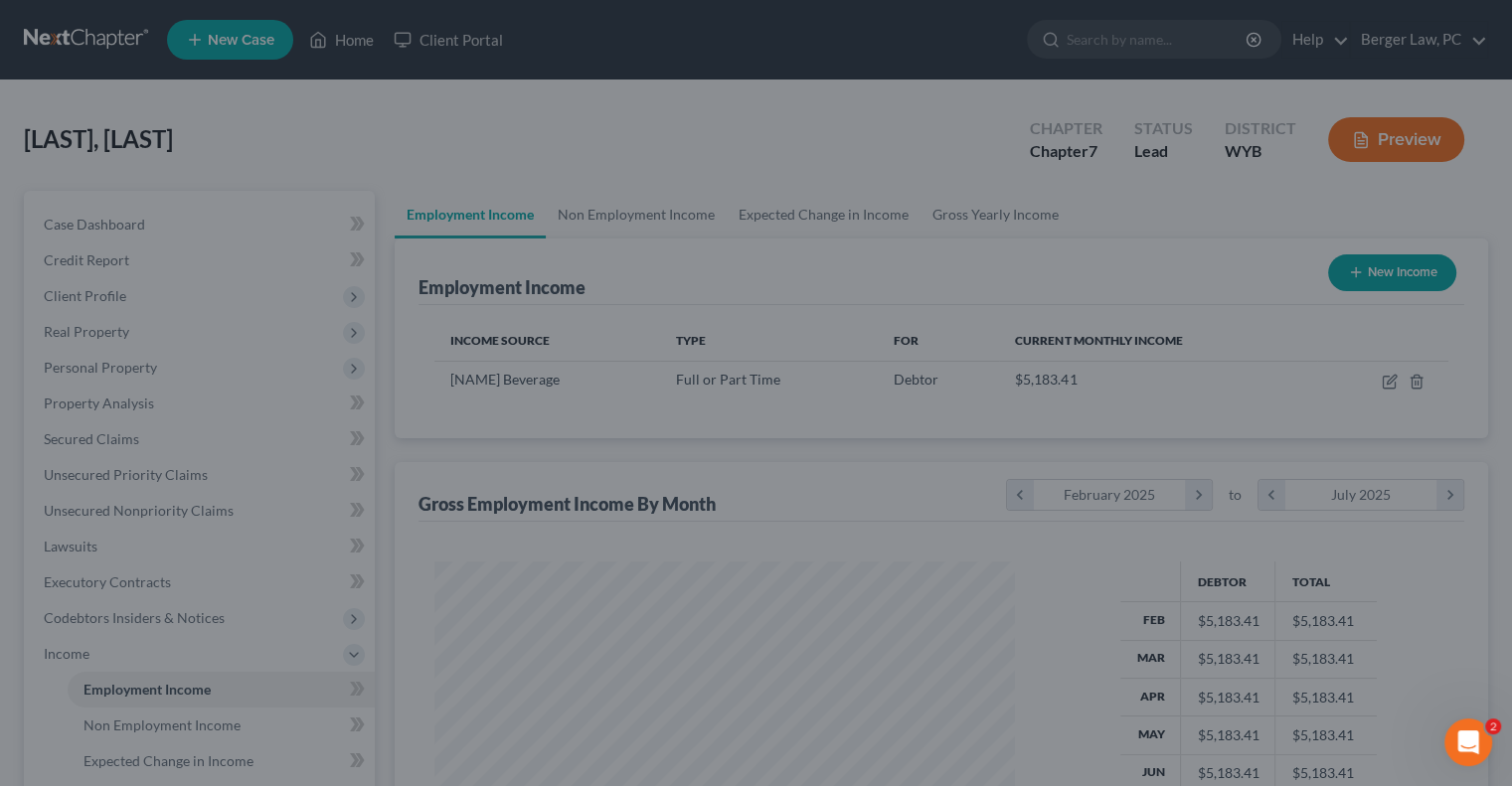 scroll, scrollTop: 354, scrollLeft: 613, axis: both 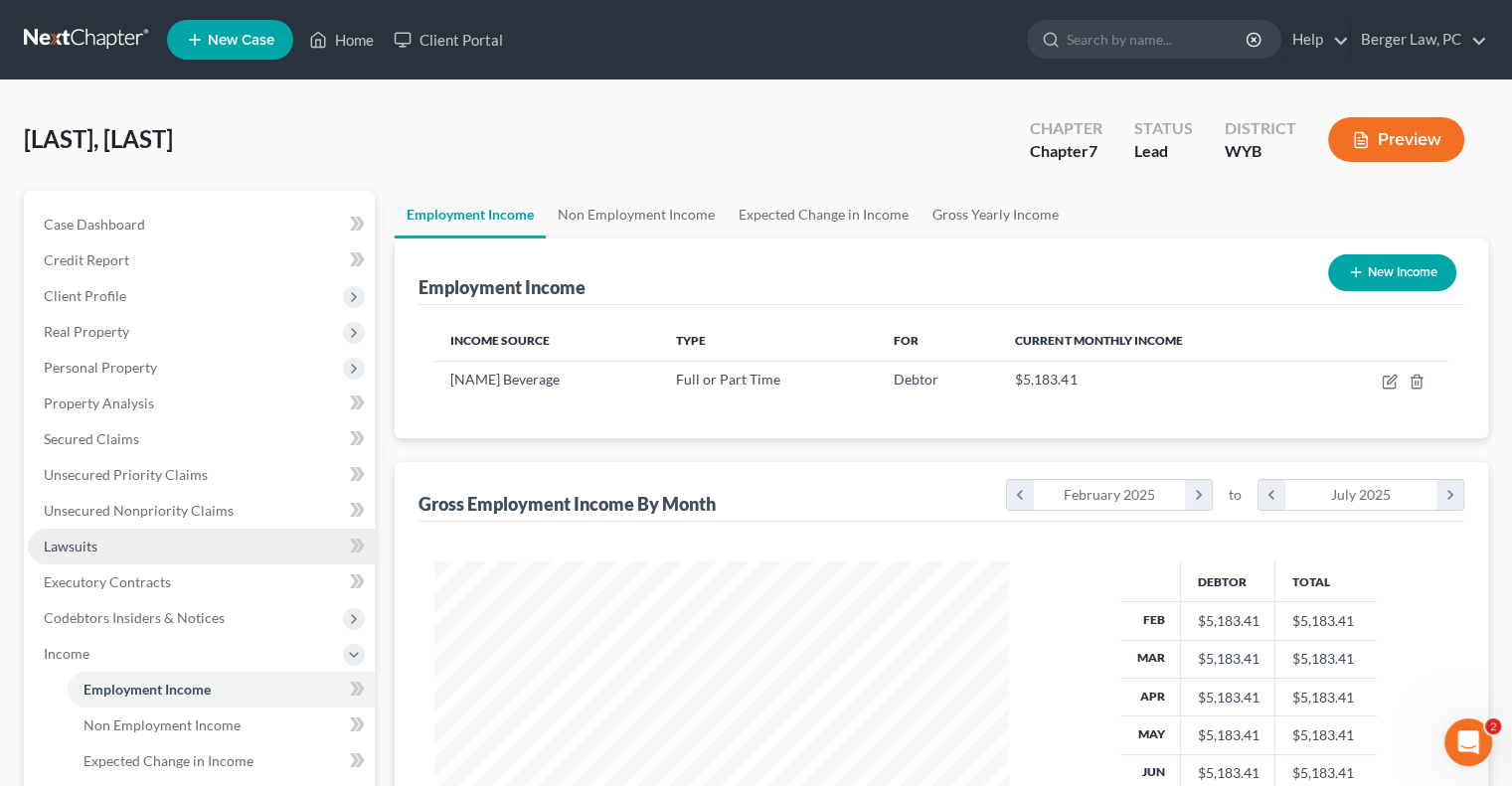 click on "Lawsuits" at bounding box center [201, 547] 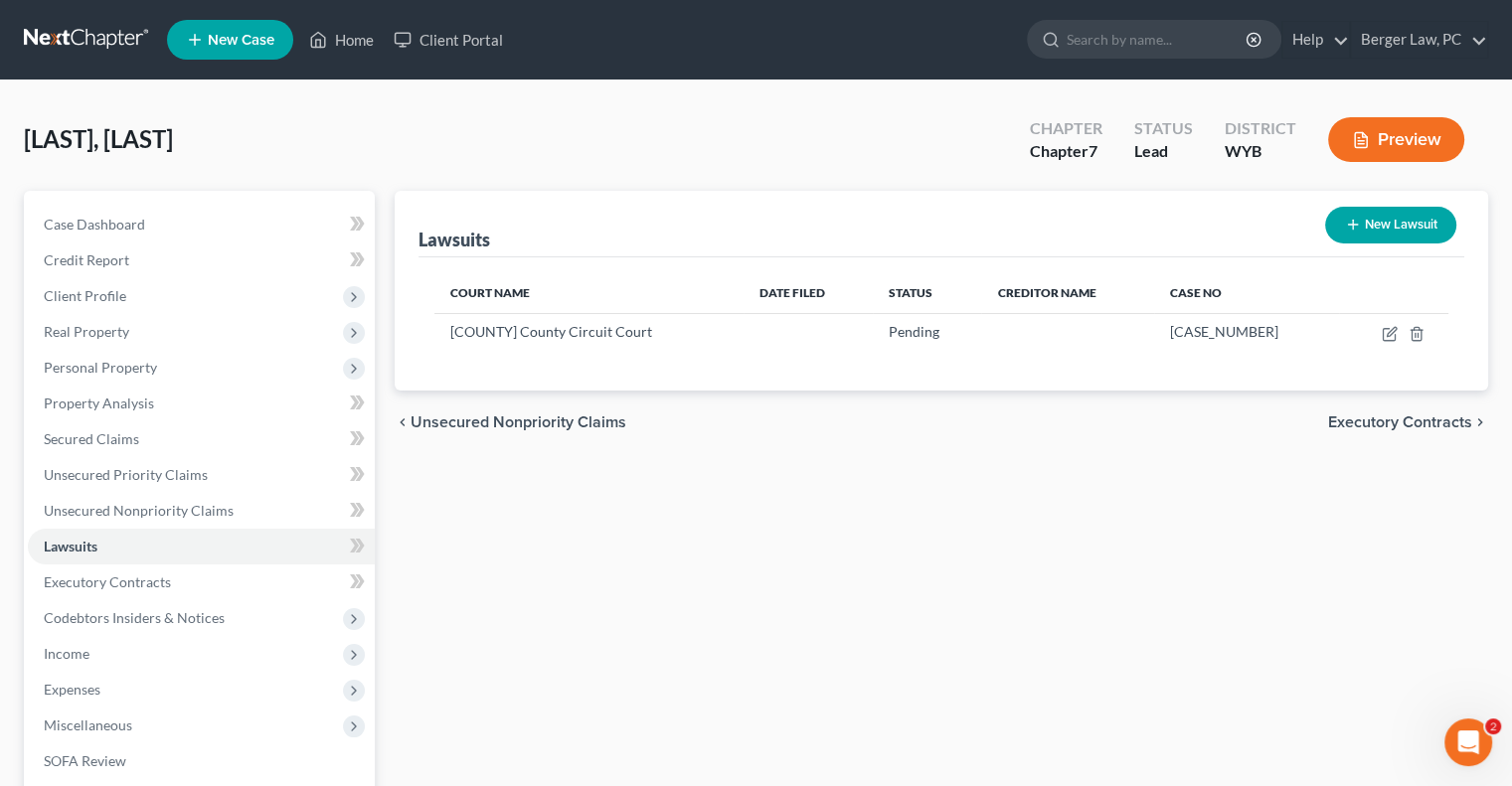 click on "New Lawsuit" at bounding box center (1391, 225) 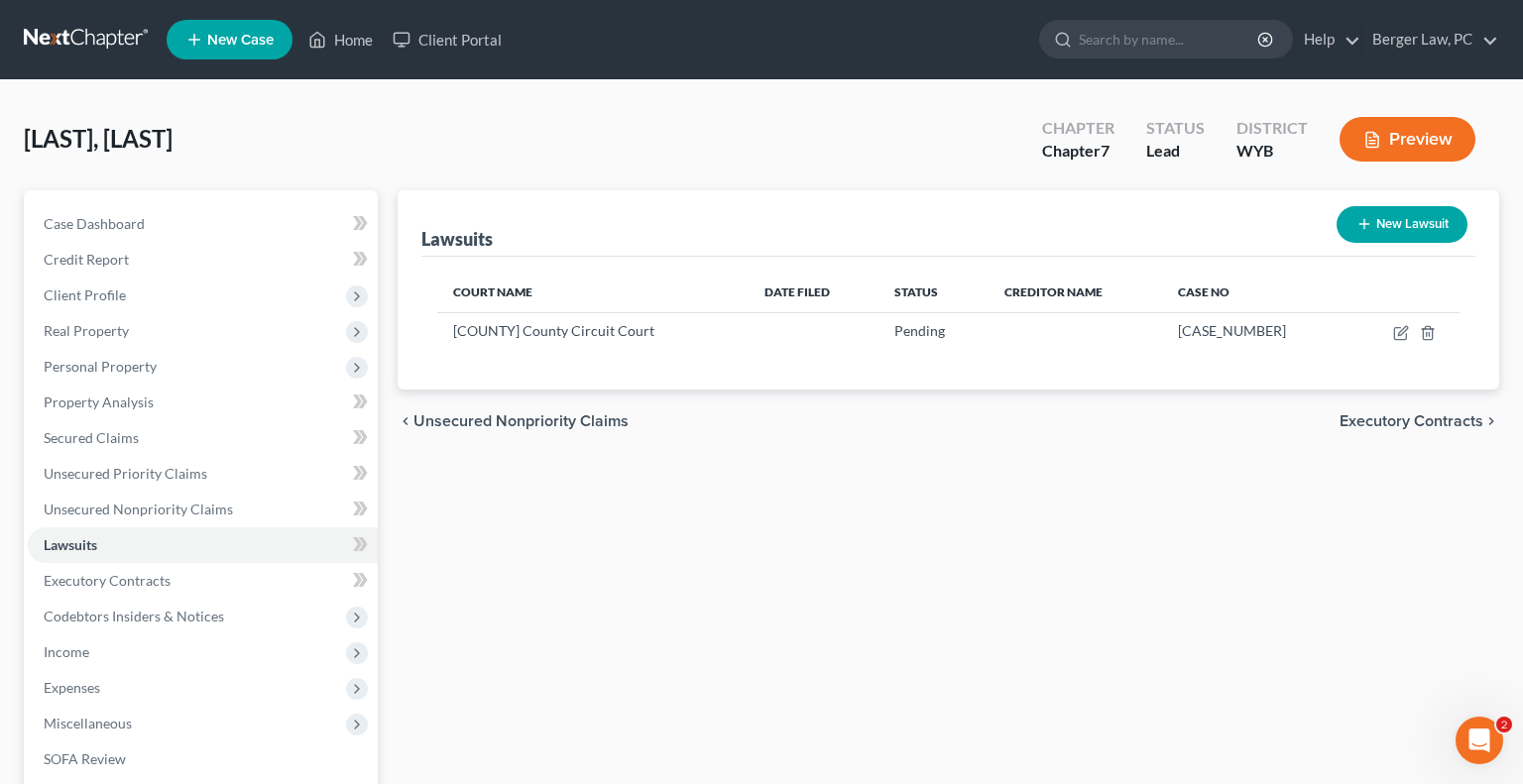 select on "0" 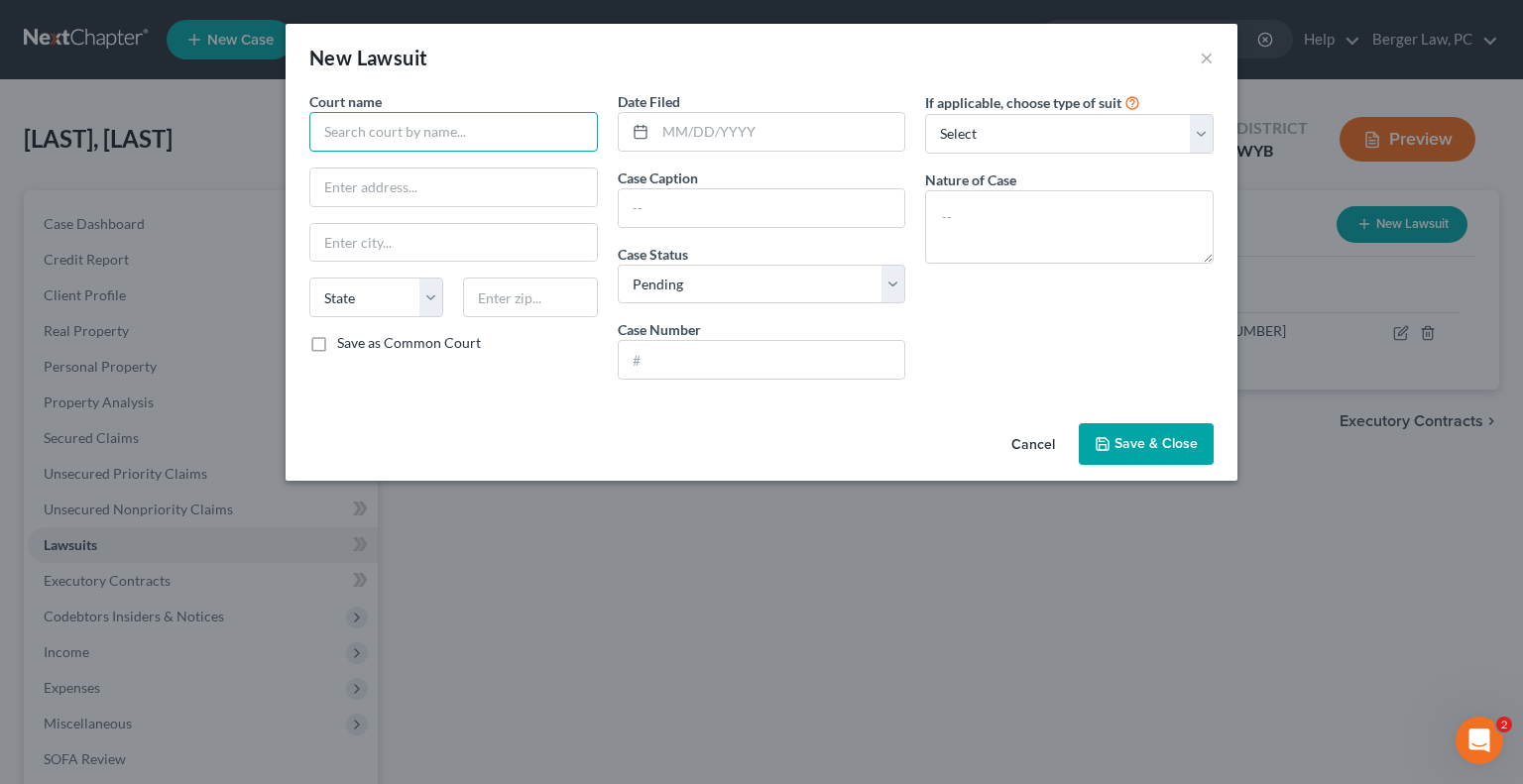 click at bounding box center (453, 132) 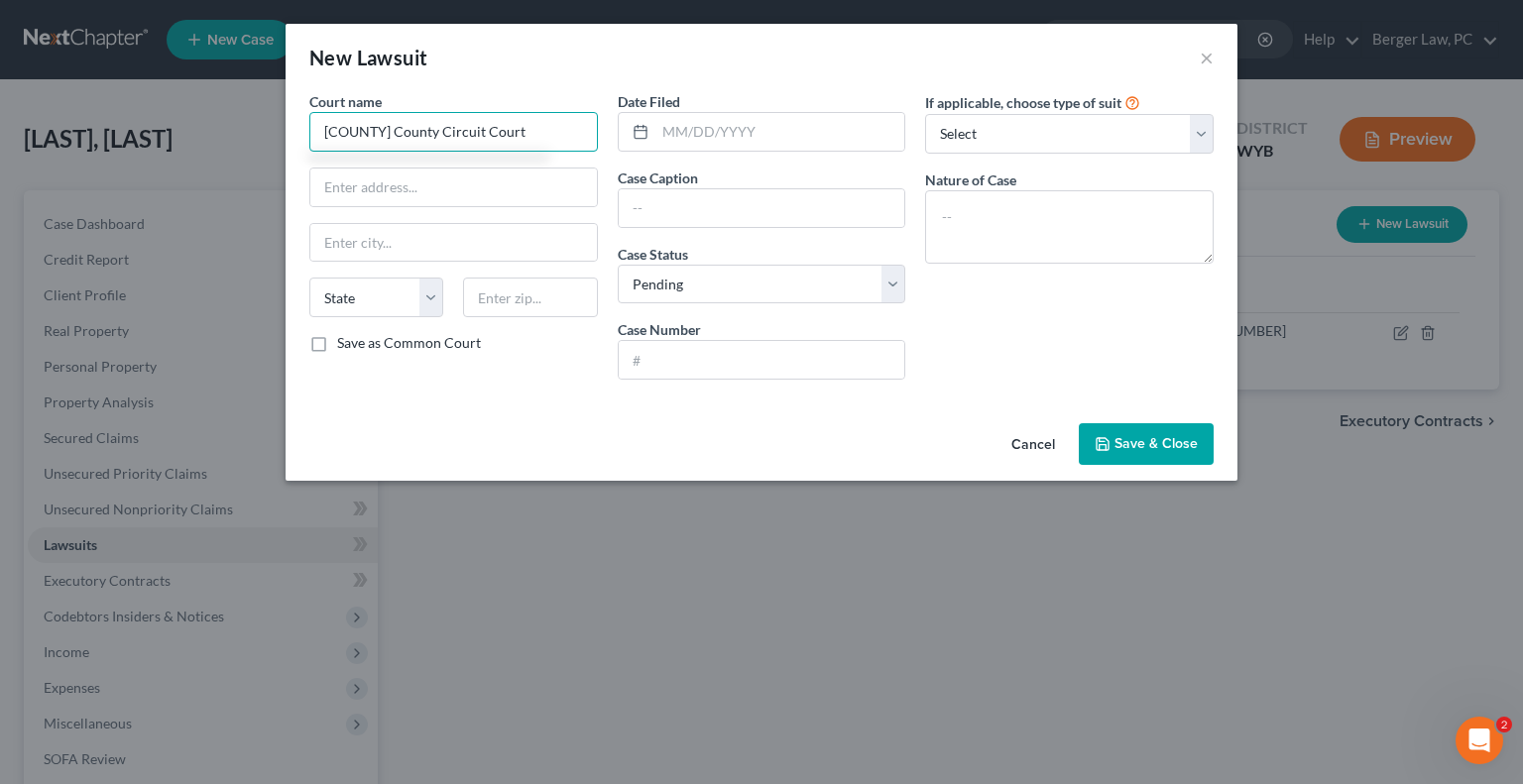 type on "[COUNTY] County Circuit Court" 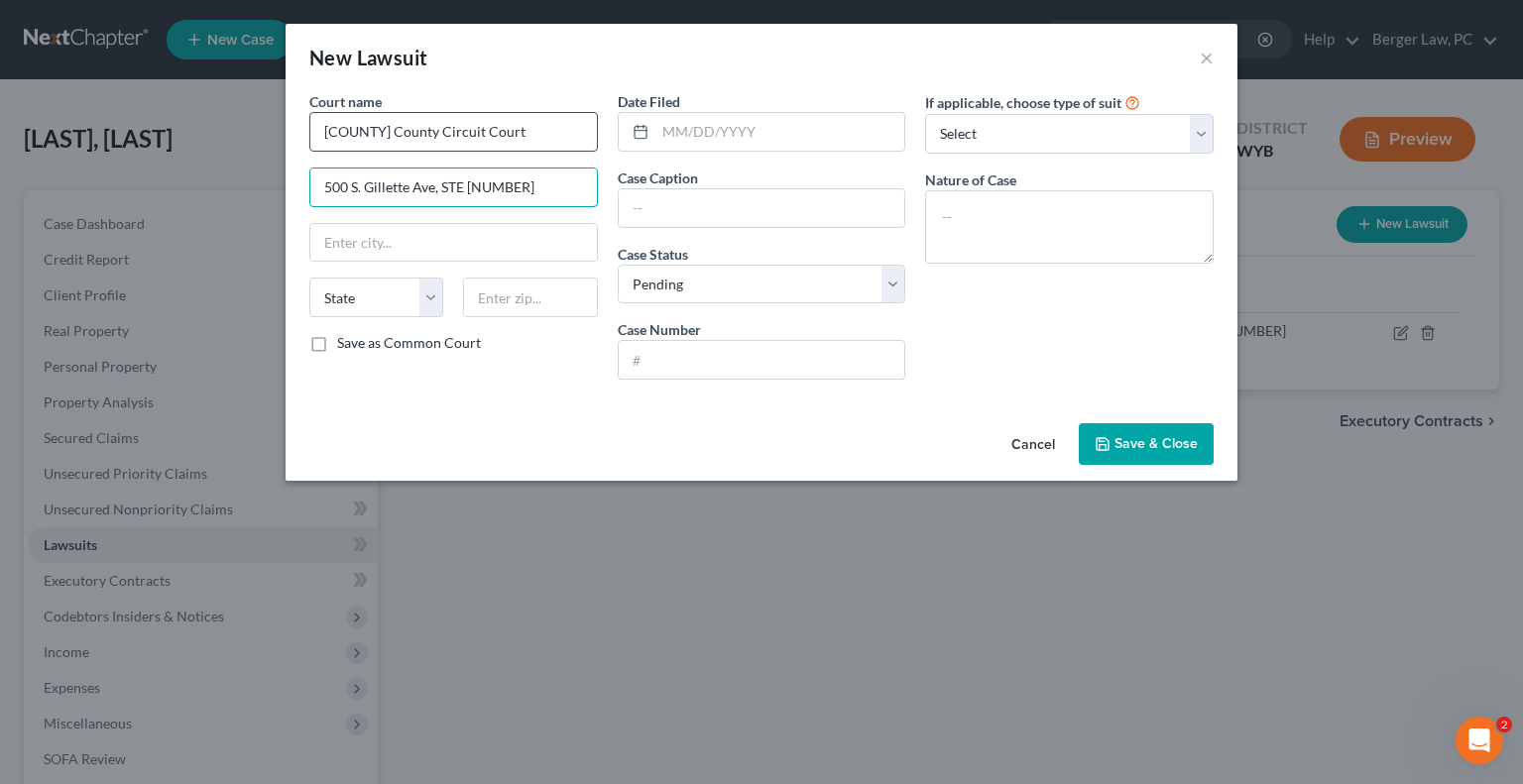 type on "500 S. Gillette Ave, STE [NUMBER]" 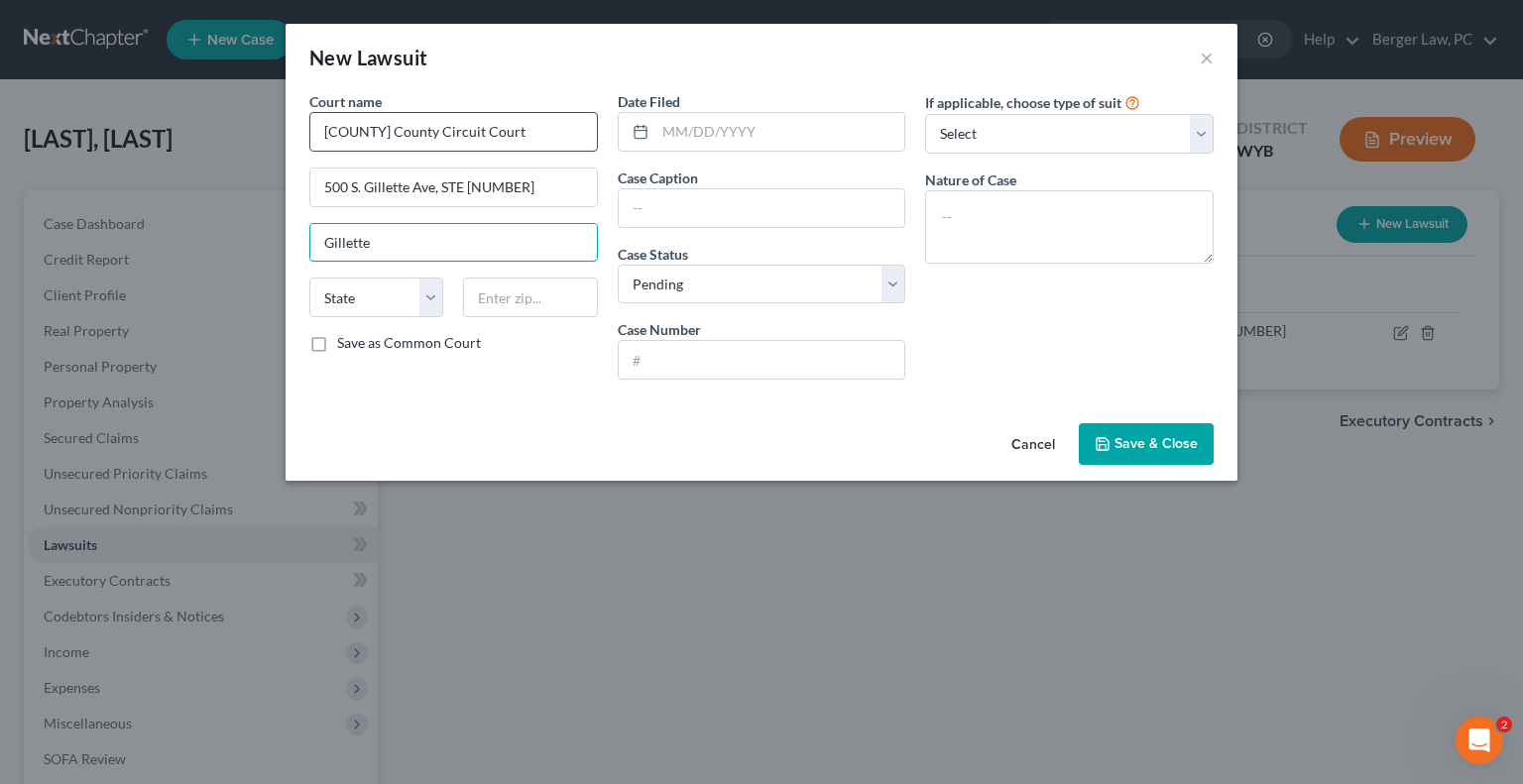 type on "Gillette" 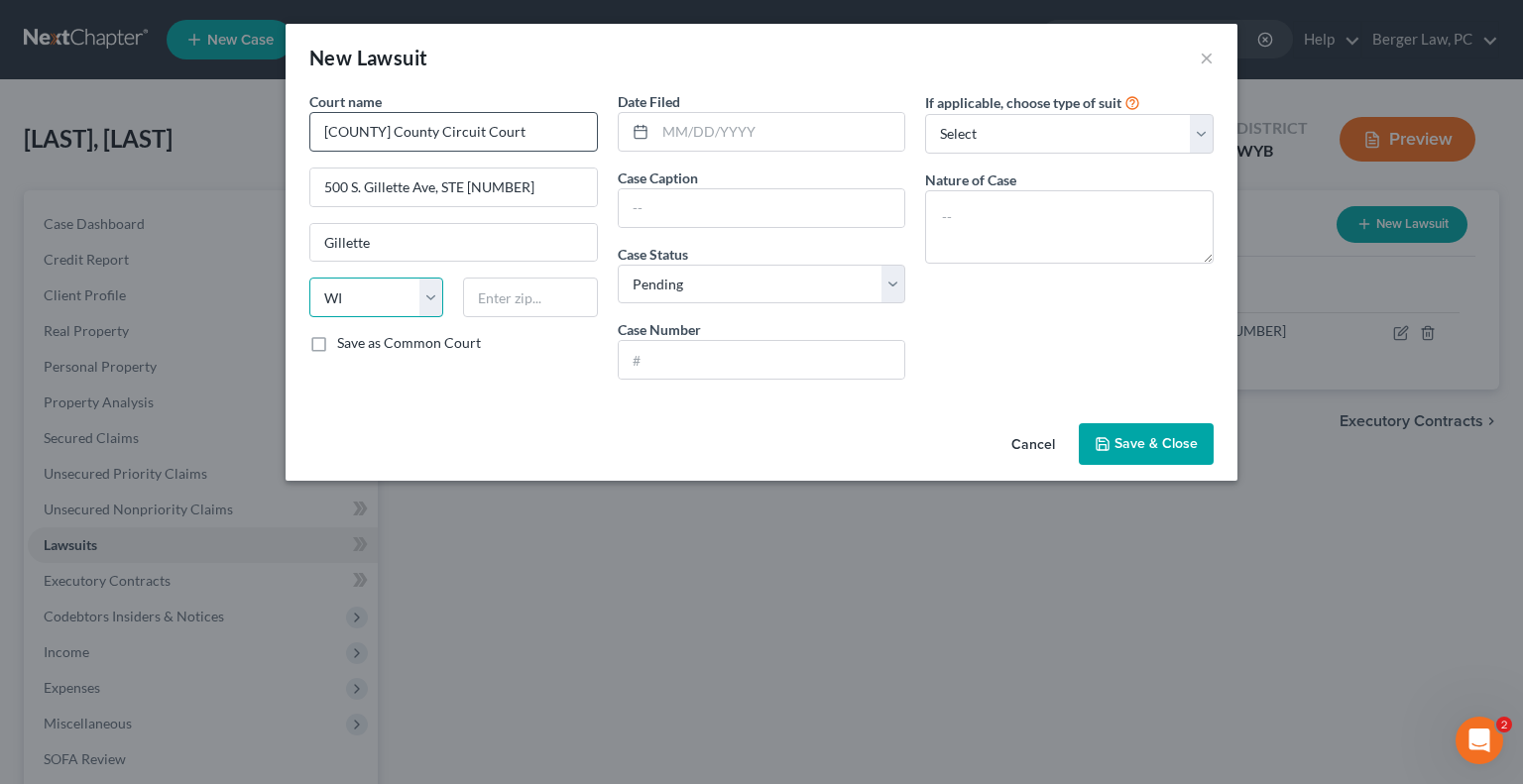 select on "53" 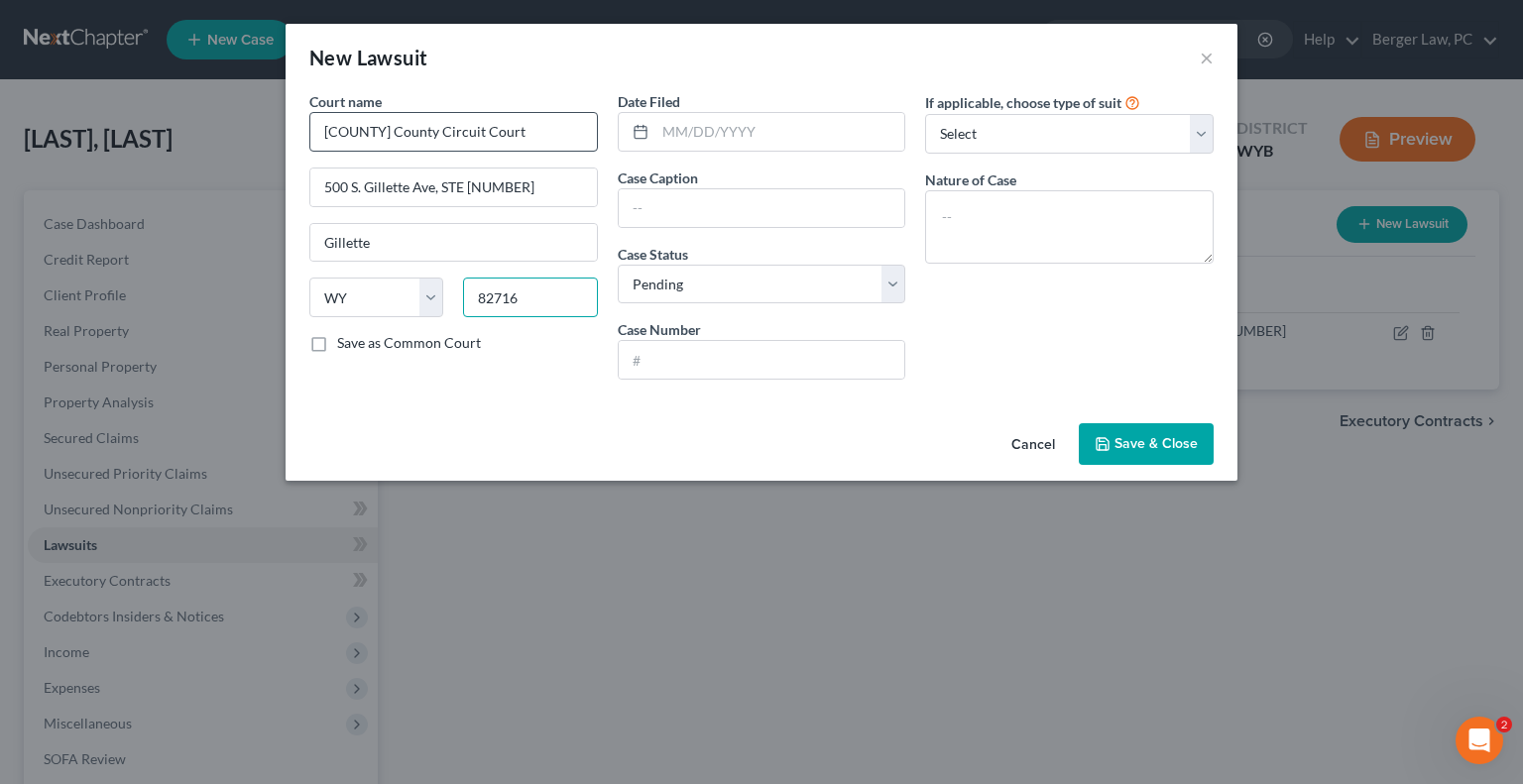 type on "82716" 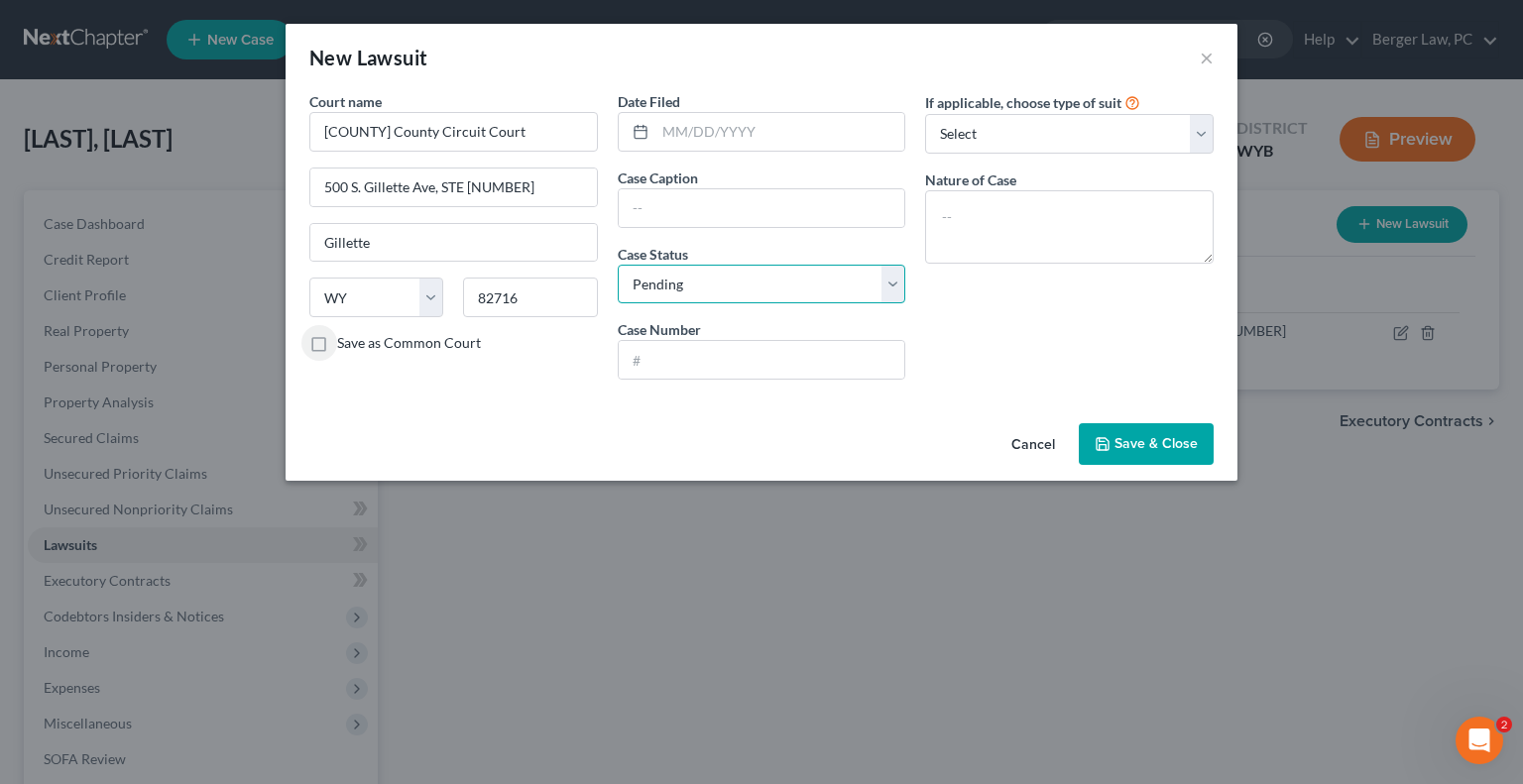 click on "Select Pending On Appeal Concluded" at bounding box center (762, 284) 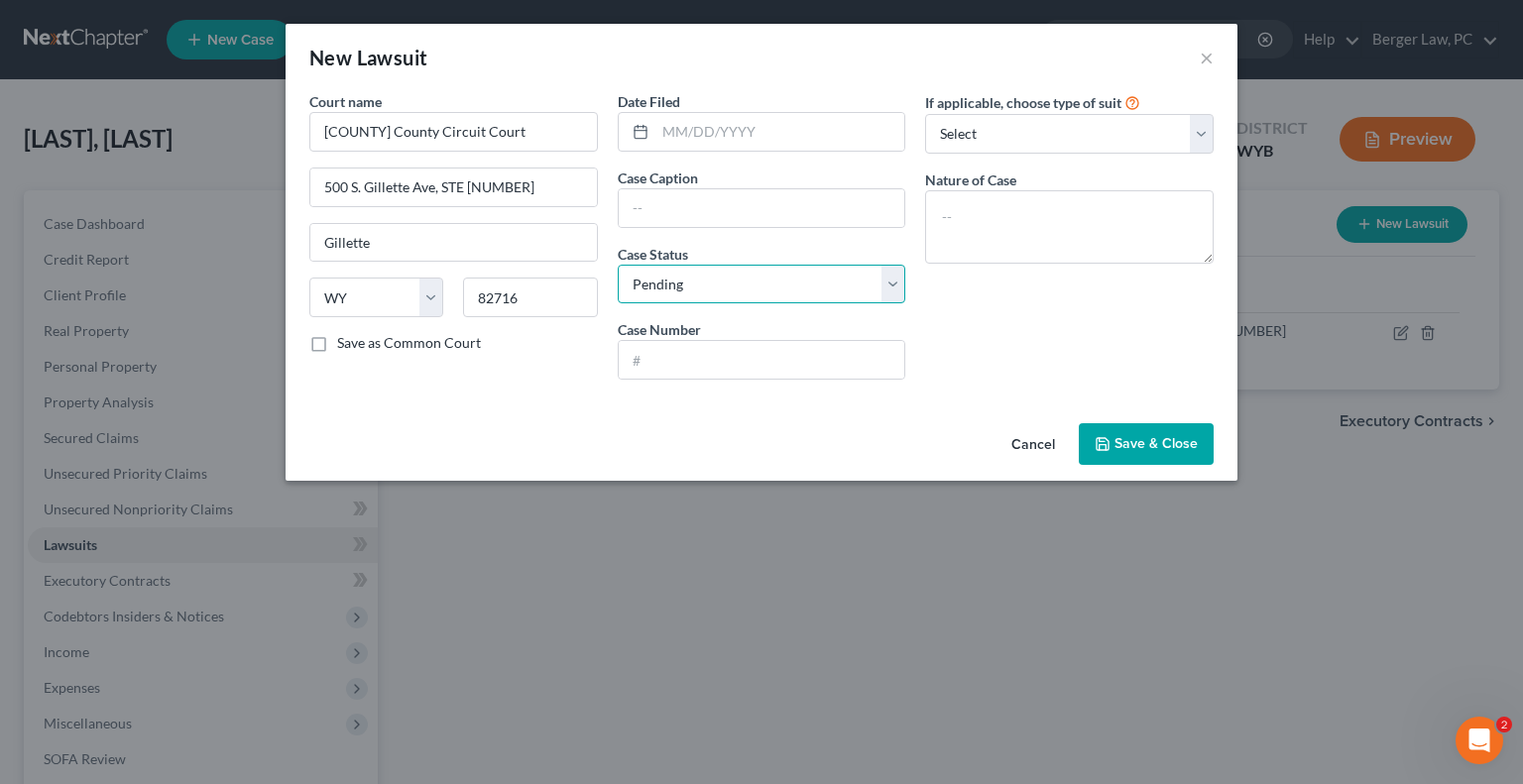 select on "2" 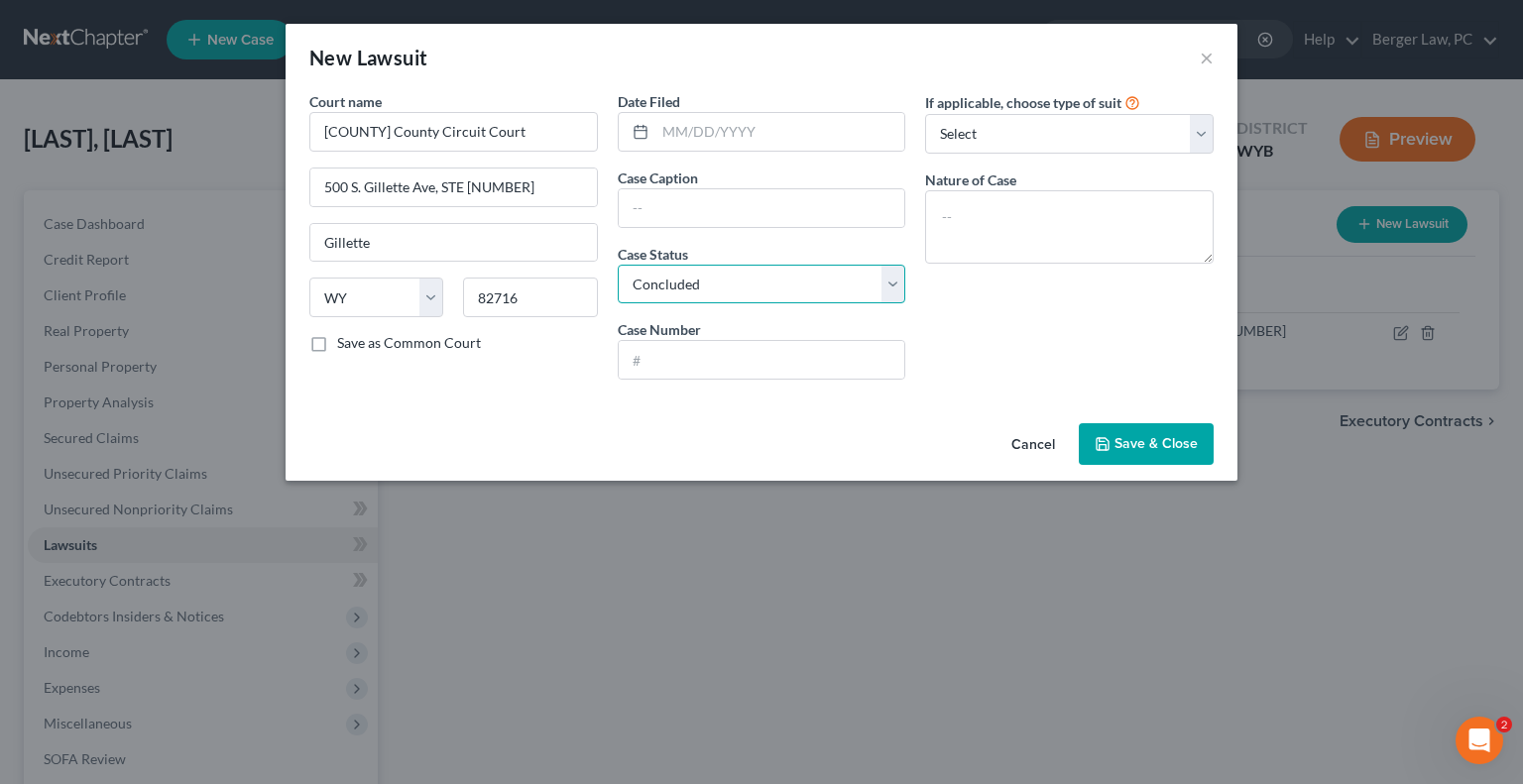click on "Select Pending On Appeal Concluded" at bounding box center (762, 284) 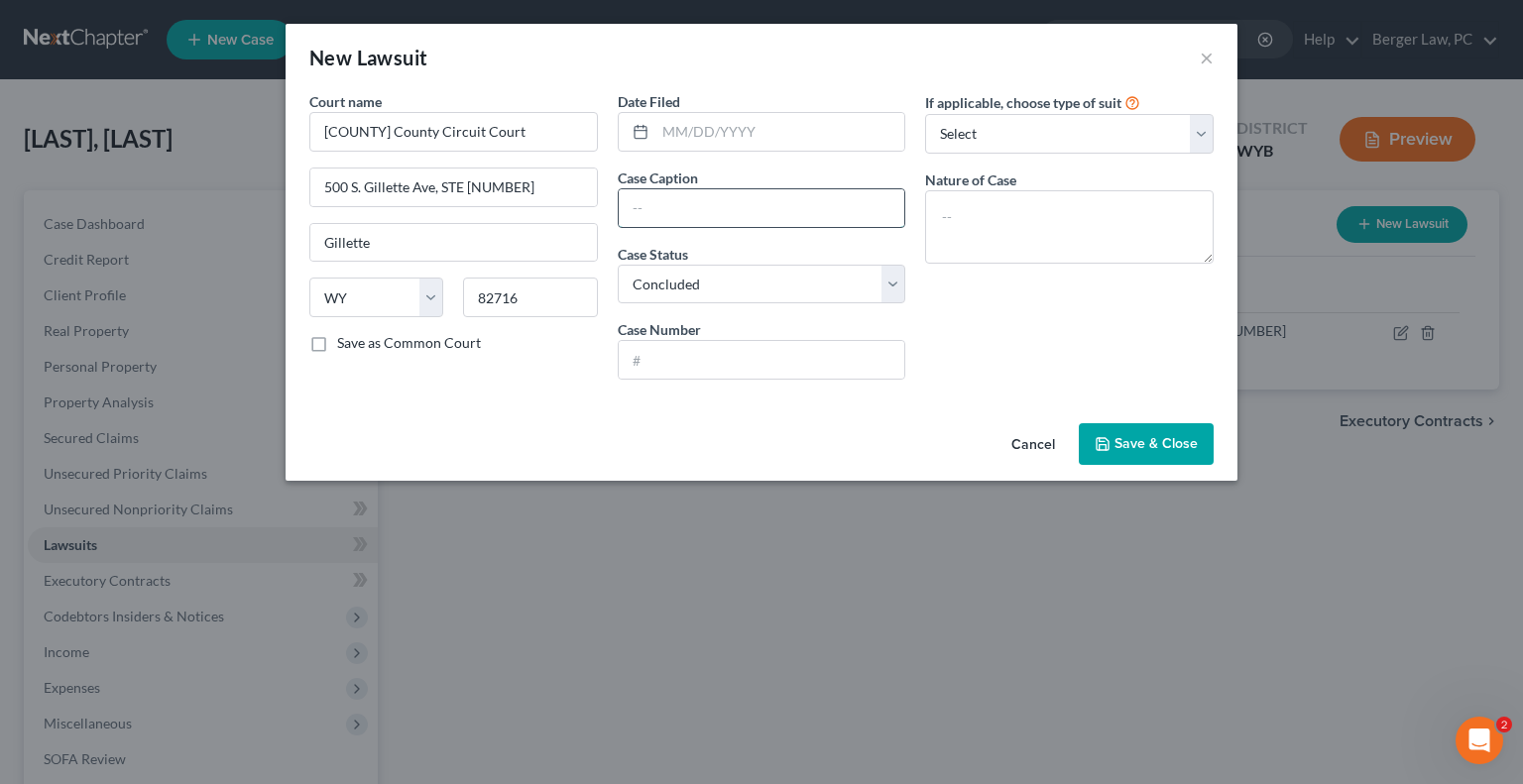 click at bounding box center (762, 208) 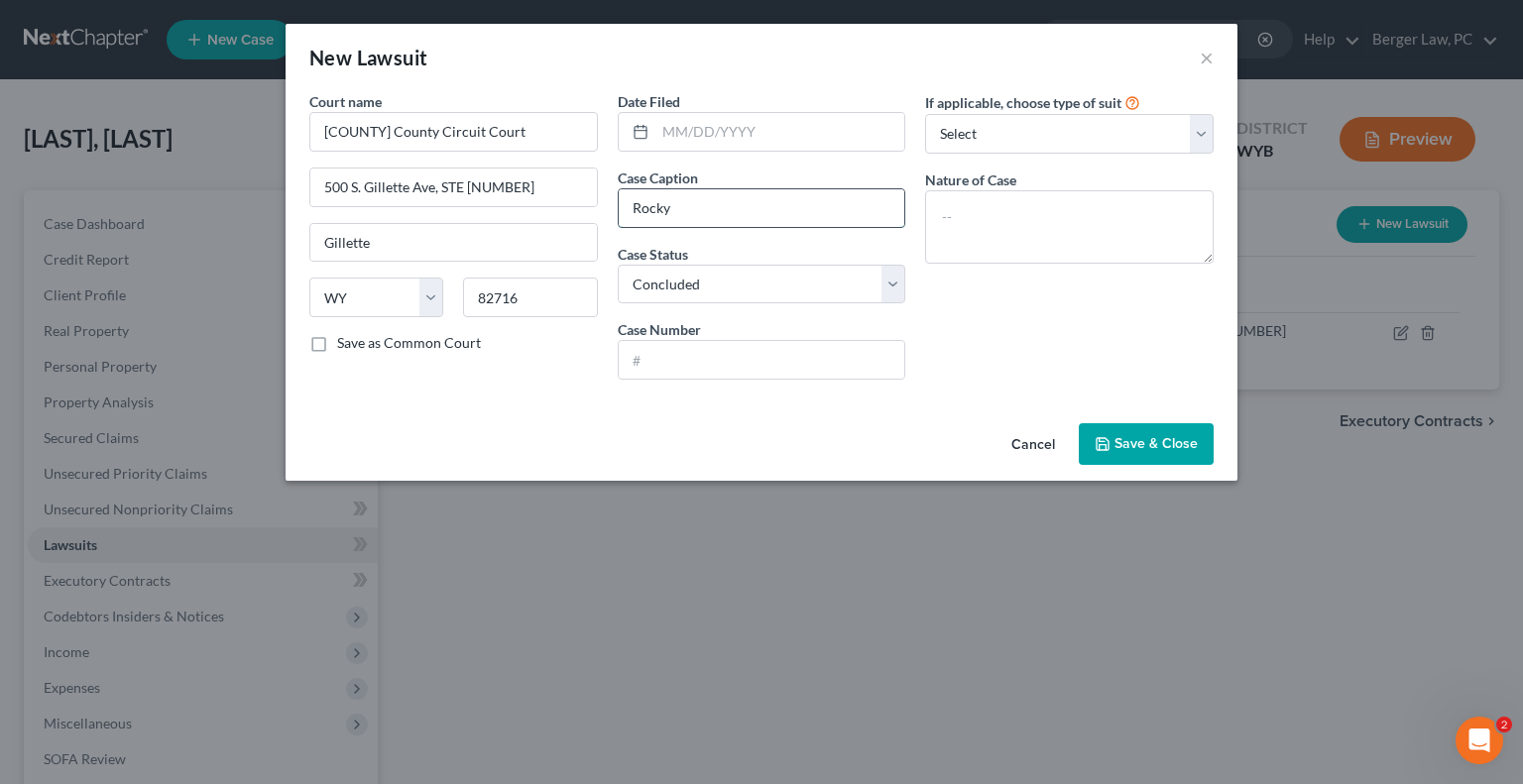 click on "Rocky" at bounding box center [762, 208] 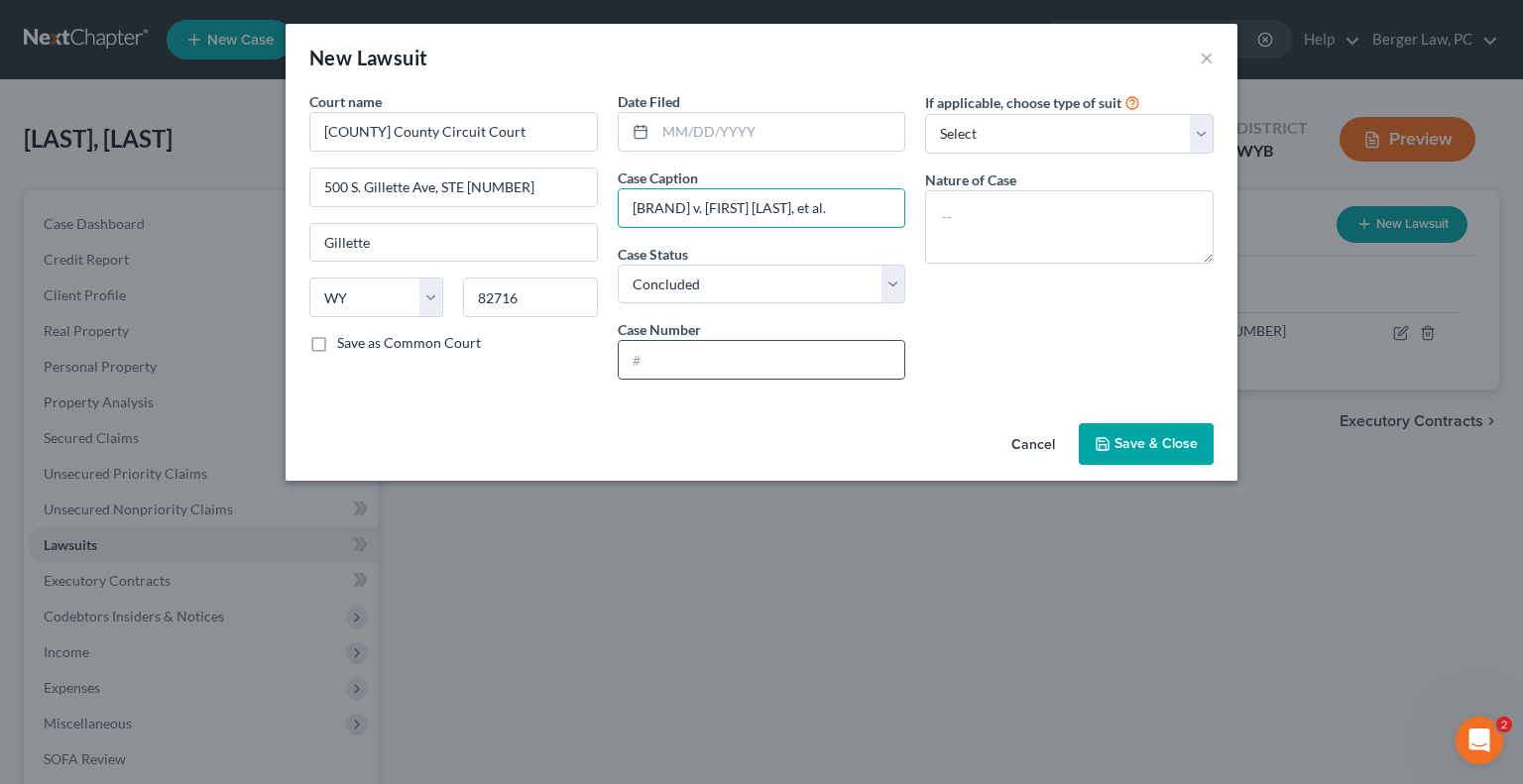 type on "[BRAND] v. [FIRST] [LAST], et al." 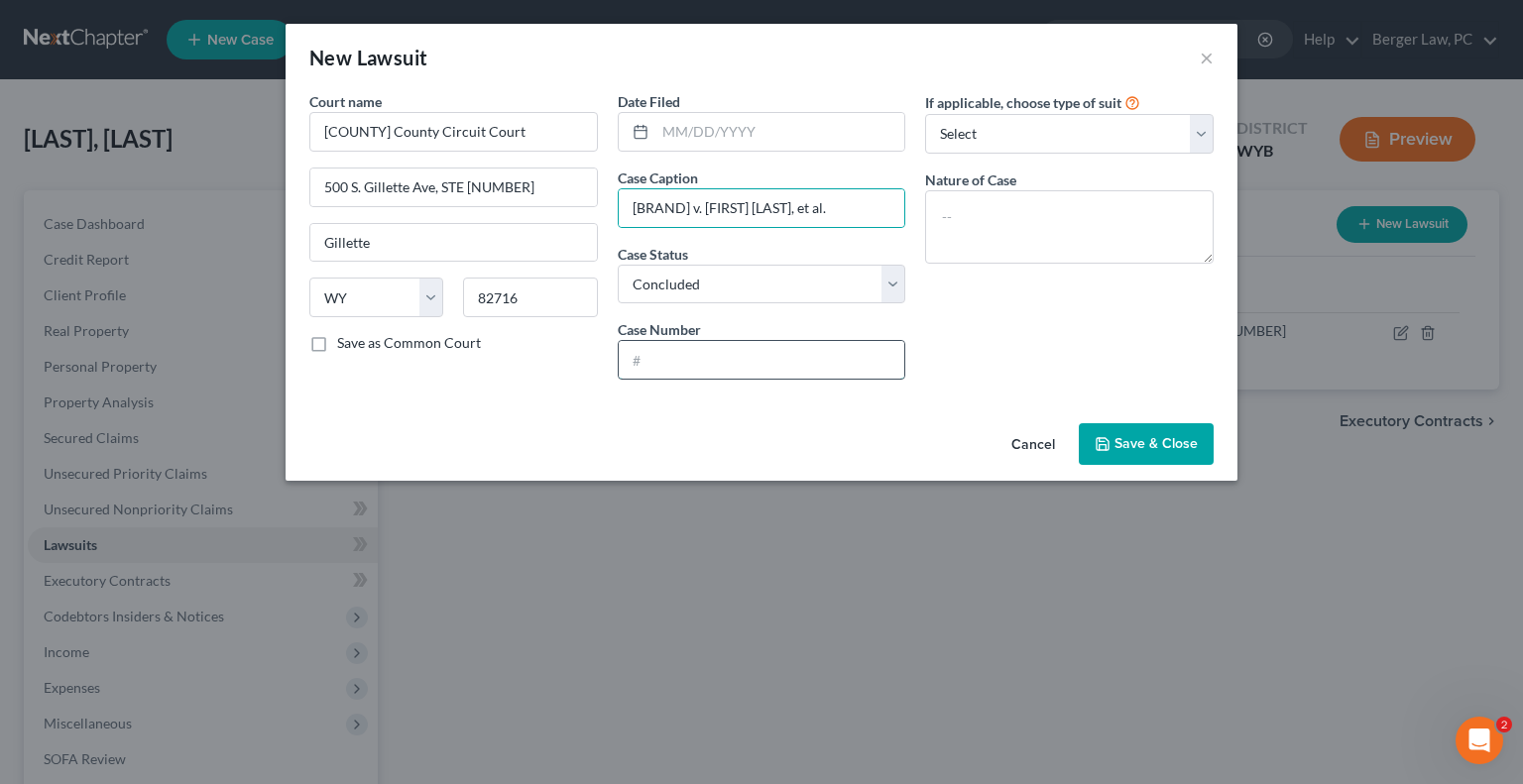 click at bounding box center (762, 360) 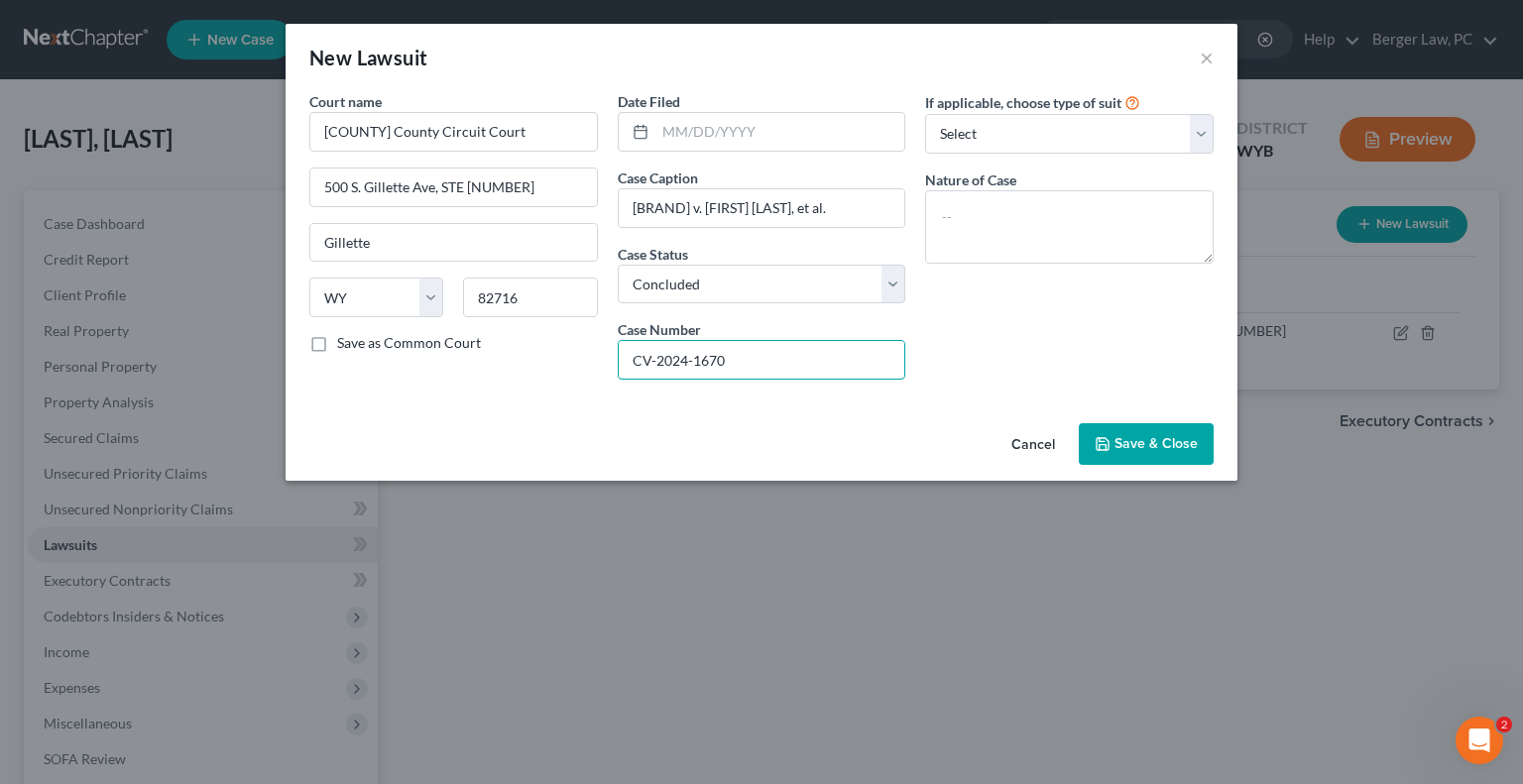 type on "CV-2024-1670" 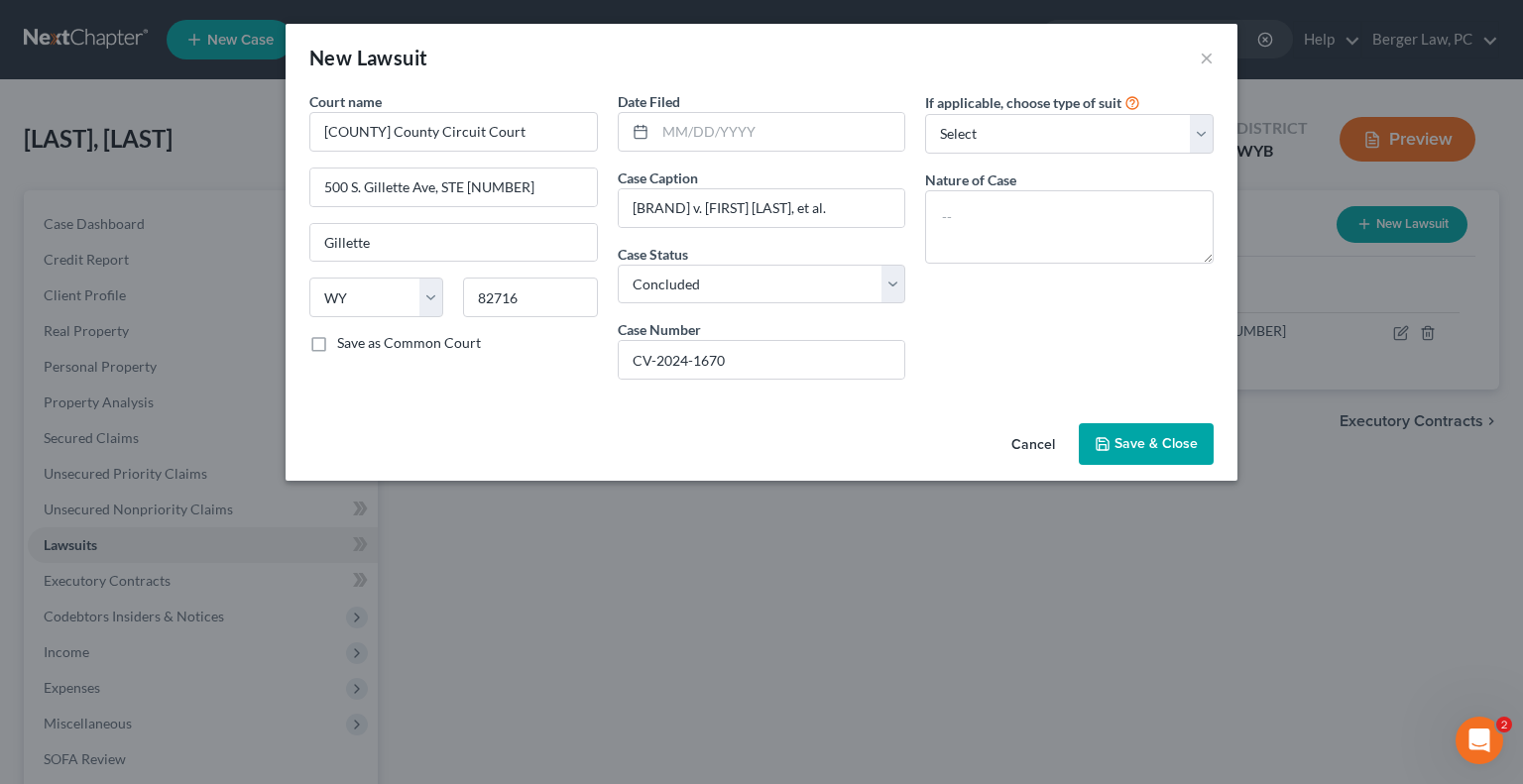click on "Save & Close" at bounding box center [1156, 443] 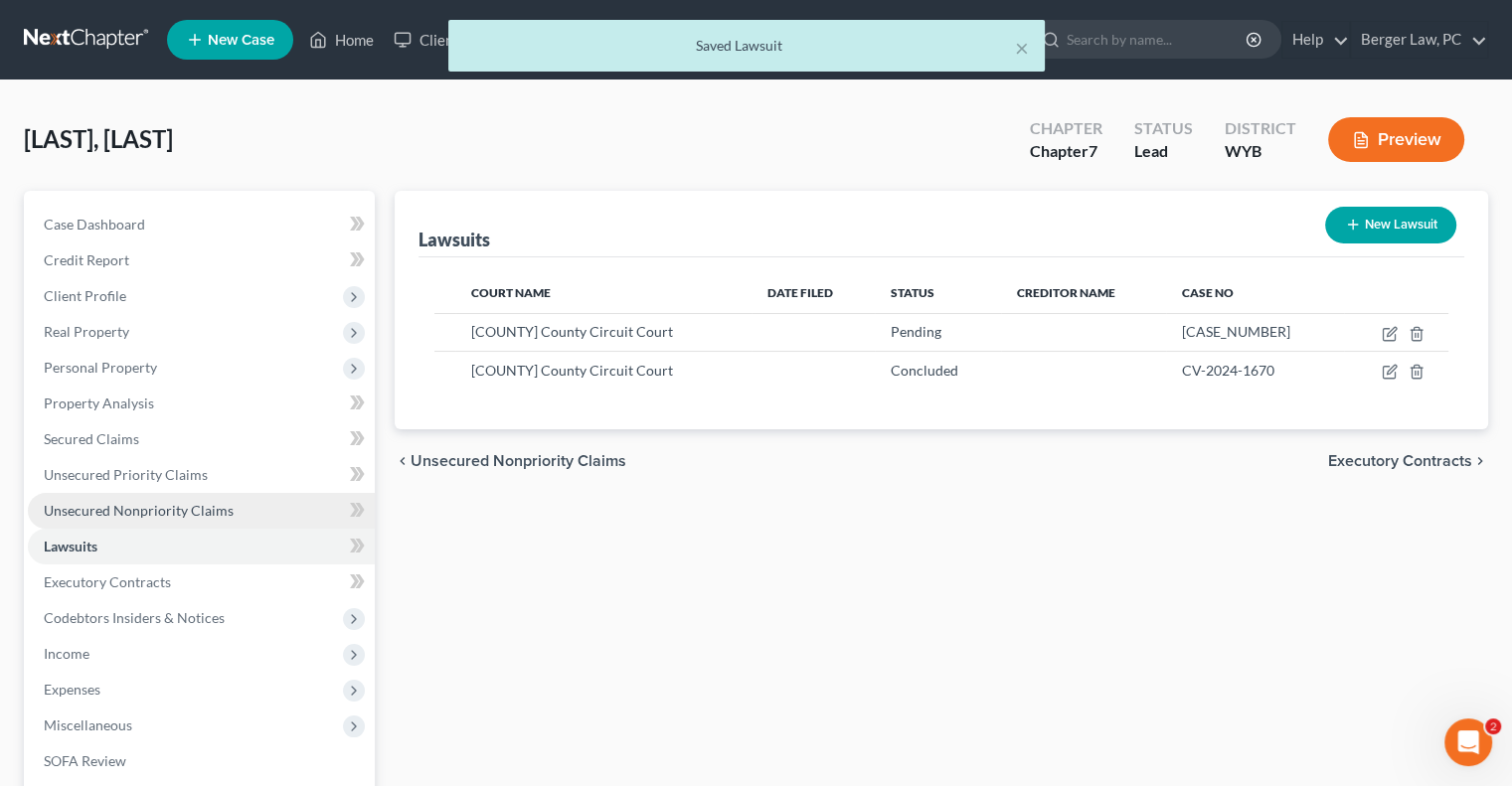 click on "Unsecured Nonpriority Claims" at bounding box center [138, 510] 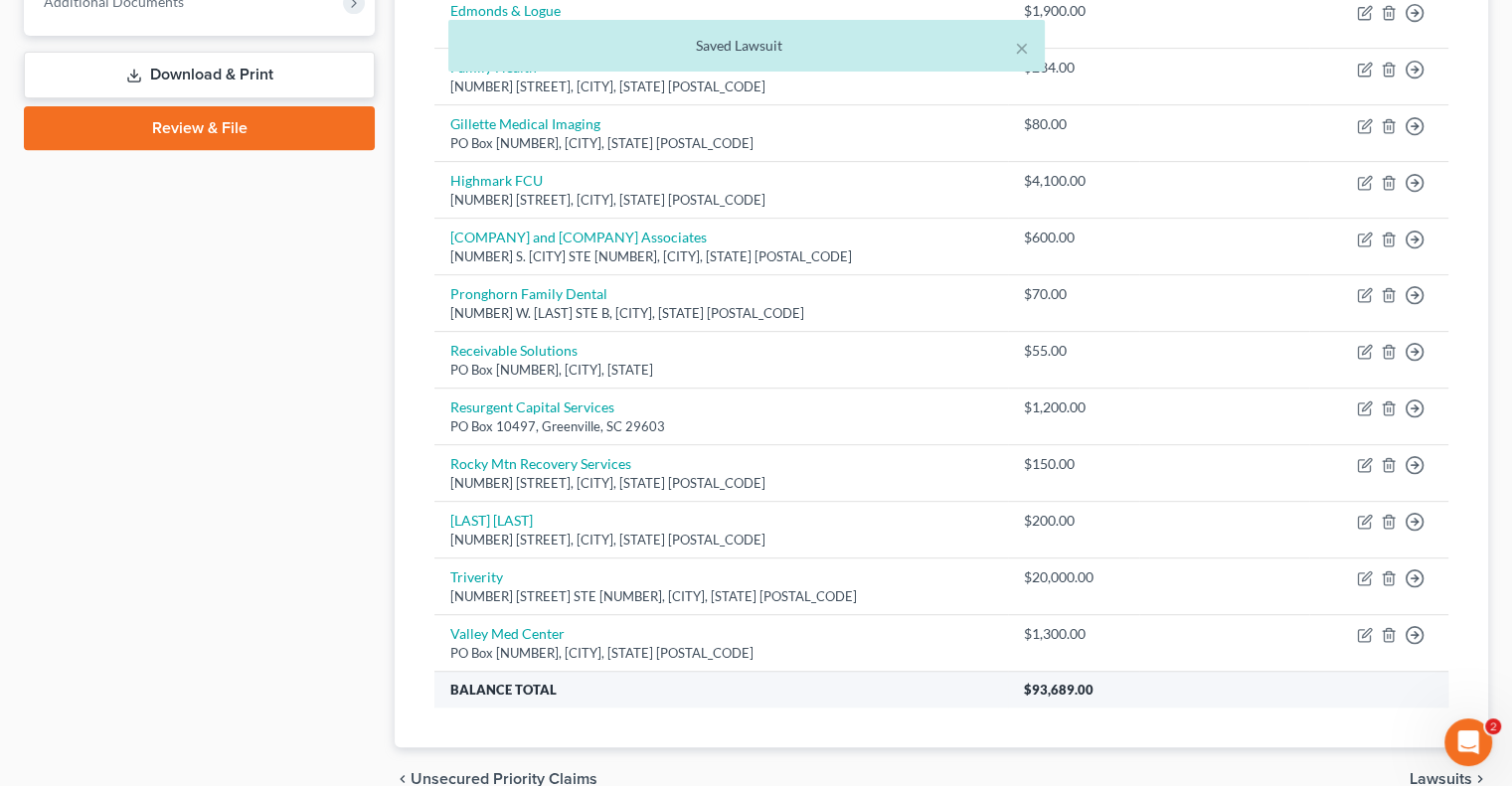 scroll, scrollTop: 827, scrollLeft: 0, axis: vertical 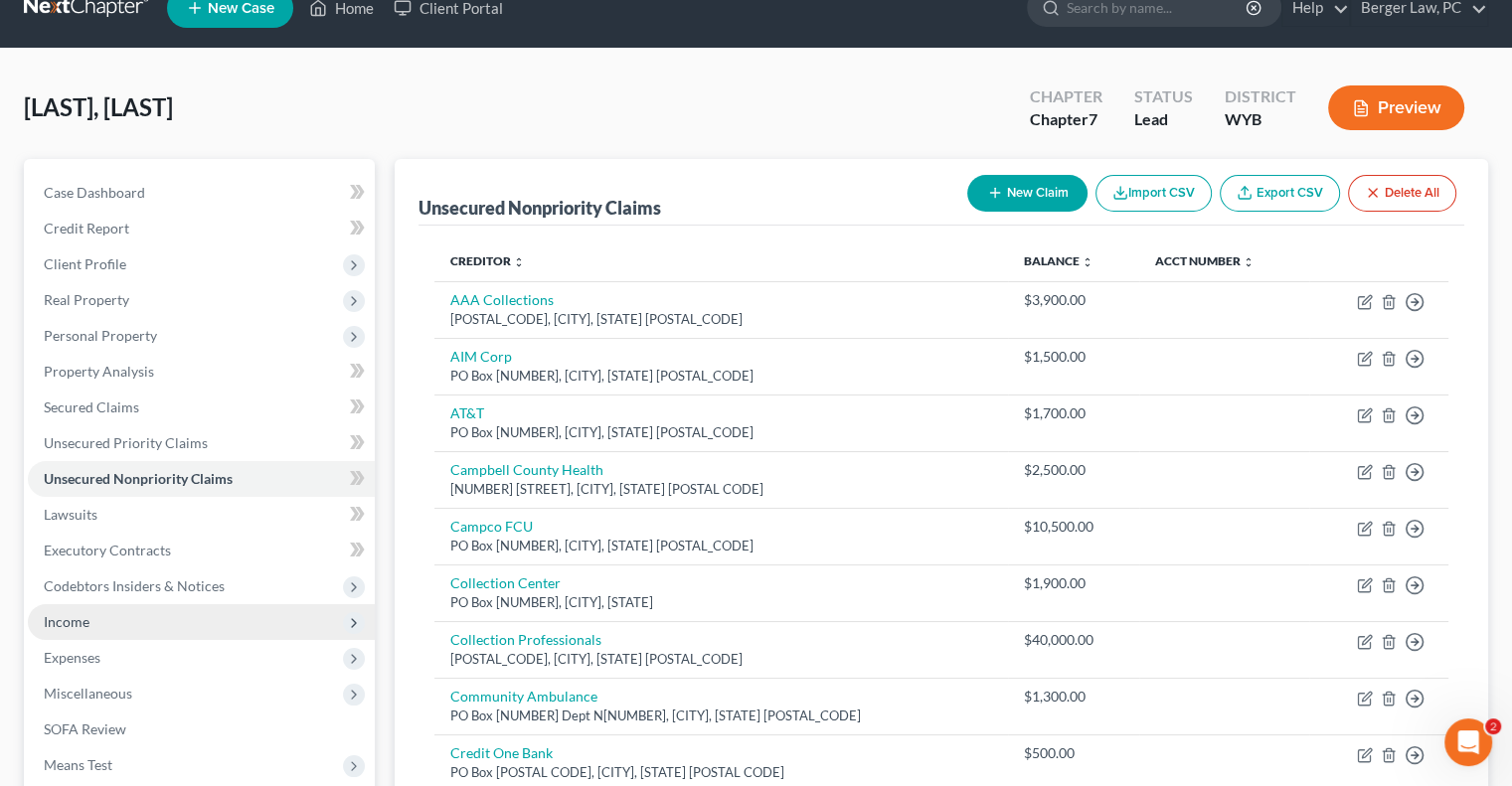 click on "Income" at bounding box center (67, 621) 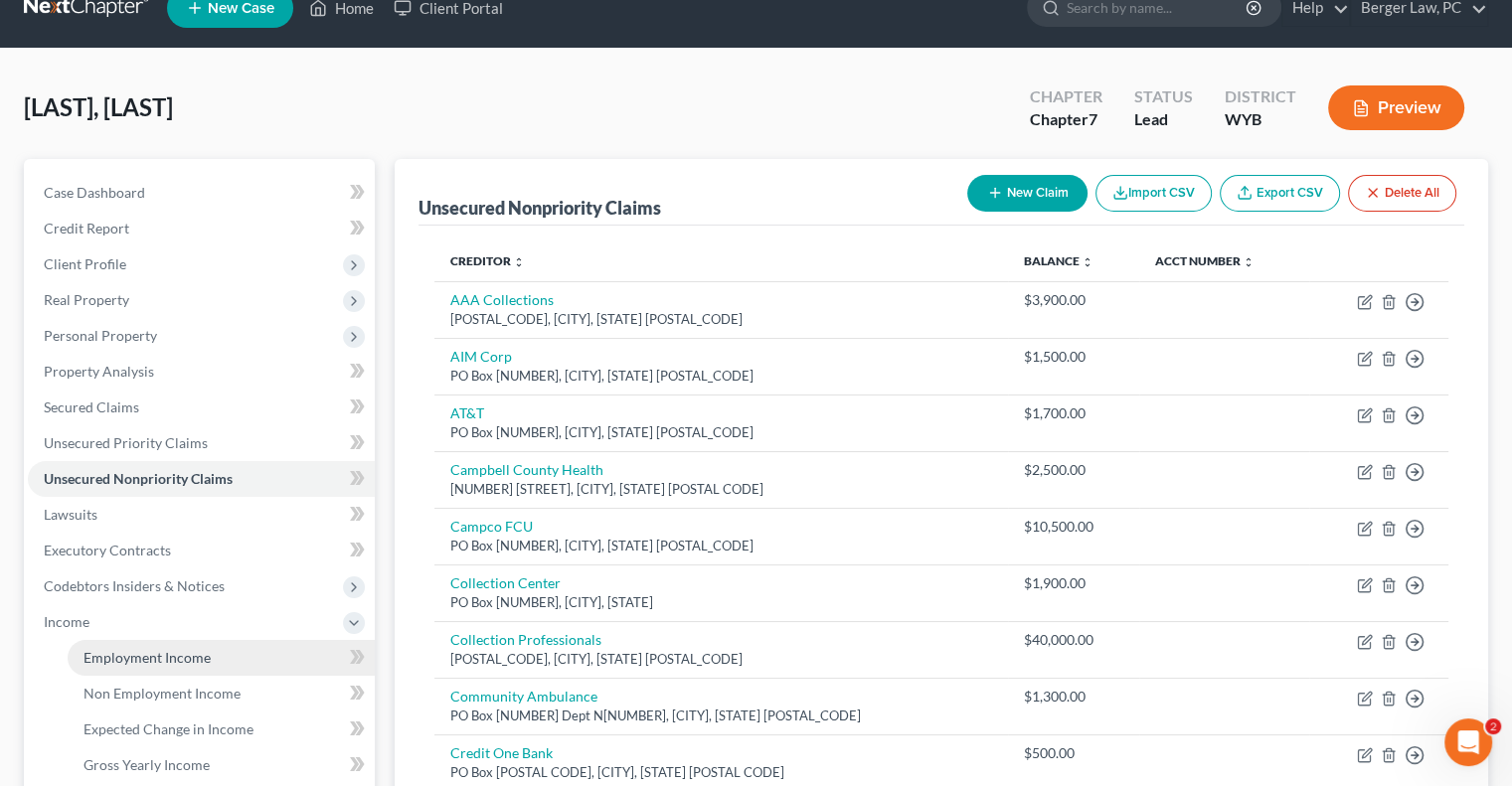 click on "Employment Income" at bounding box center (221, 658) 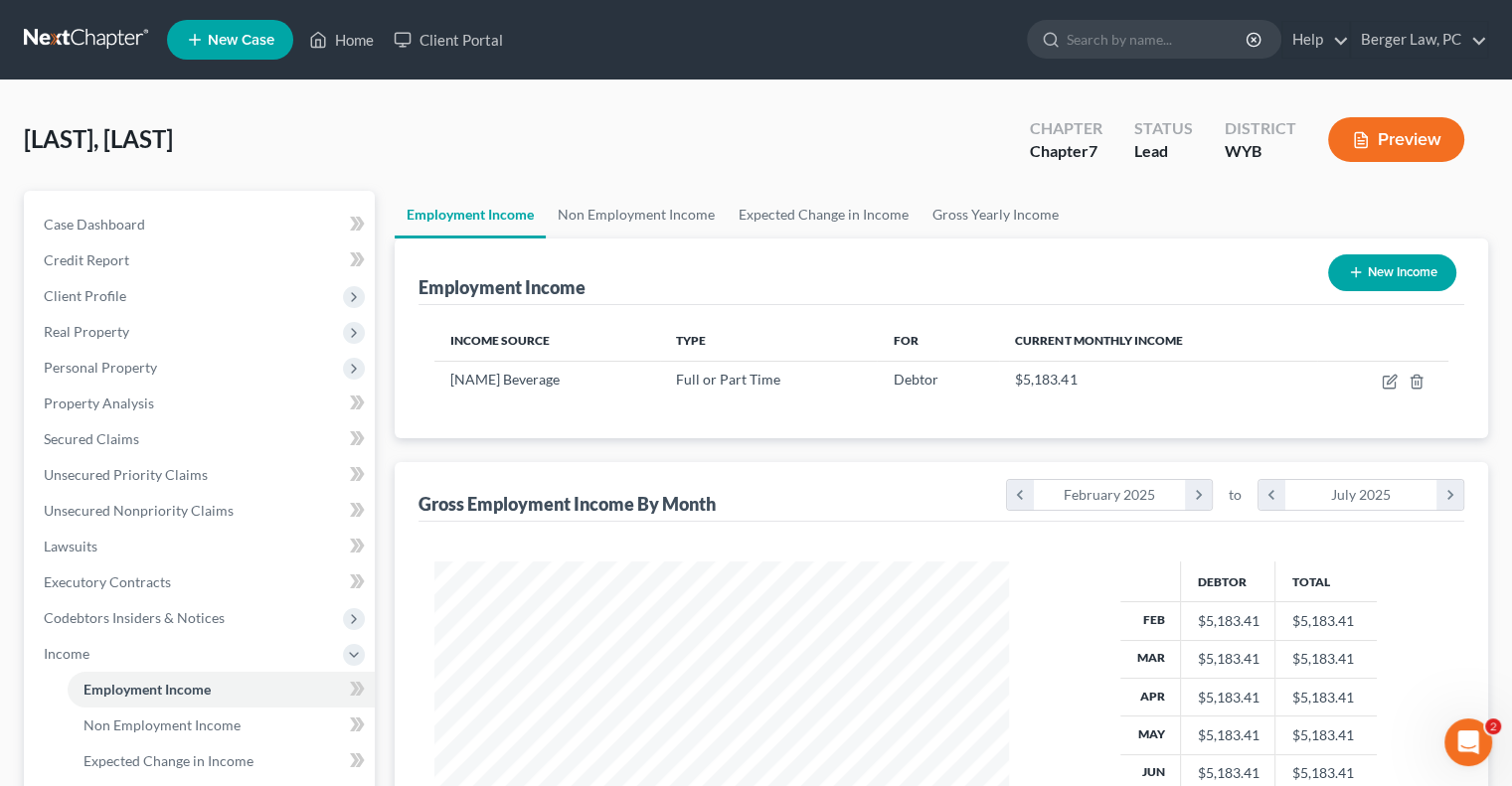 scroll, scrollTop: 993324, scrollLeft: 993468, axis: both 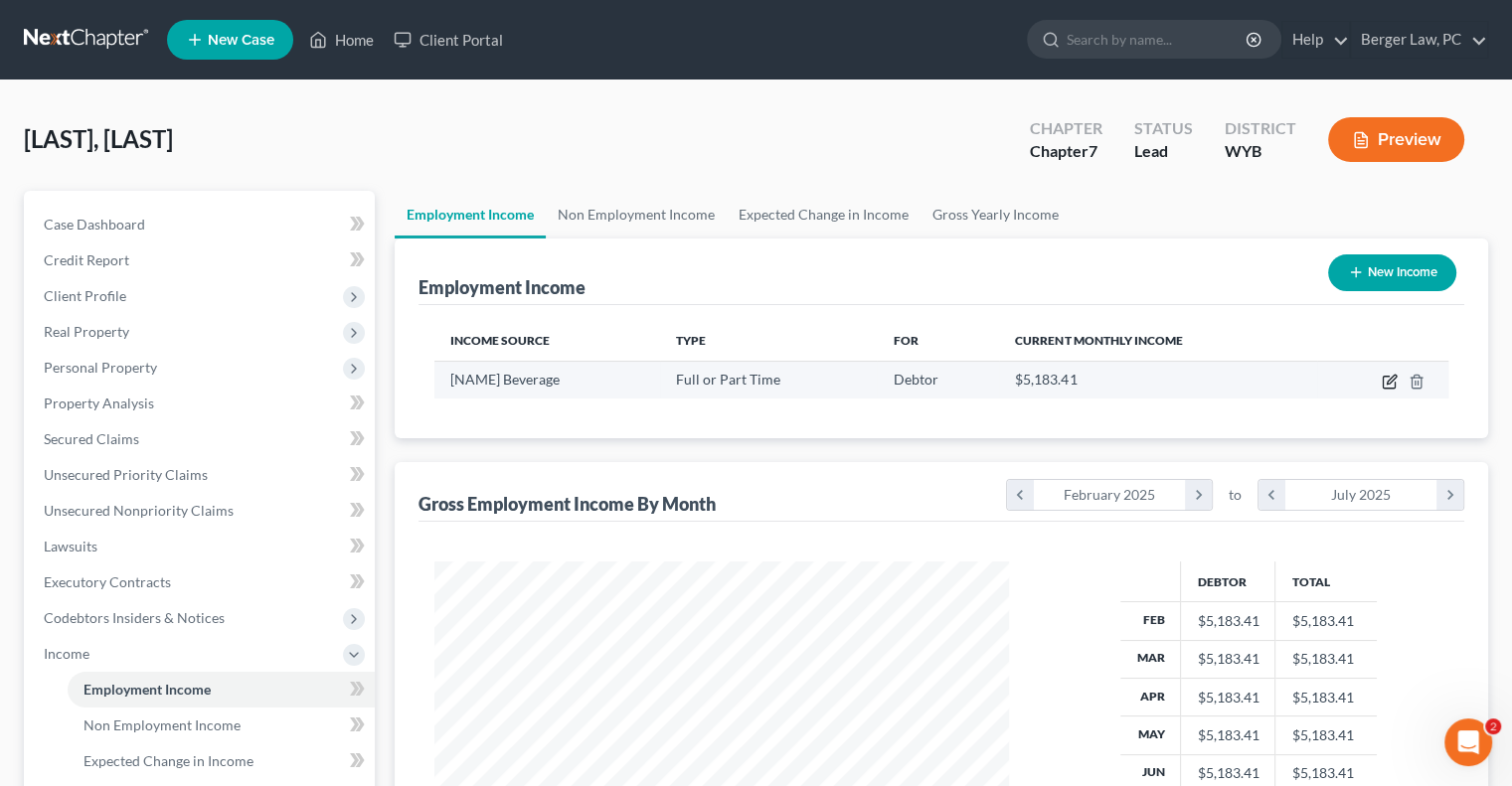 click 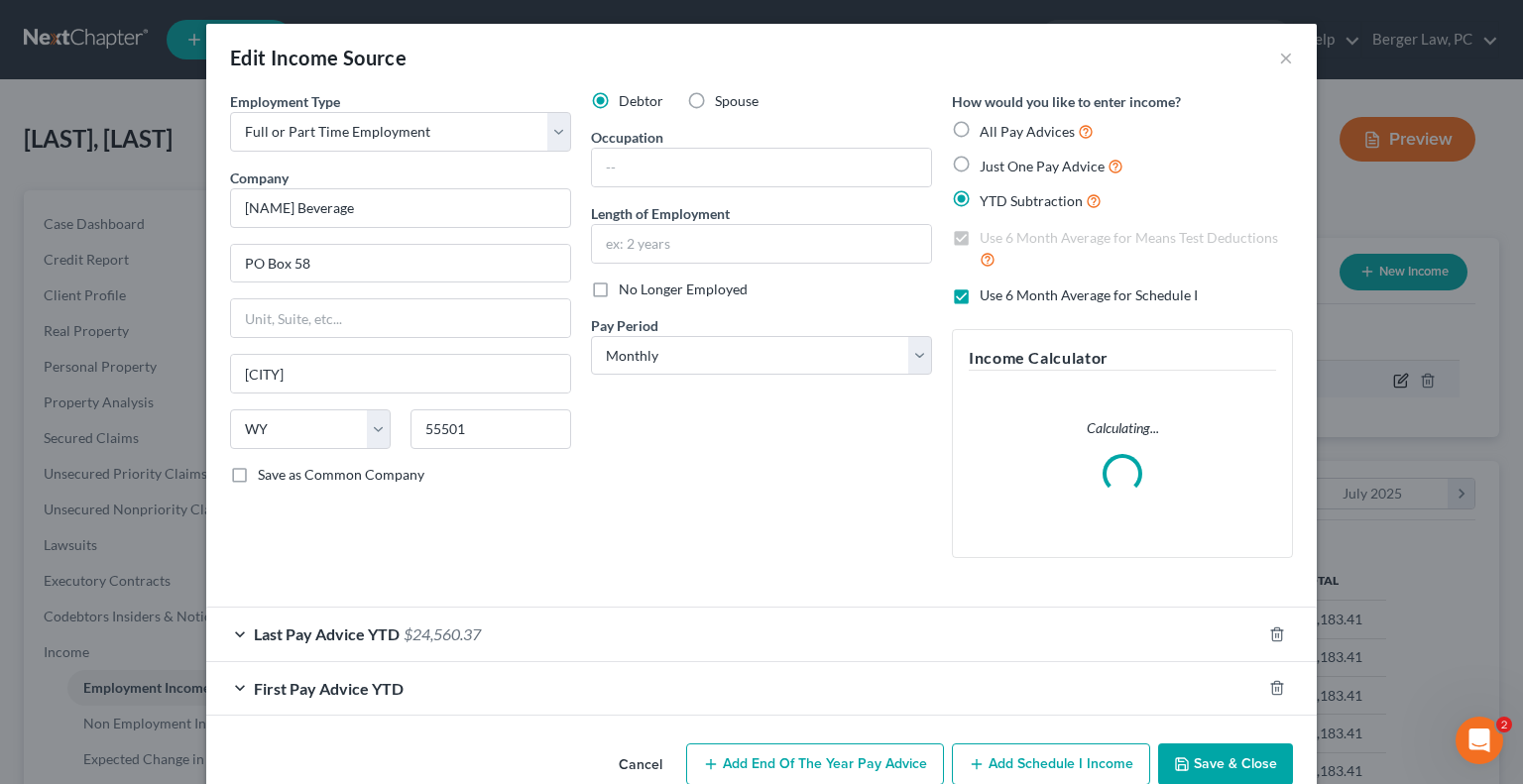 scroll, scrollTop: 990797, scrollLeft: 990917, axis: both 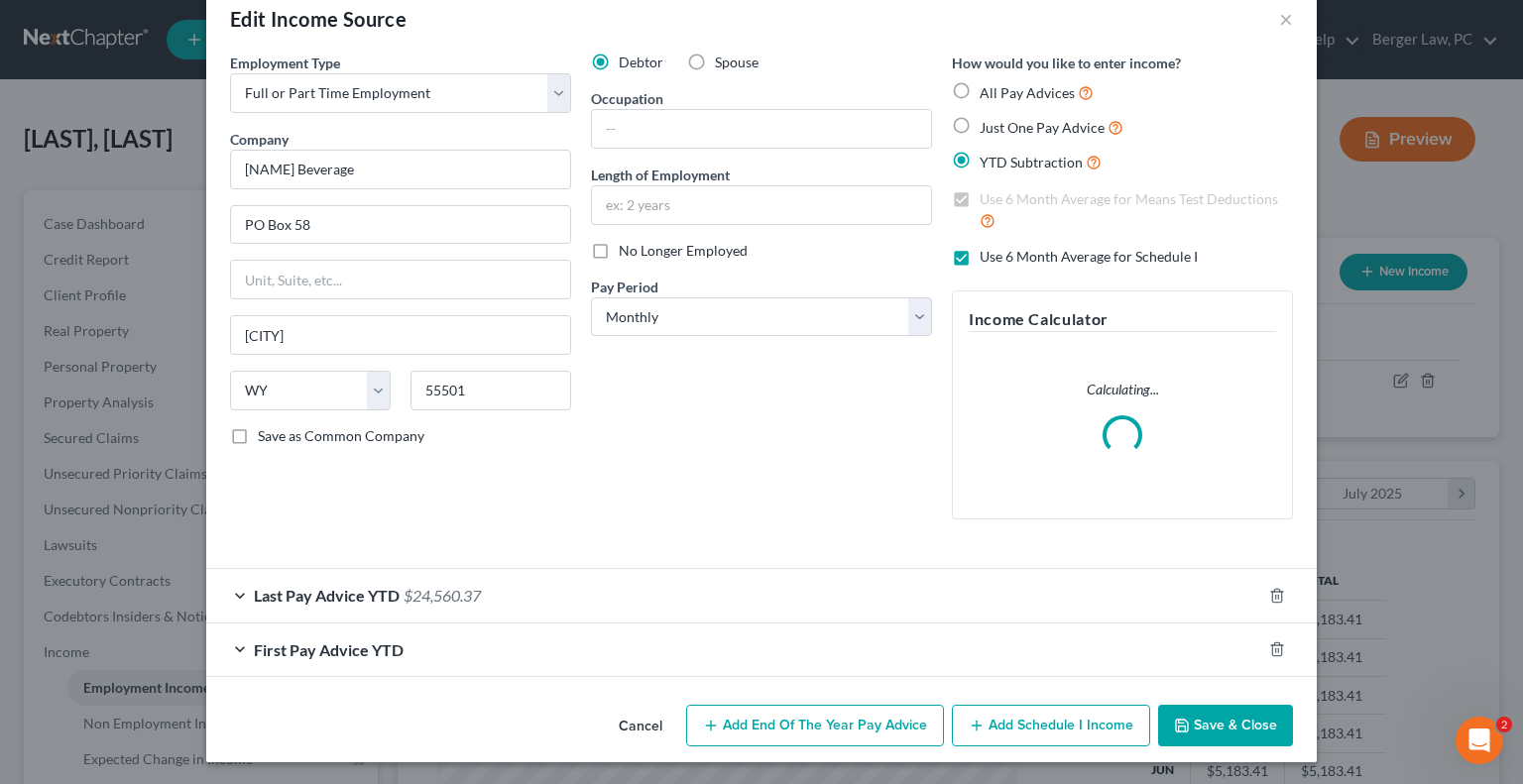 click on "First Pay Advice YTD" at bounding box center (328, 649) 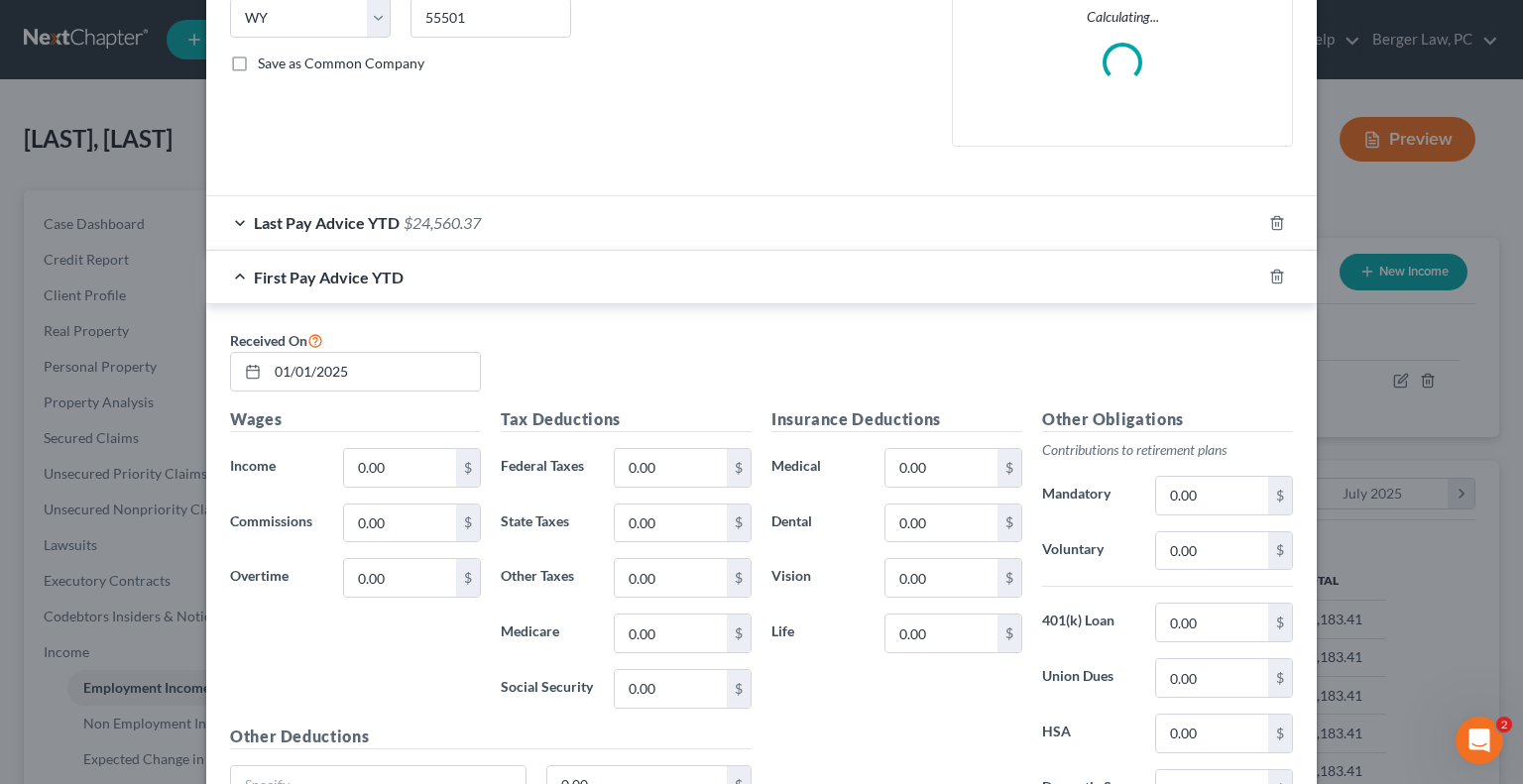 scroll, scrollTop: 435, scrollLeft: 0, axis: vertical 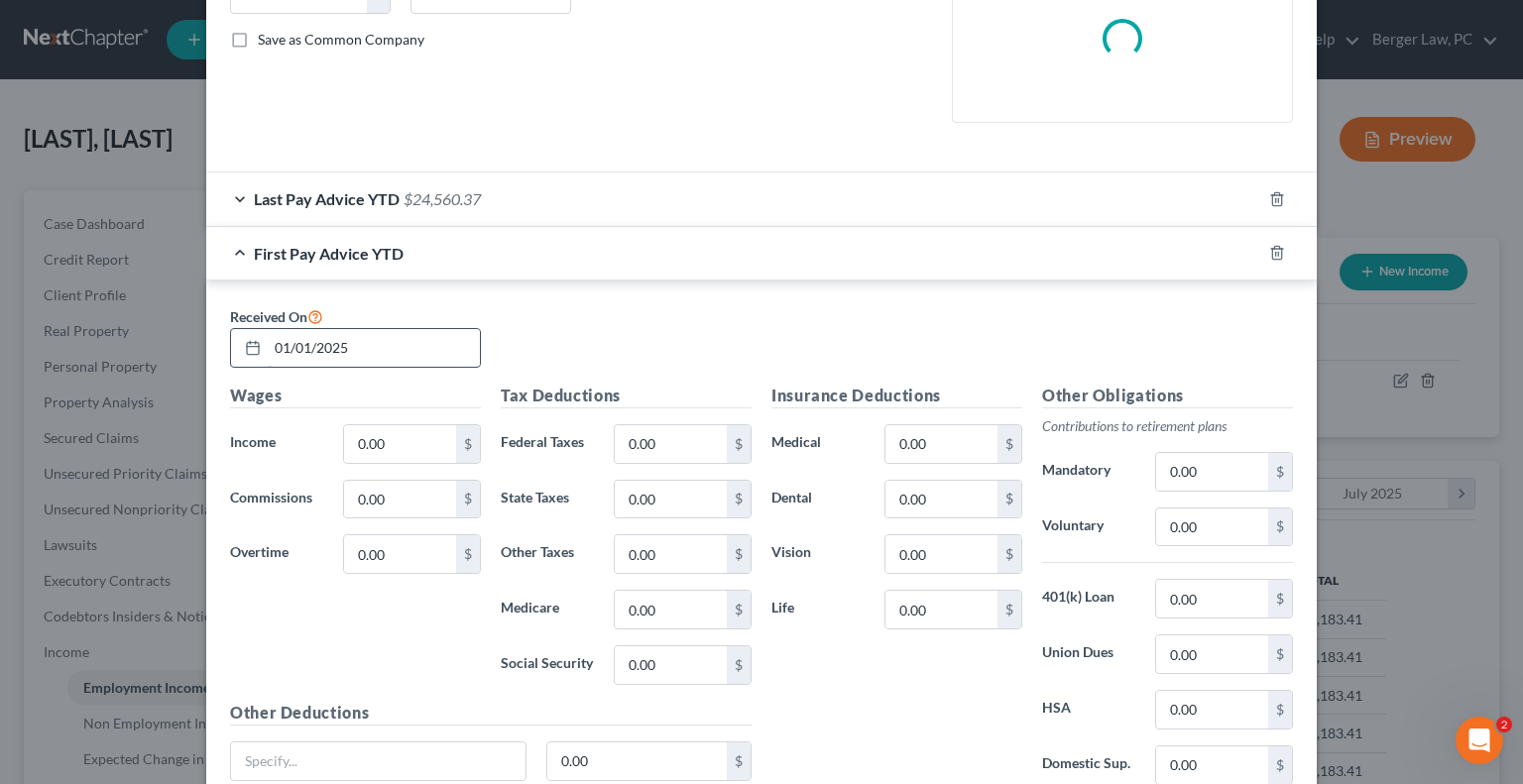 click on "01/01/2025" at bounding box center (374, 348) 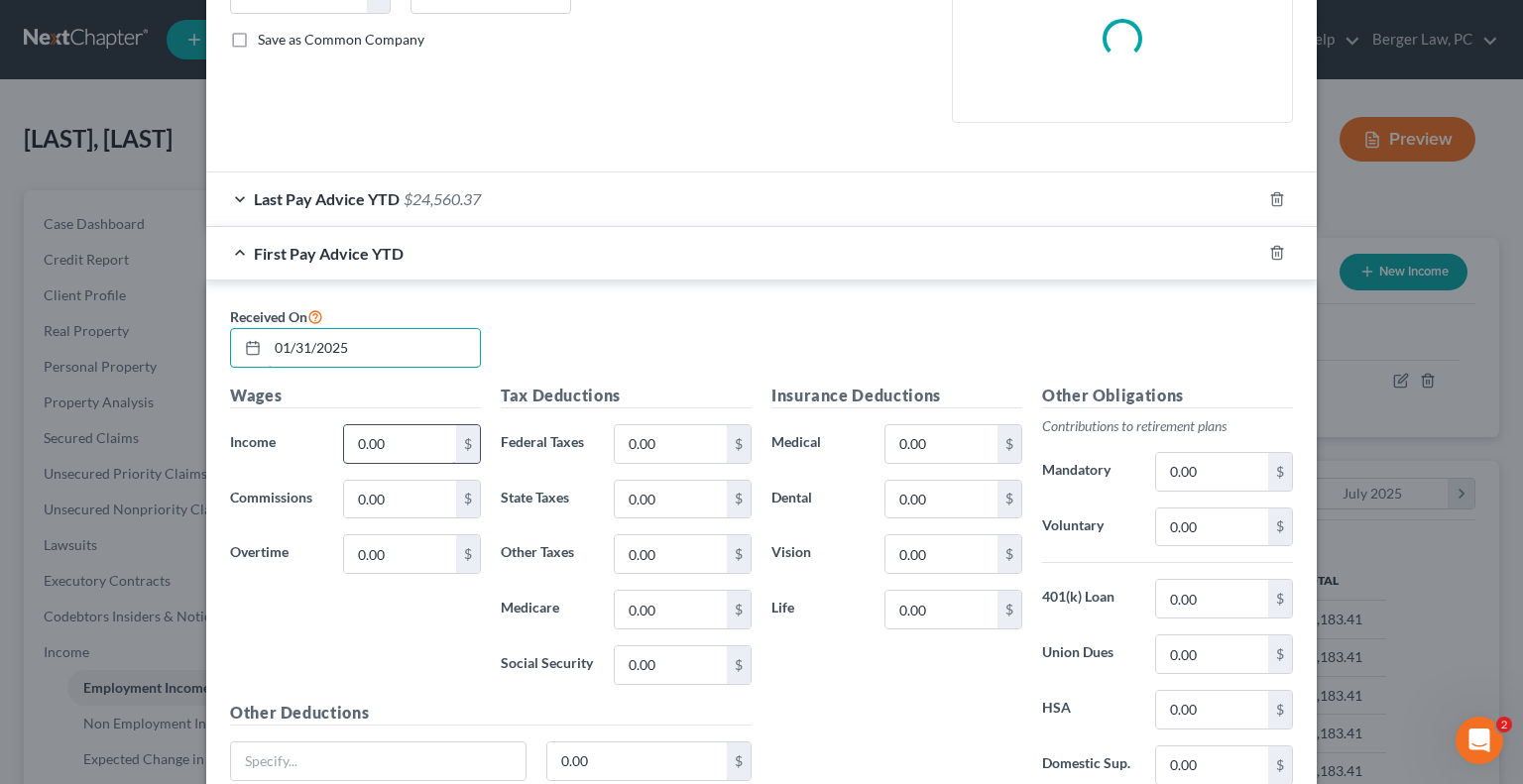 type on "01/31/2025" 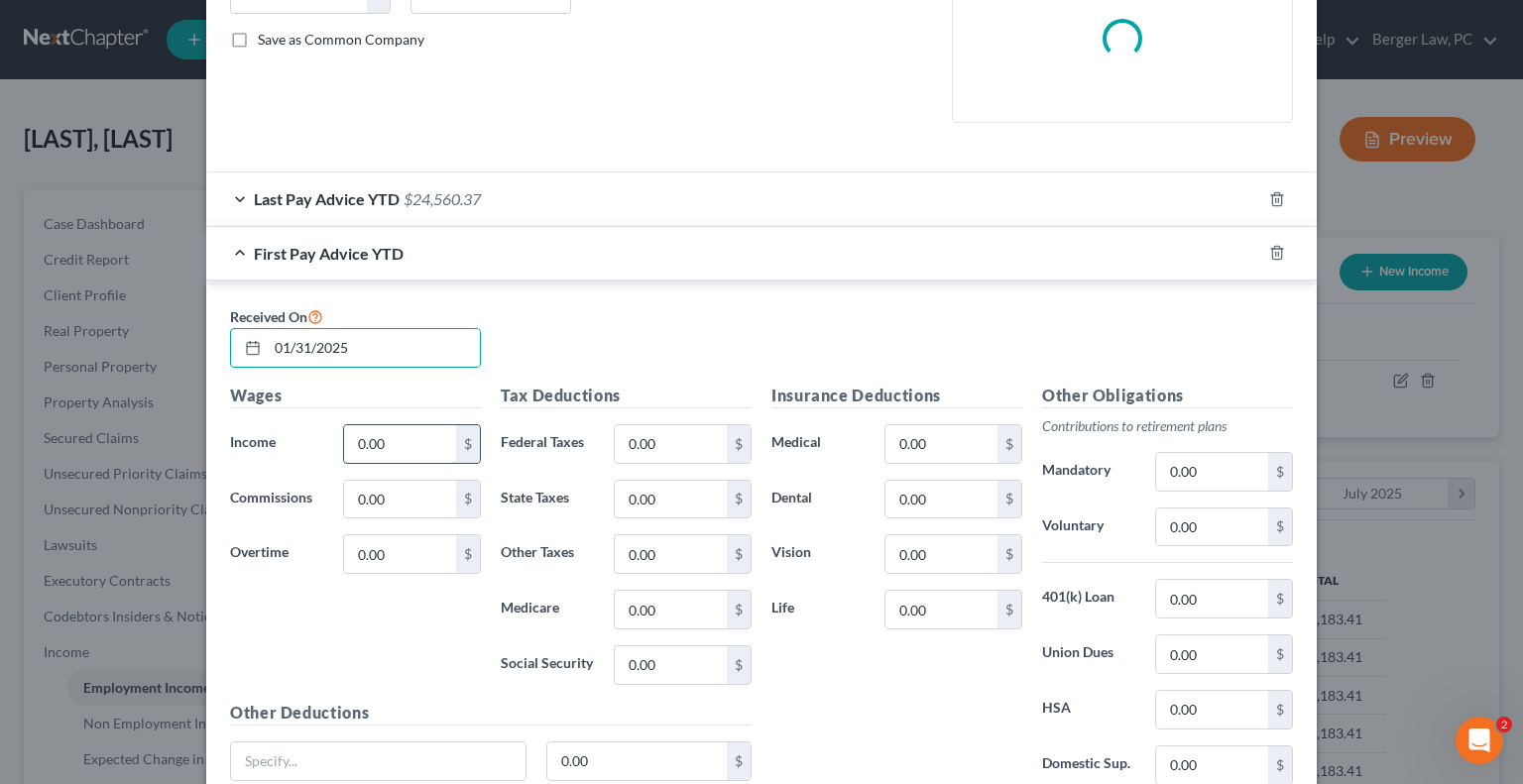 click on "0.00" at bounding box center (400, 444) 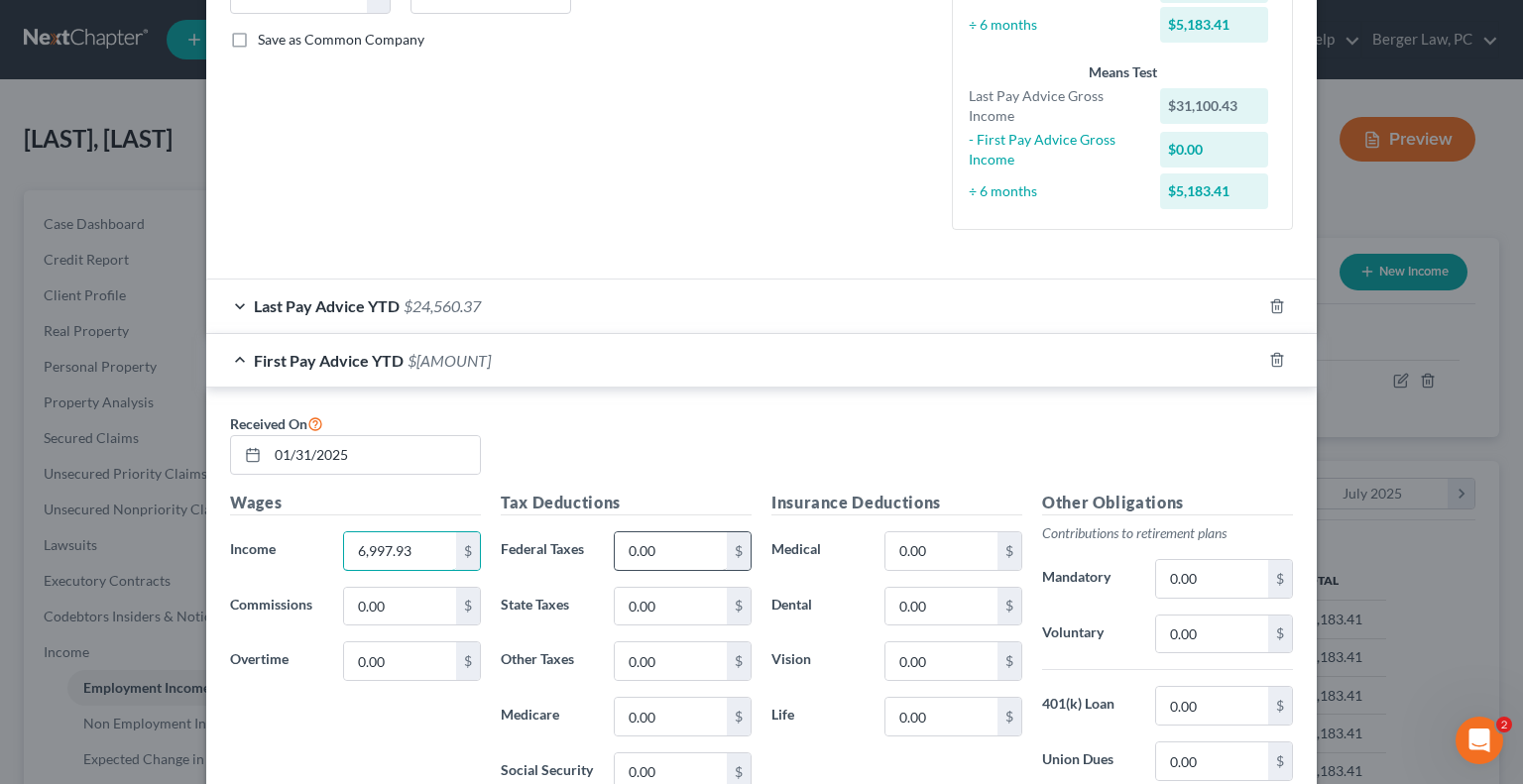type on "6,997.93" 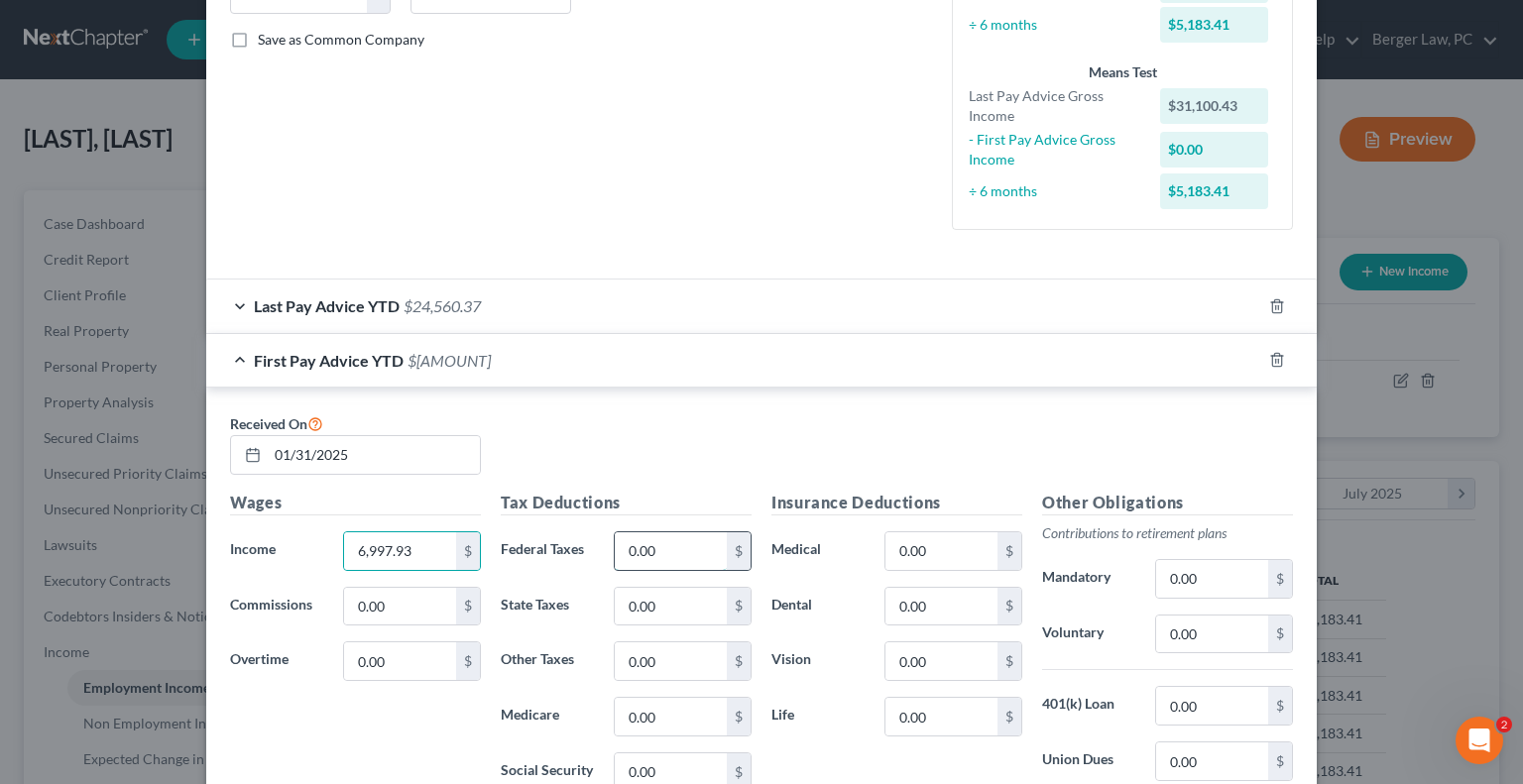 click on "0.00" at bounding box center (670, 551) 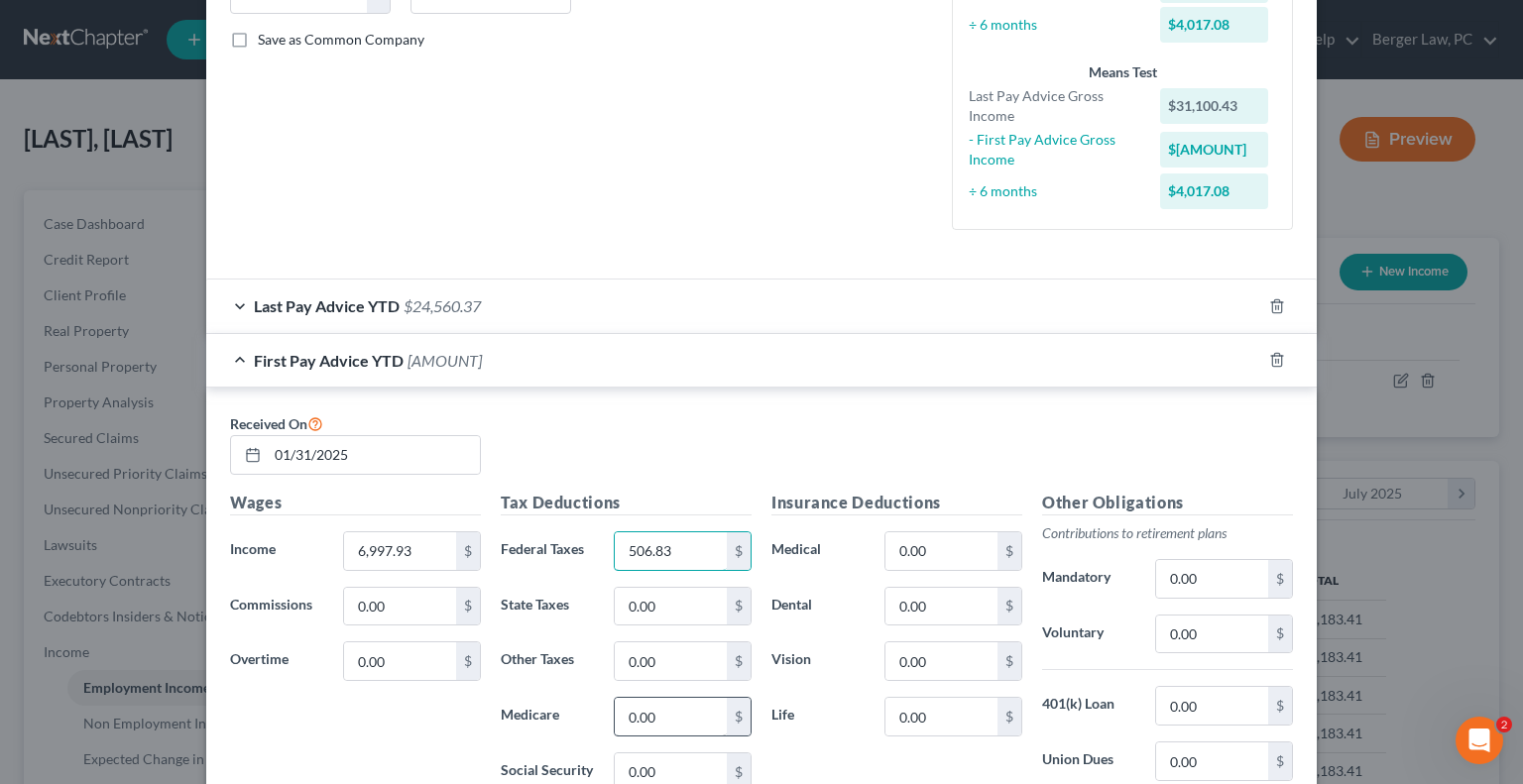 type on "506.83" 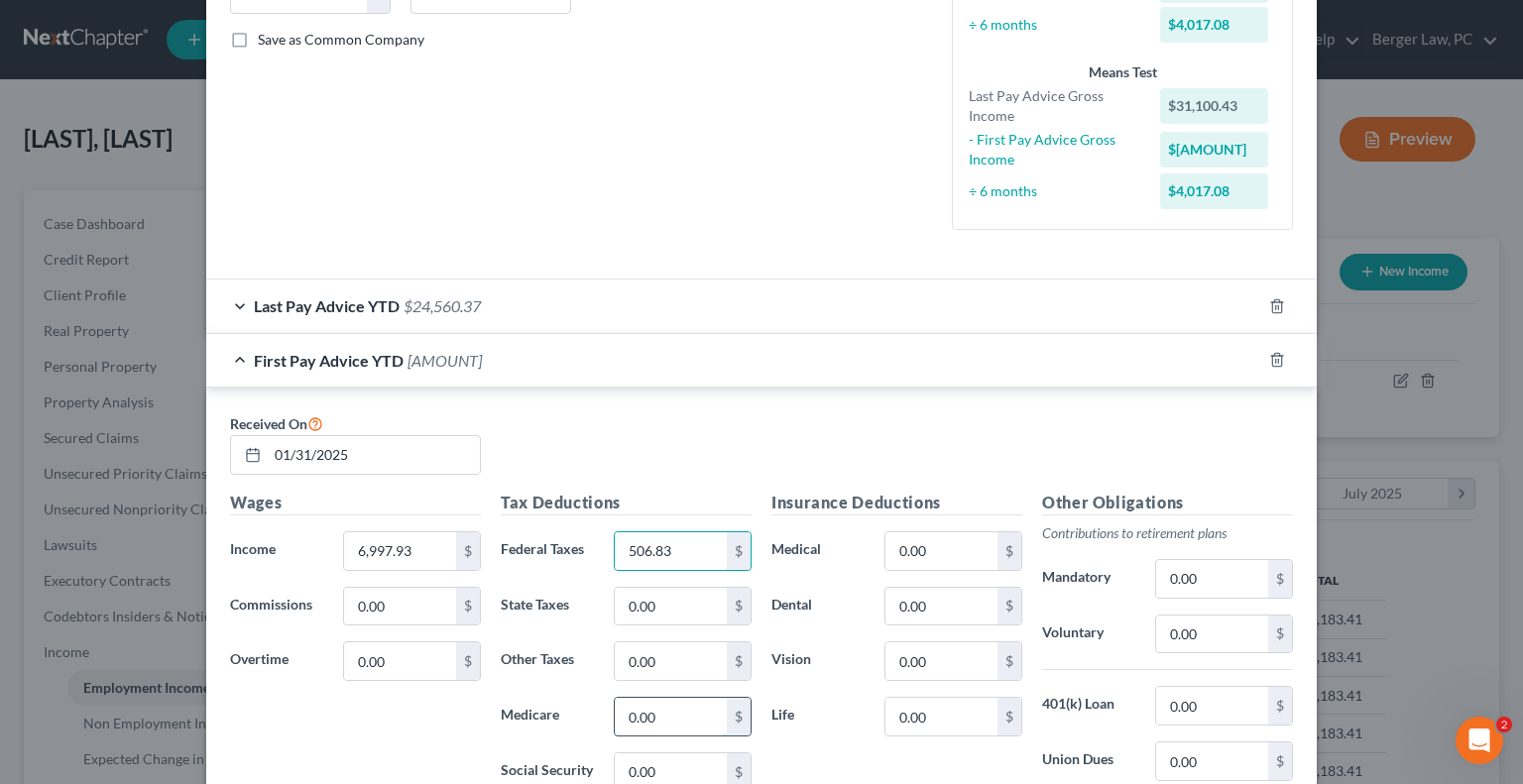 click on "0.00" at bounding box center (670, 717) 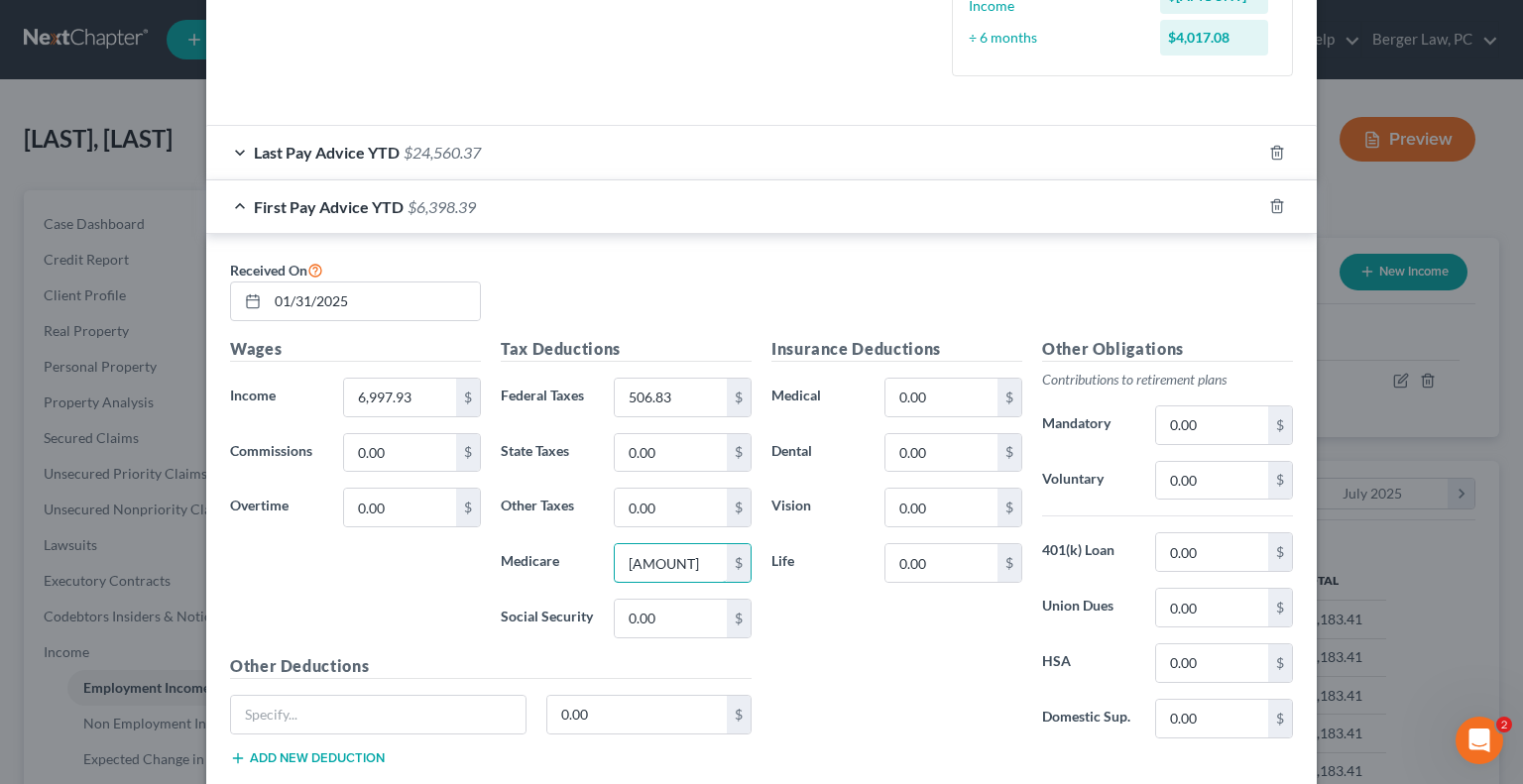 scroll, scrollTop: 633, scrollLeft: 0, axis: vertical 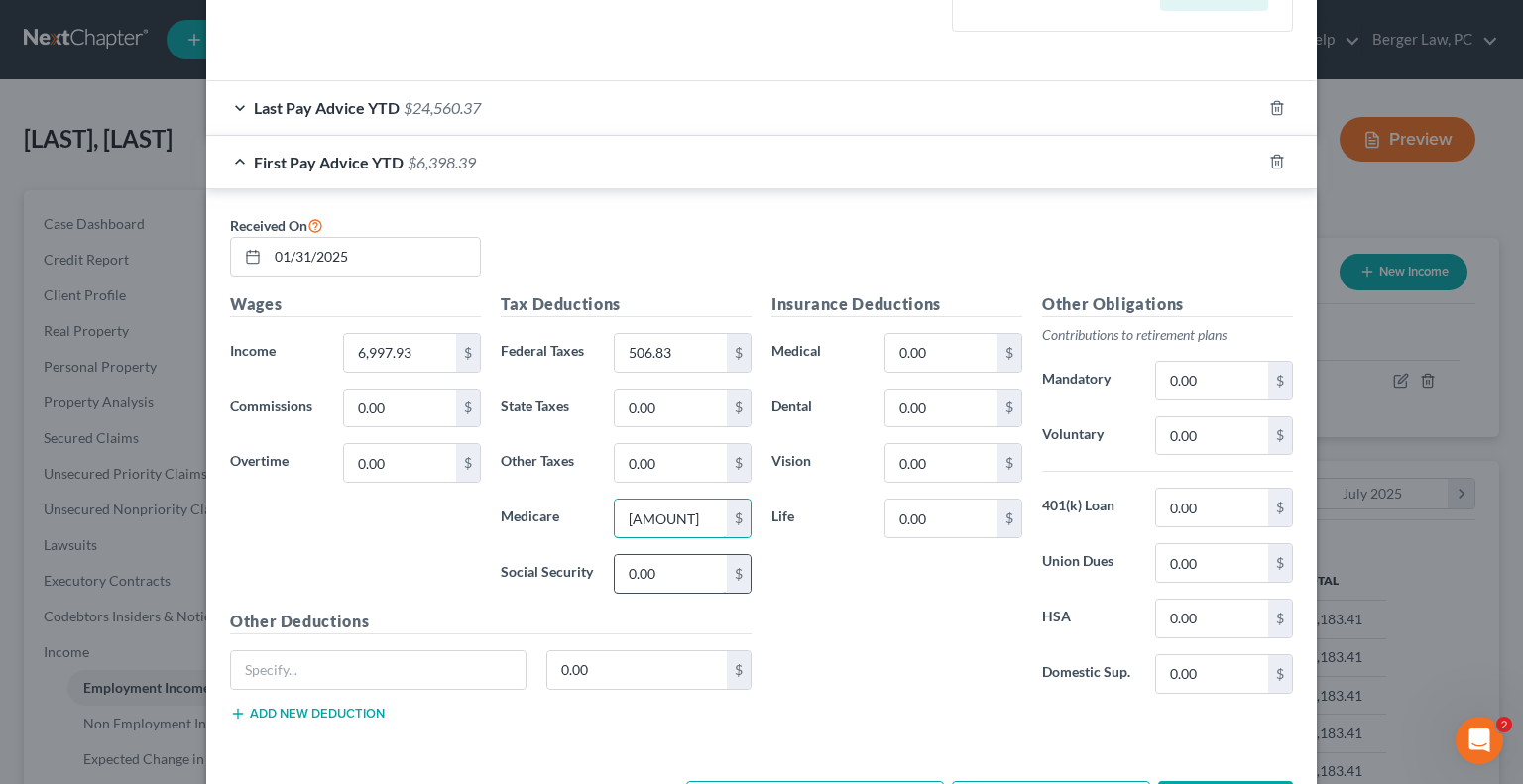 type on "[AMOUNT]" 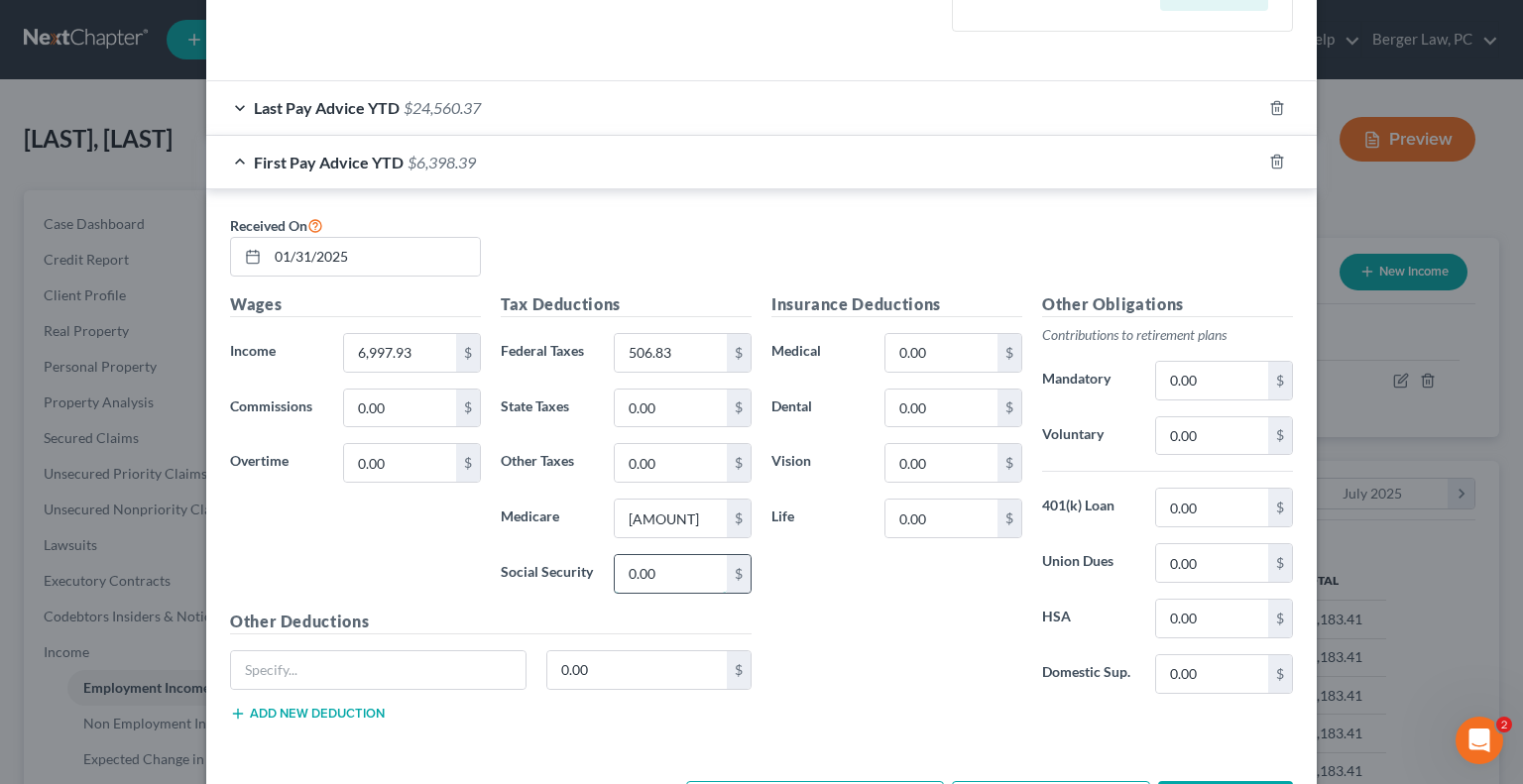 click on "0.00" at bounding box center [670, 574] 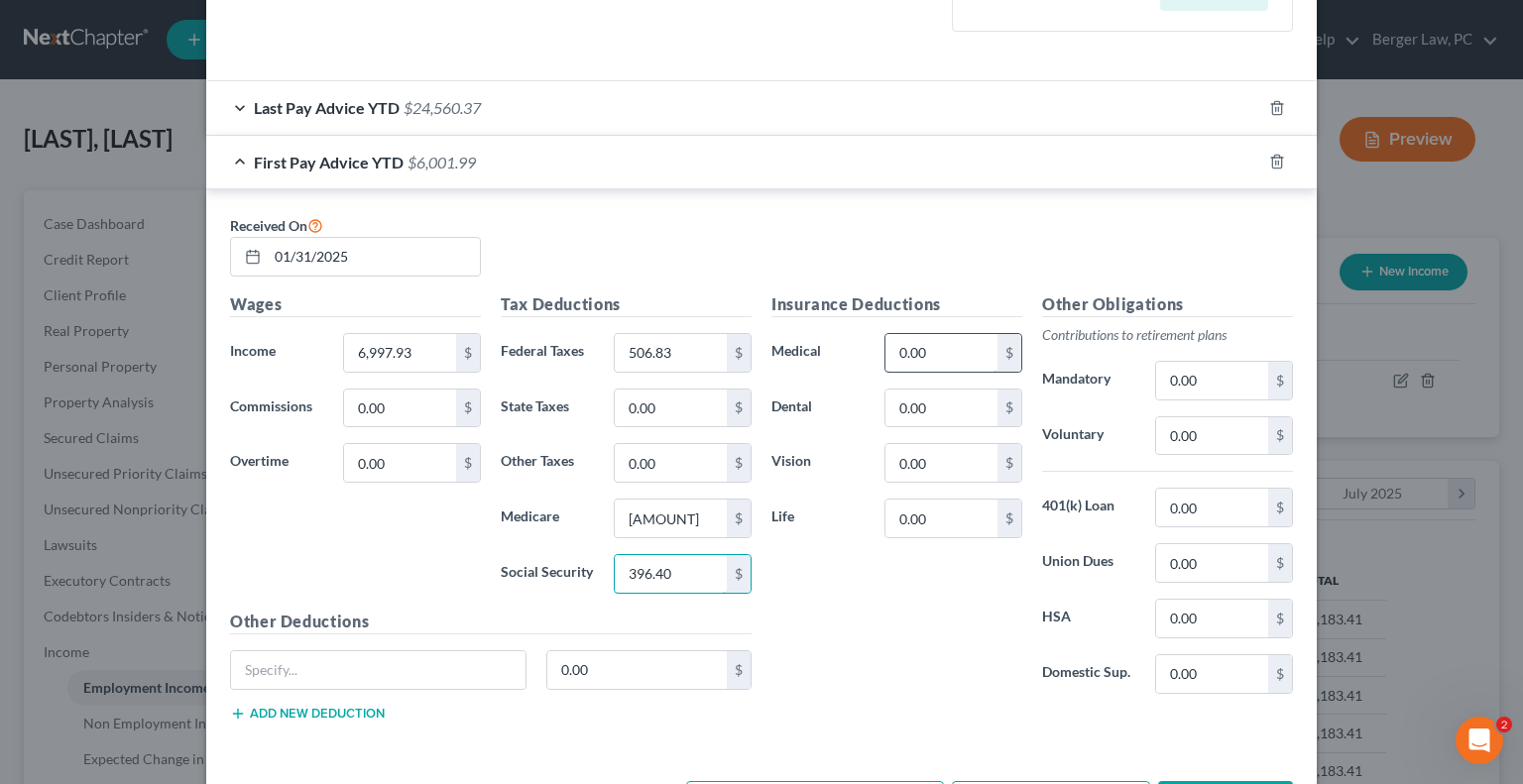 type on "396.40" 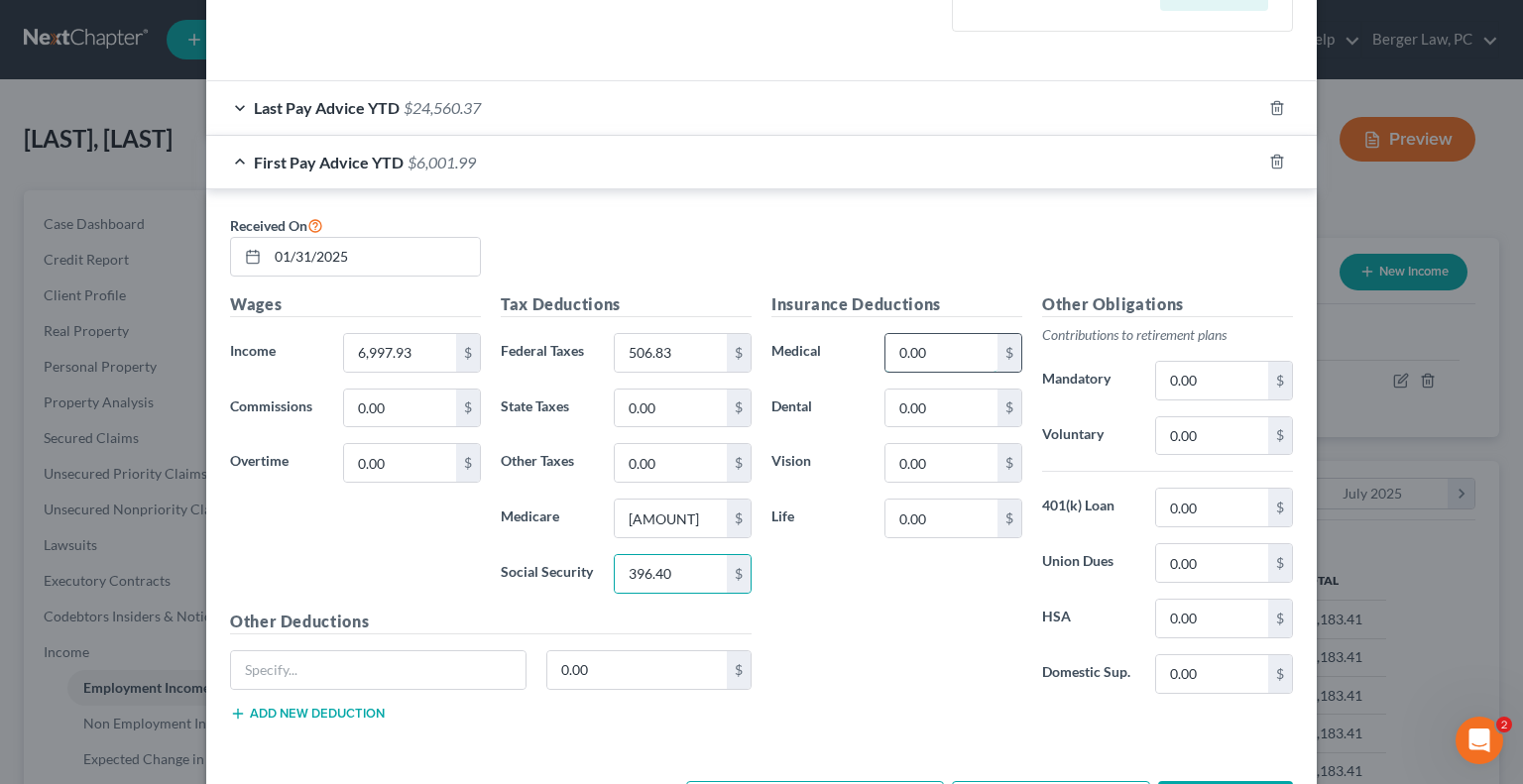 click on "0.00" at bounding box center (941, 353) 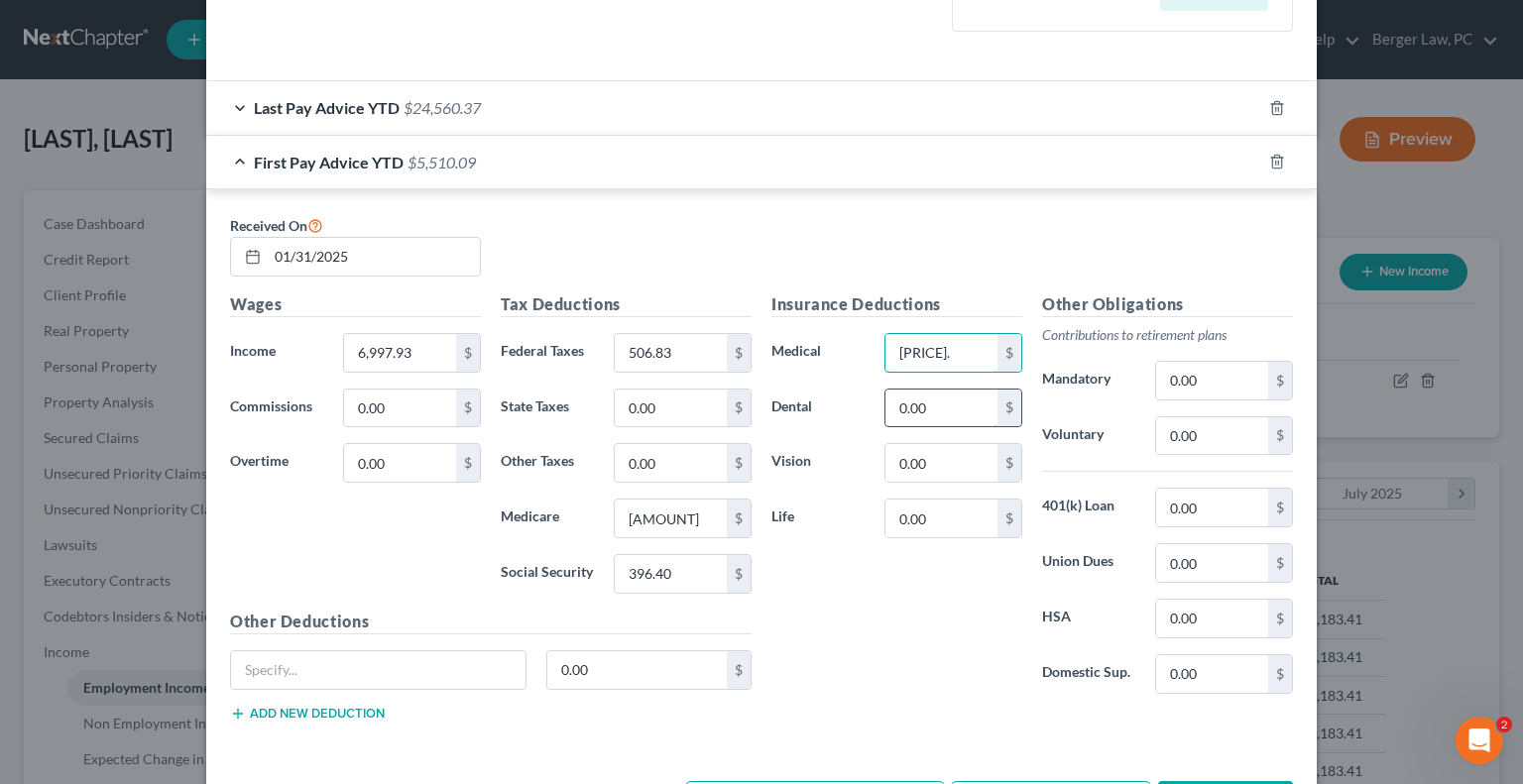 type on "[PRICE]." 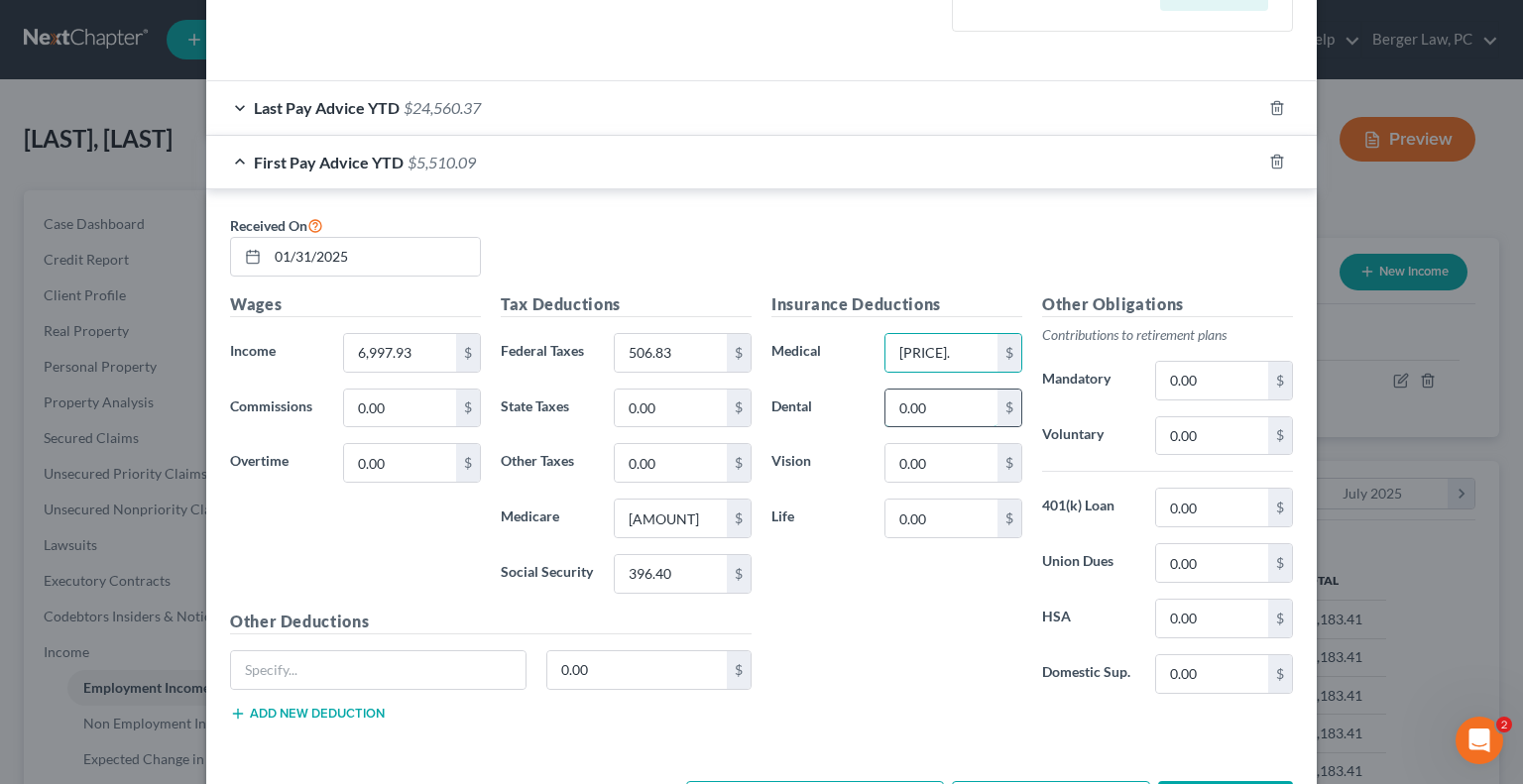 click on "0.00" at bounding box center (941, 408) 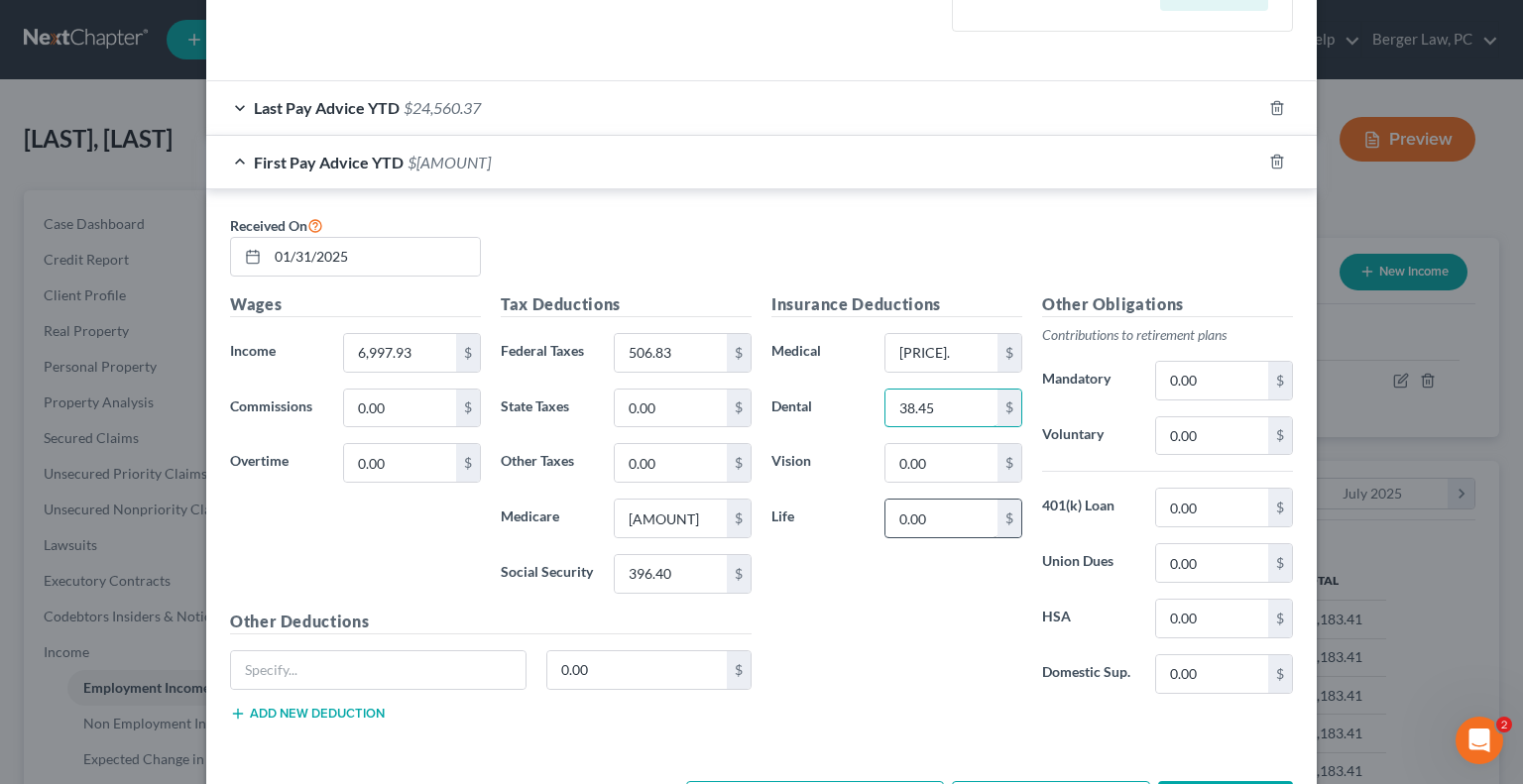 type on "38.45" 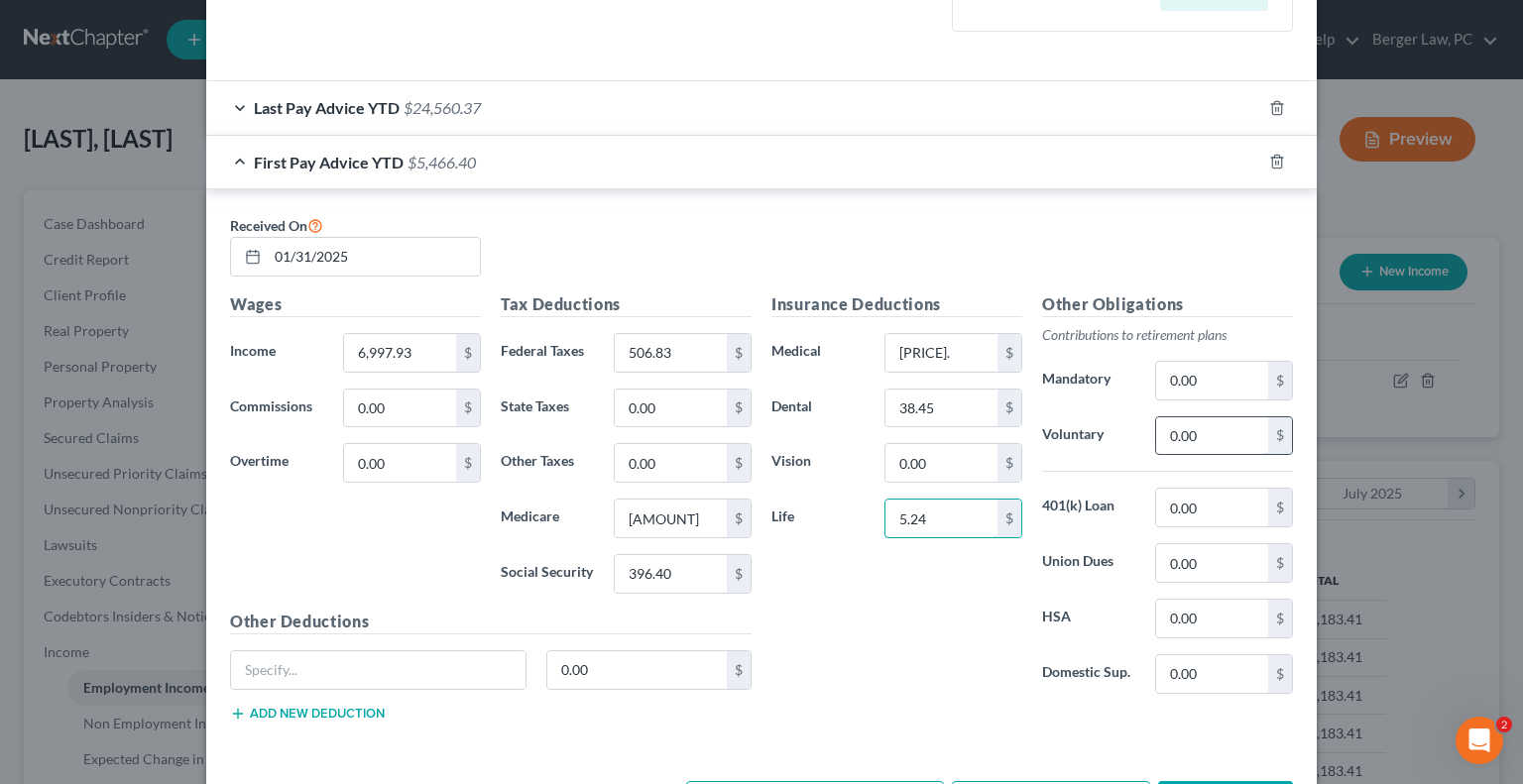 type on "5.24" 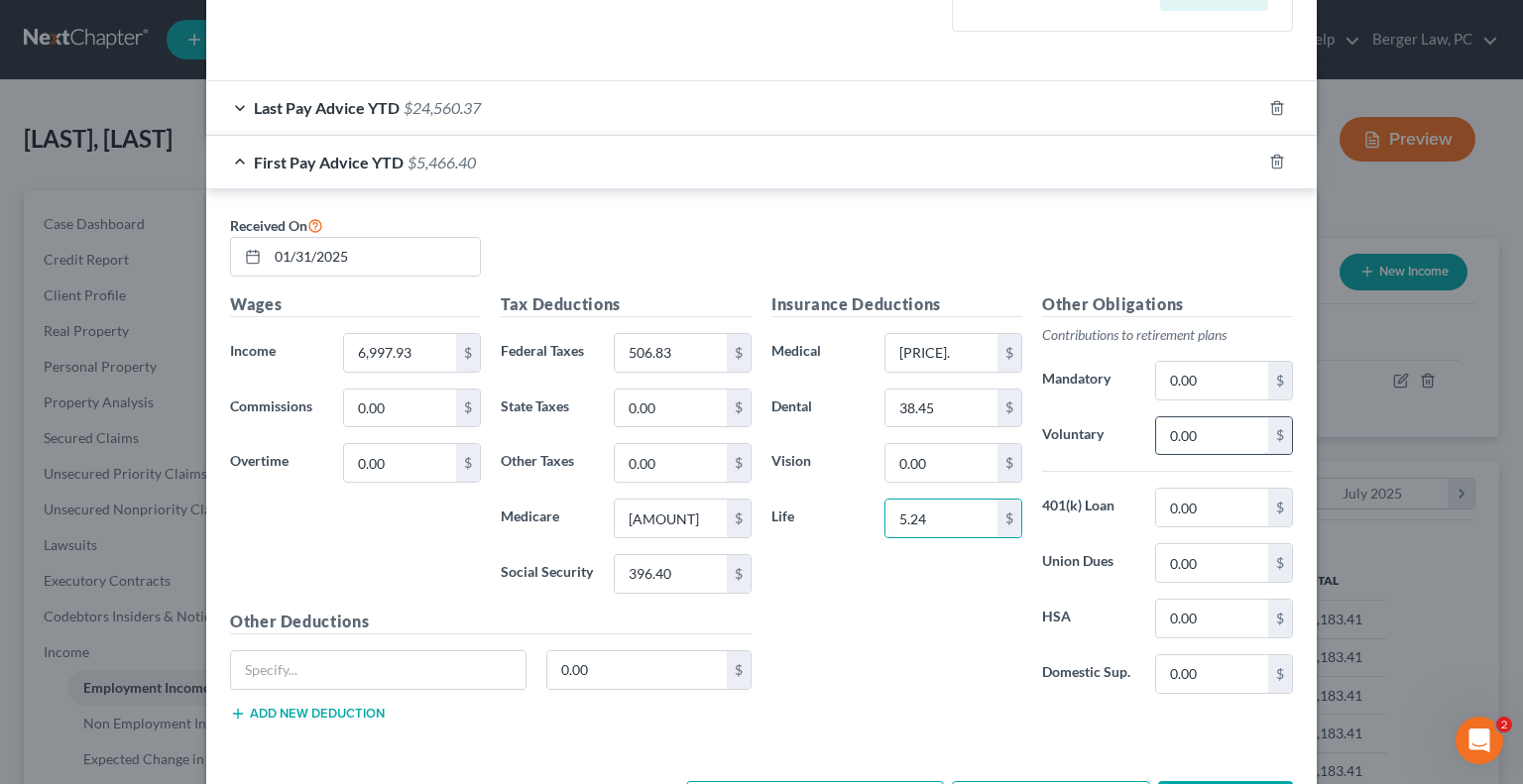 click on "0.00" at bounding box center (1212, 436) 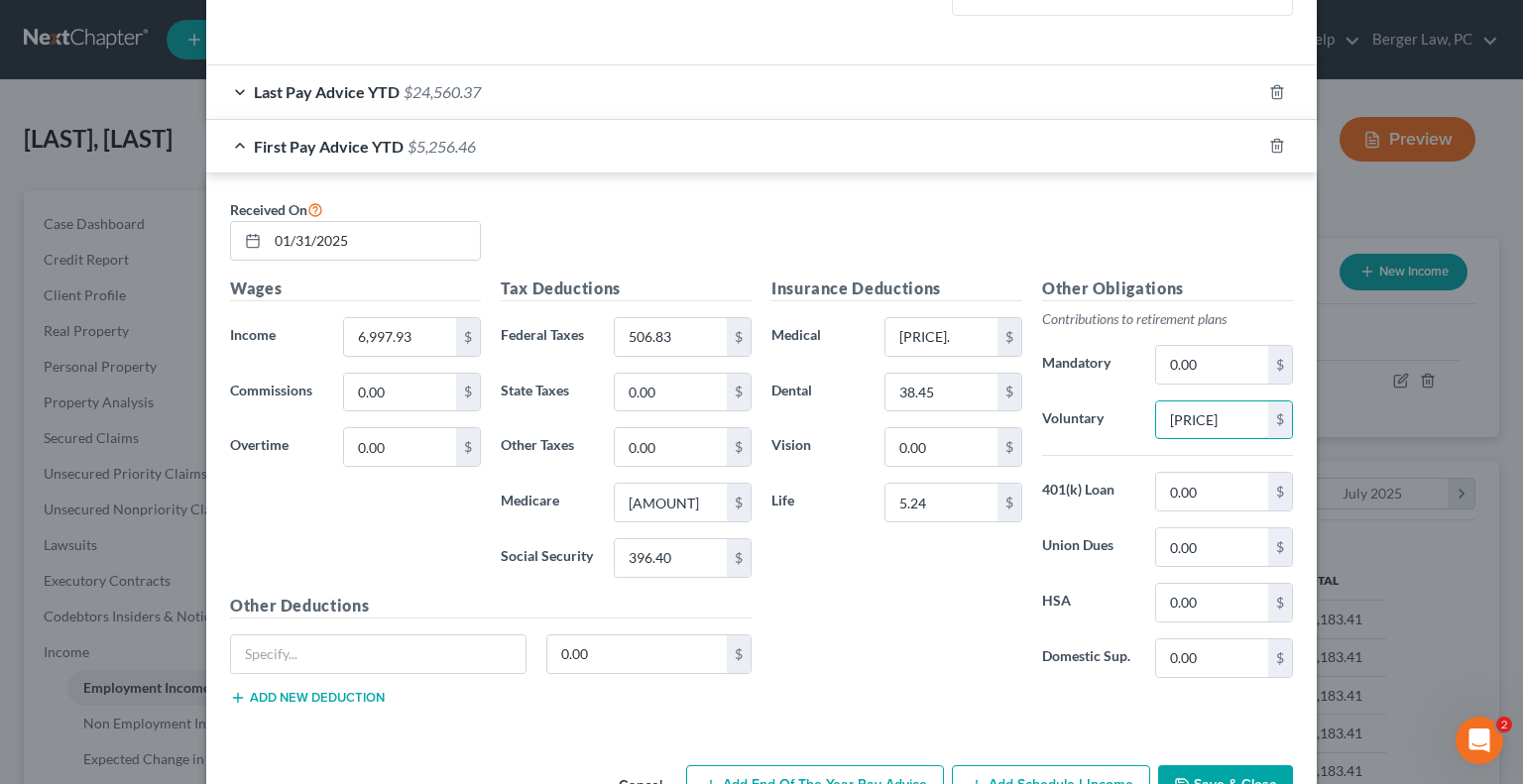 scroll, scrollTop: 408, scrollLeft: 0, axis: vertical 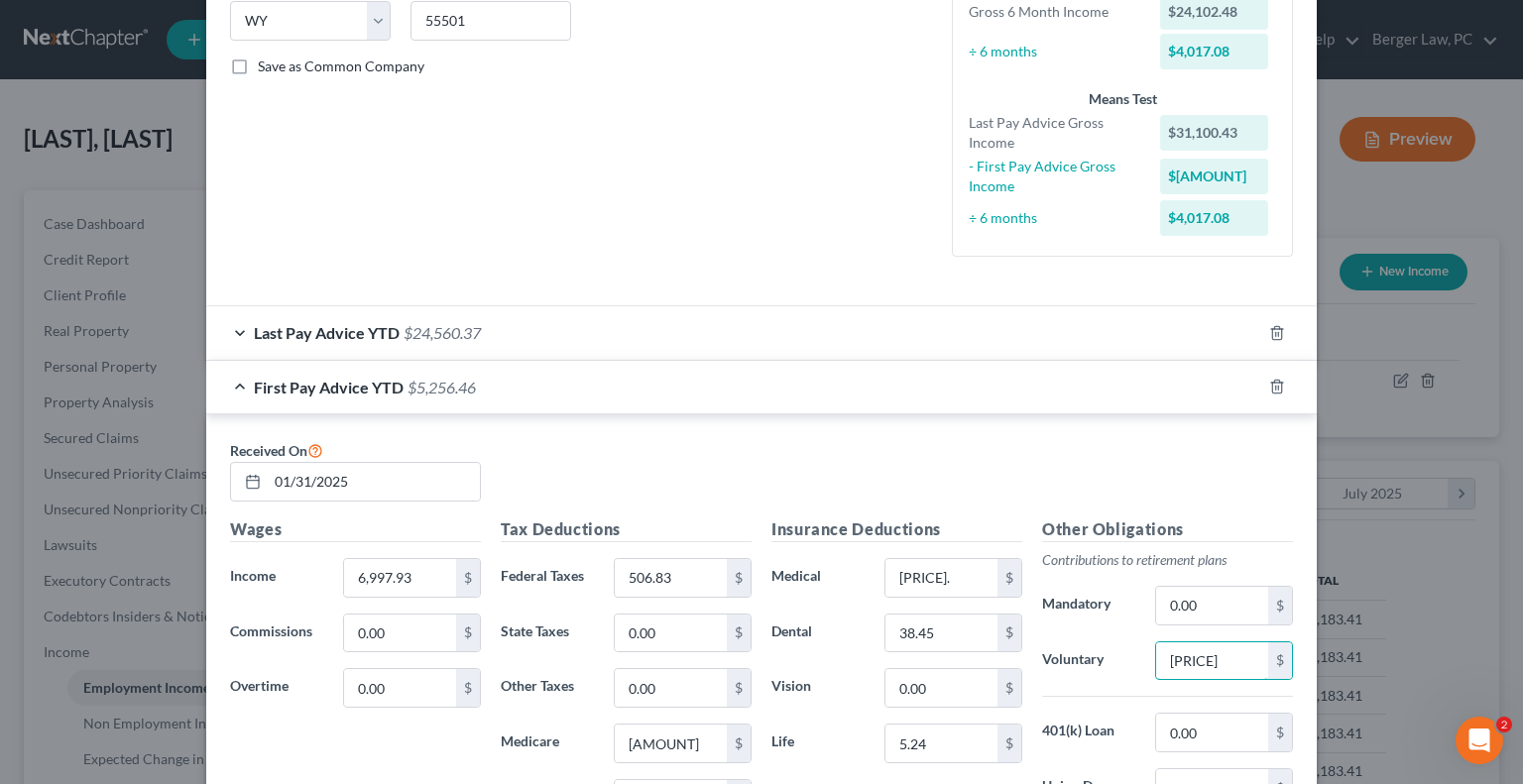 type on "[PRICE]" 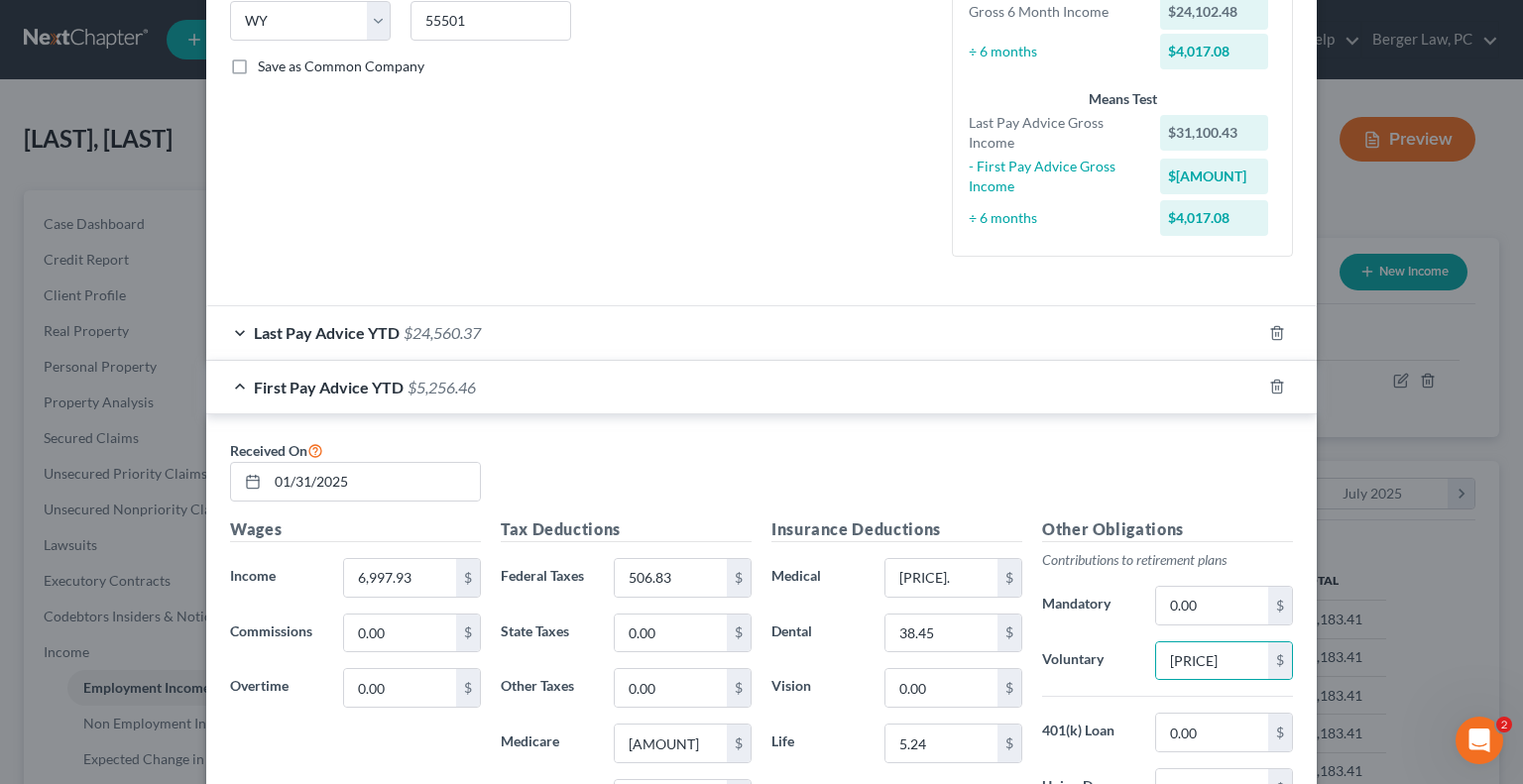 click on "Last Pay Advice YTD $24,560.37" at bounding box center (734, 332) 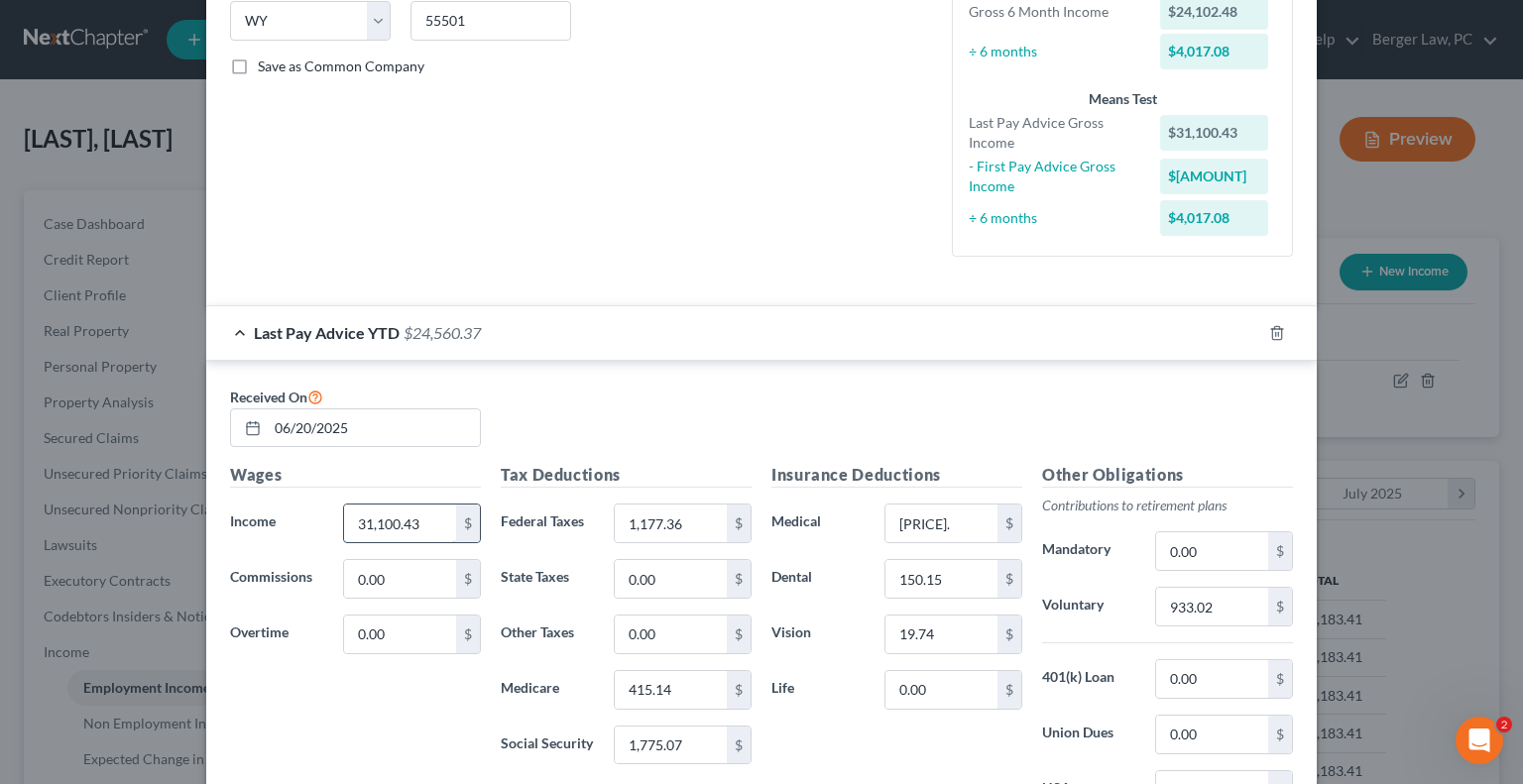 click on "31,100.43" at bounding box center (400, 523) 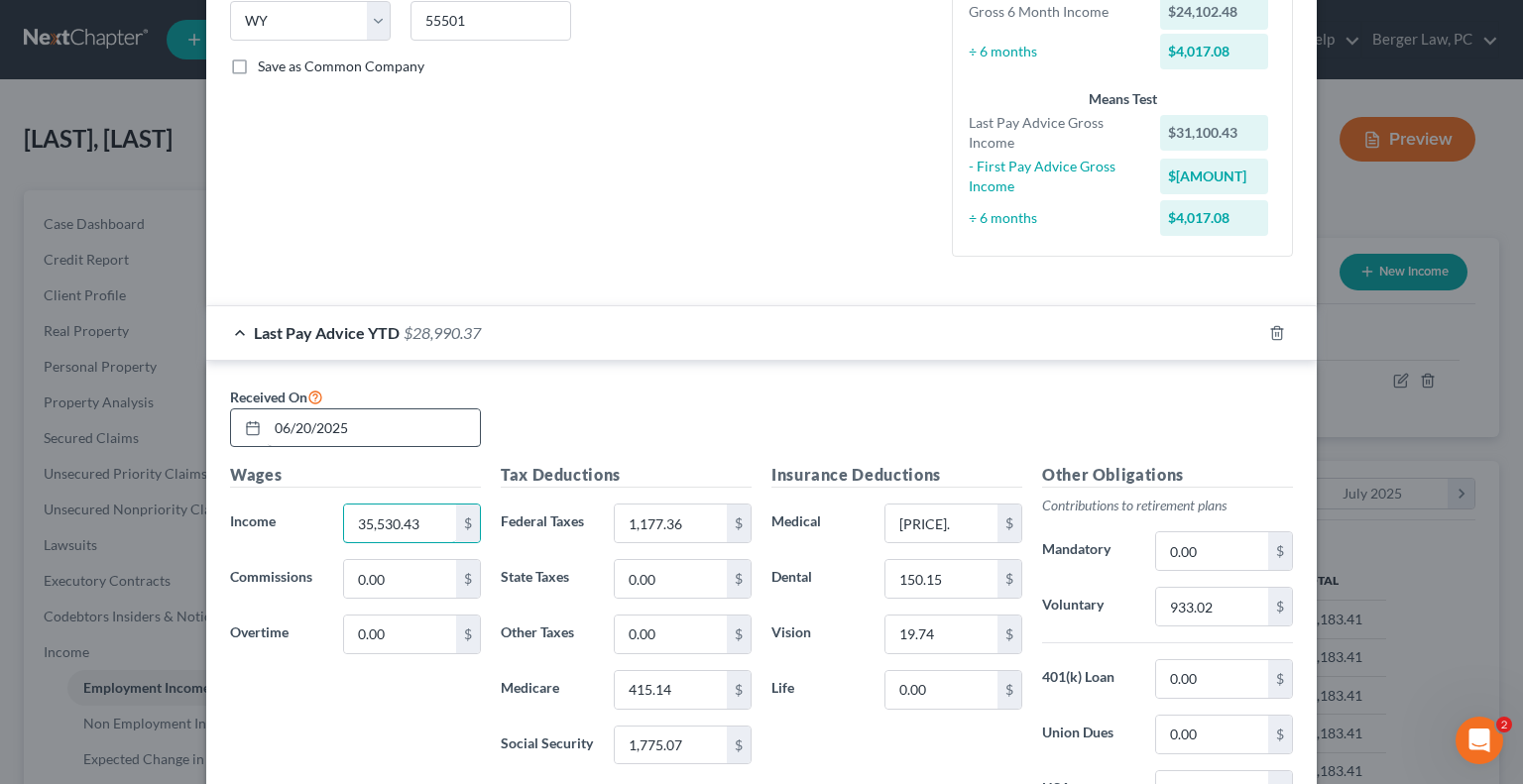 type on "35,530.43" 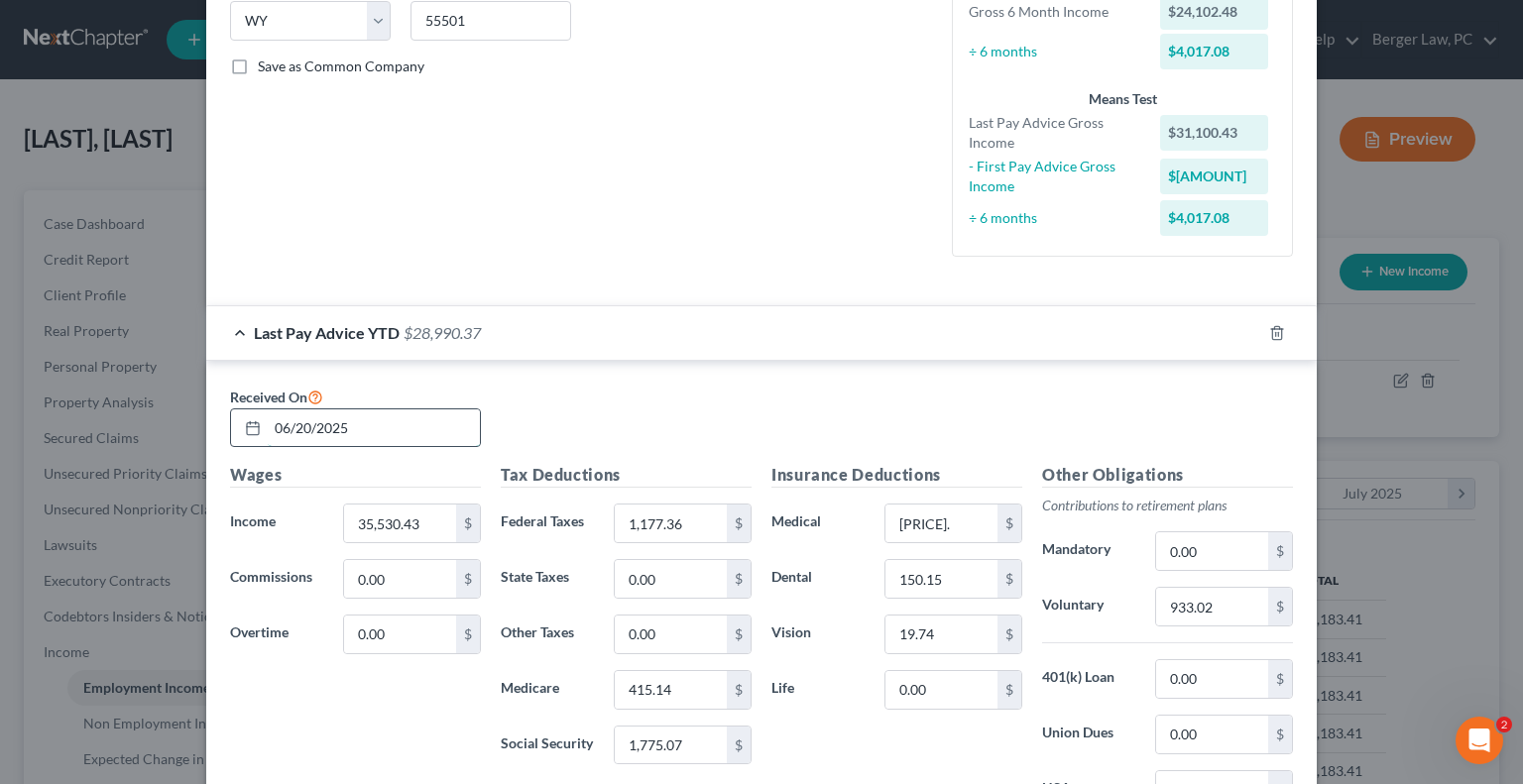 click on "06/20/2025" at bounding box center [374, 428] 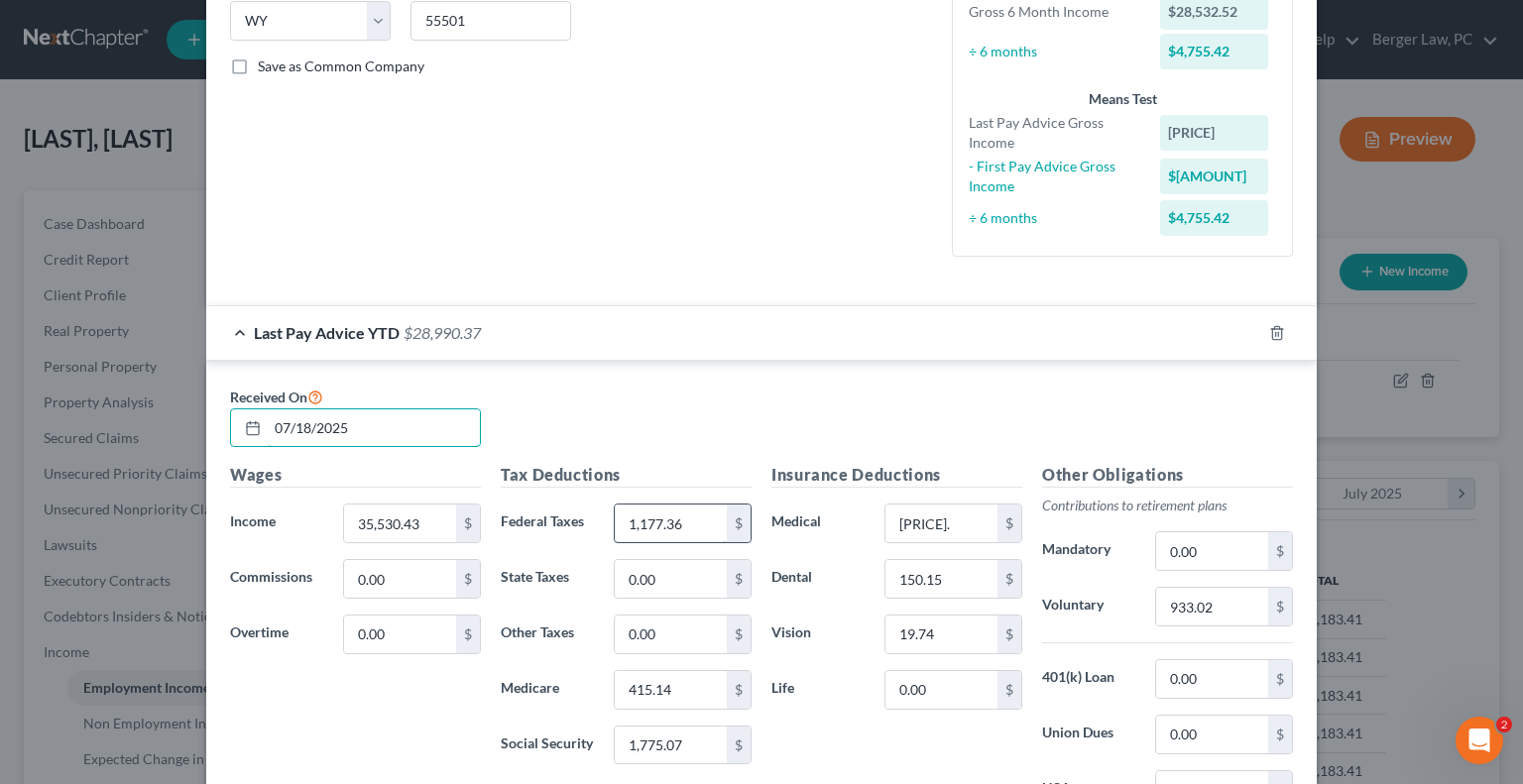 type on "07/18/2025" 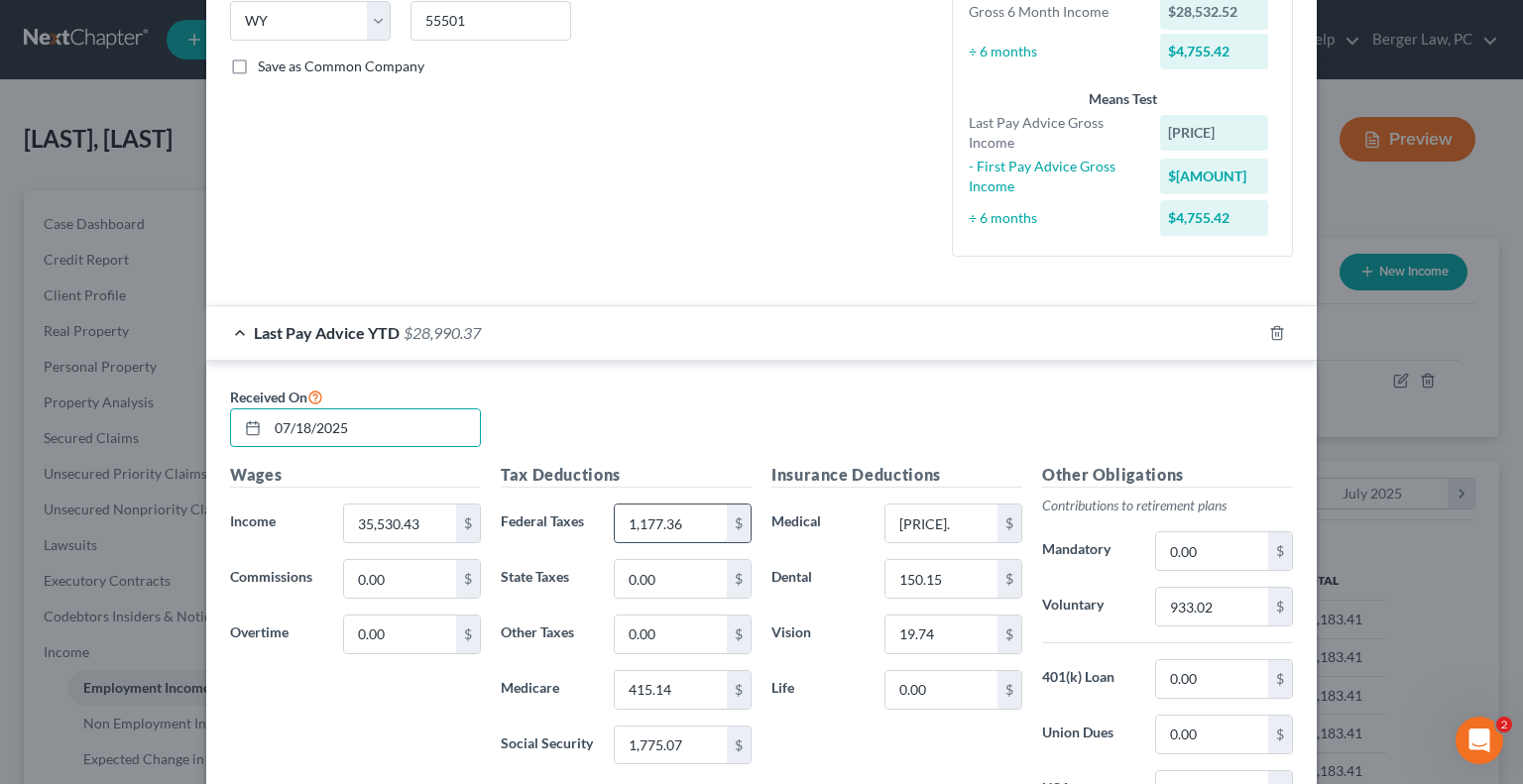 click on "1,177.36" at bounding box center (670, 523) 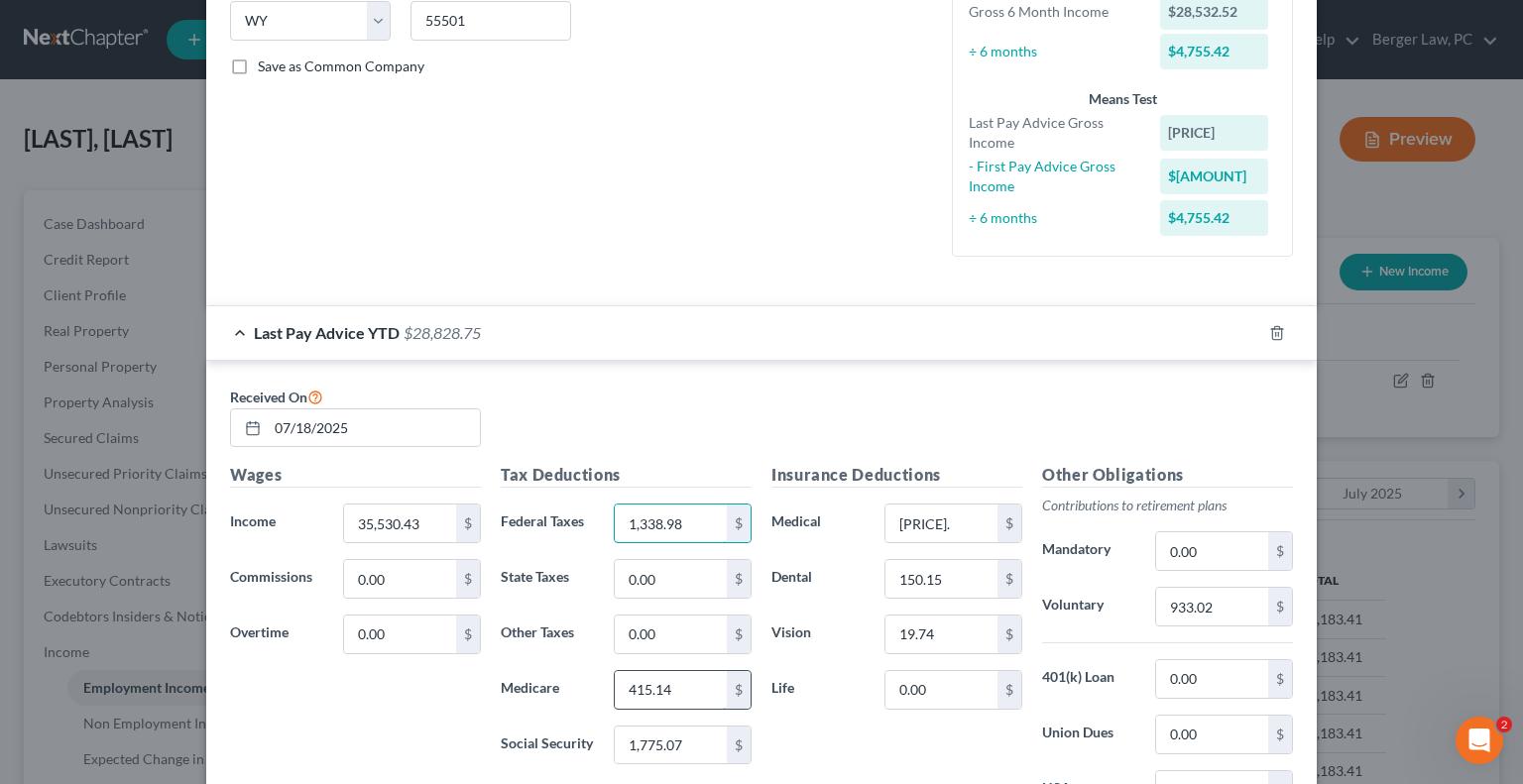 type on "1,338.98" 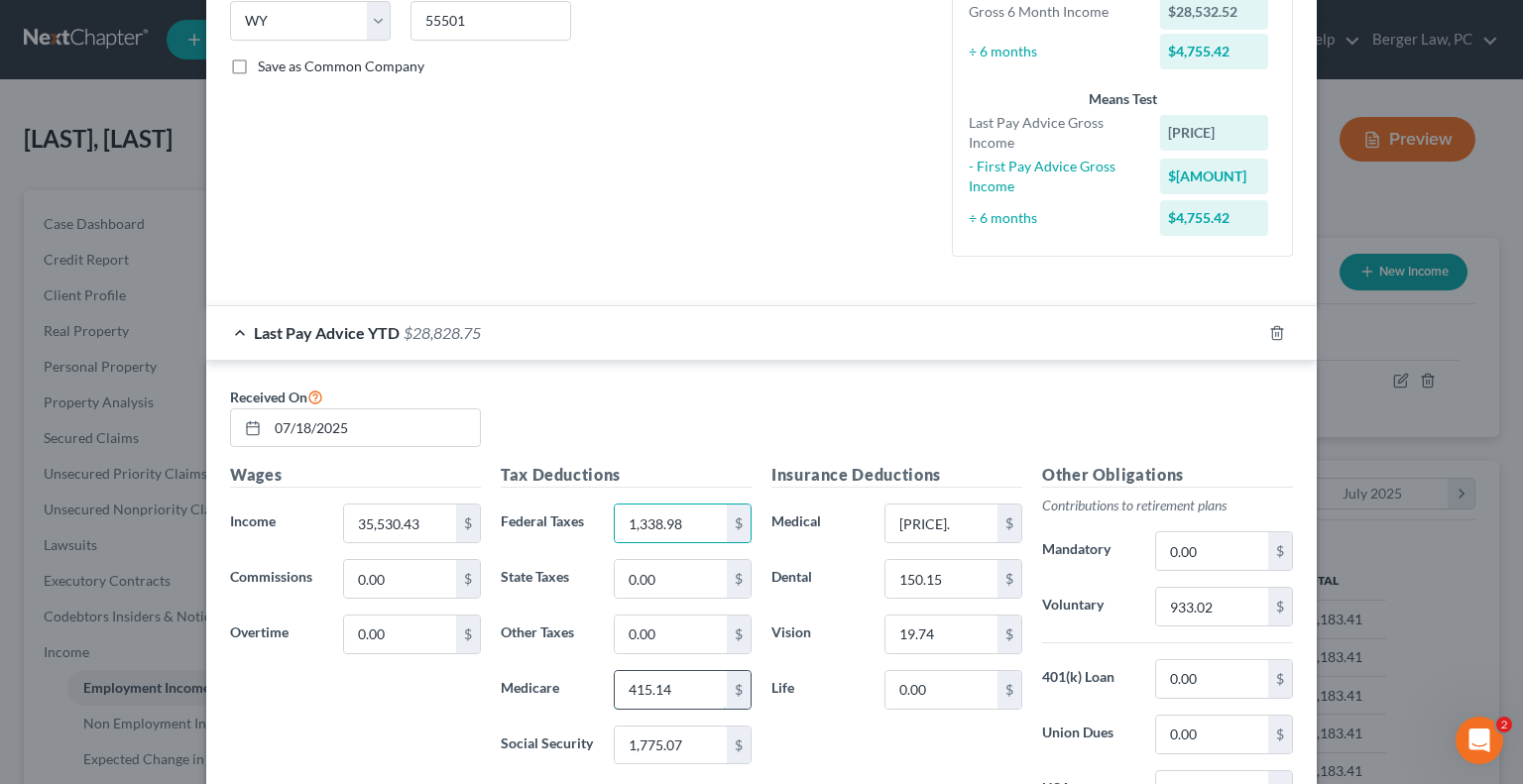 click on "415.14" at bounding box center [670, 690] 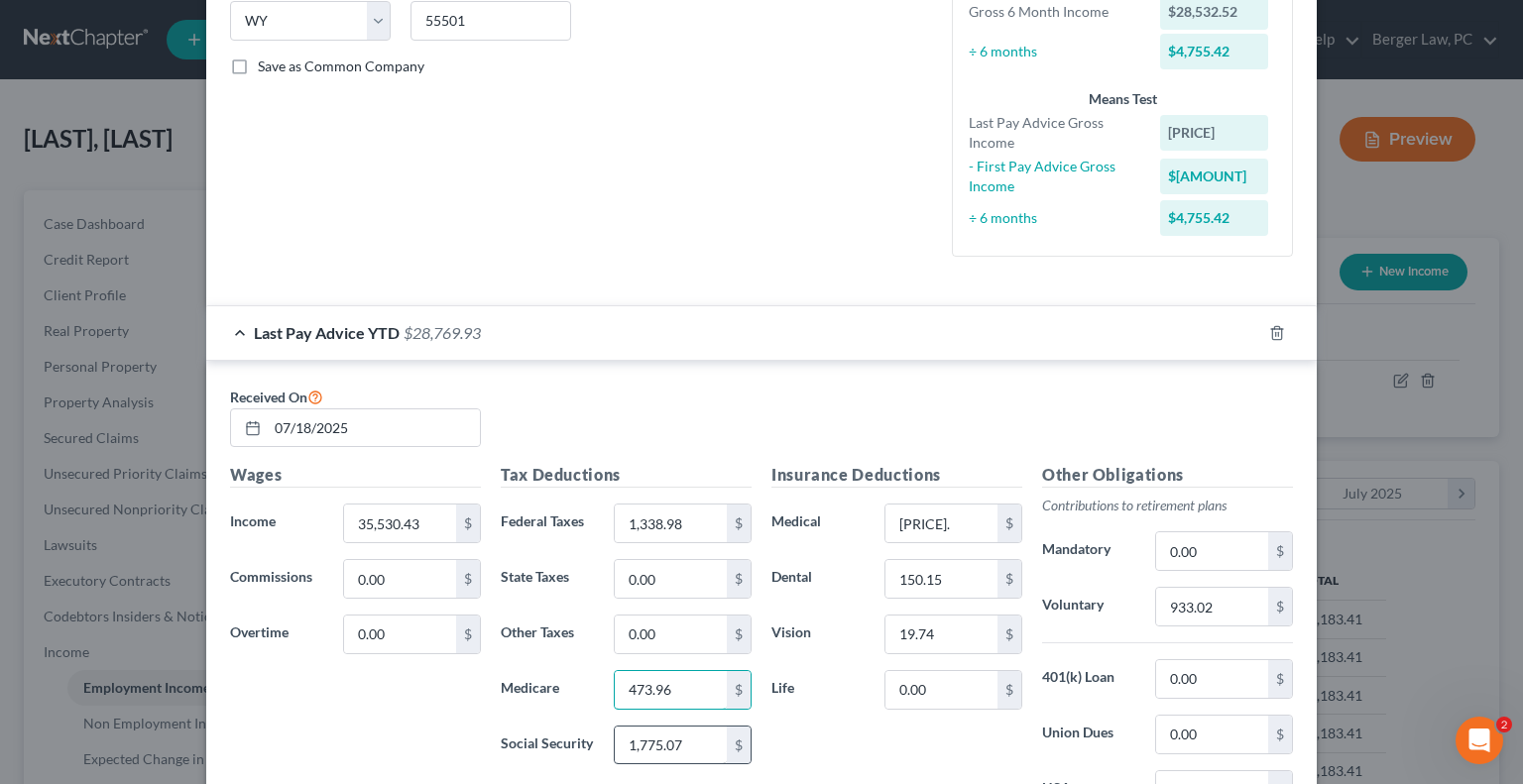 type on "473.96" 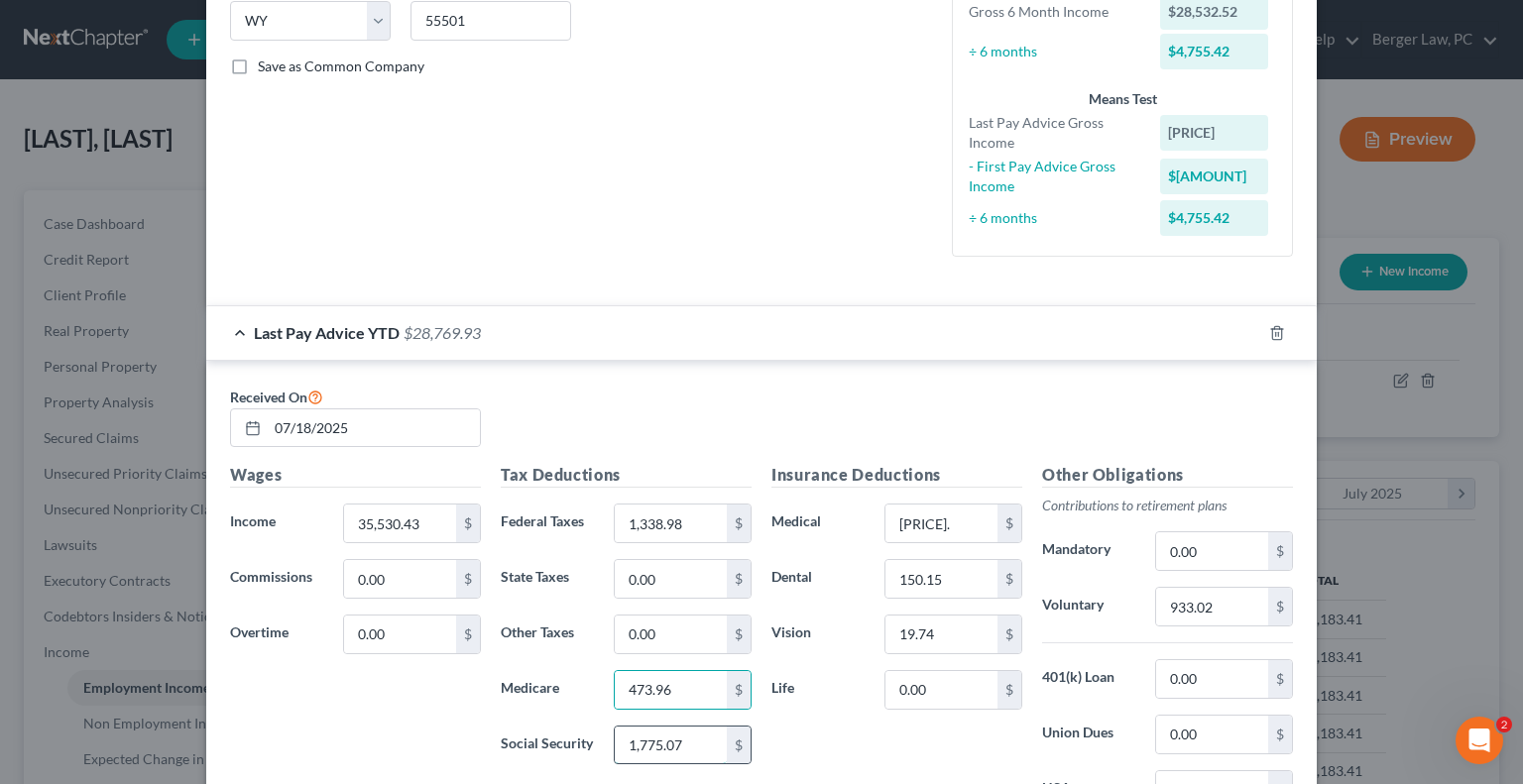 click on "1,775.07" at bounding box center [670, 745] 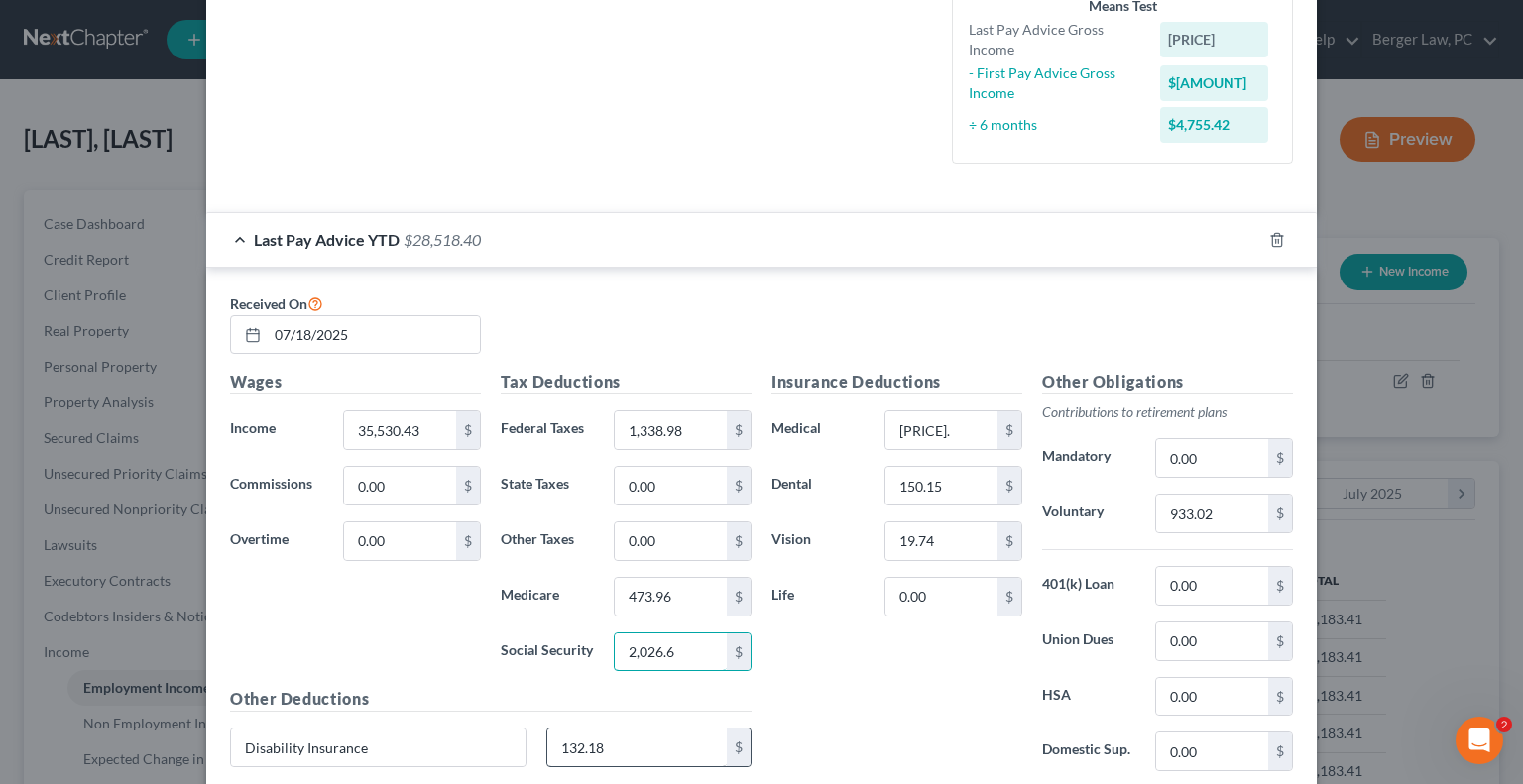 scroll, scrollTop: 507, scrollLeft: 0, axis: vertical 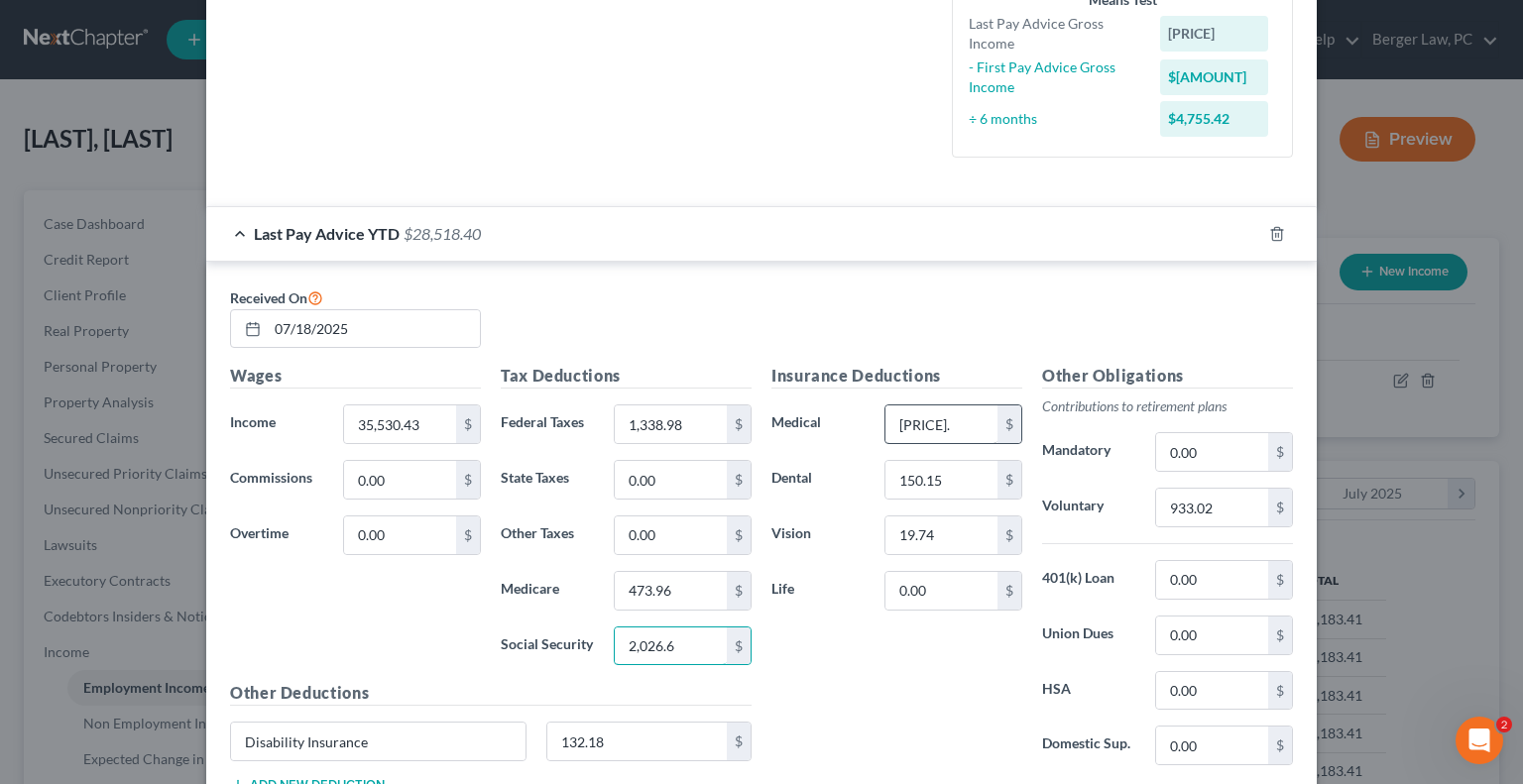 type on "2,026.6" 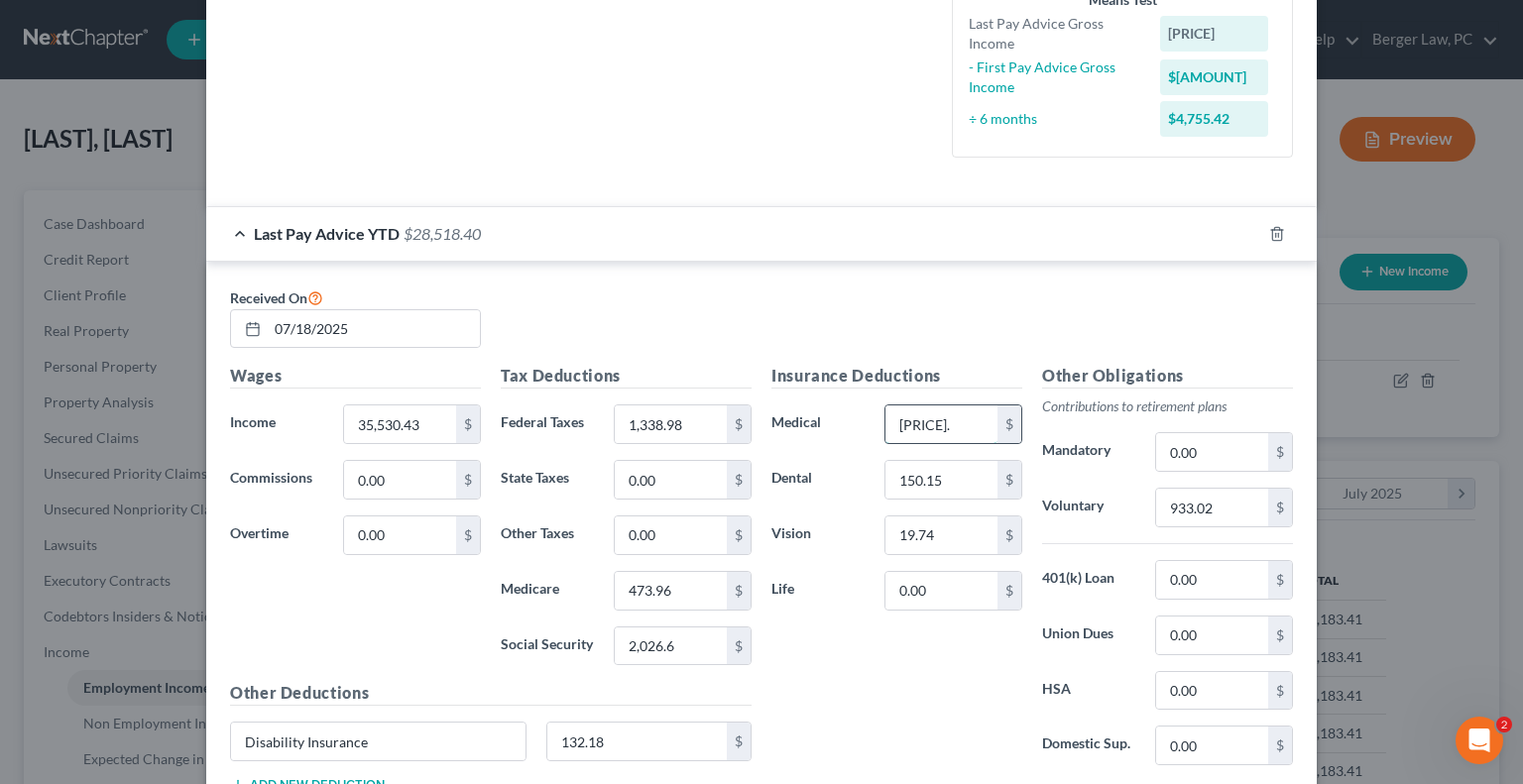 click on "[PRICE]." at bounding box center (941, 424) 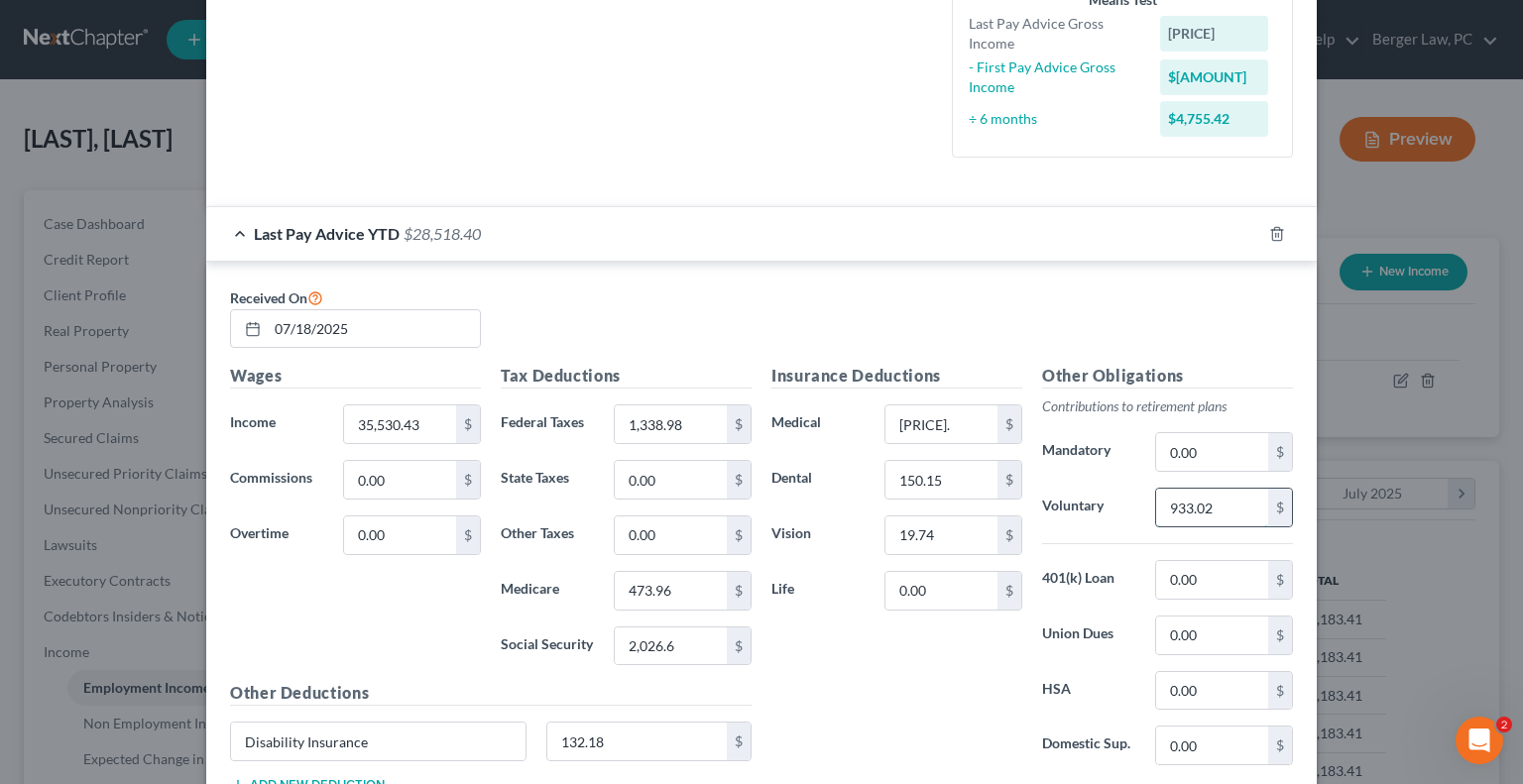 click on "933.02" at bounding box center [1212, 507] 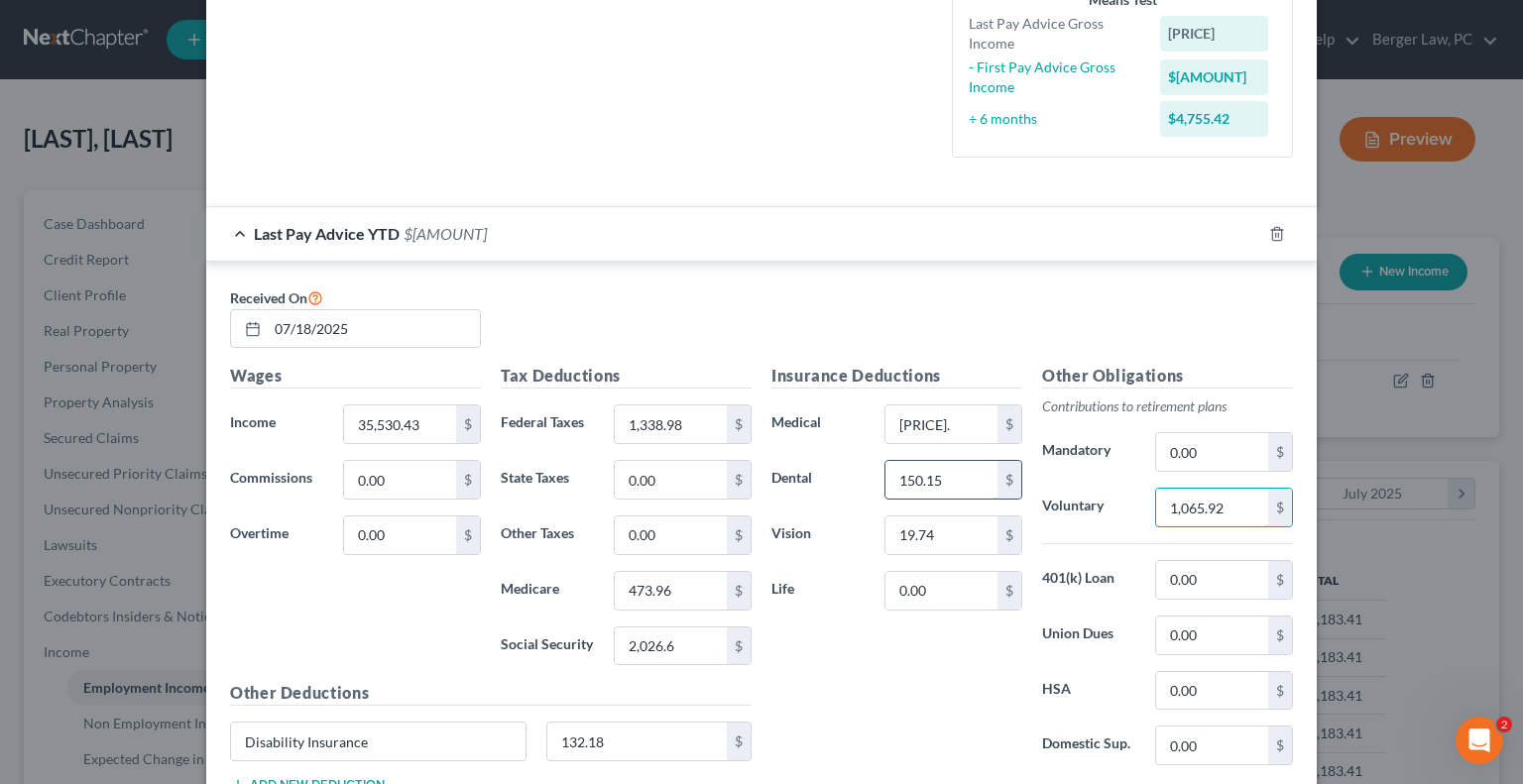 type on "1,065.92" 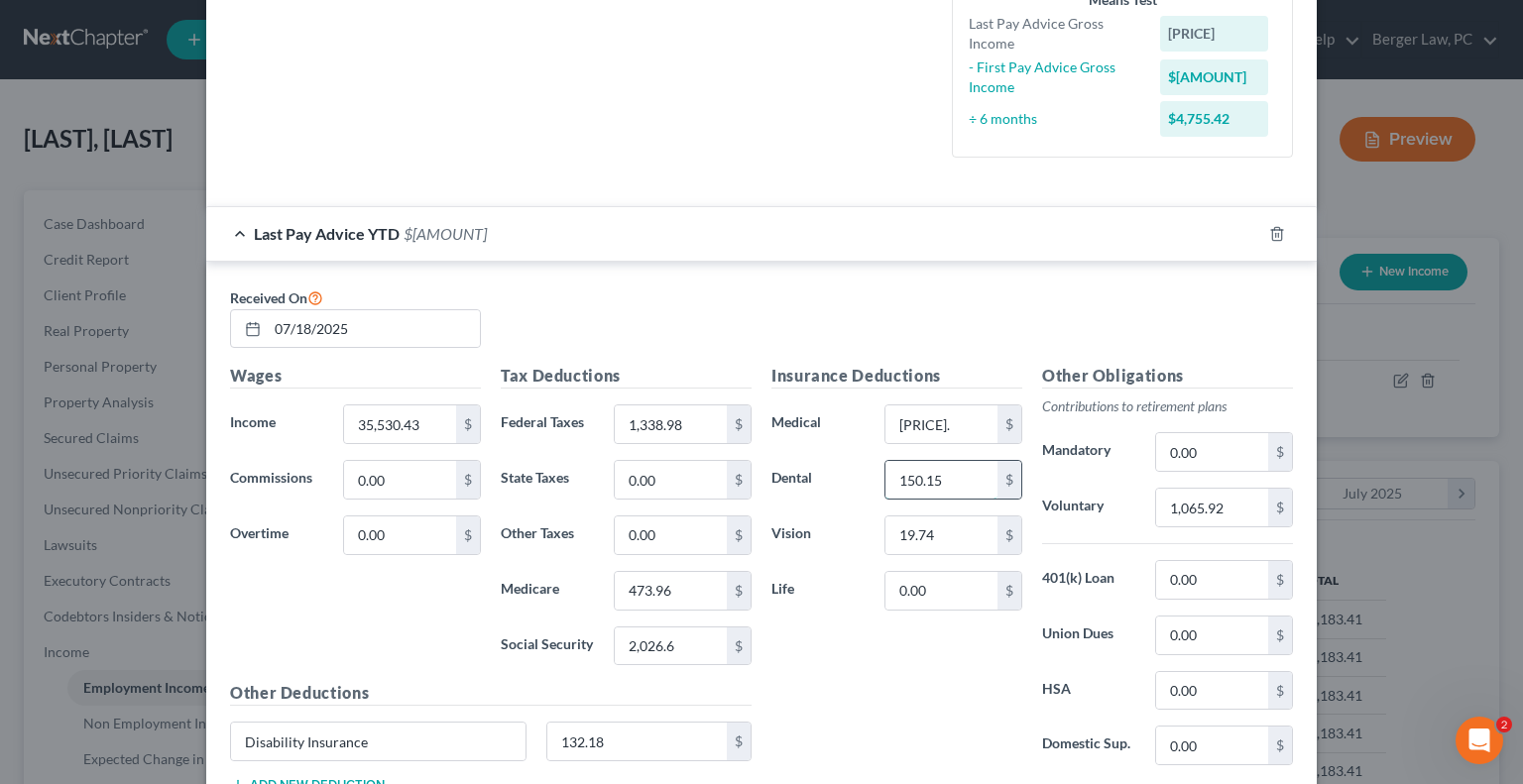 click on "150.15" at bounding box center [941, 480] 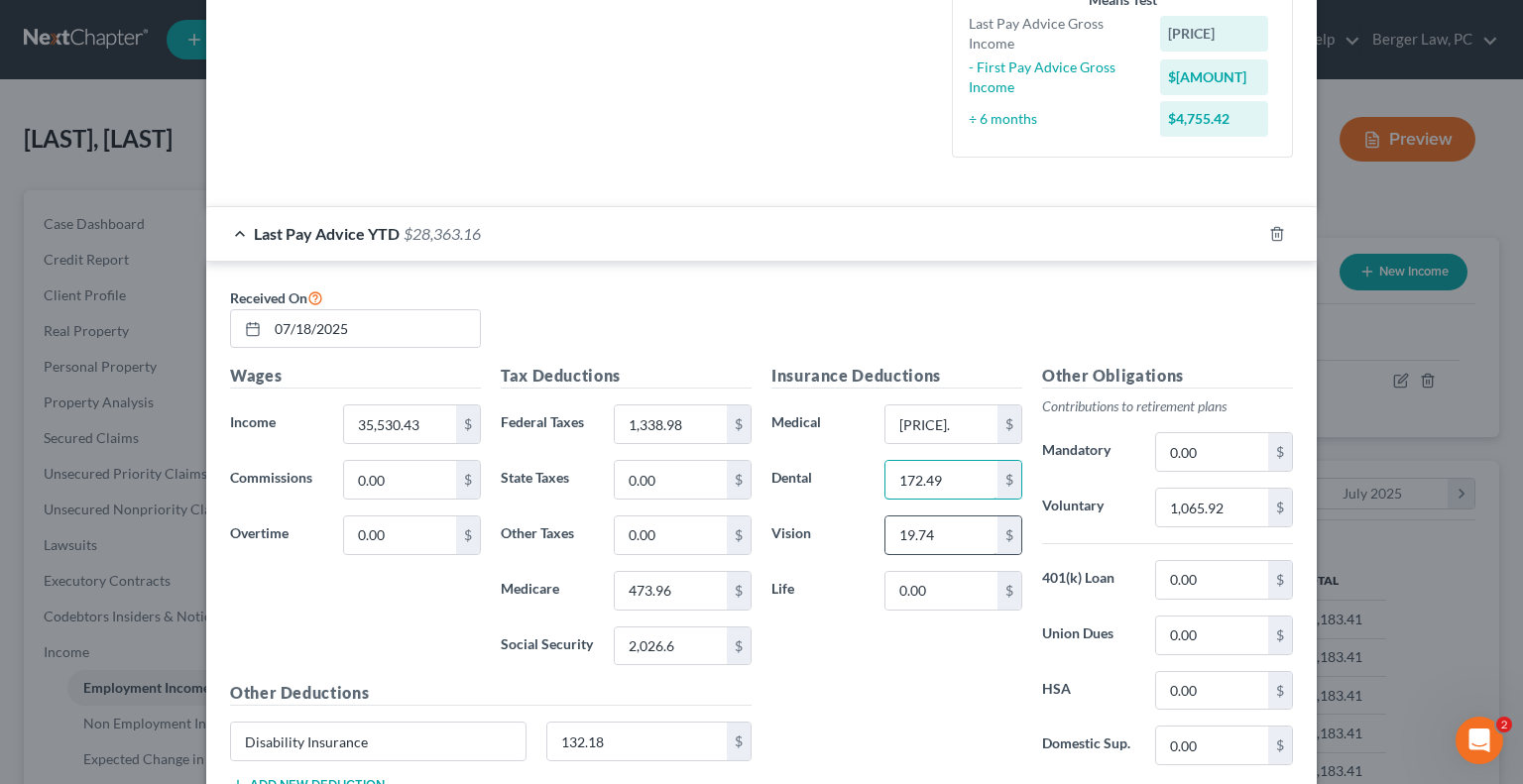 type on "172.49" 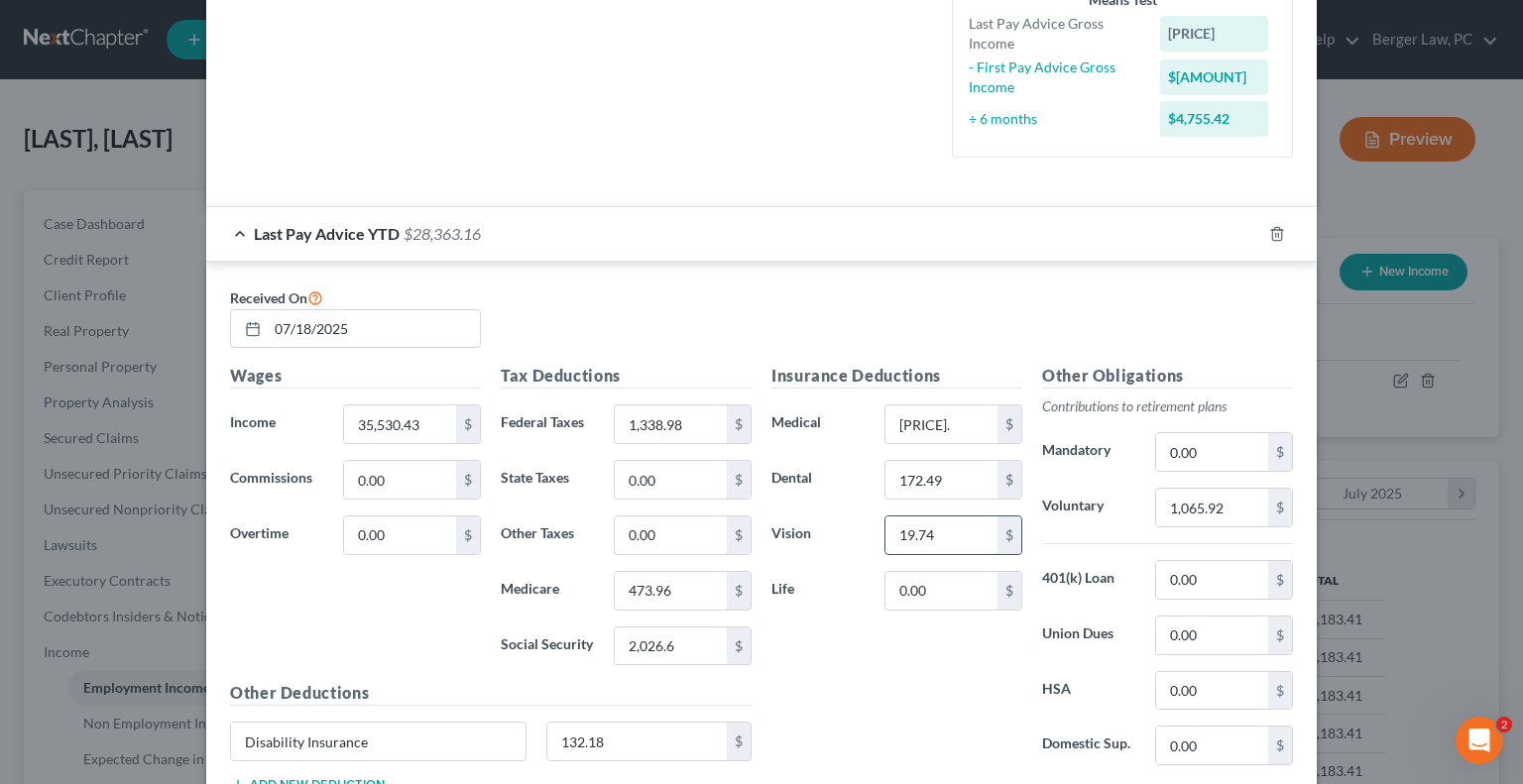 click on "19.74" at bounding box center [941, 535] 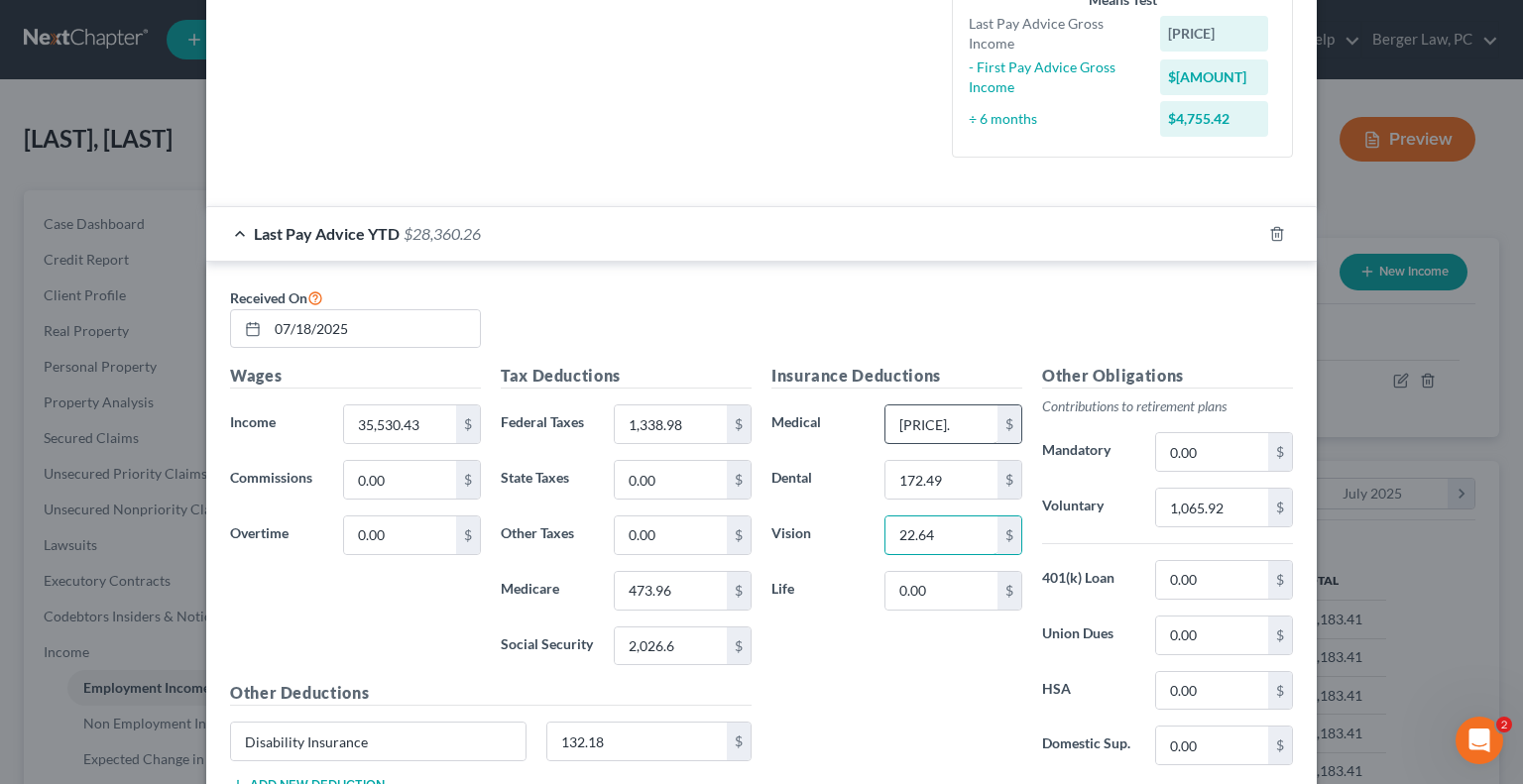 type on "22.64" 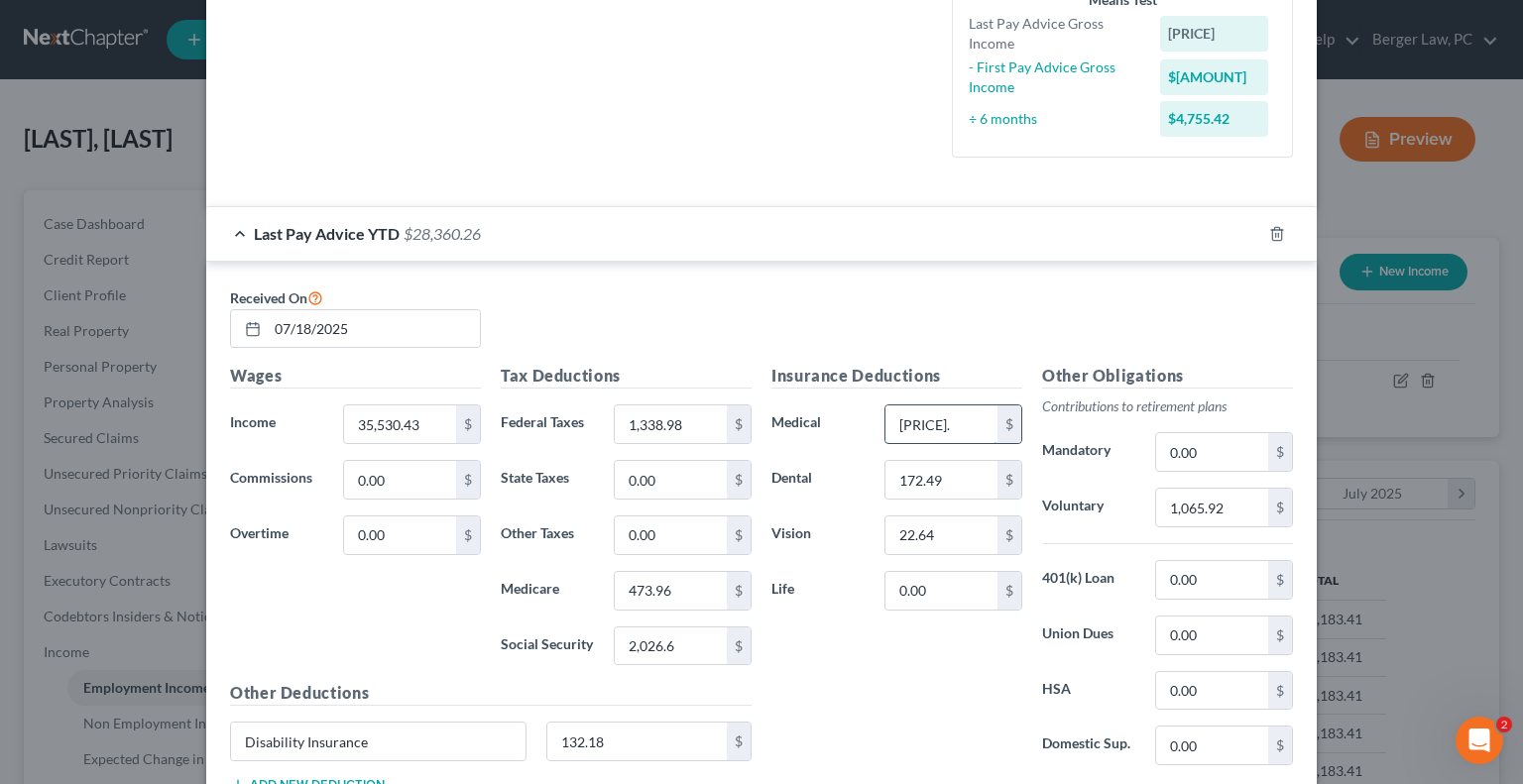 click on "[PRICE]." at bounding box center (941, 424) 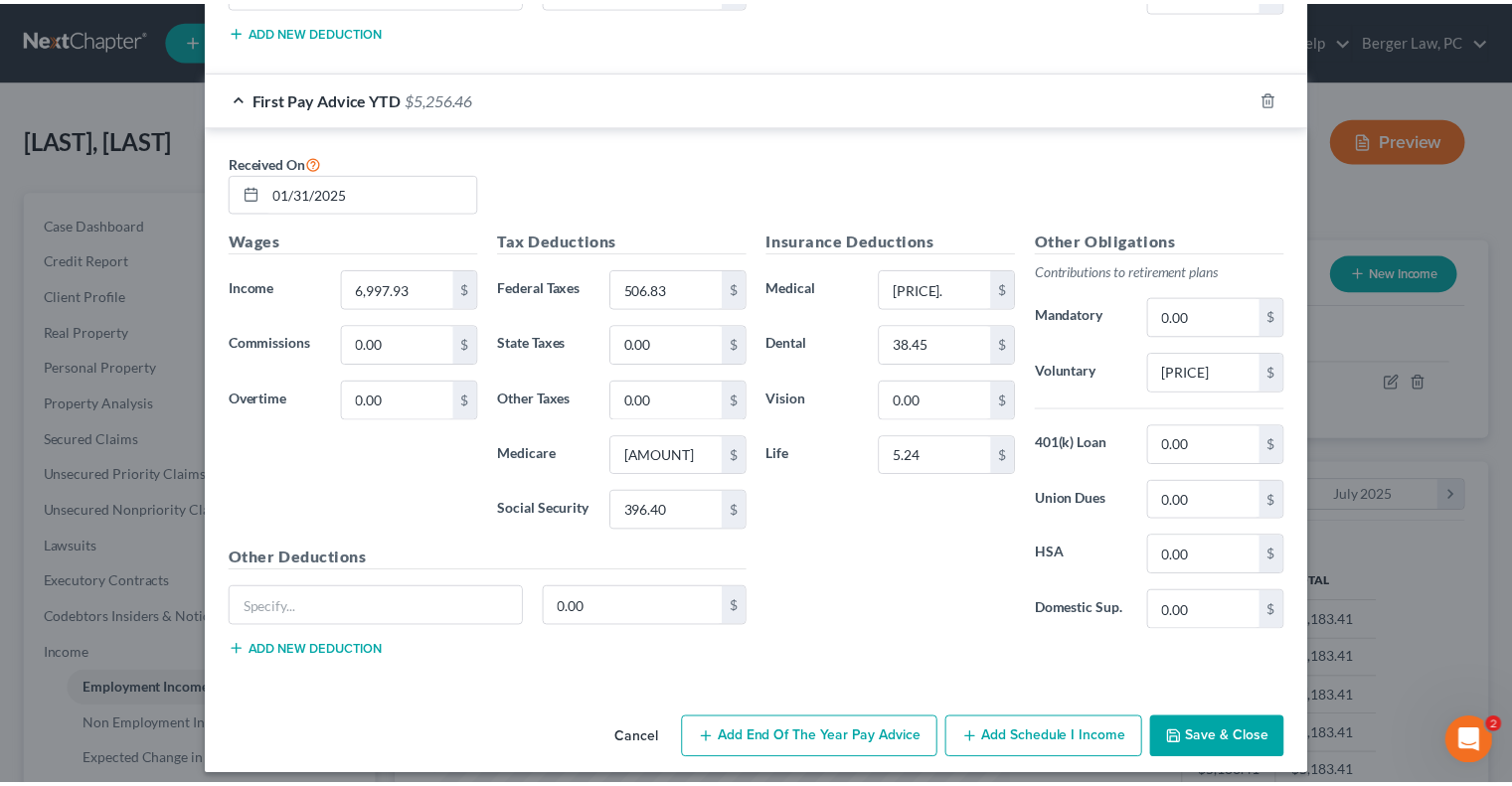 scroll, scrollTop: 1271, scrollLeft: 0, axis: vertical 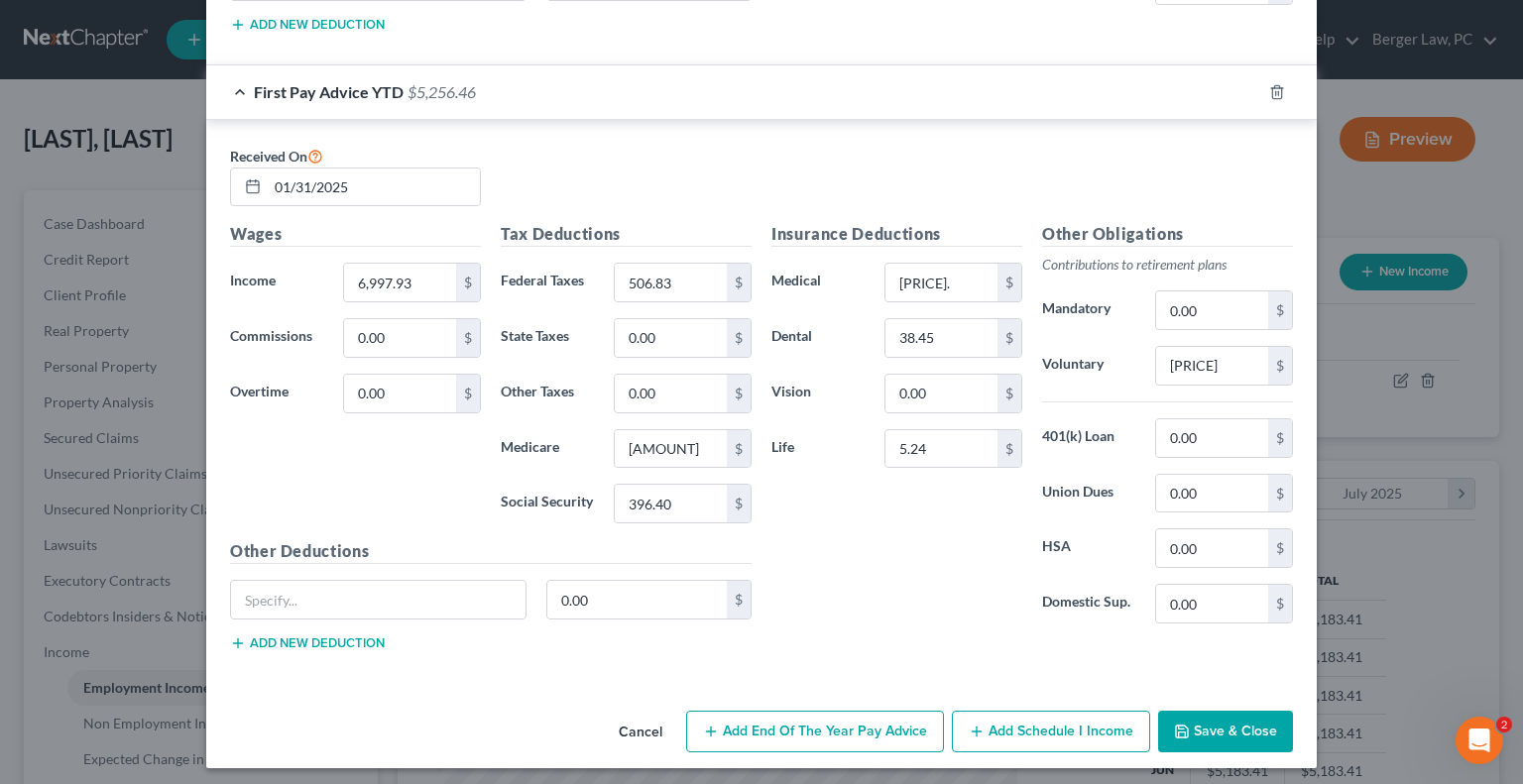 type on "2,226.5" 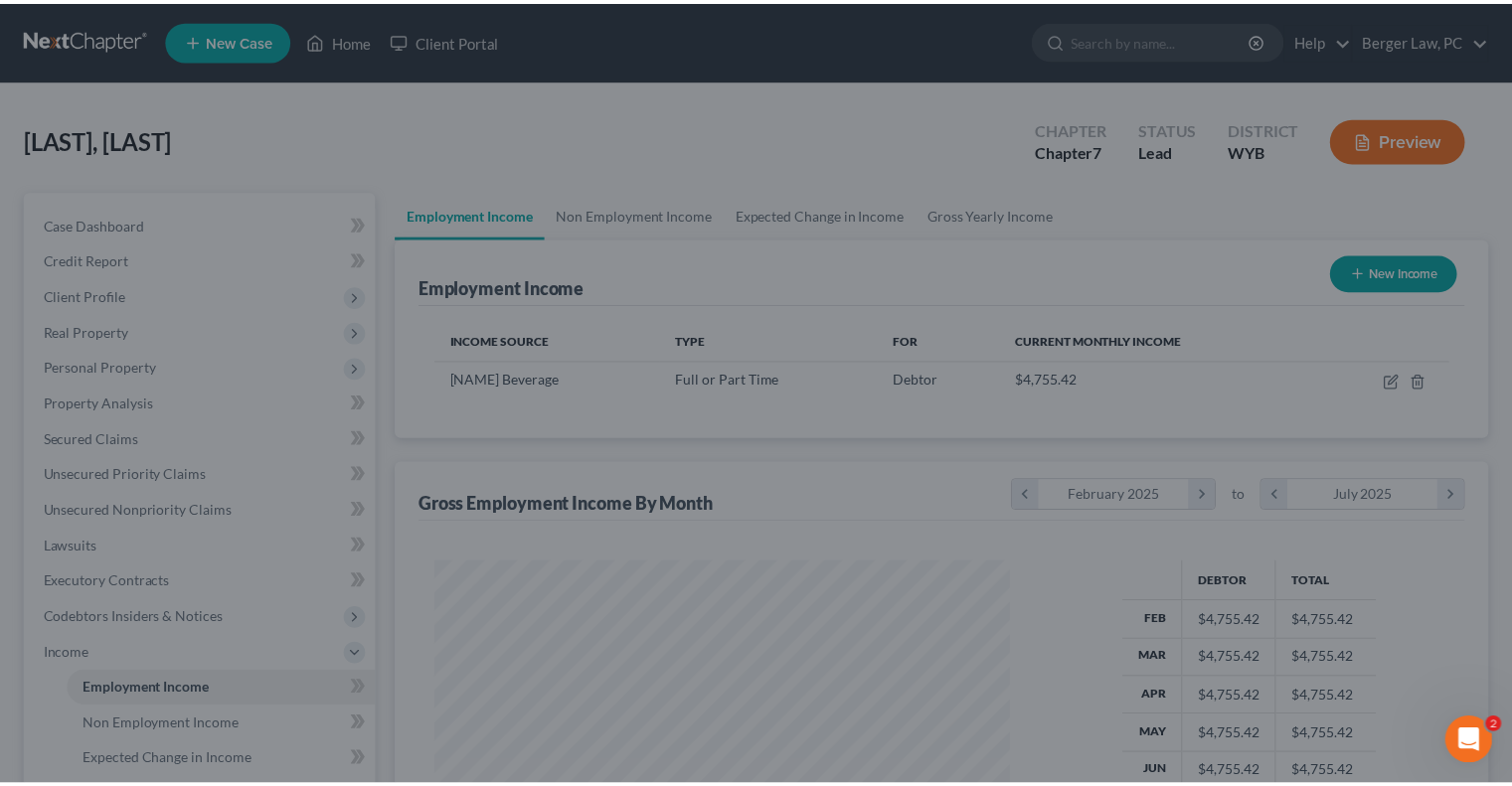 scroll, scrollTop: 354, scrollLeft: 613, axis: both 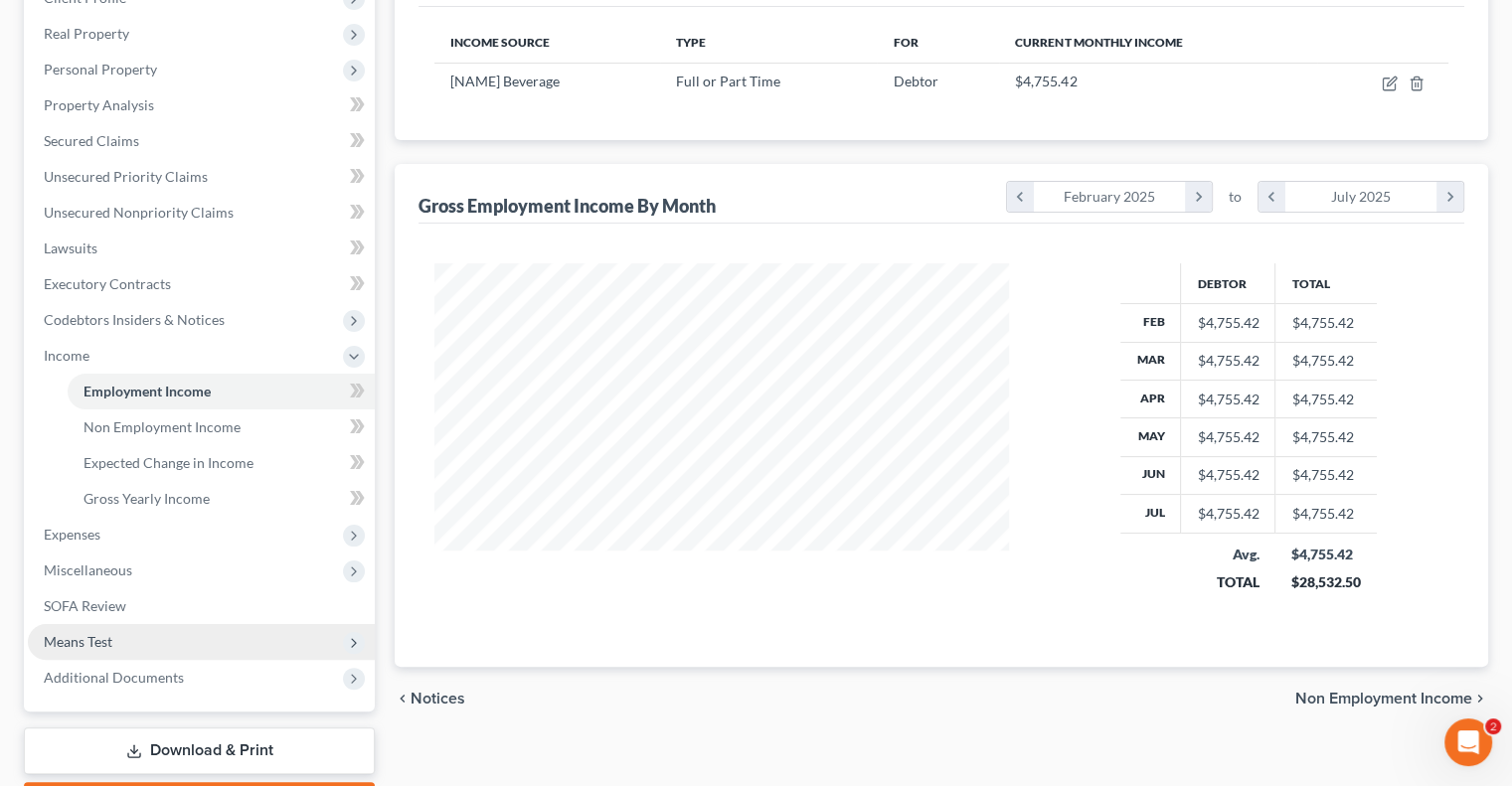 click on "Means Test" at bounding box center (78, 641) 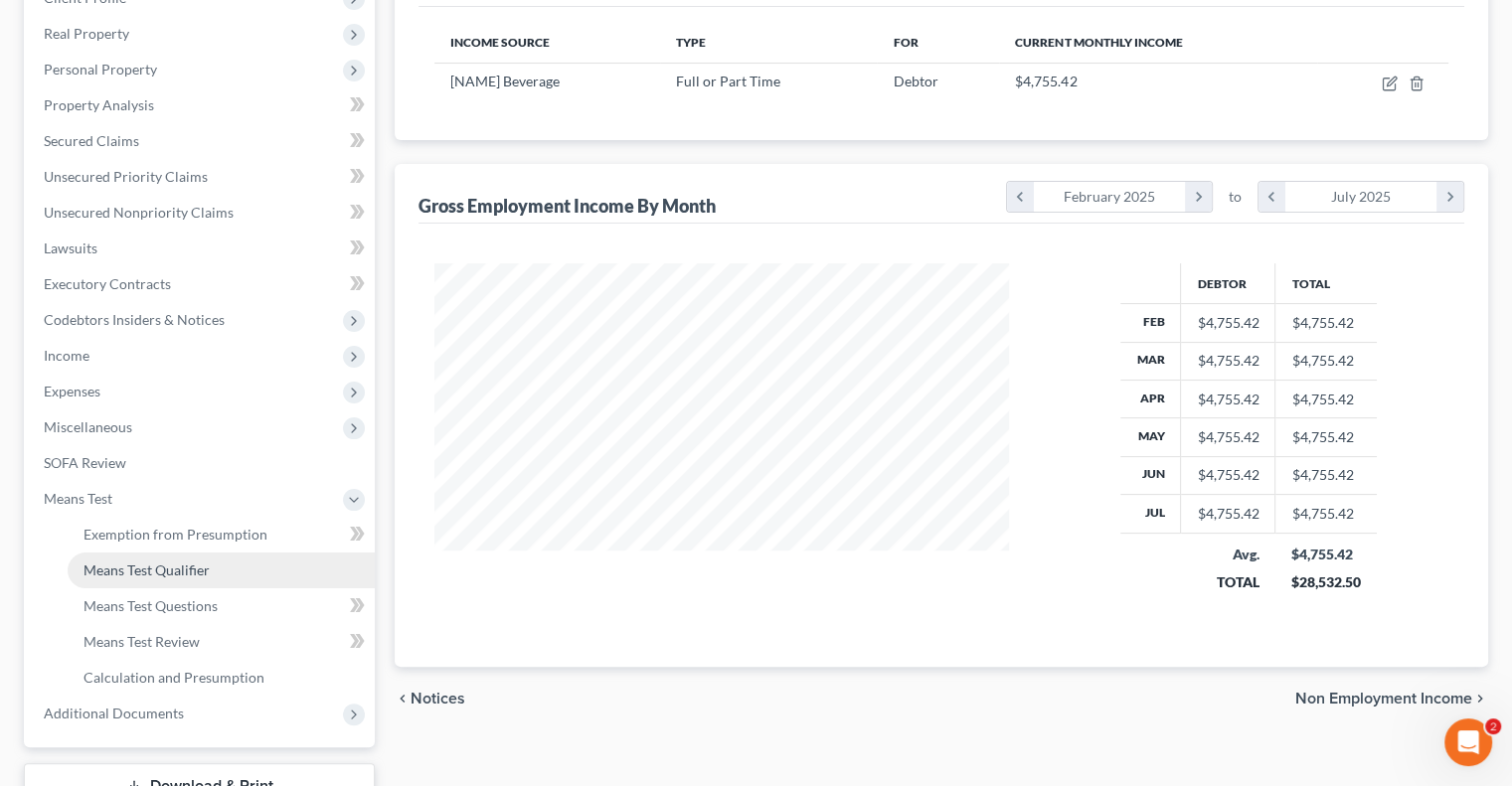 click on "Means Test Qualifier" at bounding box center [146, 569] 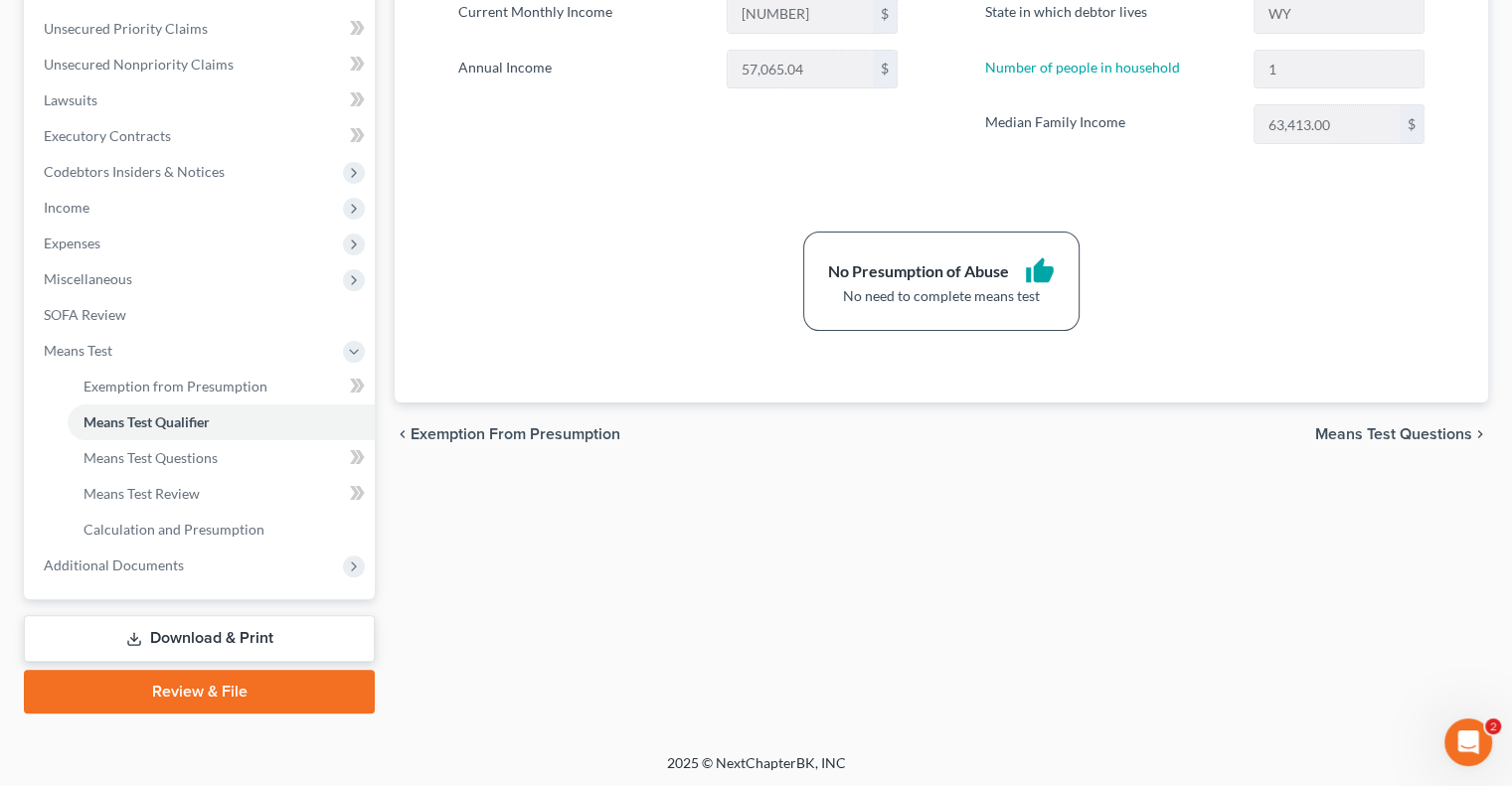 scroll, scrollTop: 447, scrollLeft: 0, axis: vertical 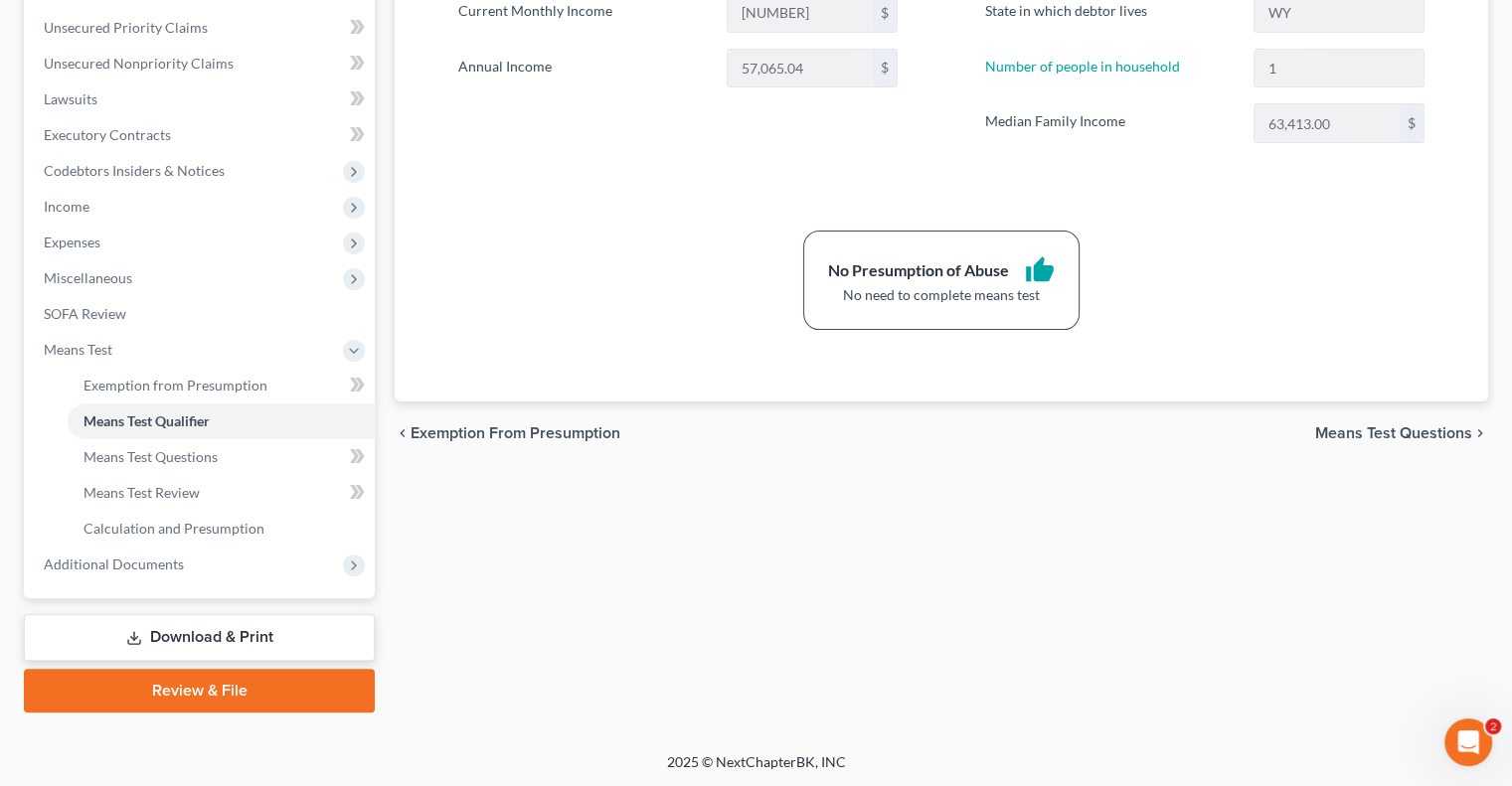 click on "Review & File" at bounding box center (199, 691) 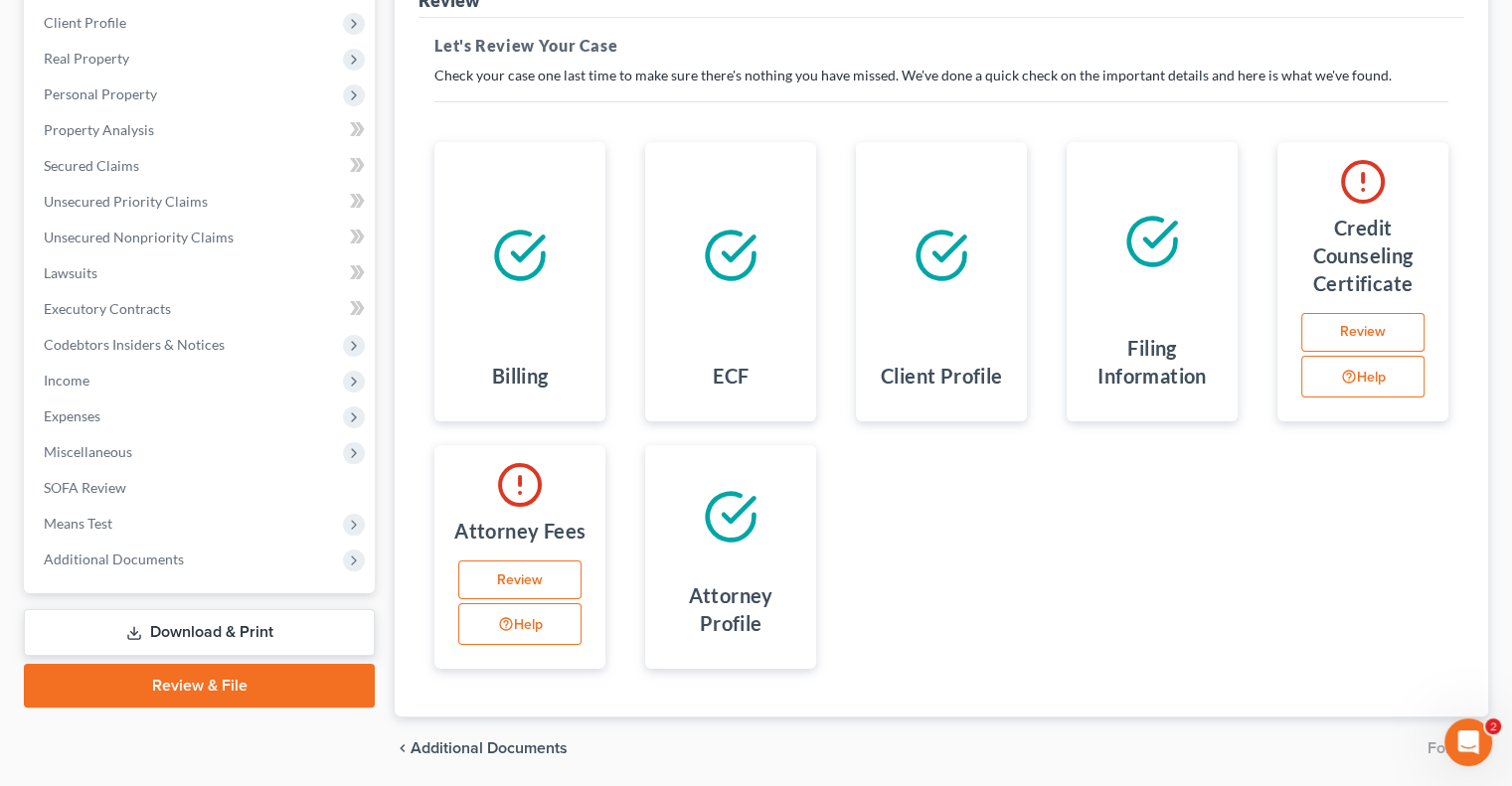 scroll, scrollTop: 298, scrollLeft: 0, axis: vertical 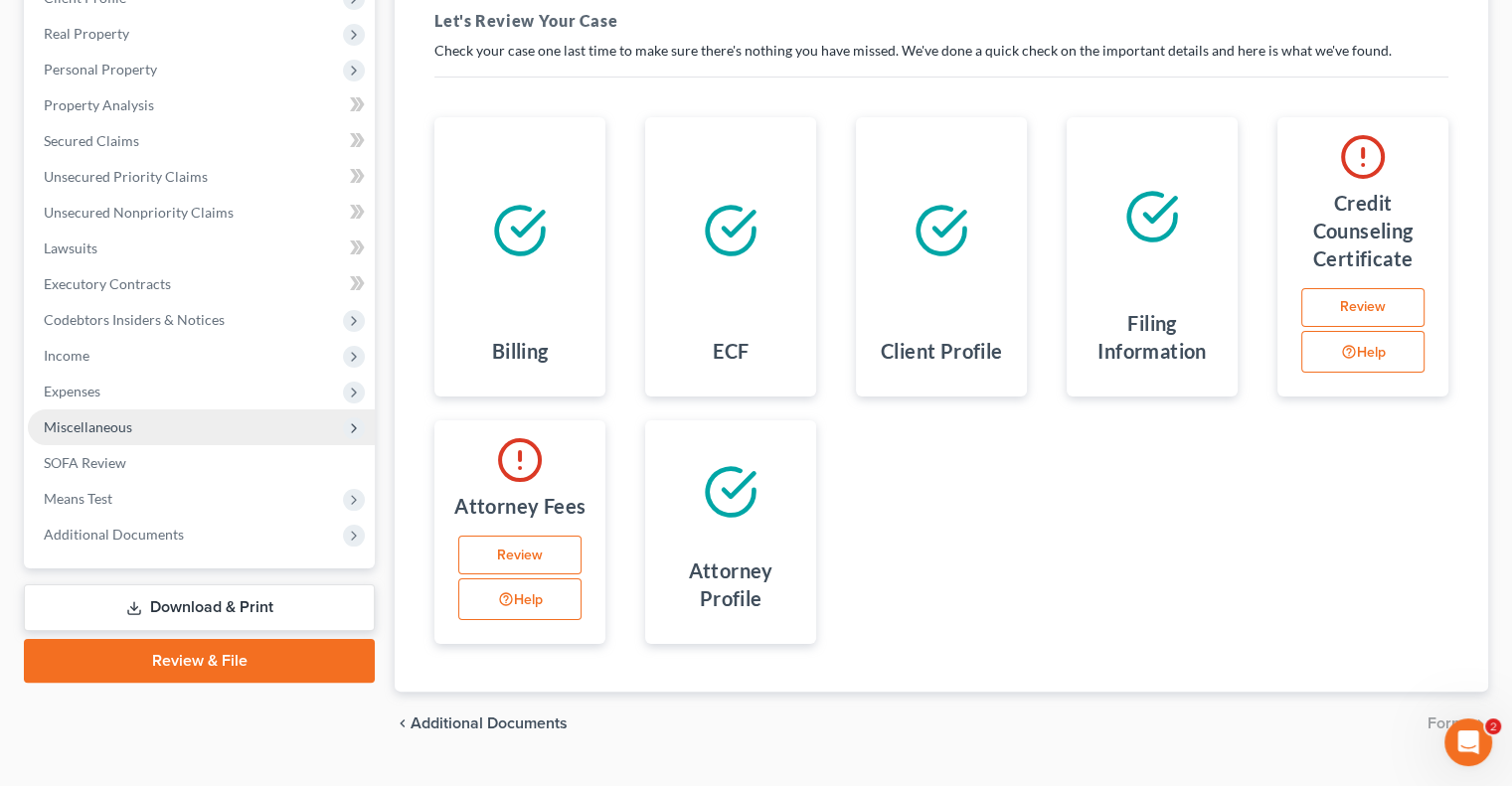 click on "Miscellaneous" at bounding box center (201, 427) 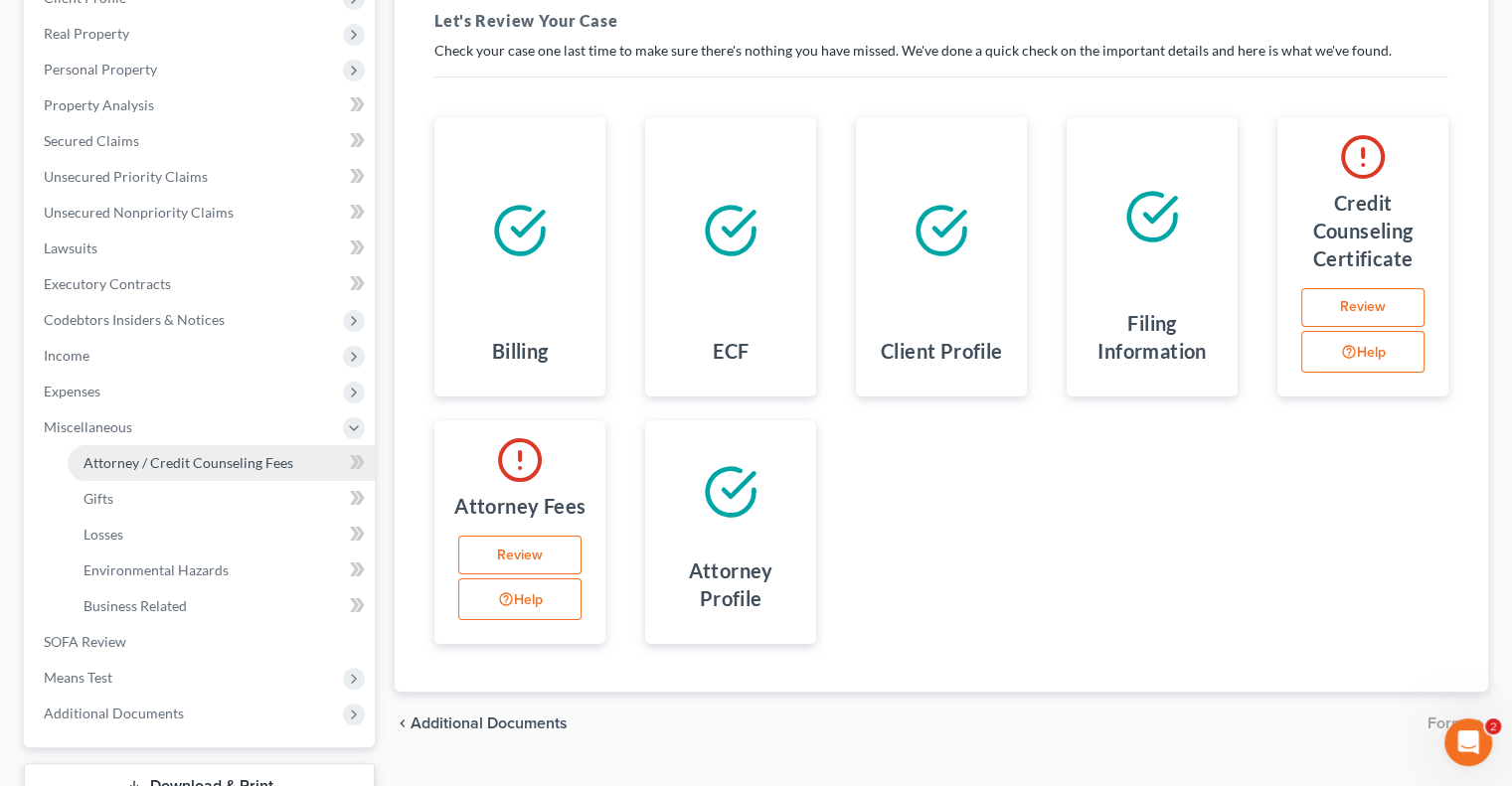 click on "Attorney / Credit Counseling Fees" at bounding box center [221, 463] 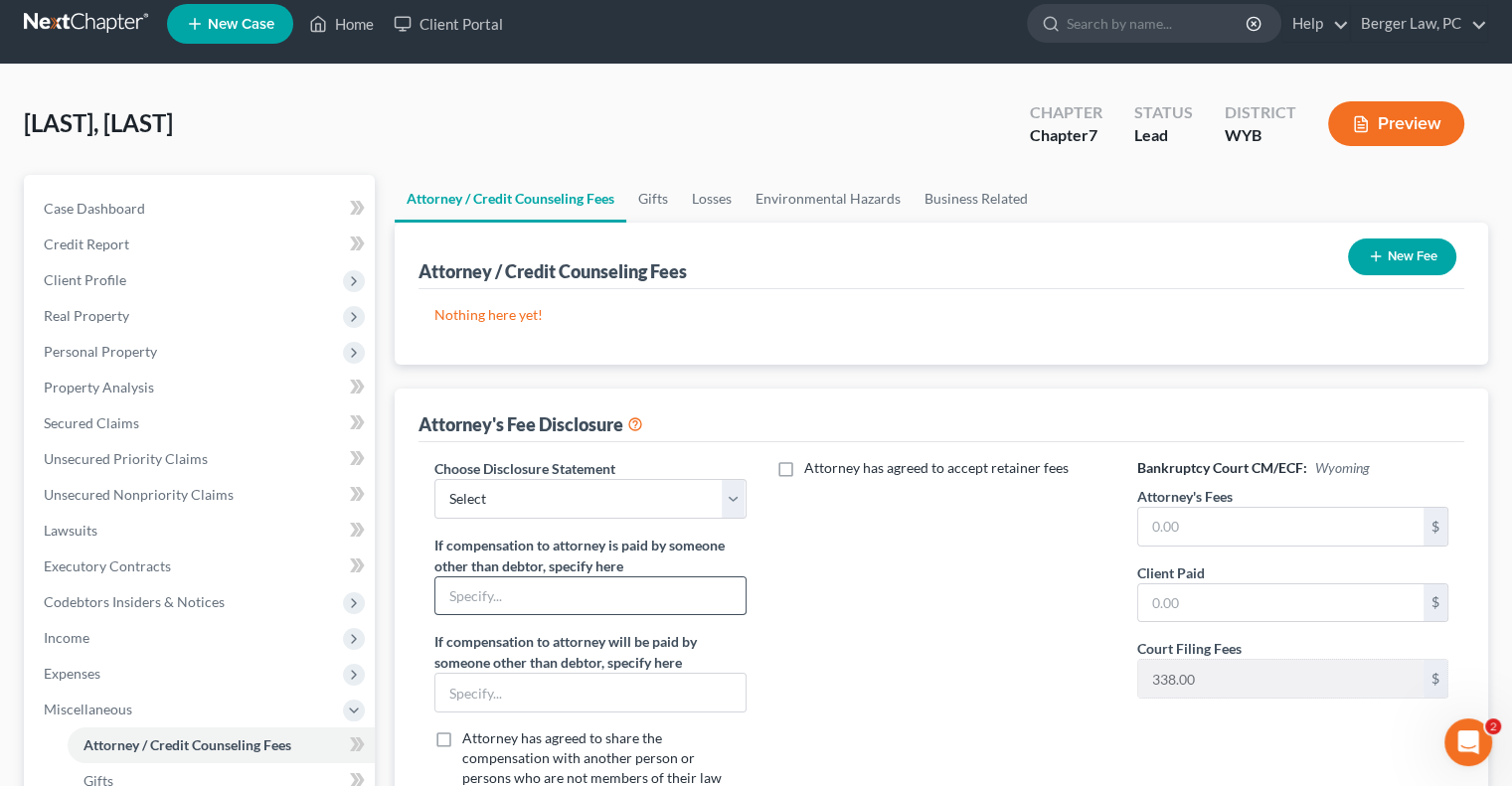 scroll, scrollTop: 0, scrollLeft: 0, axis: both 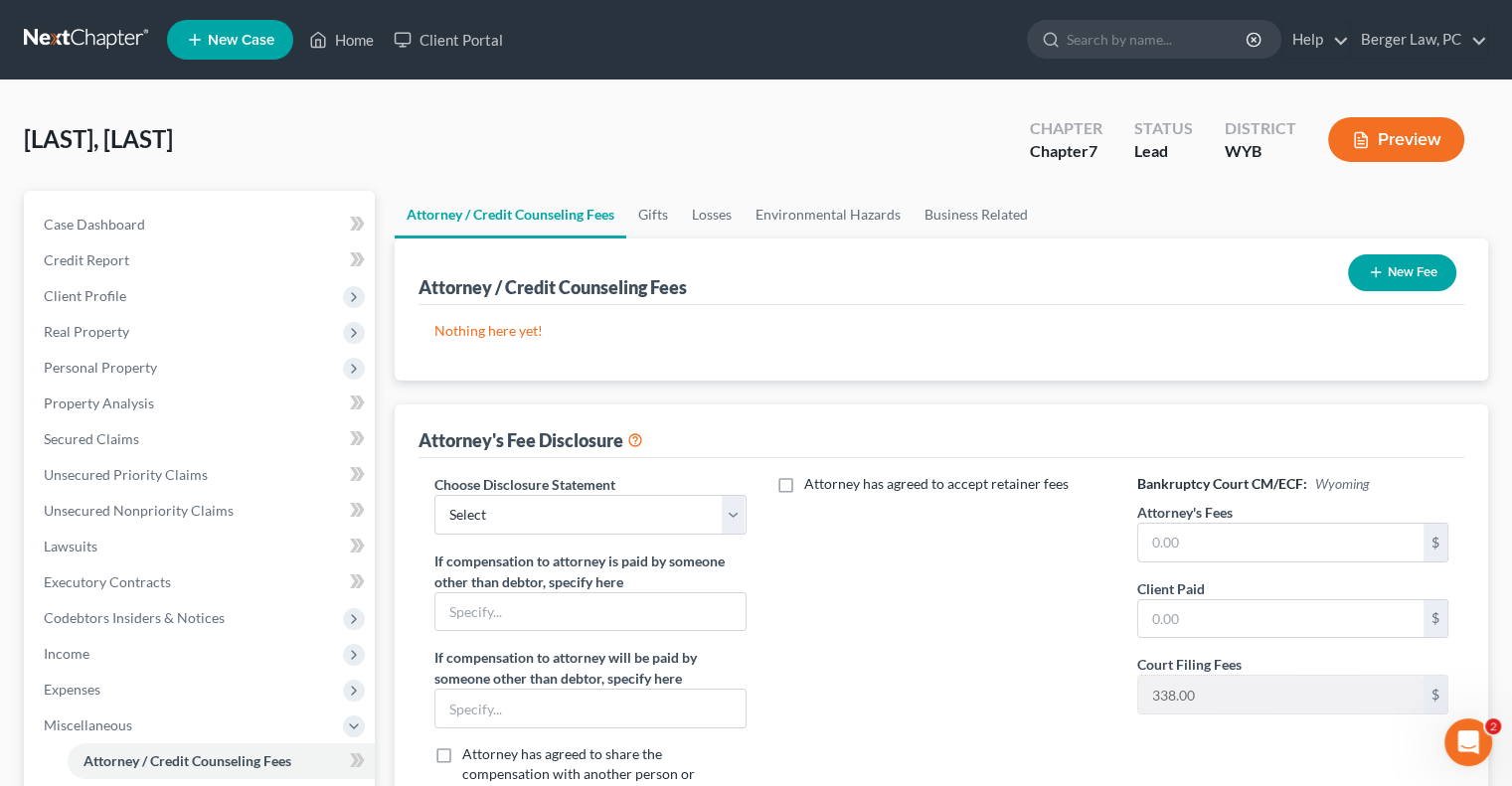 click on "New Fee" at bounding box center (1402, 272) 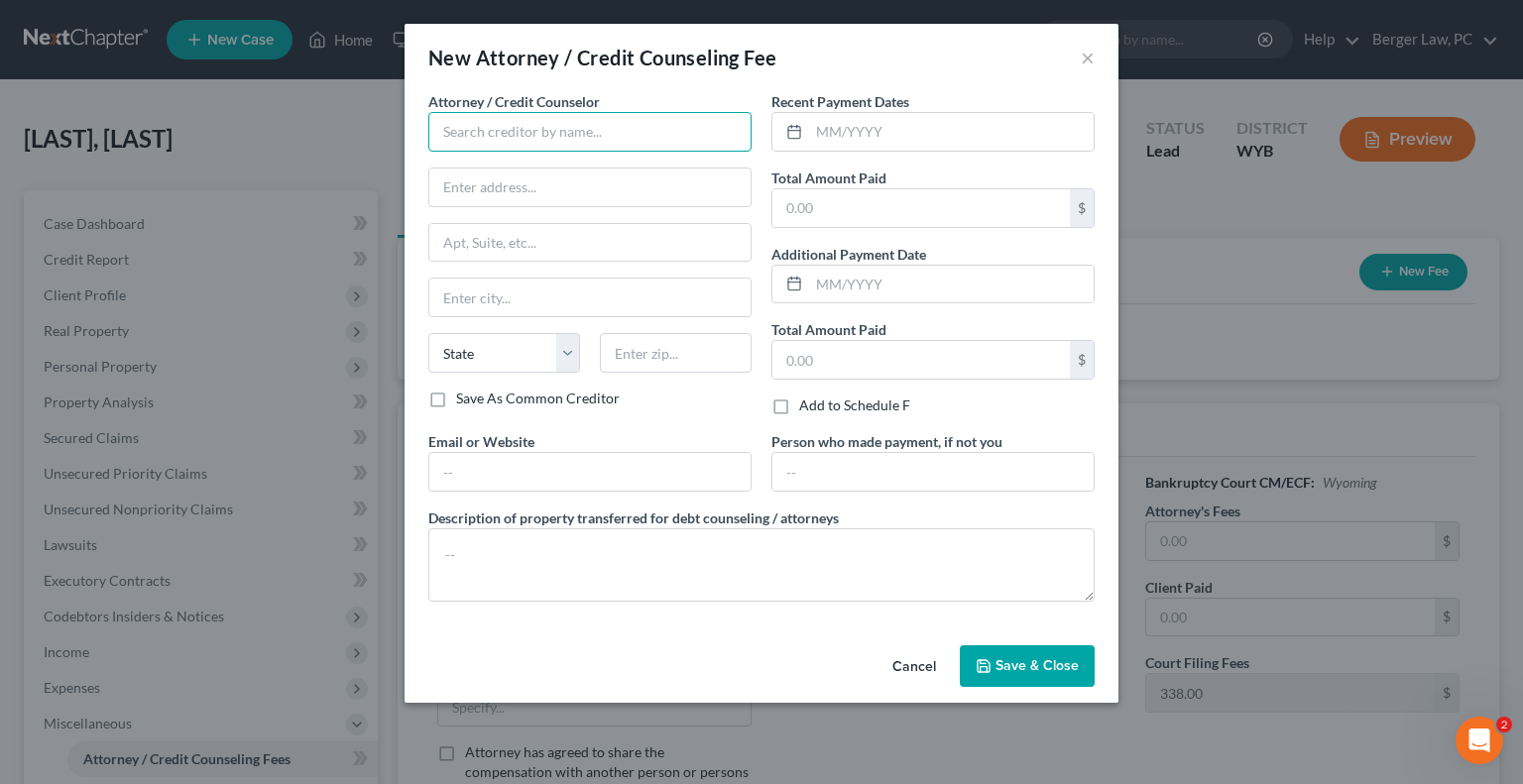 click at bounding box center (590, 132) 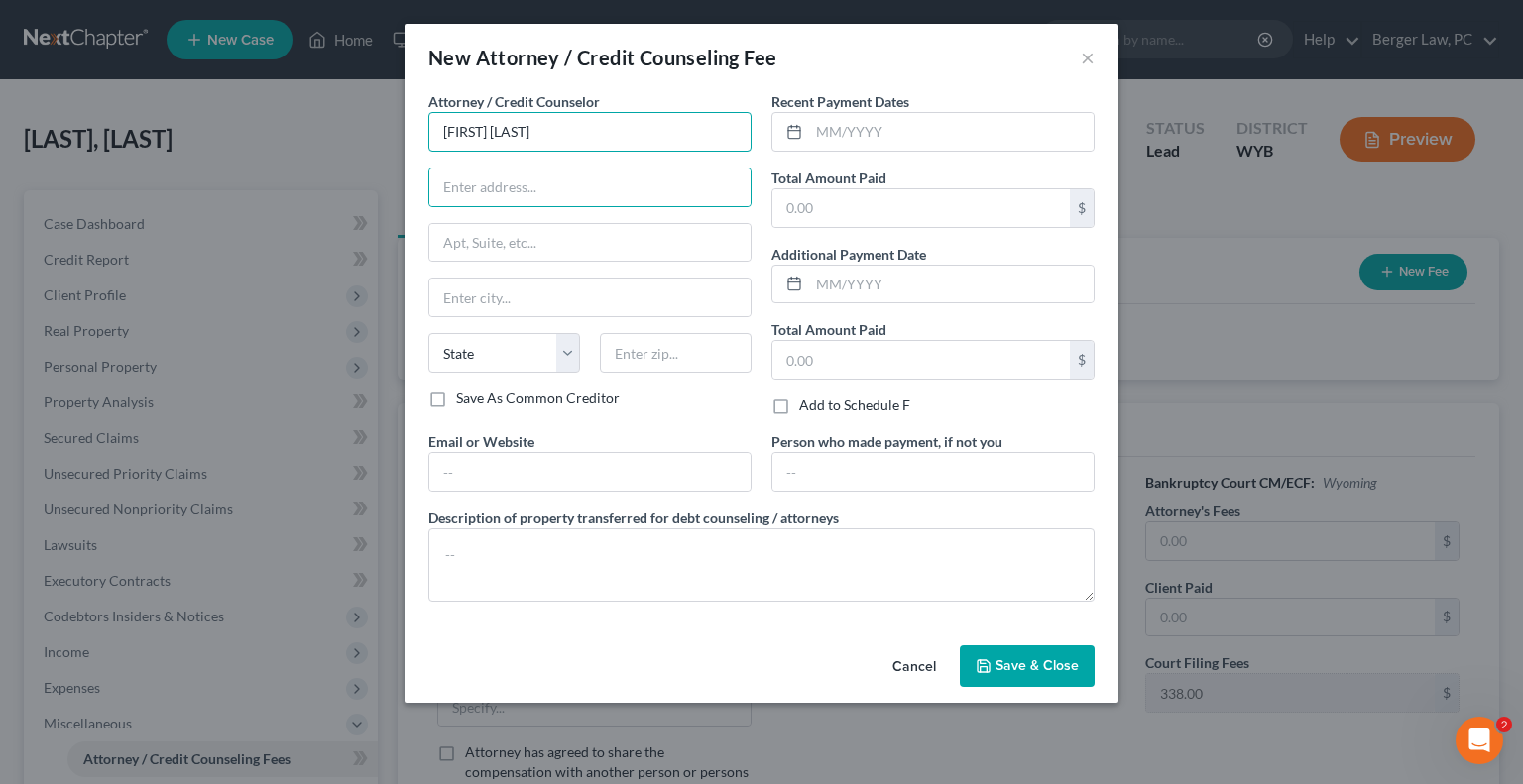 click on "[FIRST] [LAST]" at bounding box center (590, 132) 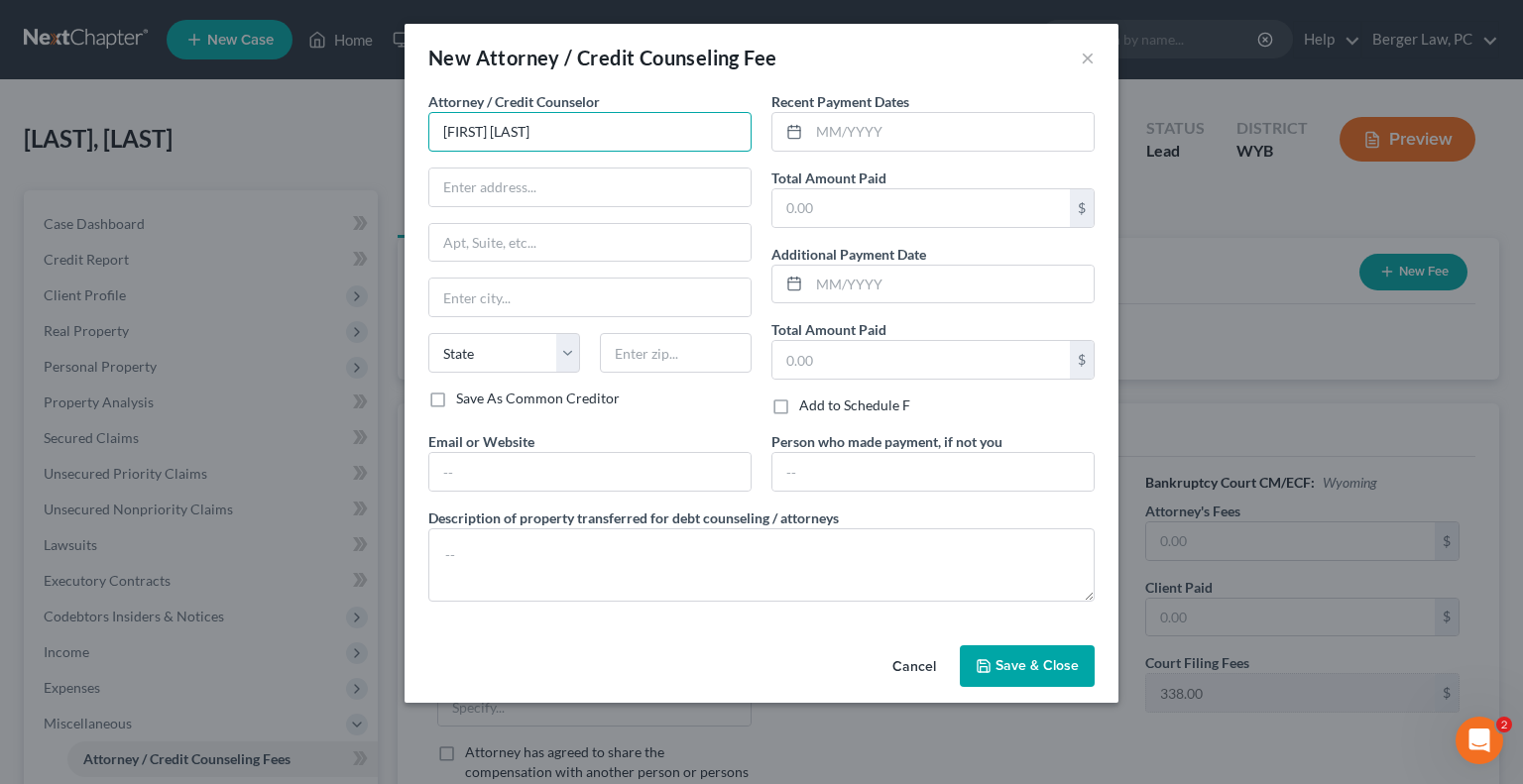 click on "[FIRST] [LAST]" at bounding box center [590, 132] 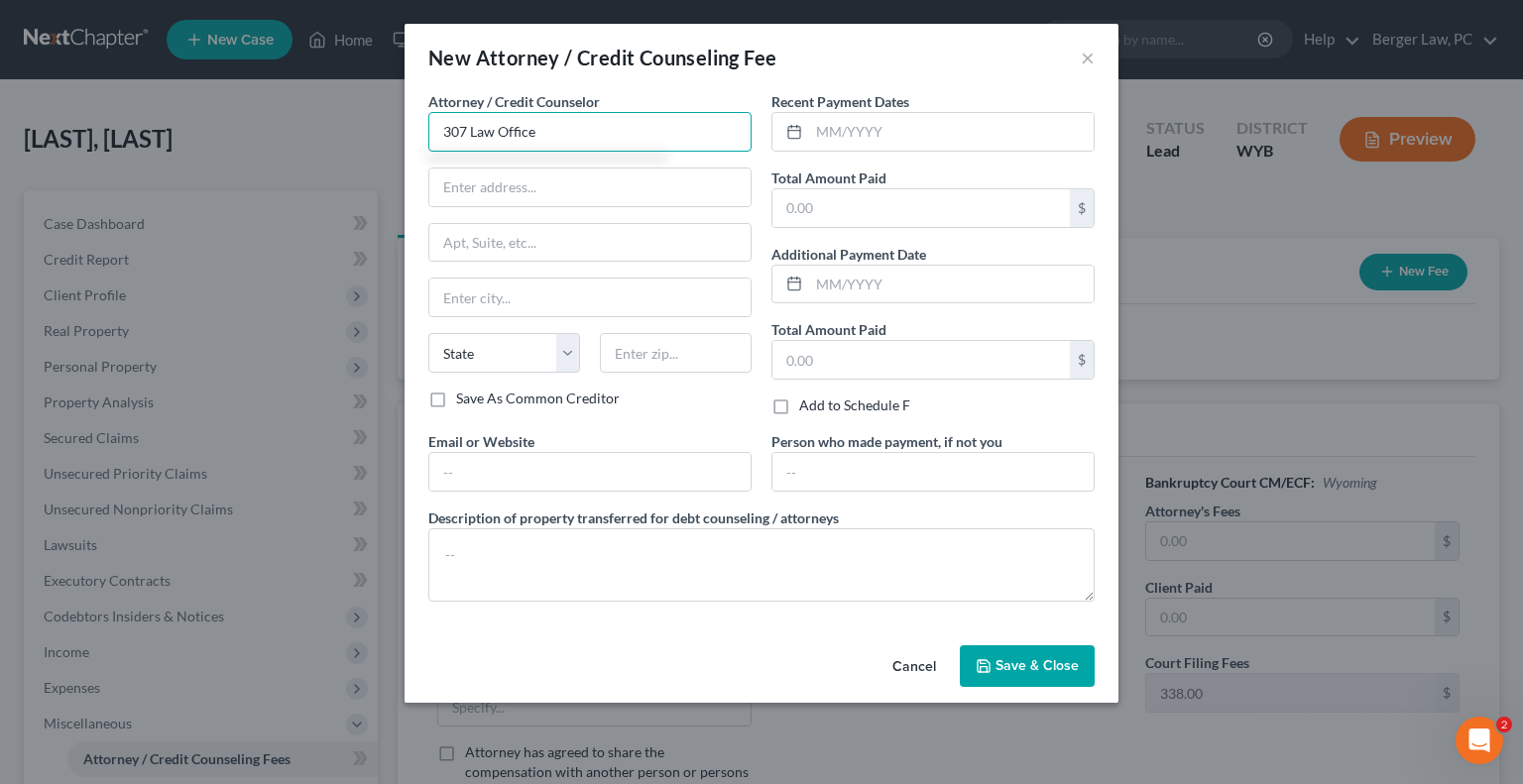 type on "307 Law Office" 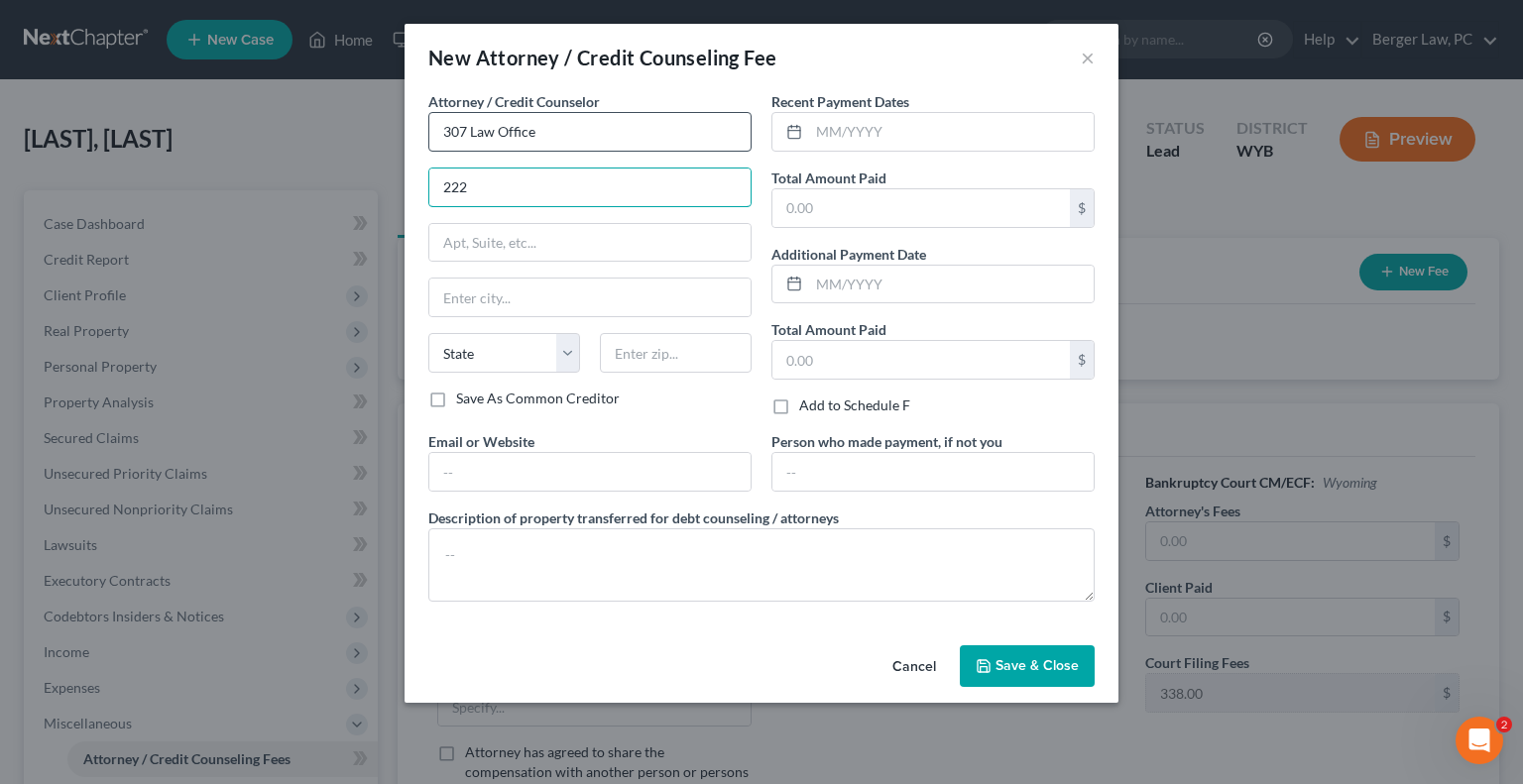 type on "[NUMBER] [STREET] [SUITE]" 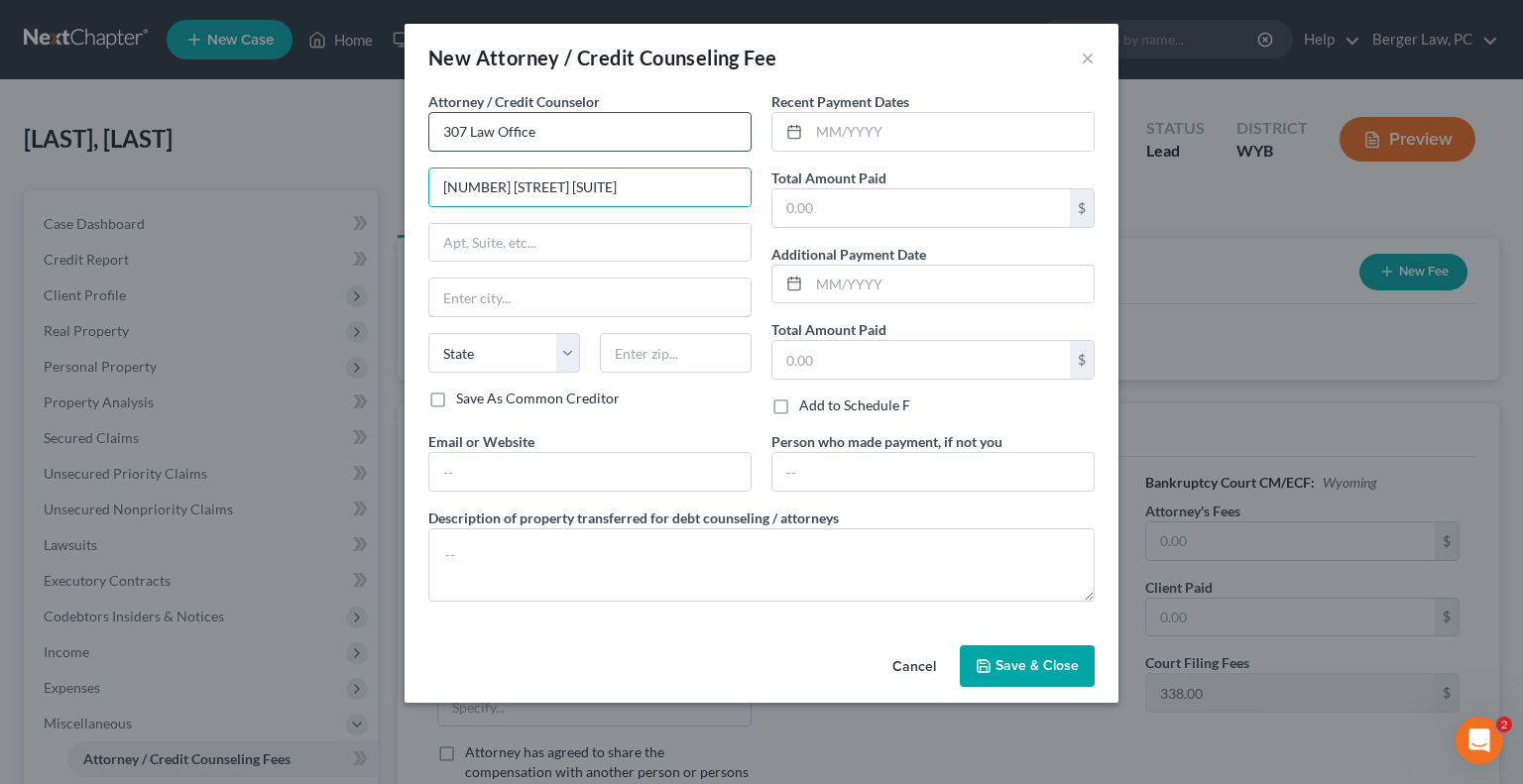 type on "Gillette" 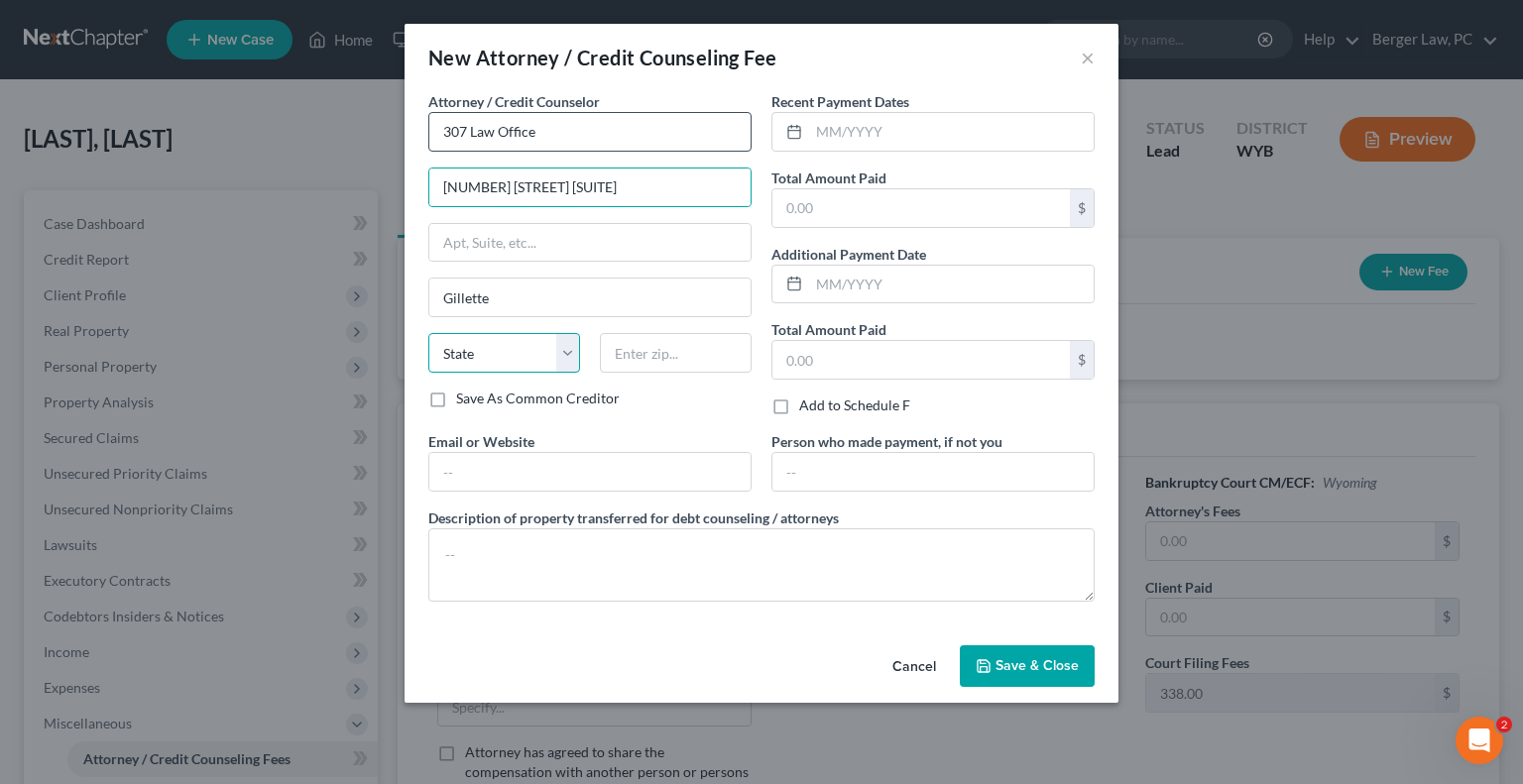 select on "53" 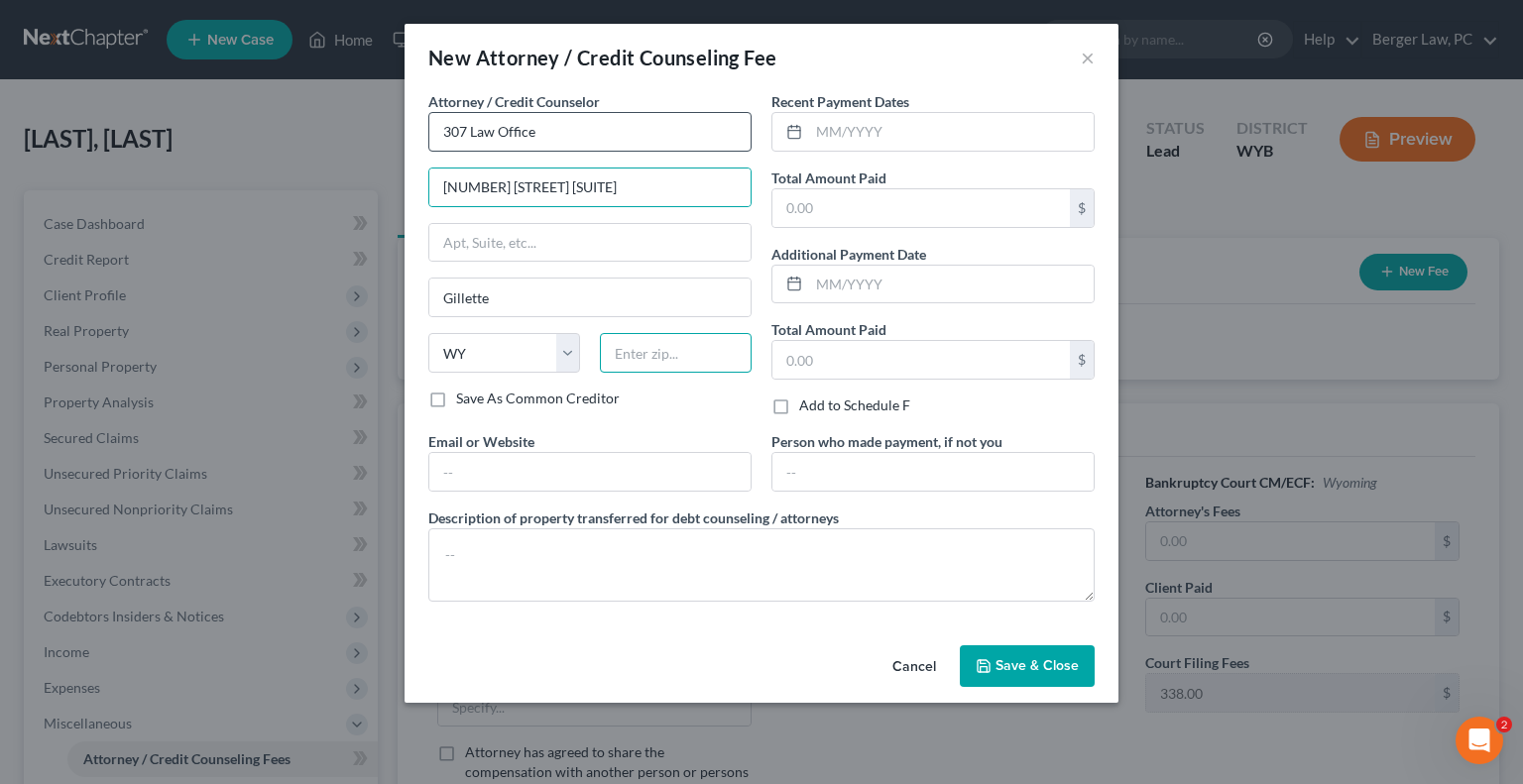 type on "82716" 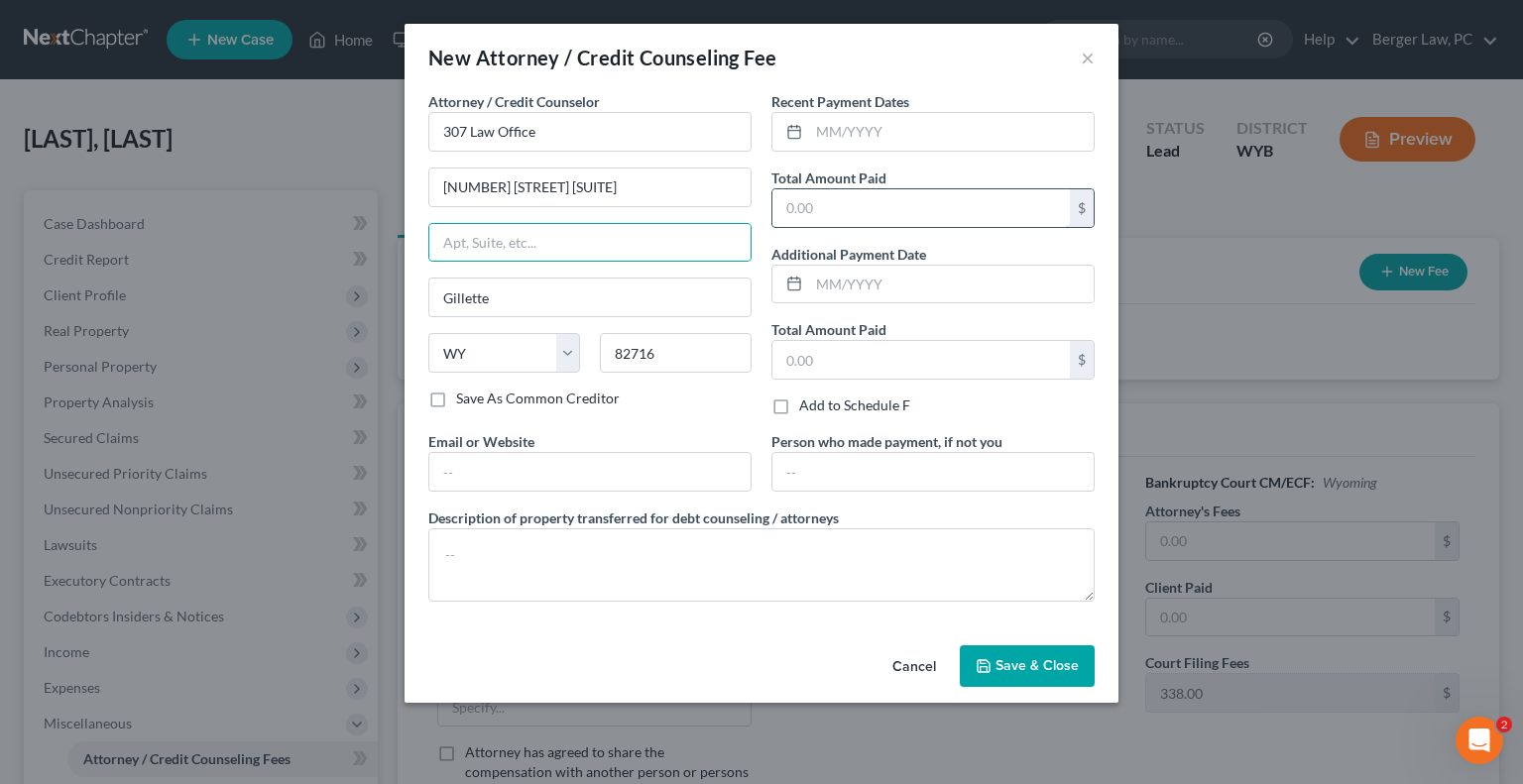 click at bounding box center [921, 208] 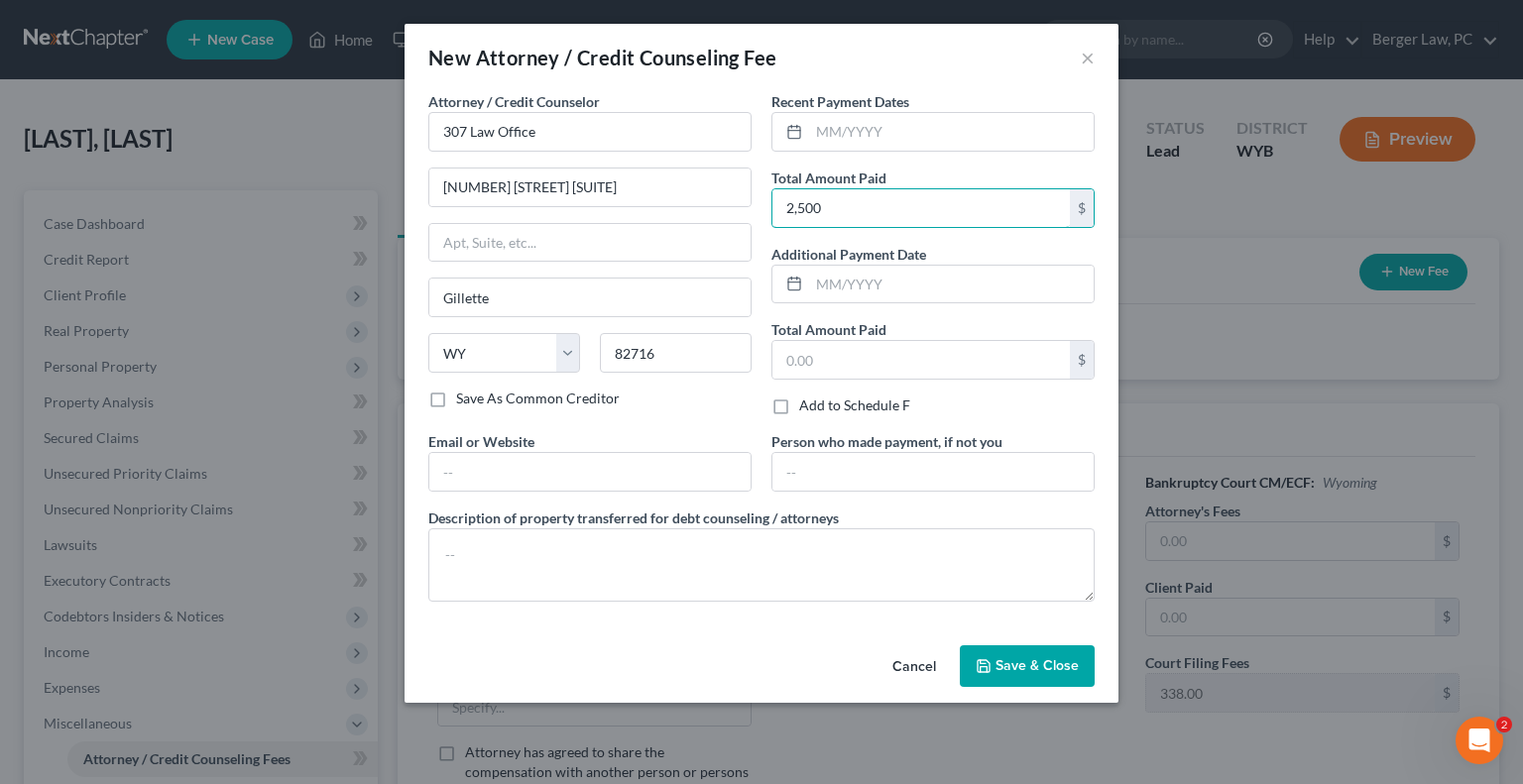 type on "2,500" 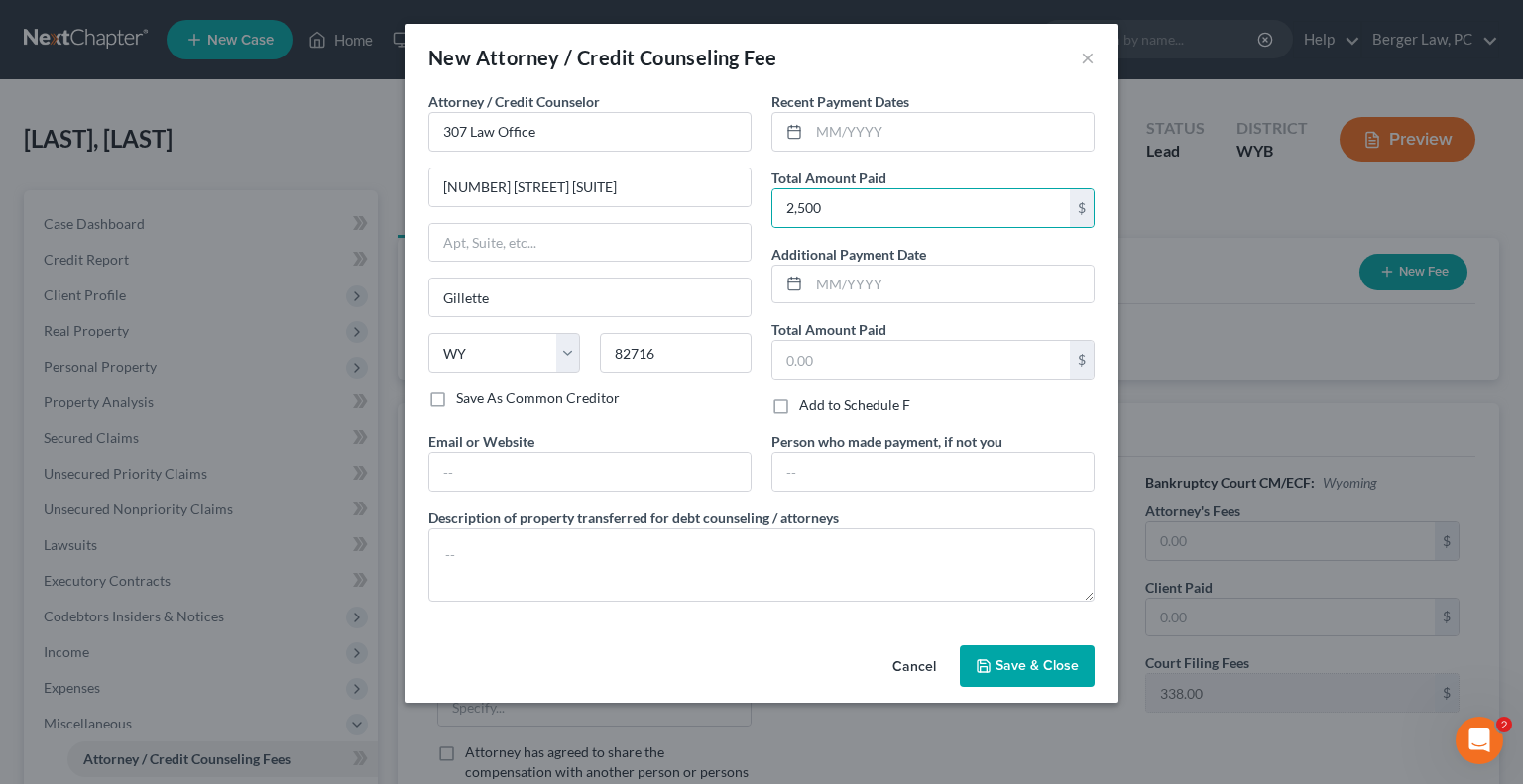 click on "Save & Close" at bounding box center (1037, 665) 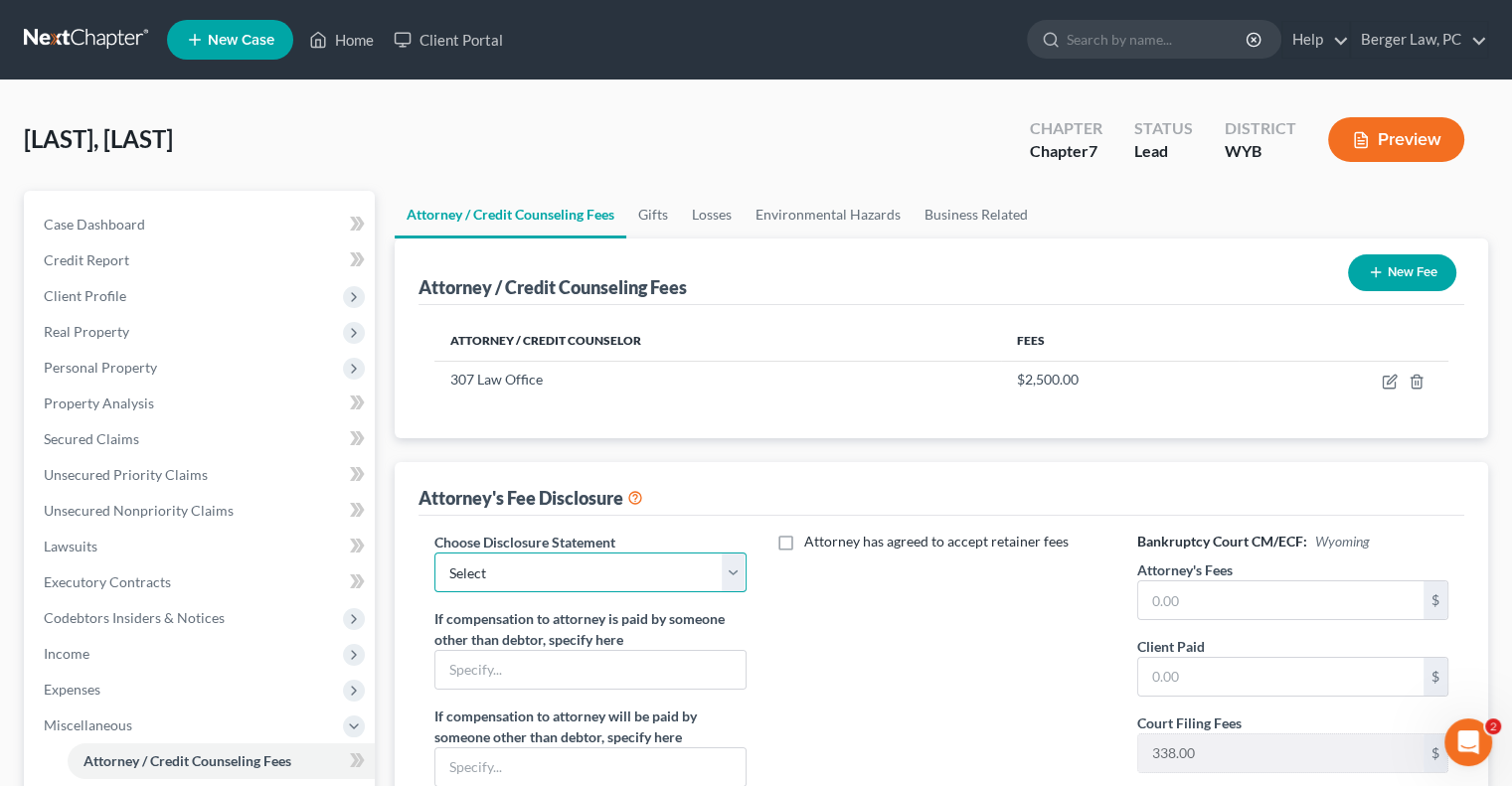 click on "Select Fee Disclosure" at bounding box center (589, 572) 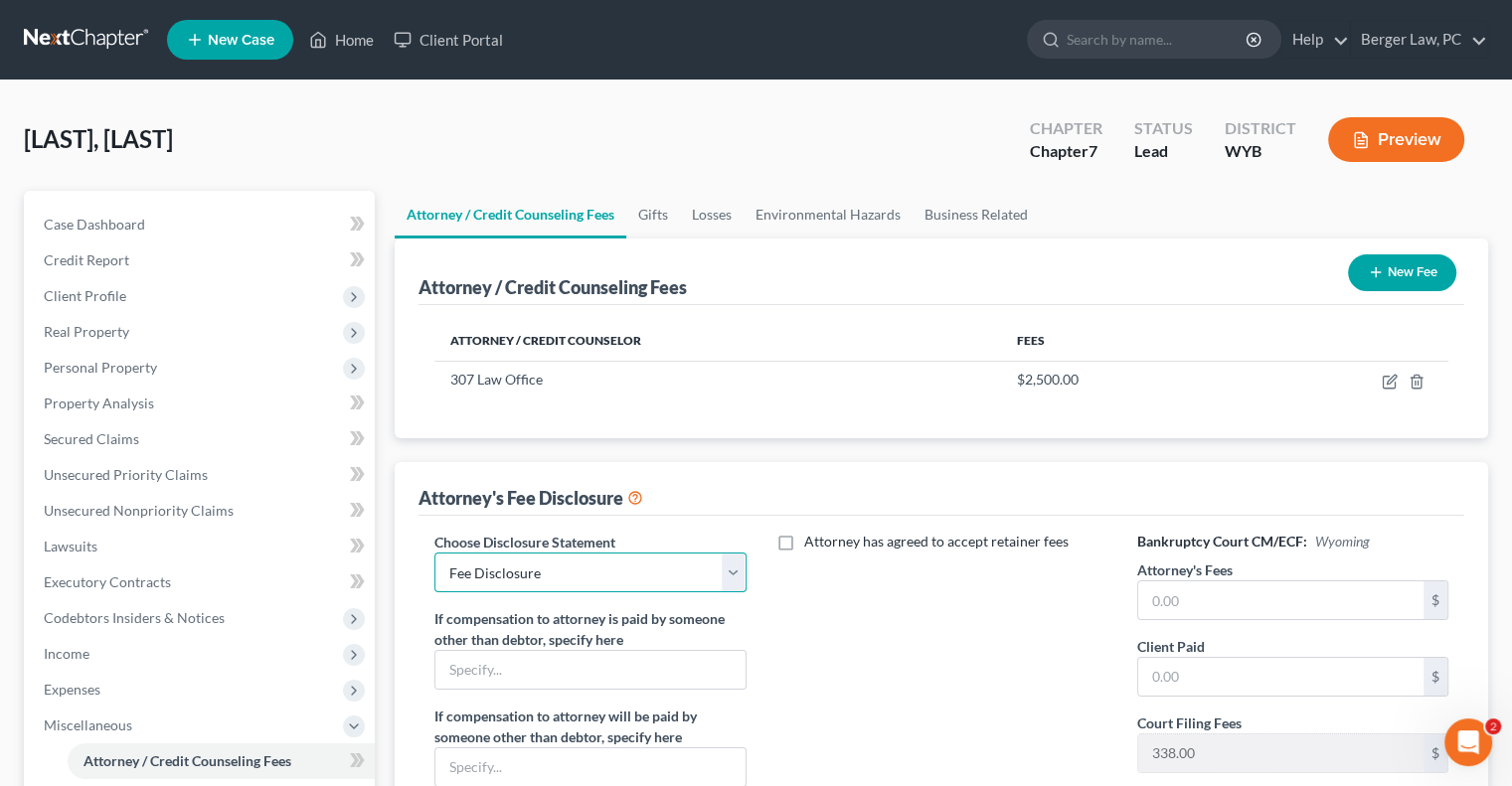 click on "Select Fee Disclosure" at bounding box center (589, 572) 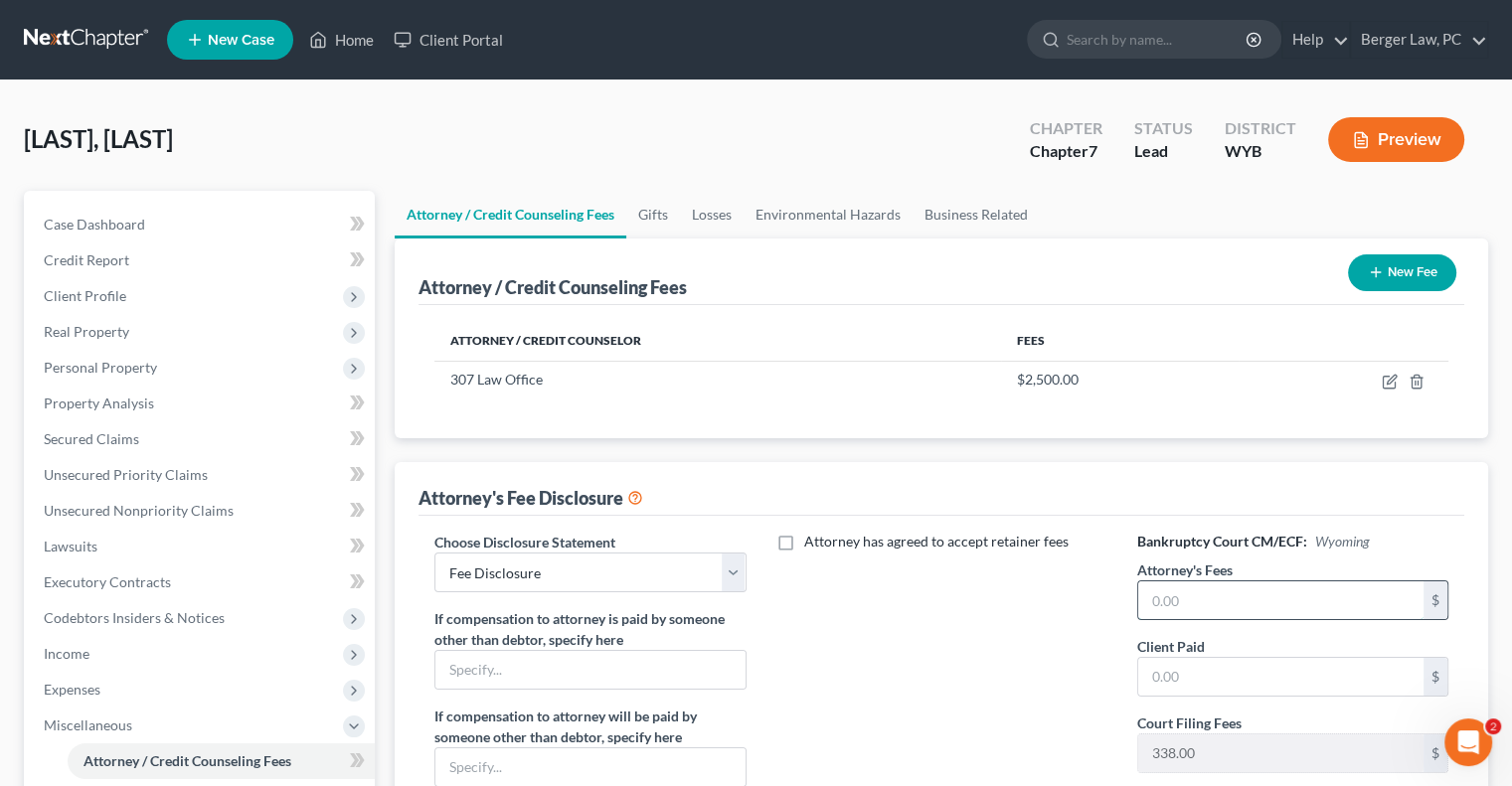 click at bounding box center (1280, 600) 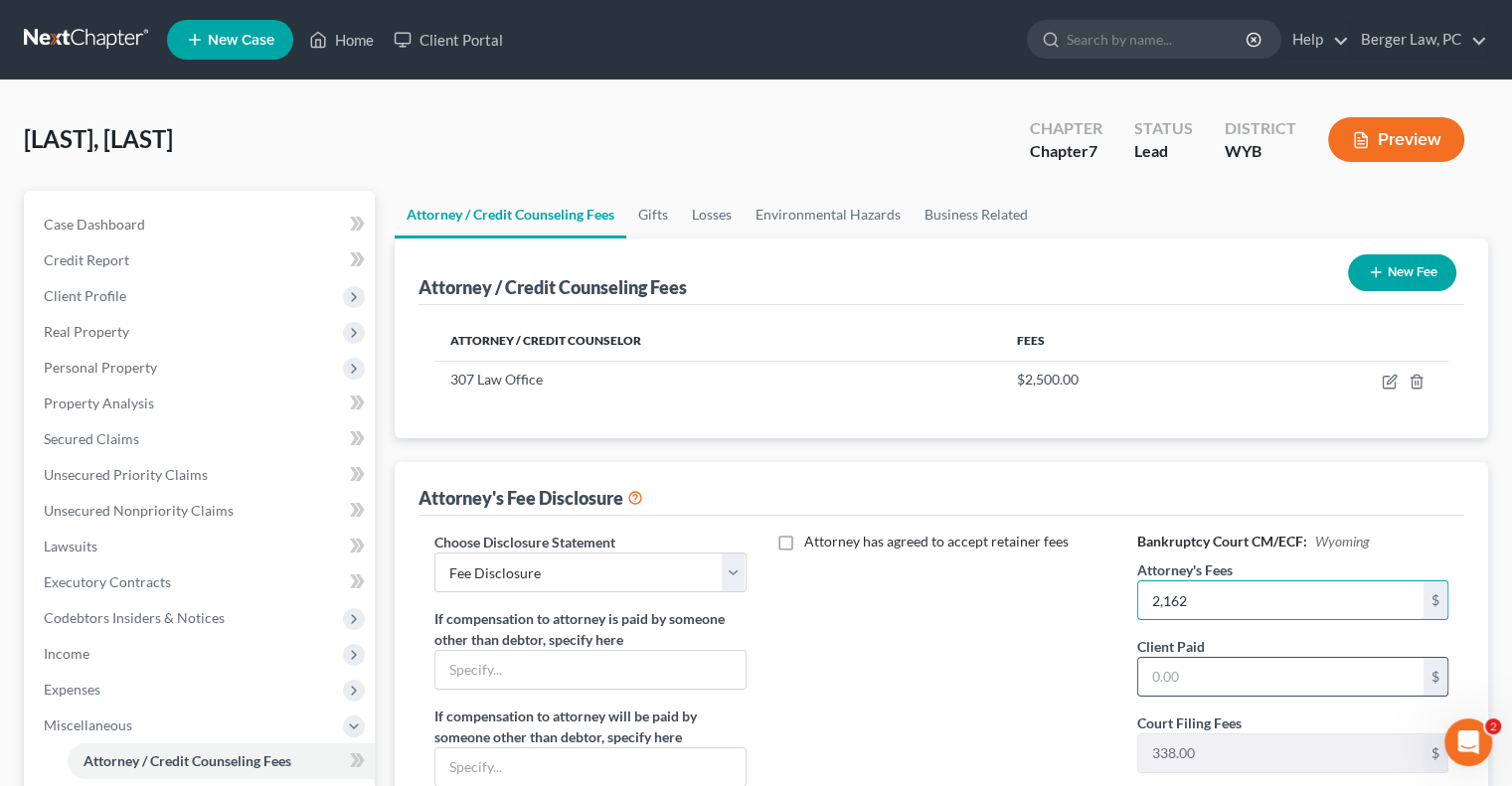 type on "2,162" 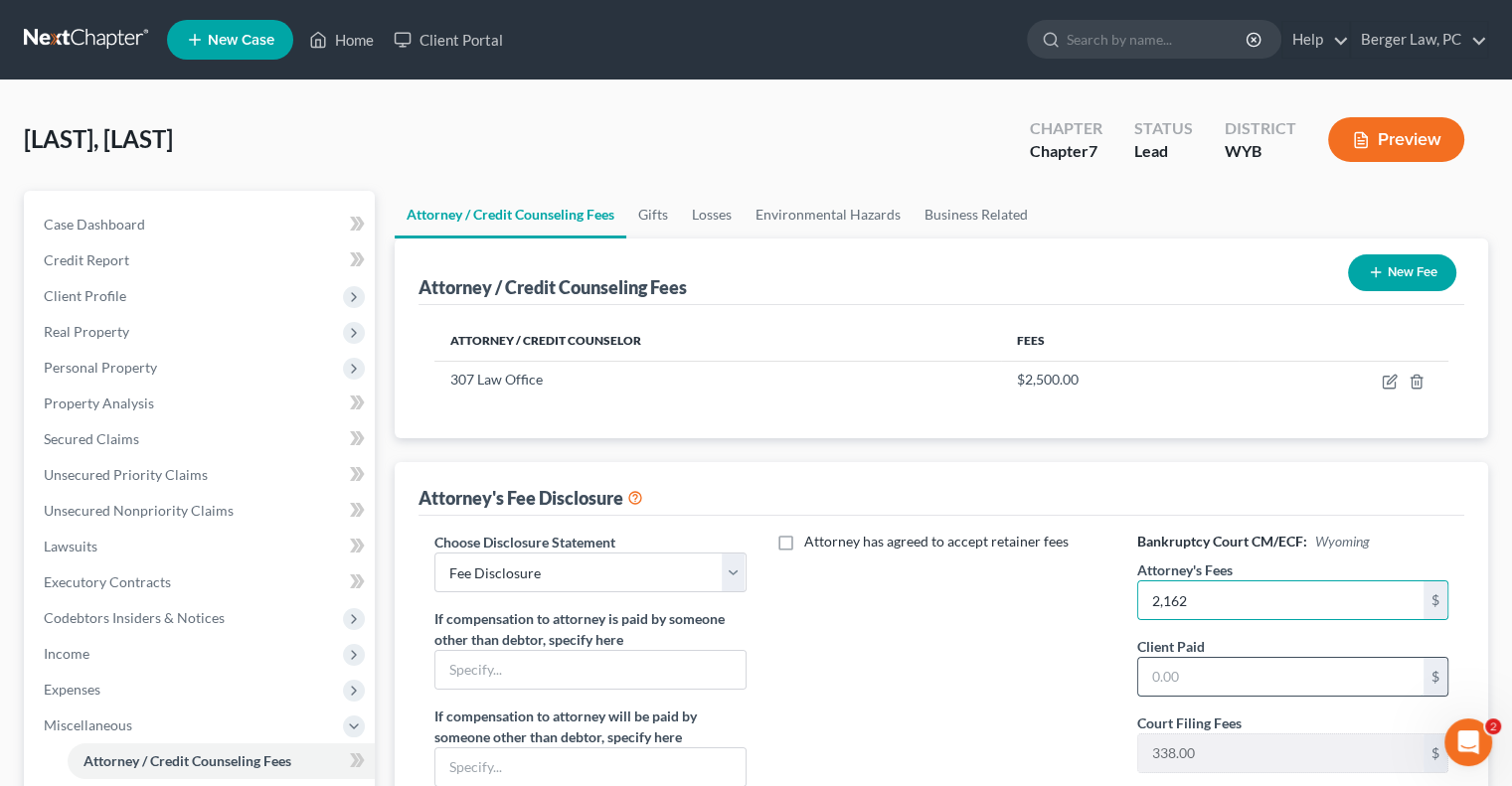 click at bounding box center (1280, 677) 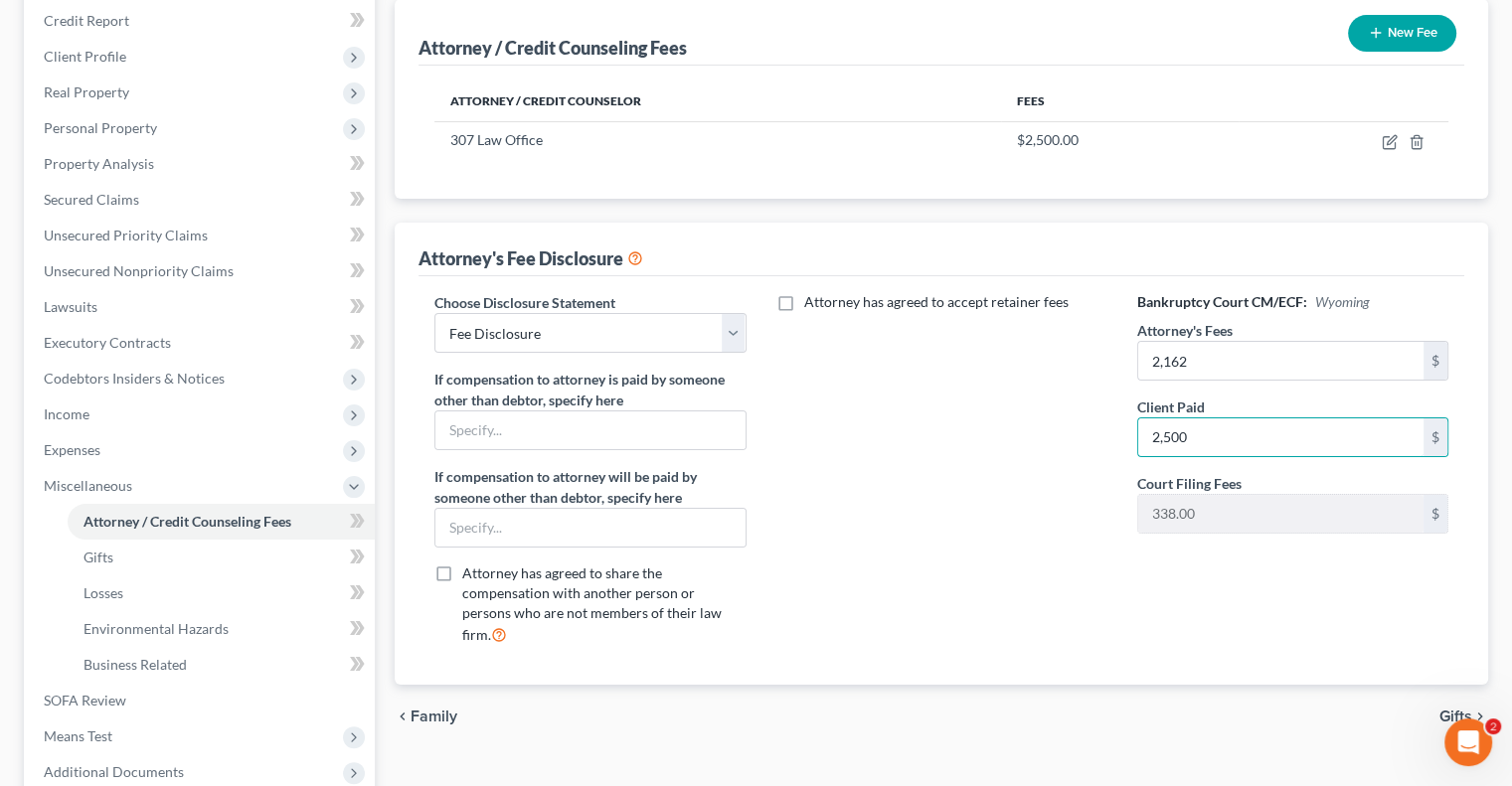 scroll, scrollTop: 397, scrollLeft: 0, axis: vertical 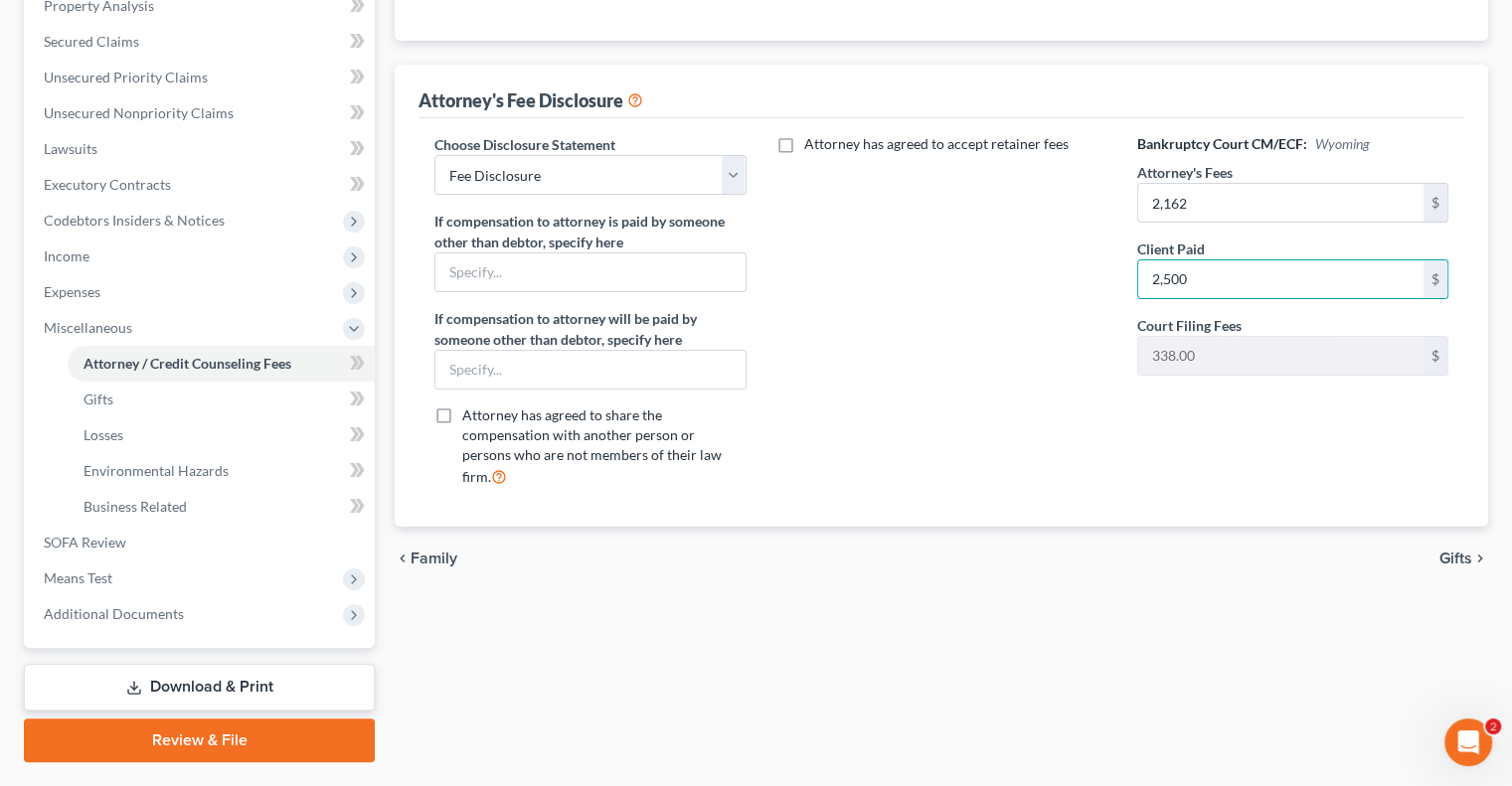 type on "2,500" 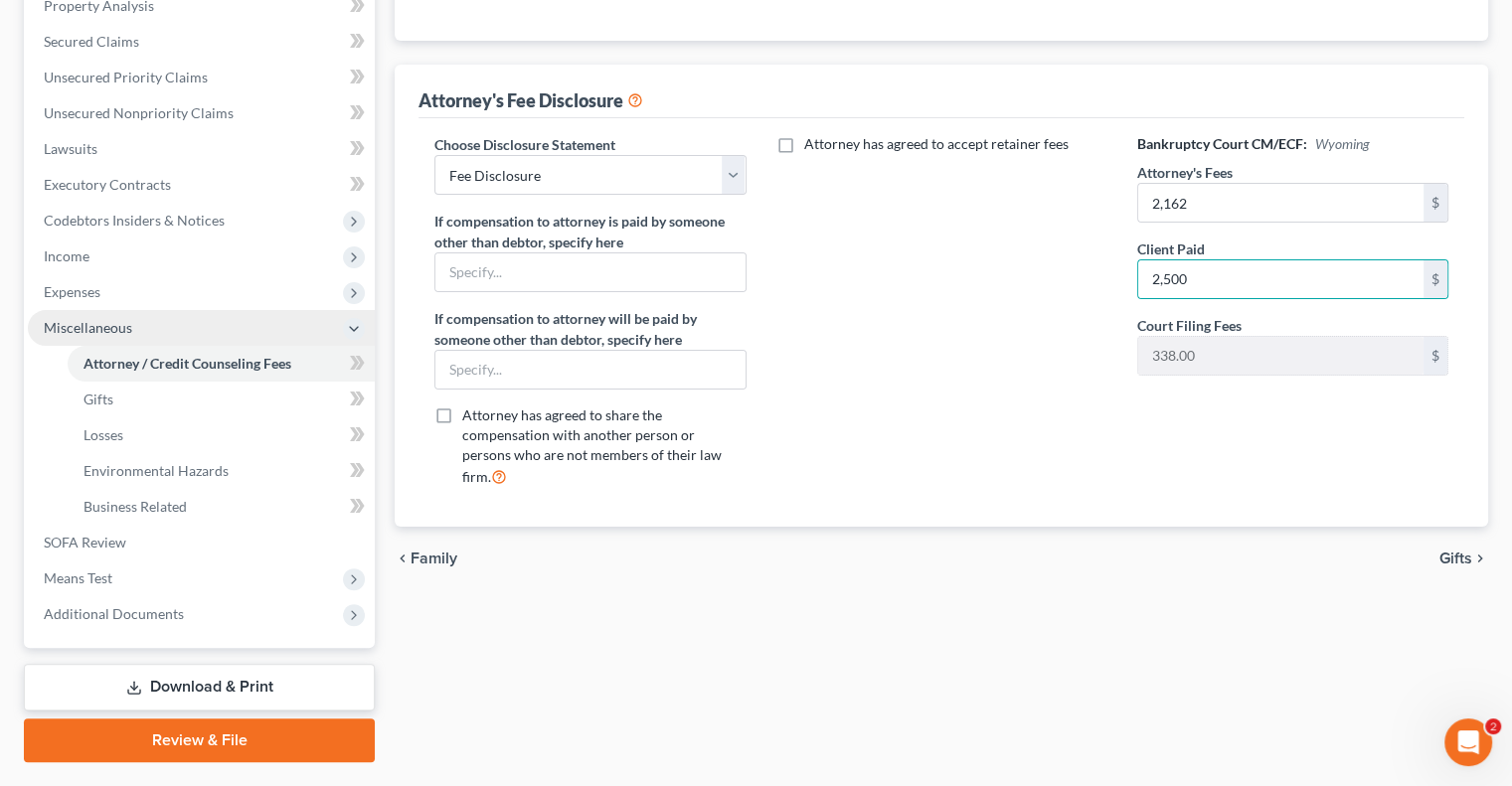 click at bounding box center (354, 329) 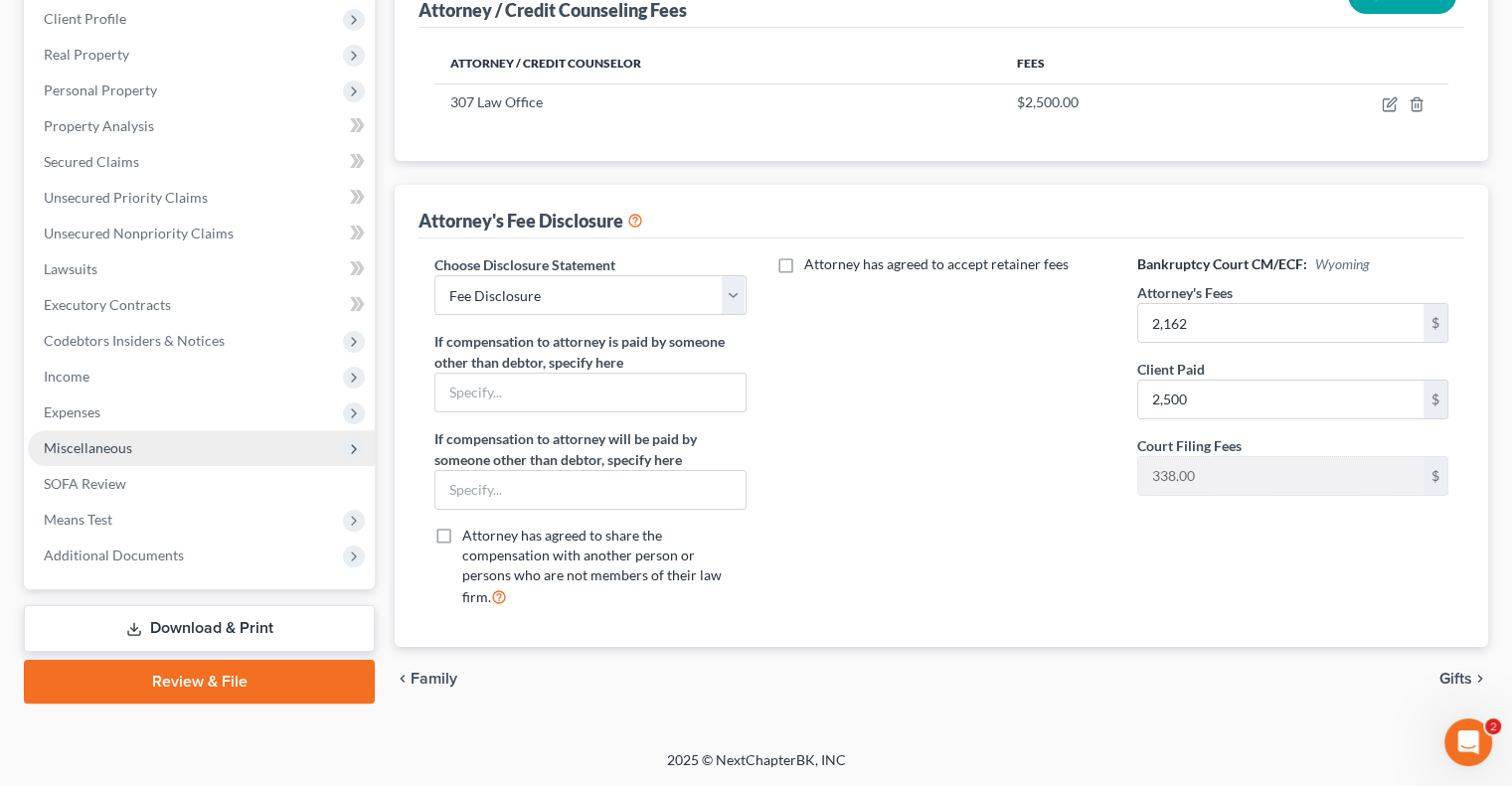 scroll, scrollTop: 268, scrollLeft: 0, axis: vertical 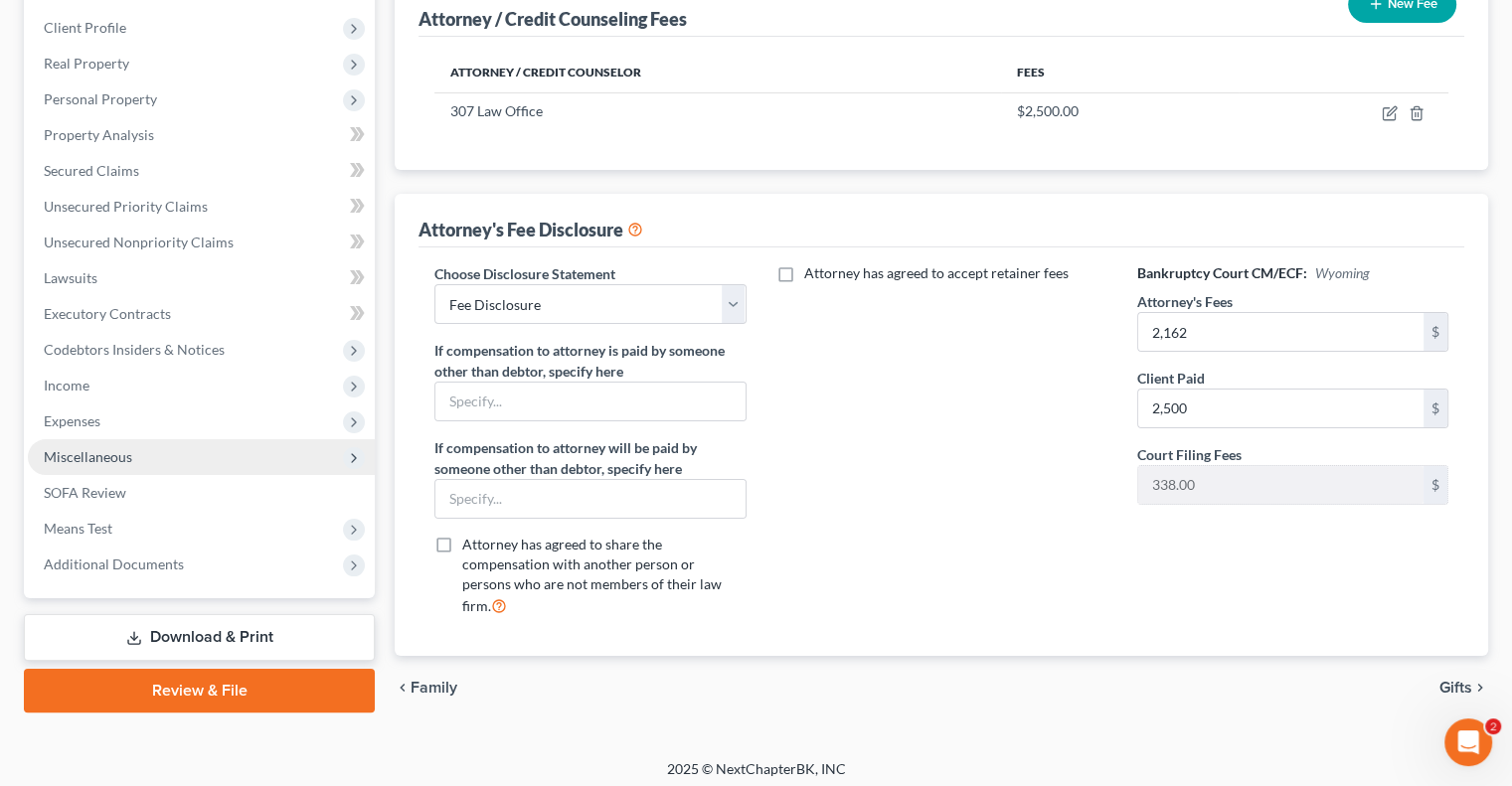 click on "Download & Print" at bounding box center [199, 637] 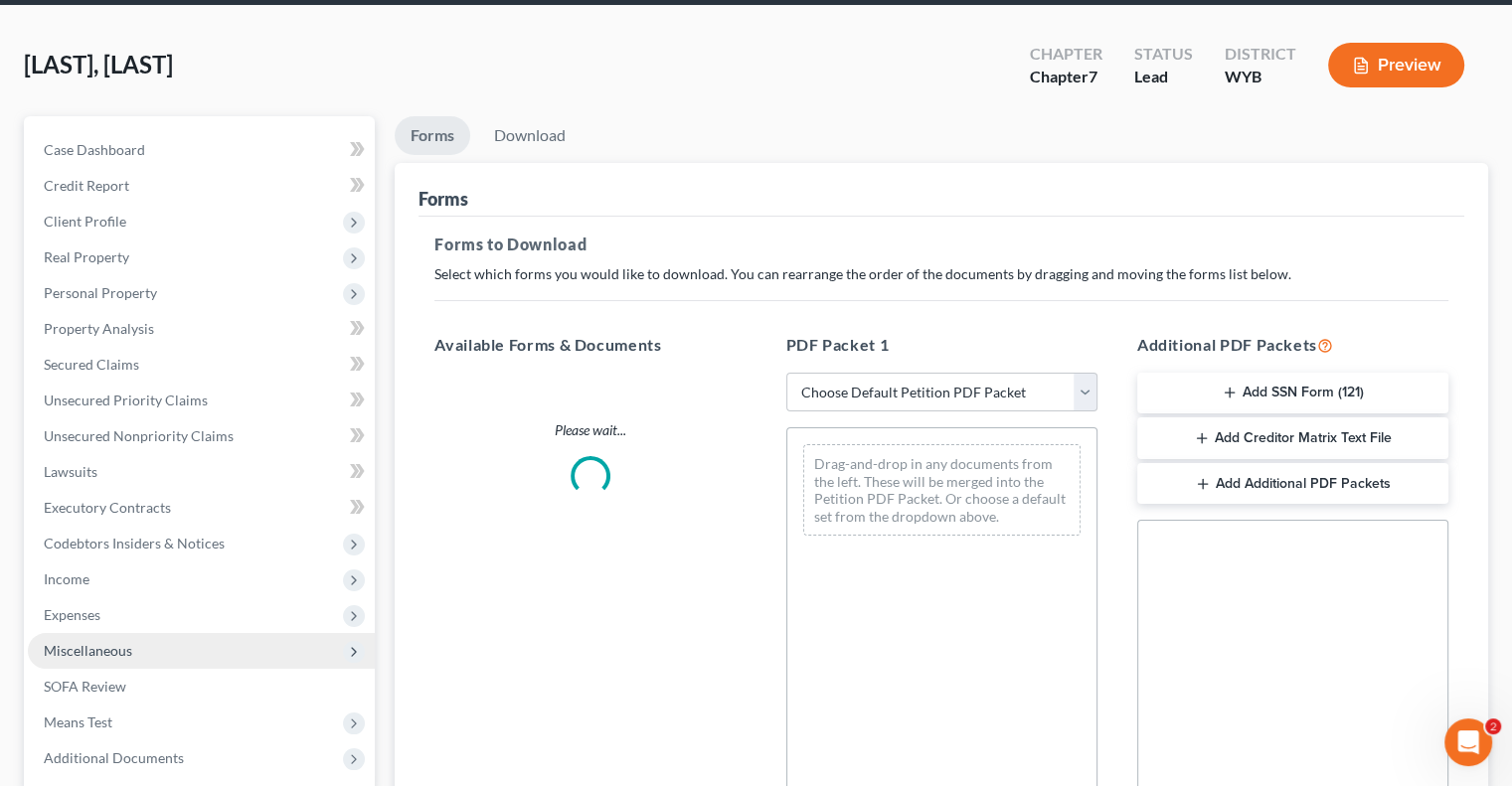 scroll, scrollTop: 0, scrollLeft: 0, axis: both 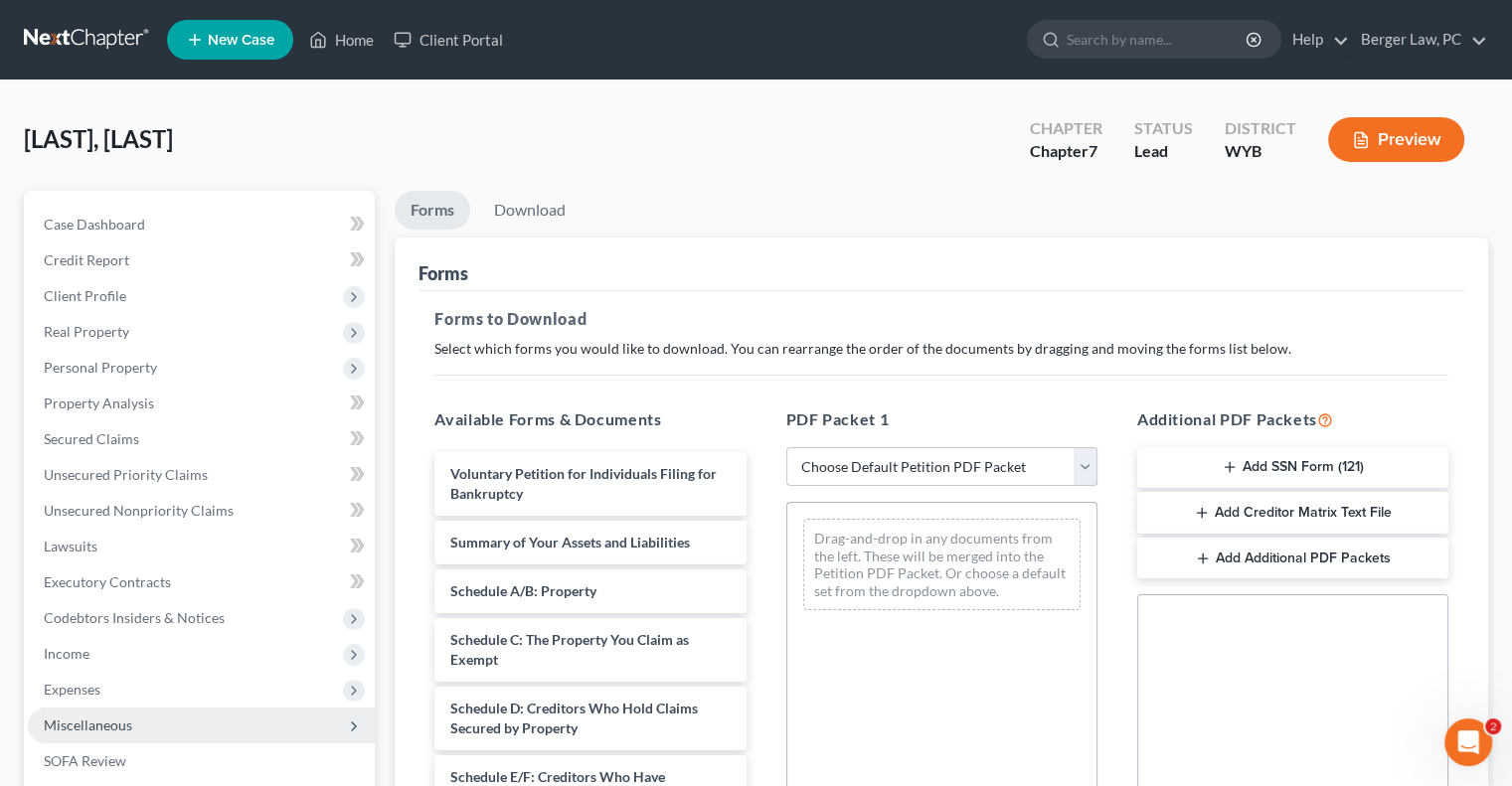 click on "Choose Default Petition PDF Packet Complete Bankruptcy Petition (all forms and schedules) Emergency Filing Forms (Petition and Creditor List Only) Amended Forms Signature Pages Only May 22 Review May 22 Review Standard Review" at bounding box center (941, 467) 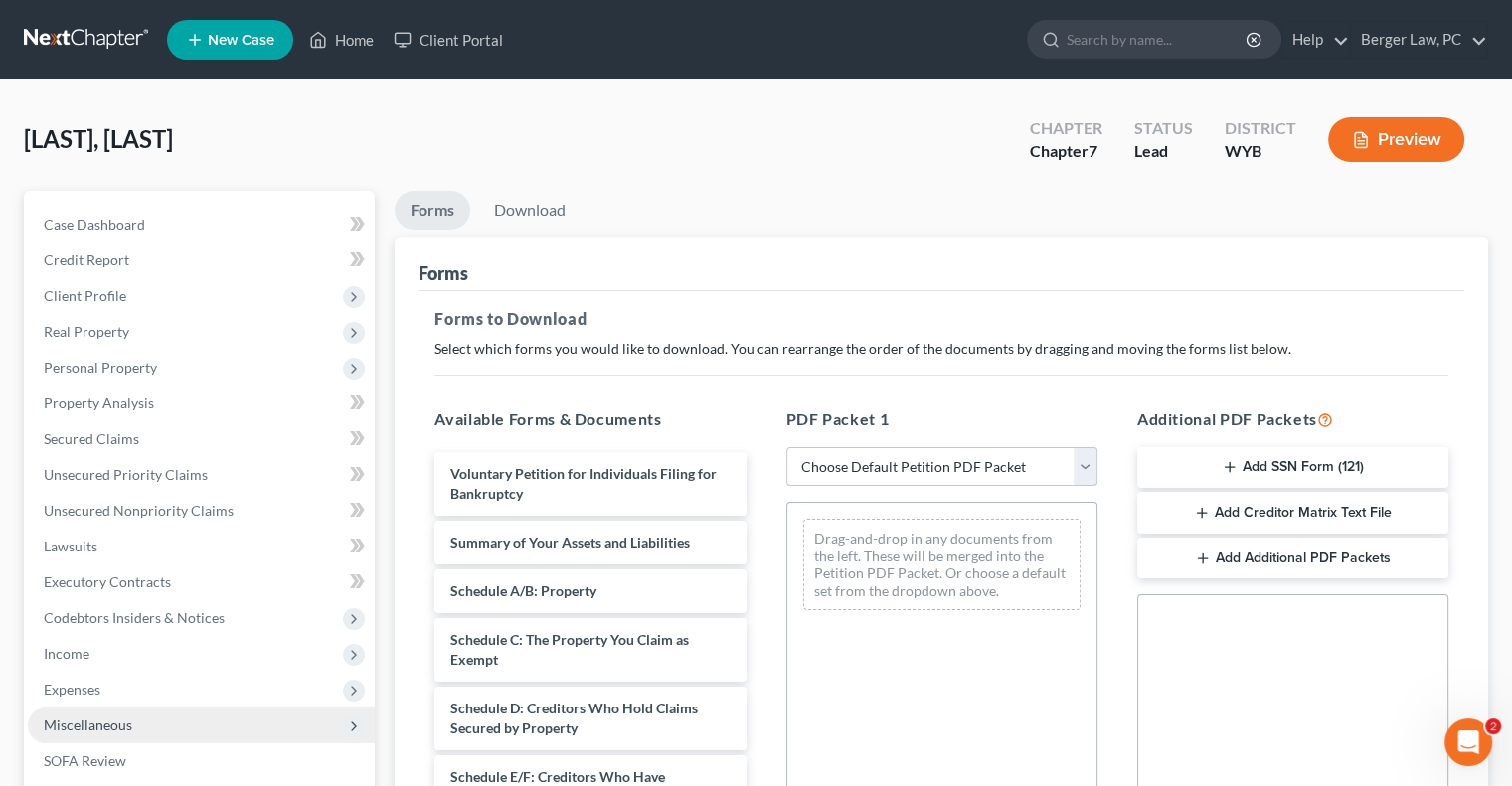 select on "4" 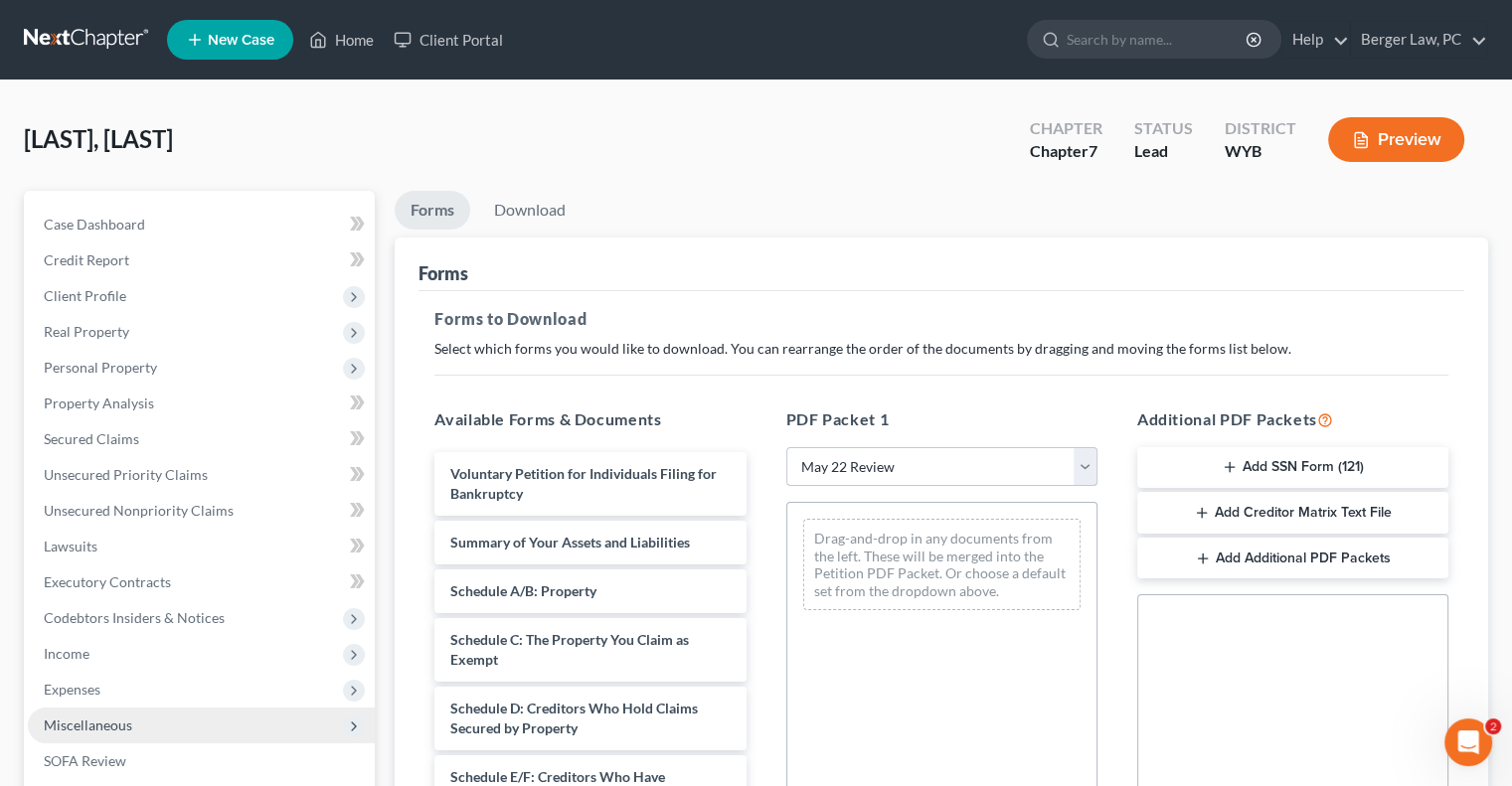 click on "Choose Default Petition PDF Packet Complete Bankruptcy Petition (all forms and schedules) Emergency Filing Forms (Petition and Creditor List Only) Amended Forms Signature Pages Only May 22 Review May 22 Review Standard Review" at bounding box center [941, 467] 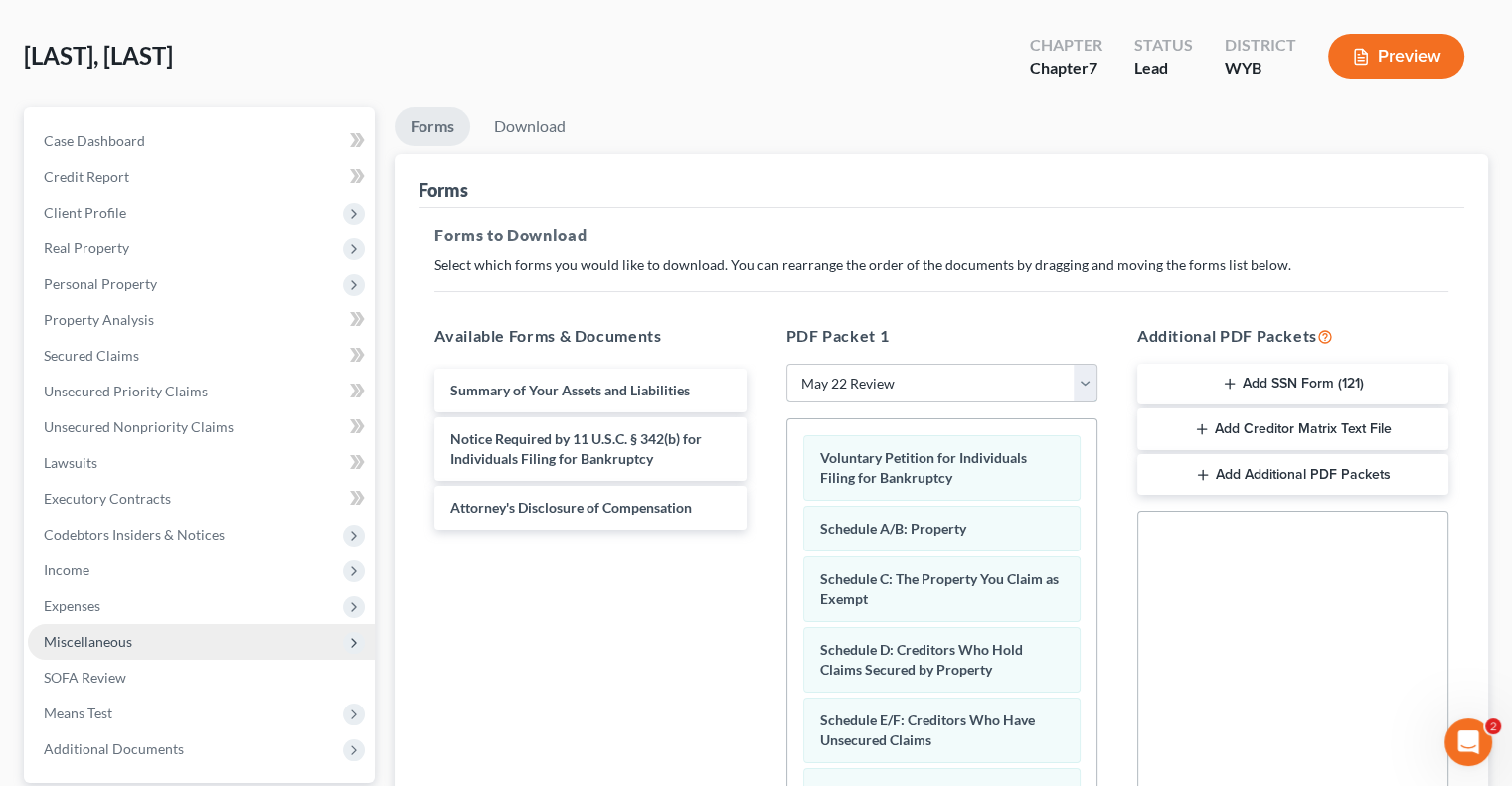 scroll, scrollTop: 439, scrollLeft: 0, axis: vertical 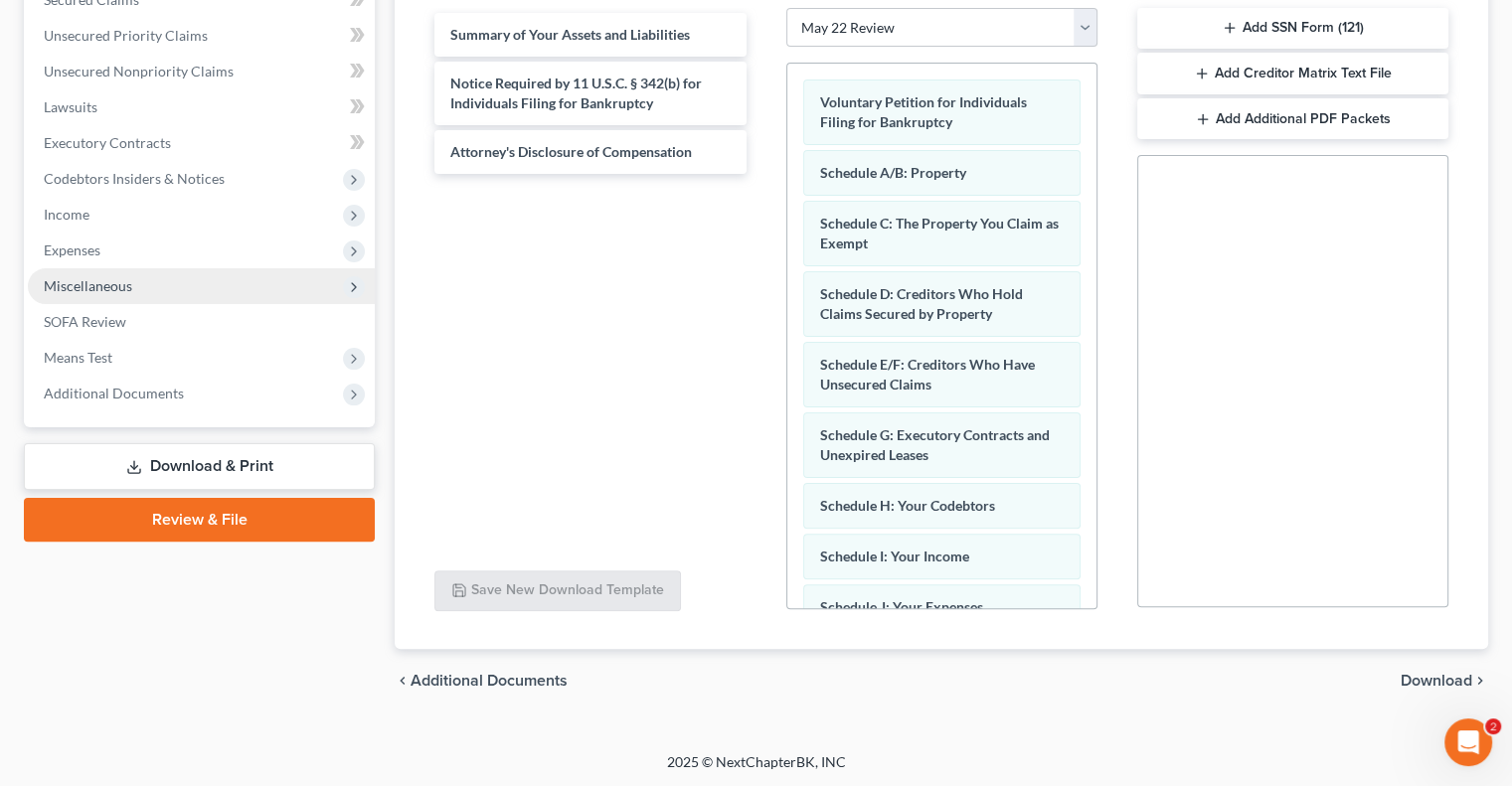 click on "Download" at bounding box center (1436, 681) 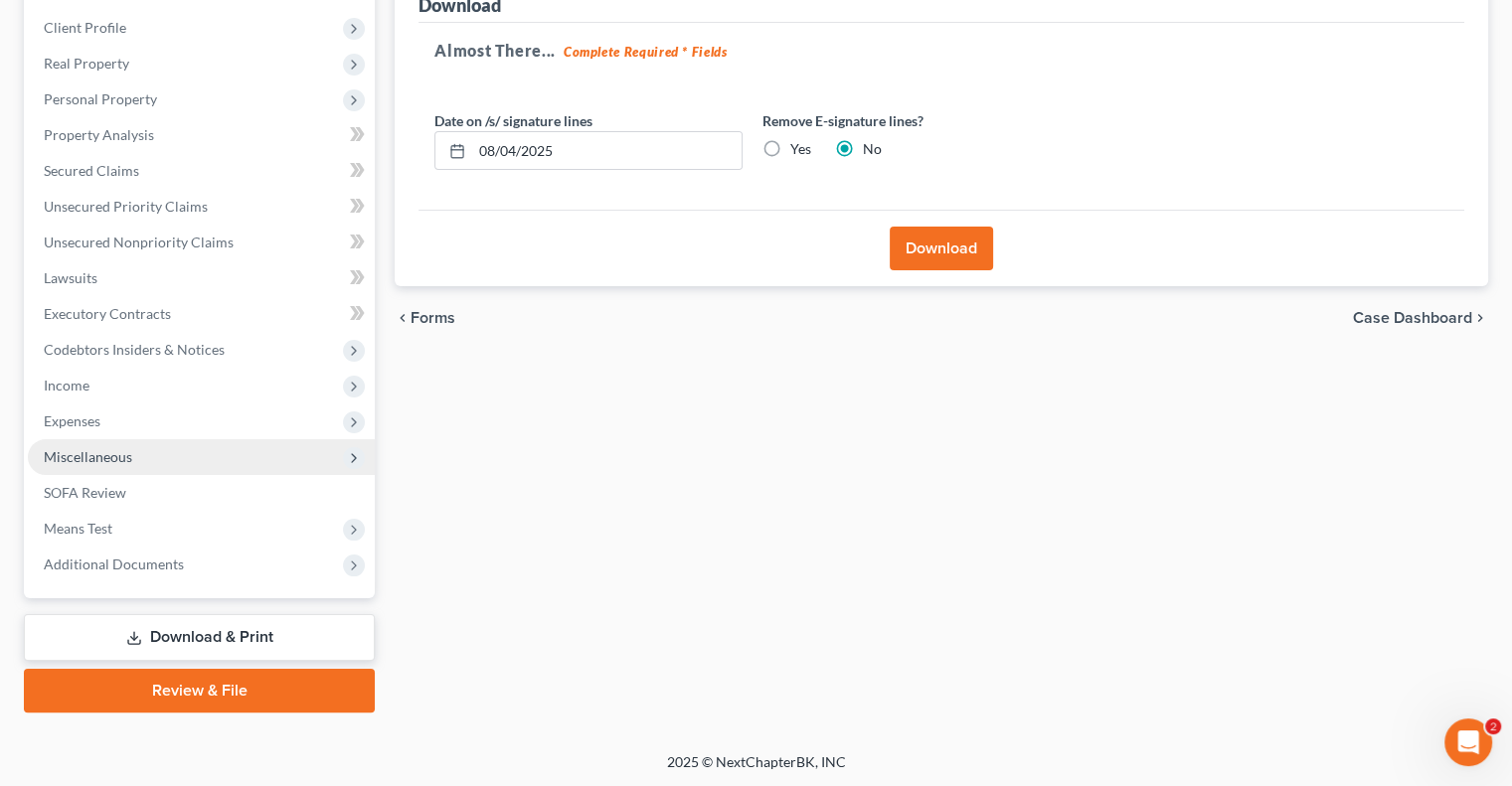 click on "Yes" at bounding box center (800, 149) 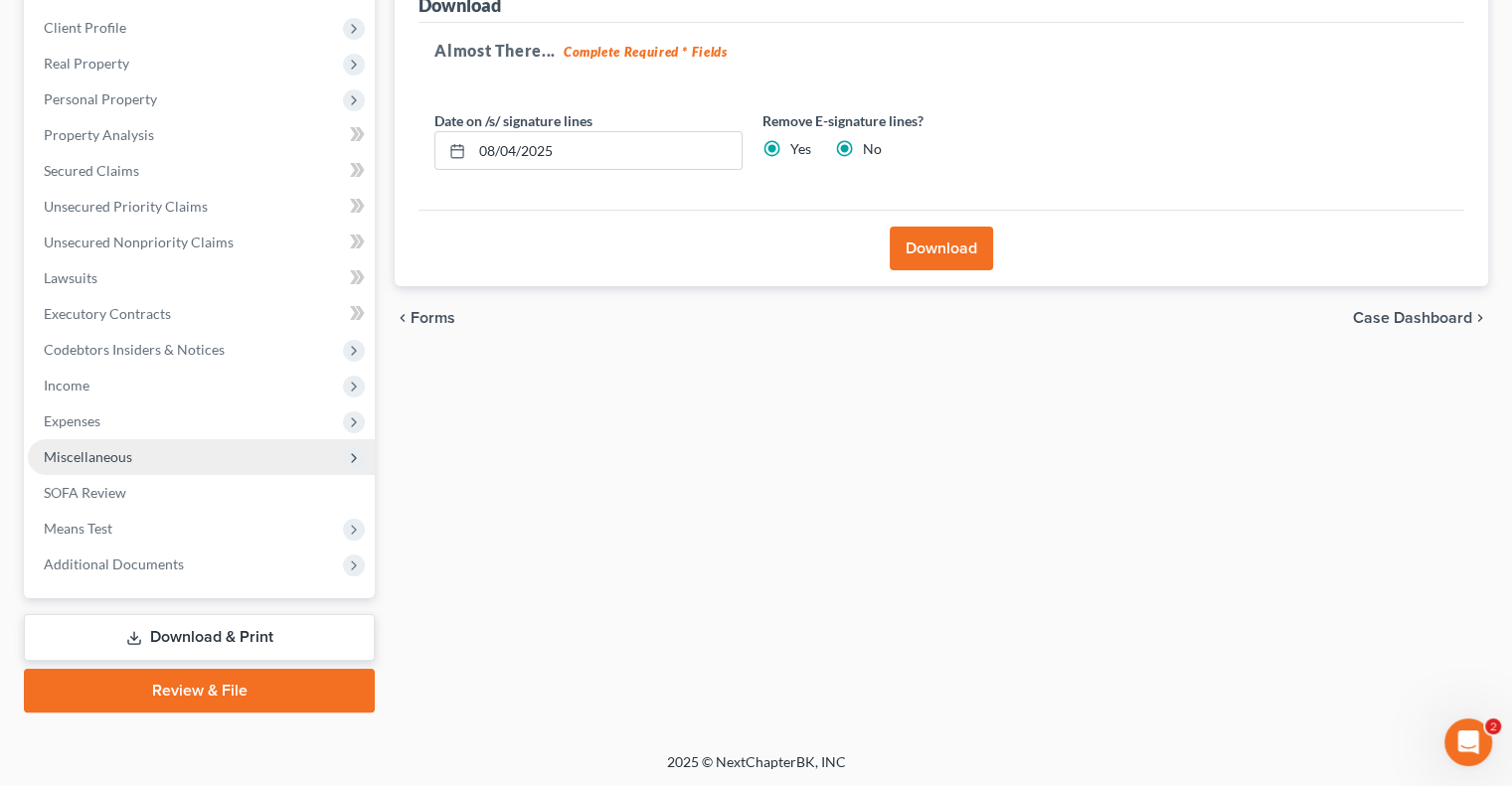 radio on "false" 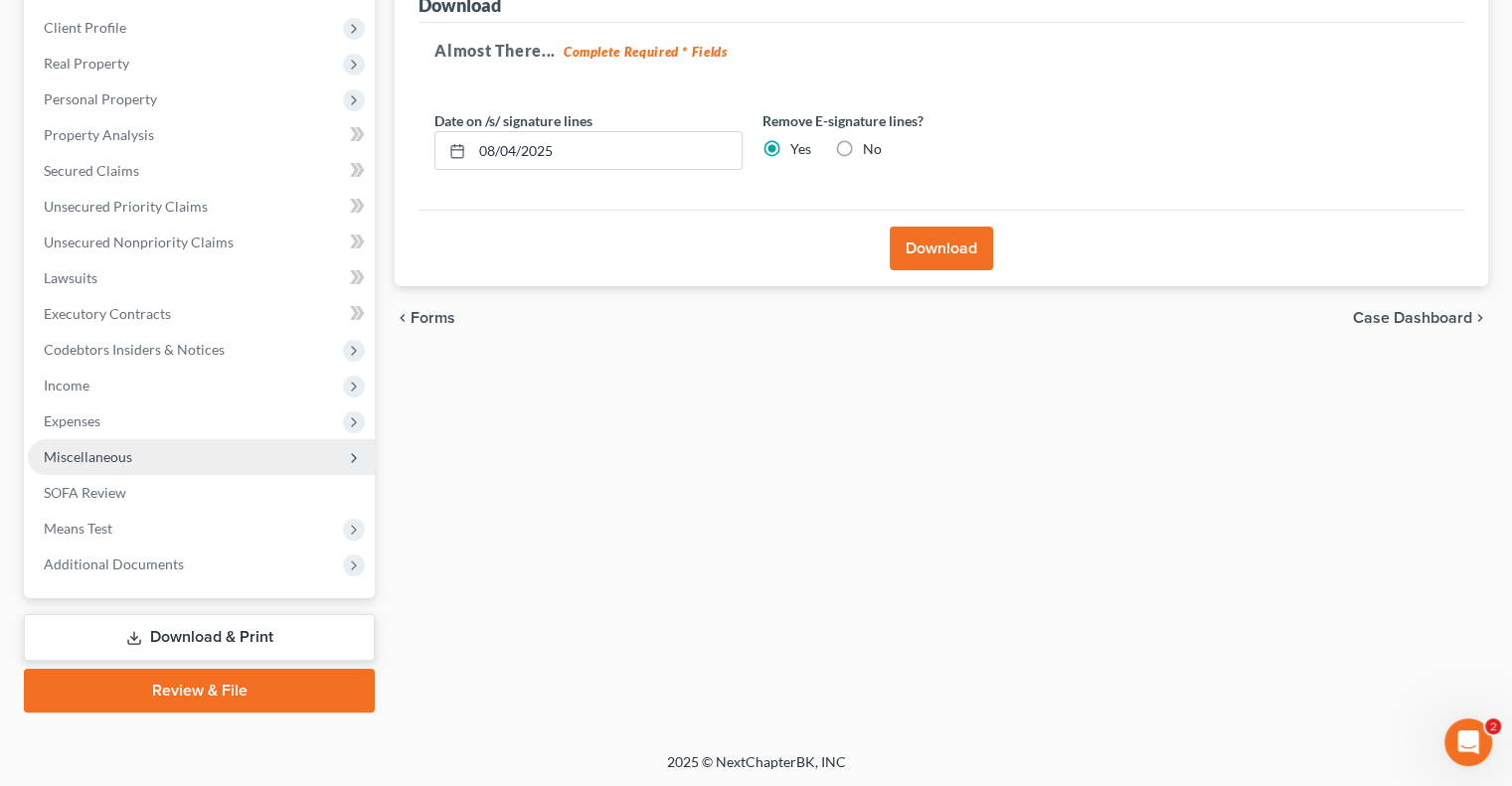 click on "Download" at bounding box center (941, 248) 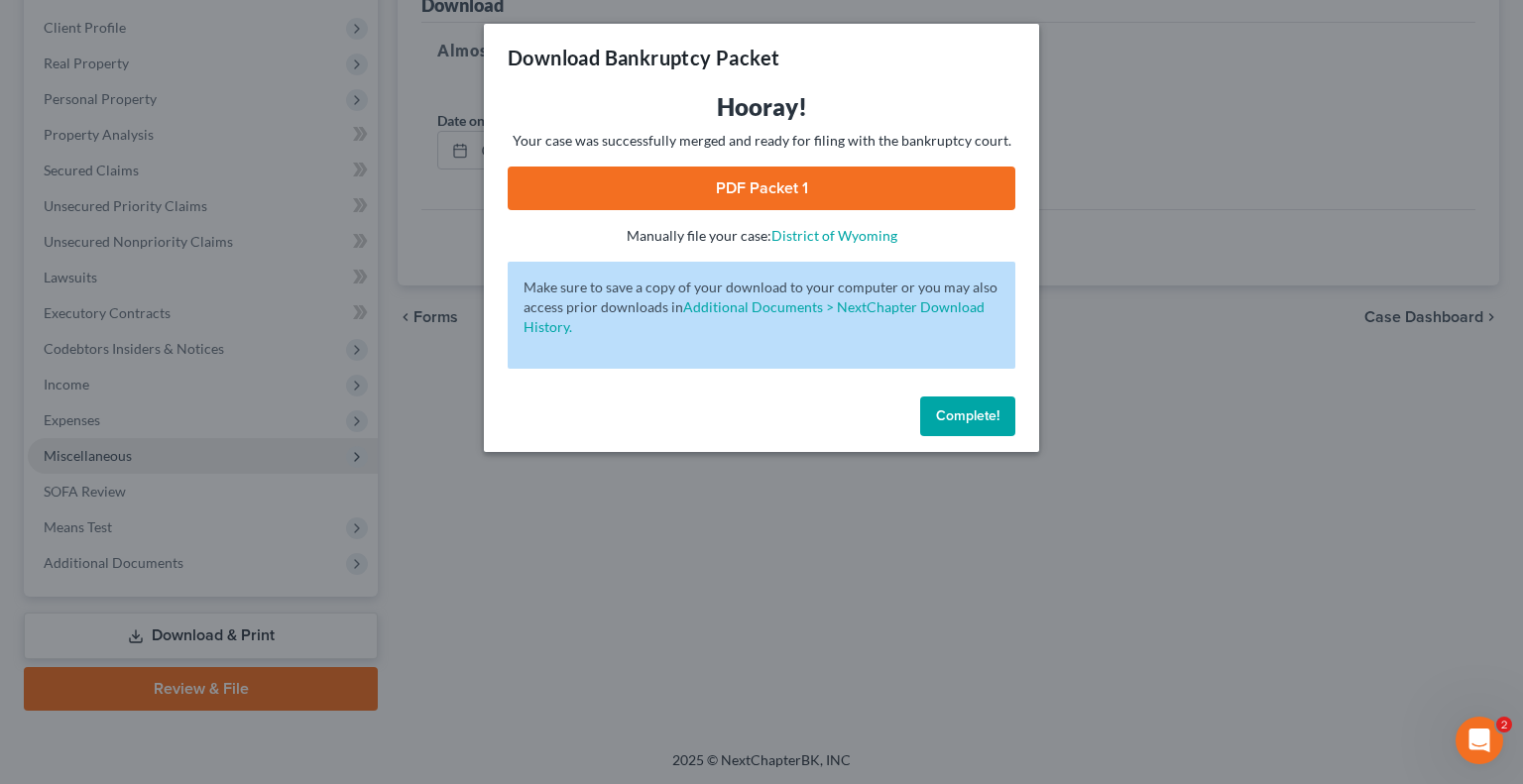 click on "PDF Packet 1" at bounding box center [762, 188] 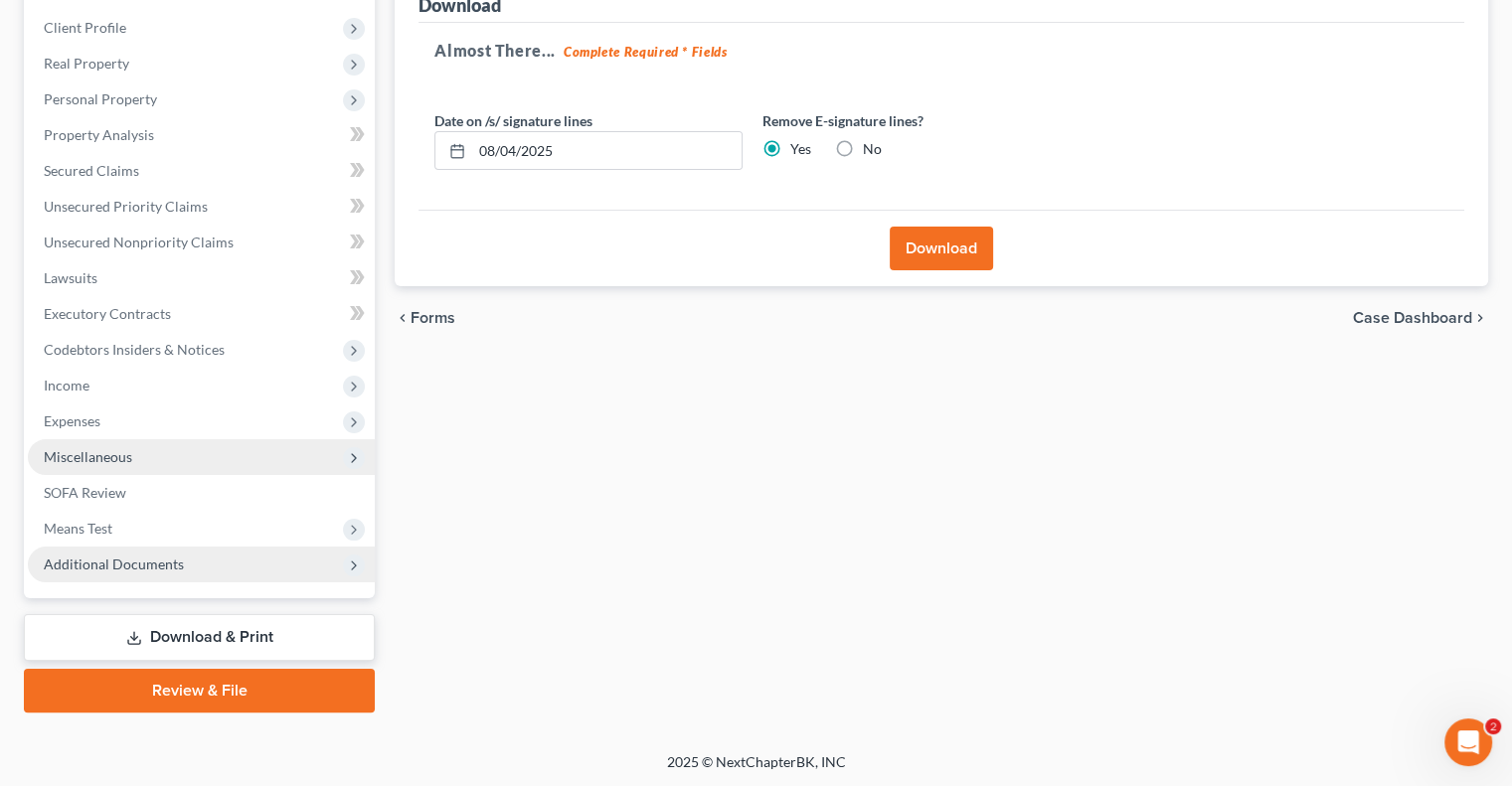 click on "Additional Documents" at bounding box center [113, 563] 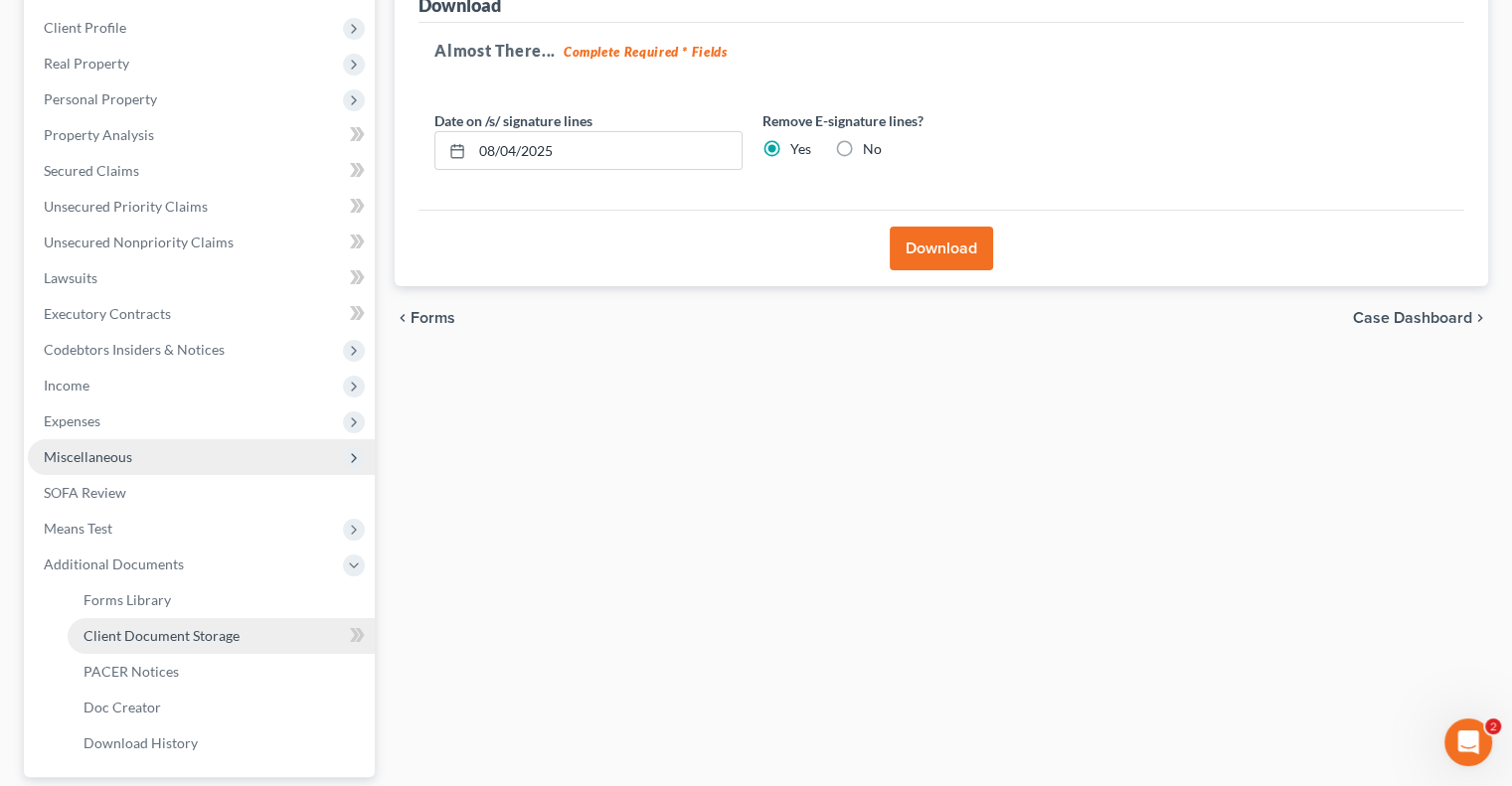 click on "Client Document Storage" at bounding box center (161, 635) 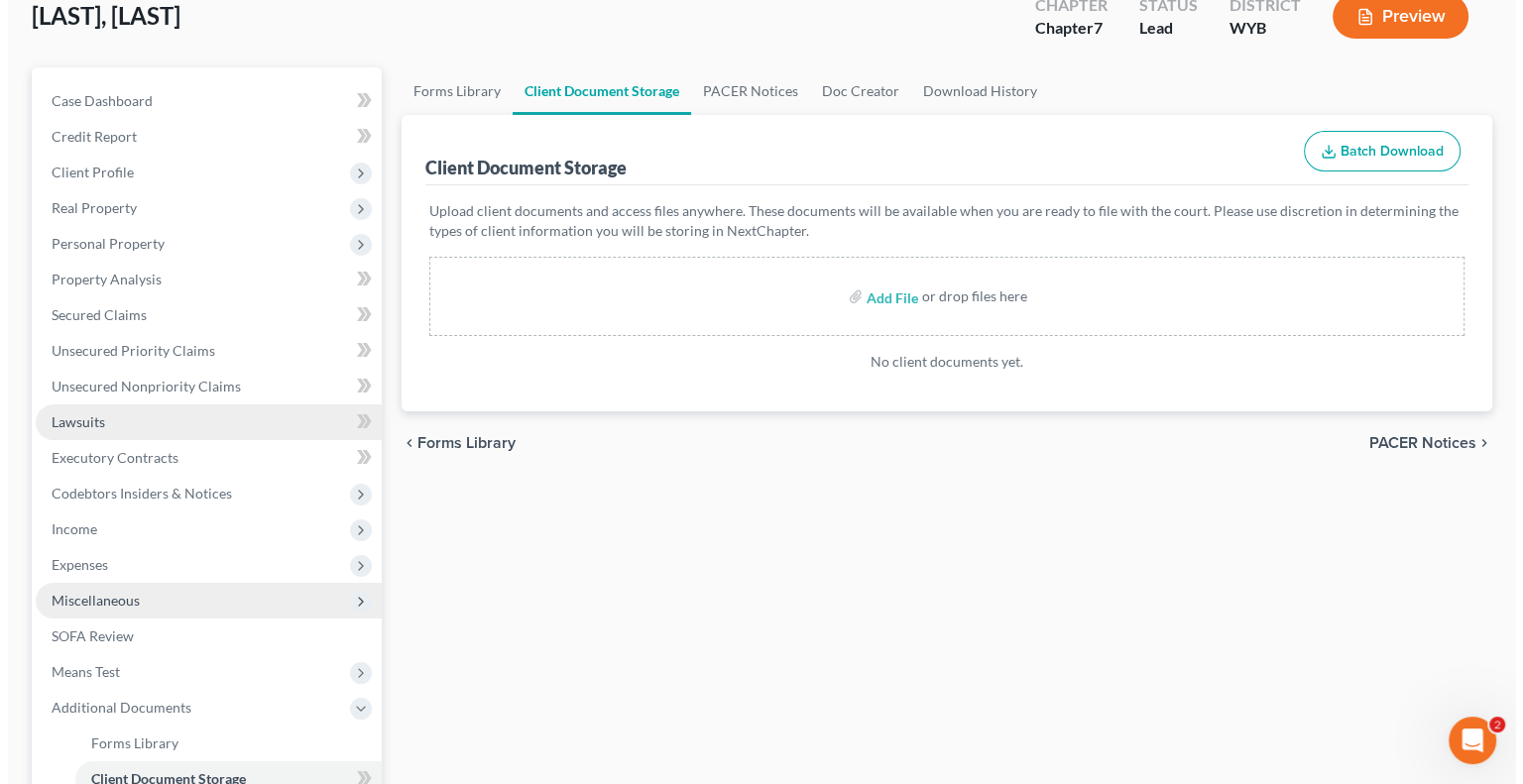 scroll, scrollTop: 0, scrollLeft: 0, axis: both 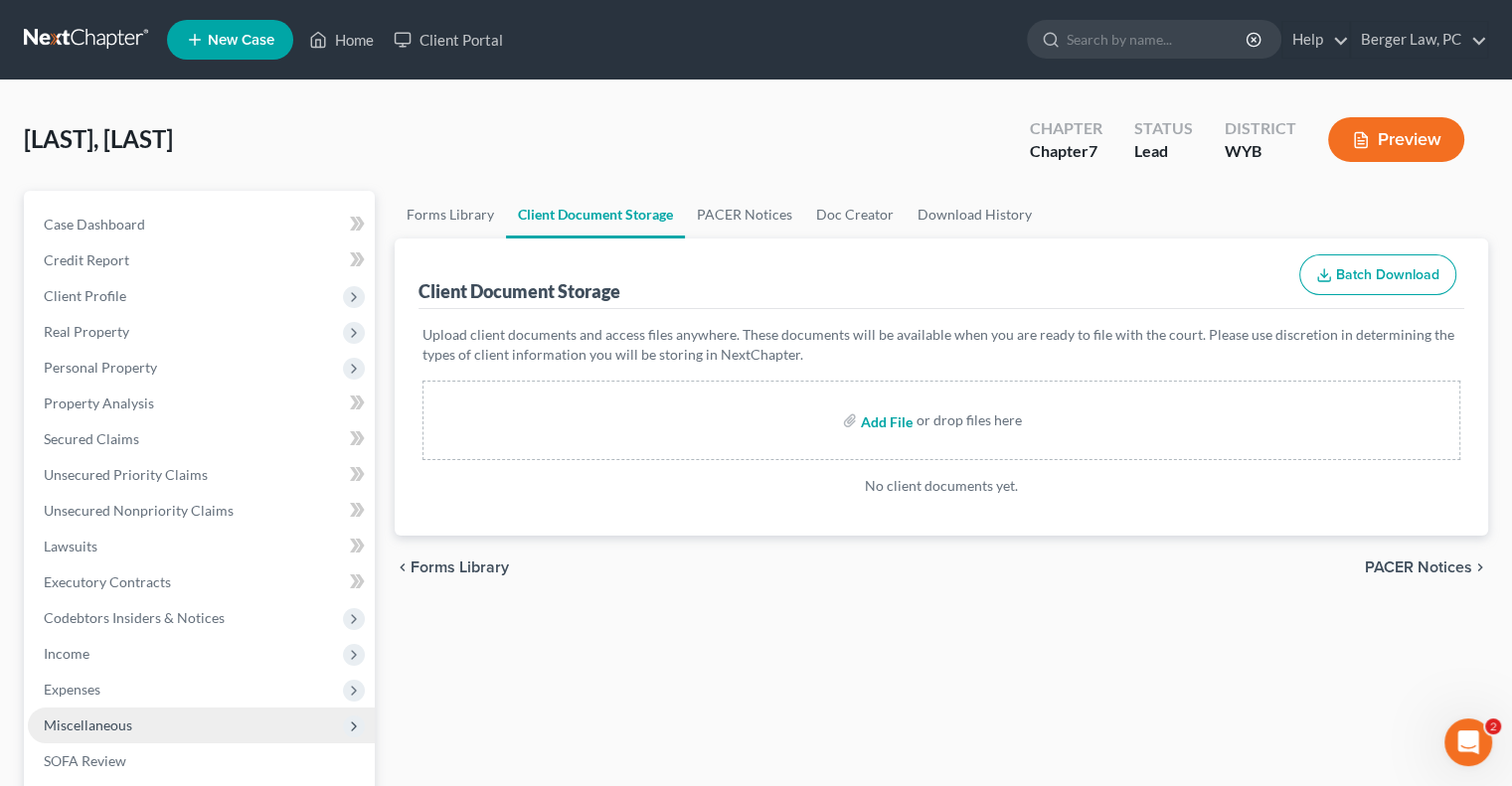 click at bounding box center [885, 420] 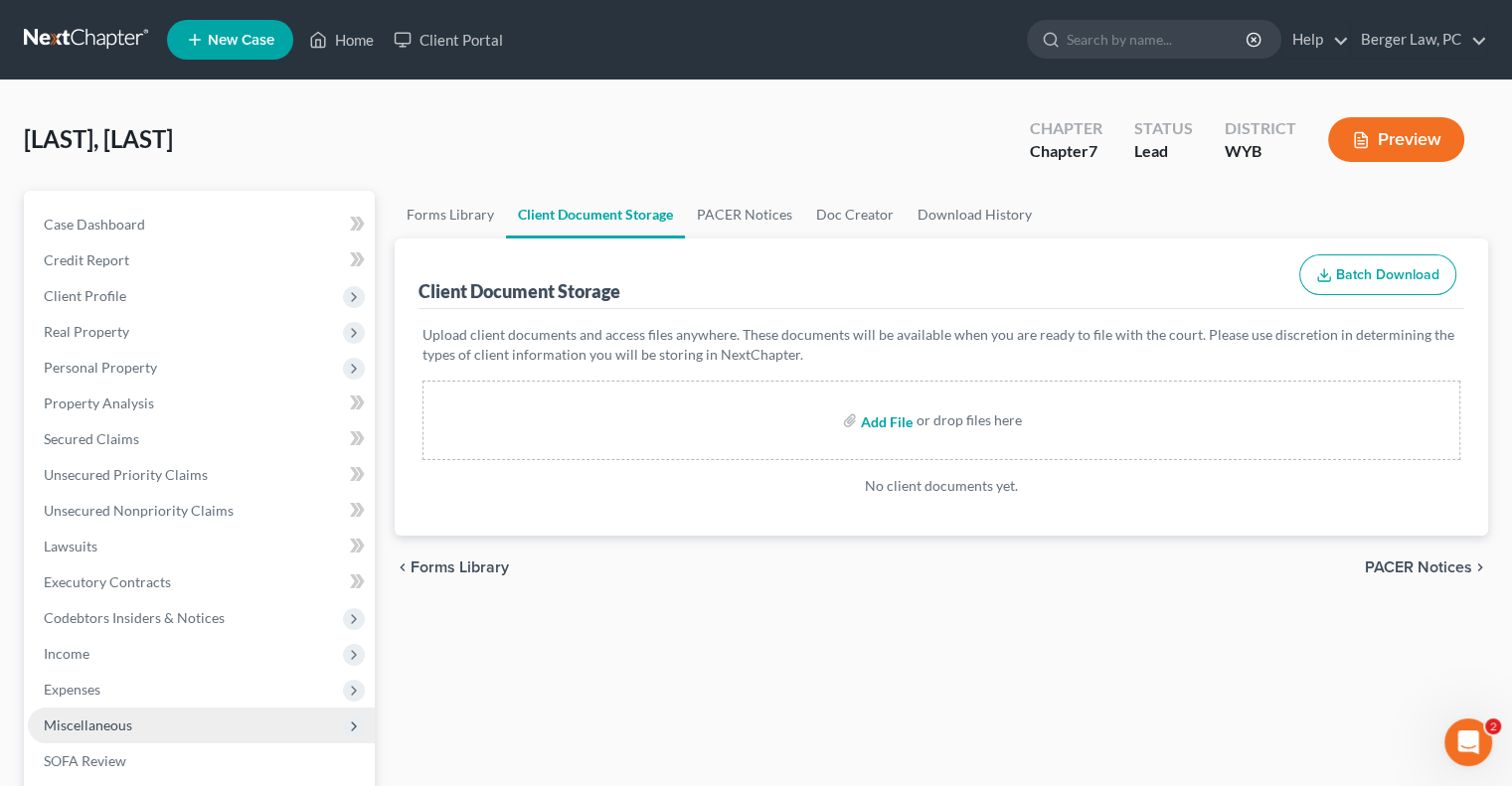 type on "C:\fakepath\Certificate.pdf" 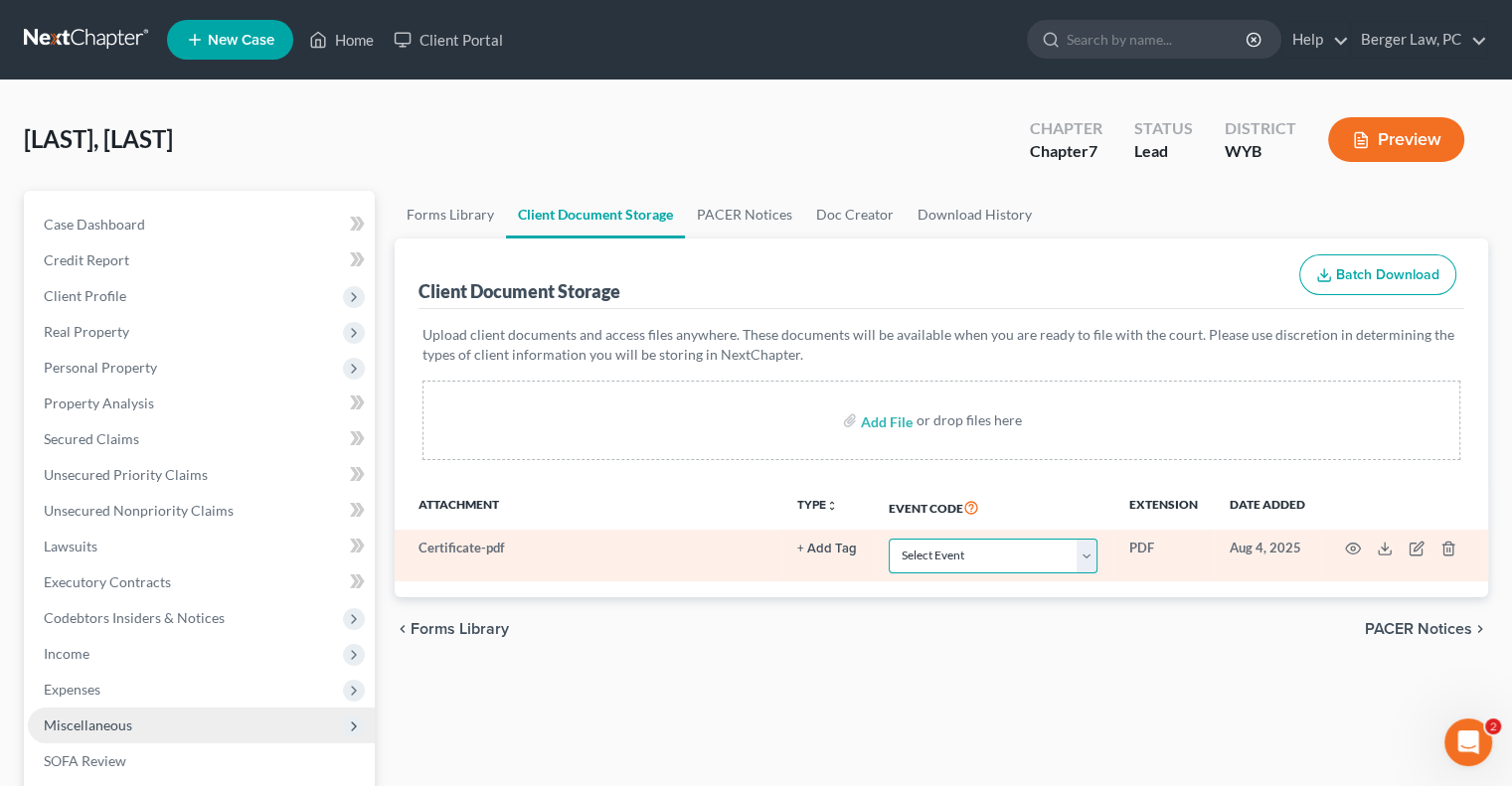 click on "Select Event Certificate of Credit Counseling Chapter 13 Plan Domestic Support Obligations Employee Income Records Pay Filing Fee in Installments" at bounding box center (993, 555) 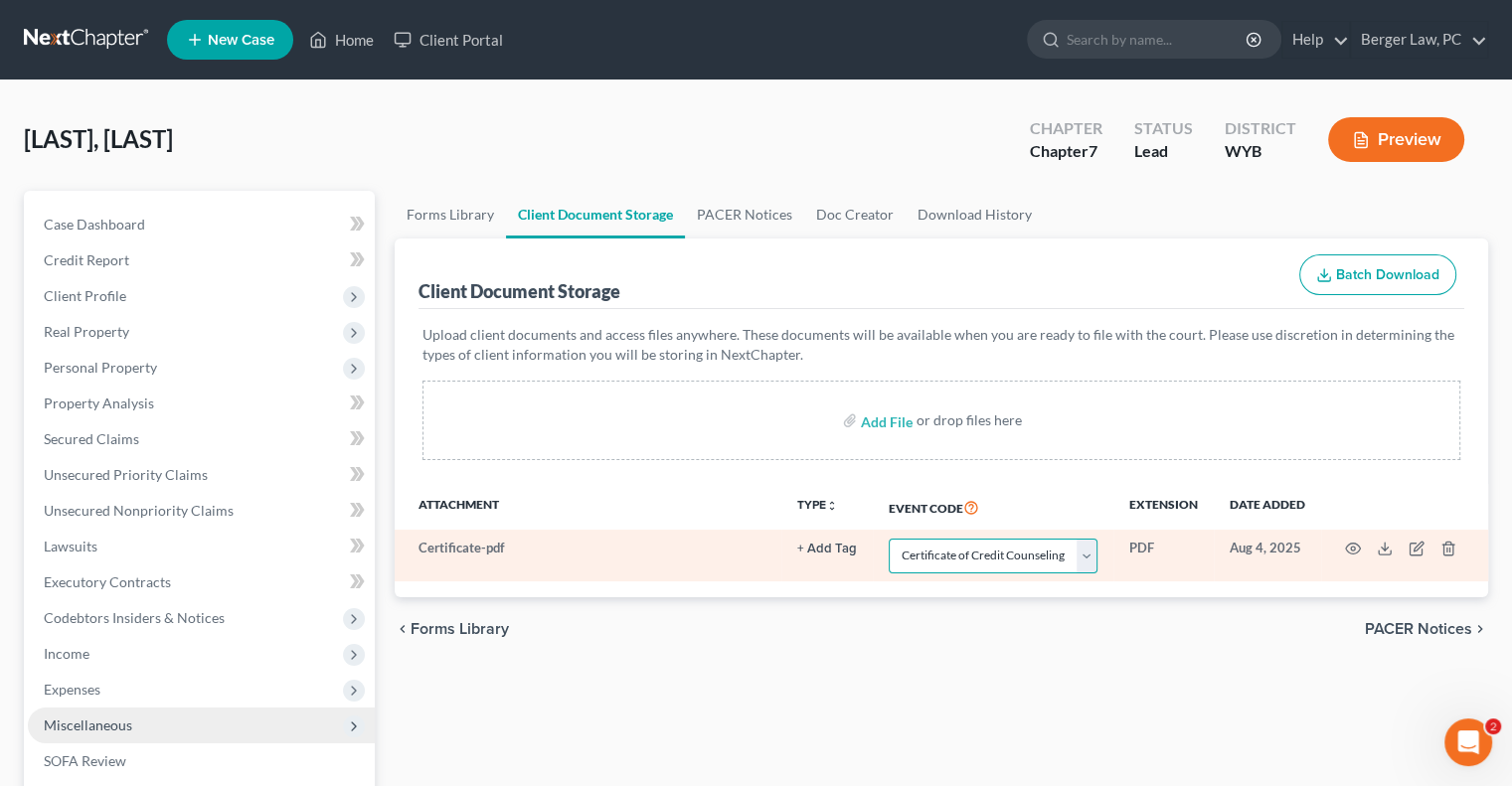 click on "Select Event Certificate of Credit Counseling Chapter 13 Plan Domestic Support Obligations Employee Income Records Pay Filing Fee in Installments" at bounding box center [993, 555] 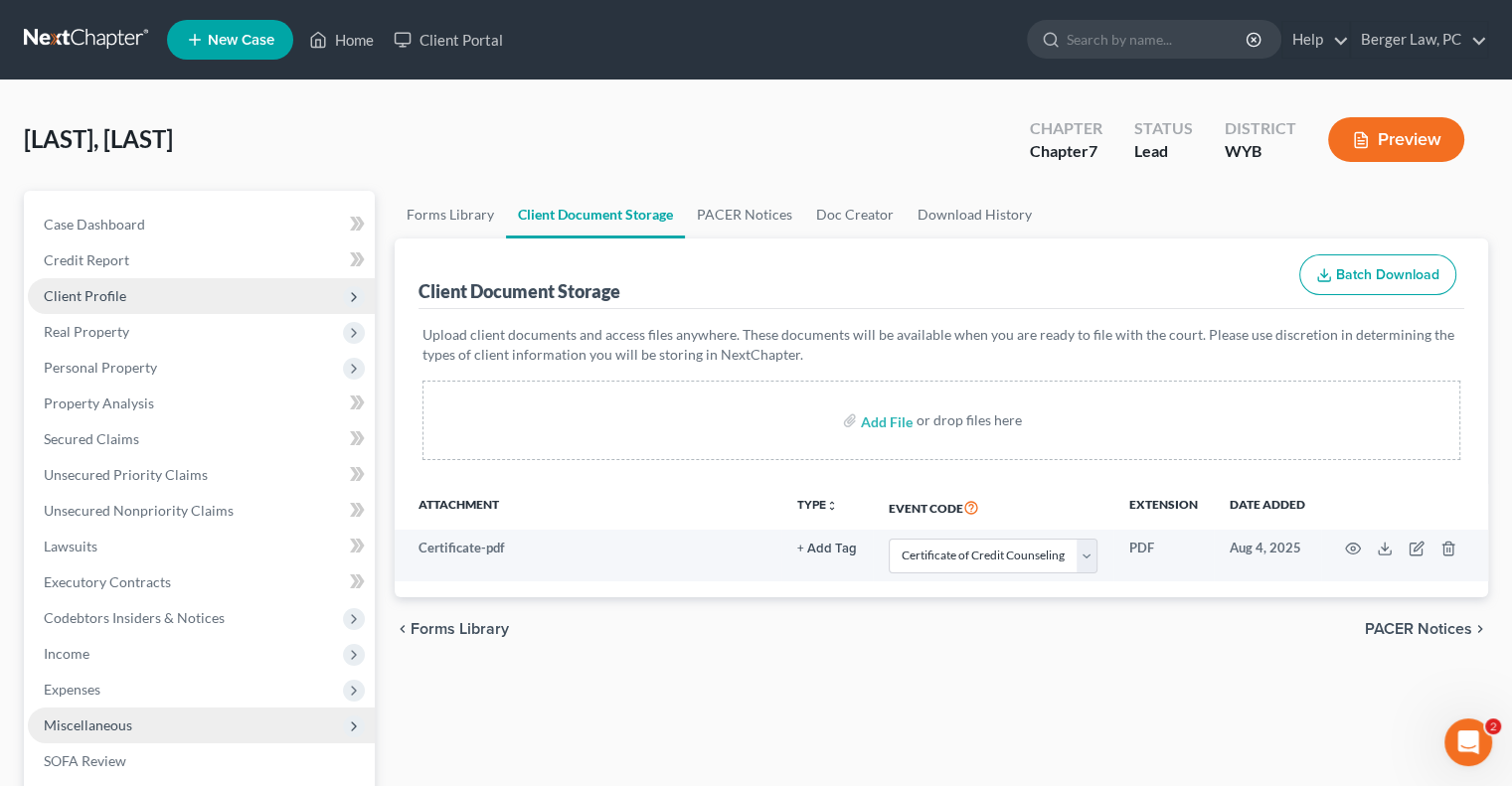 click on "Client Profile" at bounding box center [84, 295] 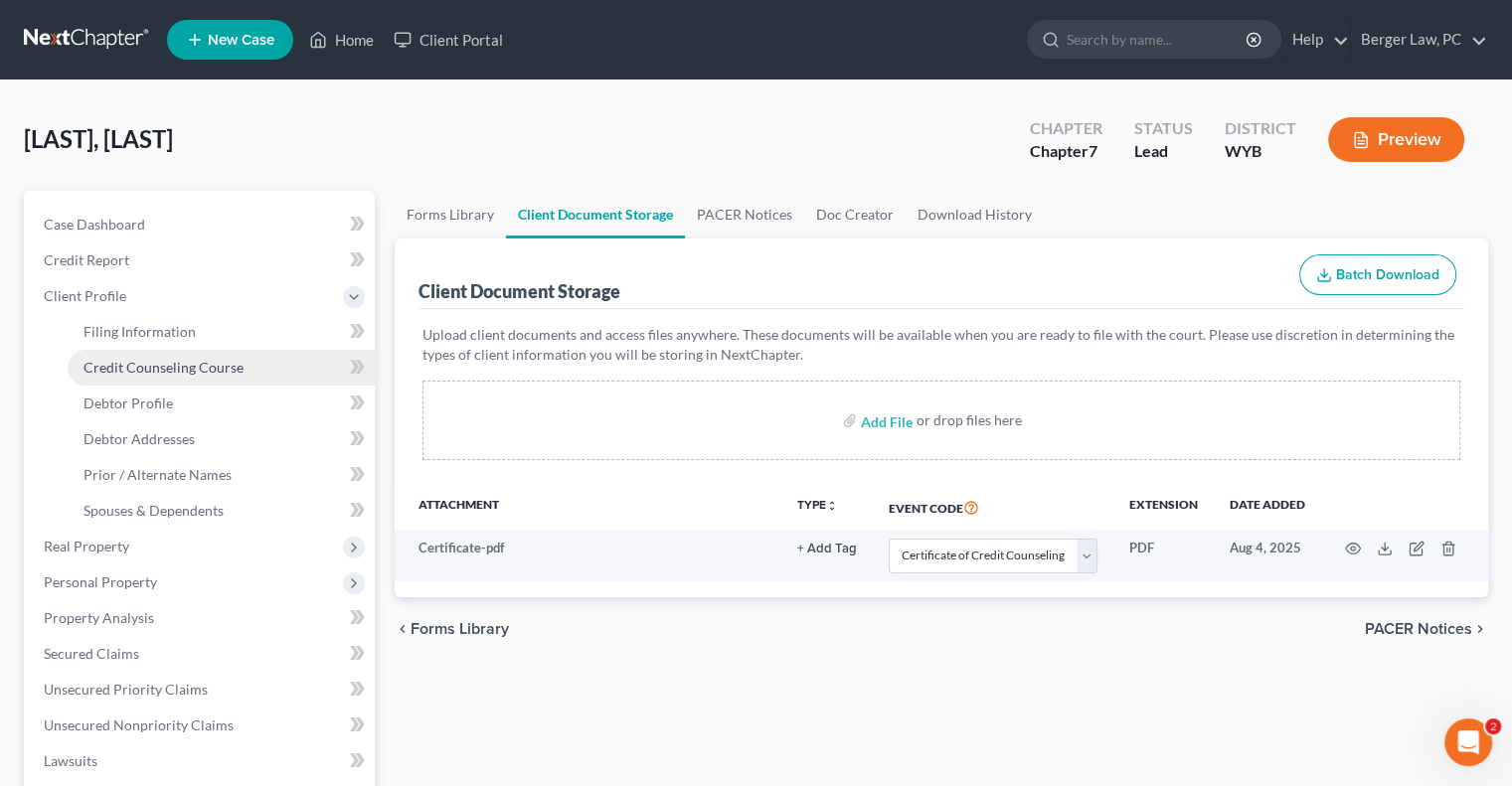 click on "Credit Counseling Course" at bounding box center [163, 367] 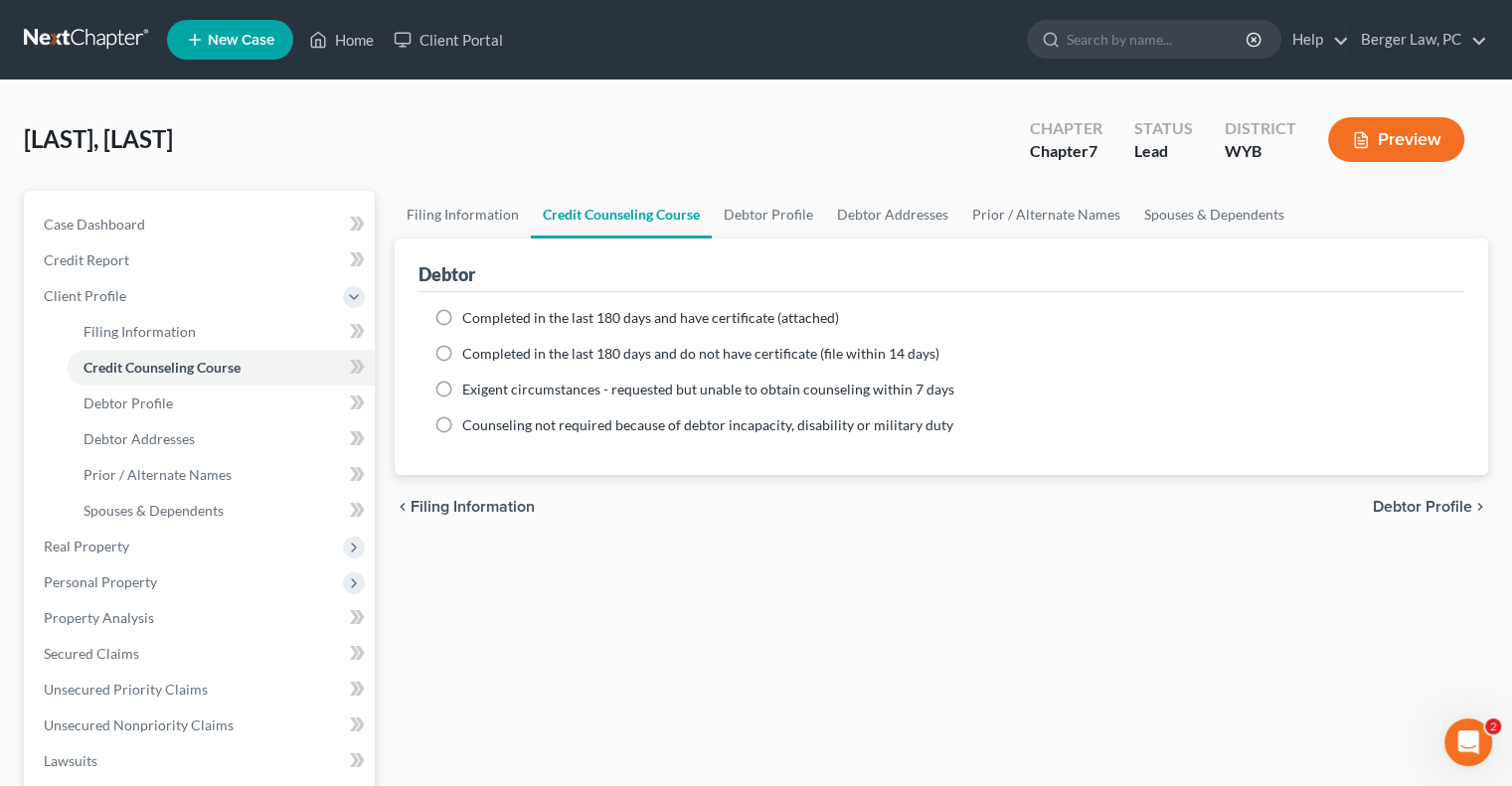 click on "Completed in the last 180 days and have certificate (attached)" at bounding box center (650, 318) 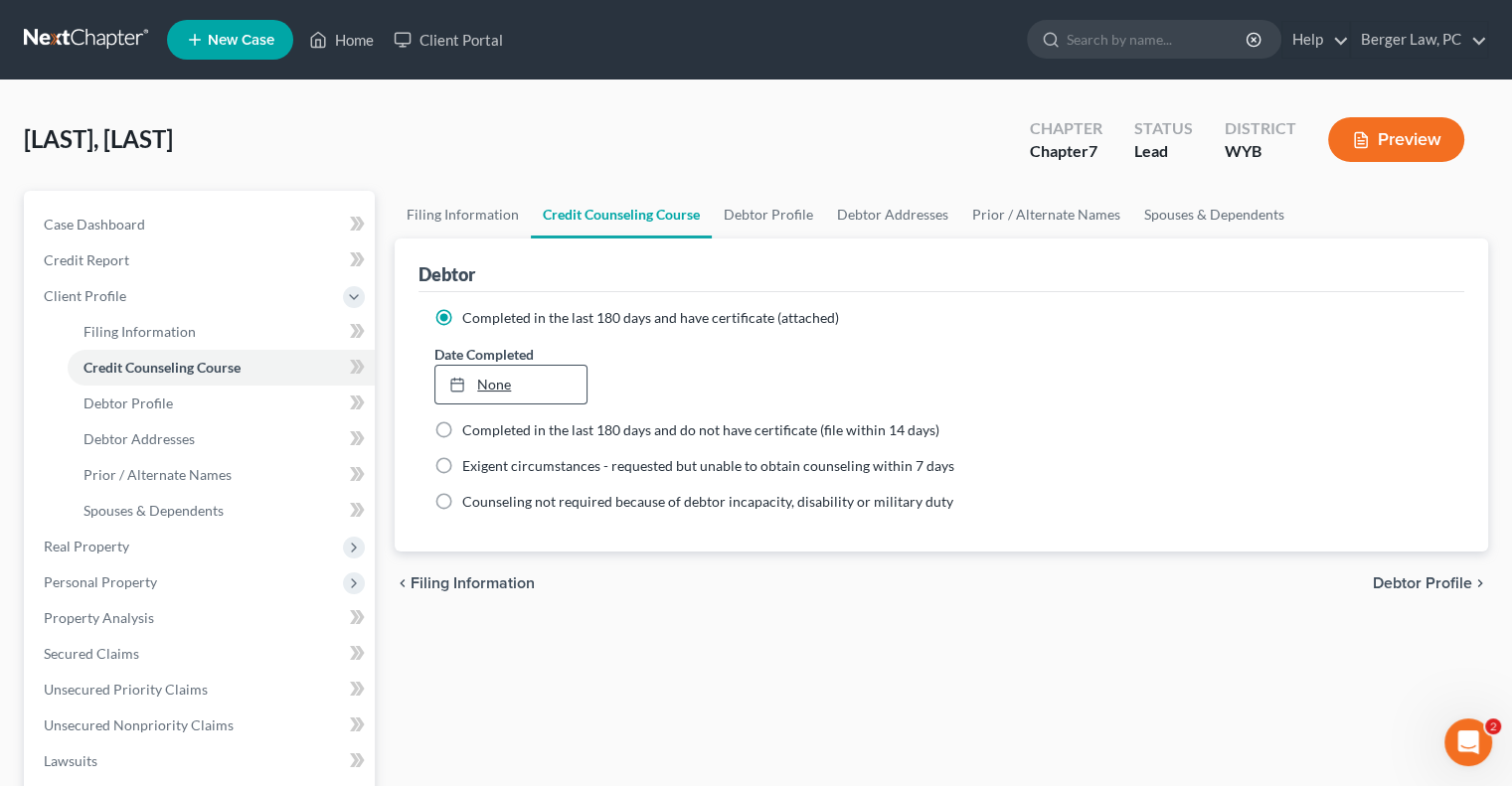 type on "8/4/2025" 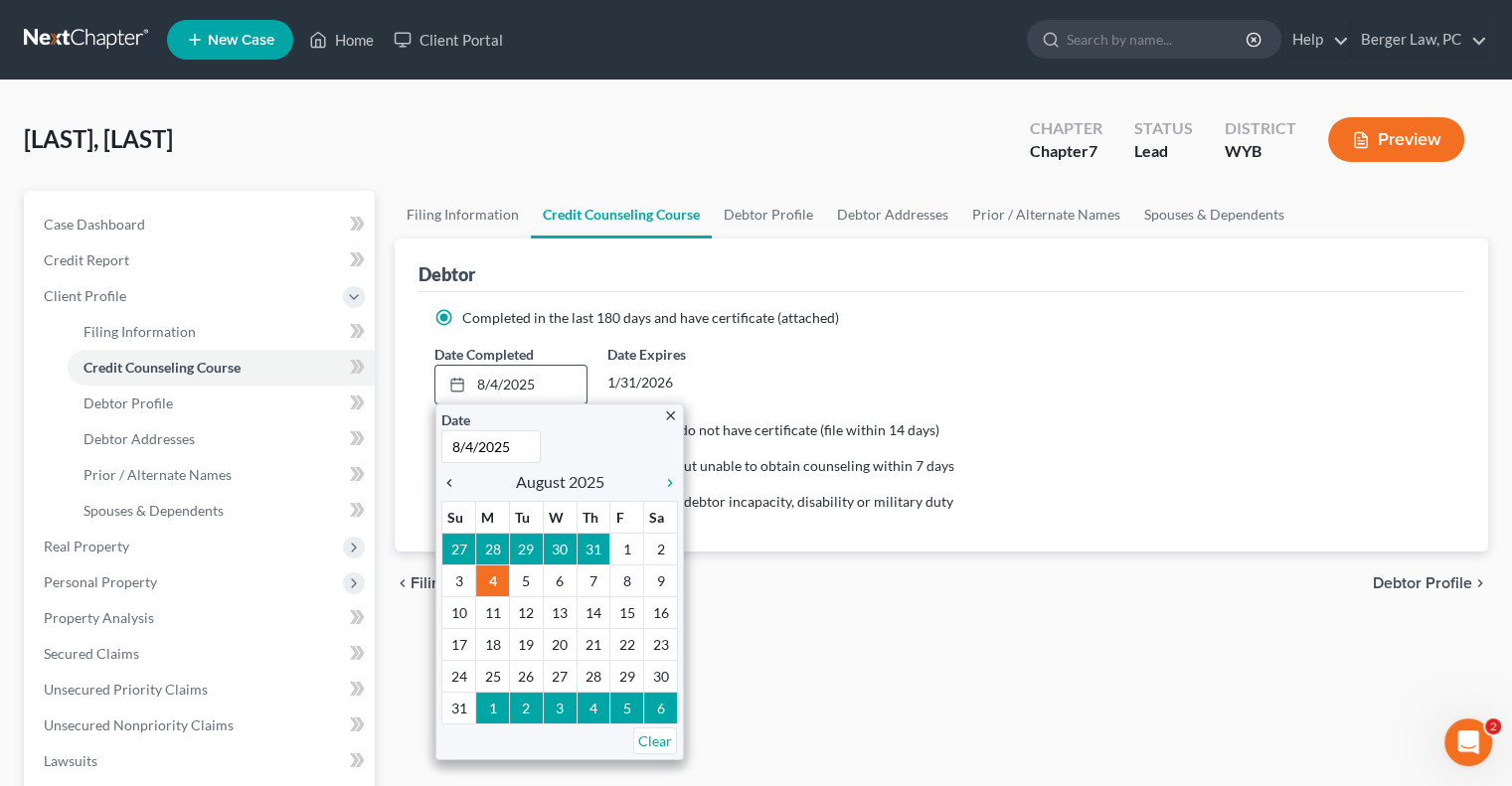 click on "chevron_left" at bounding box center [454, 483] 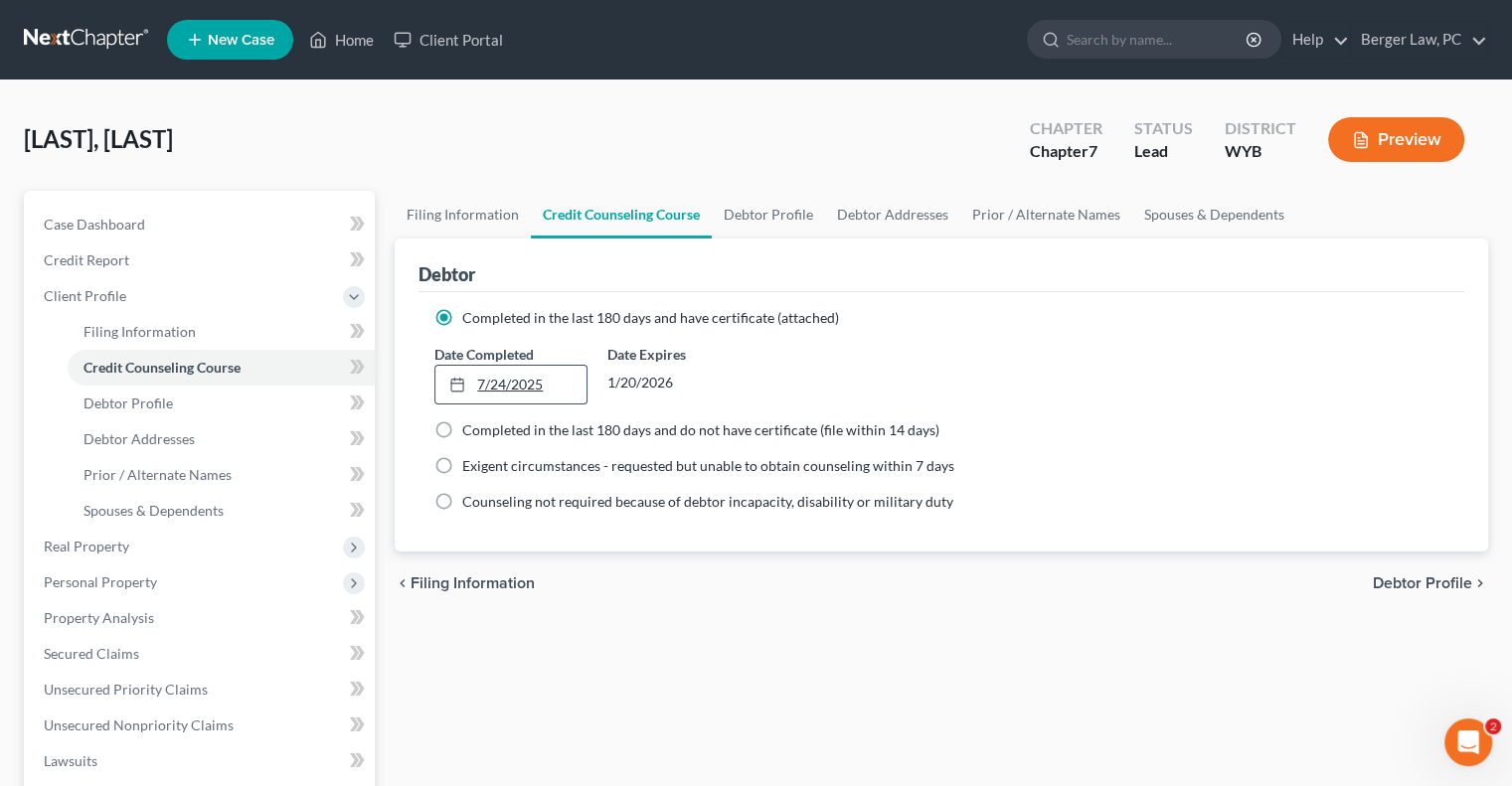 click 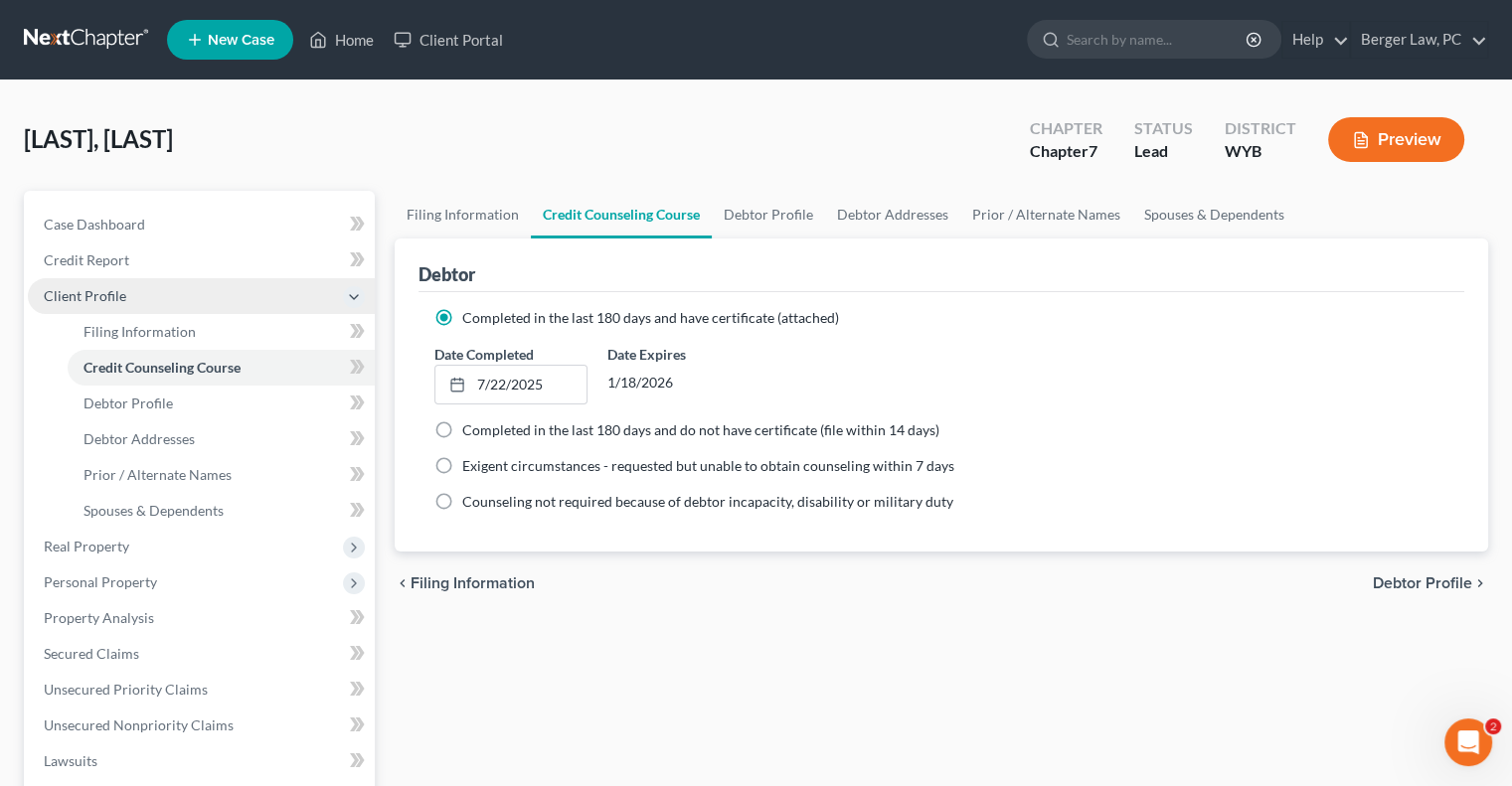 click 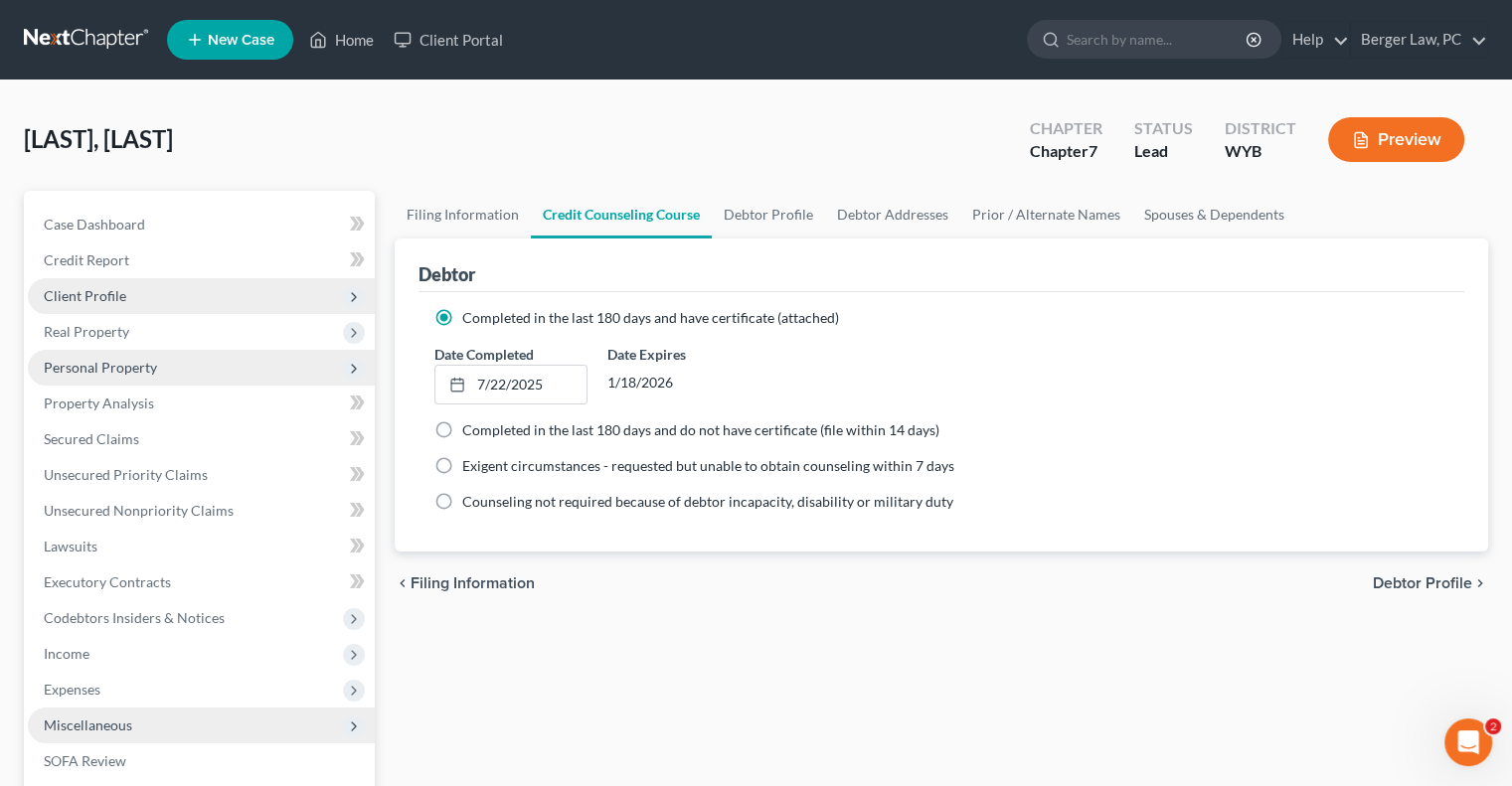 click on "Personal Property" at bounding box center (201, 368) 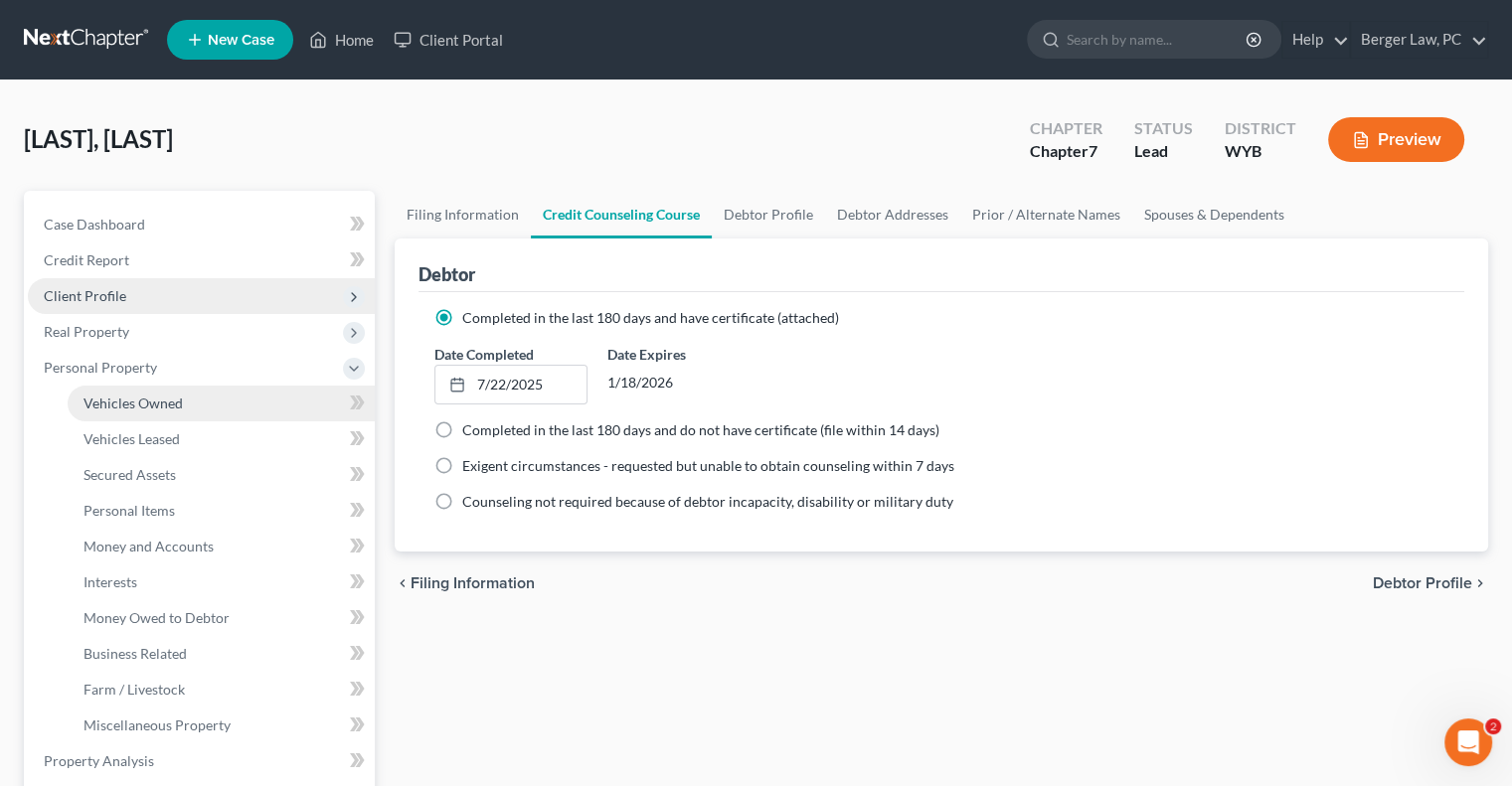 click on "Vehicles Owned" at bounding box center (221, 403) 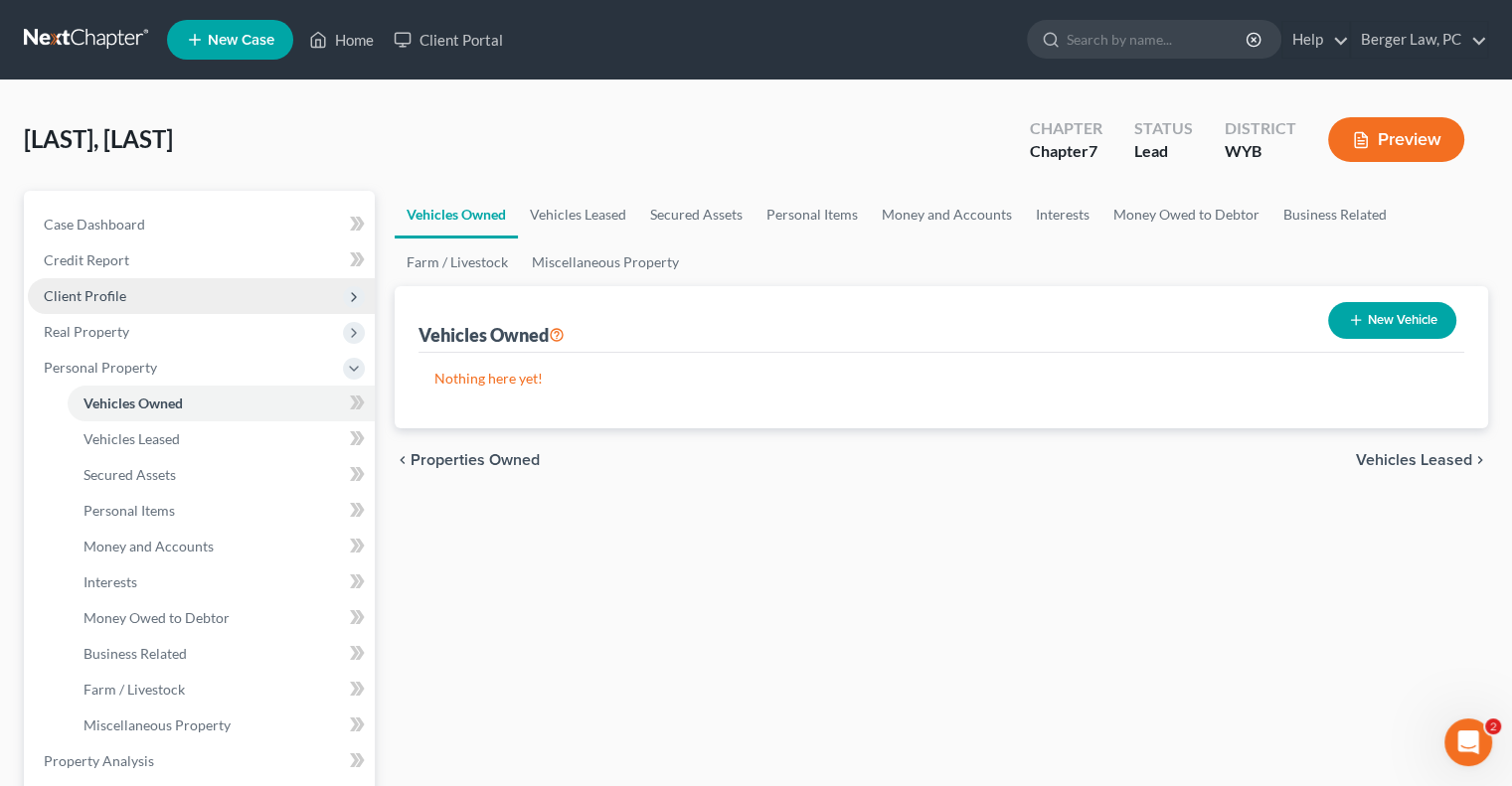 click on "New Vehicle" at bounding box center [1392, 320] 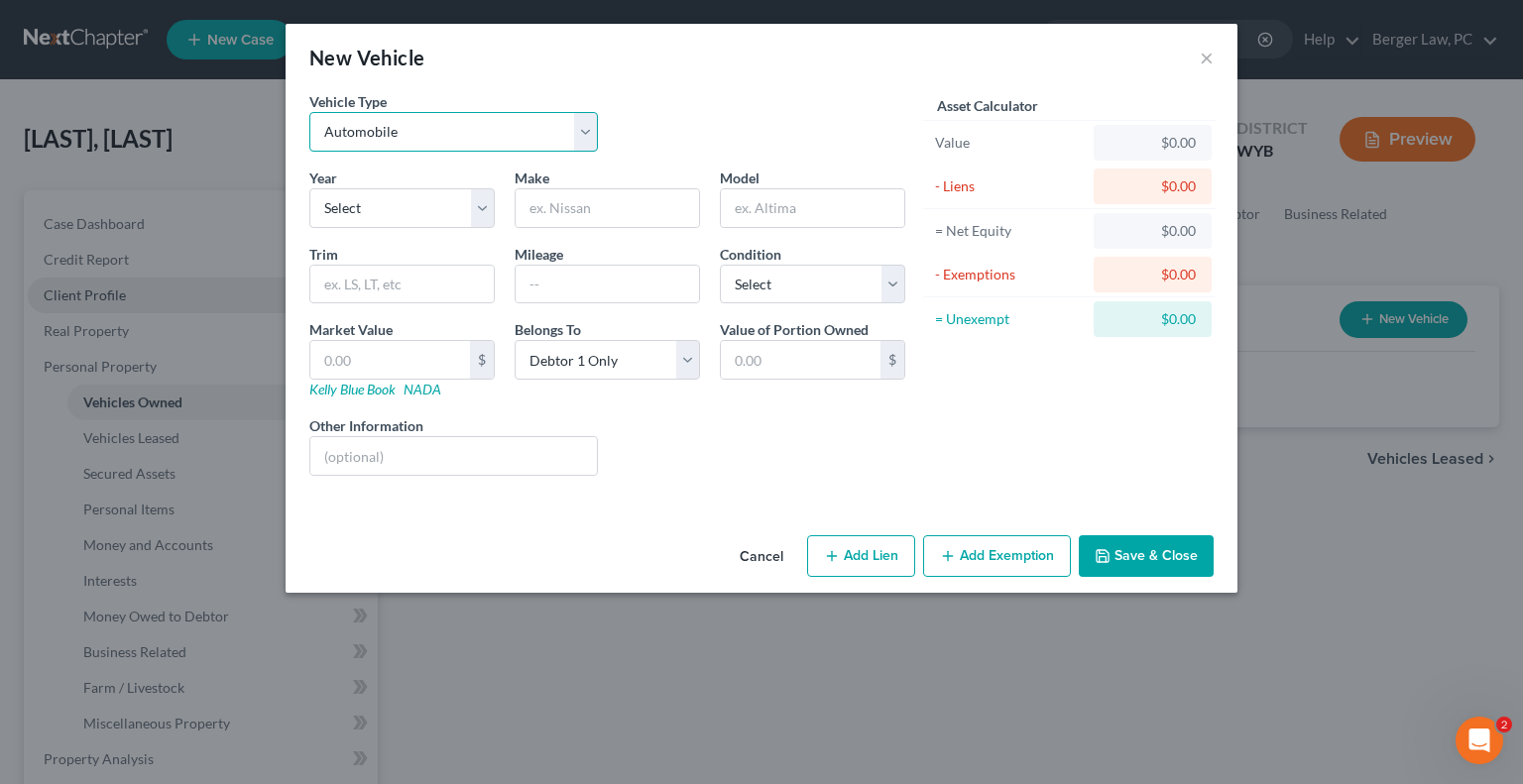 click on "Select Automobile Truck Trailer Watercraft Aircraft Motor Home Atv Other Vehicle" at bounding box center [453, 132] 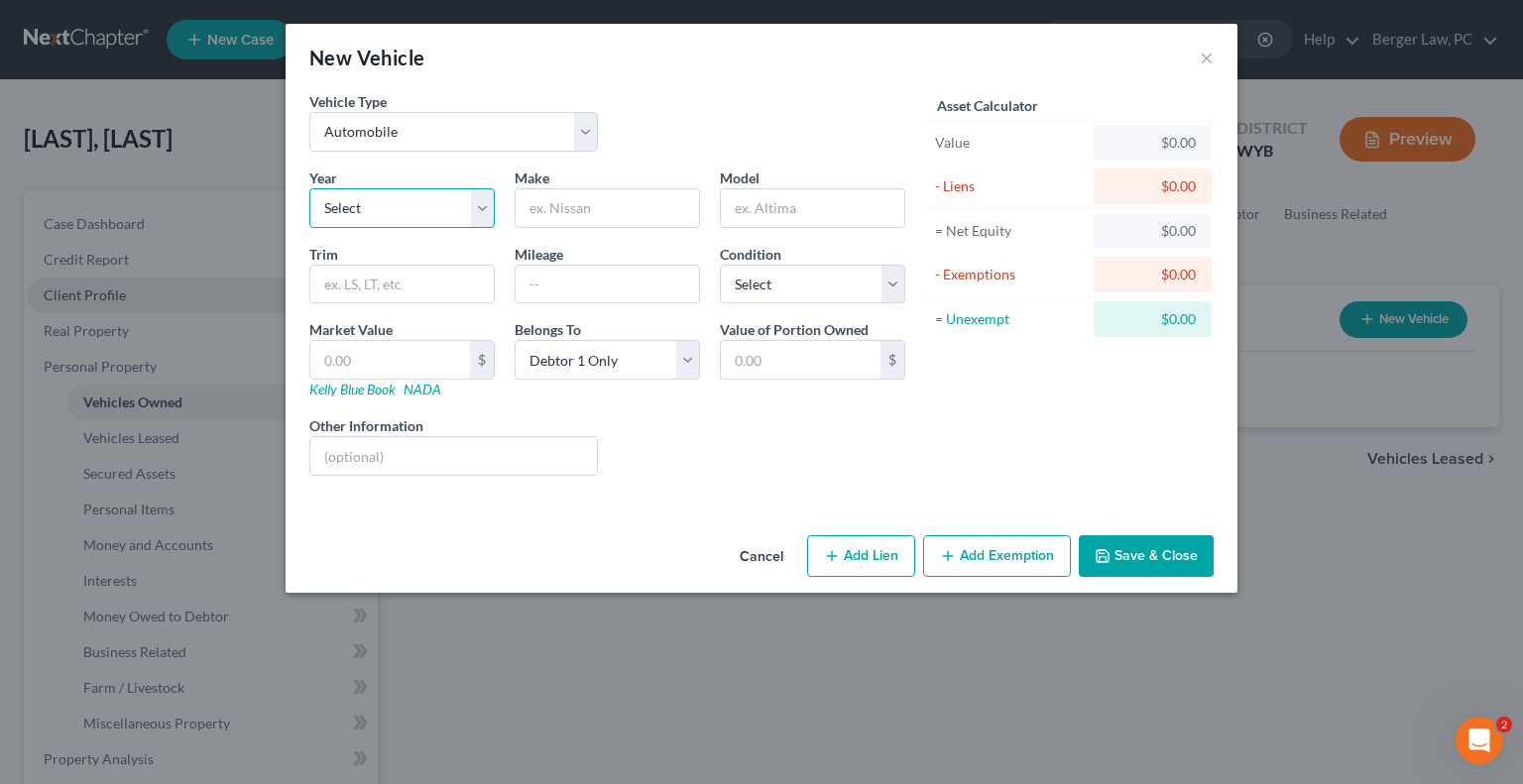 click on "Select 2026 2025 2024 2023 2022 2021 2020 2019 2018 2017 2016 2015 2014 2013 2012 2011 2010 2009 2008 2007 2006 2005 2004 2003 2002 2001 2000 1999 1998 1997 1996 1995 1994 1993 1992 1991 1990 1989 1988 1987 1986 1985 1984 1983 1982 1981 1980 1979 1978 1977 1976 1975 1974 1973 1972 1971 1970 1969 1968 1967 1966 1965 1964 1963 1962 1961 1960 1959 1958 1957 1956 1955 1954 1953 1952 1951 1950 1949 1948 1947 1946 1945 1944 1943 1942 1941 1940 1939 1938 1937 1936 1935 1934 1933 1932 1931 1930 1929 1928 1927 1926 1925 1924 1923 1922 1921 1920 1919 1918 1917 1916 1915 1914 1913 1912 1911 1910 1909 1908 1907 1906 1905 1904 1903 1902 1901" at bounding box center (402, 208) 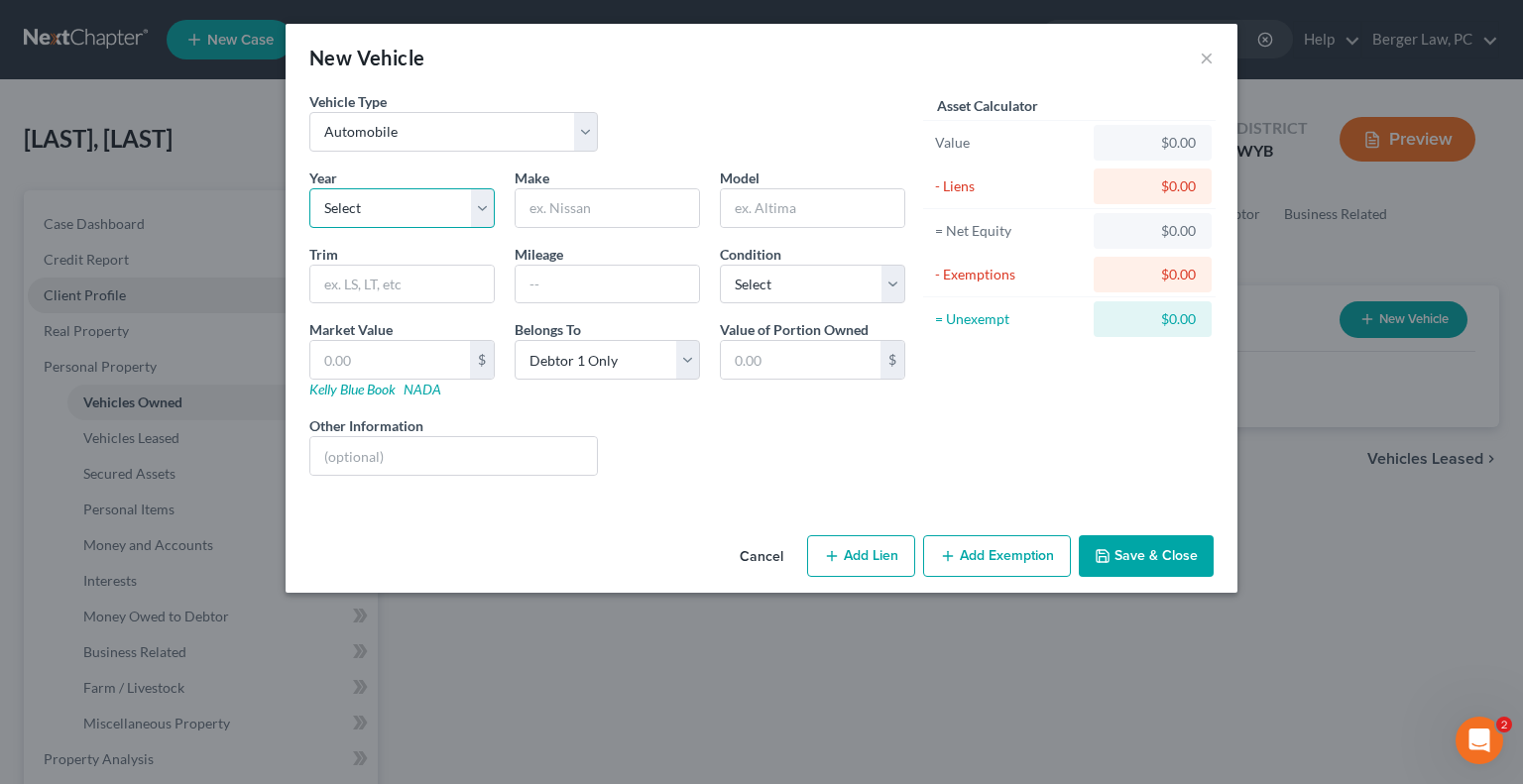 select on "12" 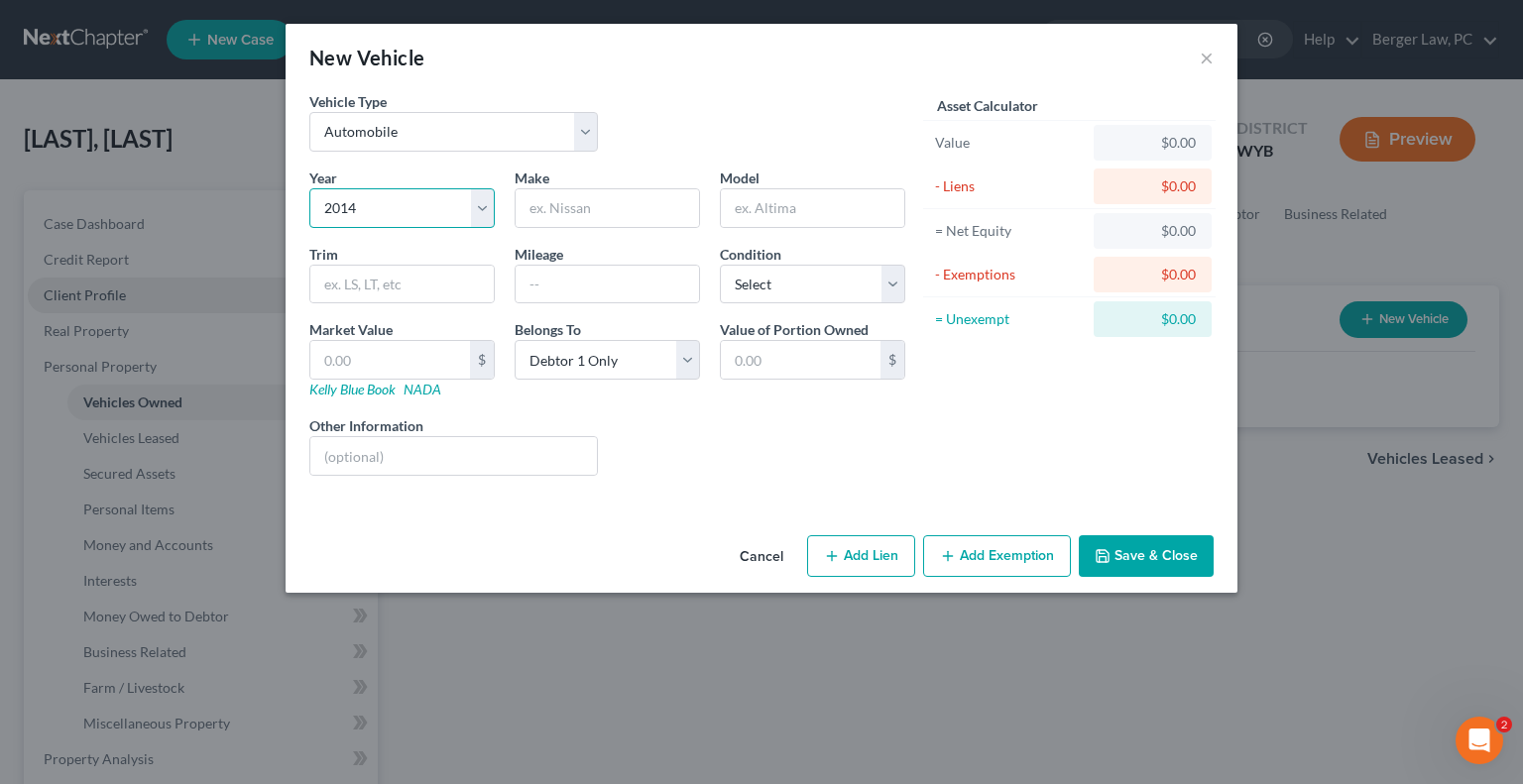 click on "Select 2026 2025 2024 2023 2022 2021 2020 2019 2018 2017 2016 2015 2014 2013 2012 2011 2010 2009 2008 2007 2006 2005 2004 2003 2002 2001 2000 1999 1998 1997 1996 1995 1994 1993 1992 1991 1990 1989 1988 1987 1986 1985 1984 1983 1982 1981 1980 1979 1978 1977 1976 1975 1974 1973 1972 1971 1970 1969 1968 1967 1966 1965 1964 1963 1962 1961 1960 1959 1958 1957 1956 1955 1954 1953 1952 1951 1950 1949 1948 1947 1946 1945 1944 1943 1942 1941 1940 1939 1938 1937 1936 1935 1934 1933 1932 1931 1930 1929 1928 1927 1926 1925 1924 1923 1922 1921 1920 1919 1918 1917 1916 1915 1914 1913 1912 1911 1910 1909 1908 1907 1906 1905 1904 1903 1902 1901" at bounding box center (402, 208) 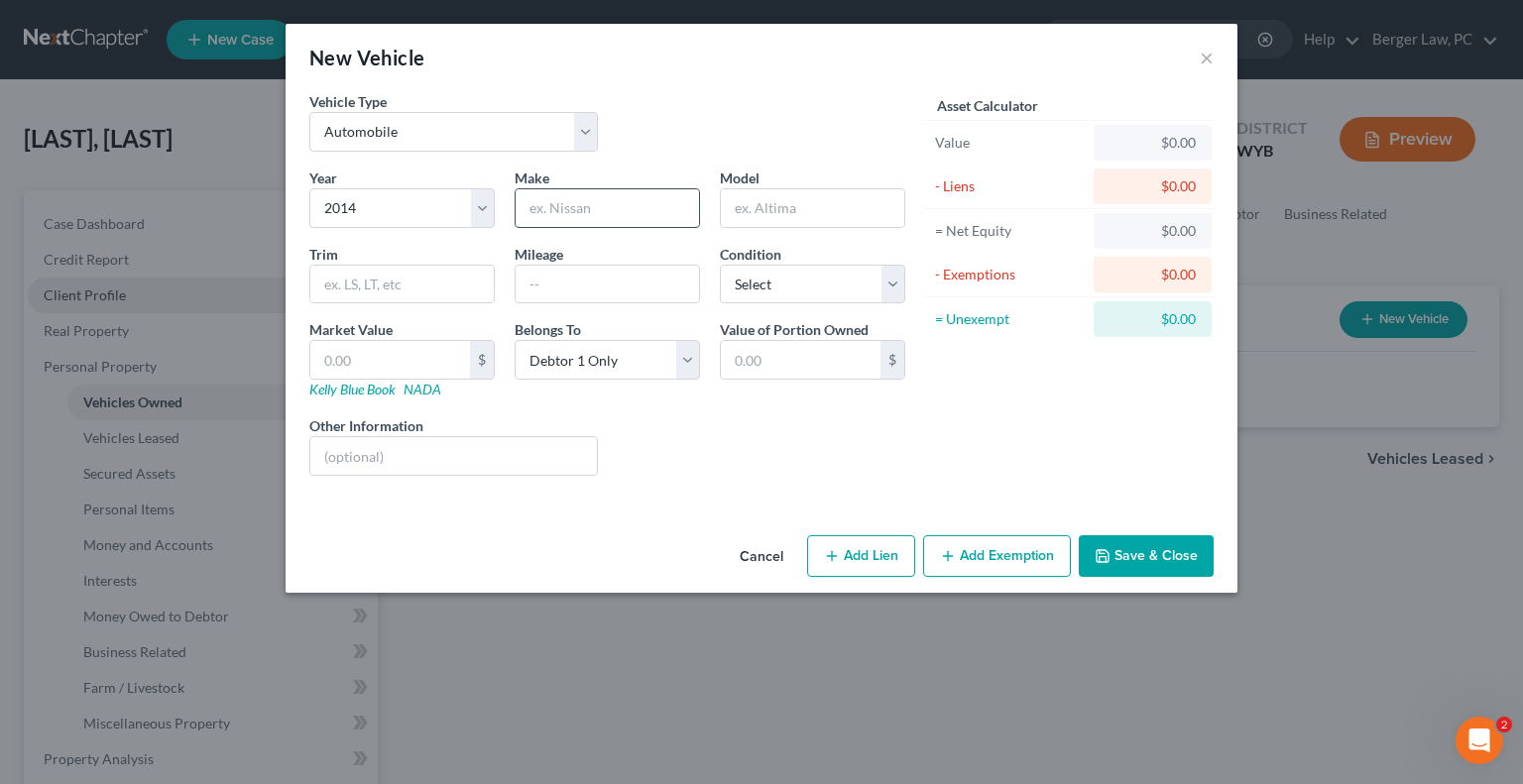 click at bounding box center (607, 208) 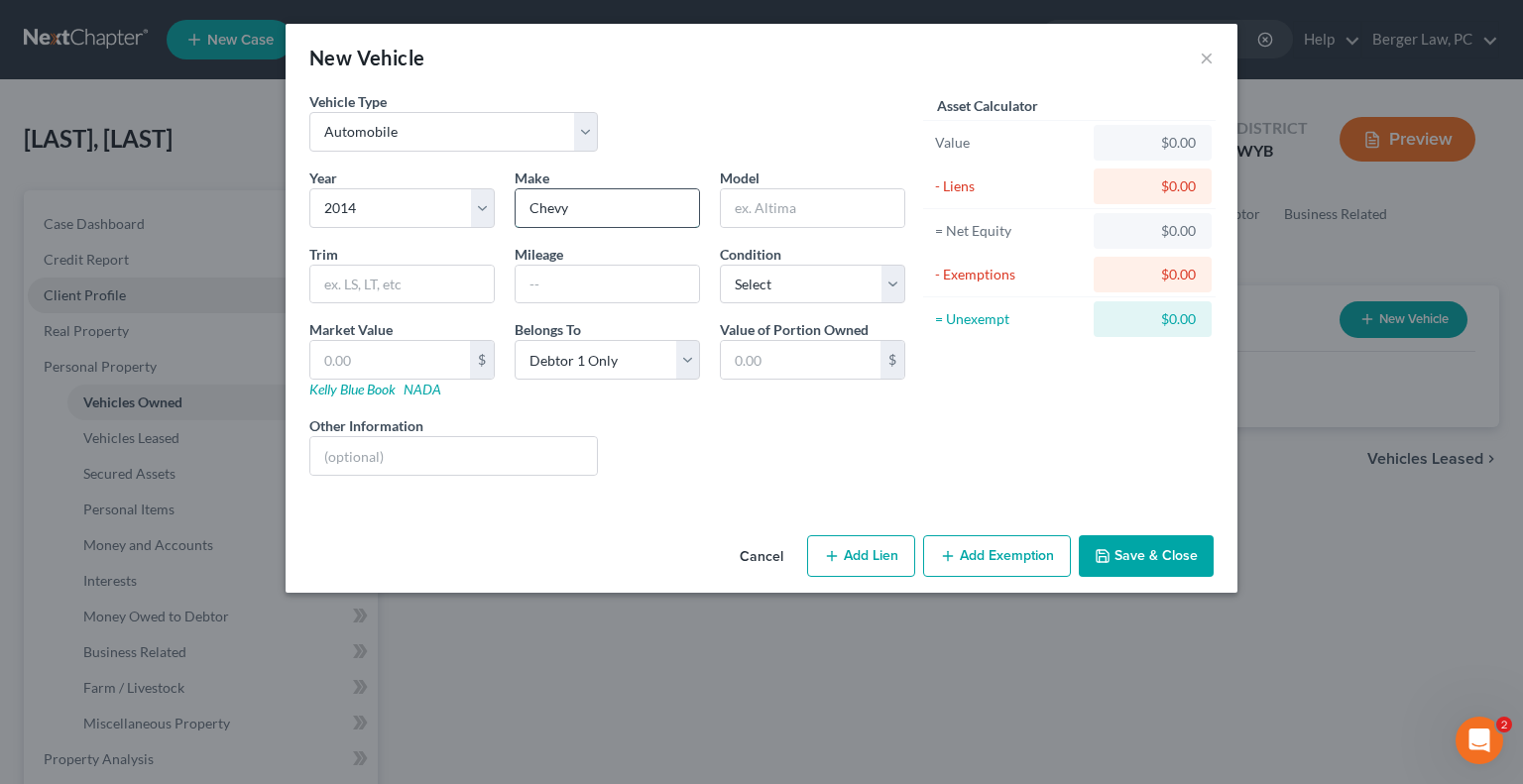 type on "Chevy" 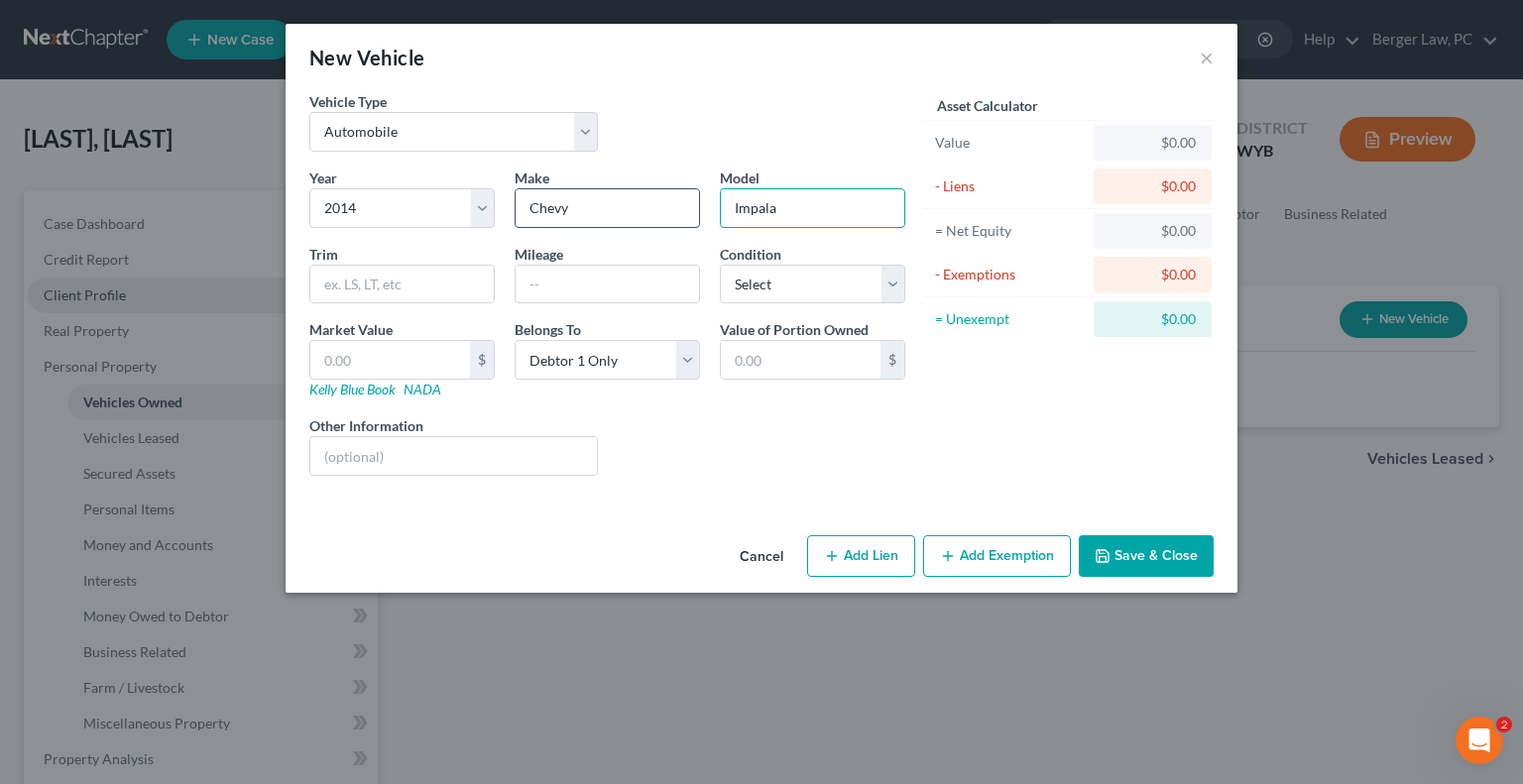 type on "Impala" 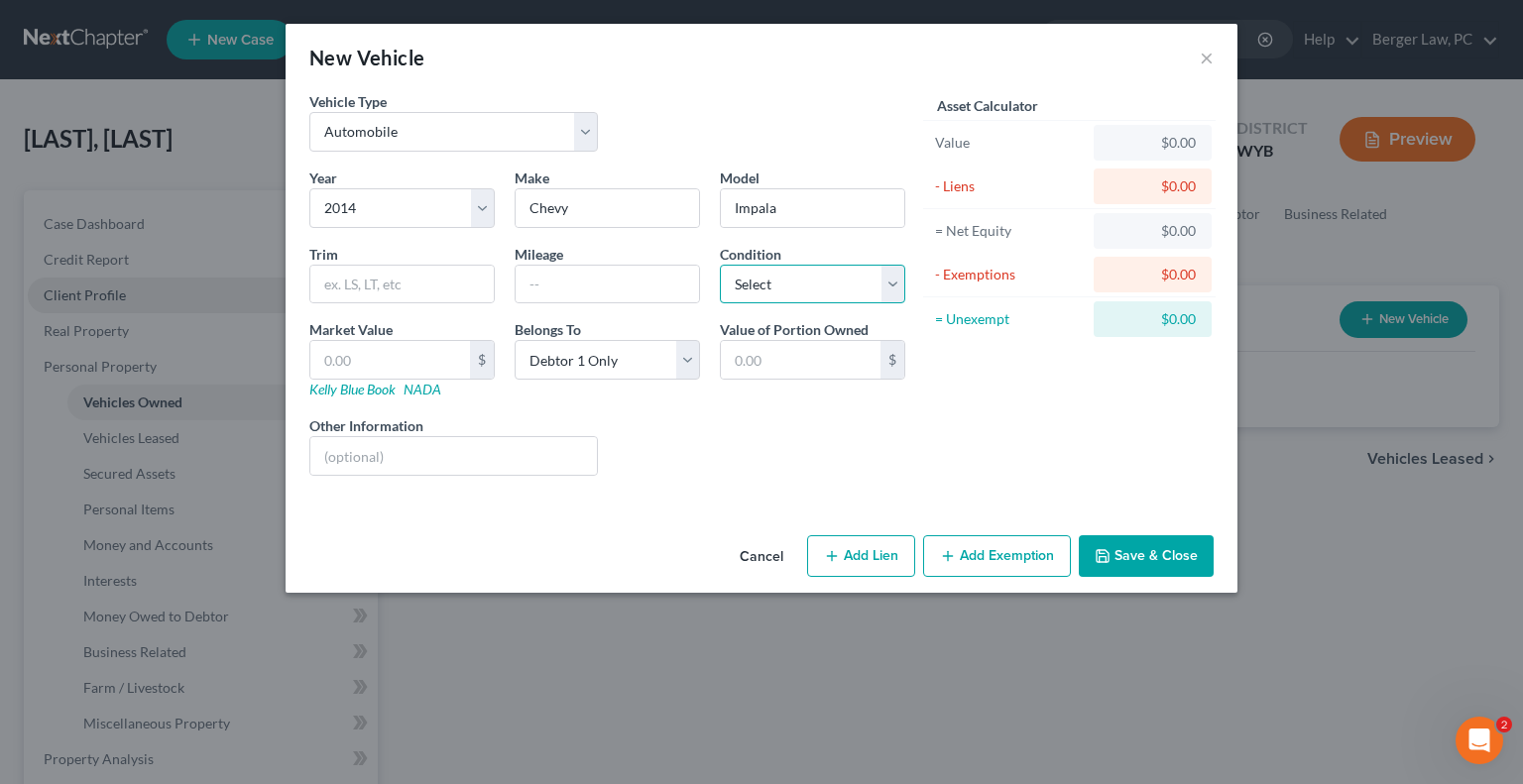 click on "Select Excellent Very Good Good Fair Poor" at bounding box center [812, 284] 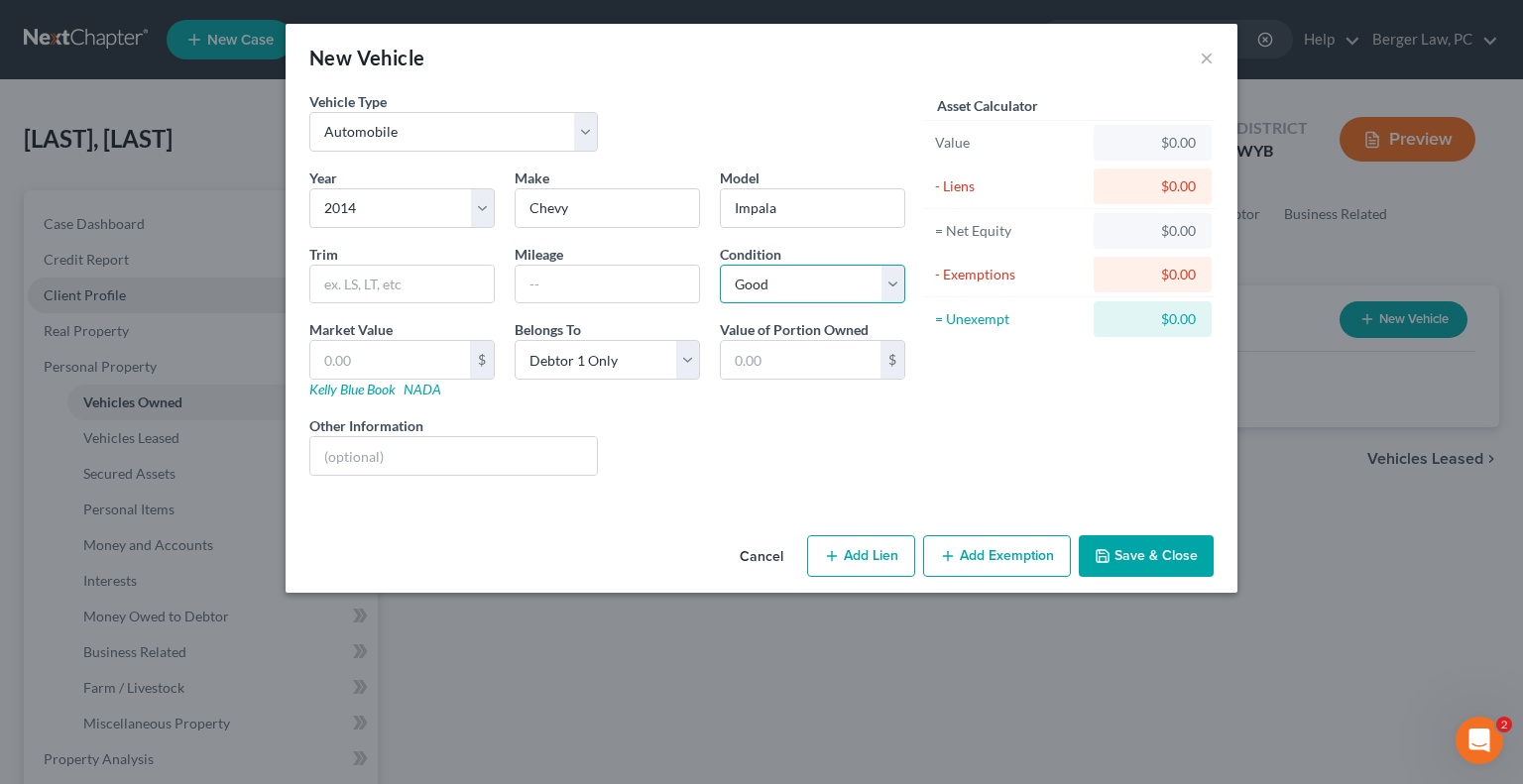 click on "Select Excellent Very Good Good Fair Poor" at bounding box center (812, 284) 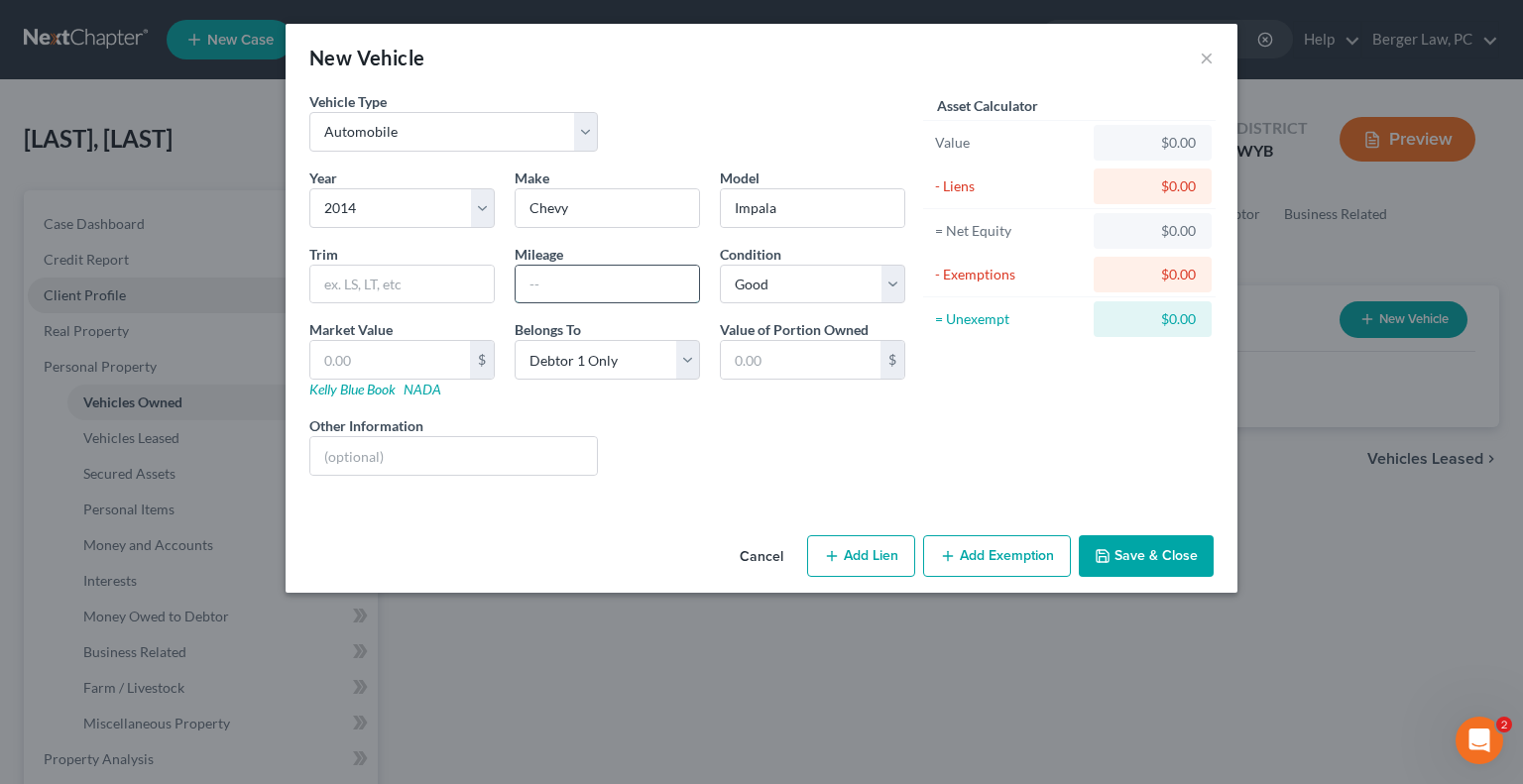 click at bounding box center (607, 284) 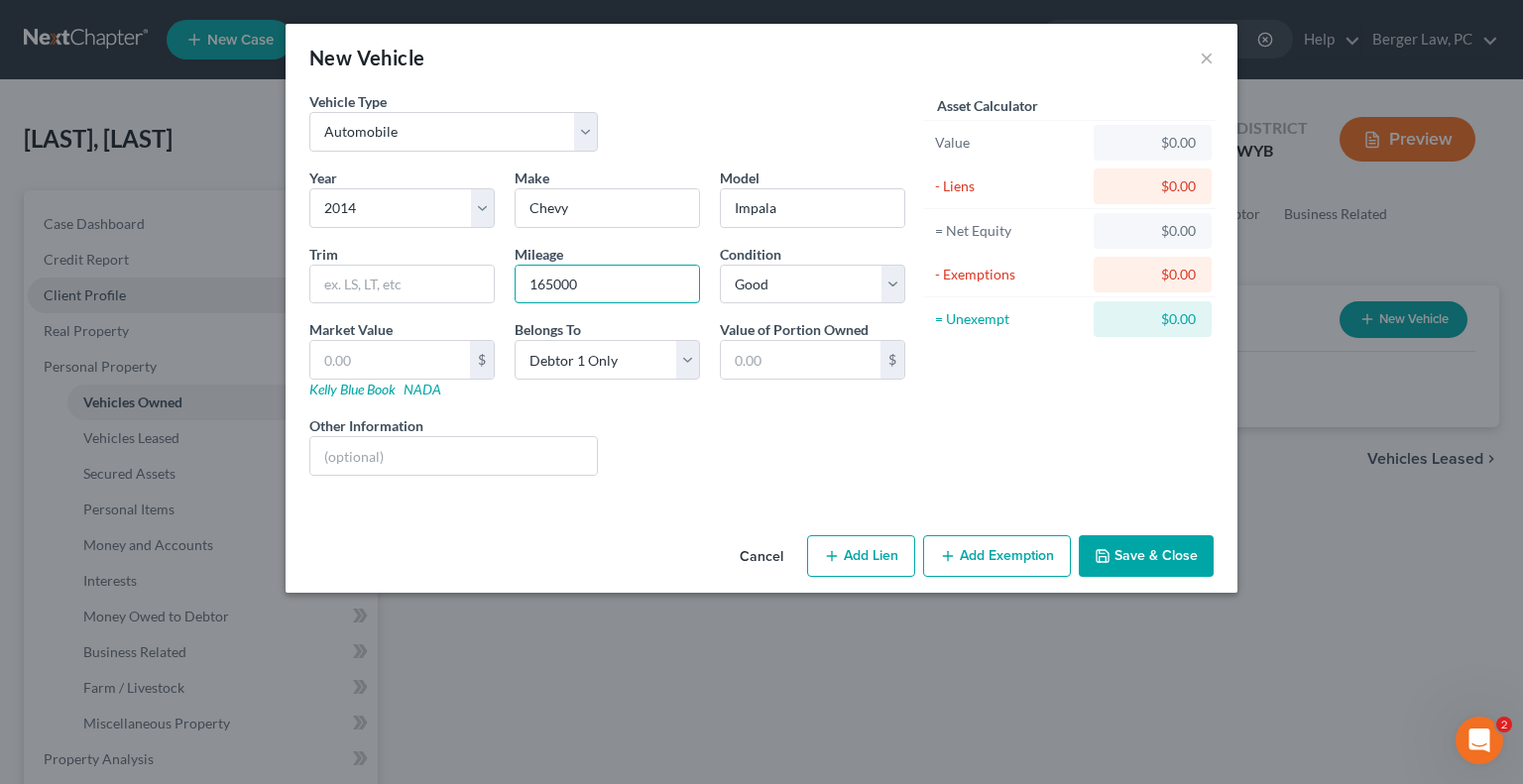 type on "165000" 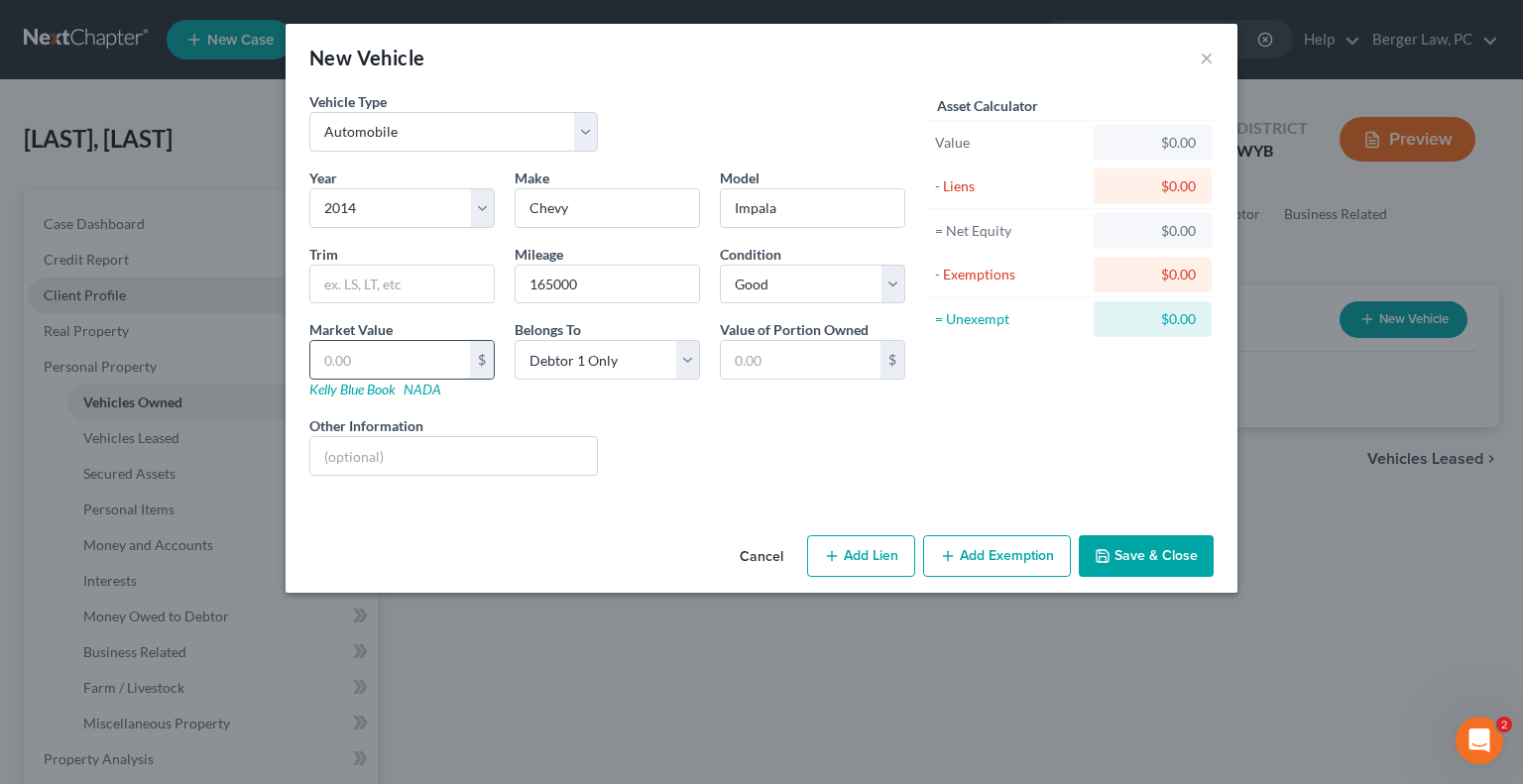 click at bounding box center (390, 360) 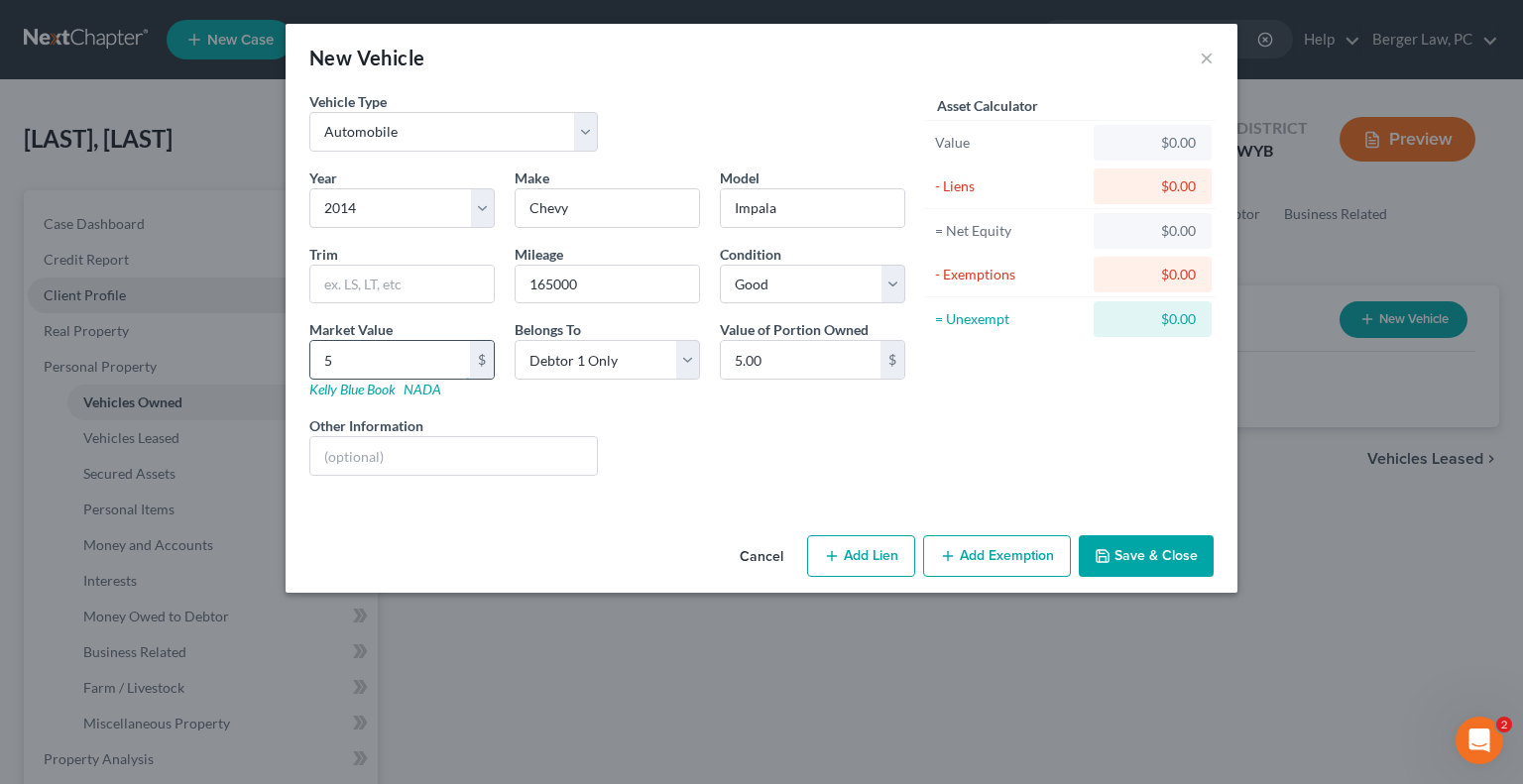 type on "59" 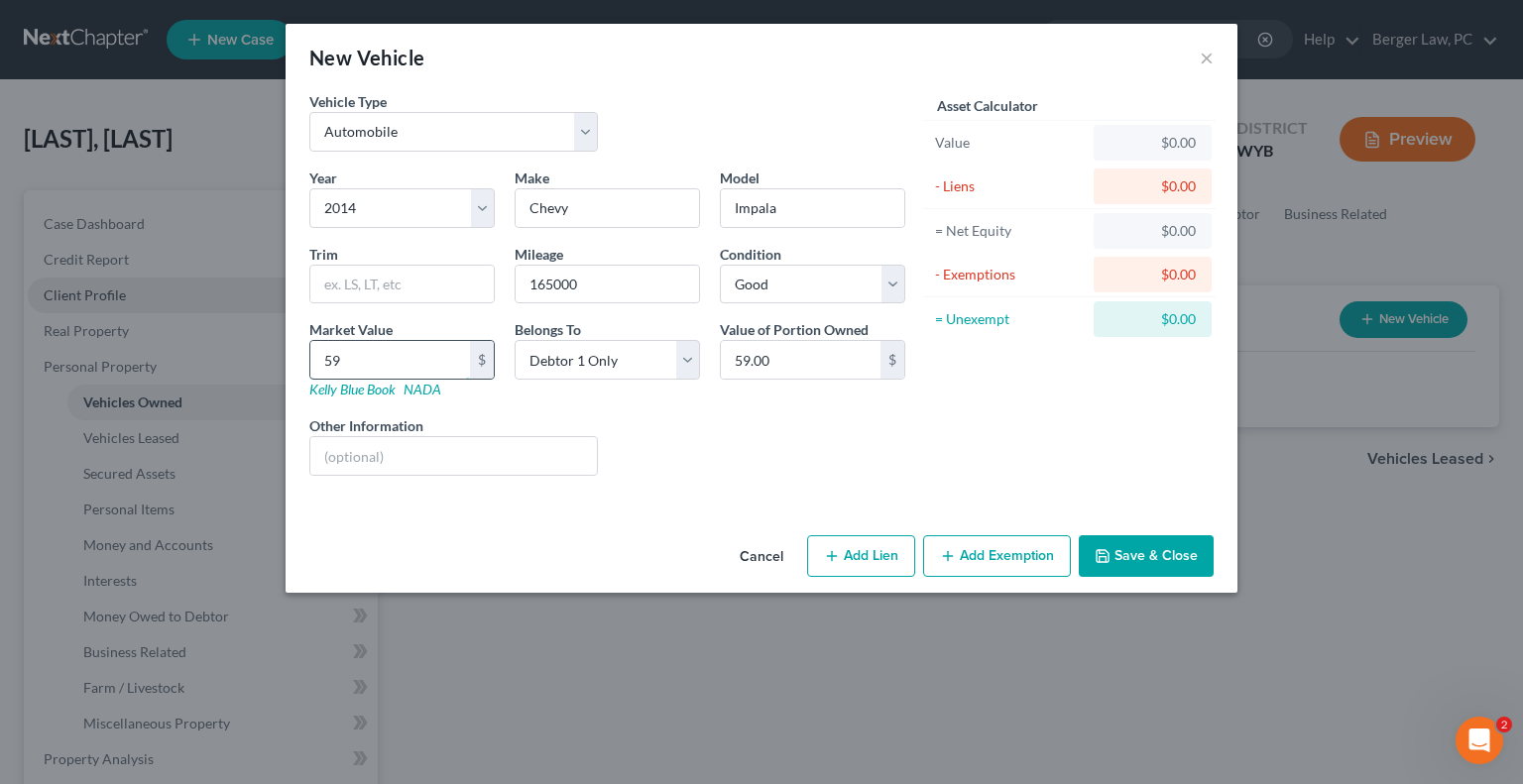 type on "598" 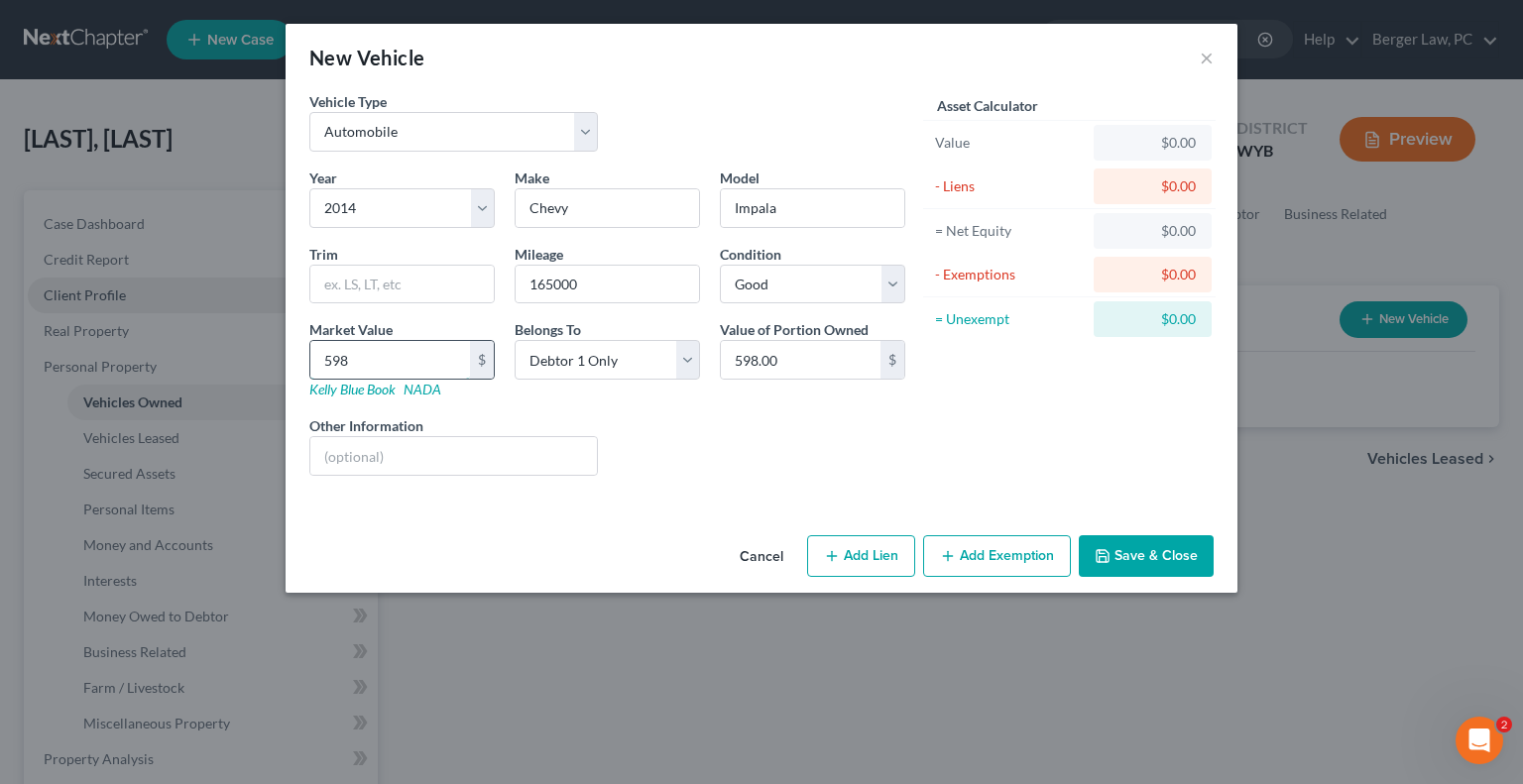 type on "5989" 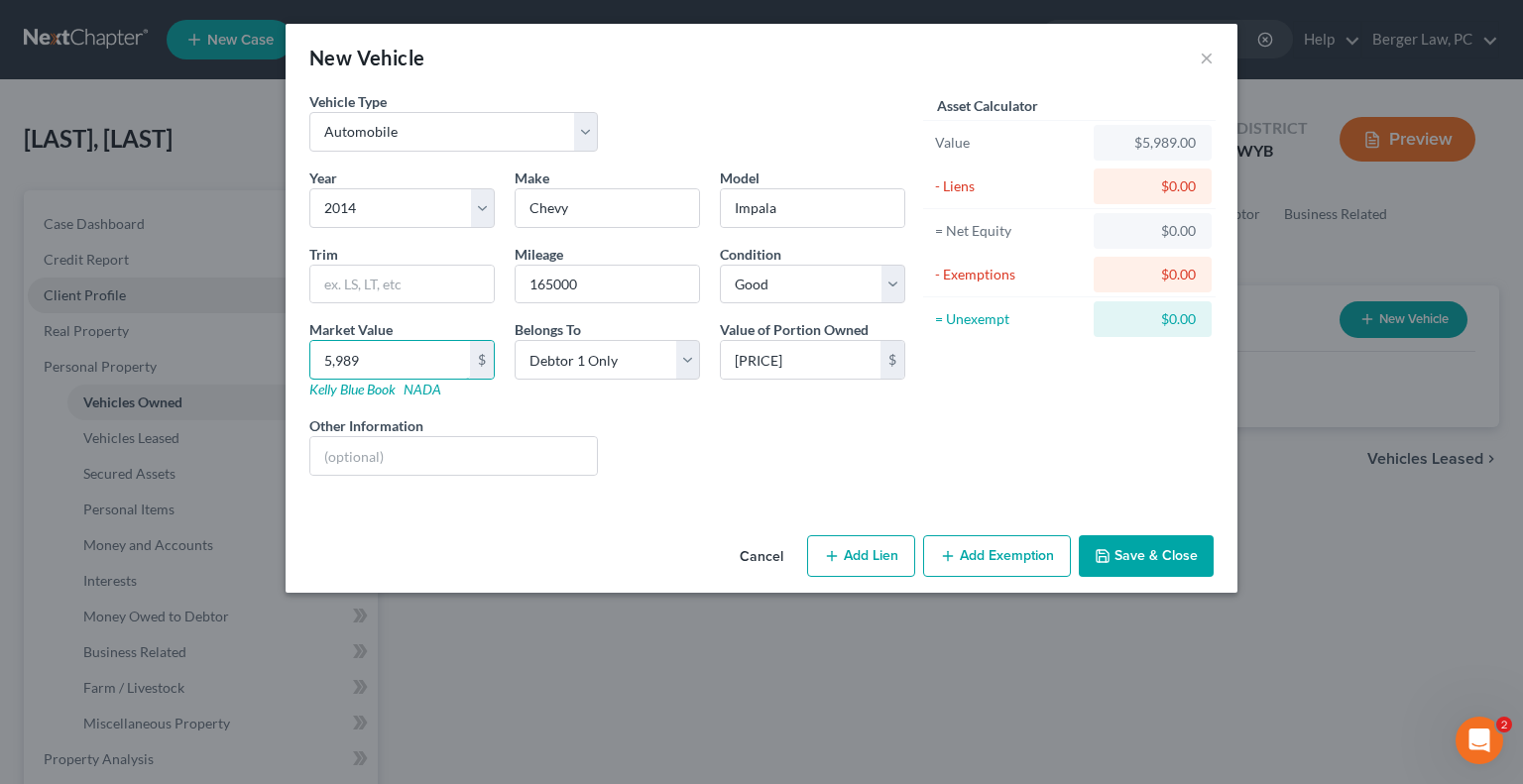 type on "5,989" 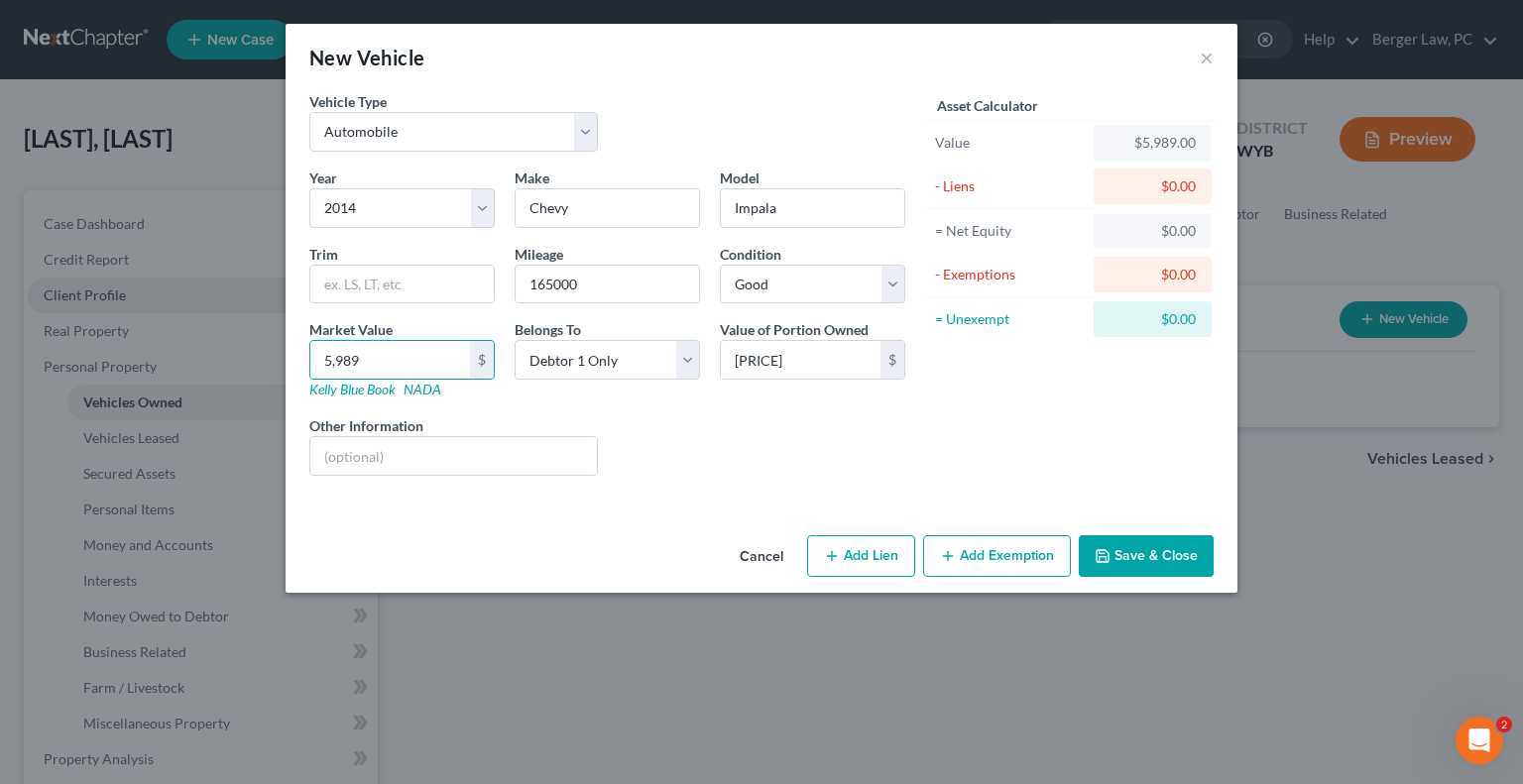 click on "Add Exemption" at bounding box center (996, 556) 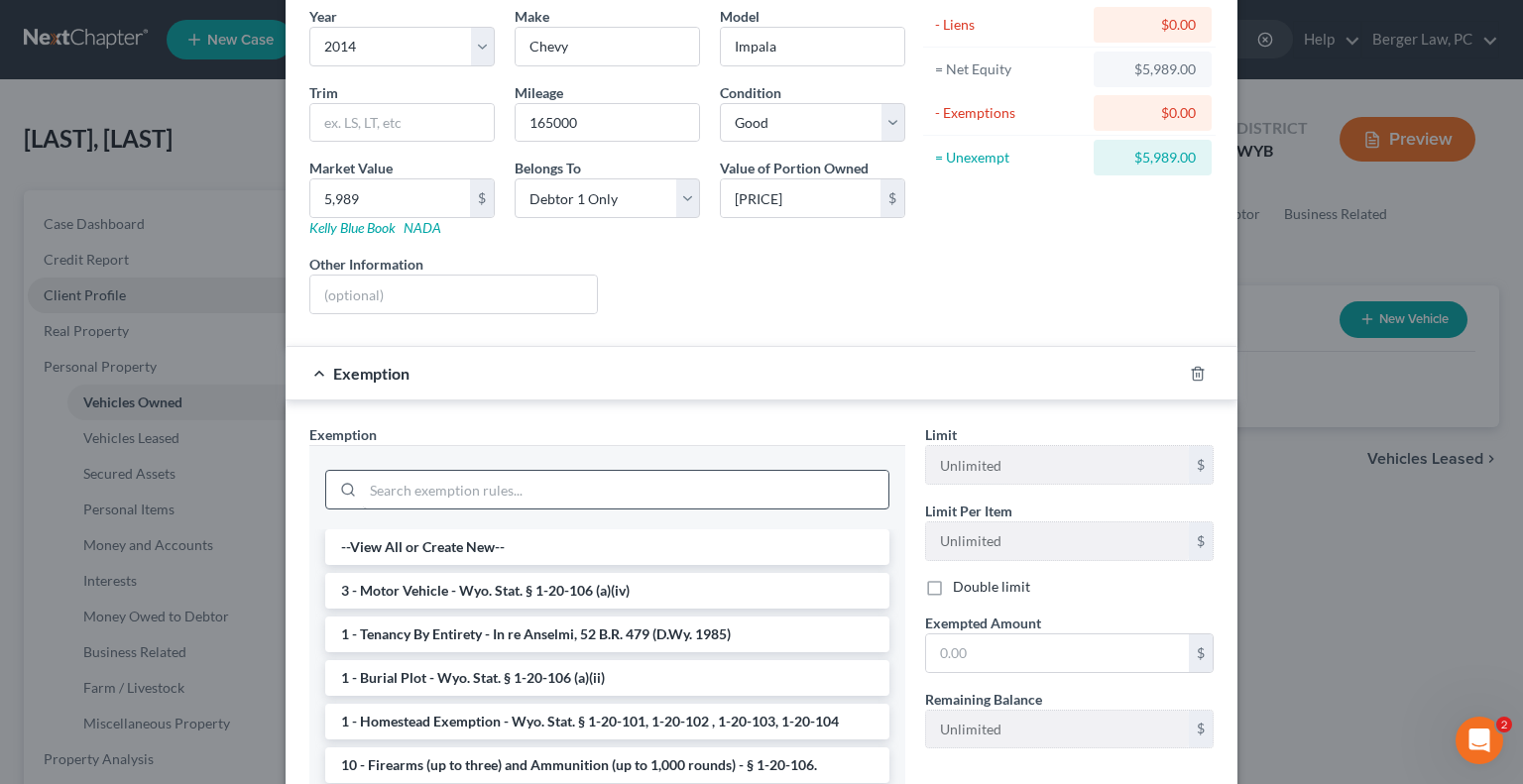 scroll, scrollTop: 198, scrollLeft: 0, axis: vertical 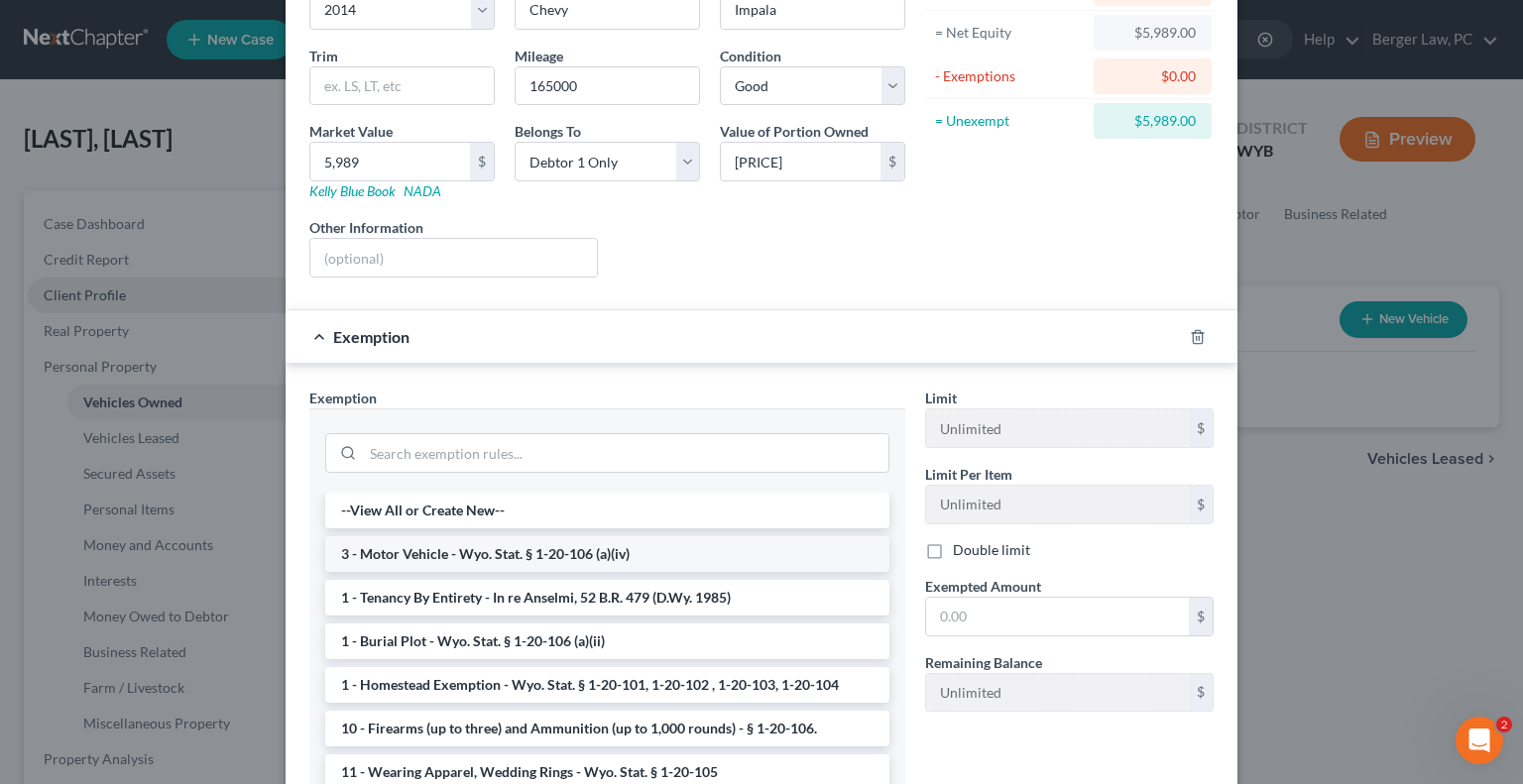 click on "3 - Motor Vehicle - Wyo. Stat. § 1-20-106 (a)(iv)" at bounding box center (607, 554) 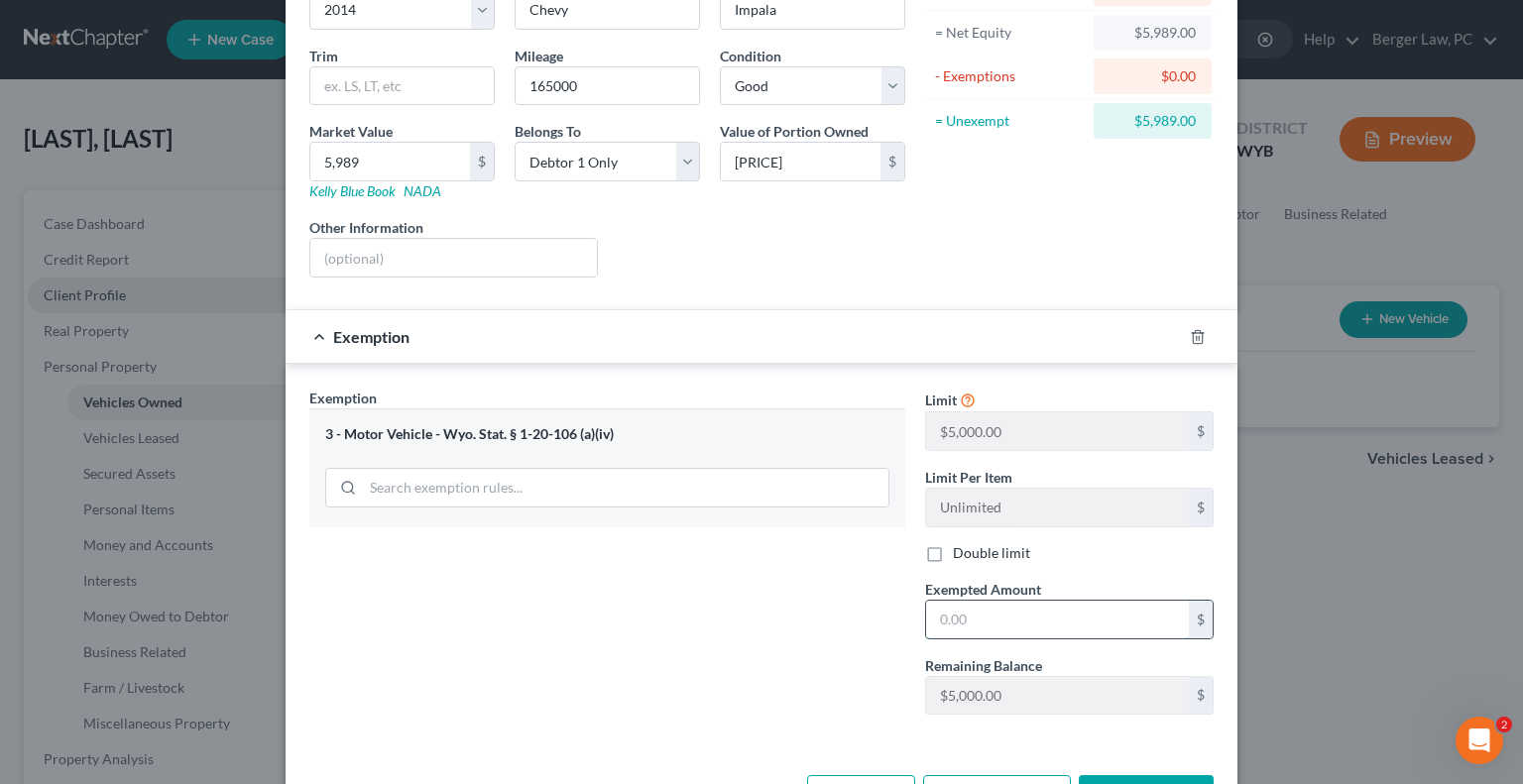 click at bounding box center [1057, 619] 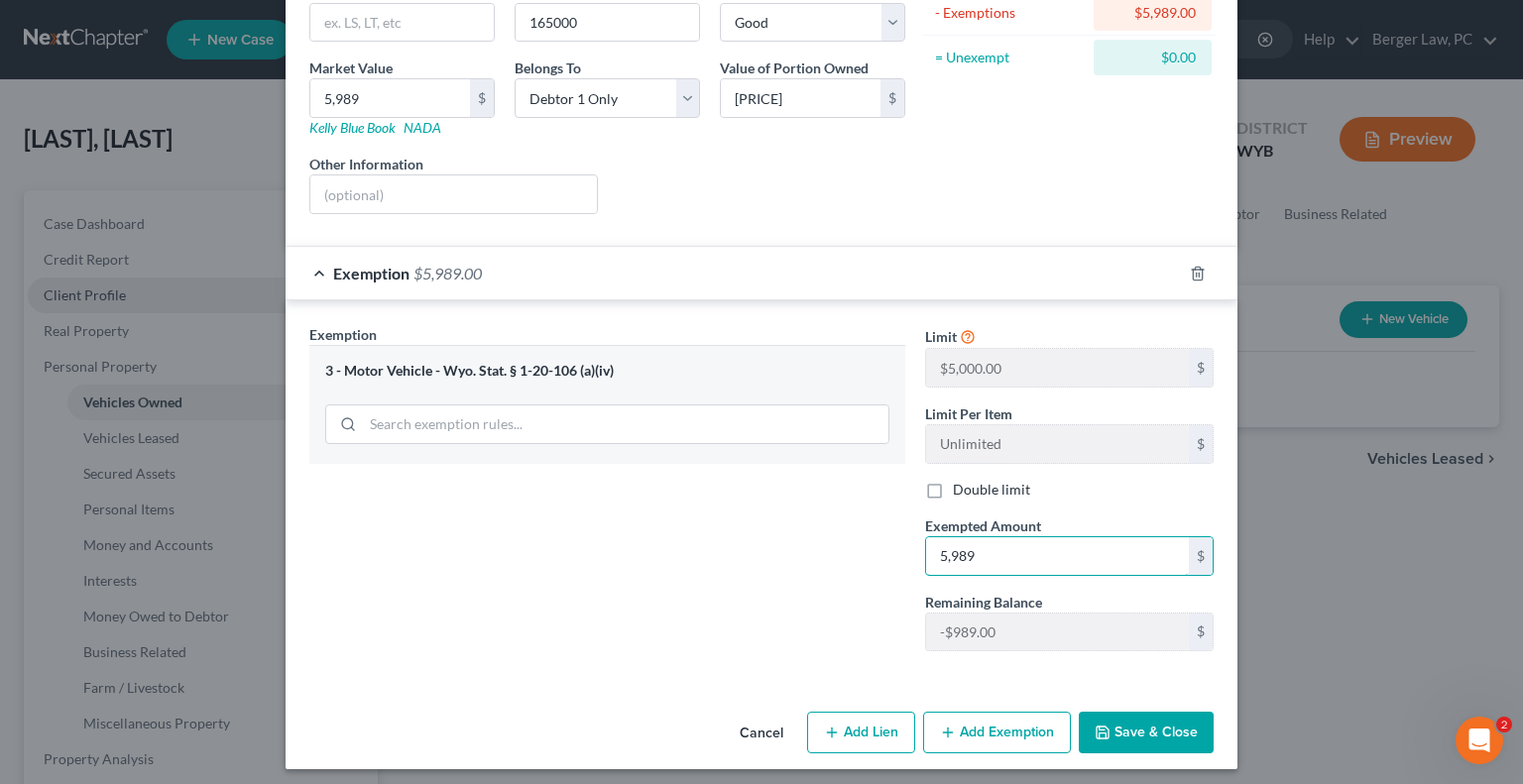 scroll, scrollTop: 266, scrollLeft: 0, axis: vertical 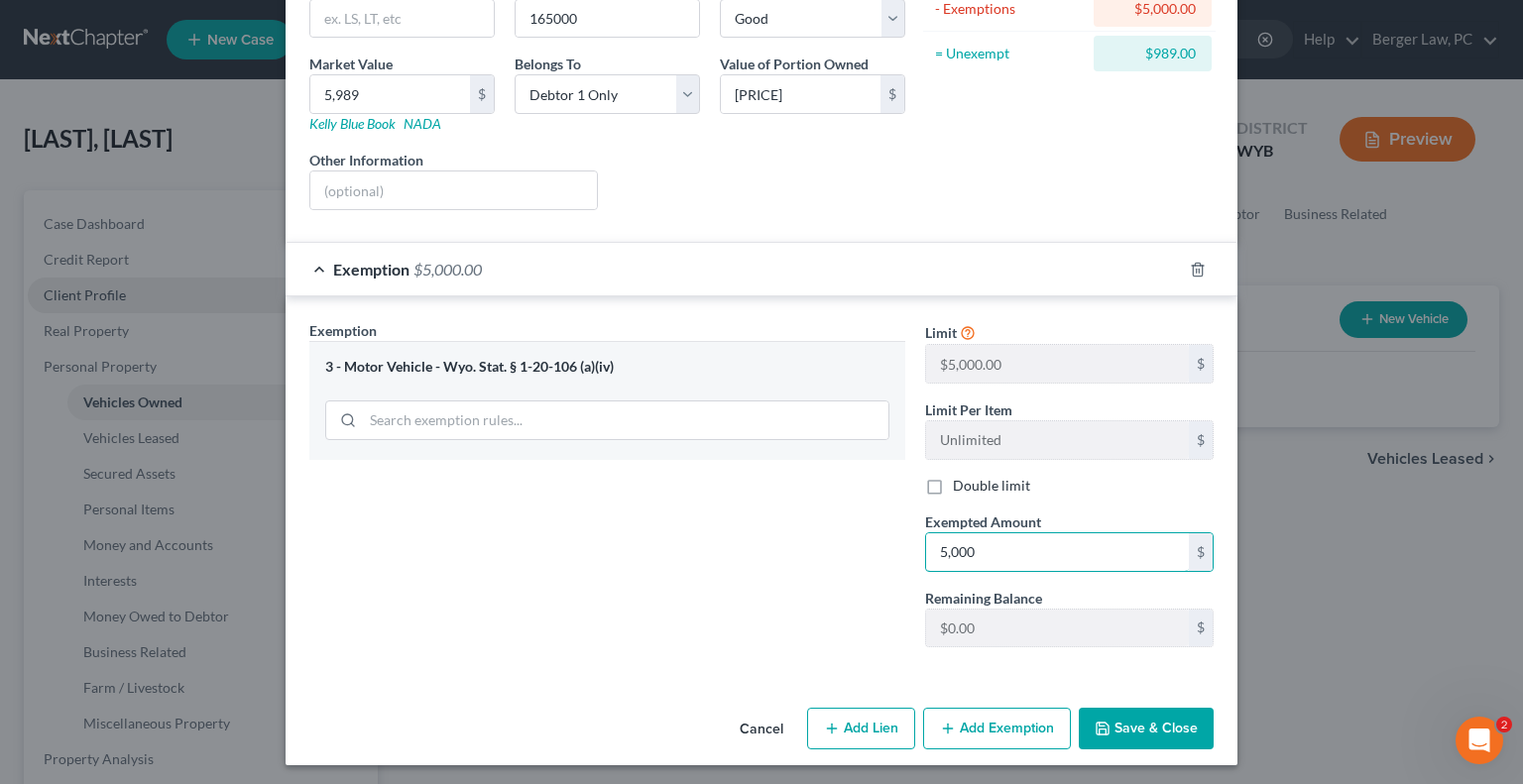 type on "5,000" 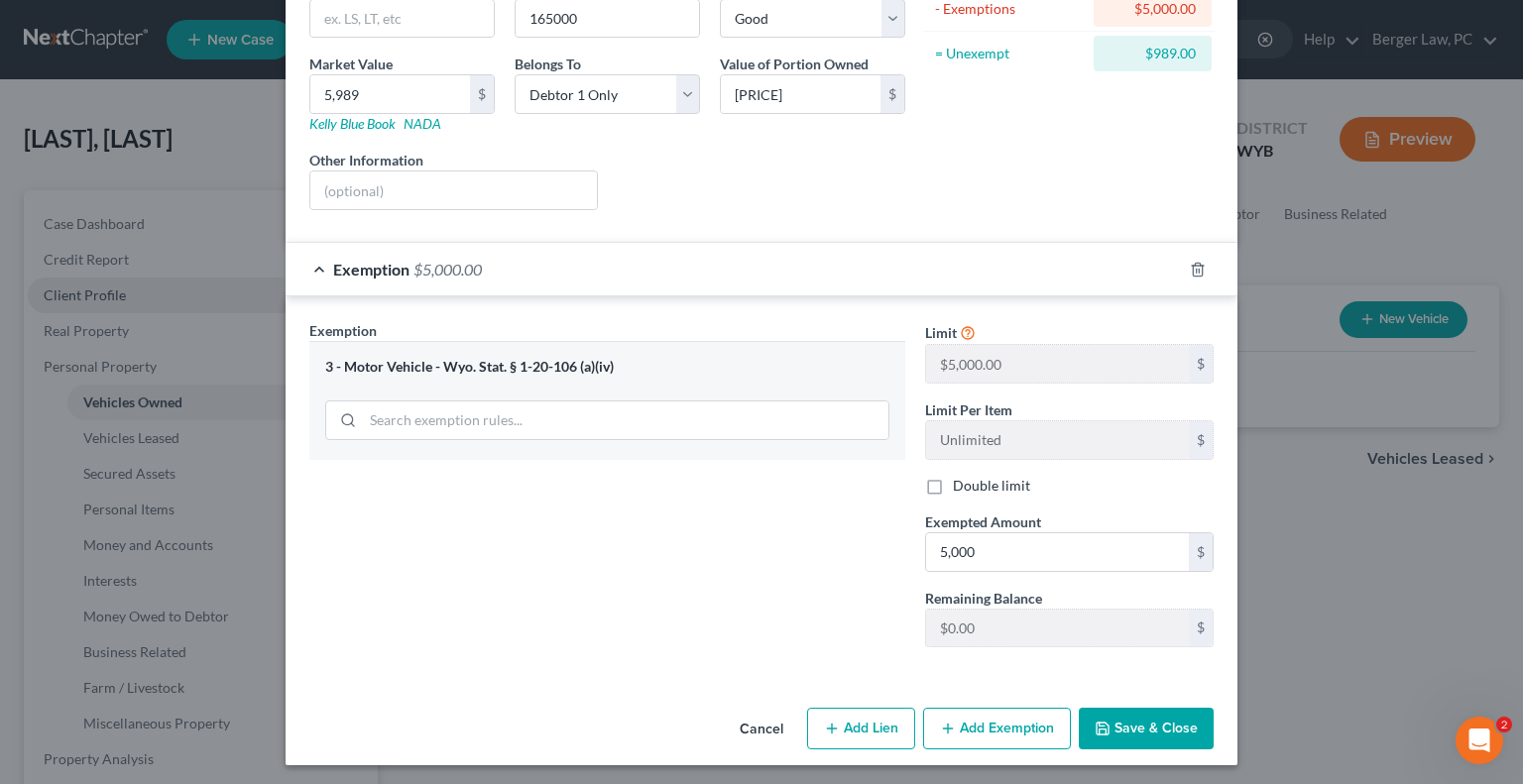 click on "Save & Close" at bounding box center [1146, 728] 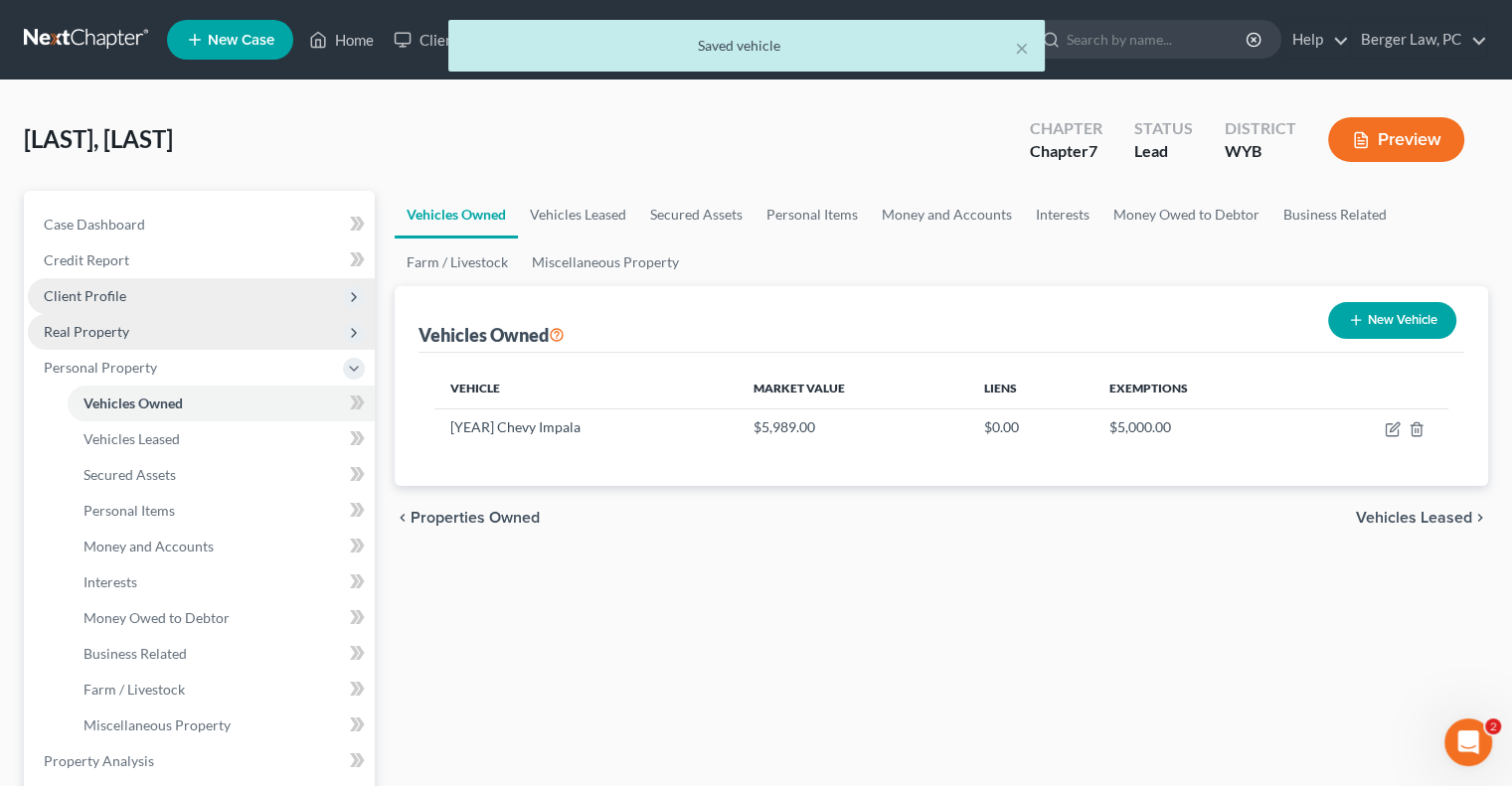 click on "Real Property" at bounding box center (86, 331) 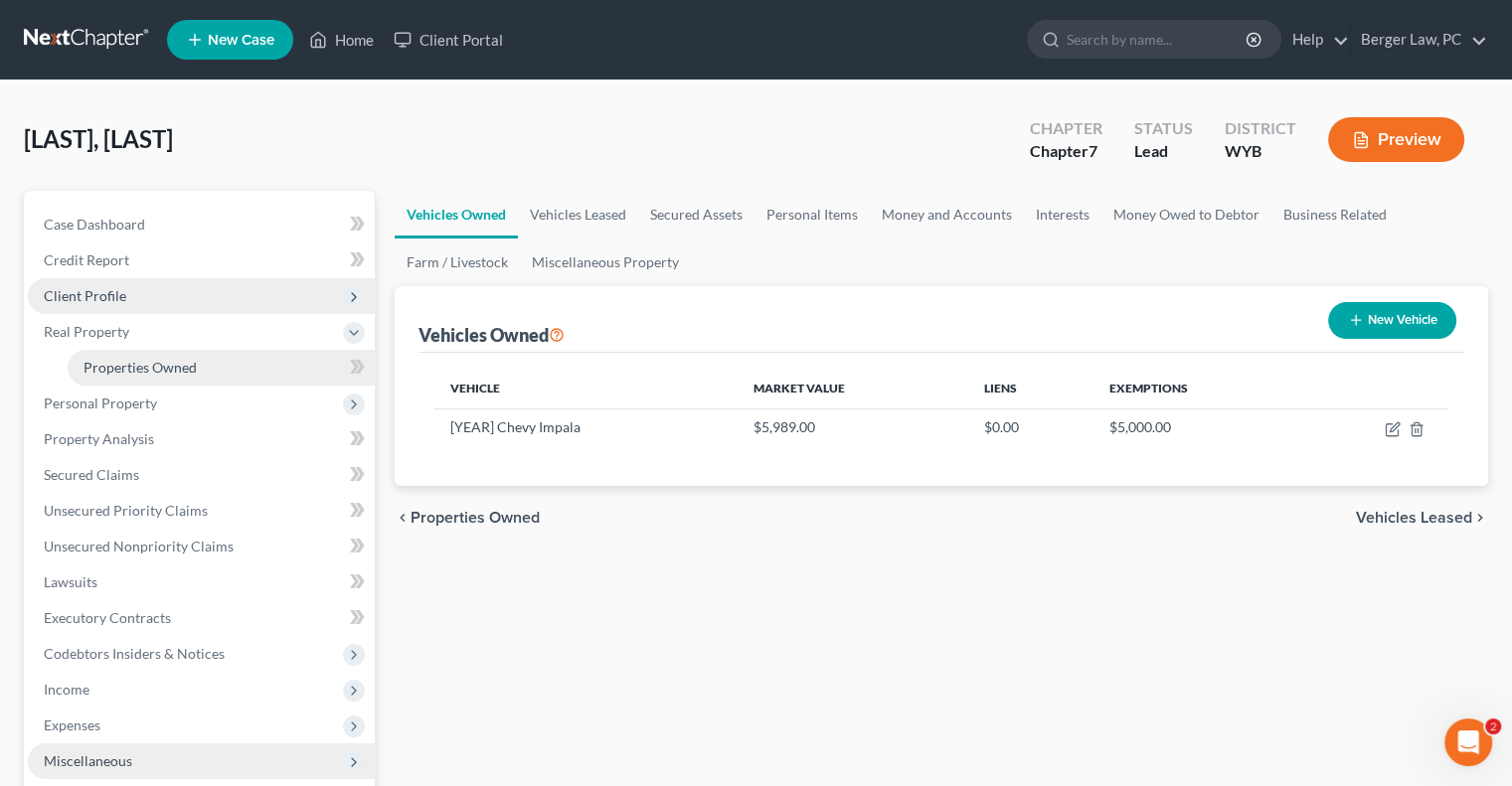 click on "Properties Owned" at bounding box center (140, 367) 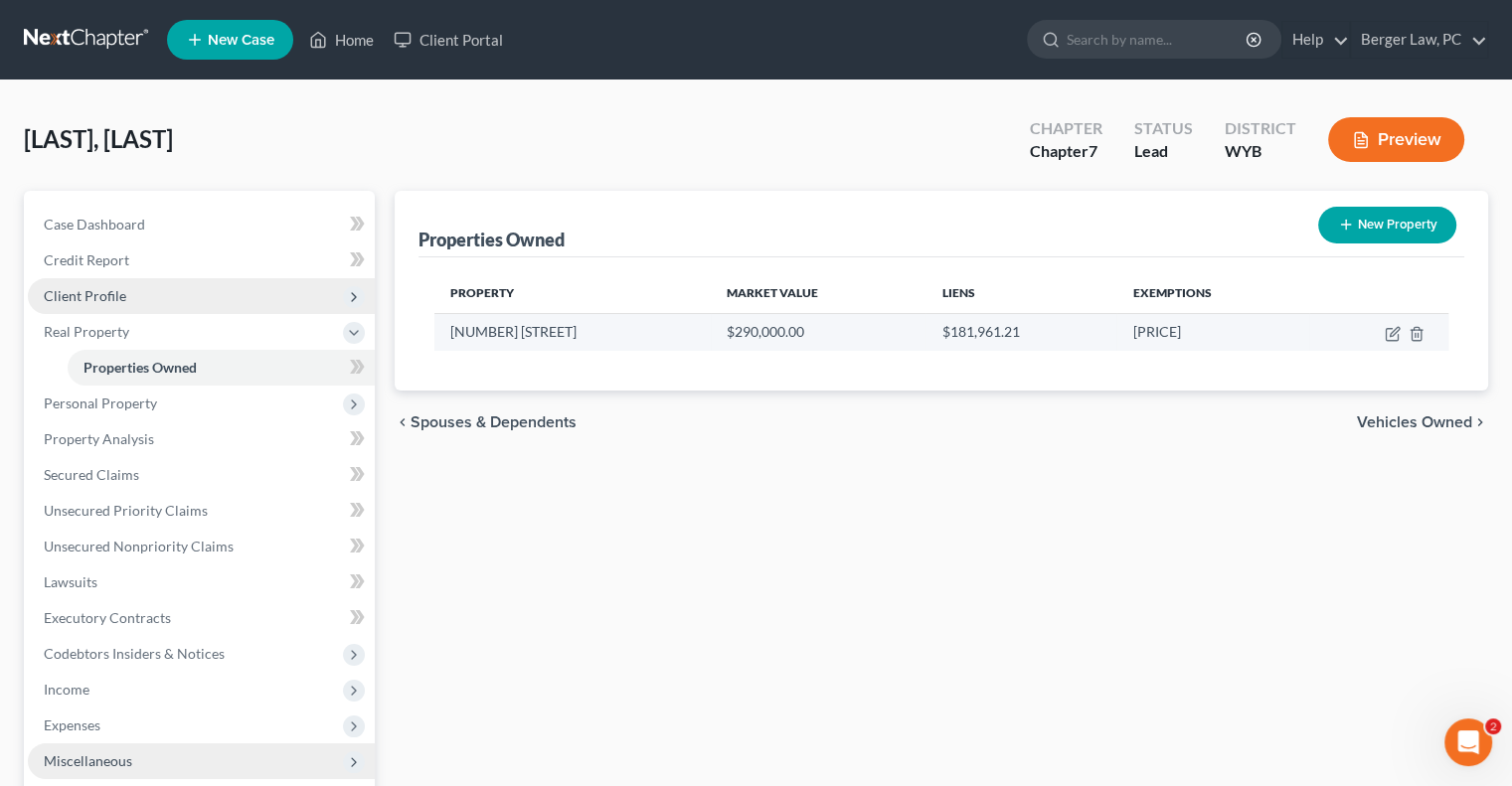 click on "[PRICE]" at bounding box center [1213, 332] 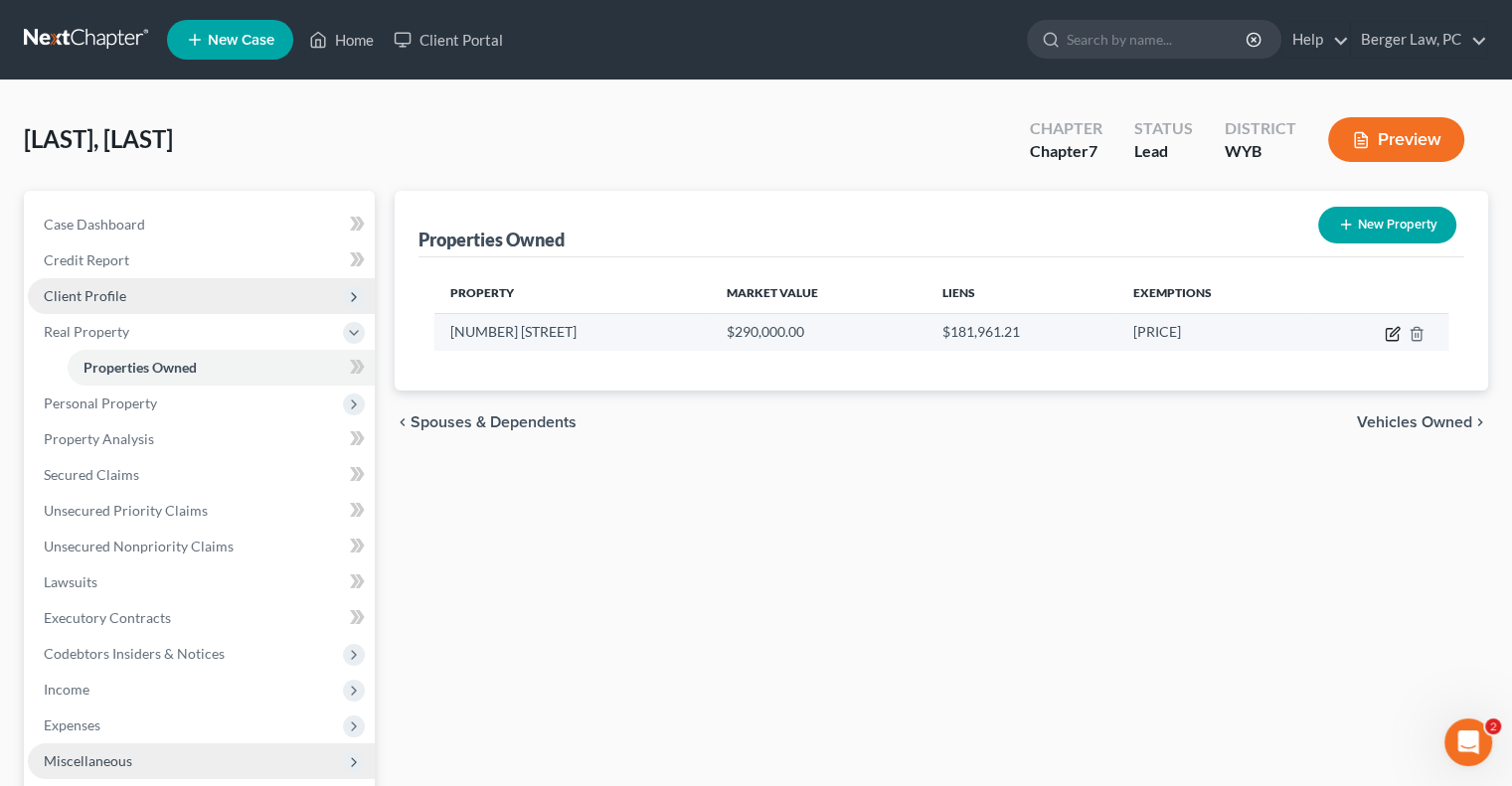 click 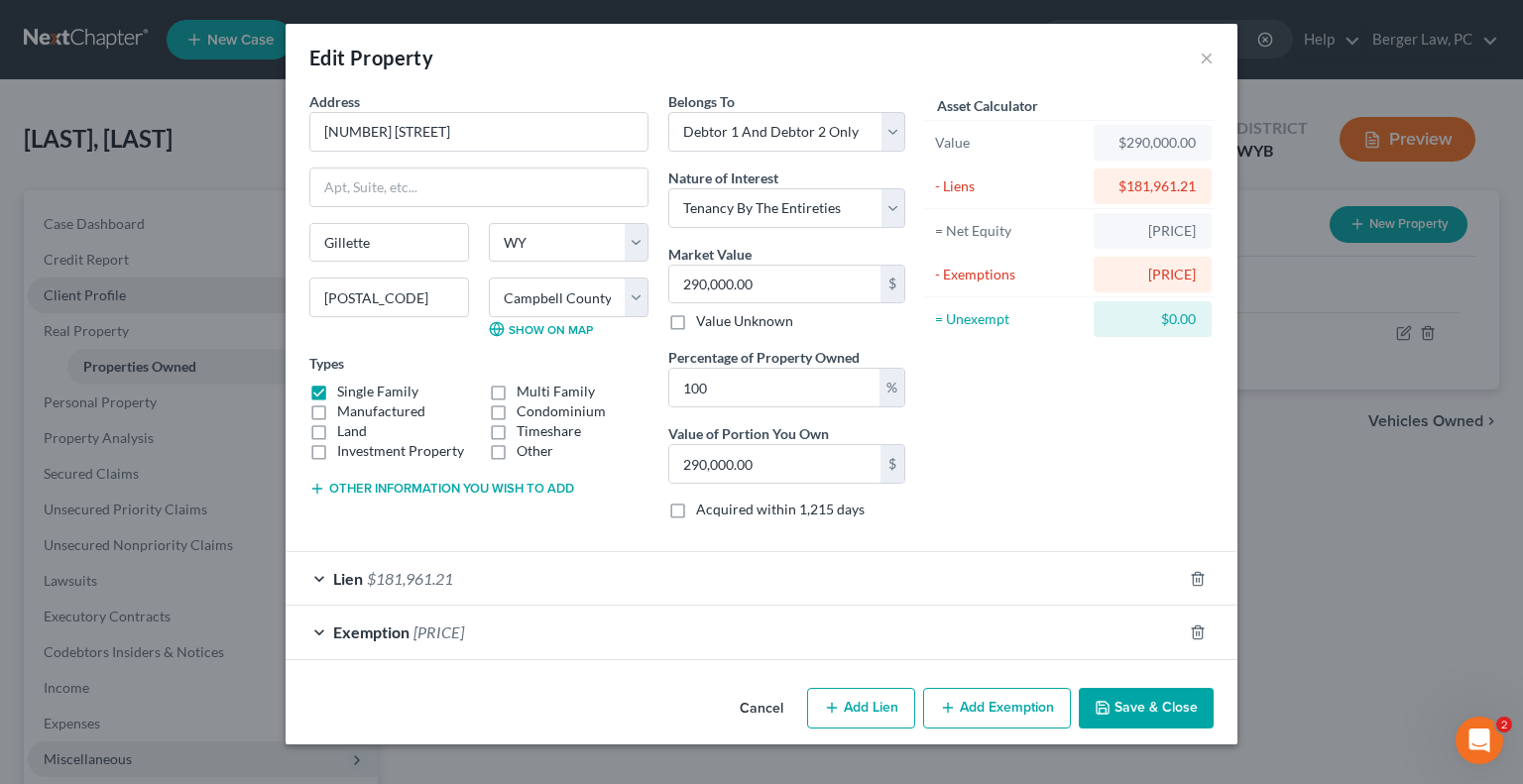 click on "Exemption [PRICE]" at bounding box center [734, 631] 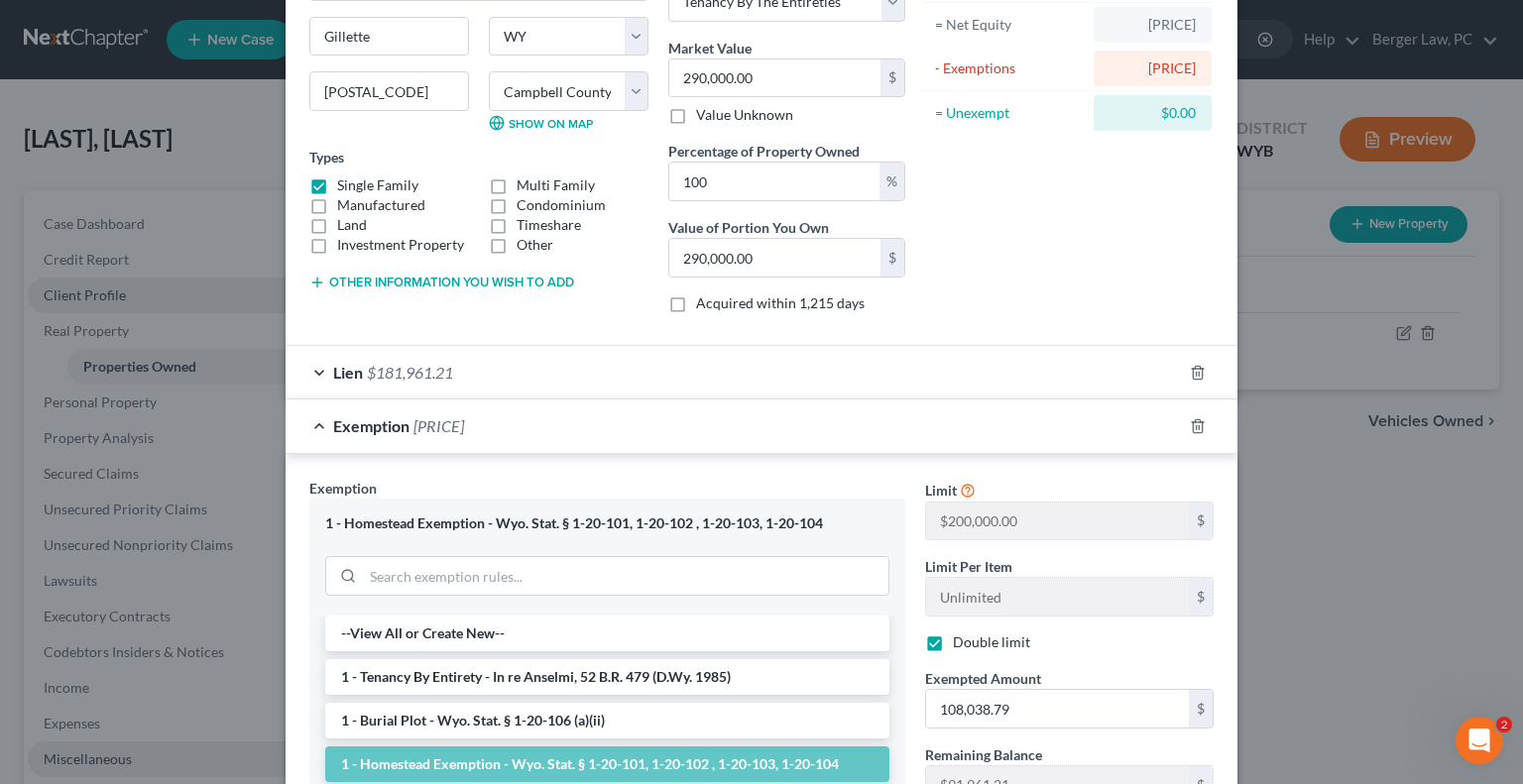 scroll, scrollTop: 297, scrollLeft: 0, axis: vertical 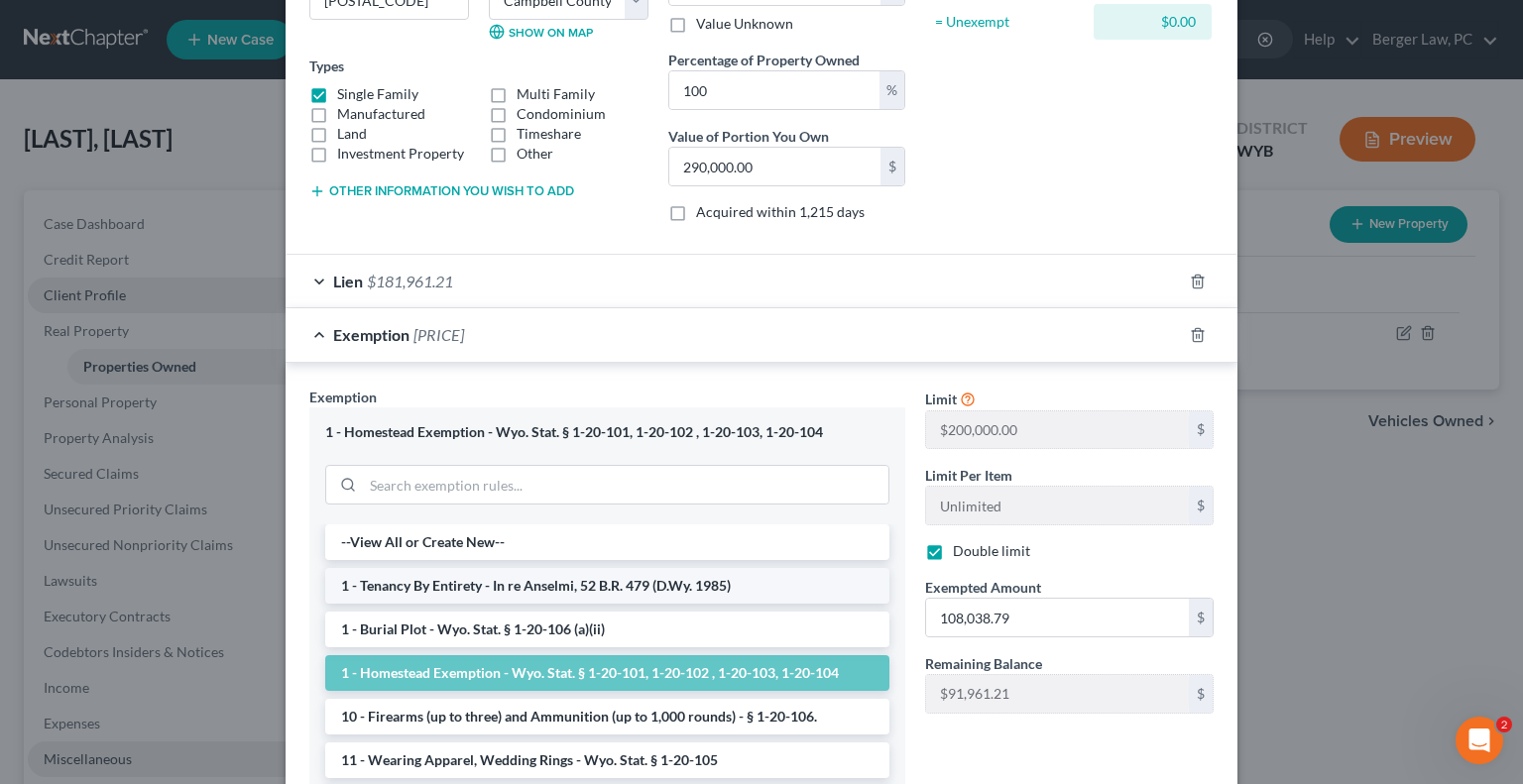 click on "1 - Tenancy By Entirety - In re Anselmi, 52 B.R. 479 (D.Wy. 1985)" at bounding box center (607, 586) 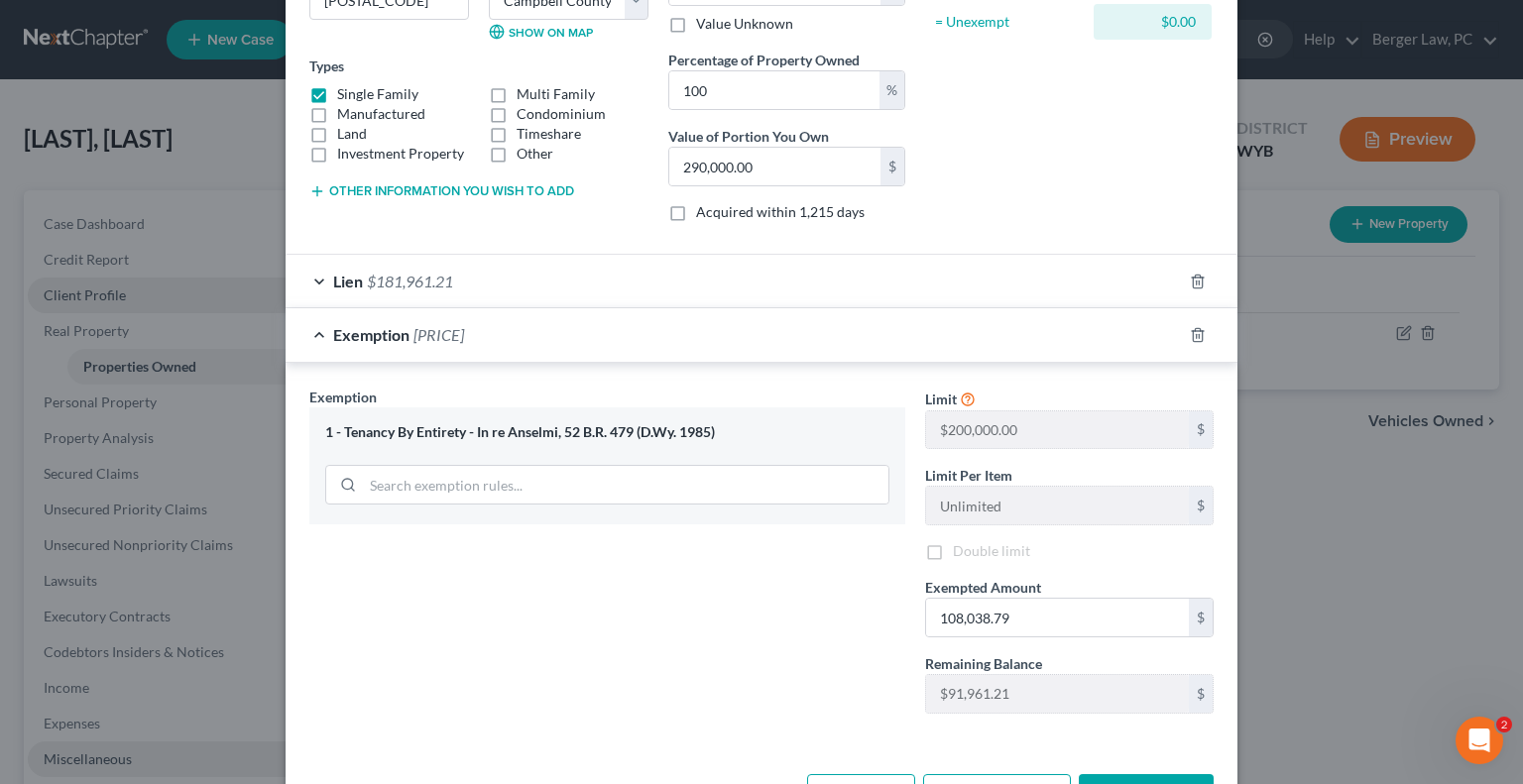 checkbox on "false" 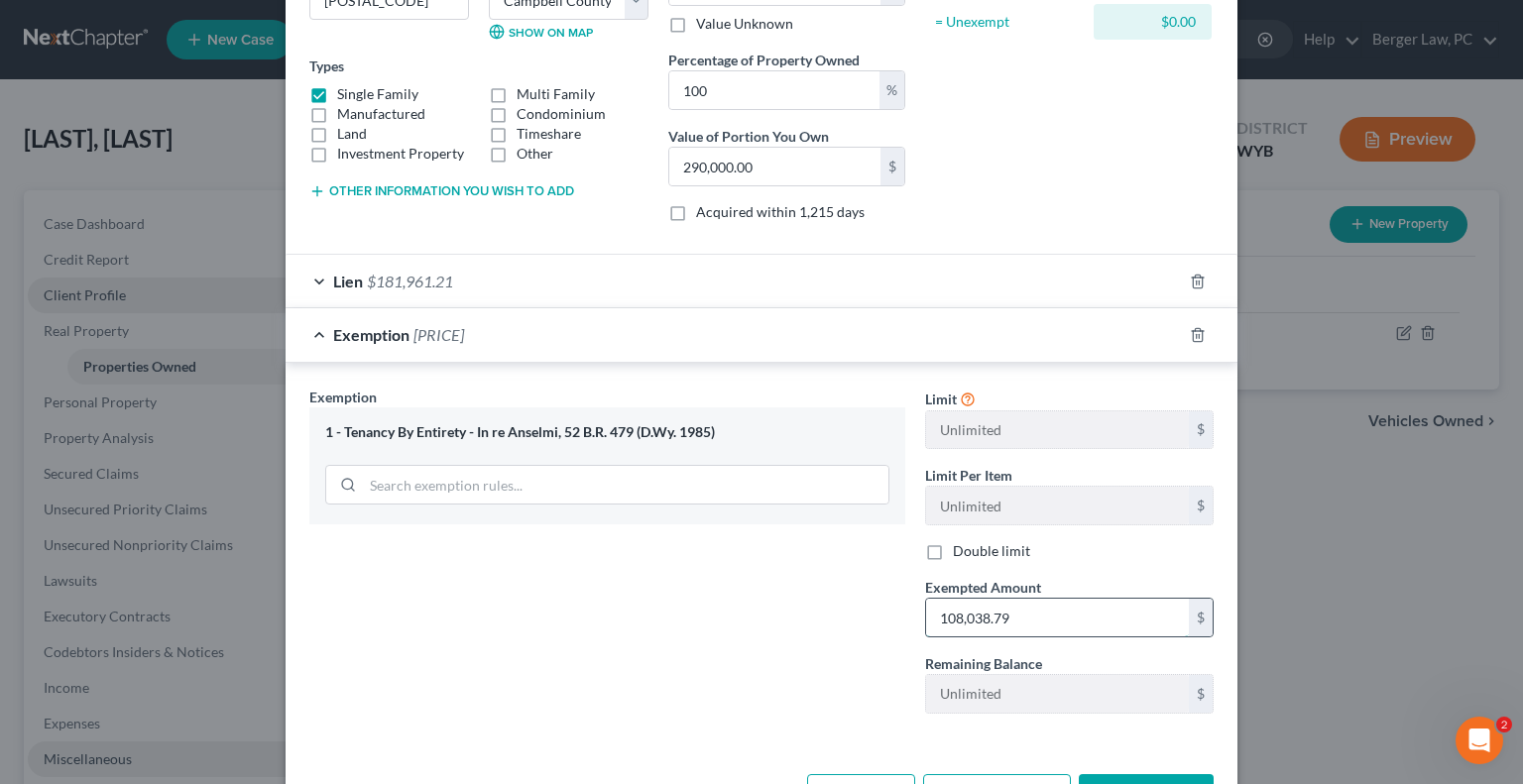 click on "108,038.79" at bounding box center [1057, 617] 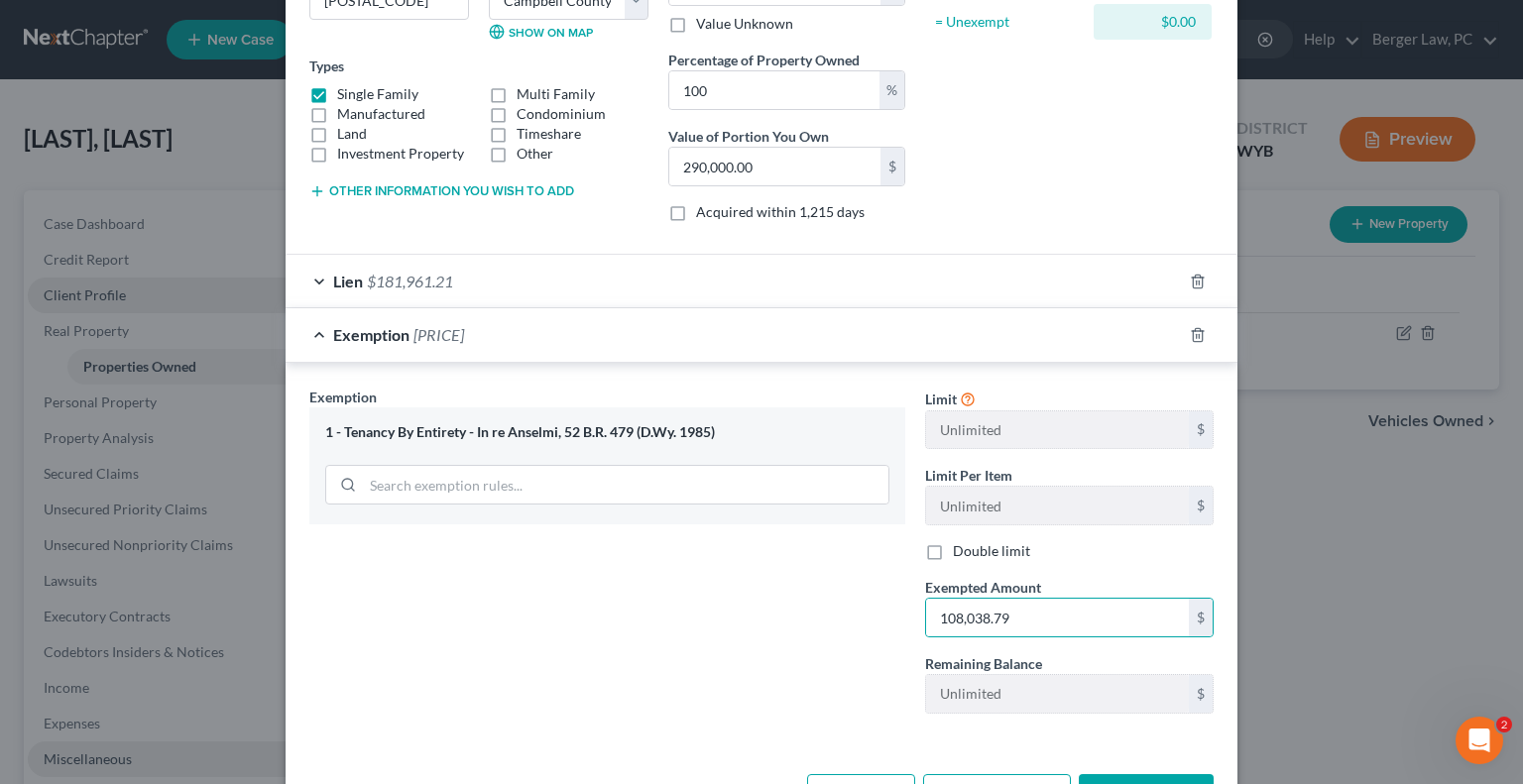 click on "Exemption Set must be selected for CA.
Exemption
*
1 - Tenancy By Entirety - In re Anselmi, 52 B.R. 479 (D.Wy. 1985)" at bounding box center [607, 558] 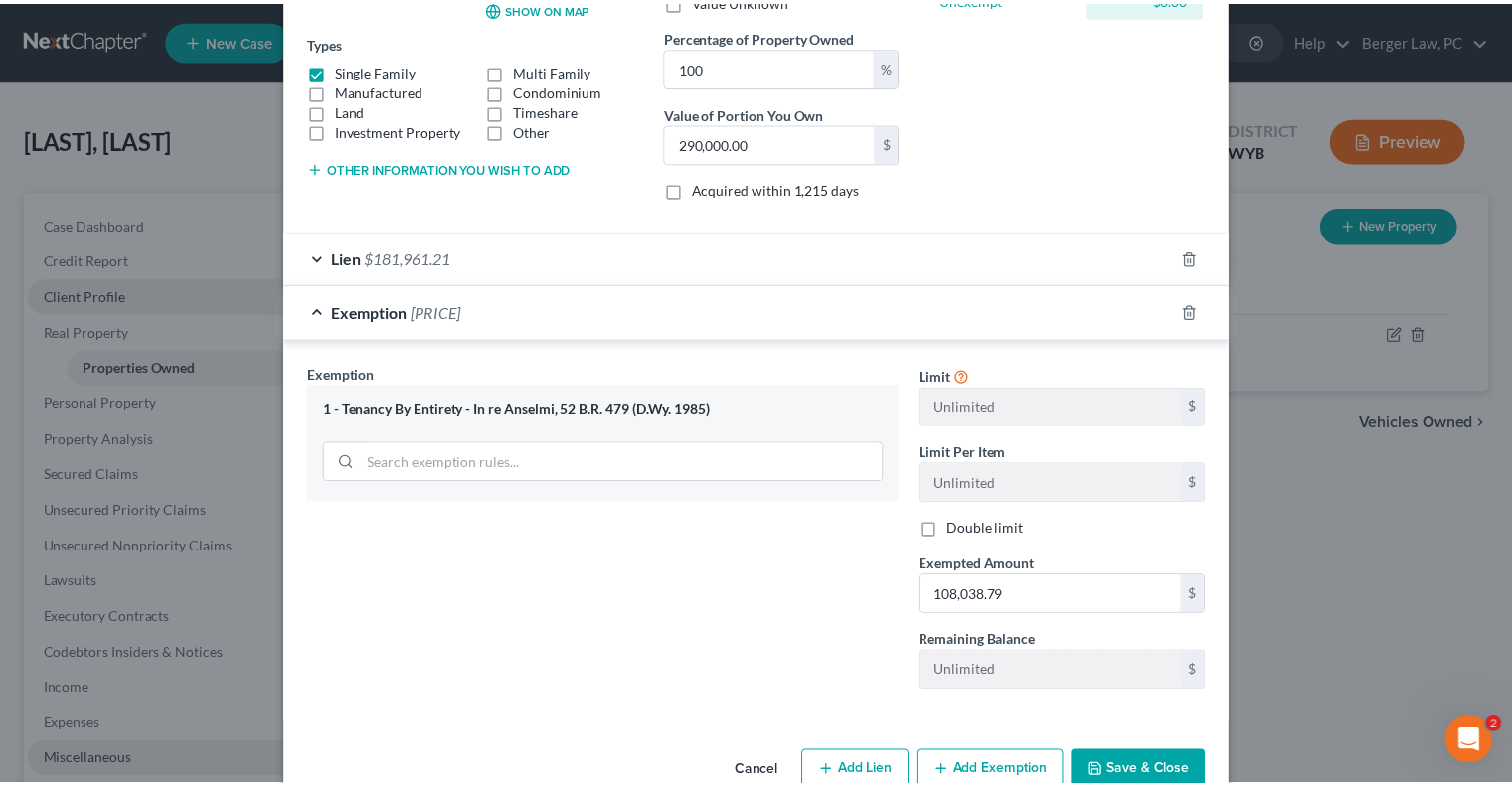scroll, scrollTop: 365, scrollLeft: 0, axis: vertical 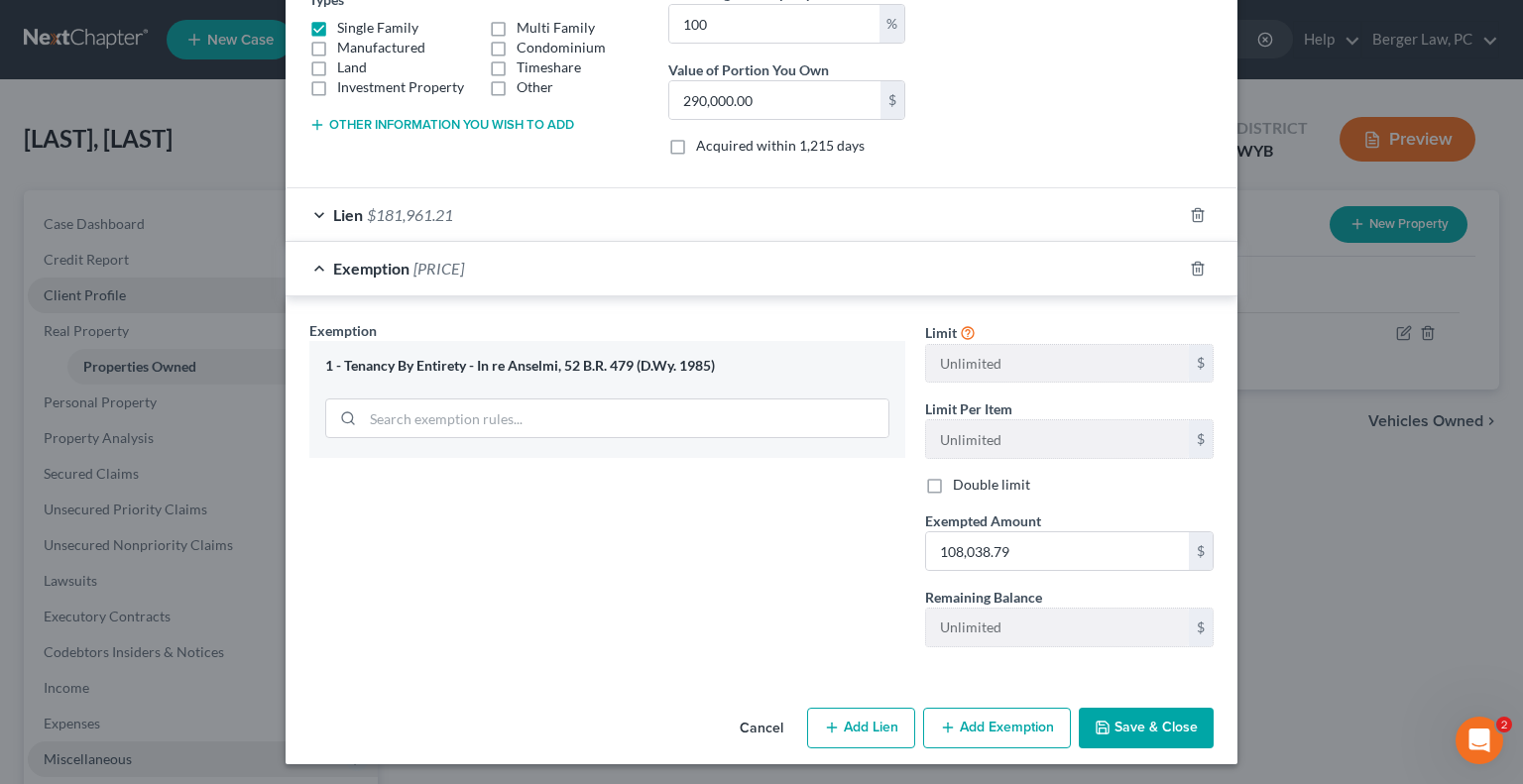 click on "Save & Close" at bounding box center [1146, 728] 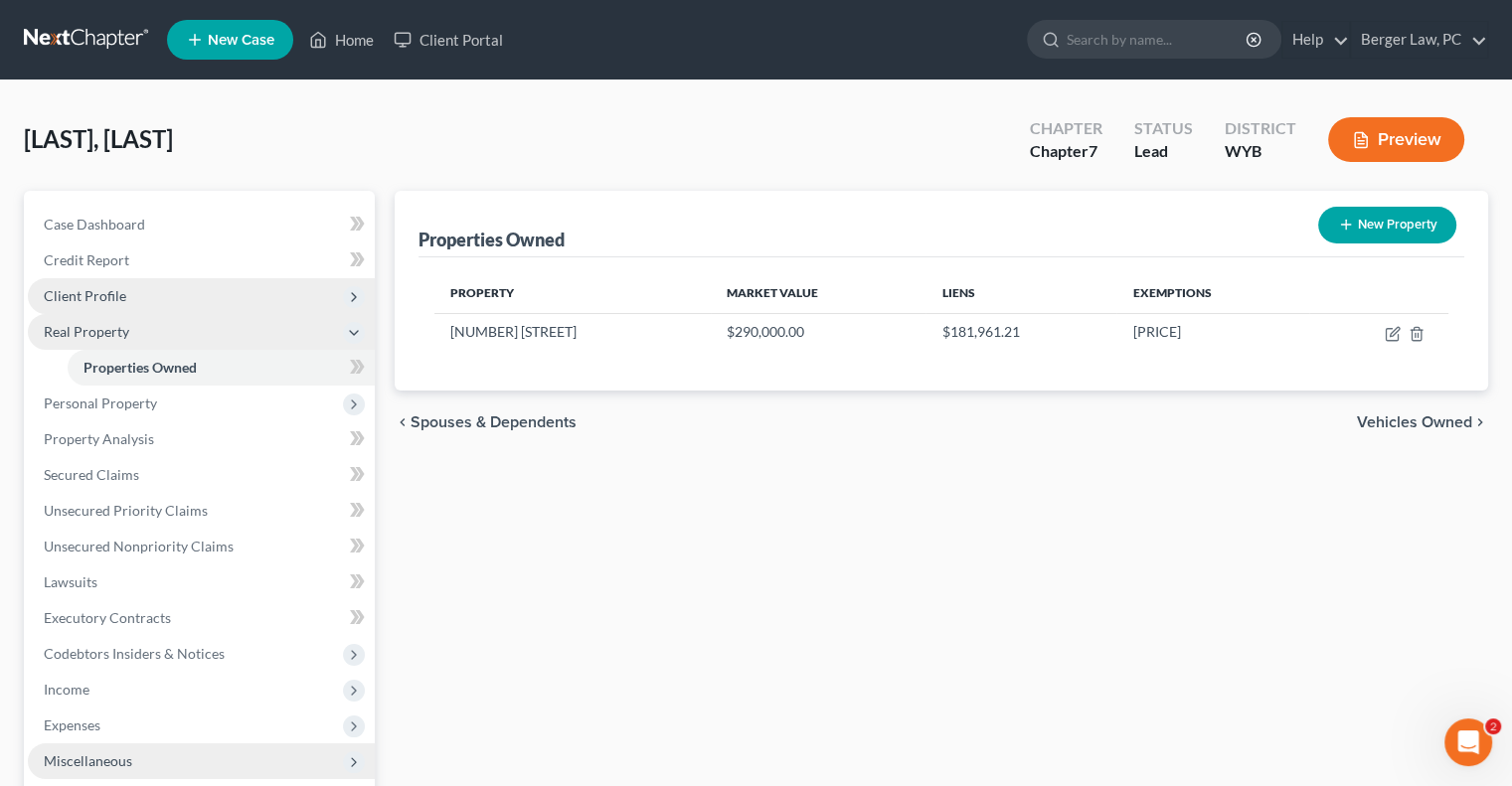 click 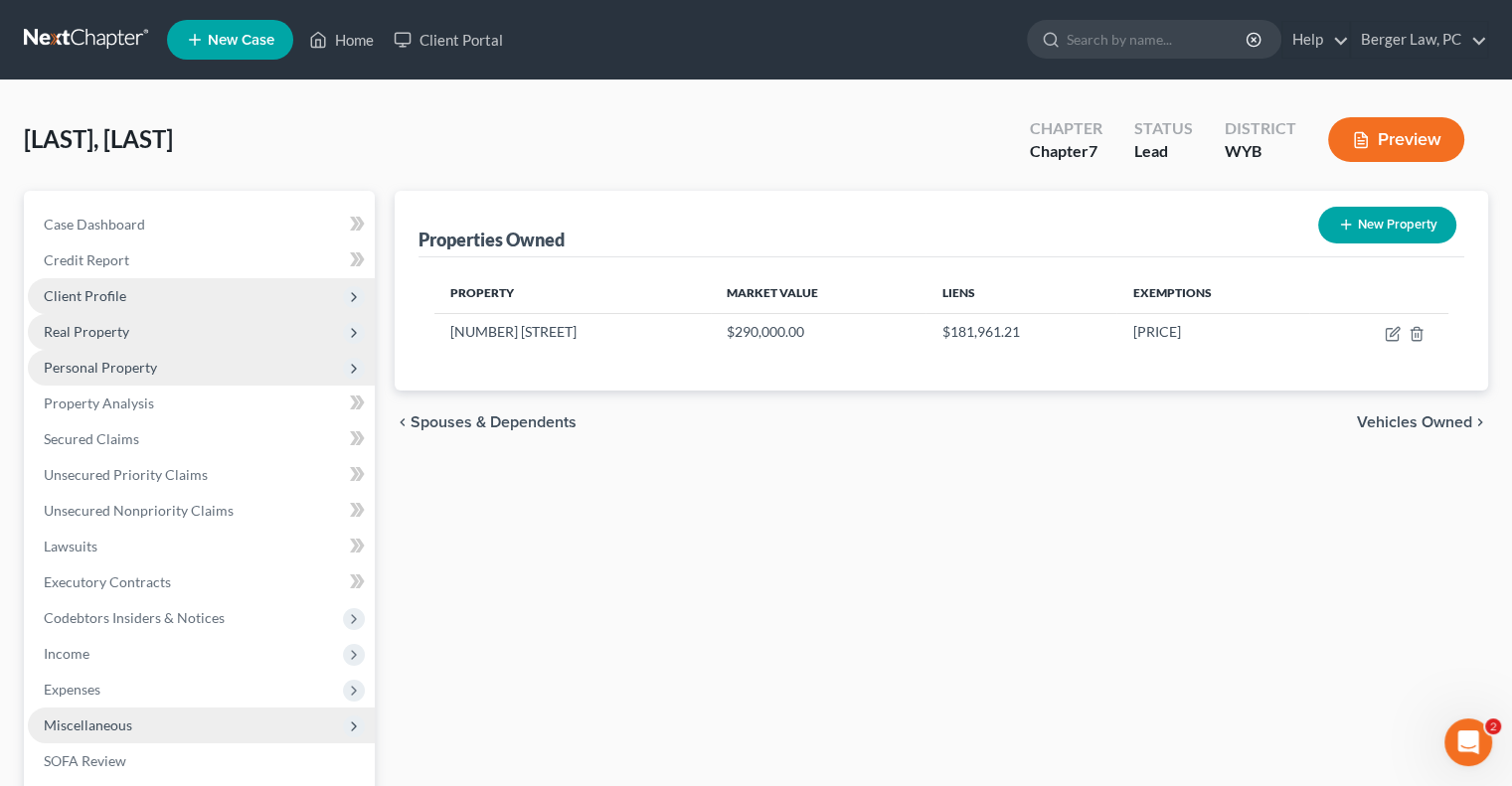 click on "Personal Property" at bounding box center (100, 367) 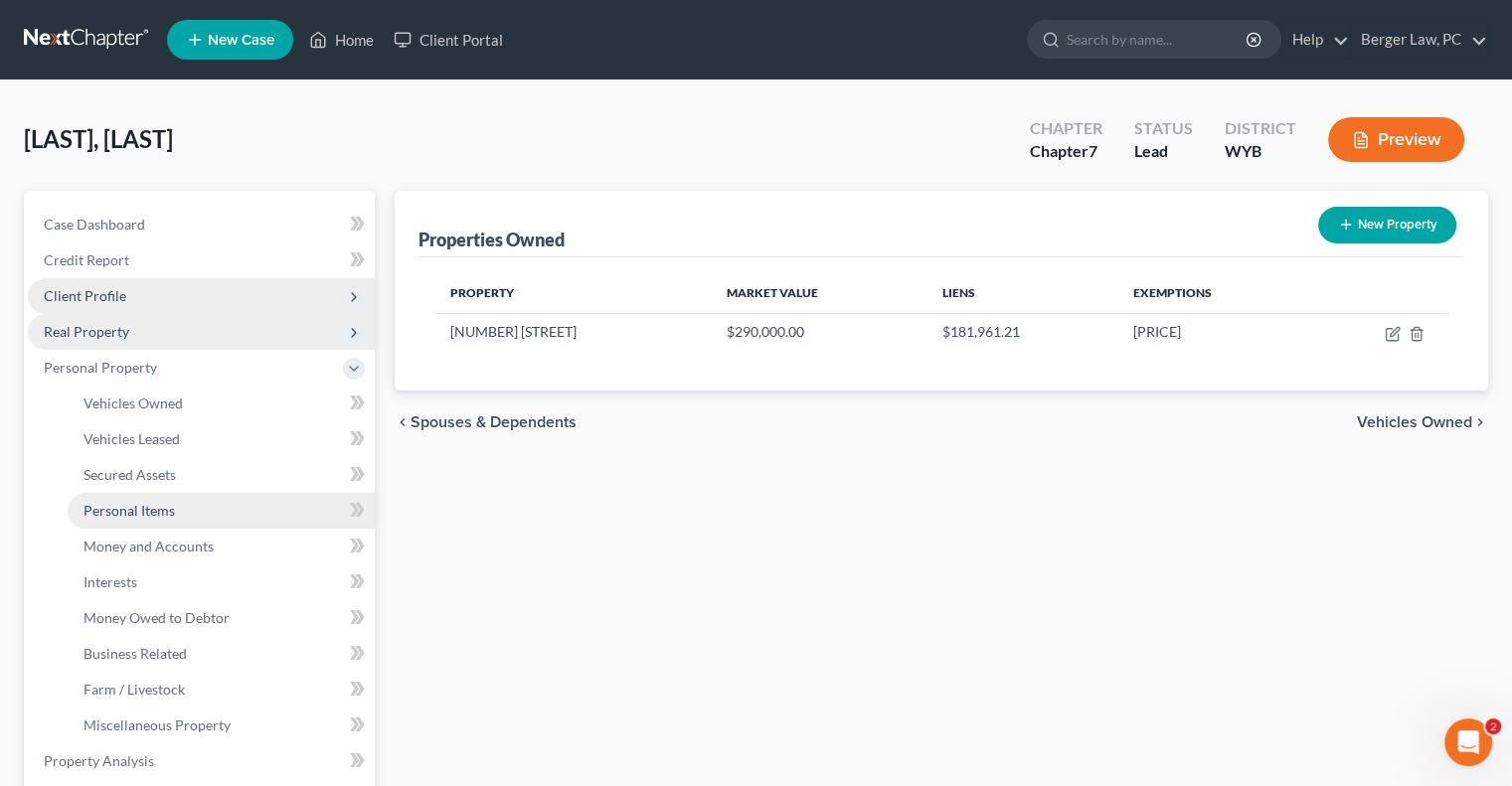 click on "Personal Items" at bounding box center (129, 510) 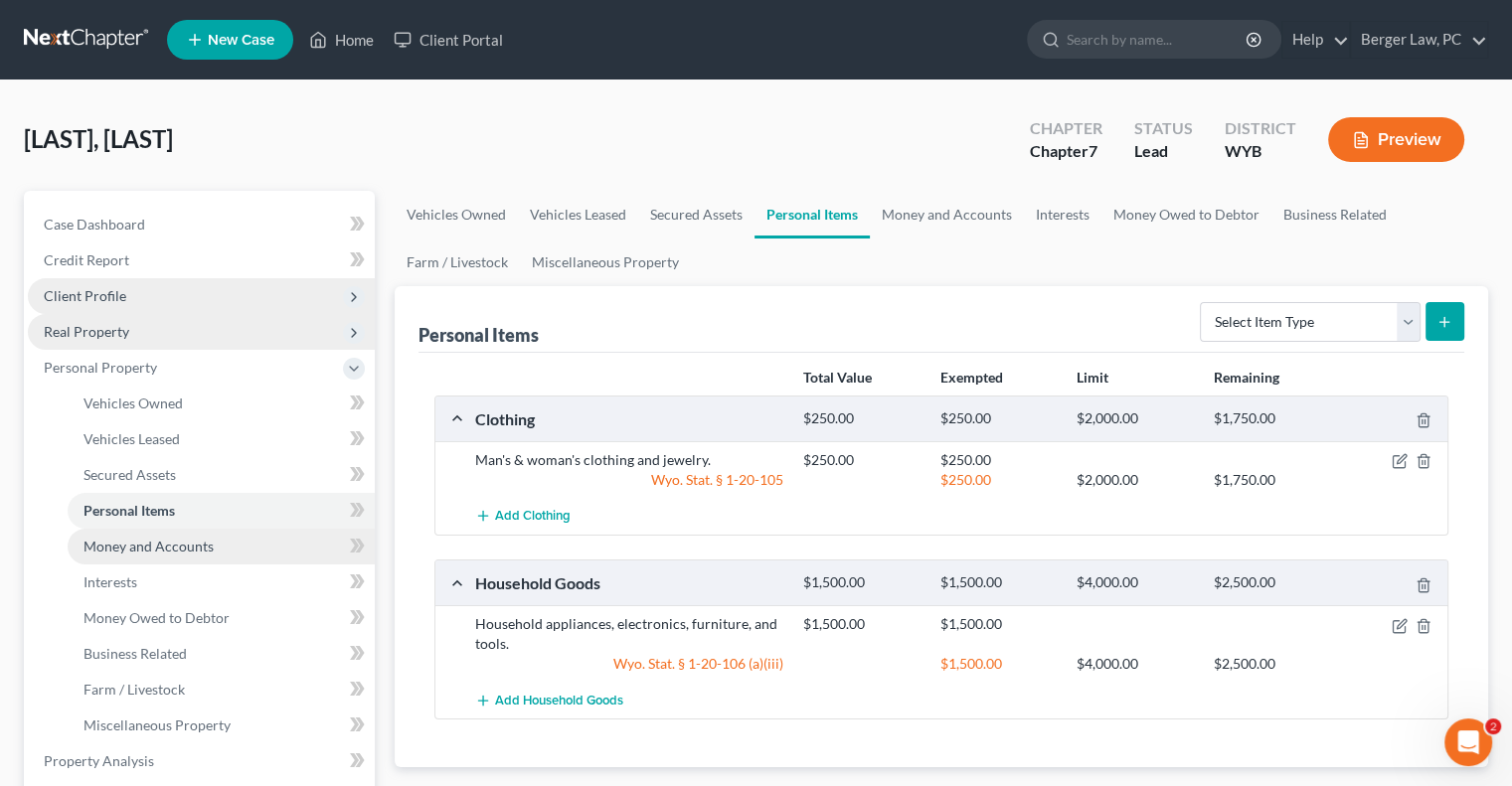 click on "Money and Accounts" at bounding box center [148, 546] 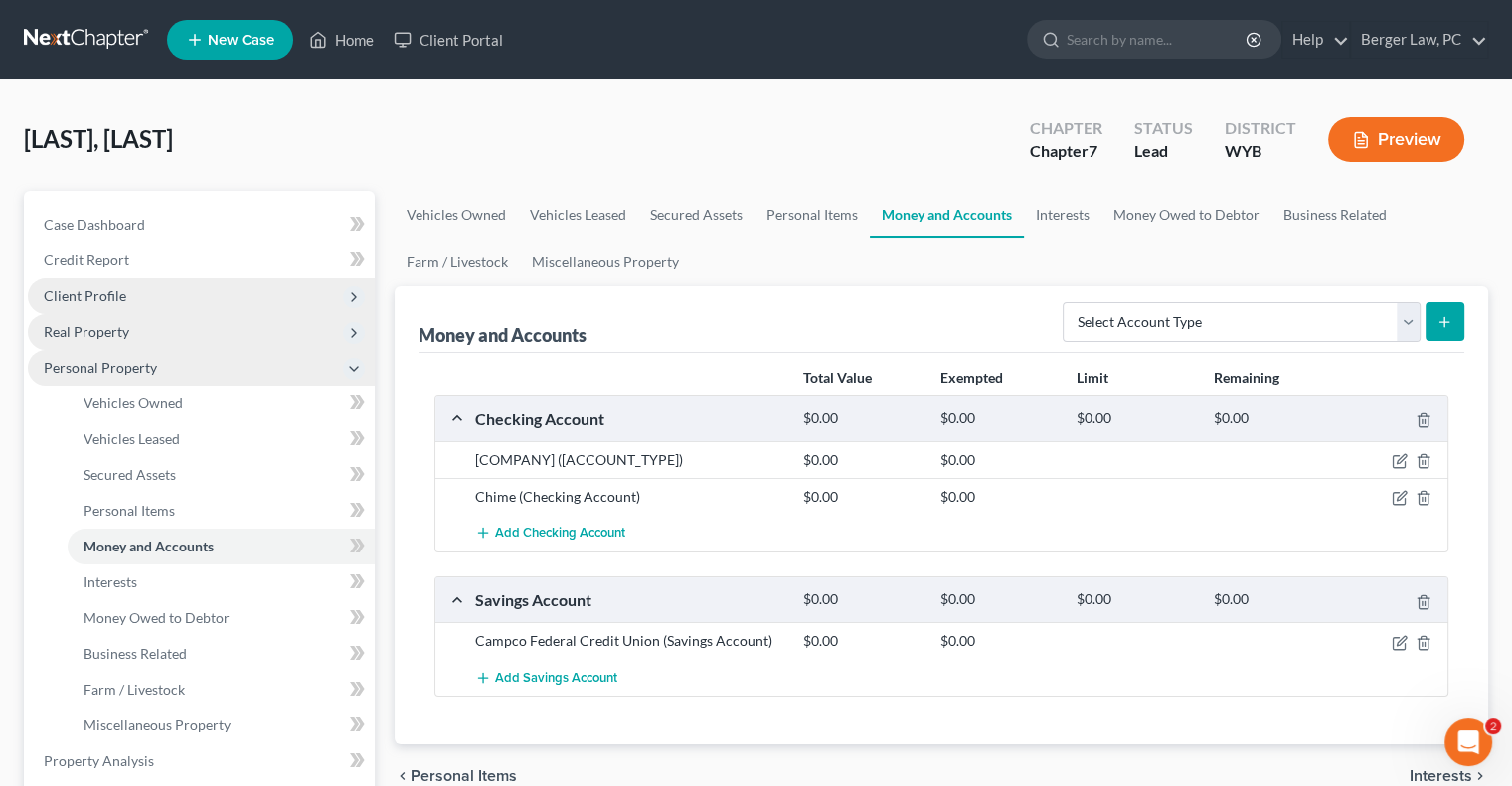 click 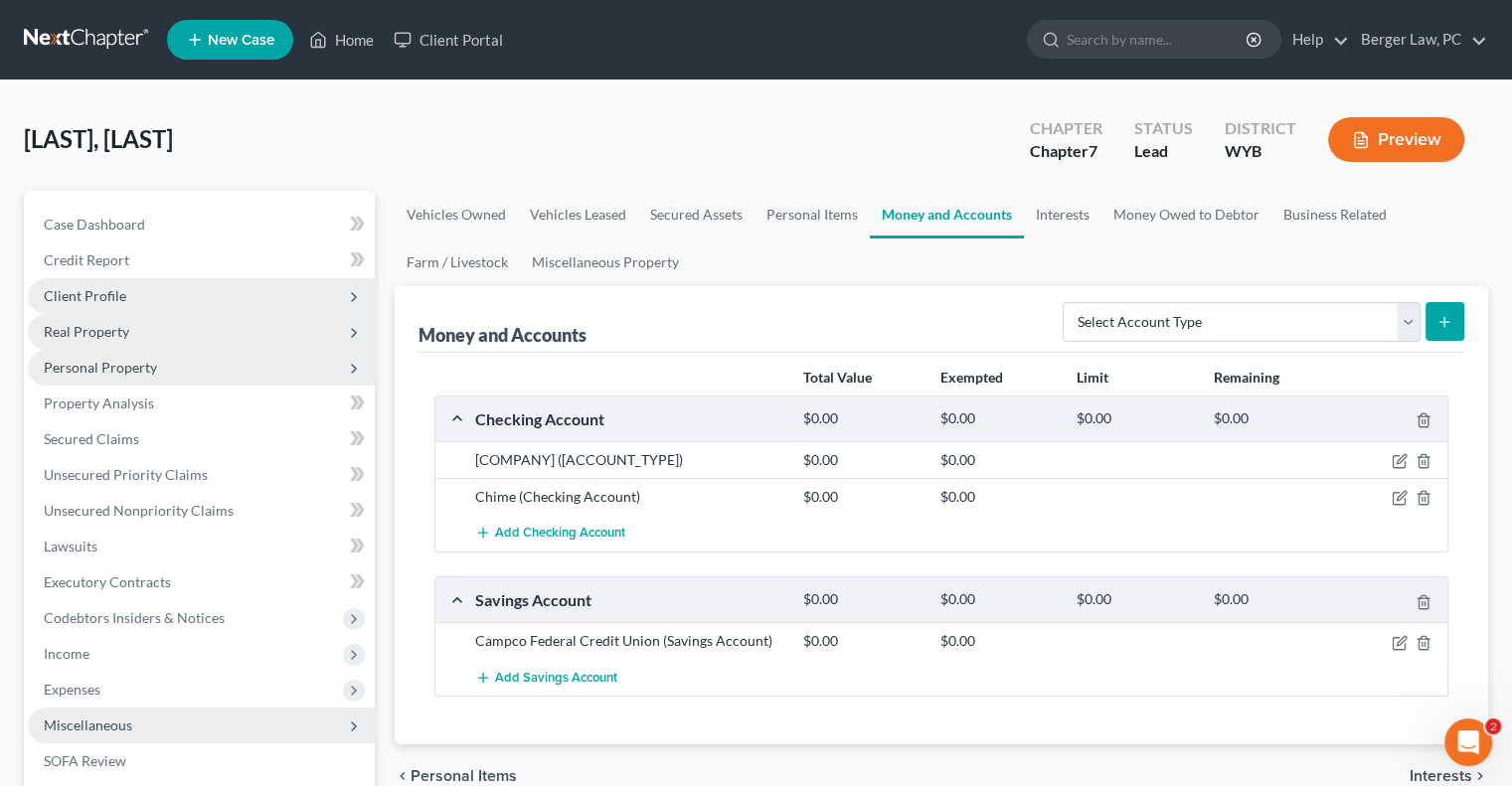 click on "Personal Property" at bounding box center (100, 367) 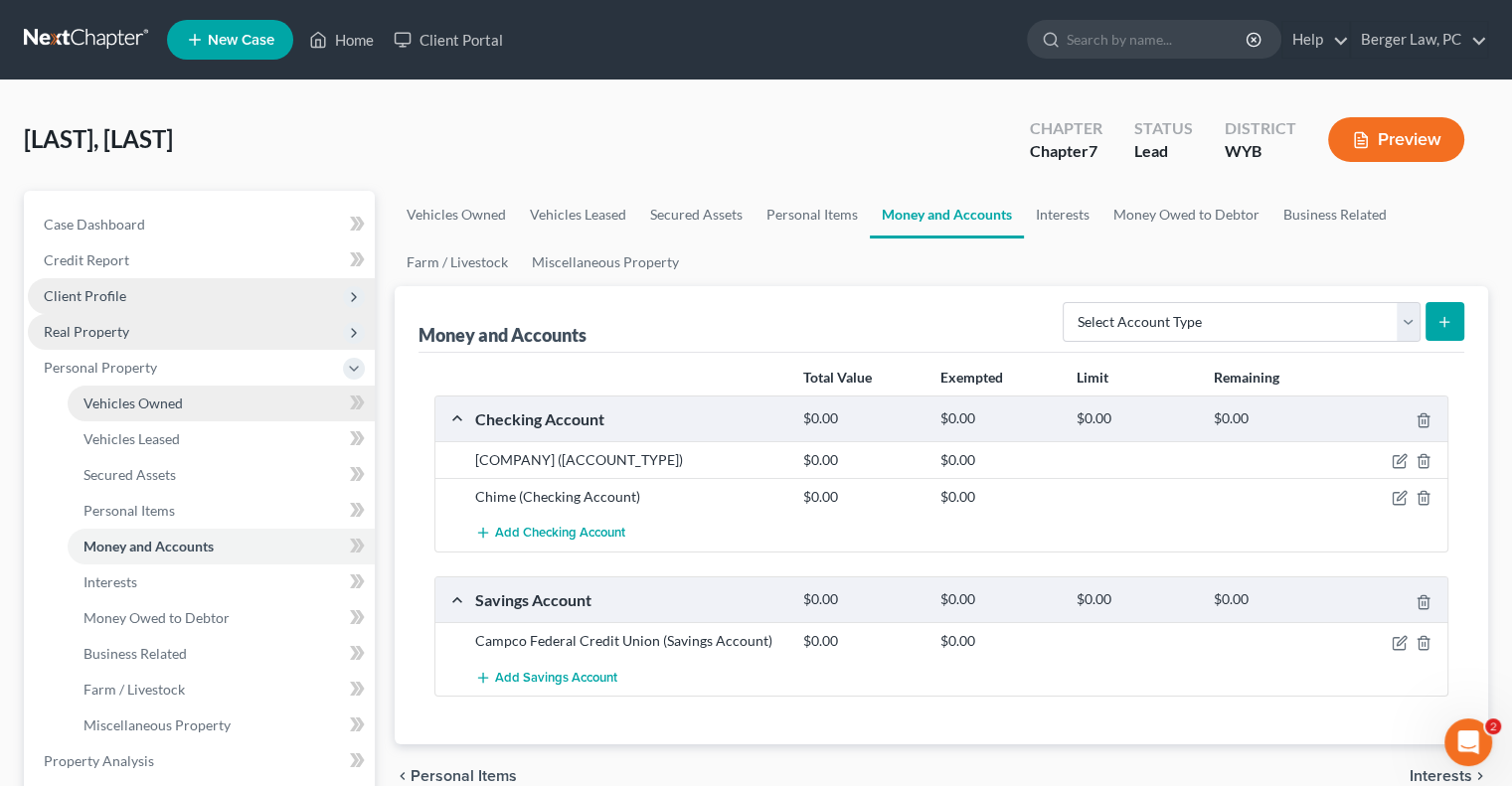 click on "Vehicles Owned" at bounding box center (221, 403) 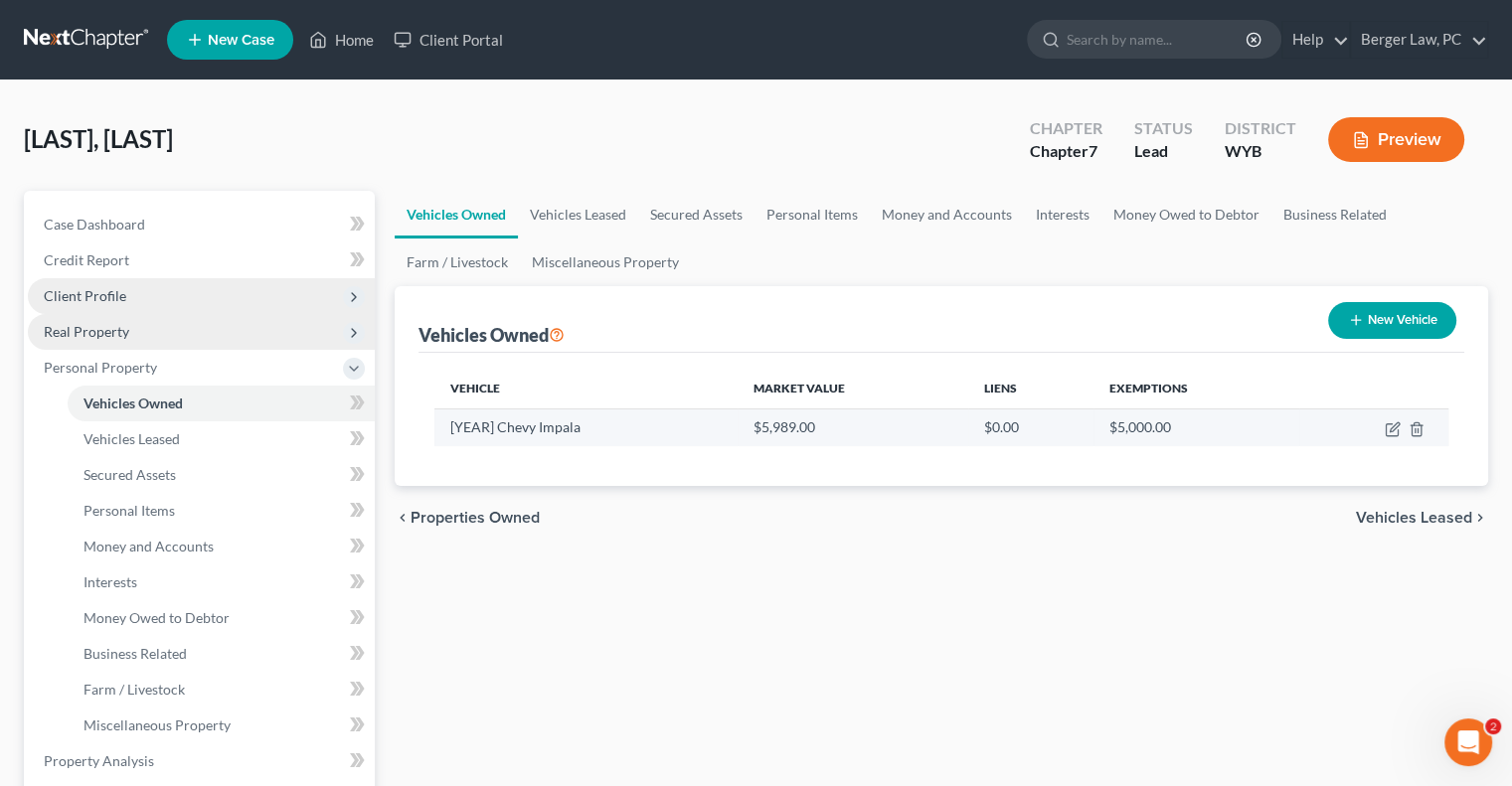 click at bounding box center (1374, 427) 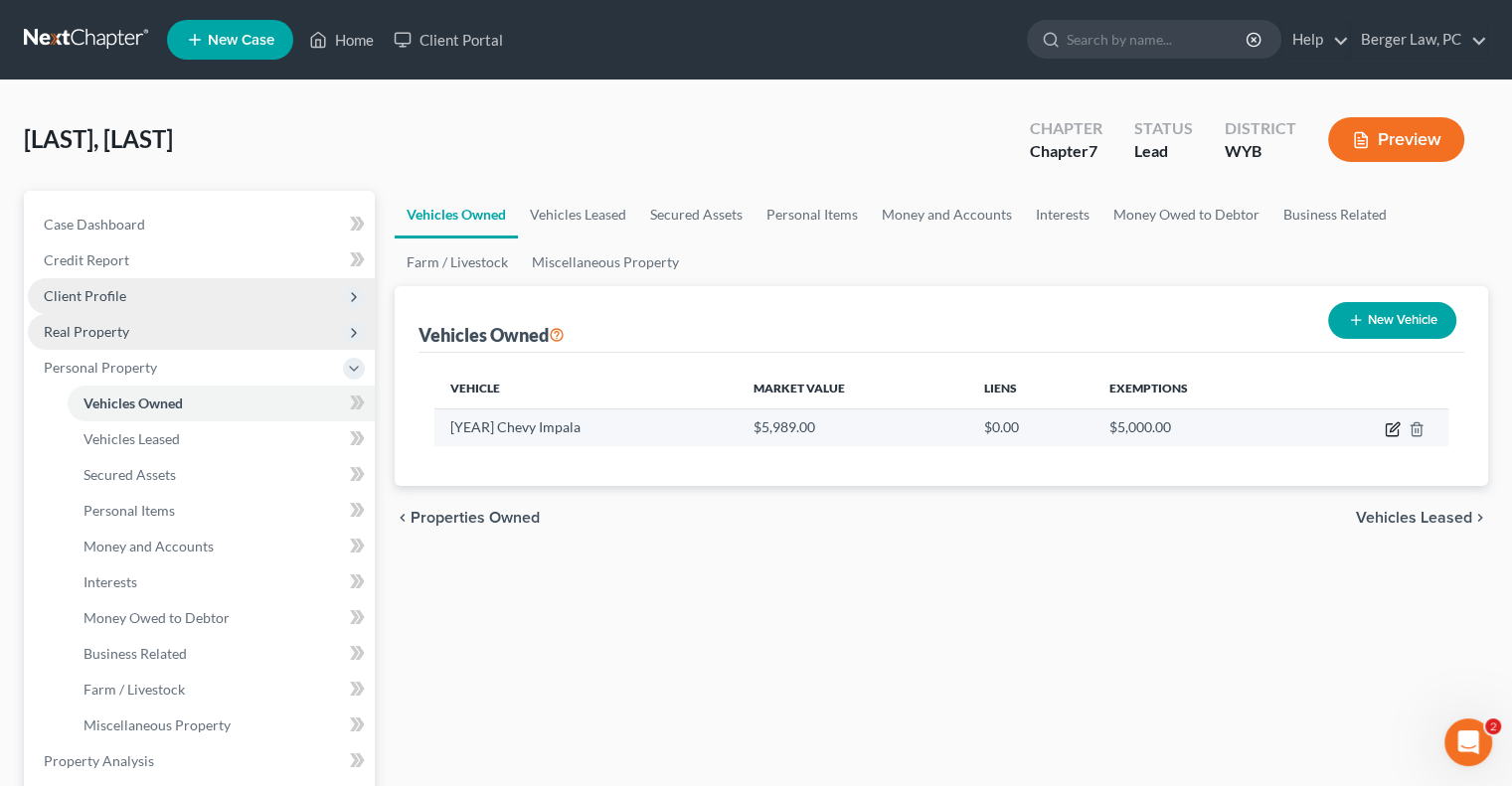 click 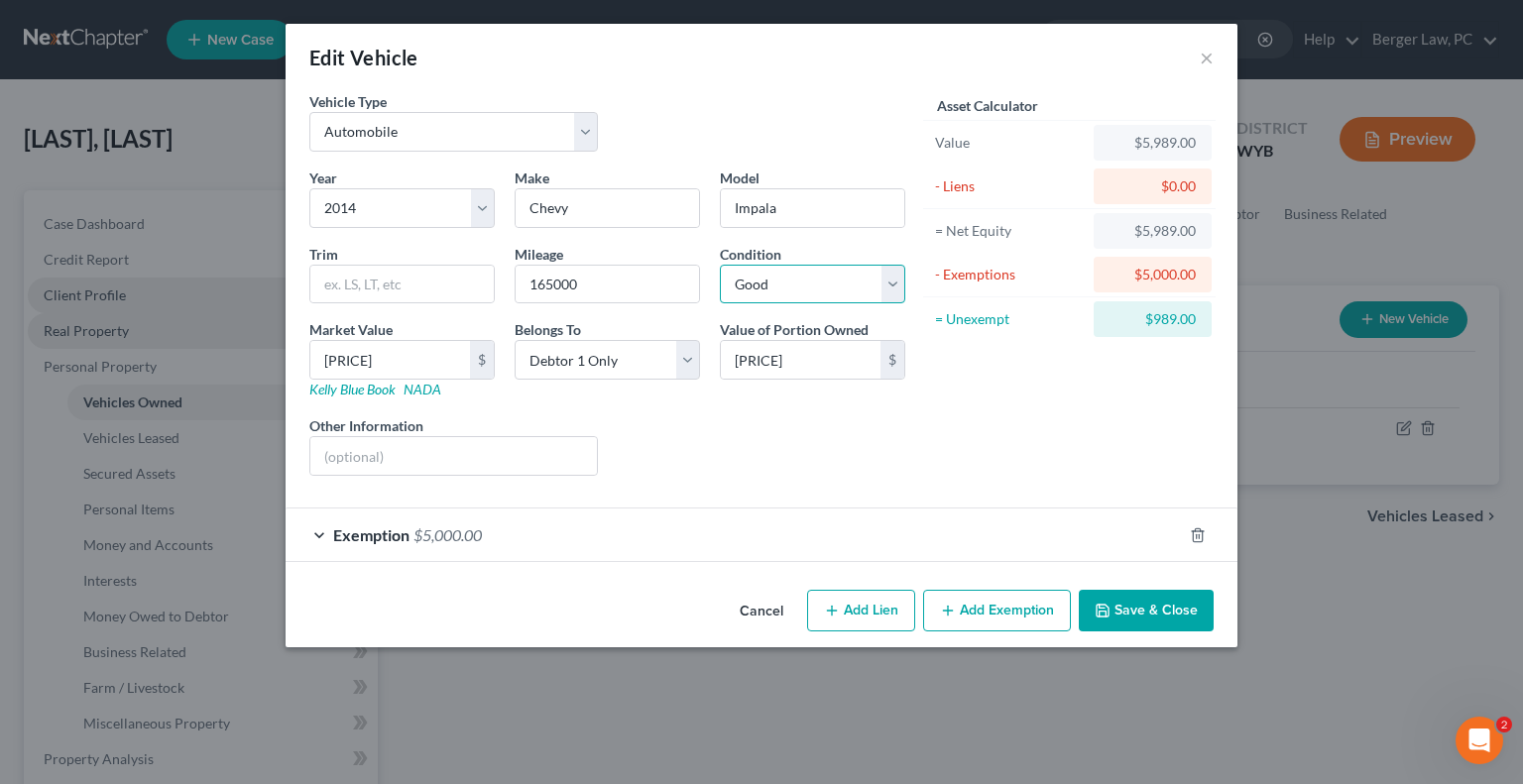 click on "Select Excellent Very Good Good Fair Poor" at bounding box center (812, 284) 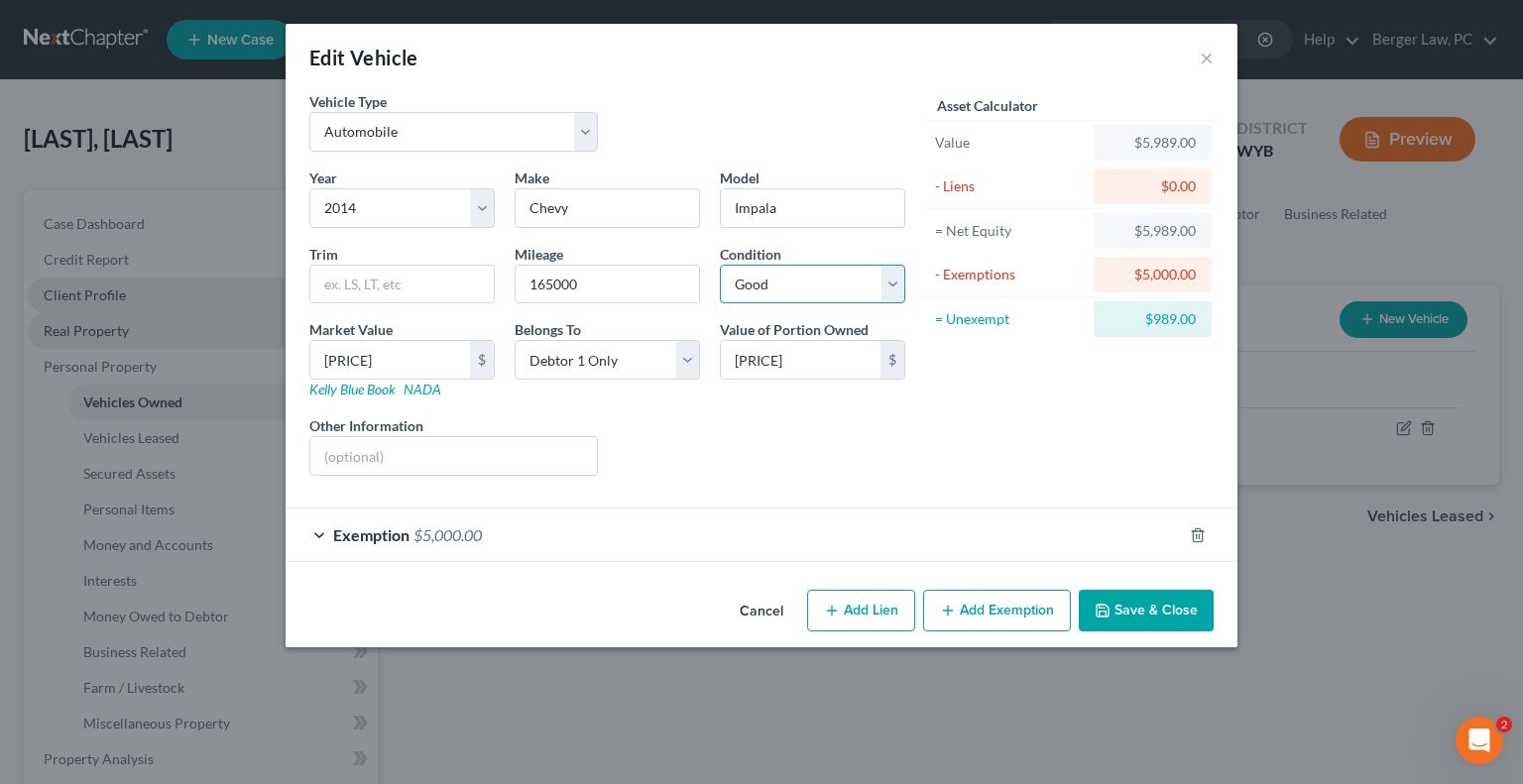 select on "4" 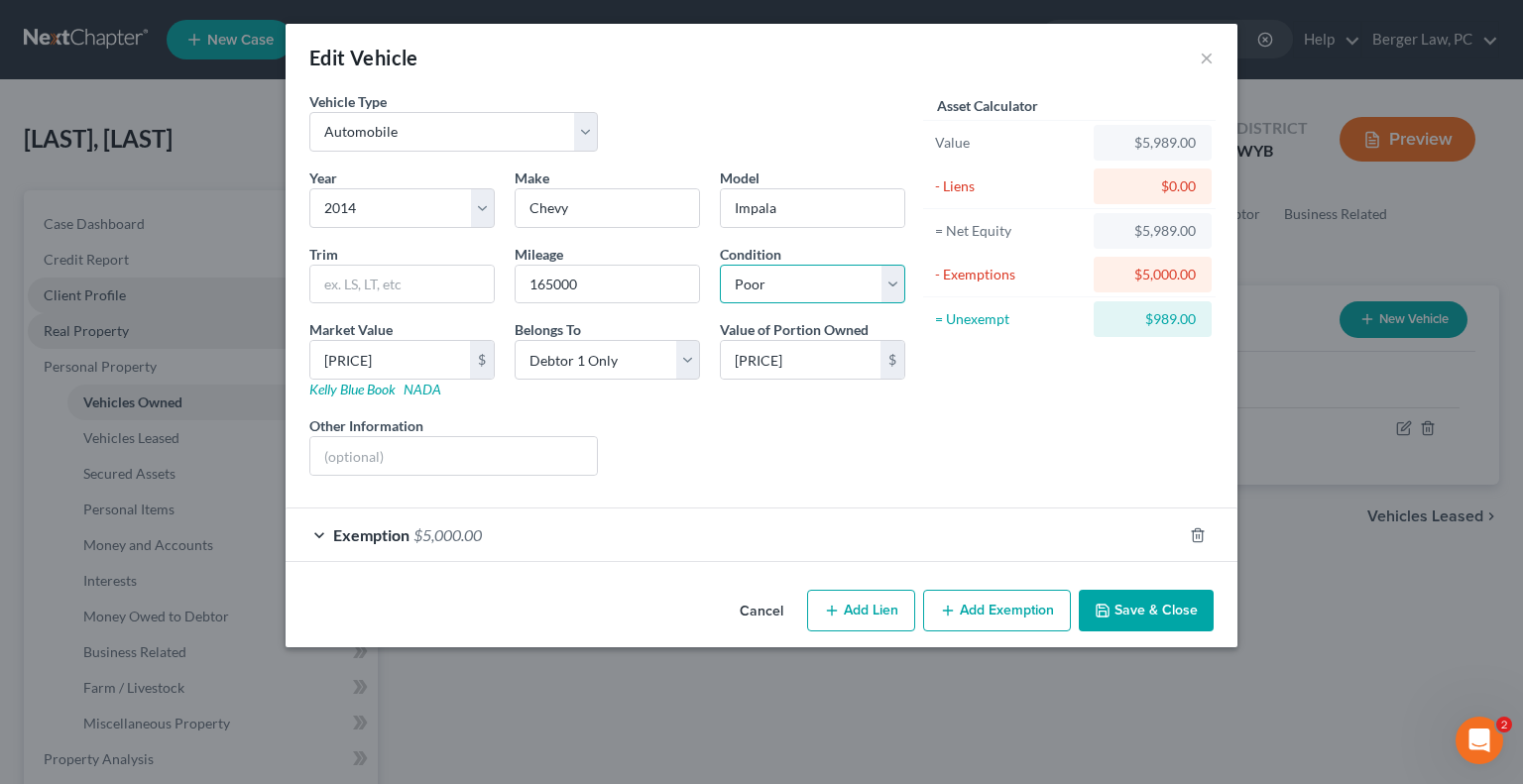 click on "Select Excellent Very Good Good Fair Poor" at bounding box center [812, 284] 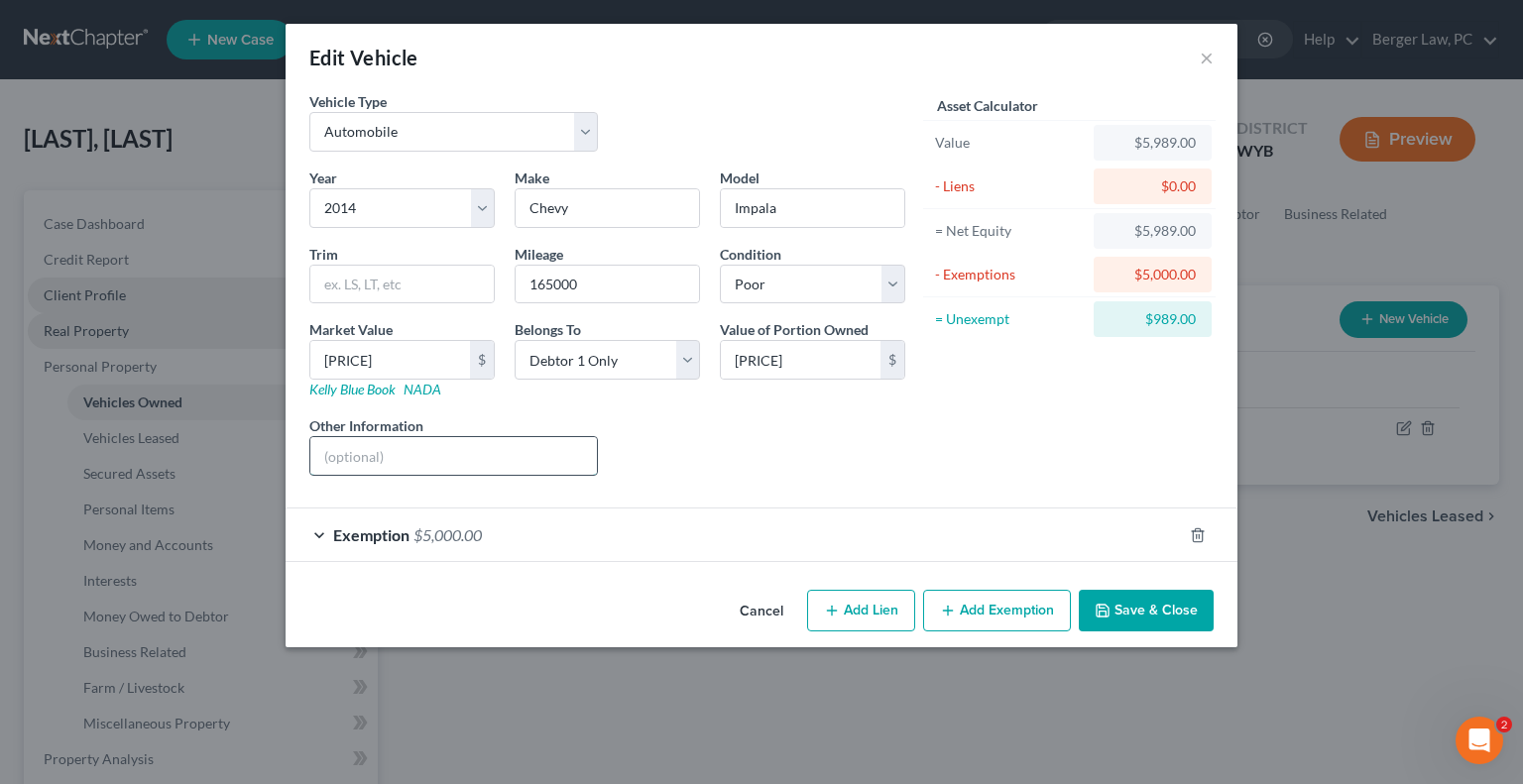 click at bounding box center (453, 456) 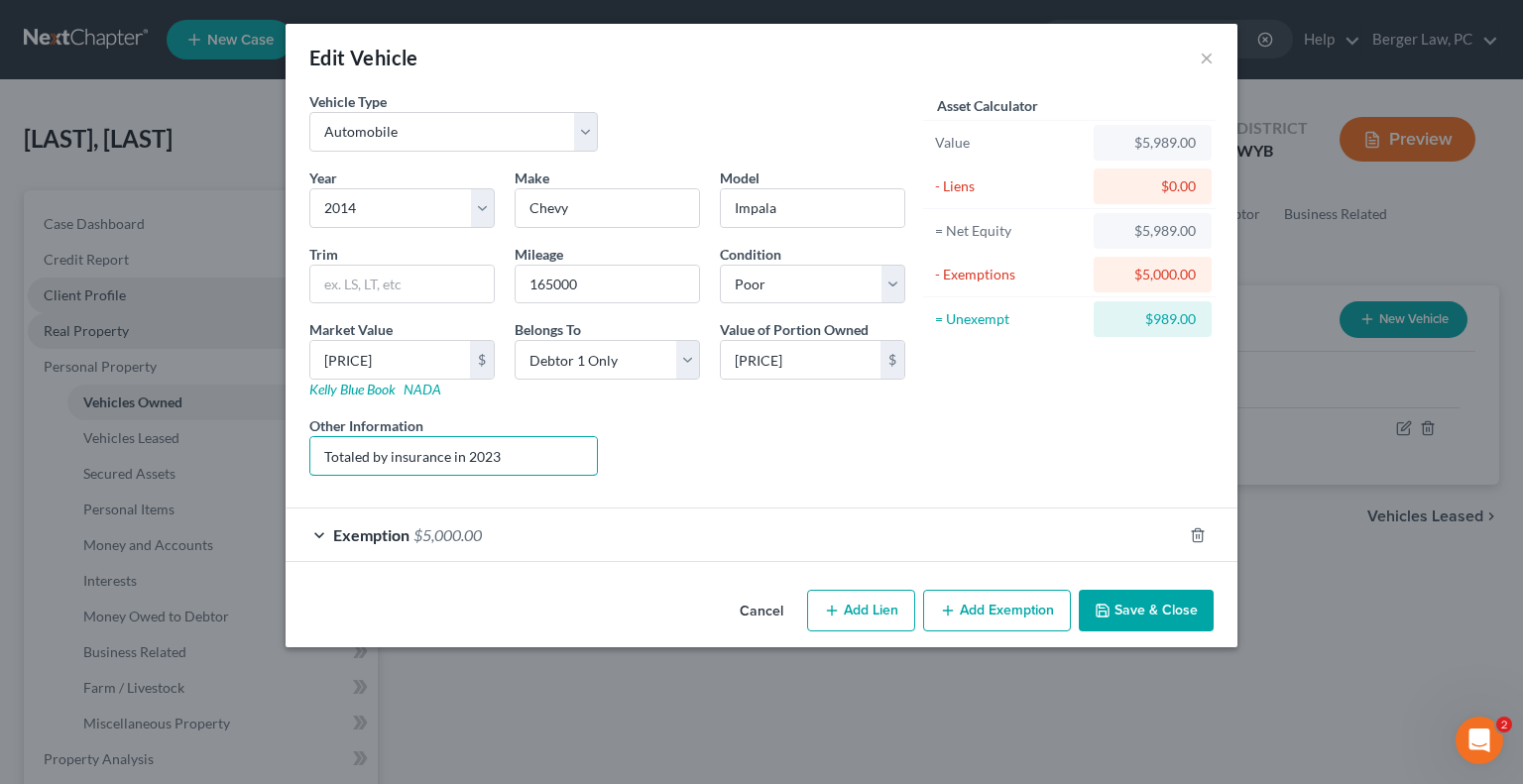 type on "Totaled by insurance in 2023" 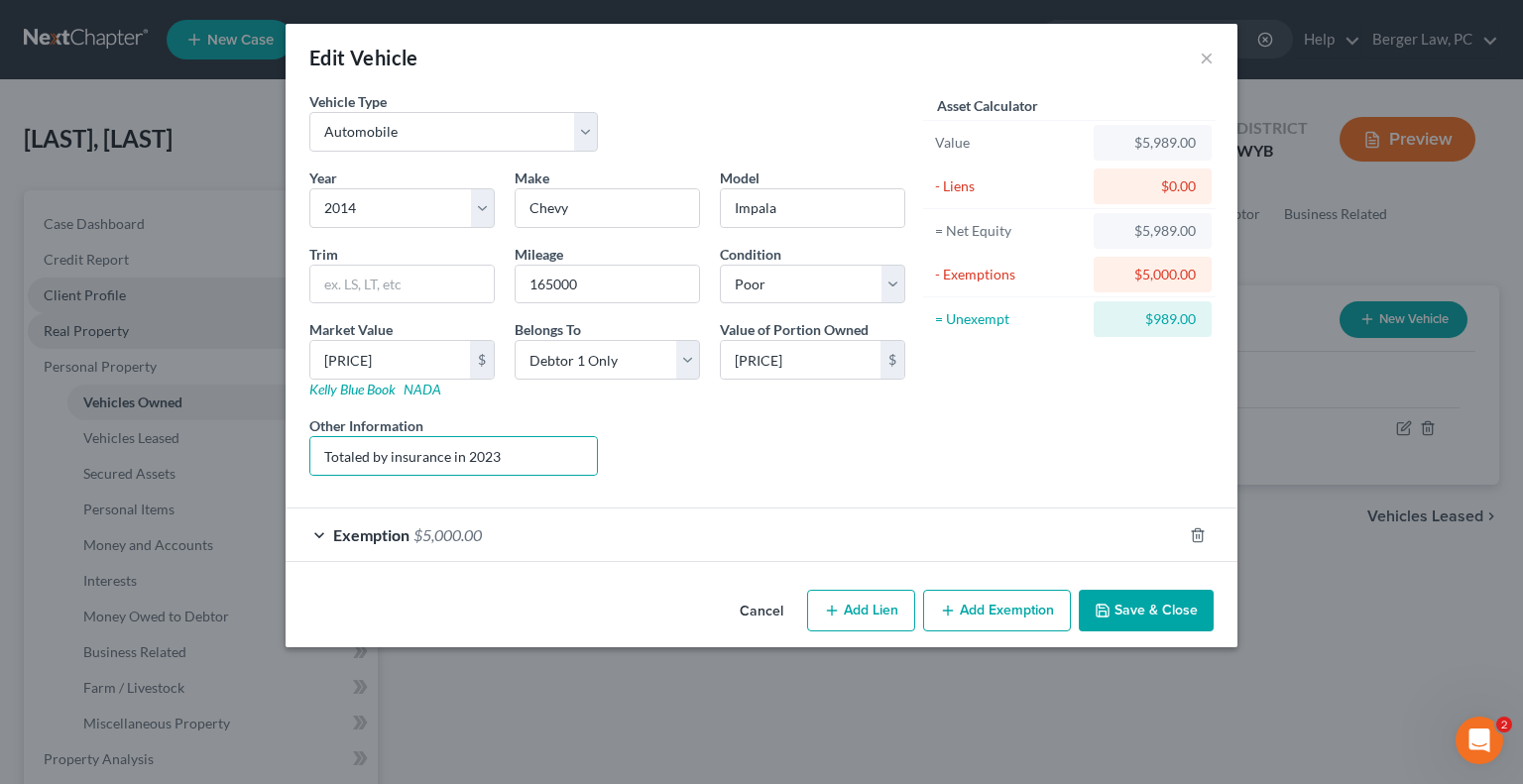 click on "Liens
Select" at bounding box center (762, 445) 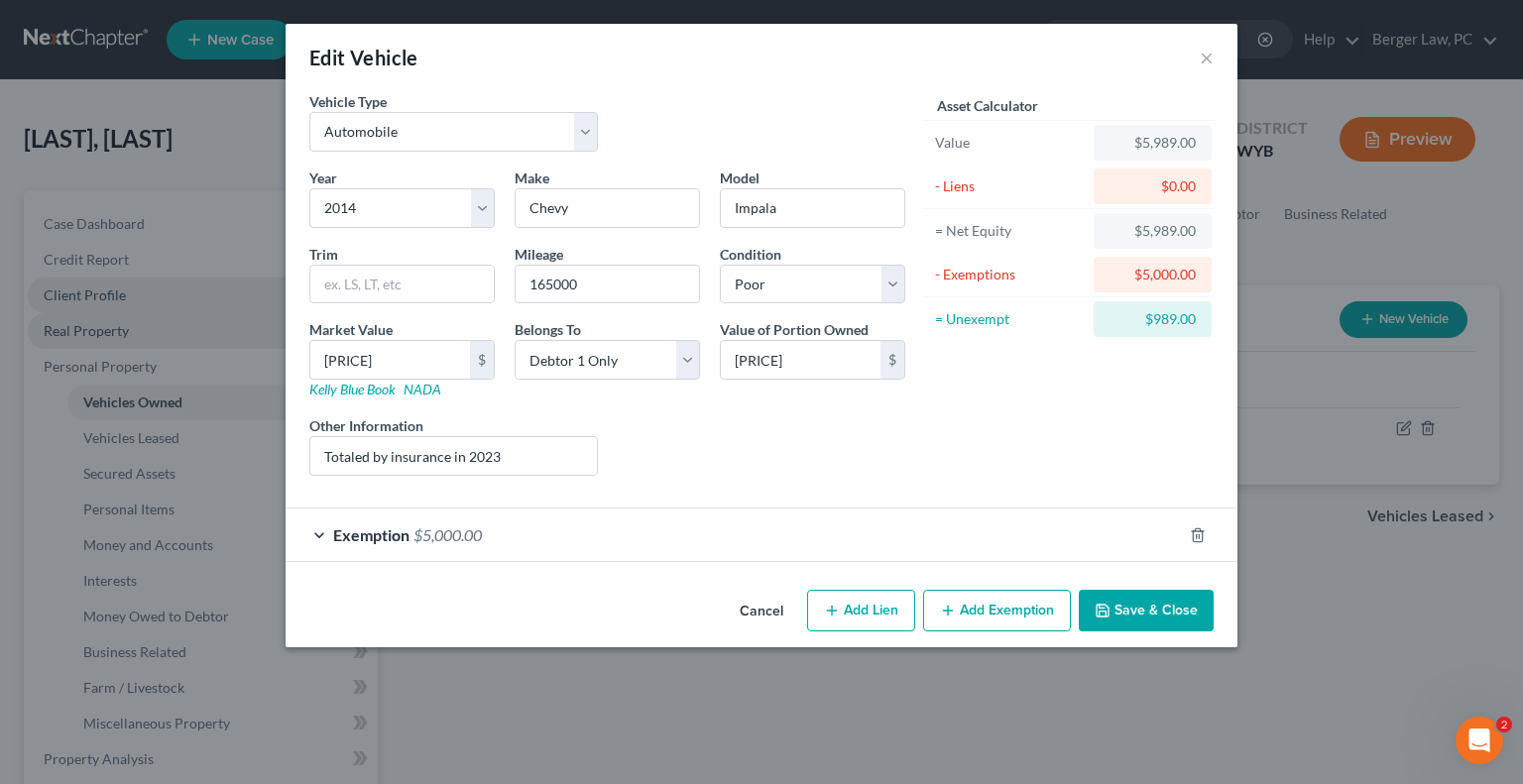 click on "Save & Close" at bounding box center (1146, 611) 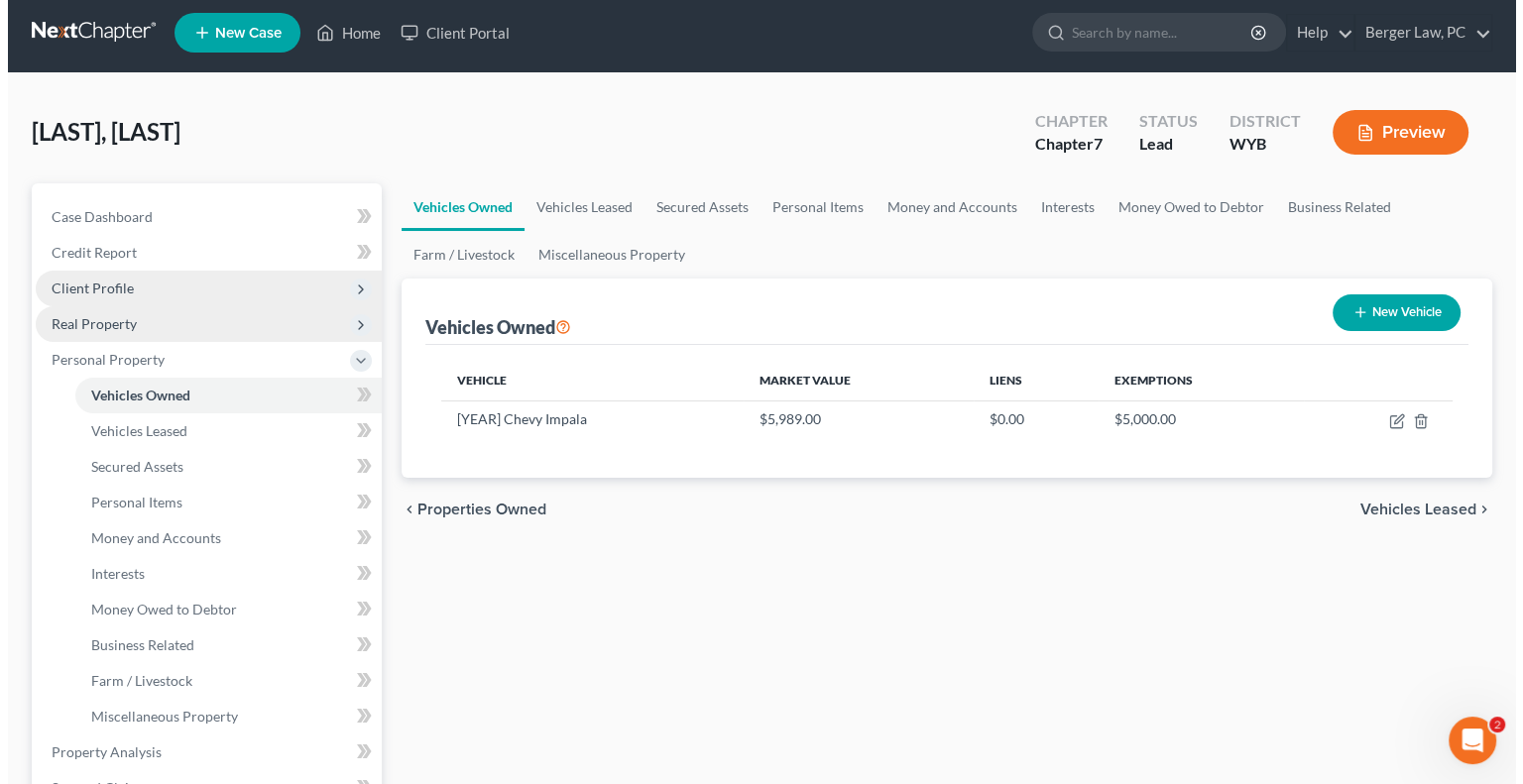 scroll, scrollTop: 0, scrollLeft: 0, axis: both 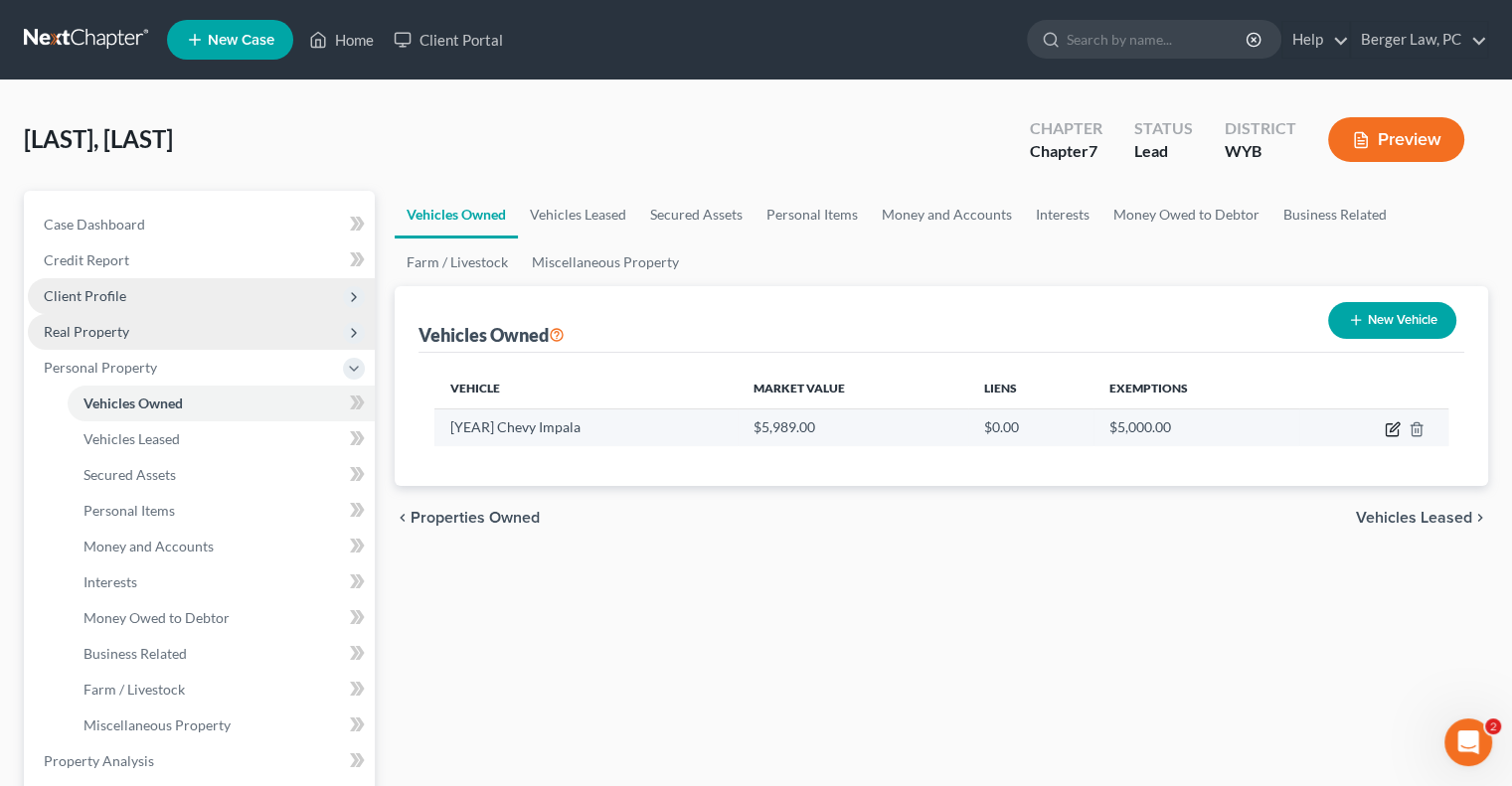 click 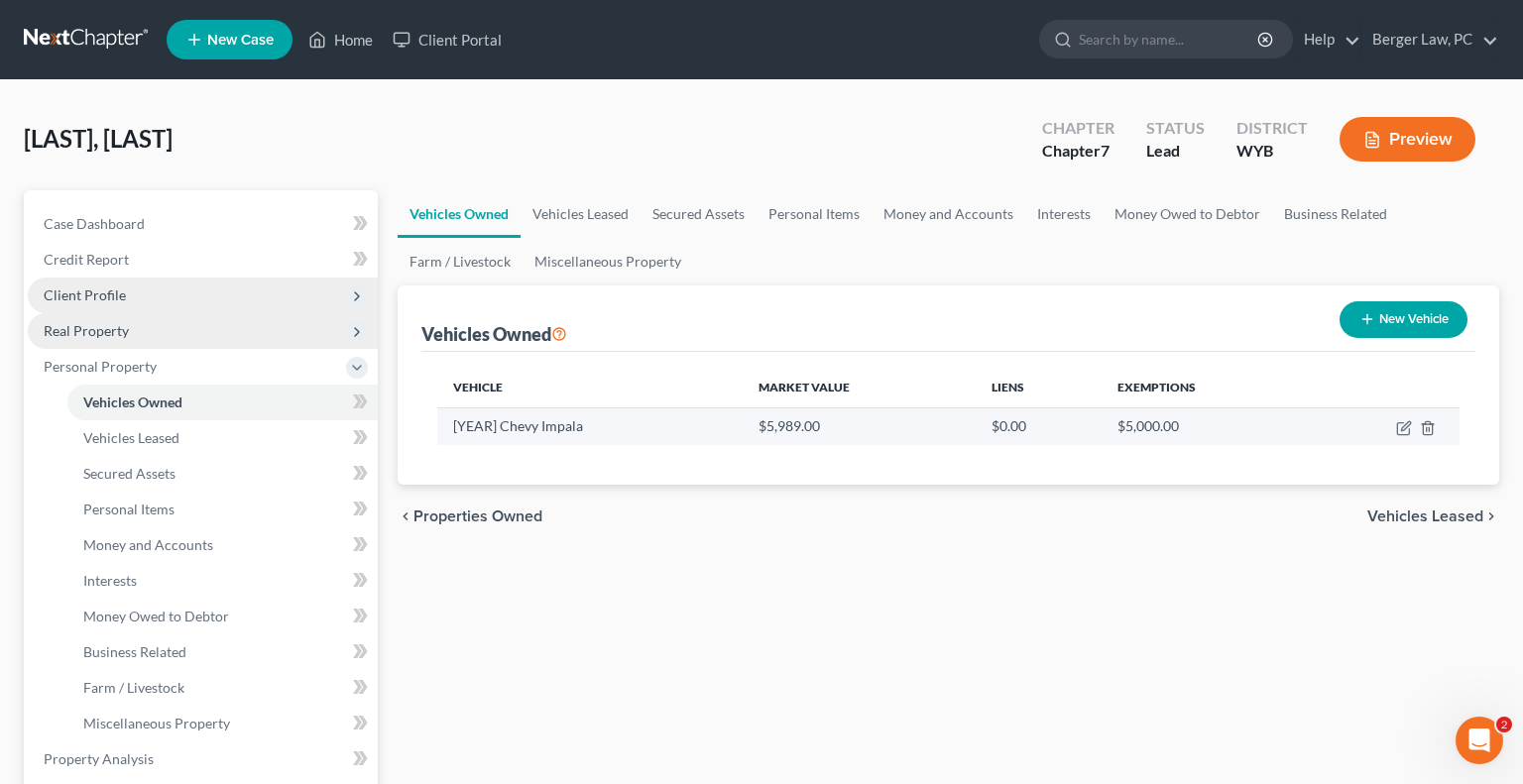 select on "0" 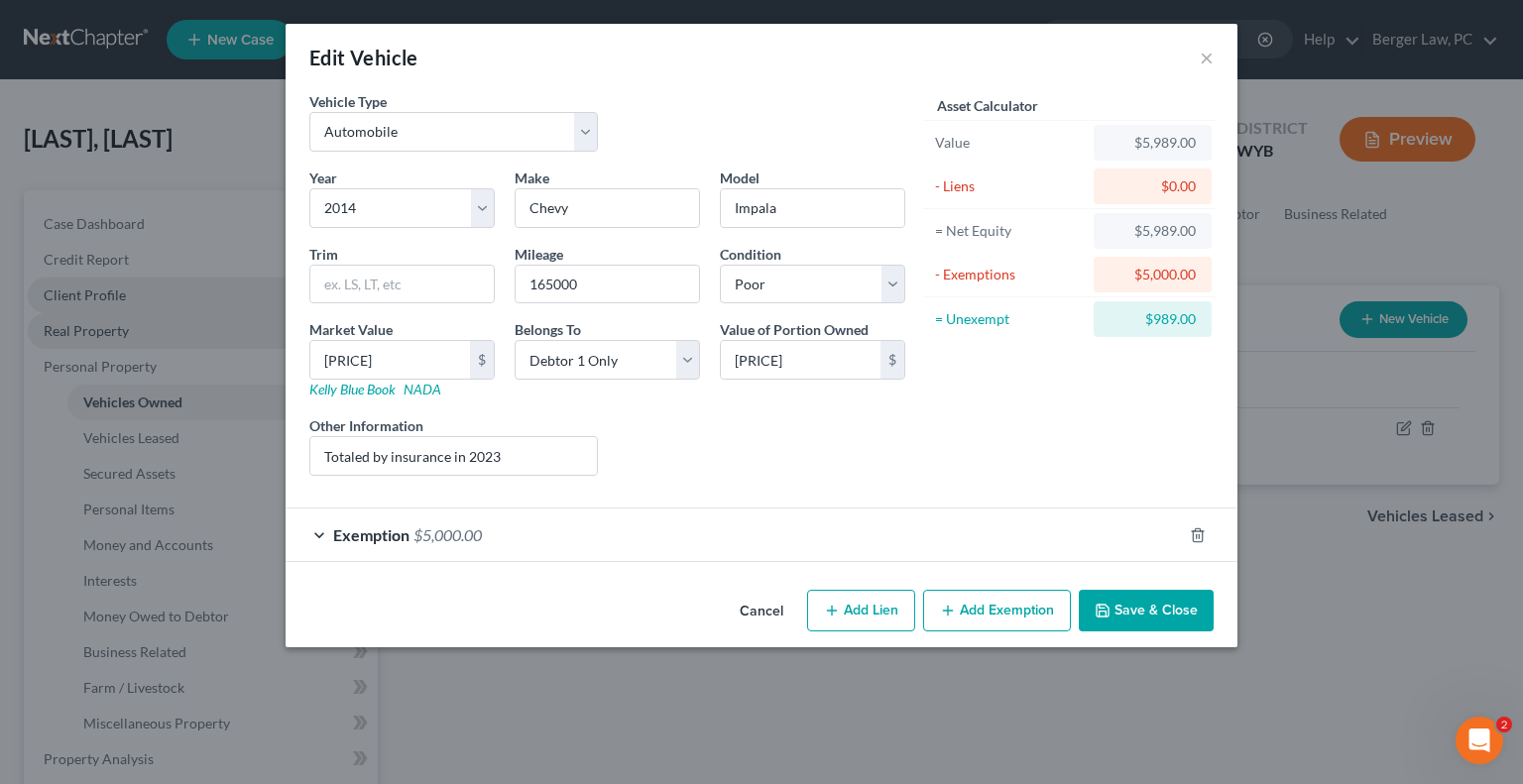 click on "Exemption $5,000.00" at bounding box center (734, 534) 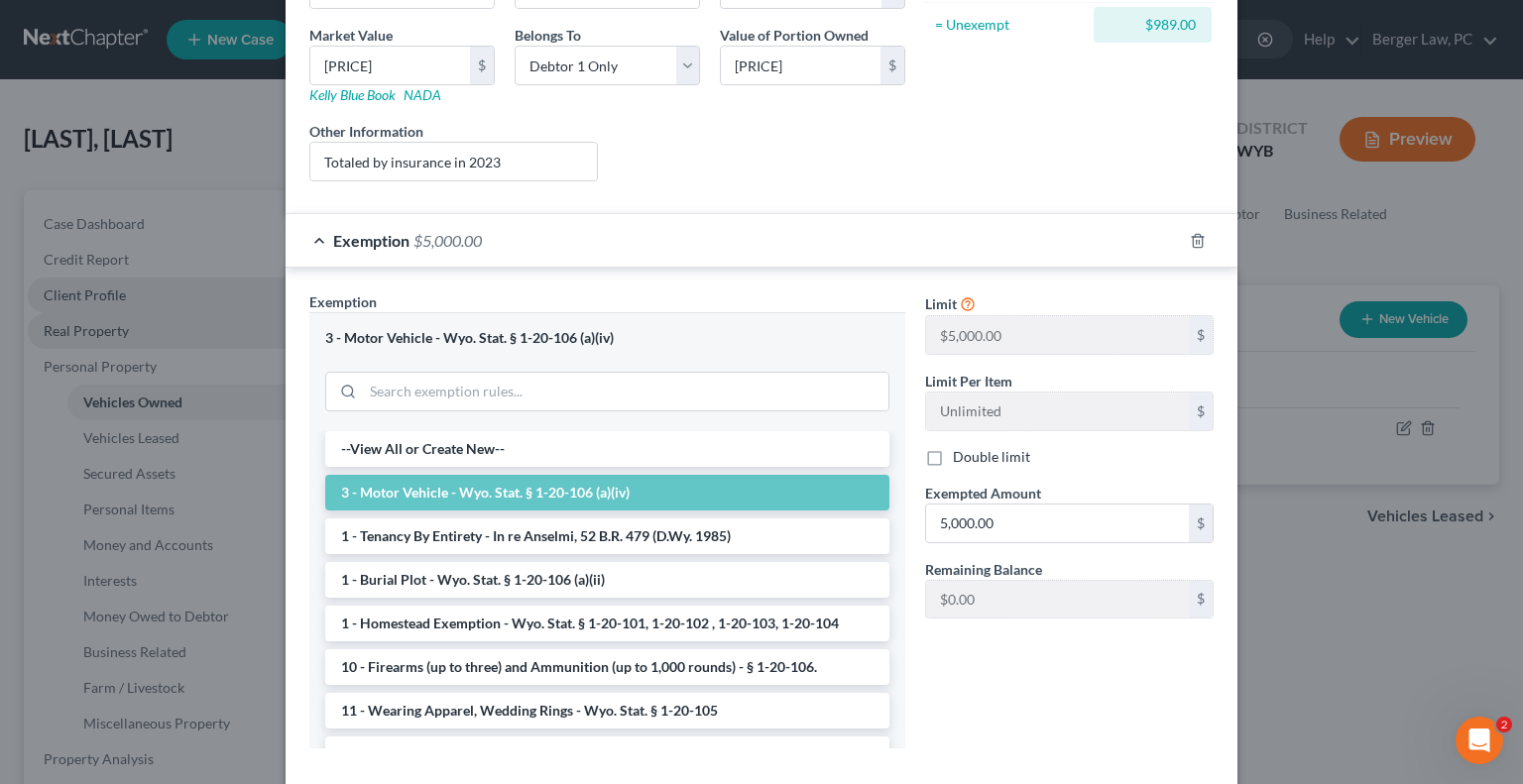 scroll, scrollTop: 396, scrollLeft: 0, axis: vertical 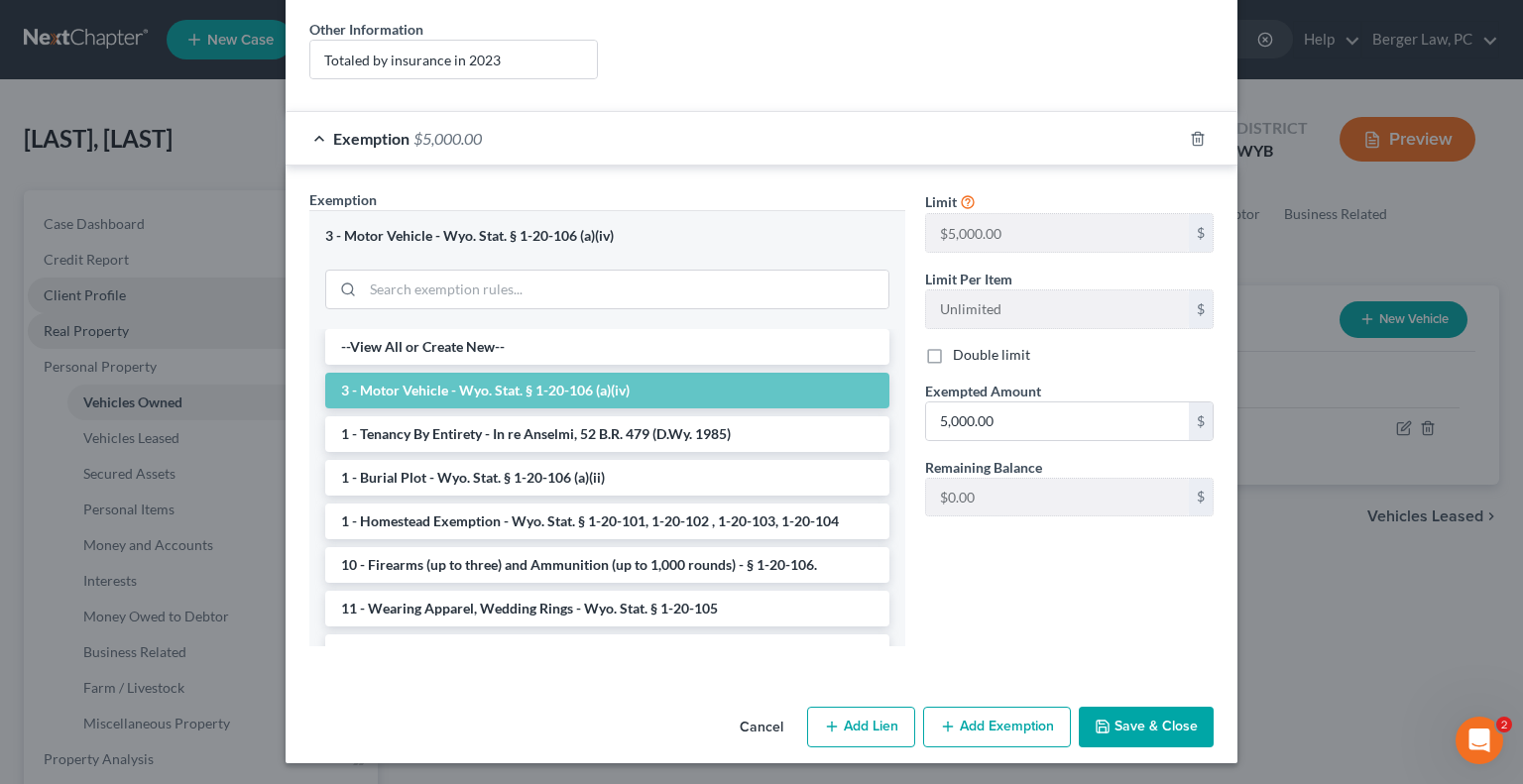 click on "Exemption $5,000.00" at bounding box center (734, 138) 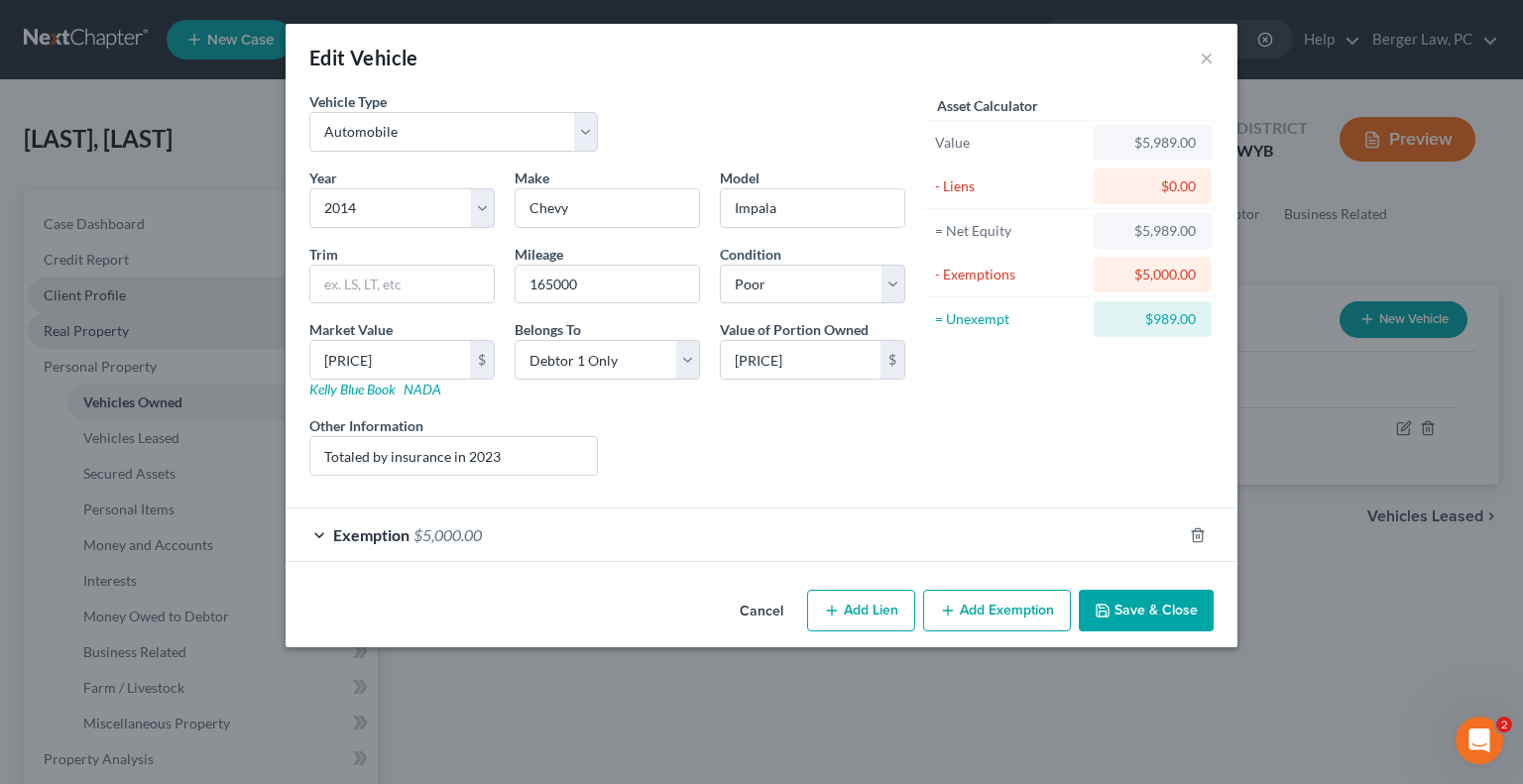 scroll, scrollTop: 0, scrollLeft: 0, axis: both 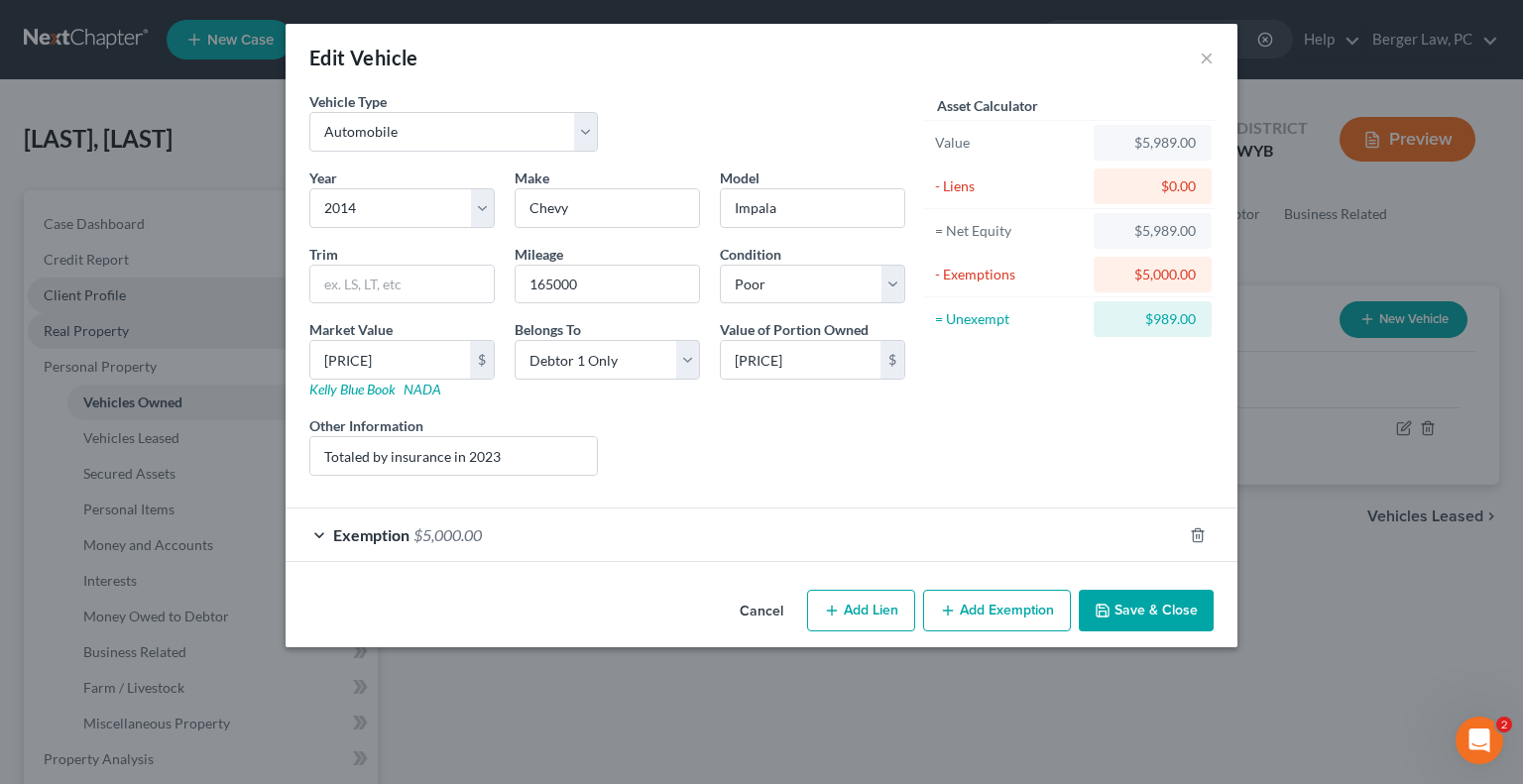 click on "Save & Close" at bounding box center (1146, 611) 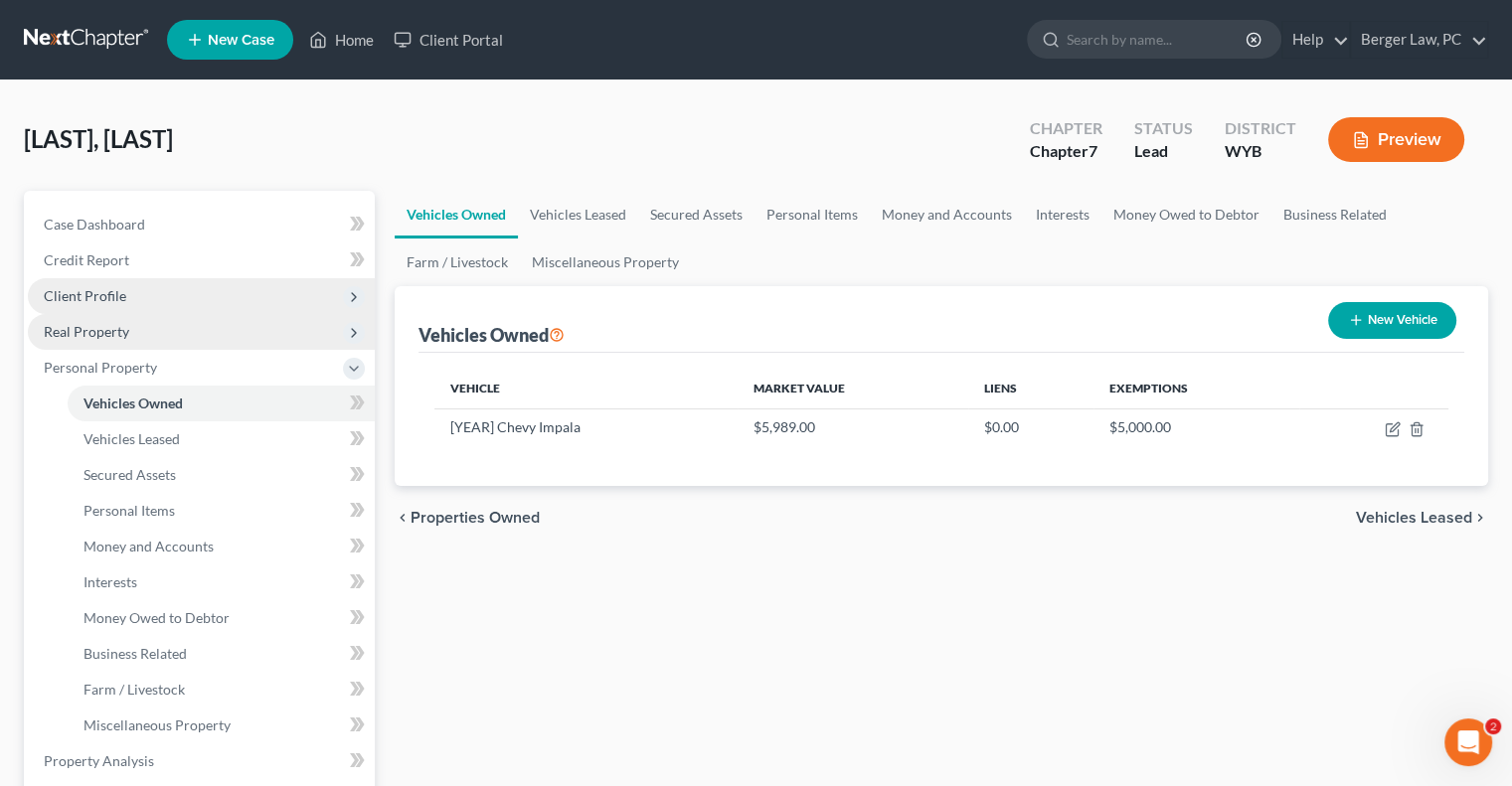 click on "Vehicles Owned
Vehicles Leased
Secured Assets
Personal Items
Money and Accounts
Interests
Money Owed to Debtor
Business Related
Farm / Livestock
Miscellaneous Property
Vehicles Owned  New Vehicle
Vehicle Market Value Liens Exemptions 2014 Chevy Impala $[AMOUNT] $[AMOUNT] $[AMOUNT]
chevron_left
Properties Owned
Vehicles Leased
chevron_right" at bounding box center (941, 764) 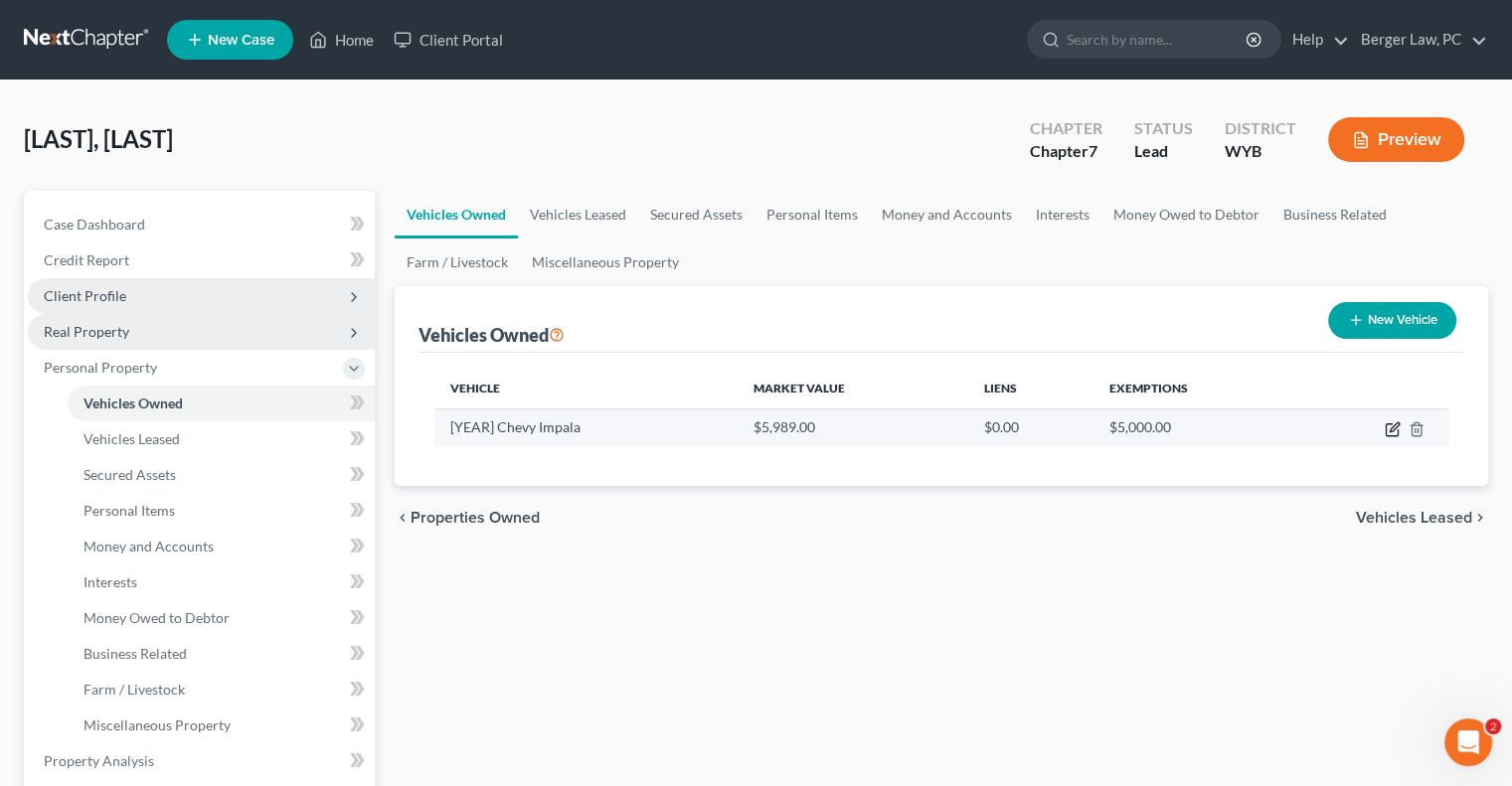 click 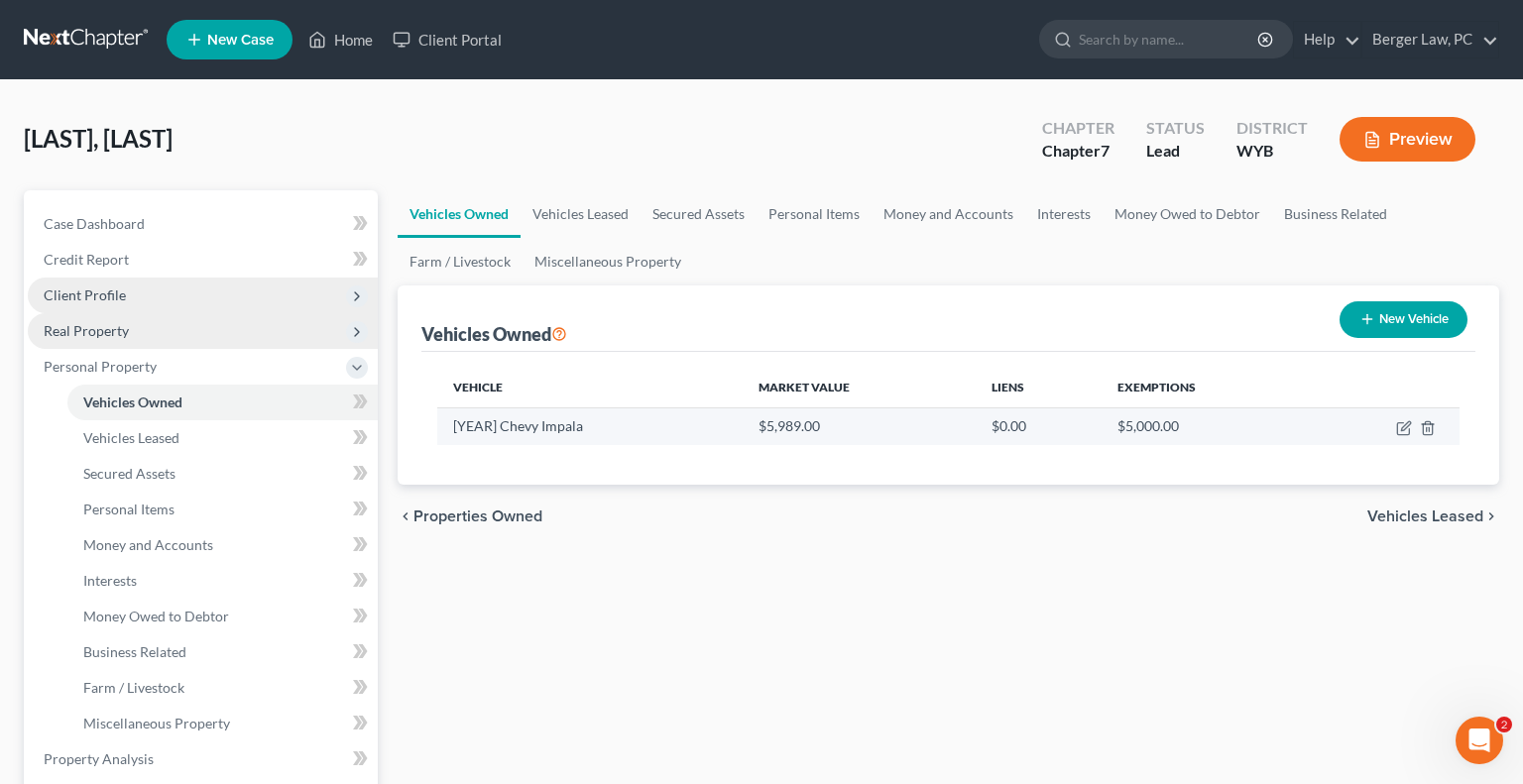 select on "0" 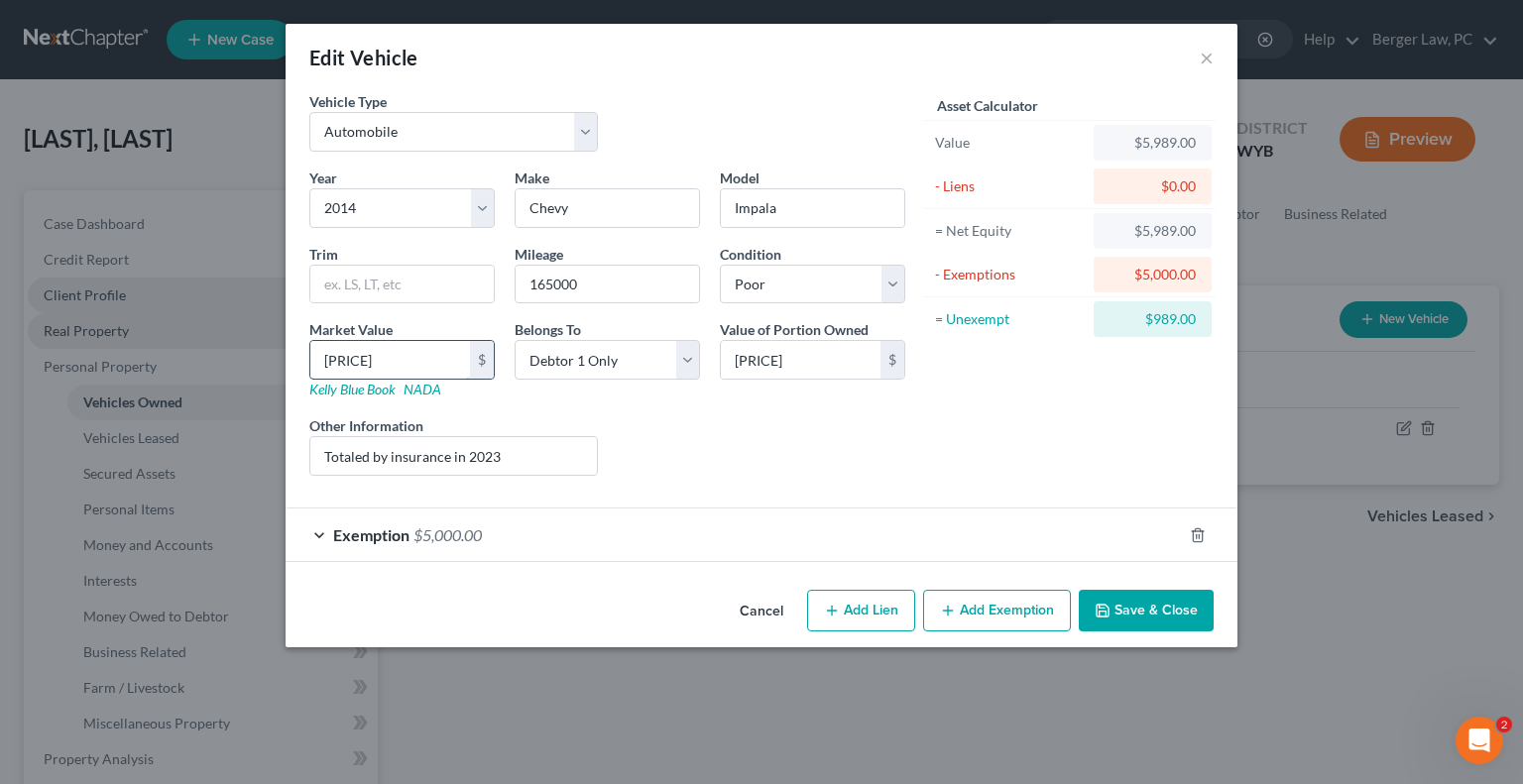 click on "[PRICE]" at bounding box center [390, 360] 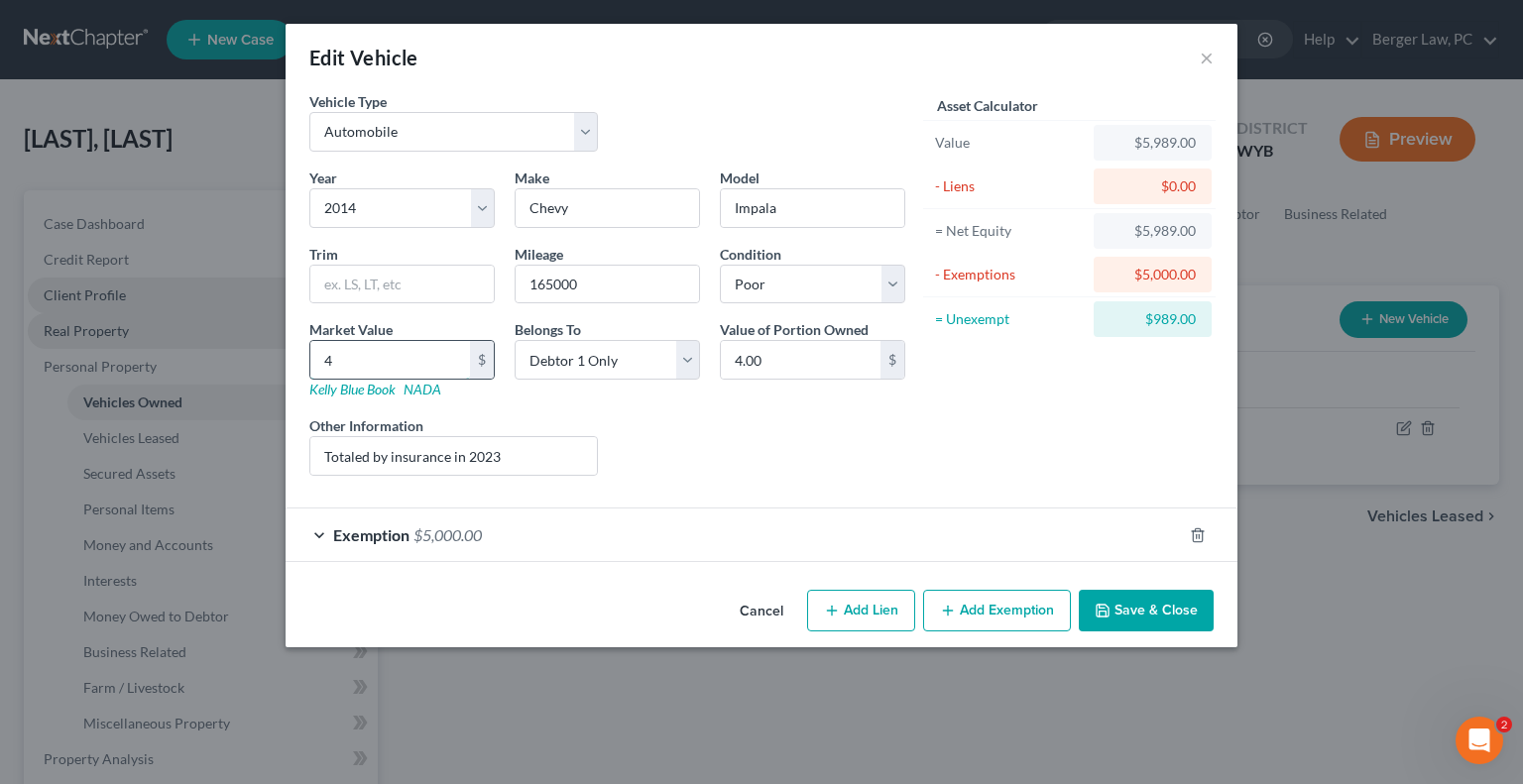 type on "45" 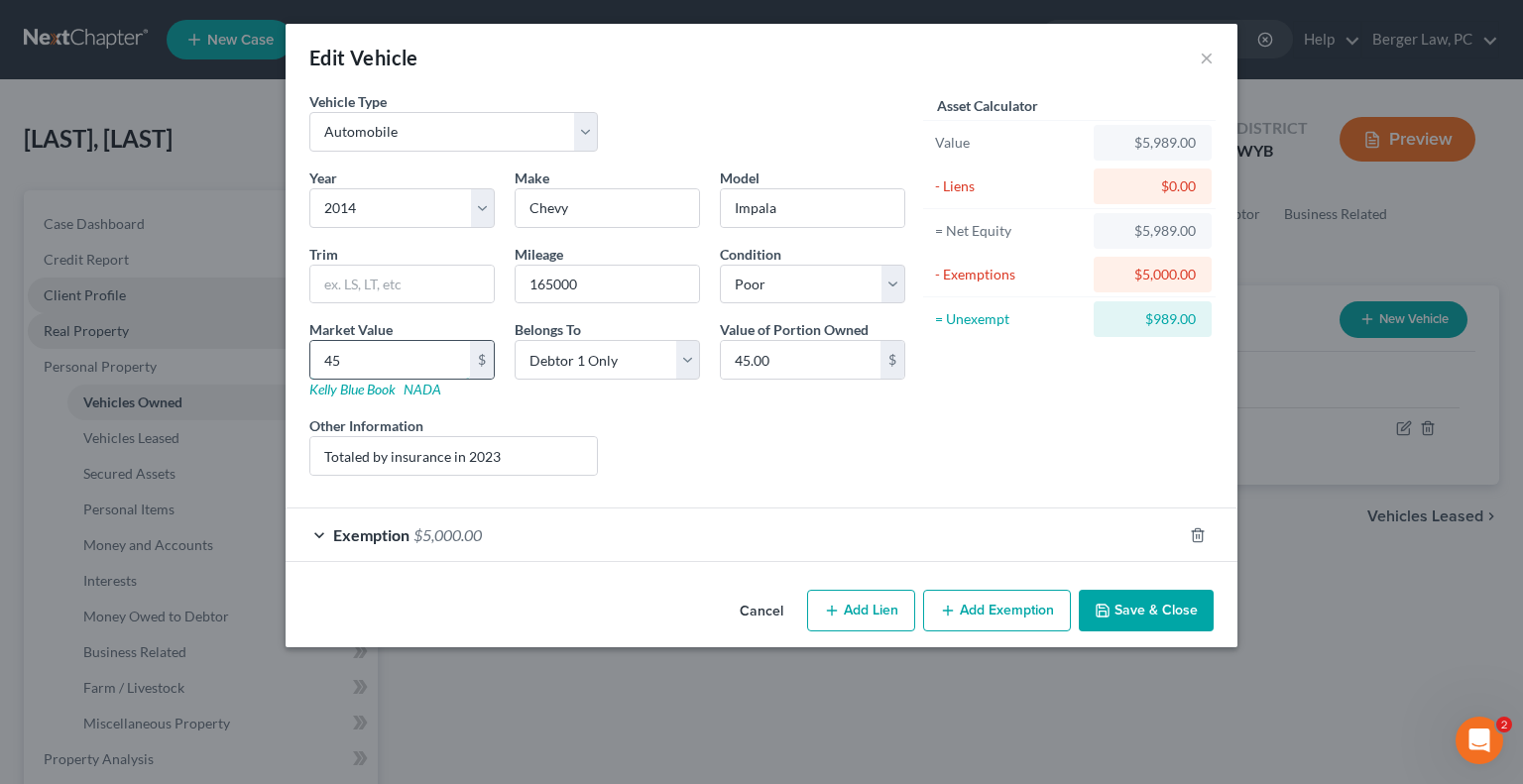 type on "450" 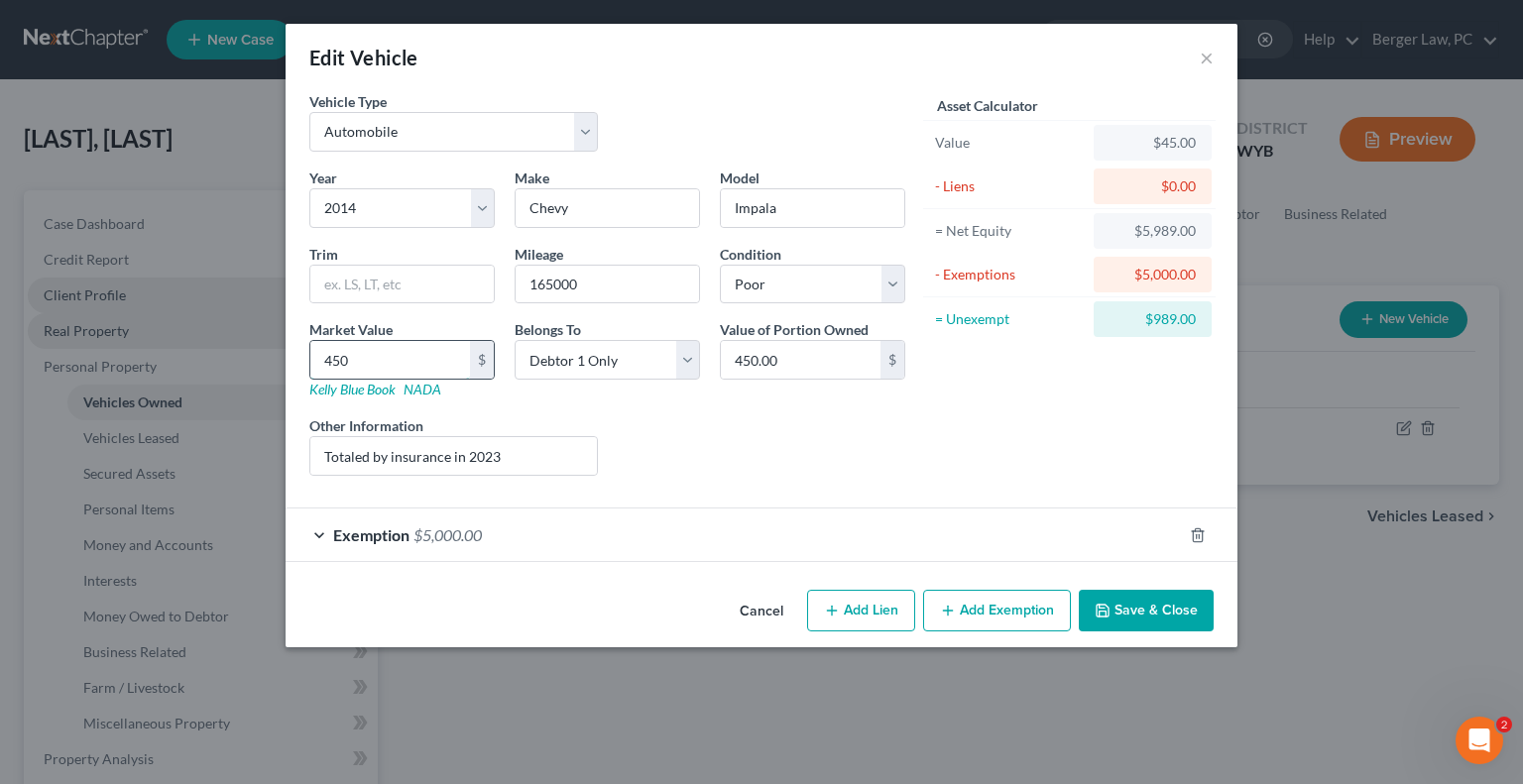 type on "4500" 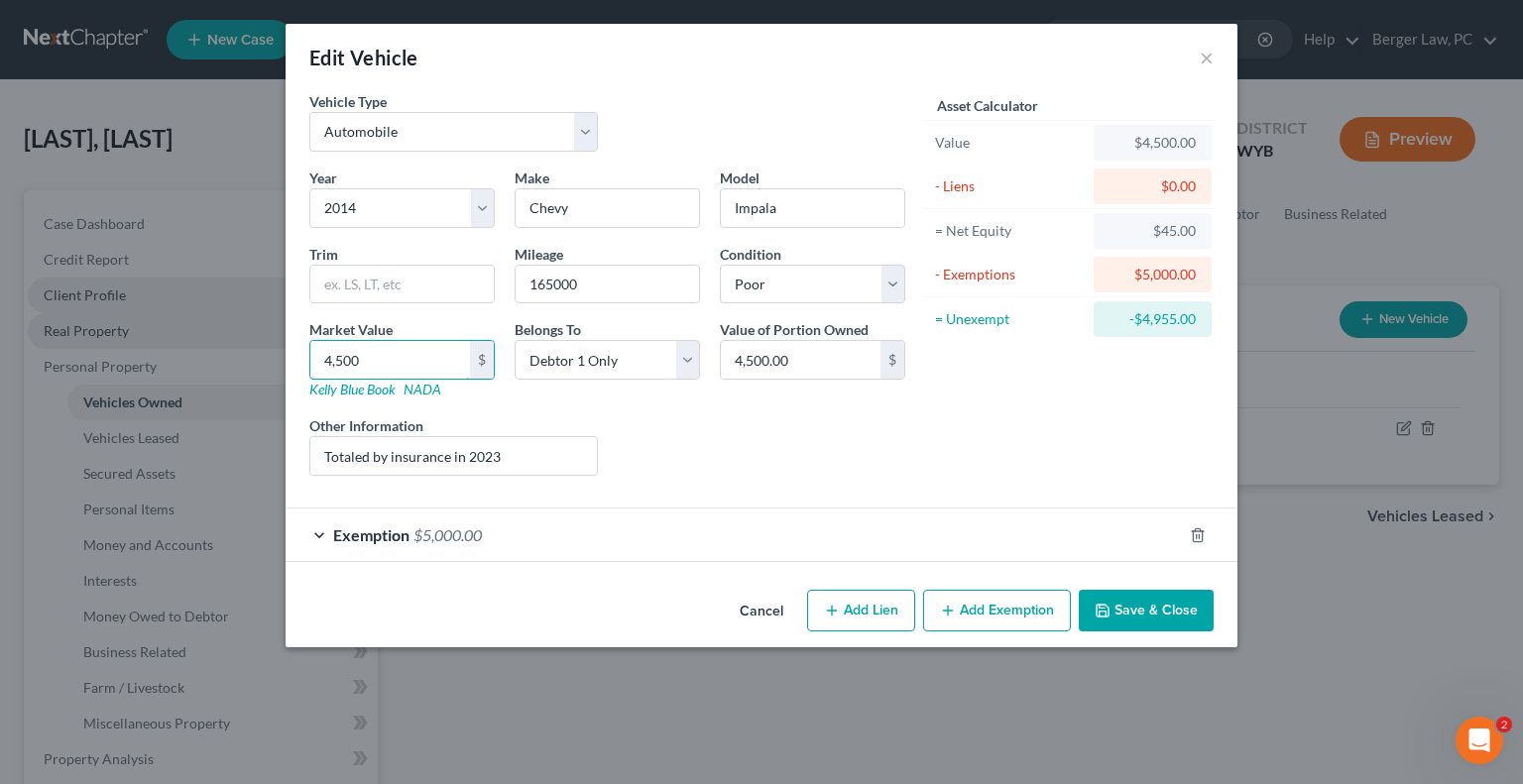 type on "4,500" 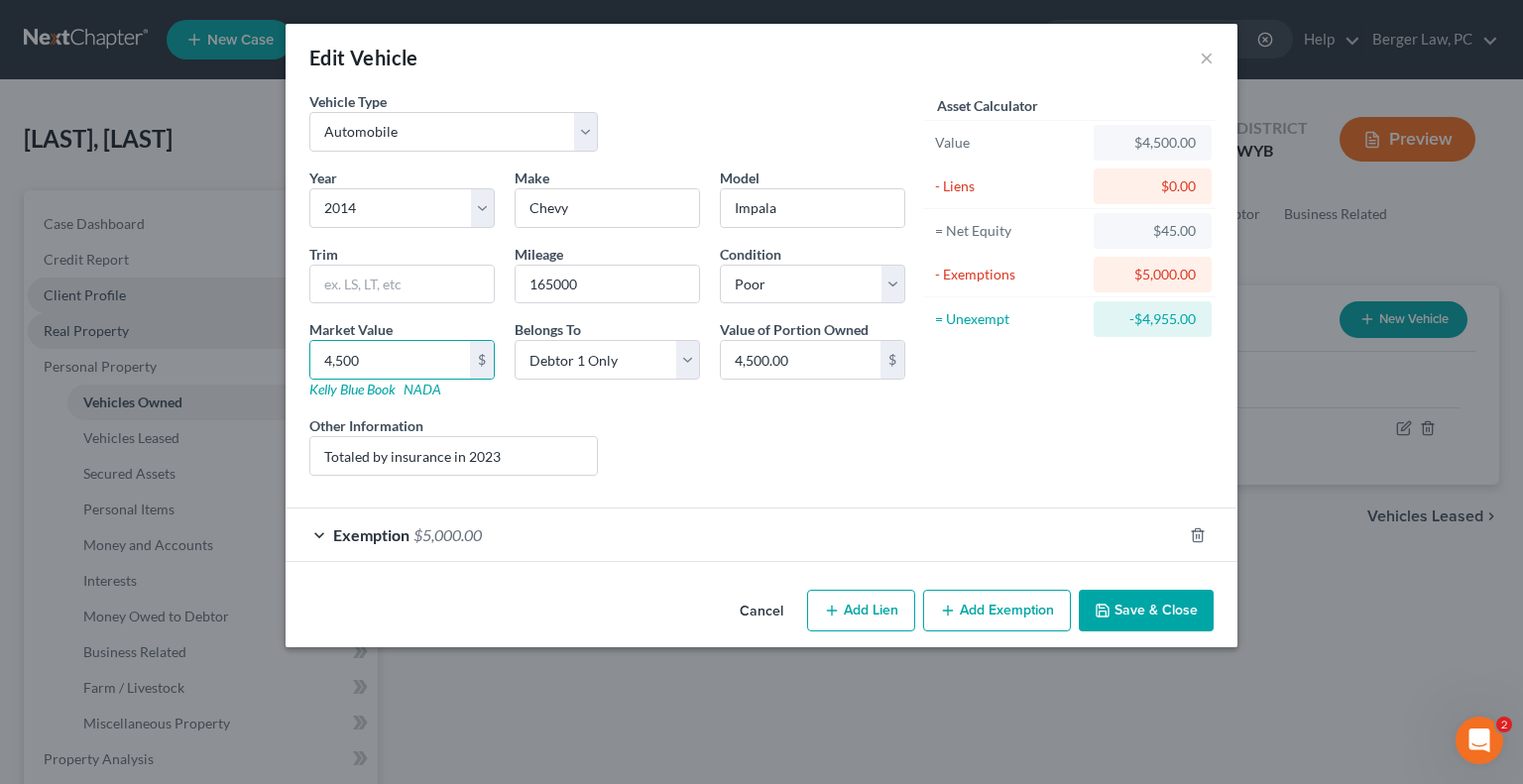 click on "Save & Close" at bounding box center [1146, 611] 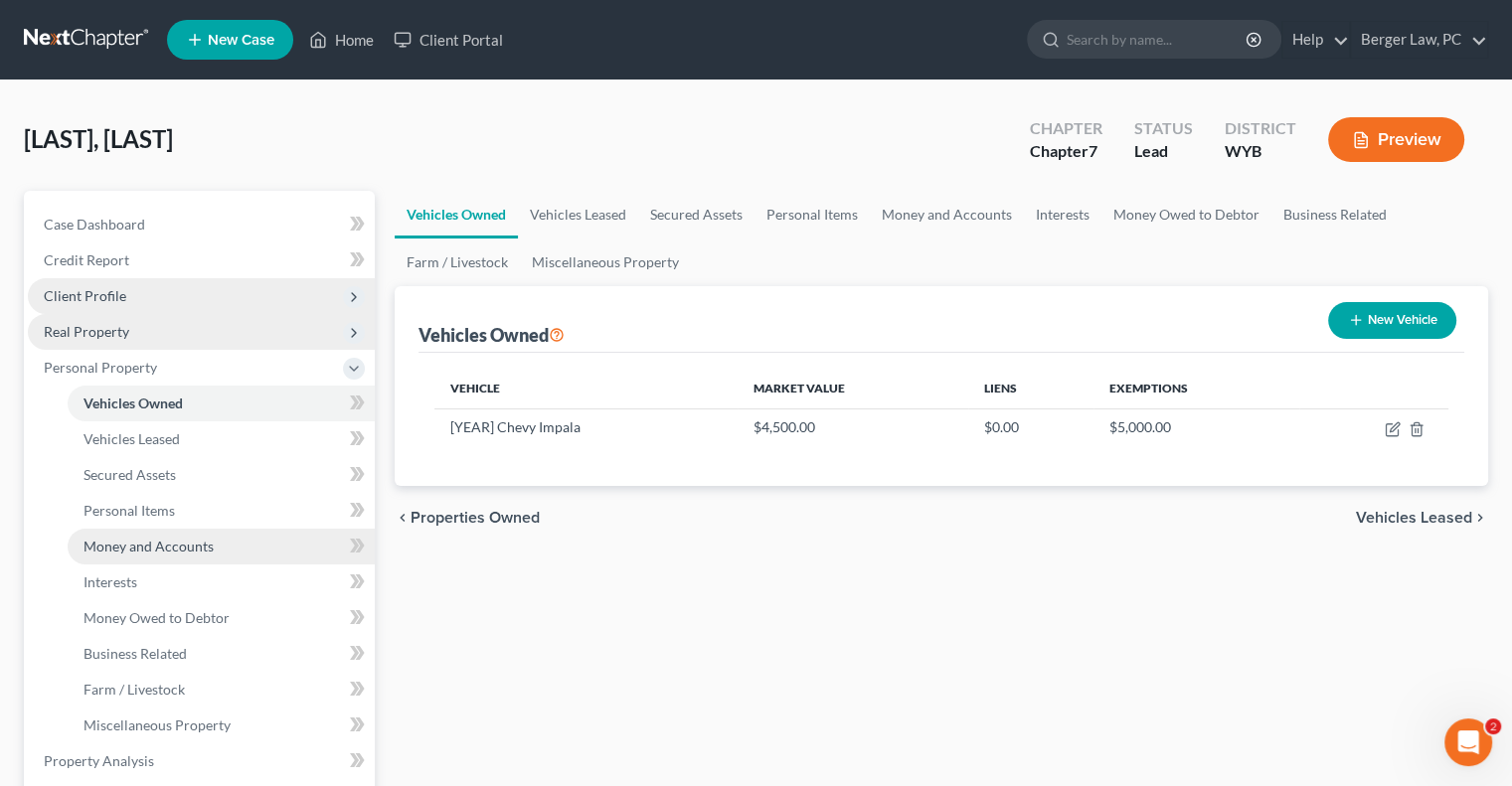 click on "Money and Accounts" at bounding box center [148, 546] 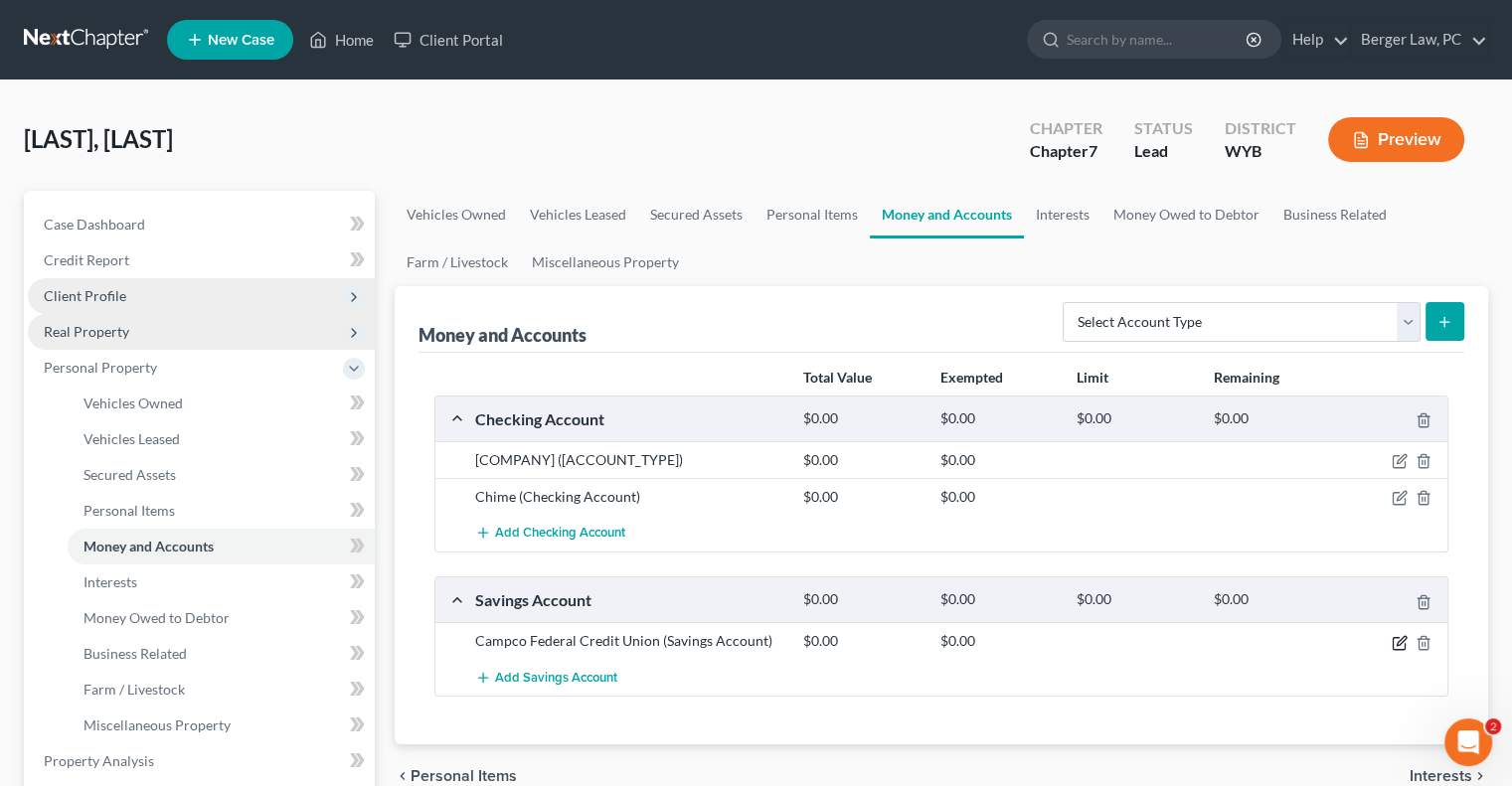 click 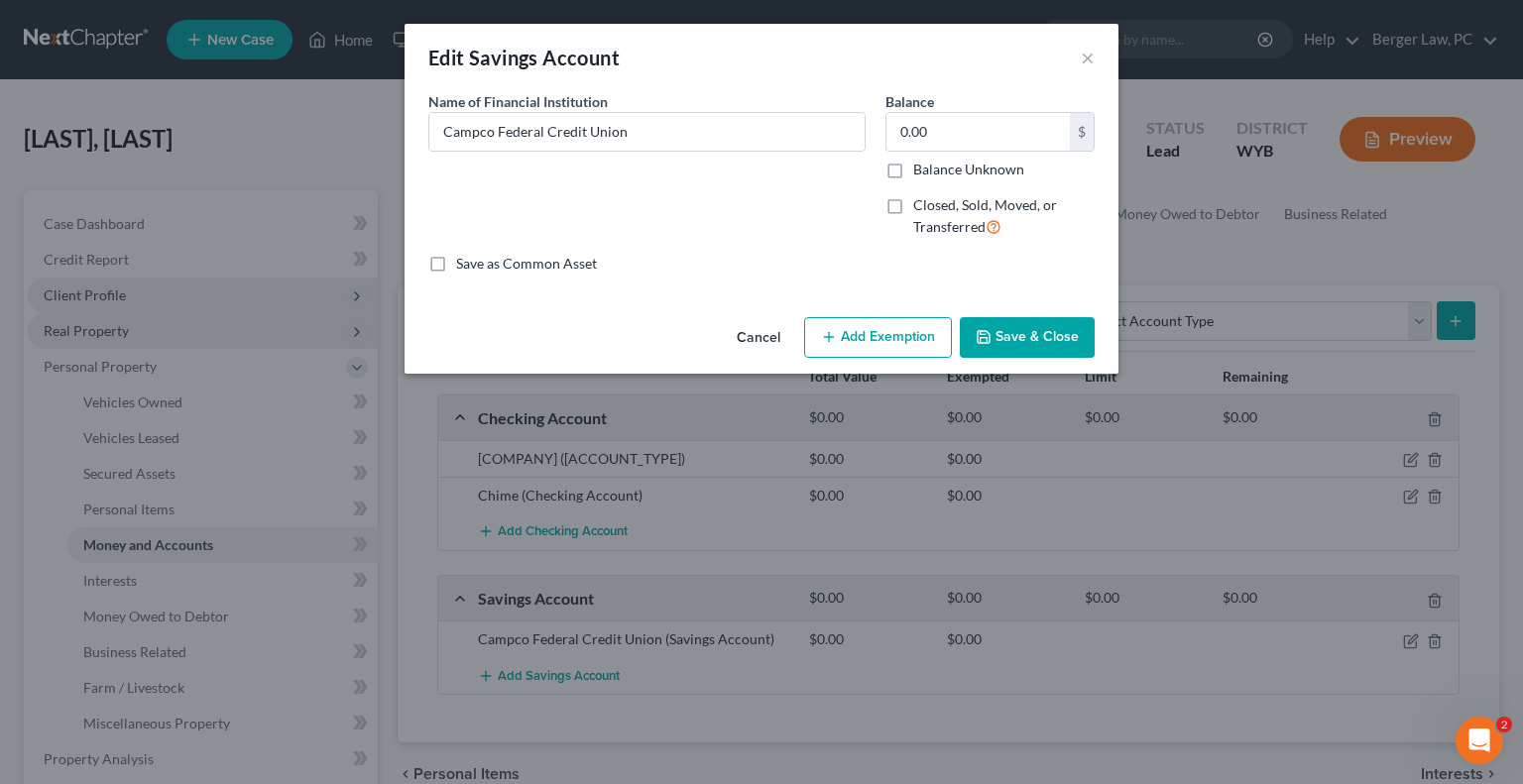 click on "Closed, Sold, Moved, or Transferred" at bounding box center (1003, 216) 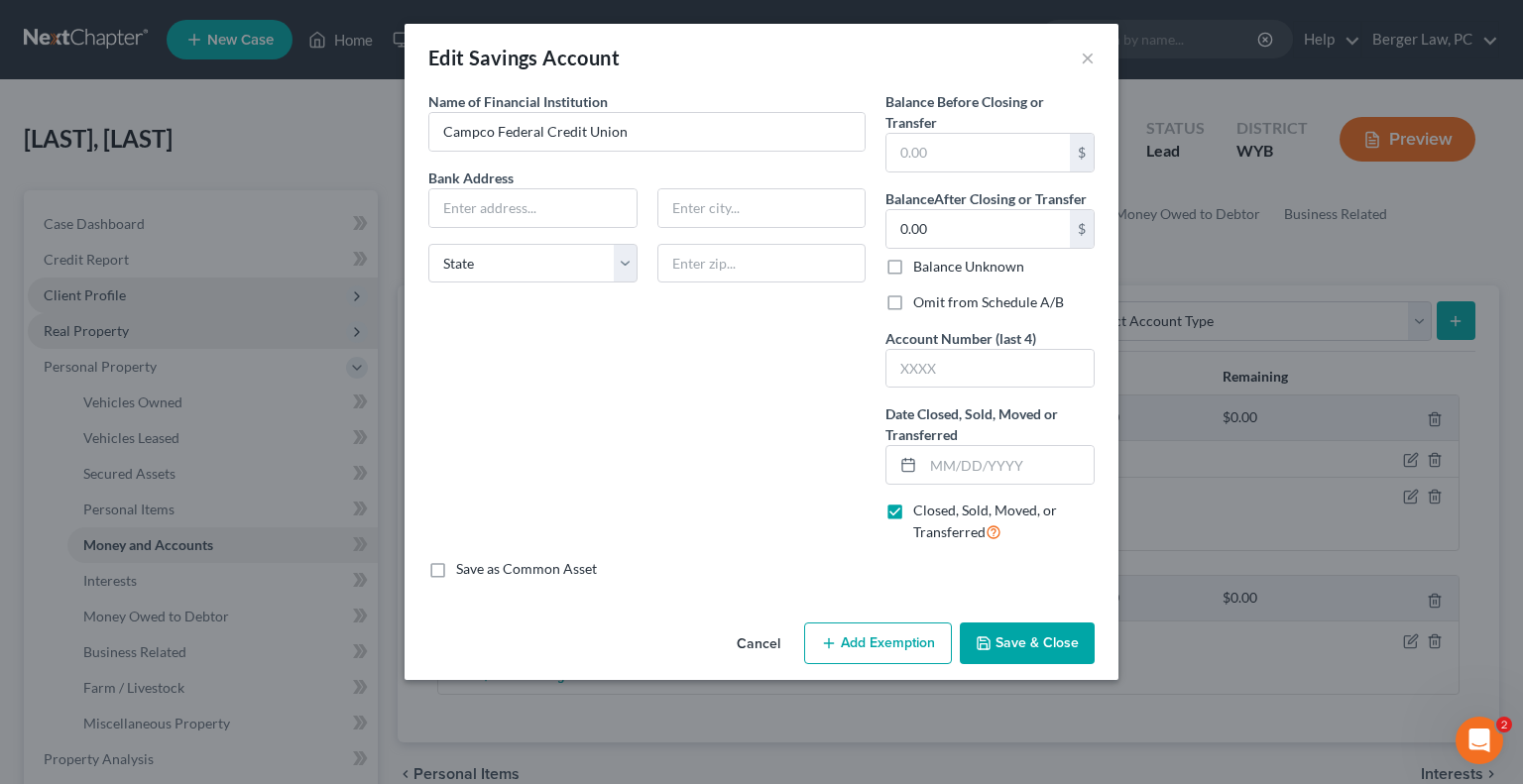 click on "Name of Financial Institution
*
Campco Federal Credit Union Bank Address State AL AK AR AZ CA CO CT DE DC FL GA GU HI ID IL IN IA KS KY LA ME MD MA MI MN MS MO MT NC ND NE NV NH NJ NM NY OH OK OR PA PR RI SC SD TN TX UT VI VA VT WA WV WI WY" at bounding box center [646, 325] 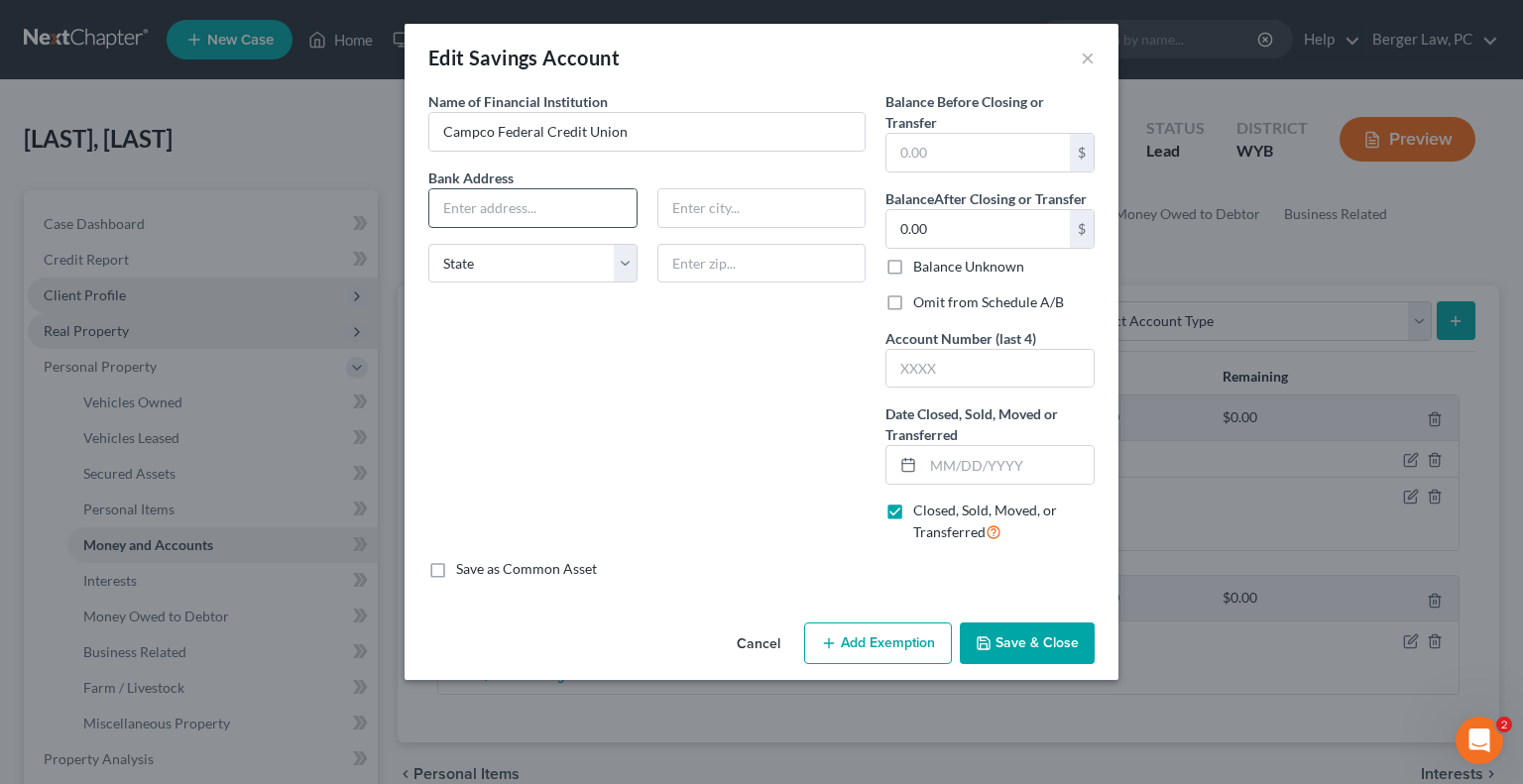 click at bounding box center [532, 208] 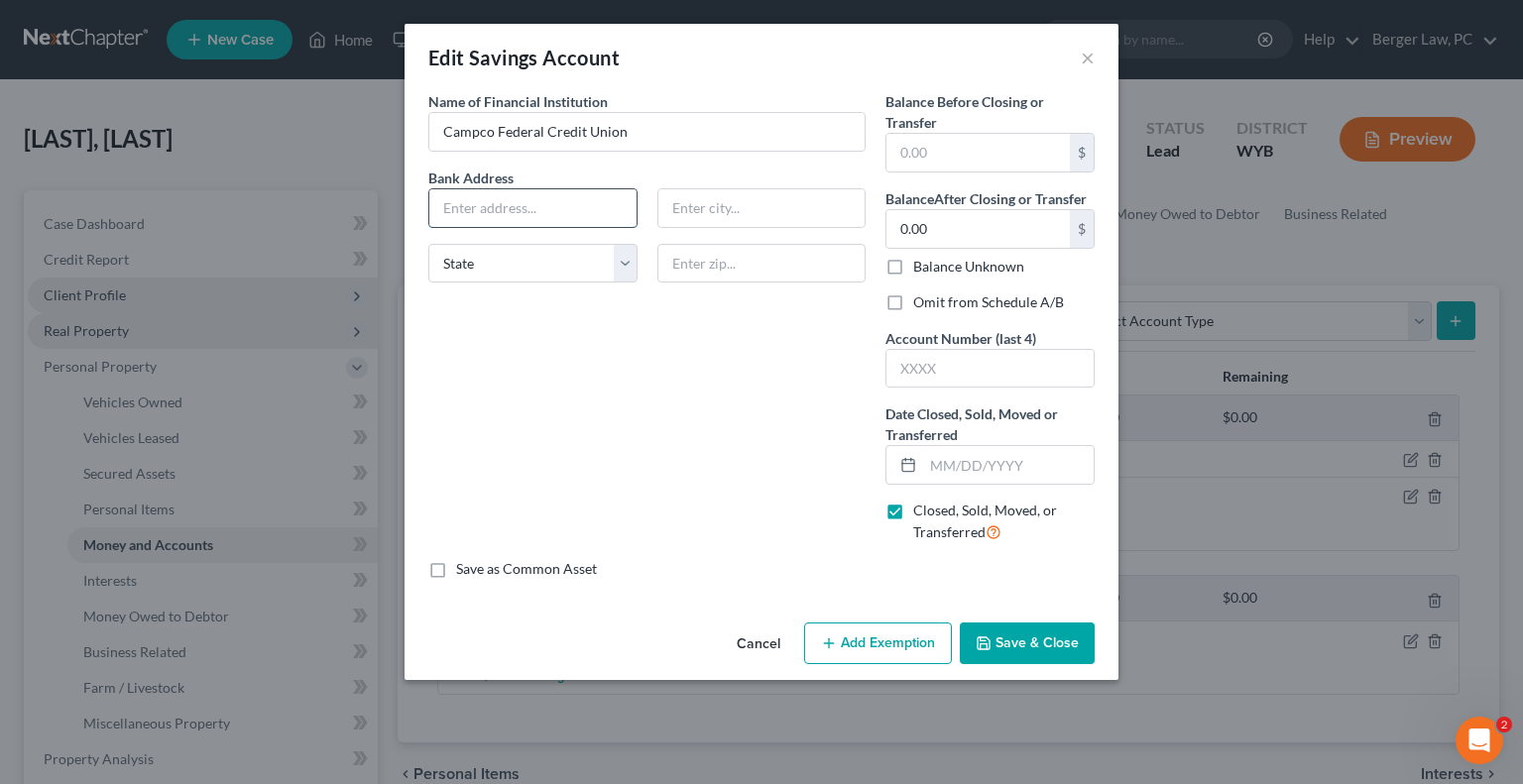 click at bounding box center [532, 208] 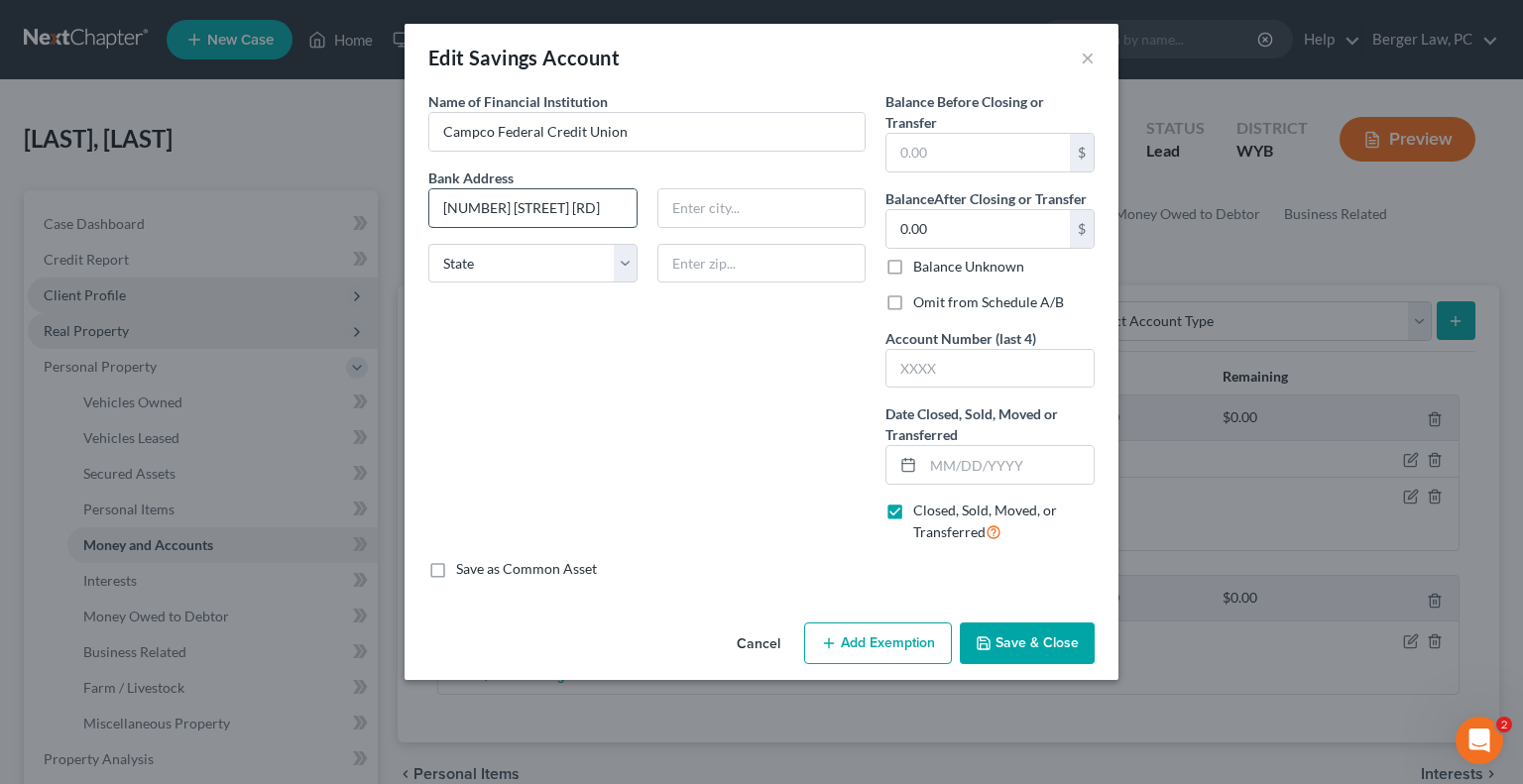type on "[NUMBER] [STREET] [RD]" 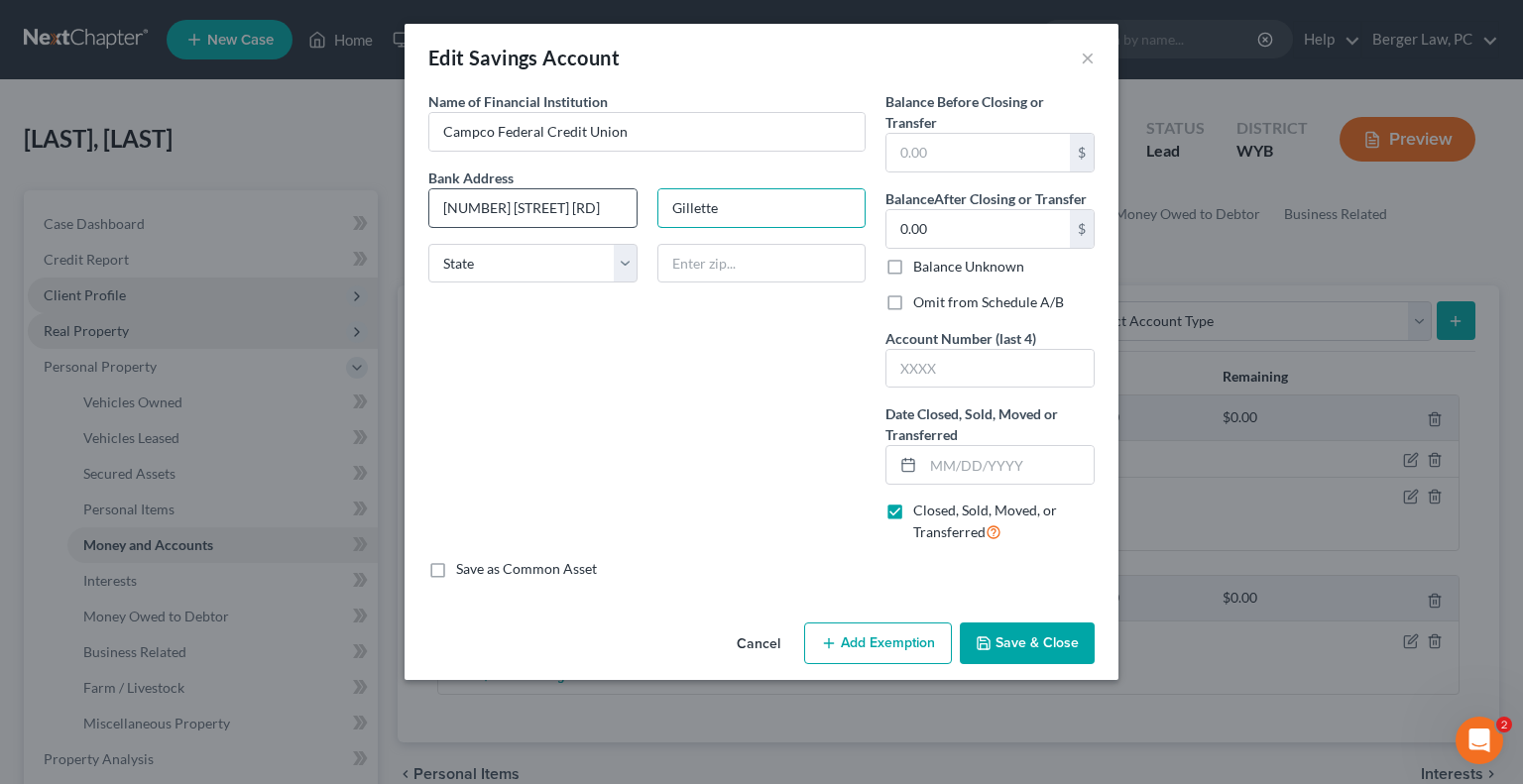 type on "Gillette" 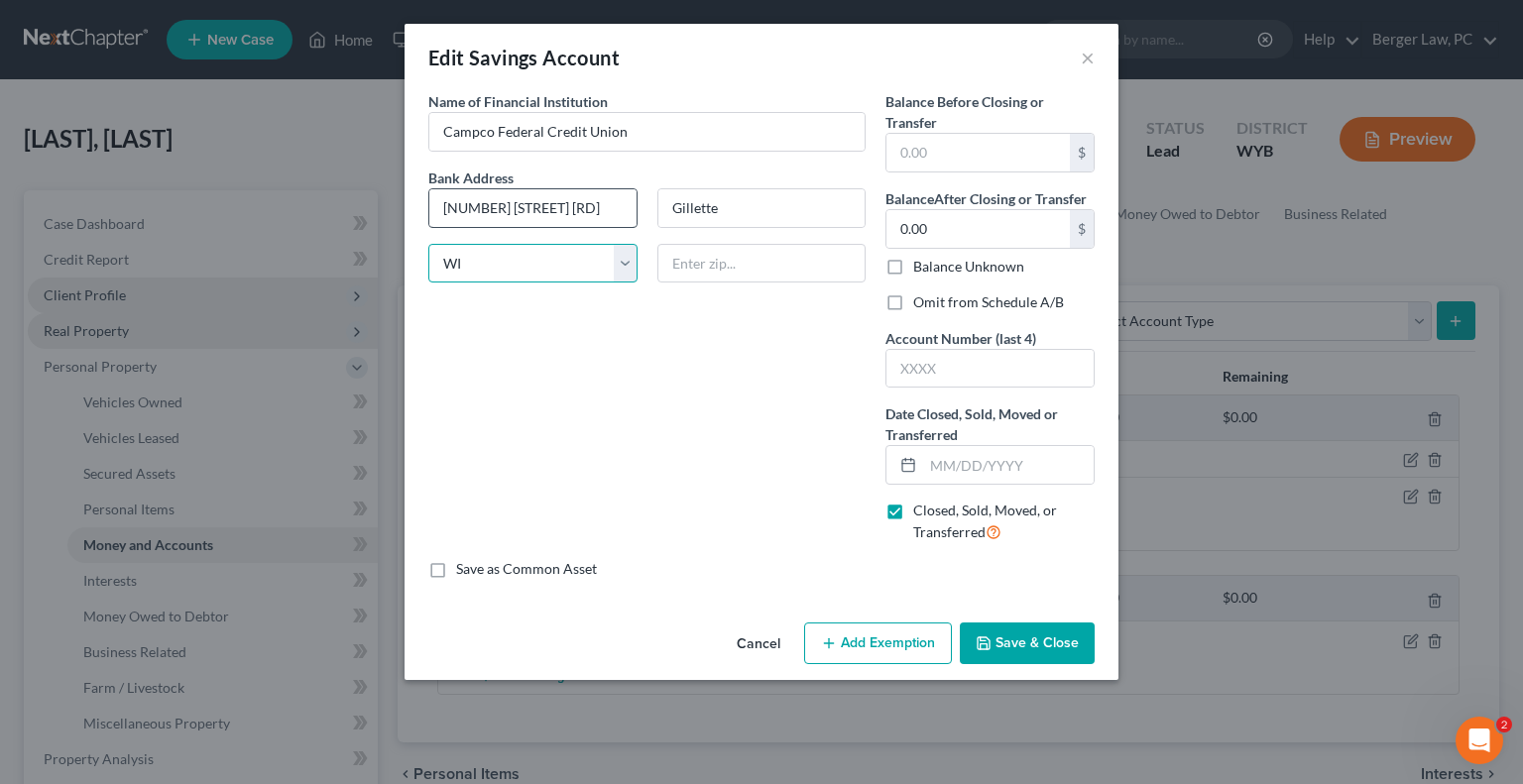 select on "53" 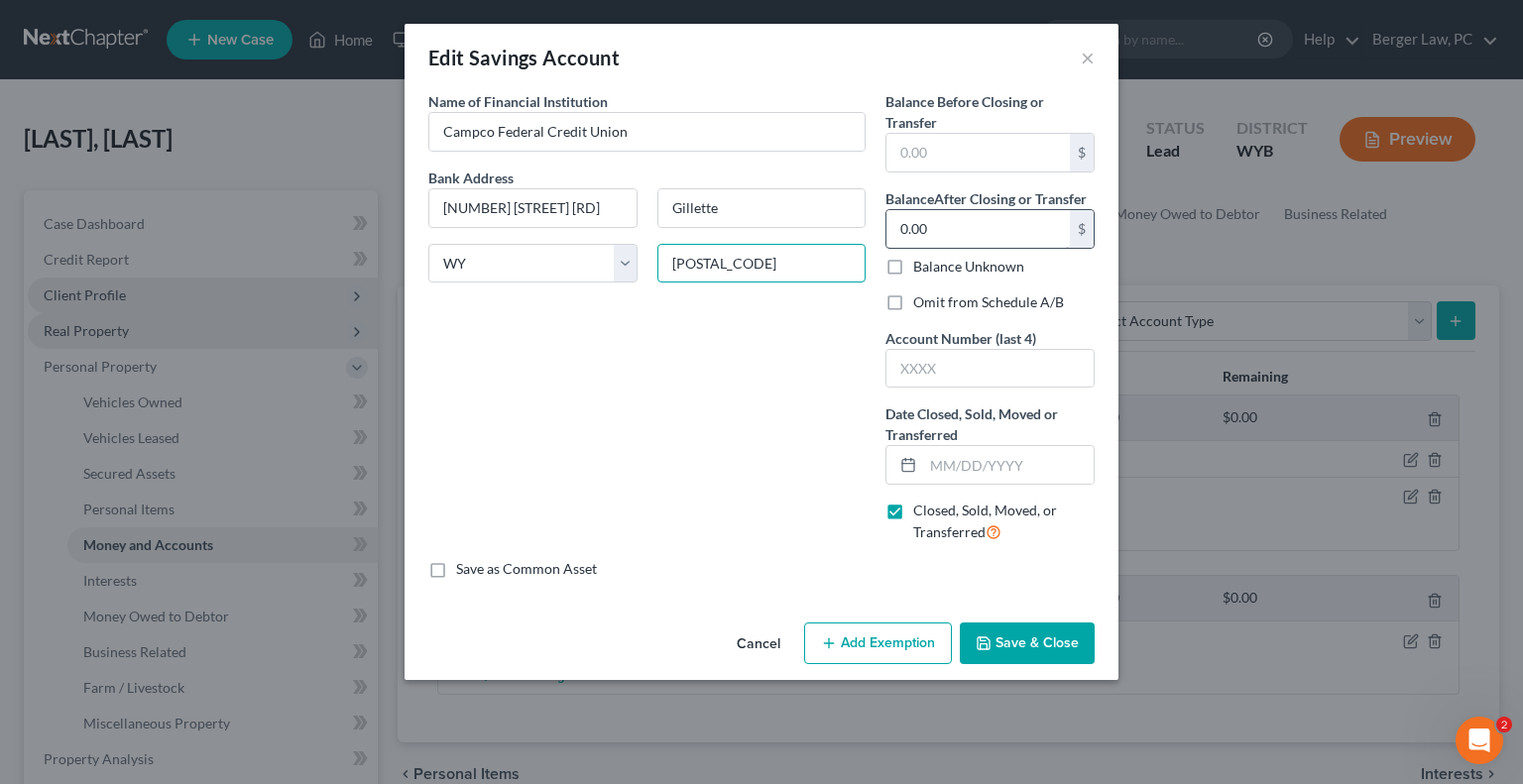 type on "[POSTAL_CODE]" 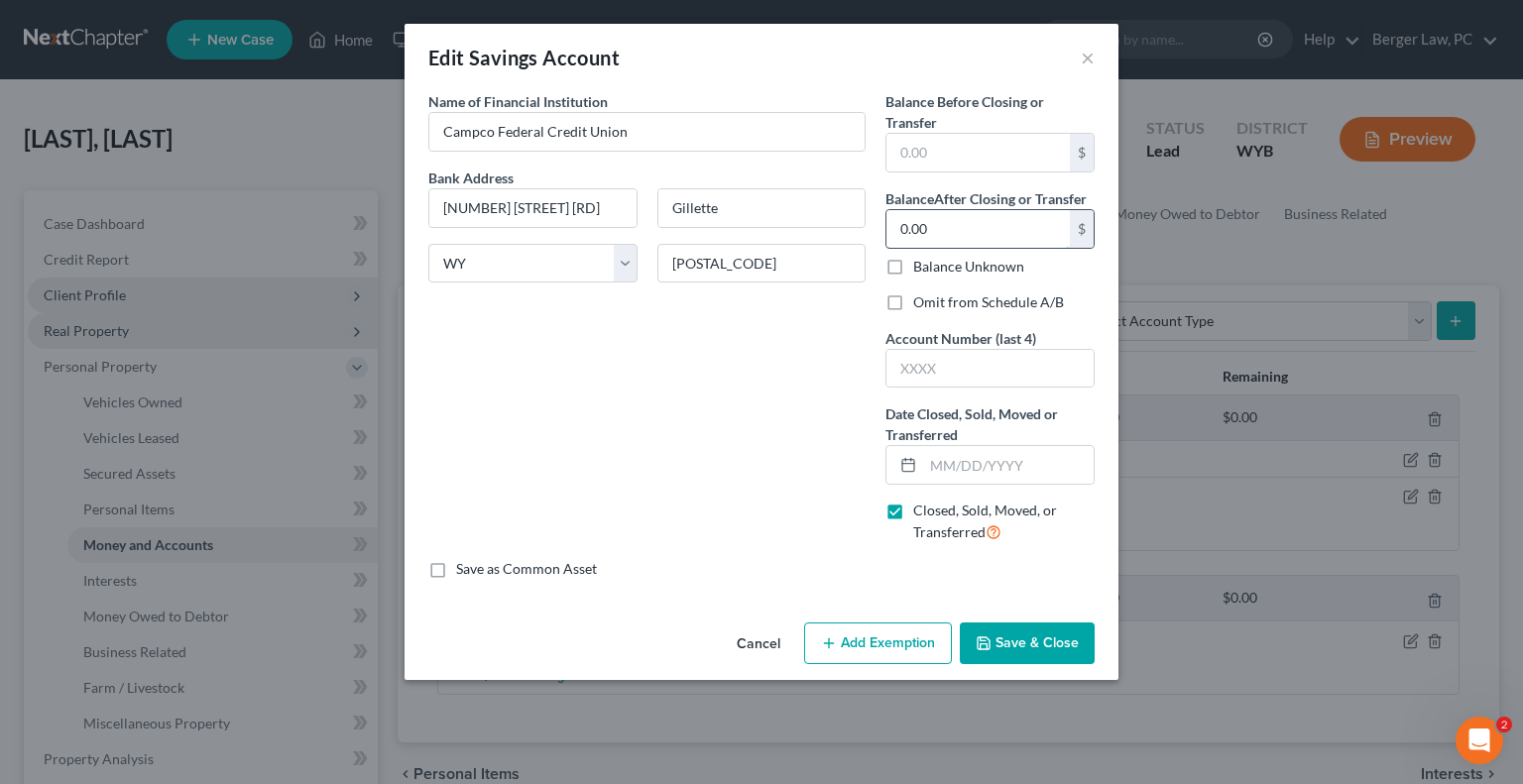 click on "0.00" at bounding box center [978, 229] 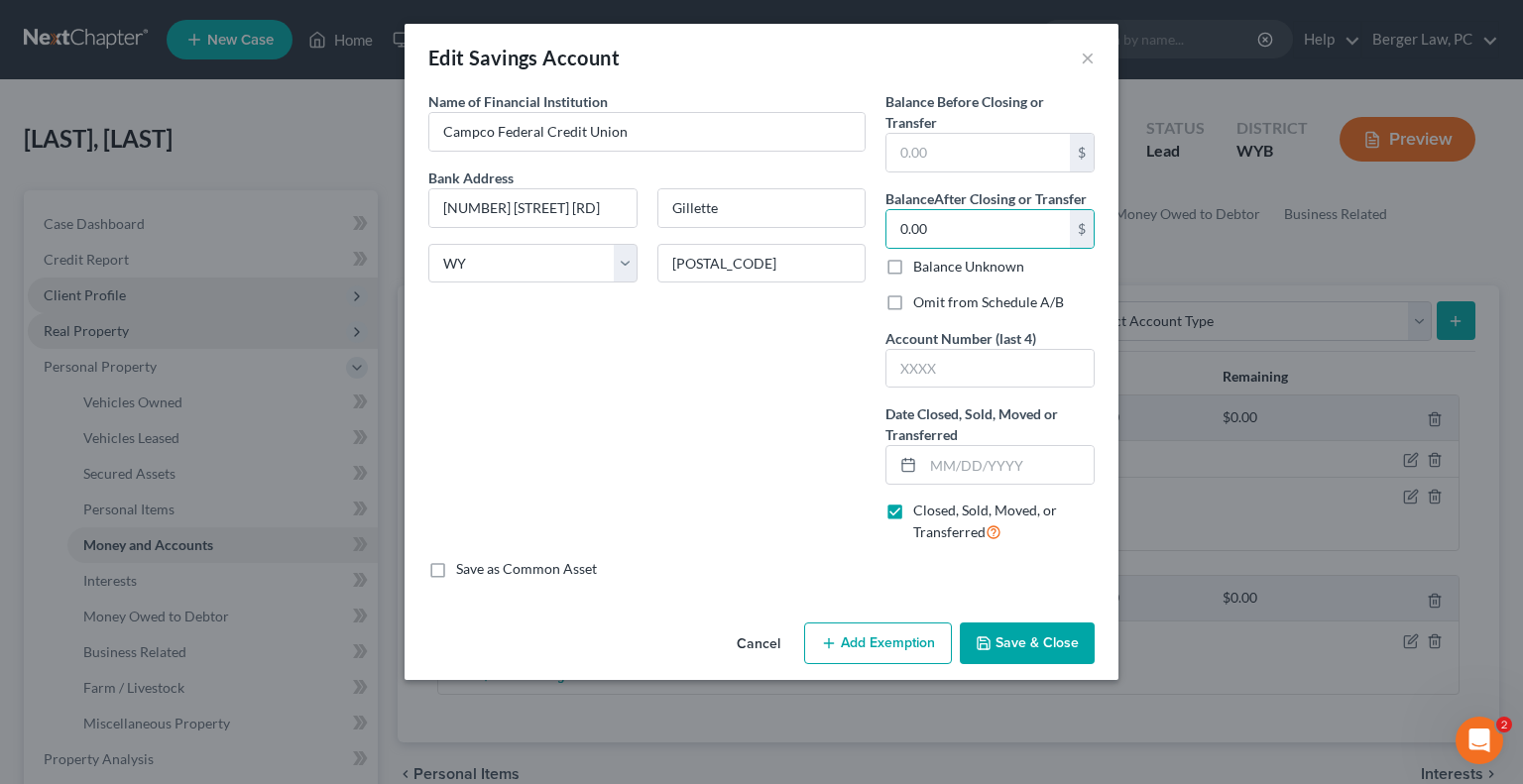 click on "Name of Financial Institution
*
Campco Federal Credit Union Bank Address [NUMBER] [STREET], [CITY] State AL AK AR AZ CA CO CT DE DC FL GA GU HI ID IL IN IA KS KY LA ME MD MA MI MN MS MO MT NC ND NE NV NH NJ NM NY OH OK OR PA PR RI SC SD TN TX UT VI VA VT WA WV WI WY [POSTAL_CODE]" at bounding box center [646, 325] 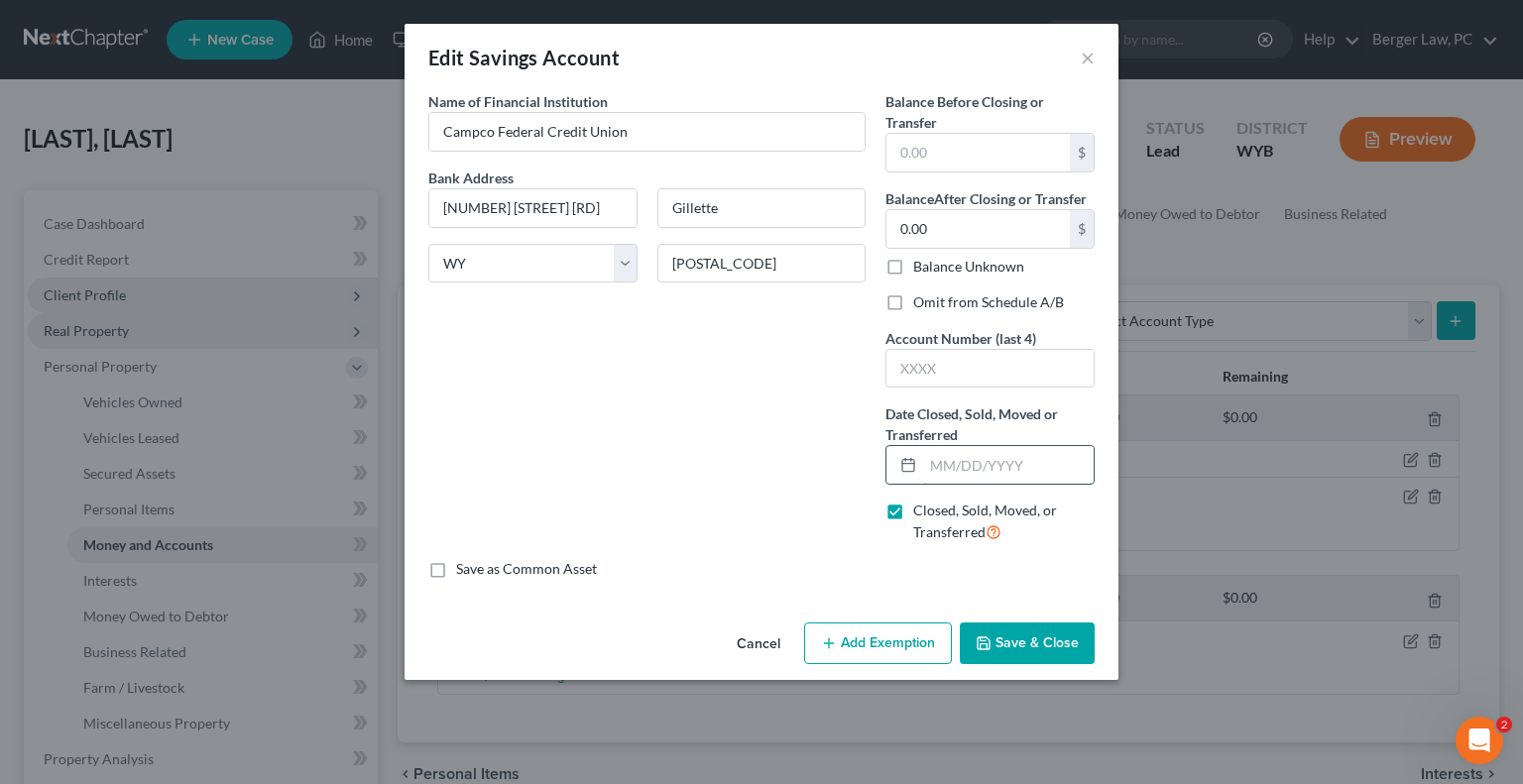 click at bounding box center (1008, 465) 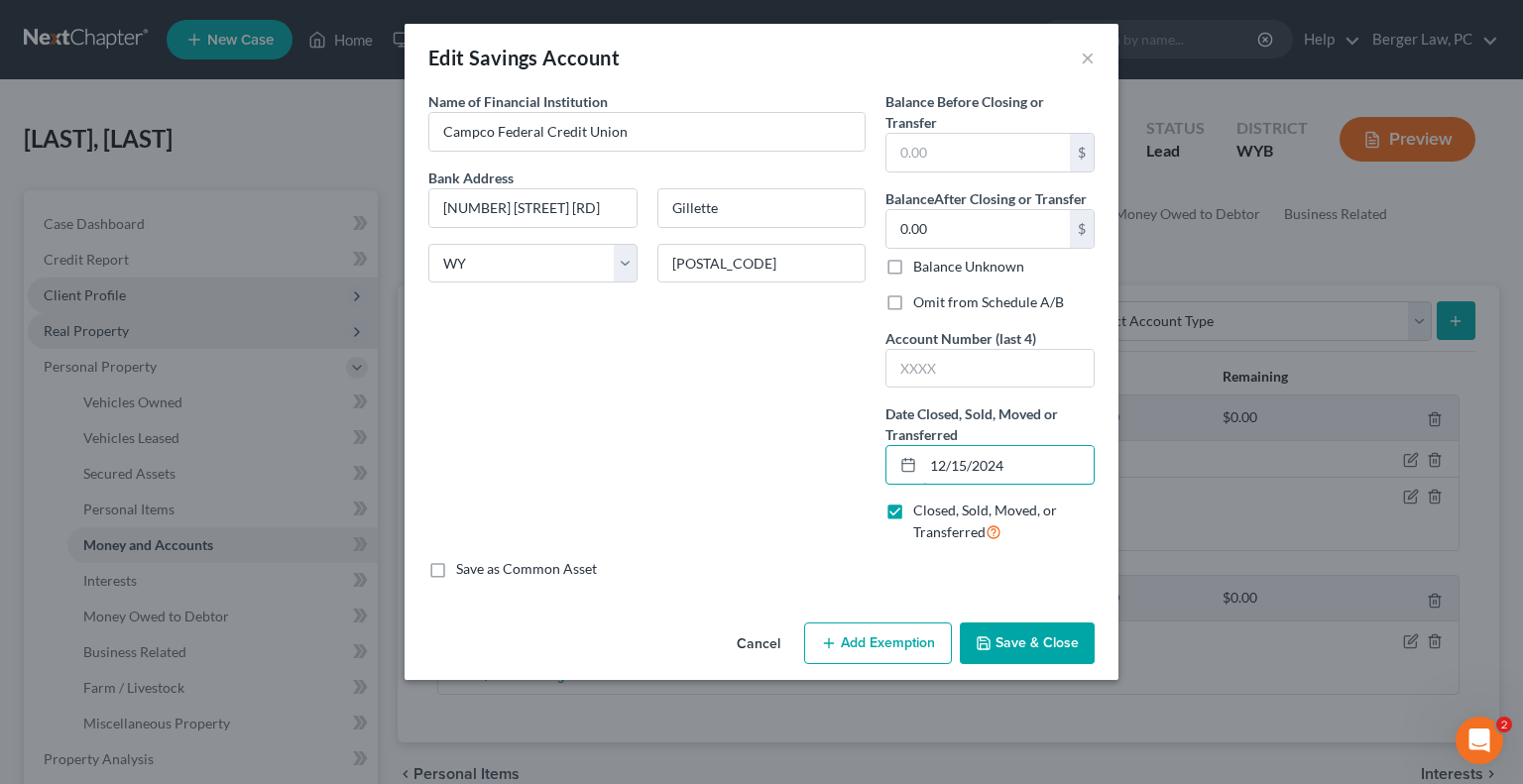 type on "12/15/2024" 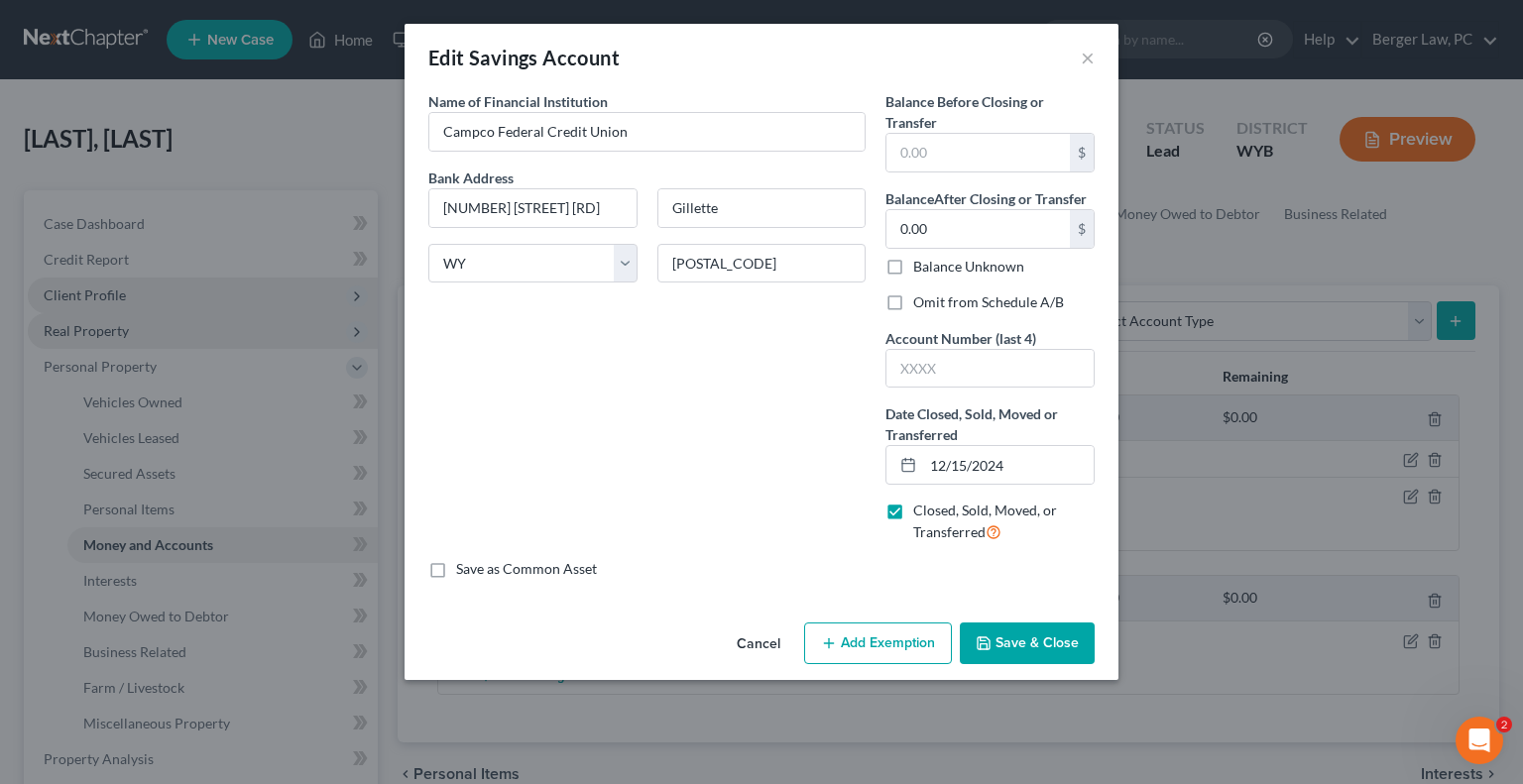 click on "Save & Close" at bounding box center [1027, 643] 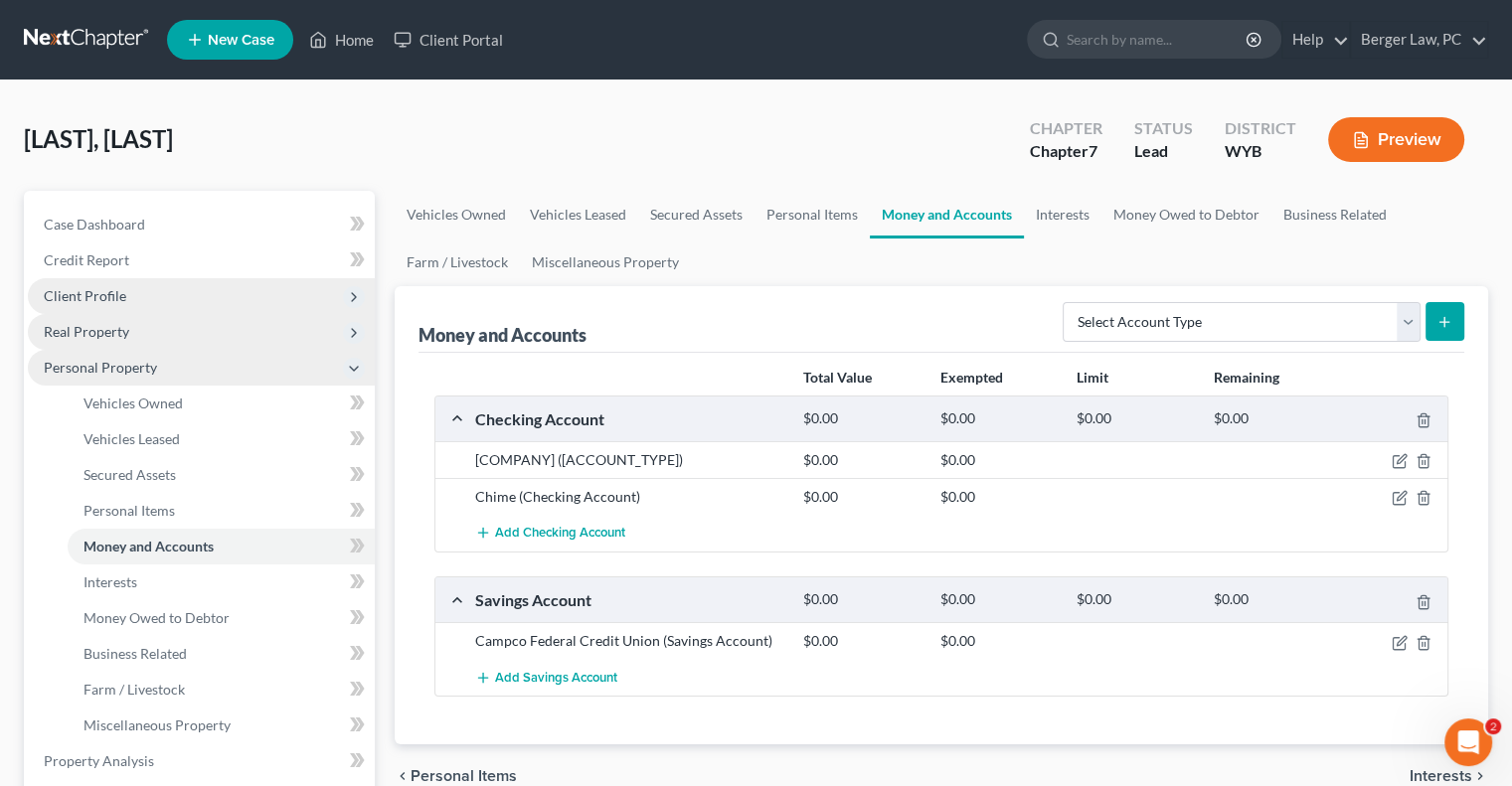 click on "Personal Property" at bounding box center (100, 367) 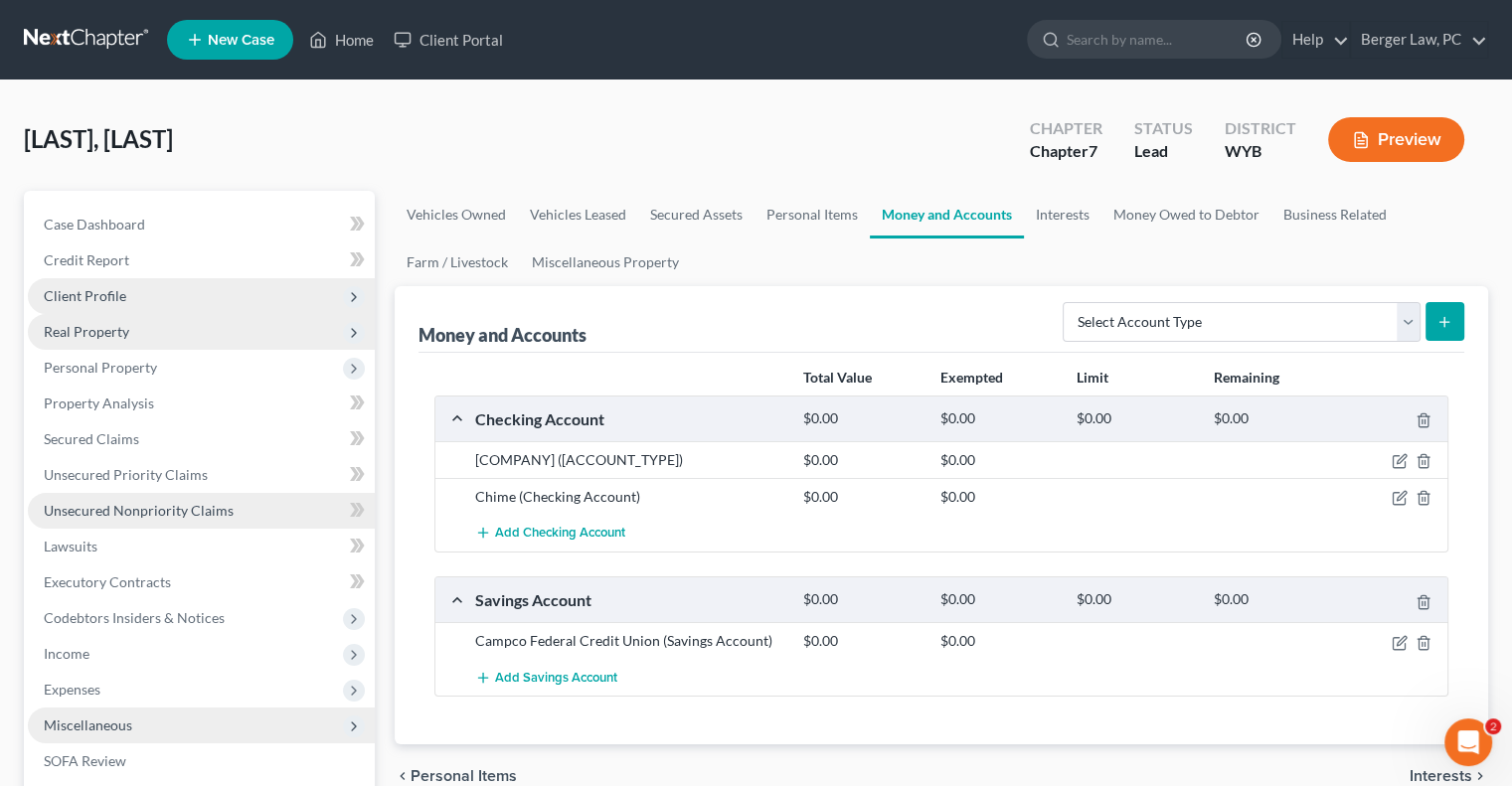 click on "Unsecured Nonpriority Claims" at bounding box center [138, 510] 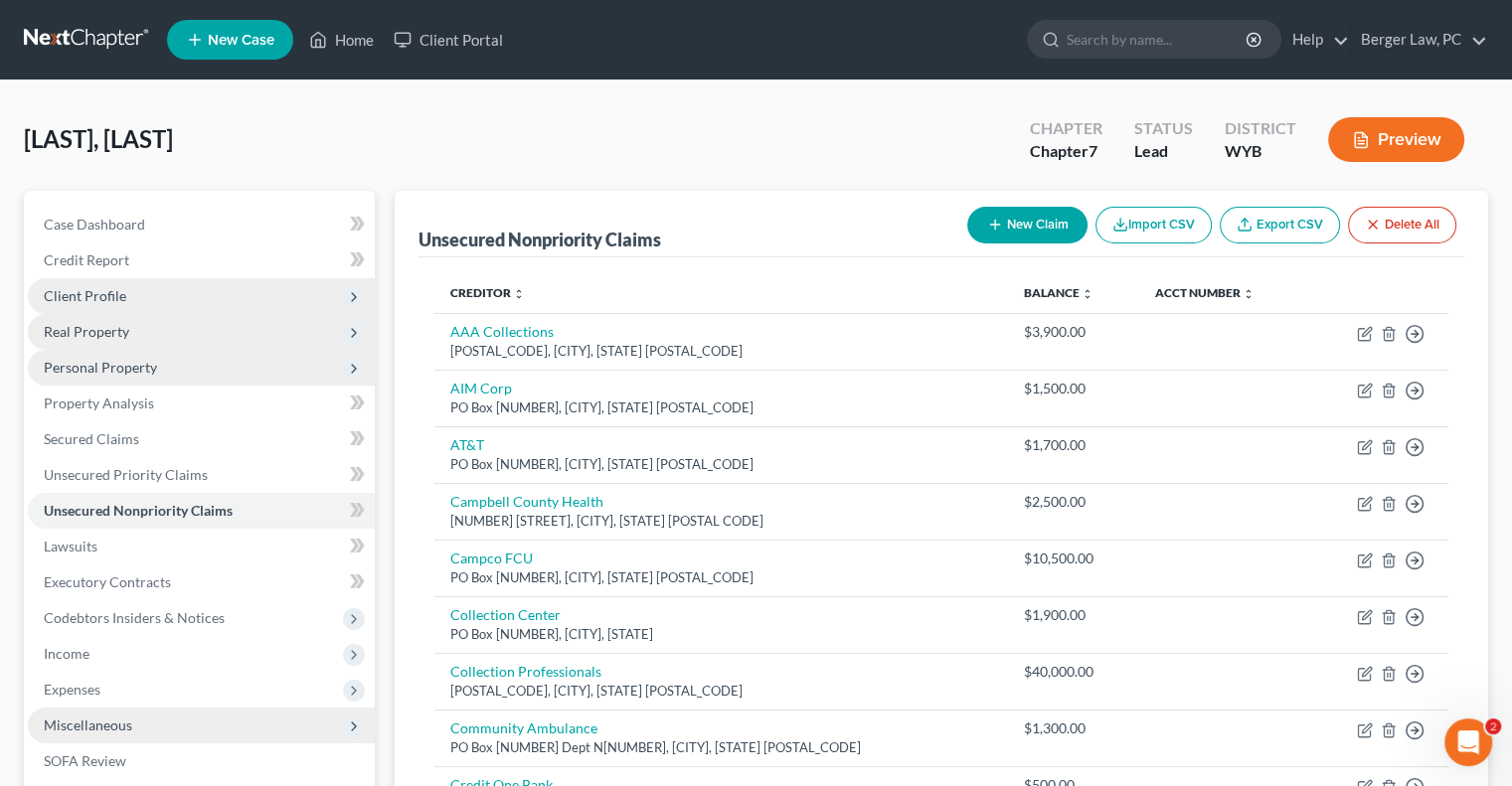 click on "Personal Property" at bounding box center (100, 367) 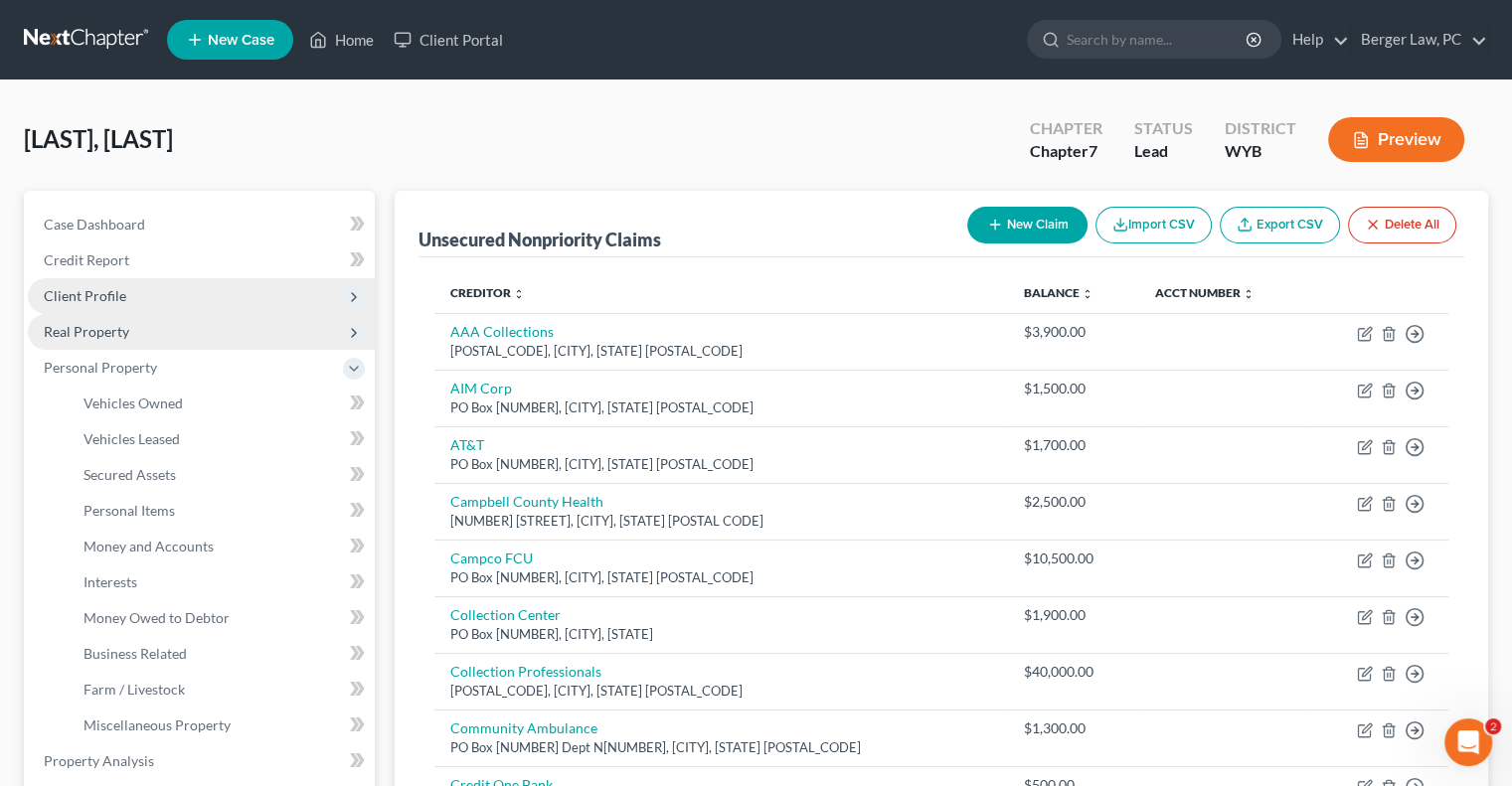 click on "Real Property" at bounding box center [201, 332] 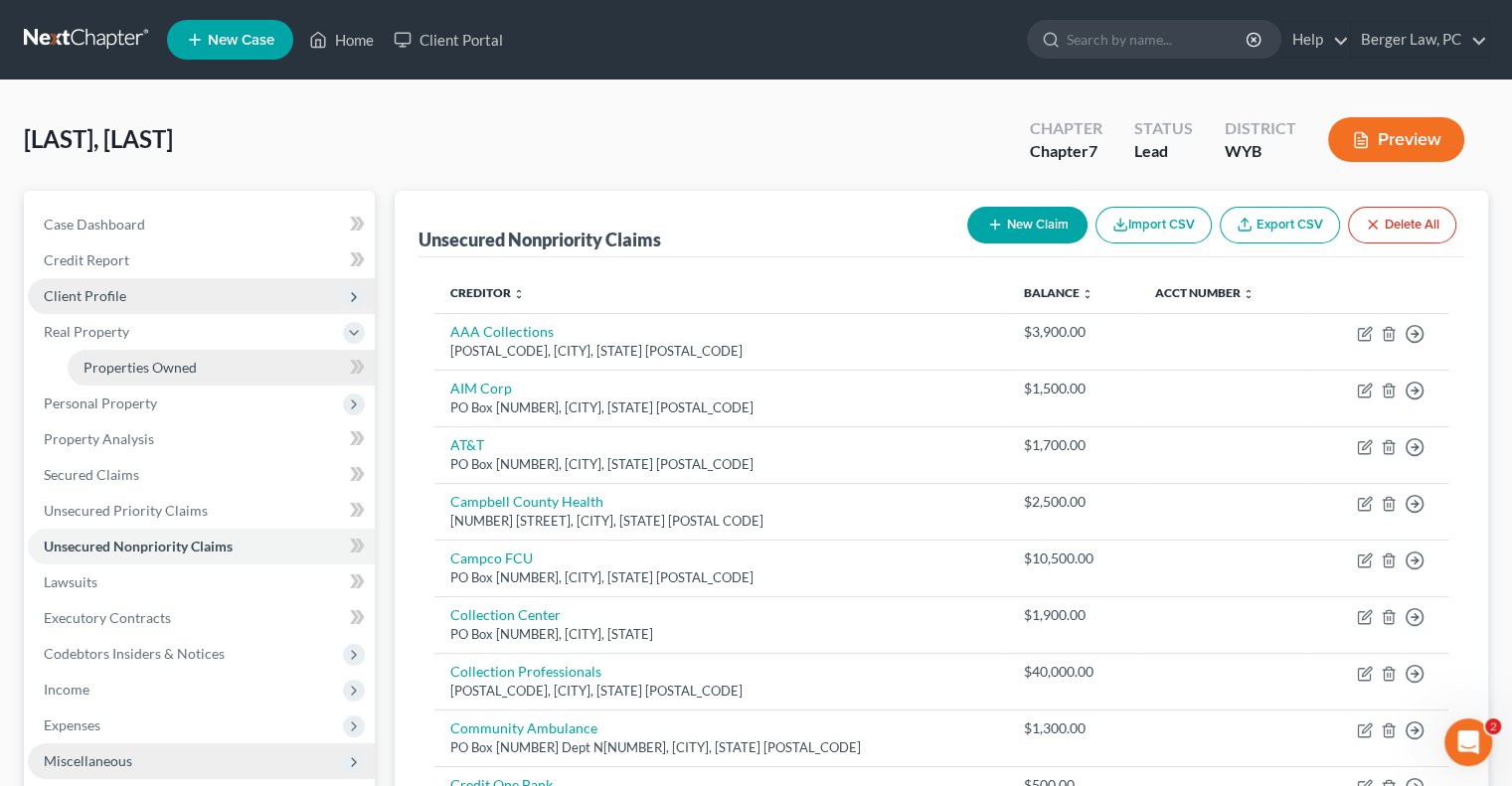 click on "Properties Owned" at bounding box center [221, 368] 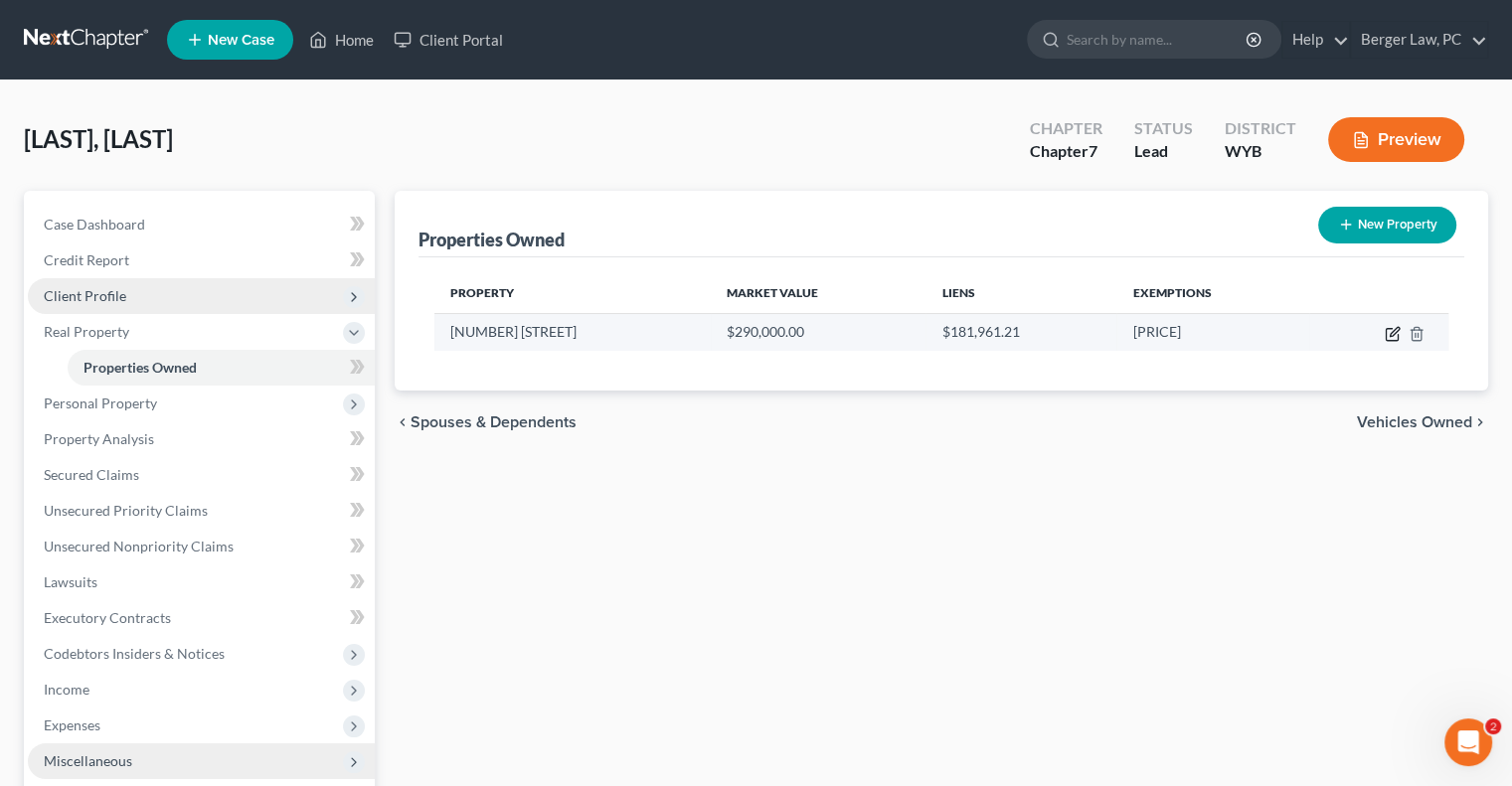 click 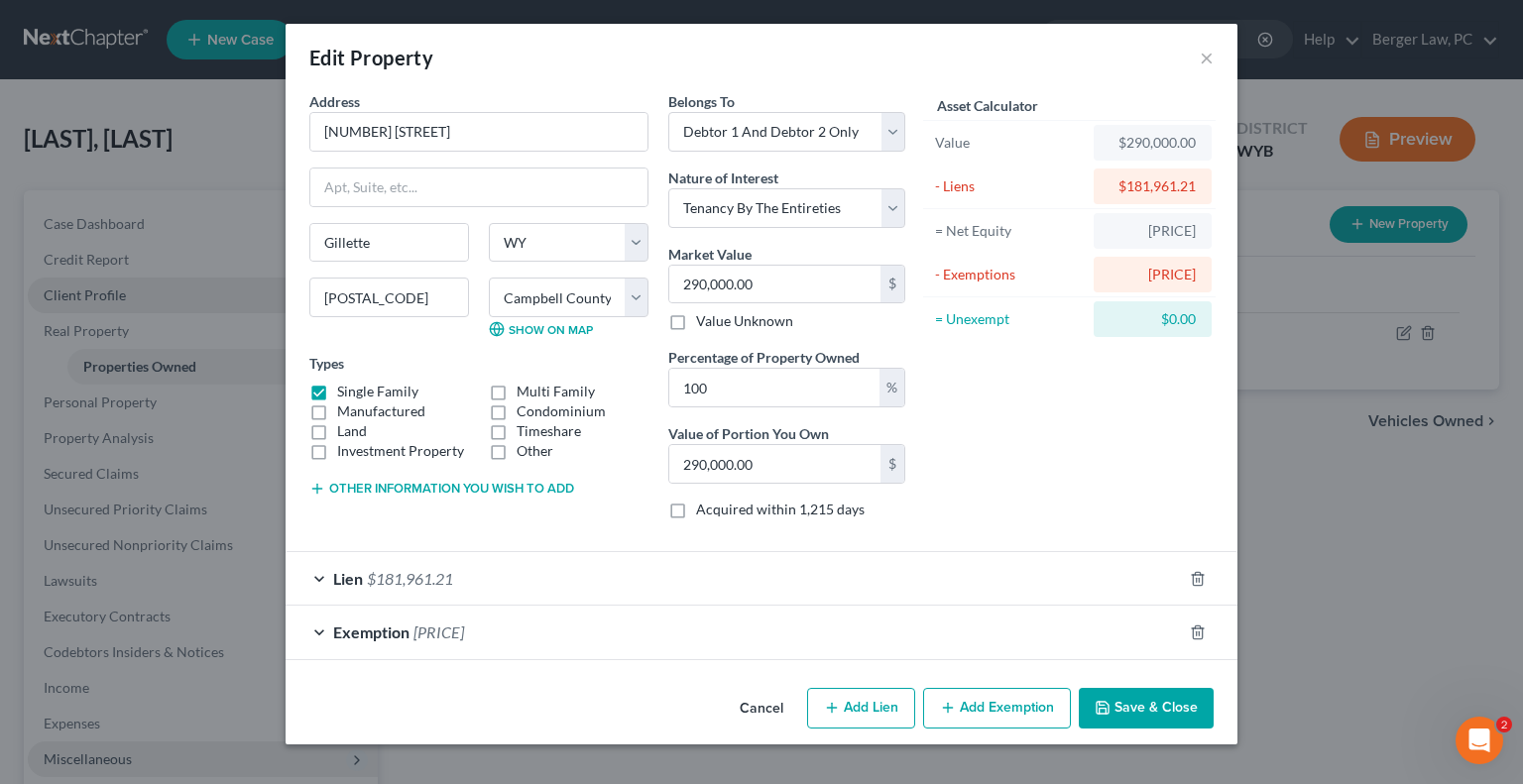 click on "Exemption [PRICE]" at bounding box center (734, 631) 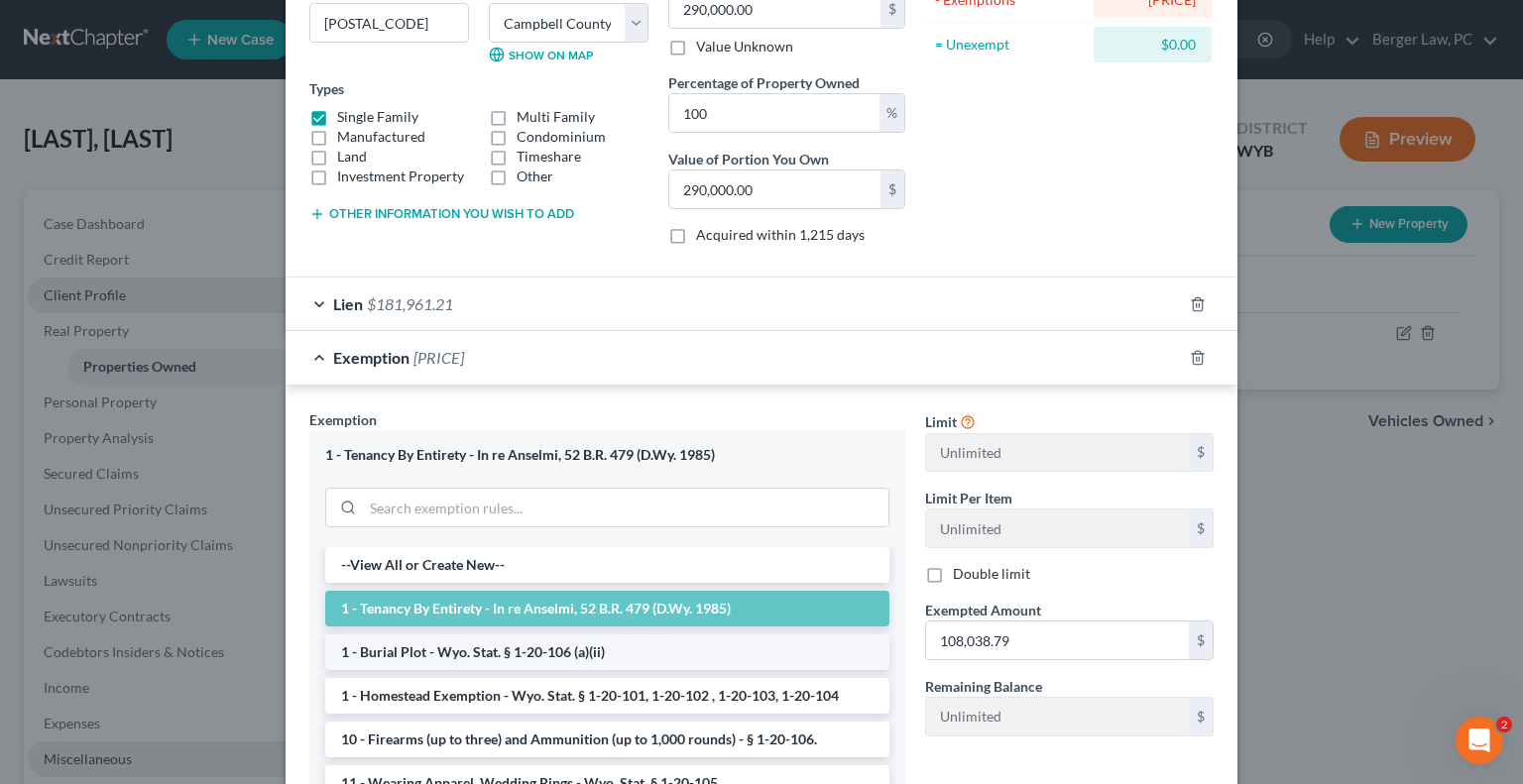 scroll, scrollTop: 396, scrollLeft: 0, axis: vertical 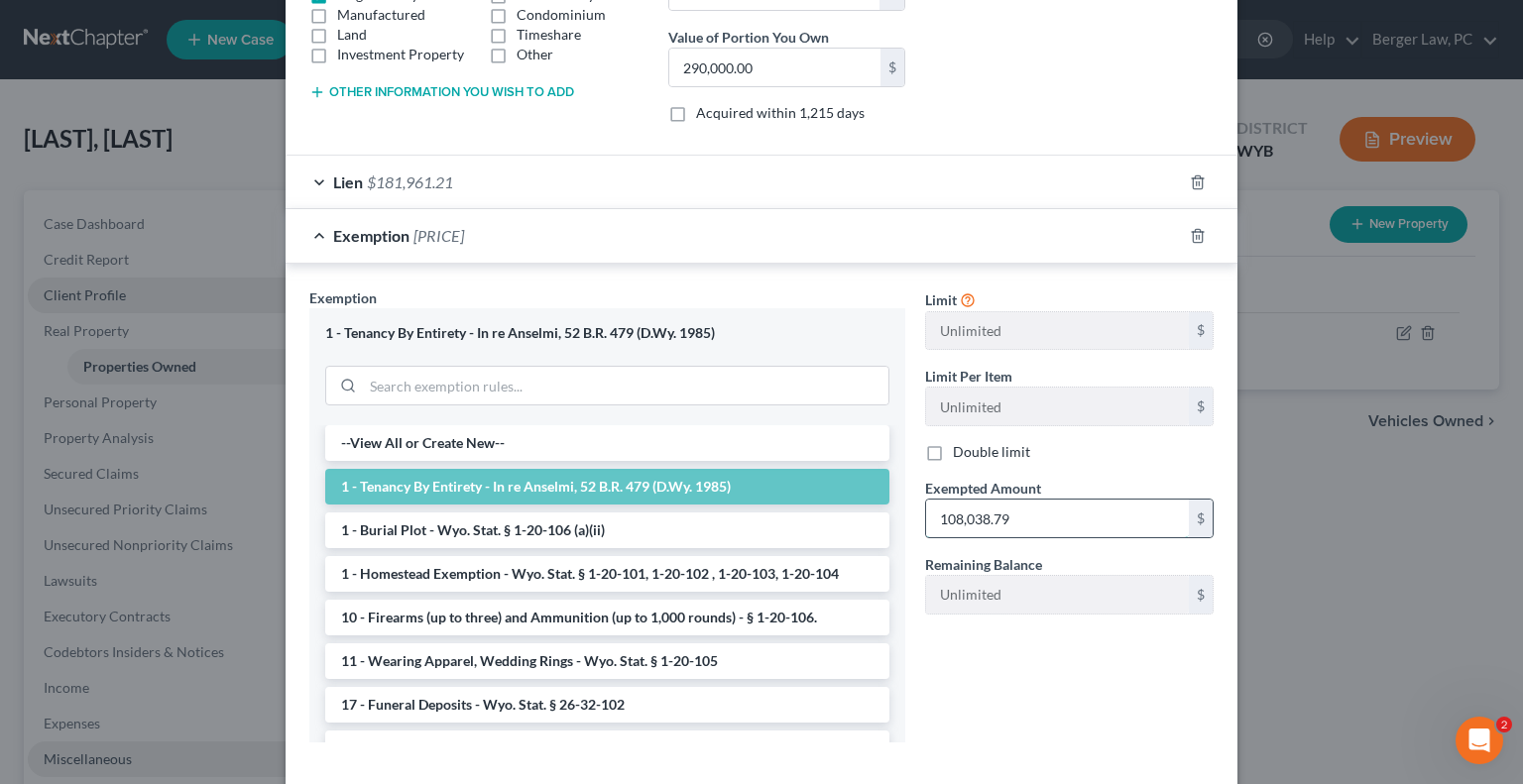 click on "108,038.79" at bounding box center [1057, 518] 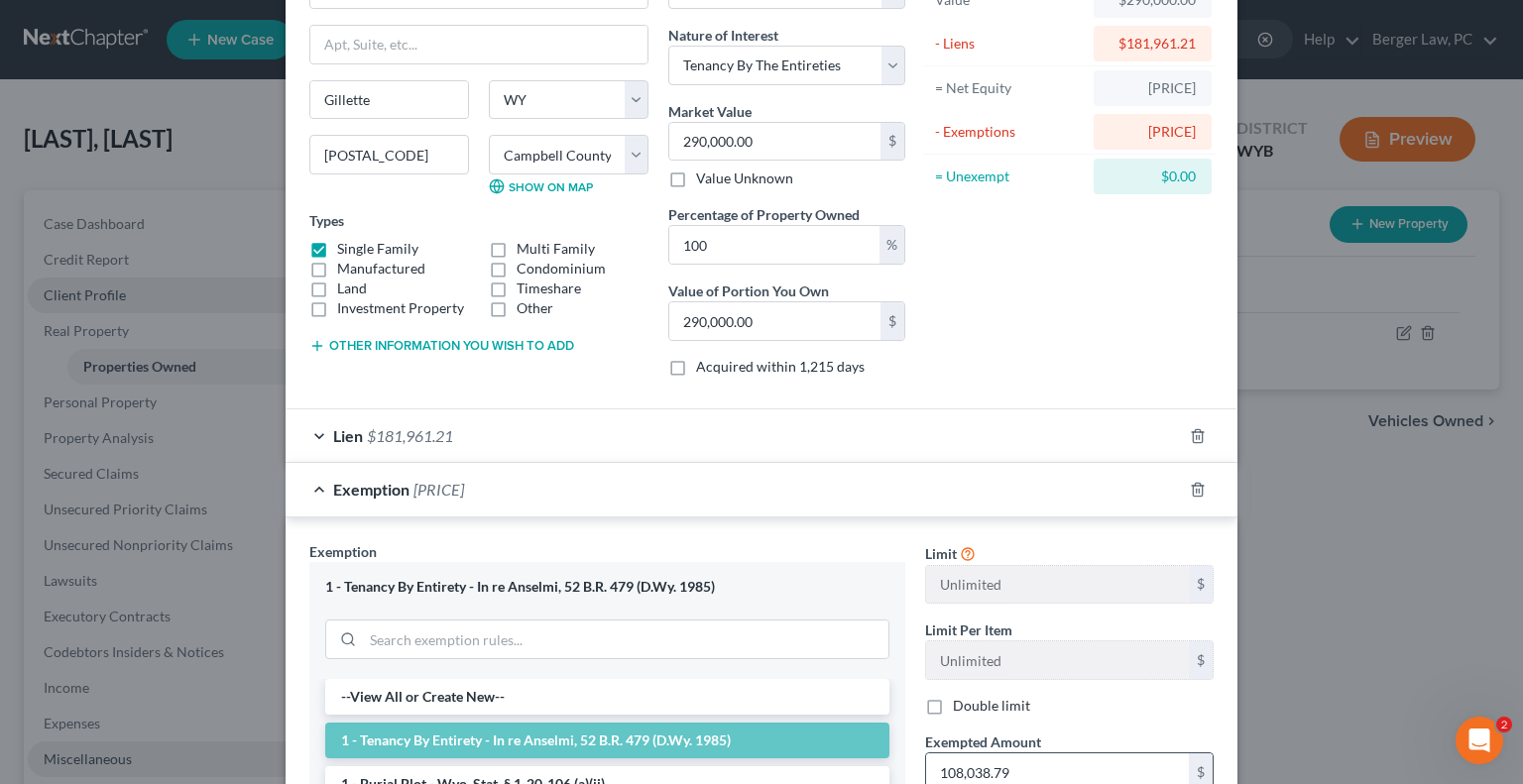 scroll, scrollTop: 99, scrollLeft: 0, axis: vertical 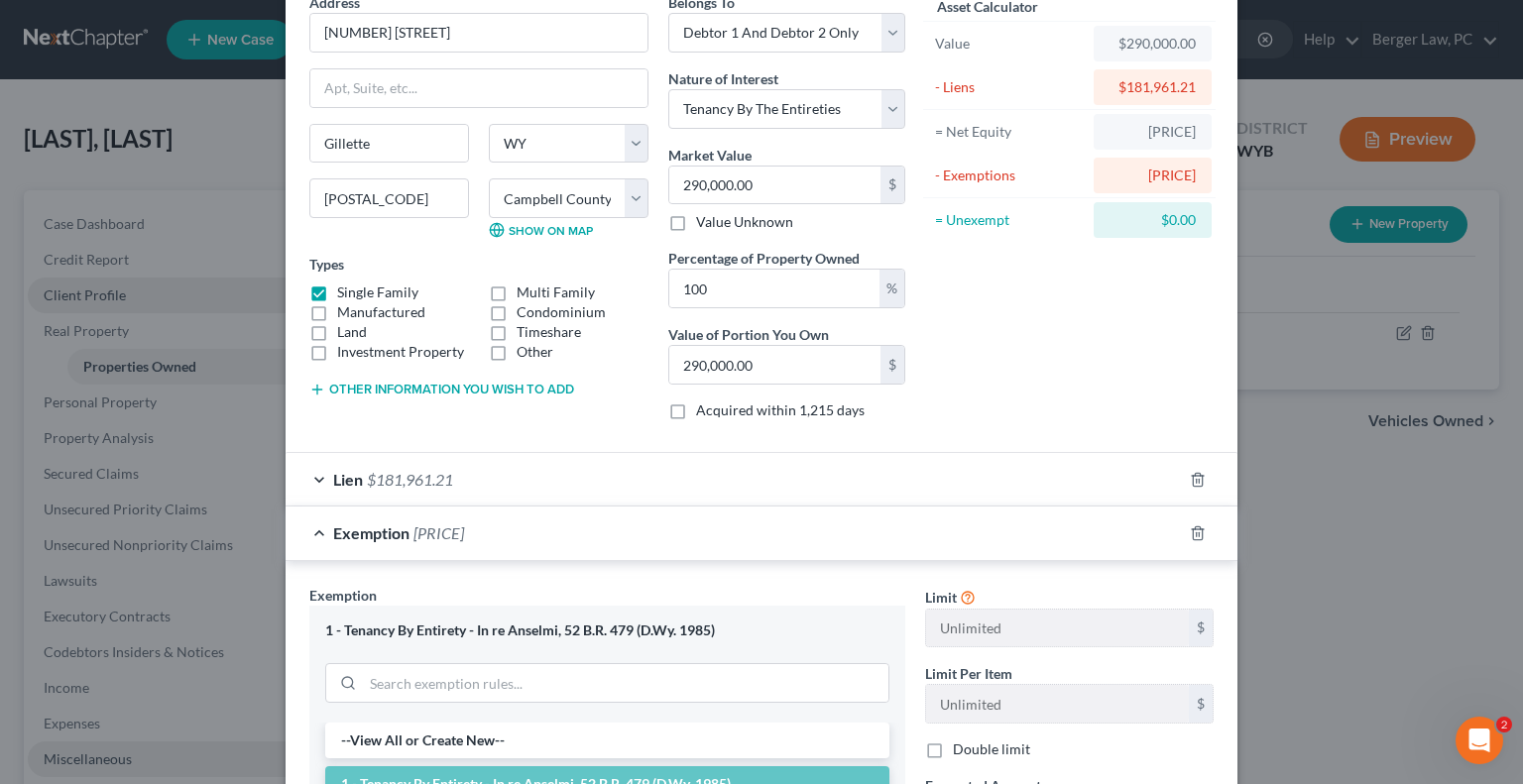 click on "Asset Calculator Value $290,000.00 - Liens $181,961.21 = Net Equity $108,038.79 - Exemptions $108,038.79 = Unexempt $0.00" at bounding box center [1069, 214] 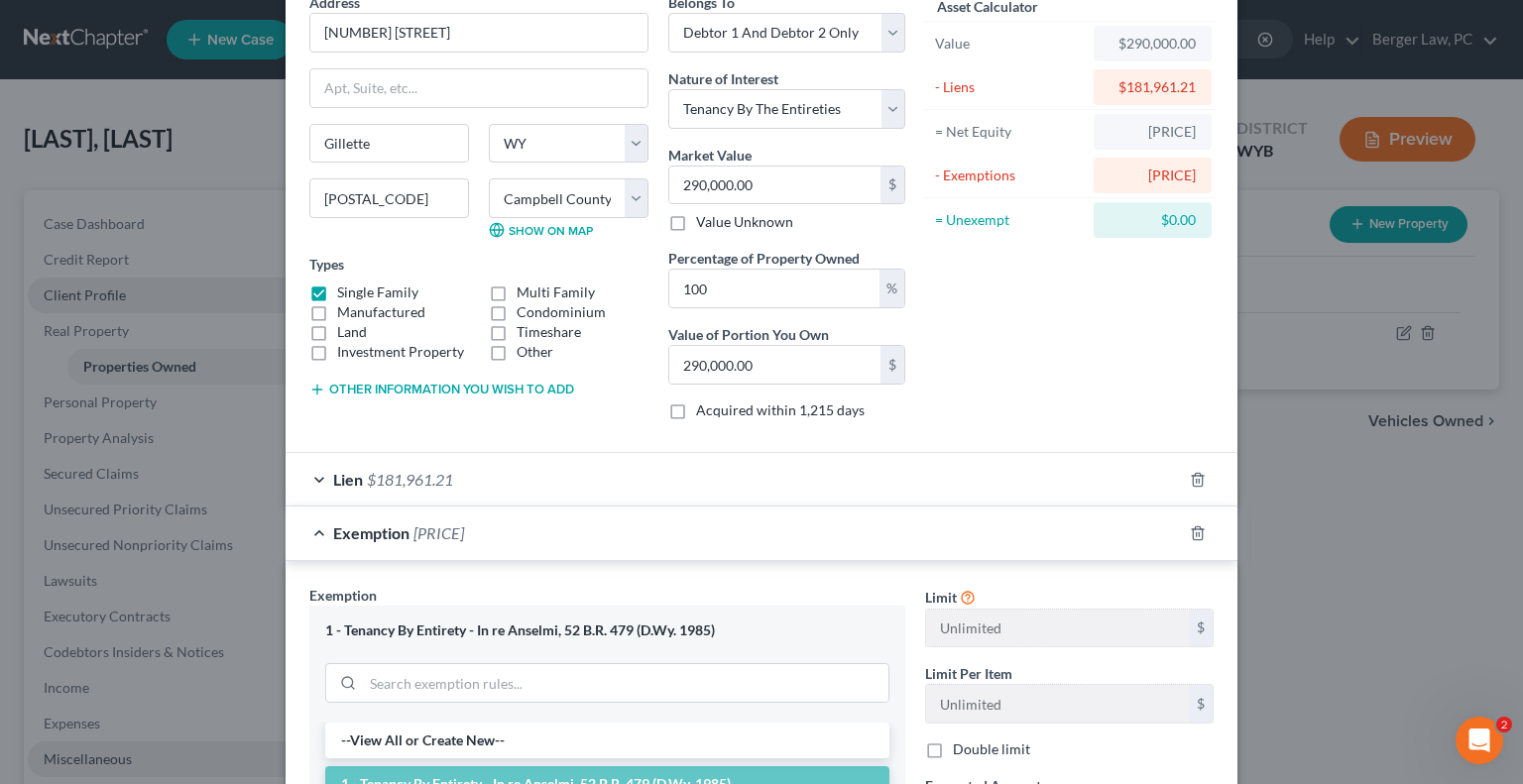 click on "Exemption [PRICE]" at bounding box center (734, 532) 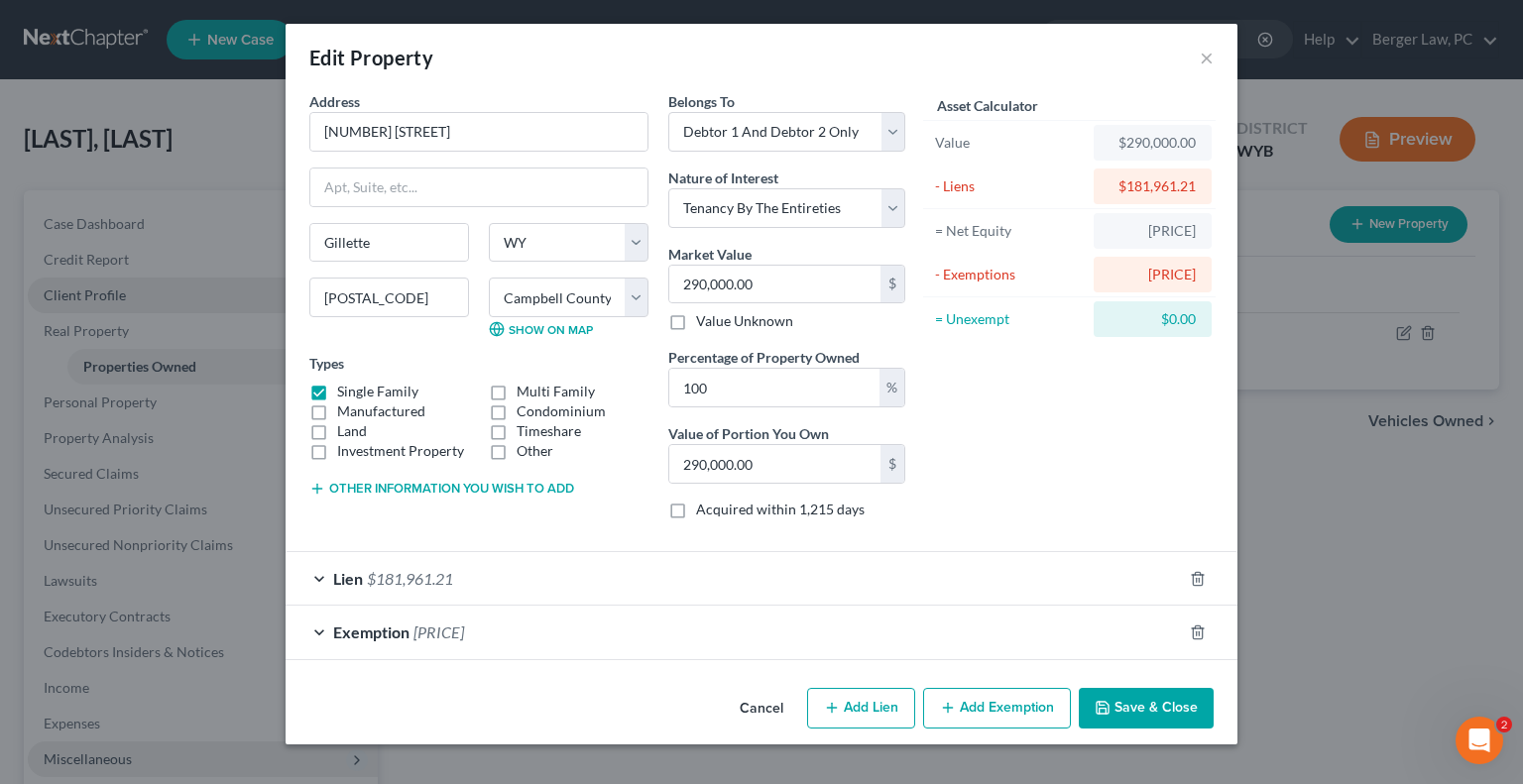 scroll, scrollTop: 0, scrollLeft: 0, axis: both 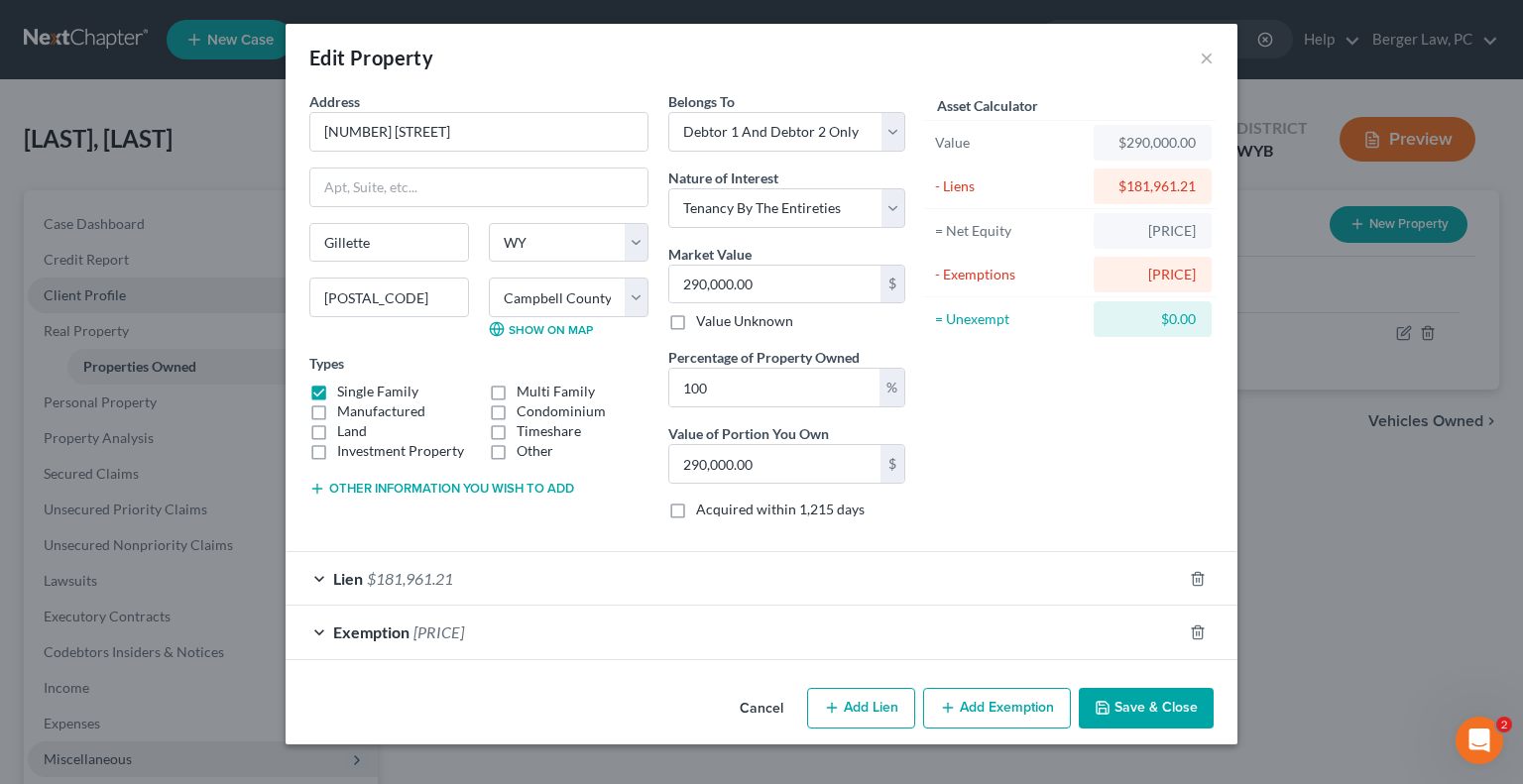 click on "Add Exemption" at bounding box center (996, 709) 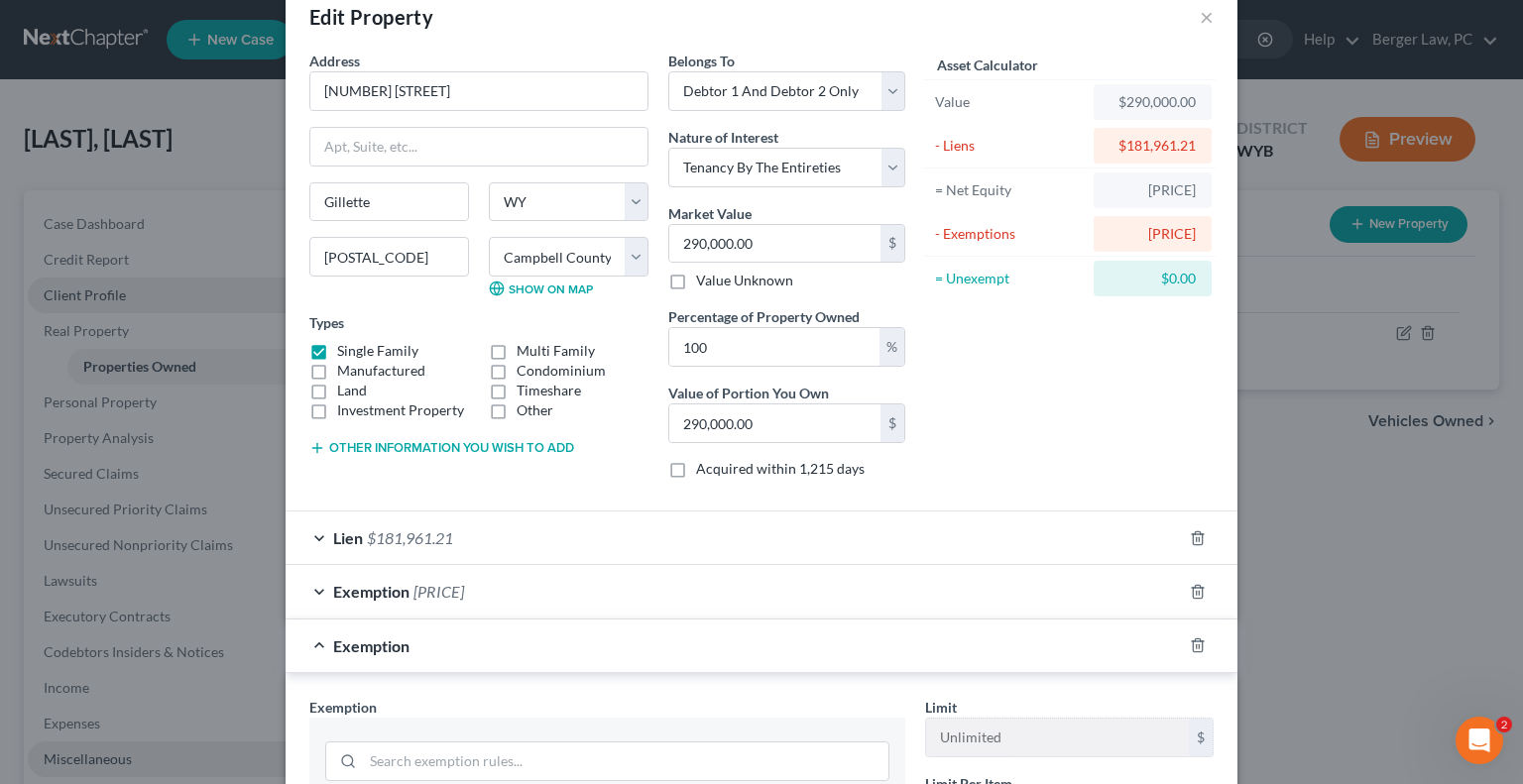 scroll, scrollTop: 198, scrollLeft: 0, axis: vertical 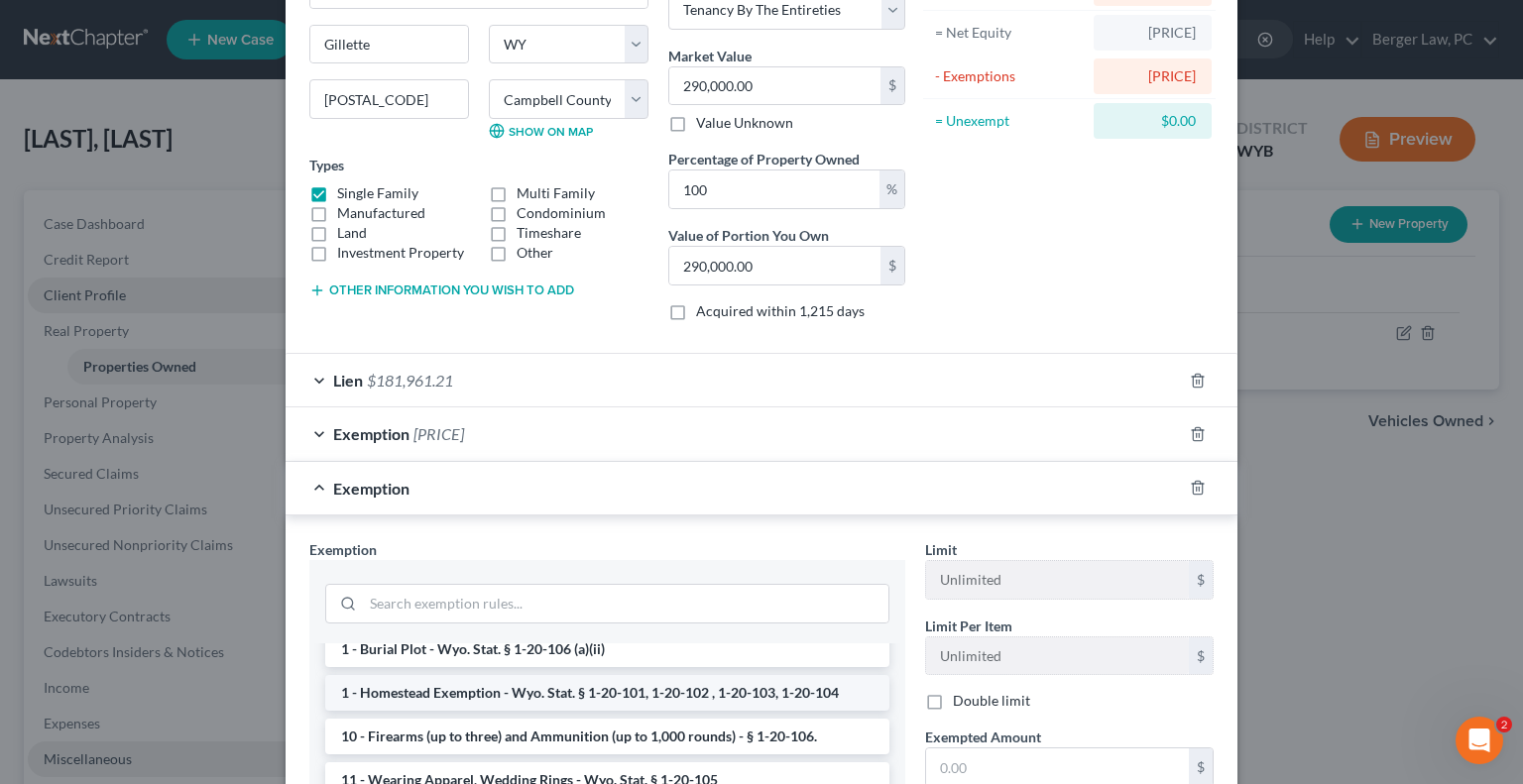 click on "1 - Homestead Exemption - Wyo. Stat. § 1-20-101,  1-20-102 , 1-20-103, 1-20-104" at bounding box center [607, 693] 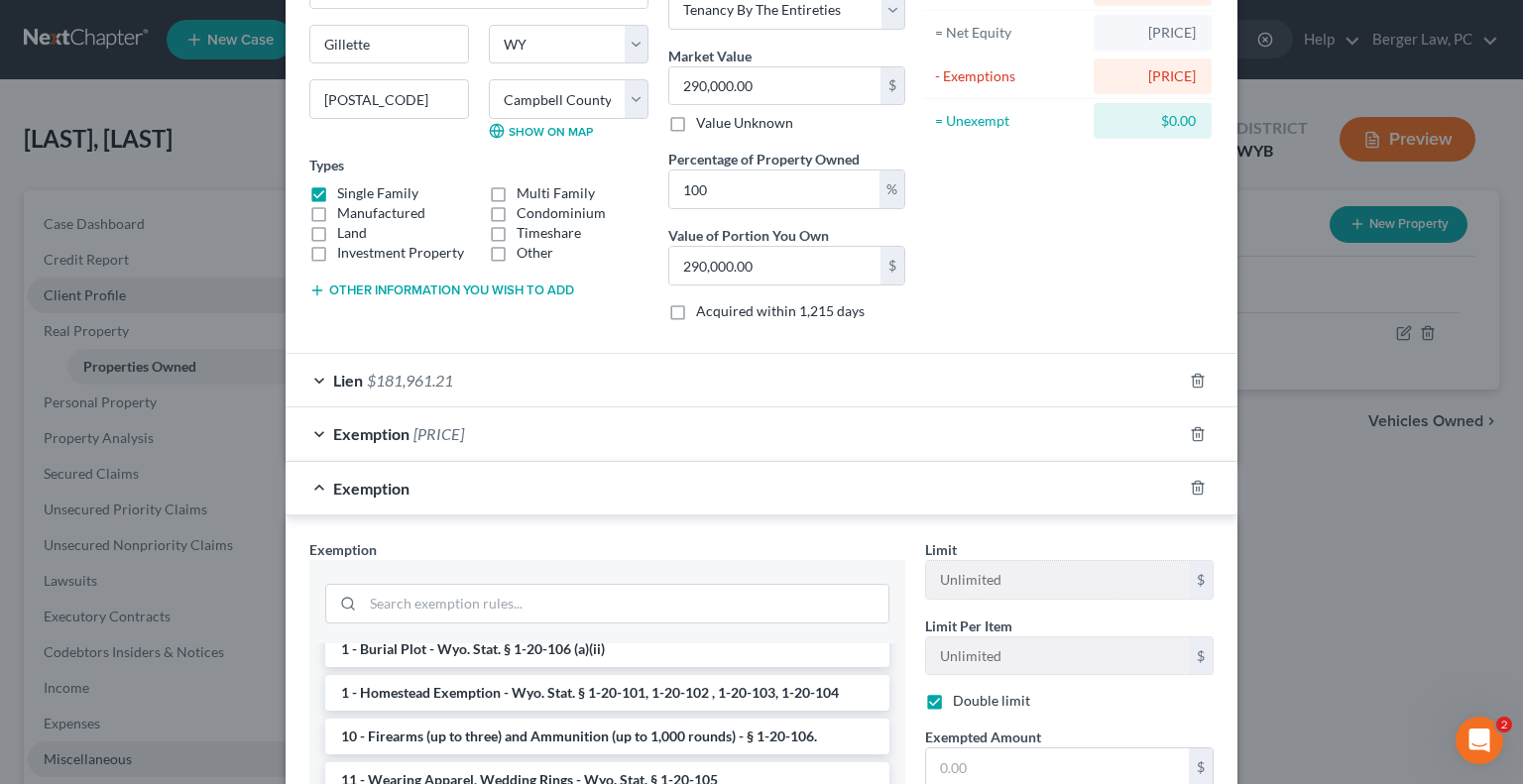 checkbox on "true" 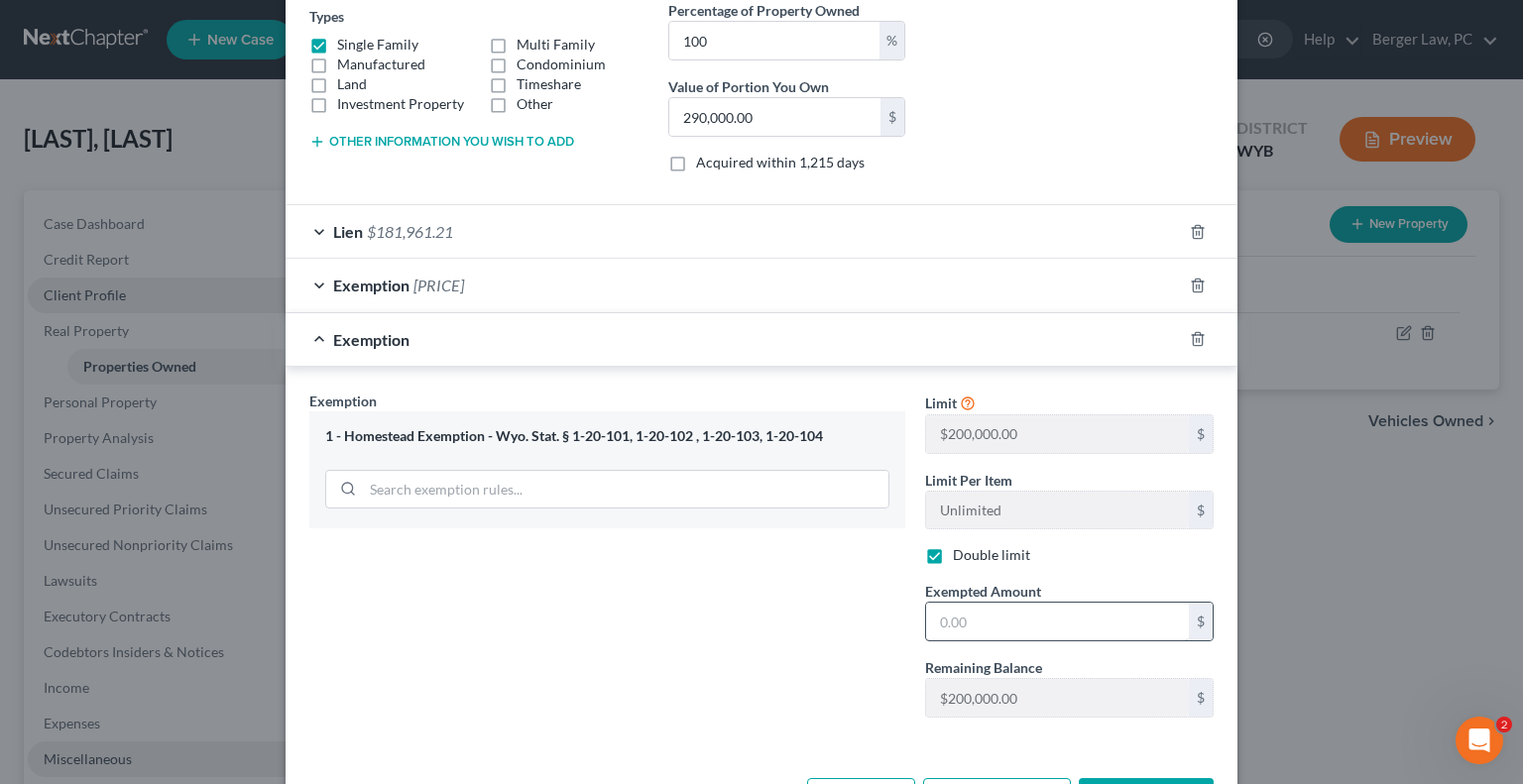 scroll, scrollTop: 417, scrollLeft: 0, axis: vertical 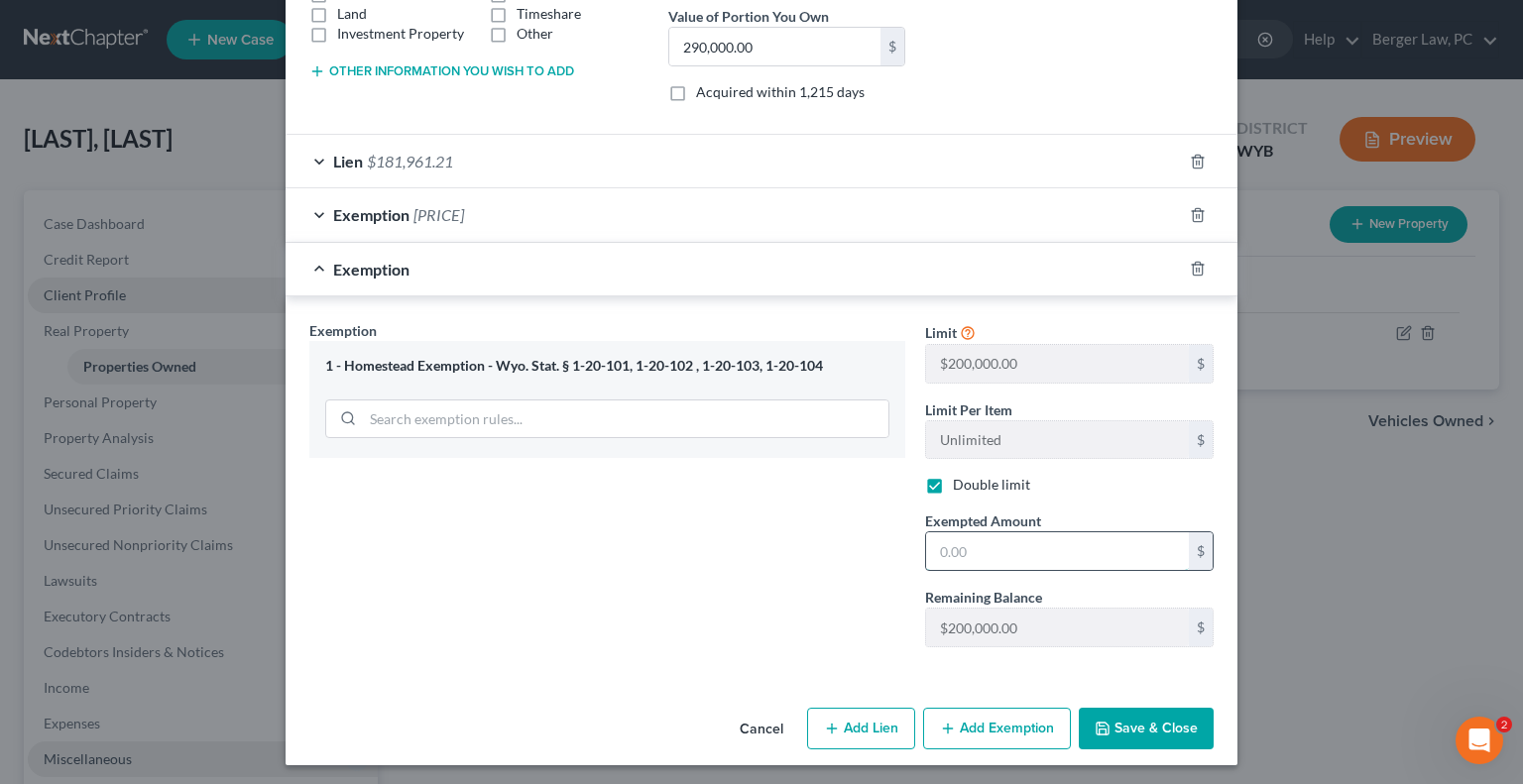 click at bounding box center [1057, 551] 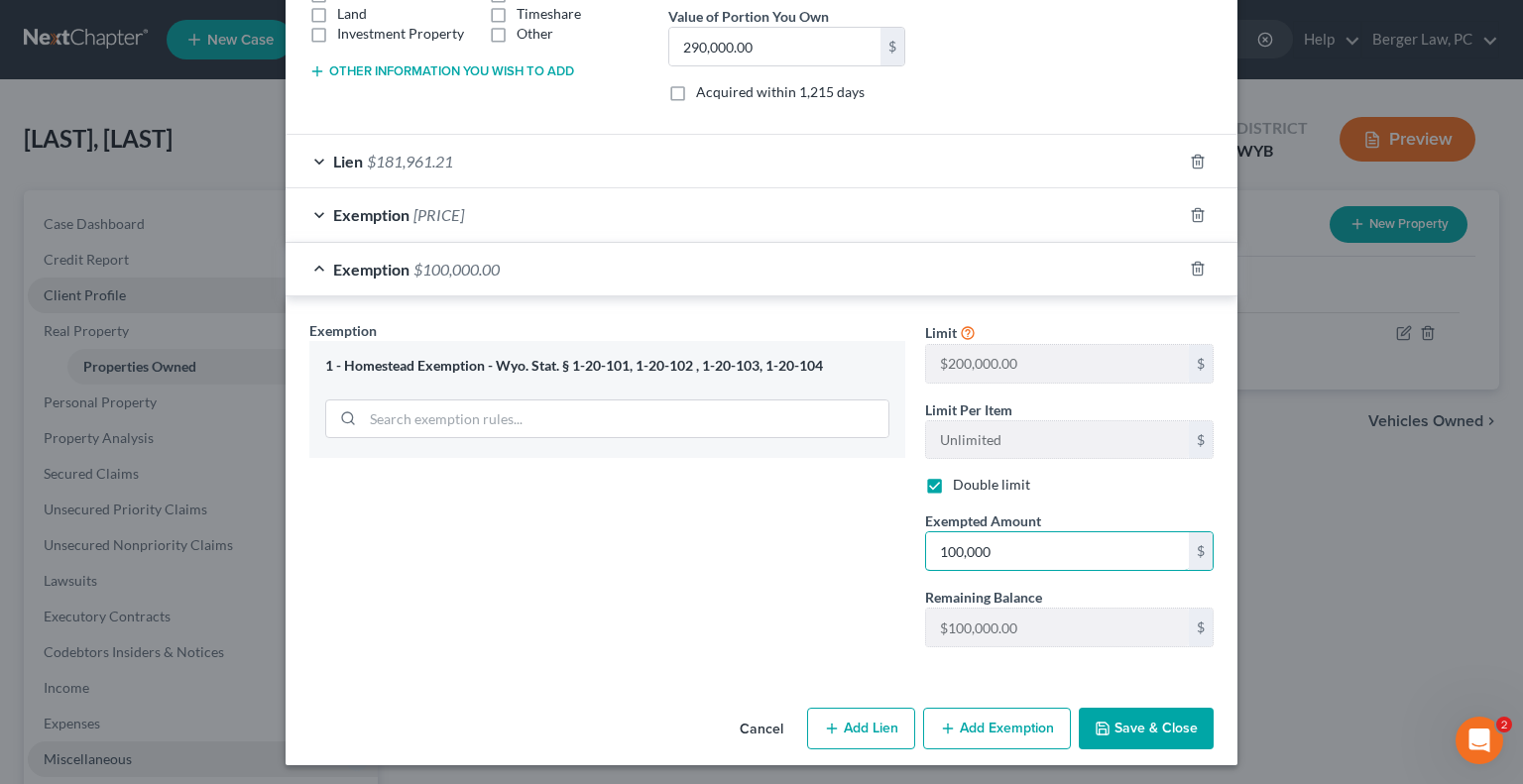 type on "100,000" 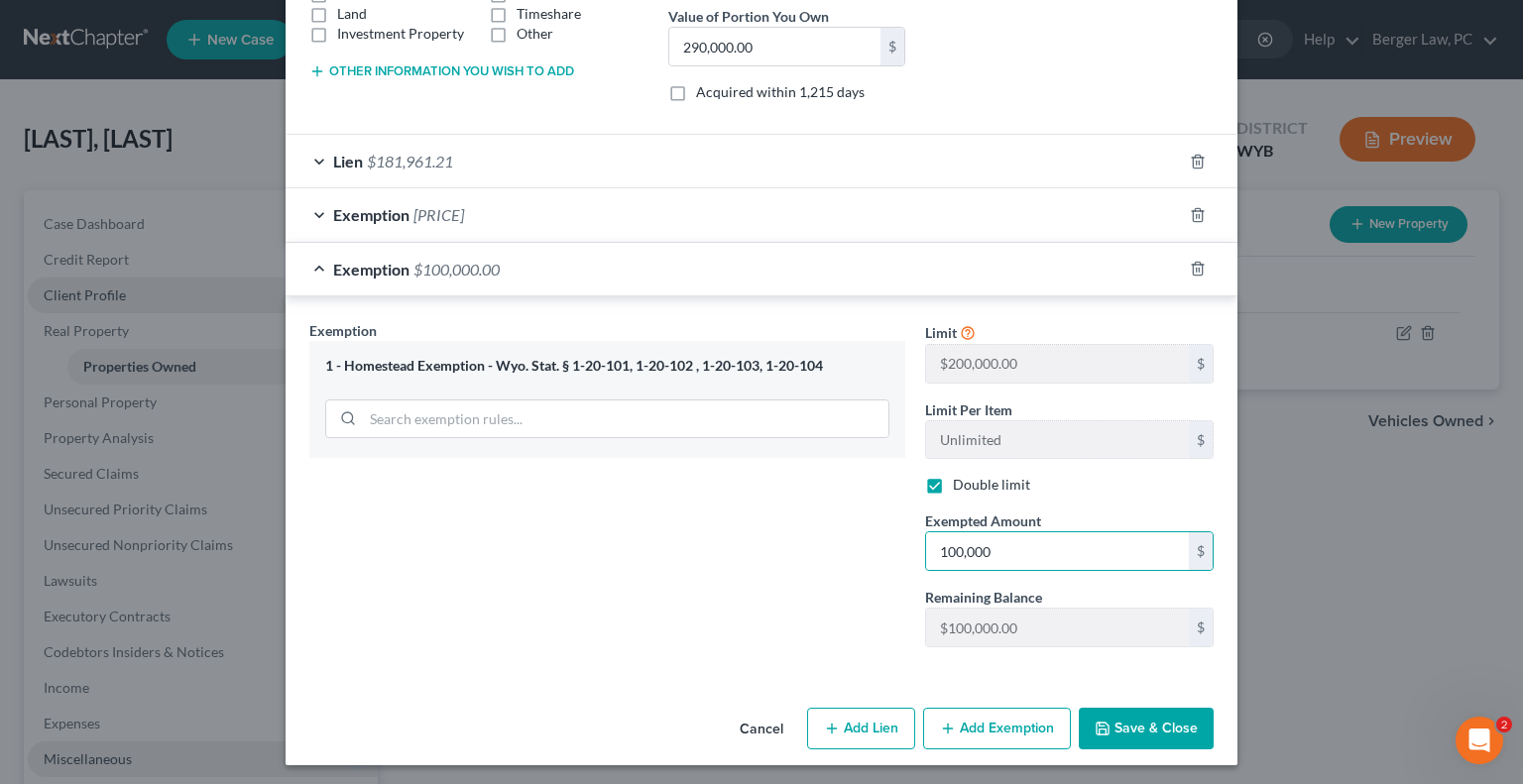 click on "Save & Close" at bounding box center (1146, 728) 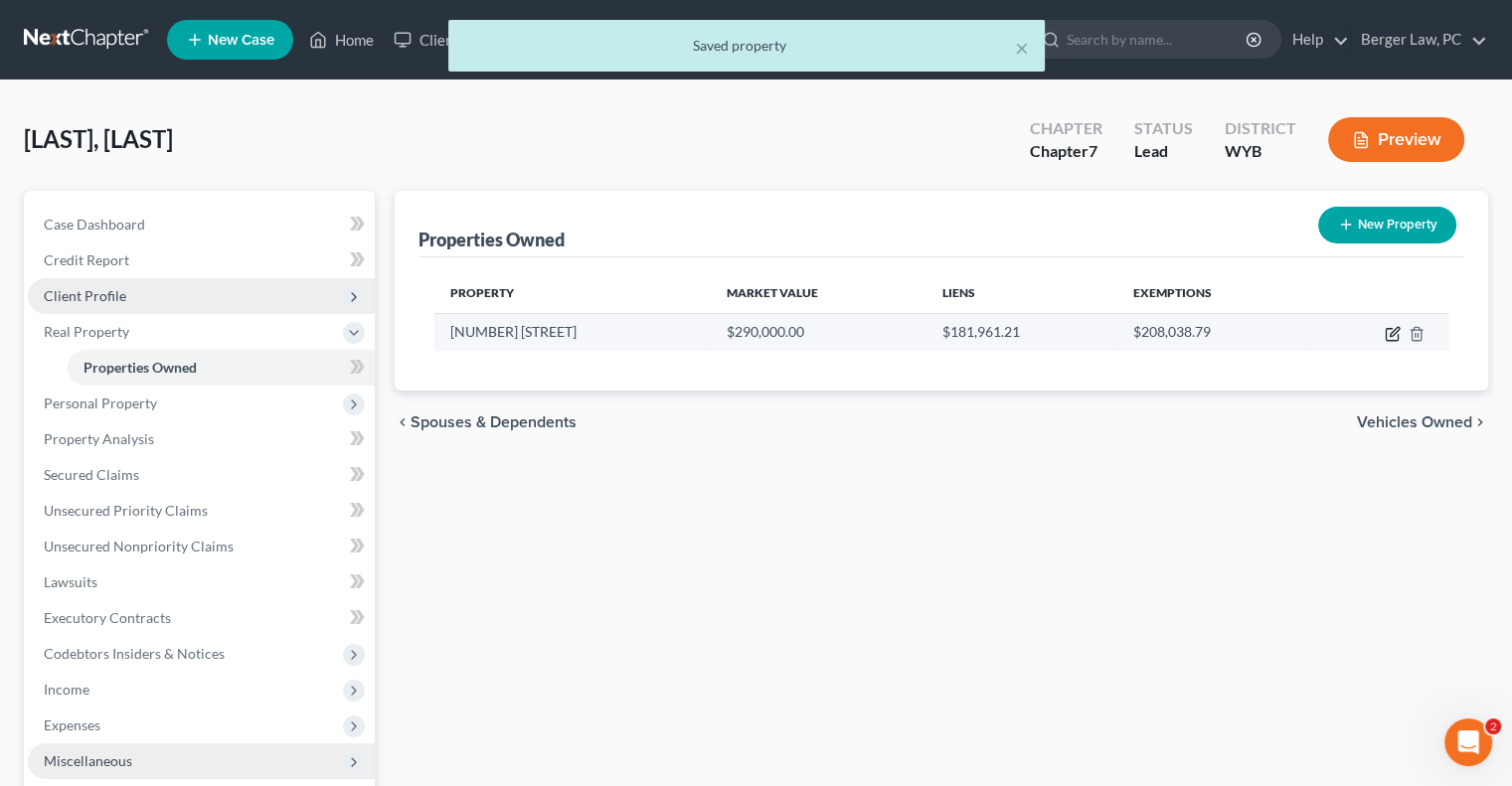 click 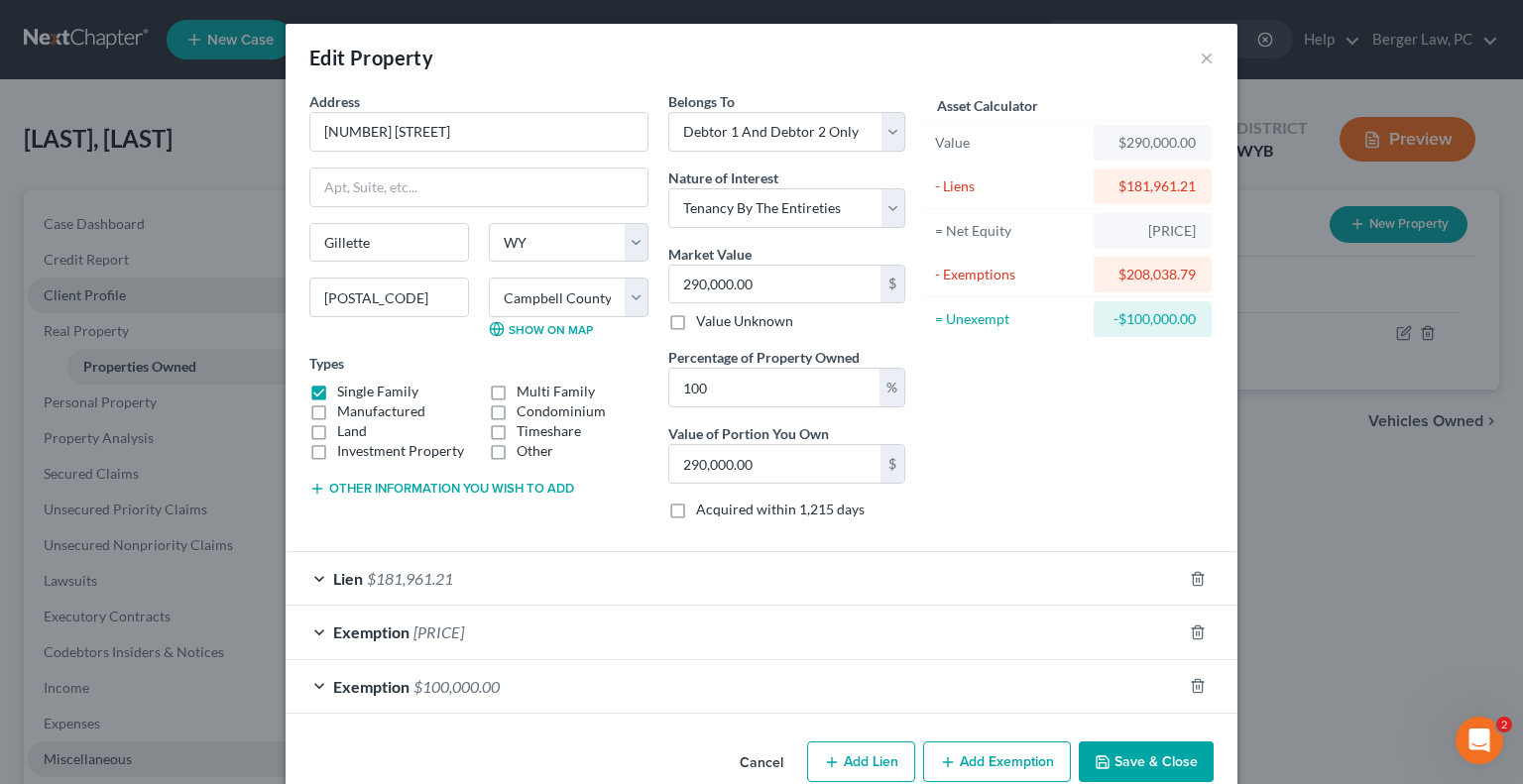 click on "Exemption [PRICE]" at bounding box center [734, 631] 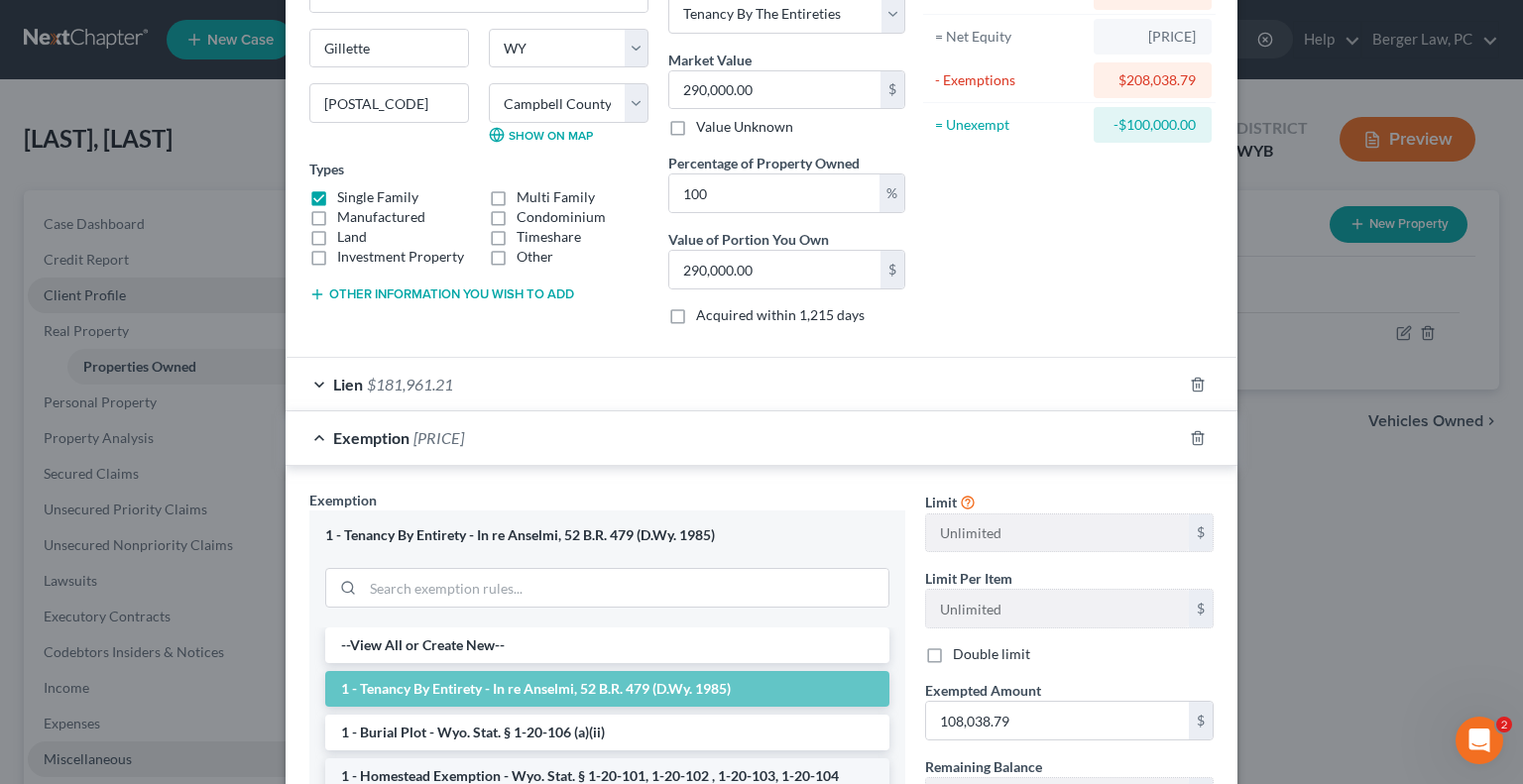 scroll, scrollTop: 297, scrollLeft: 0, axis: vertical 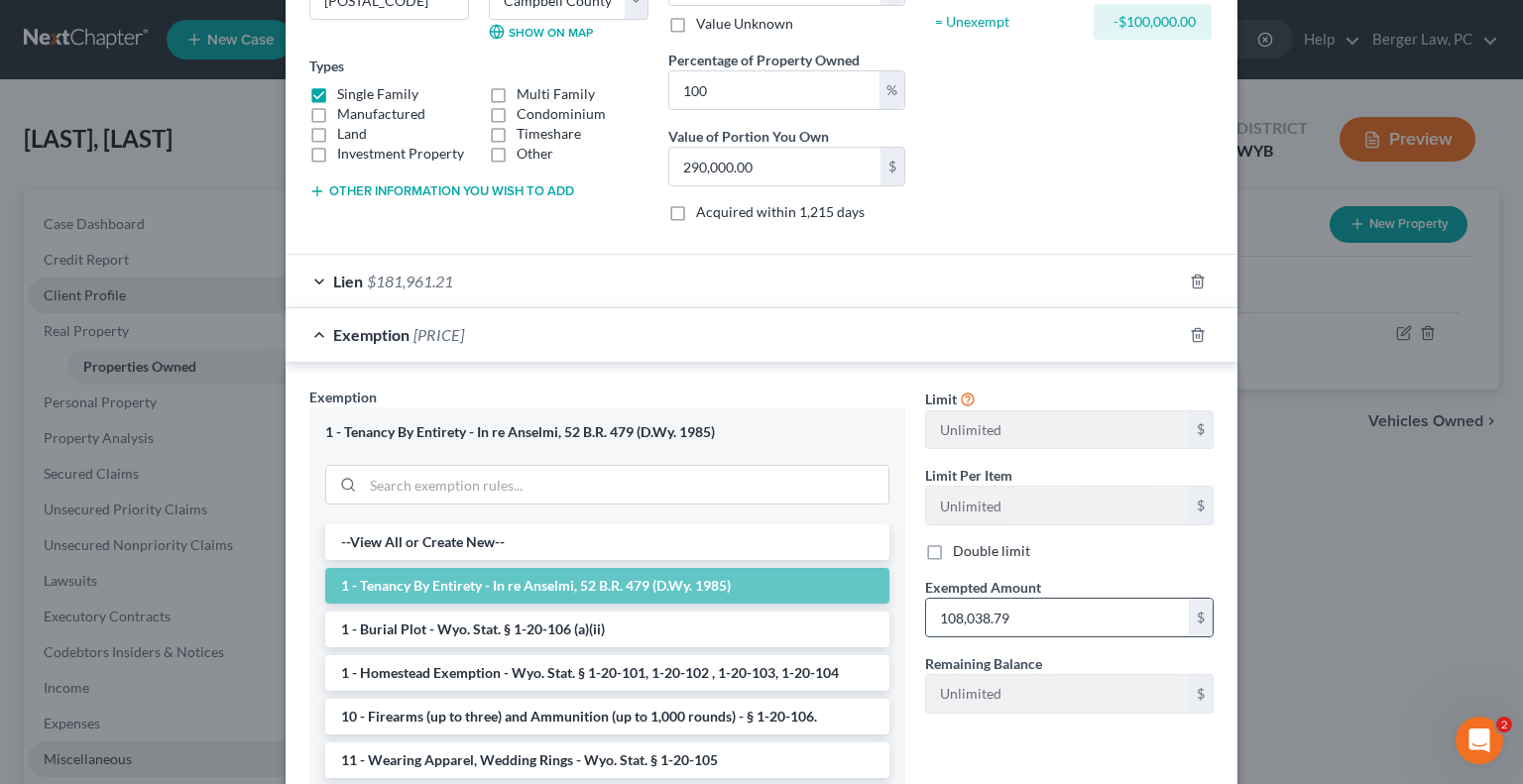 click on "108,038.79" at bounding box center [1057, 617] 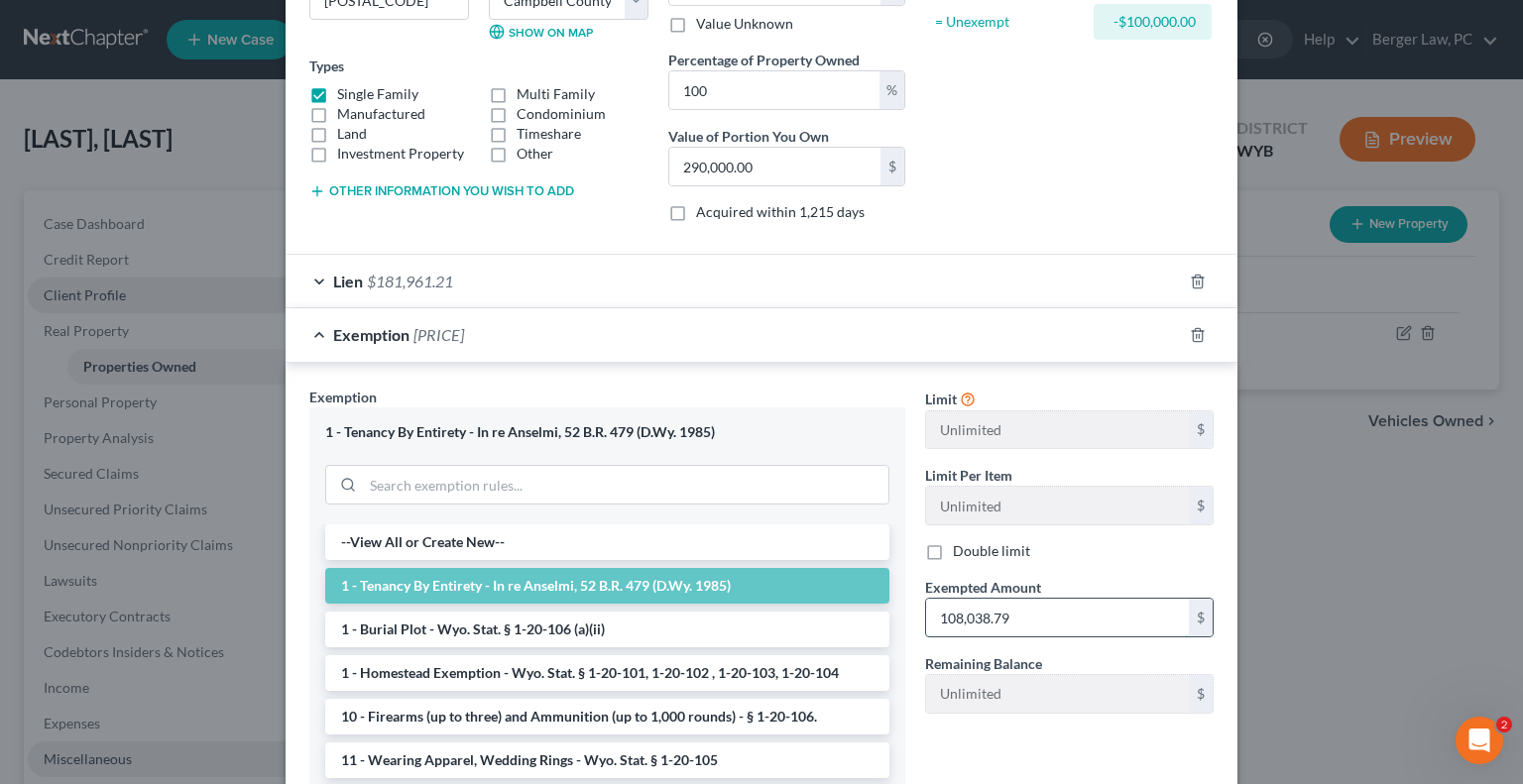 click on "108,038.79" at bounding box center (1057, 617) 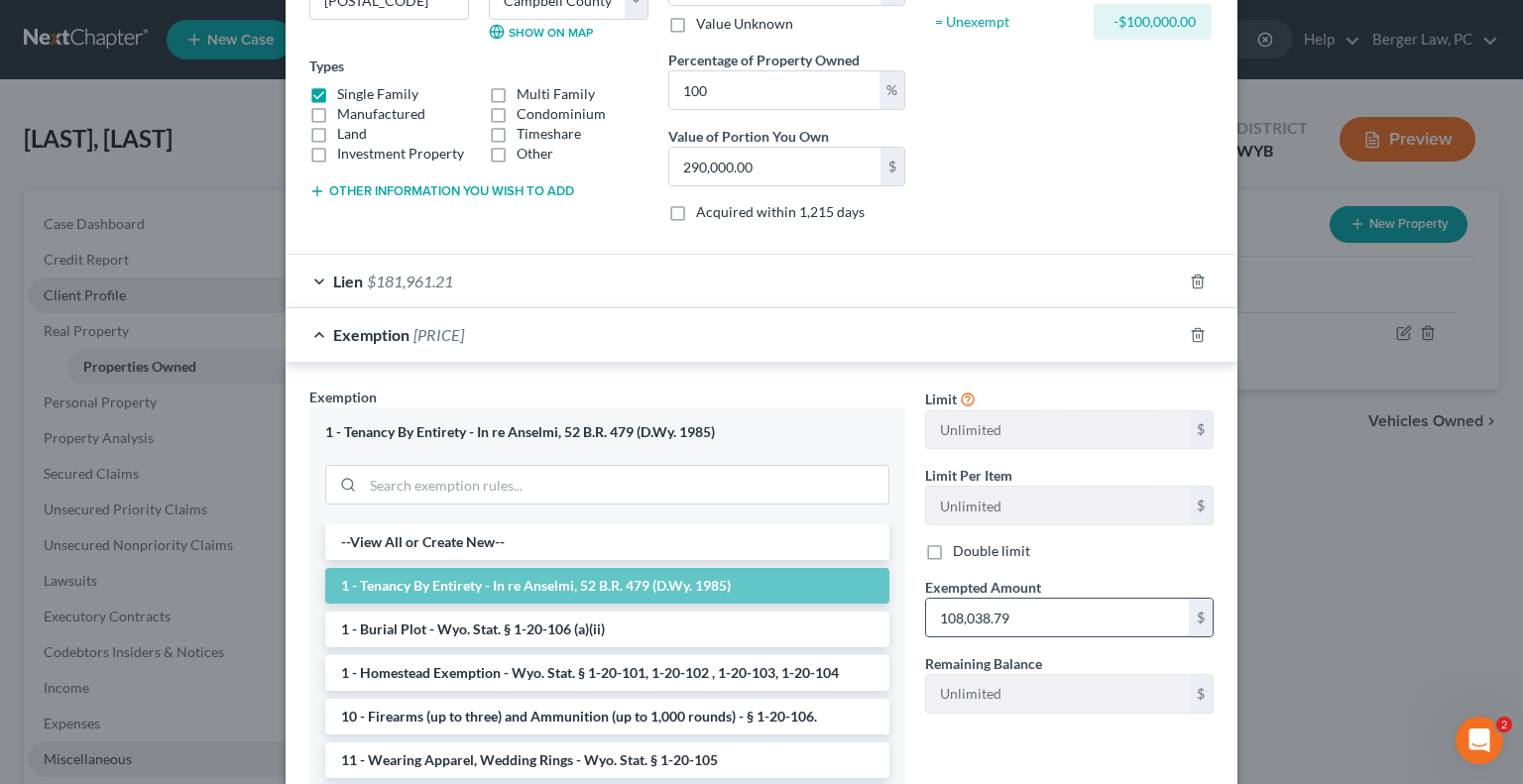 click on "108,038.79" at bounding box center (1057, 617) 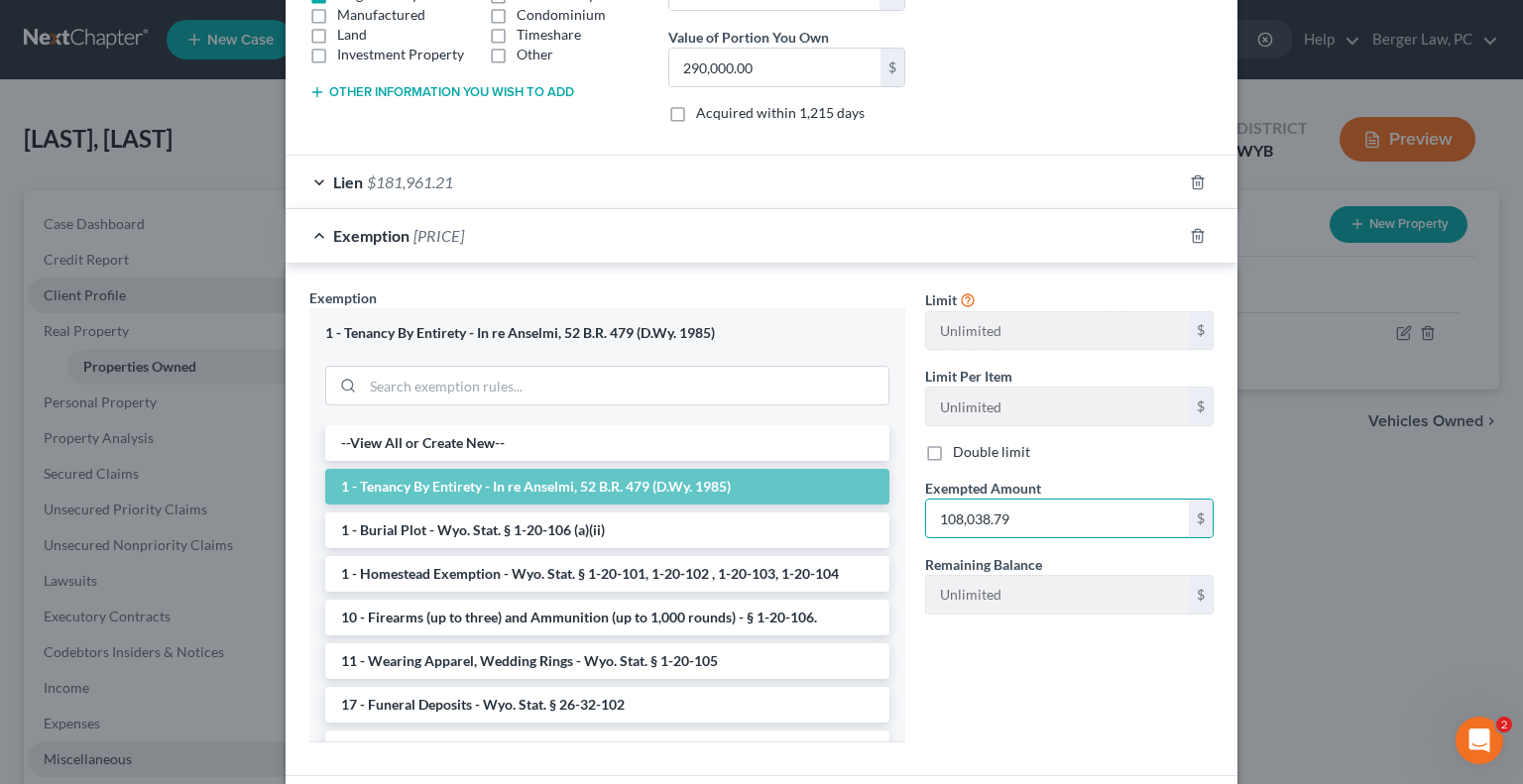 scroll, scrollTop: 547, scrollLeft: 0, axis: vertical 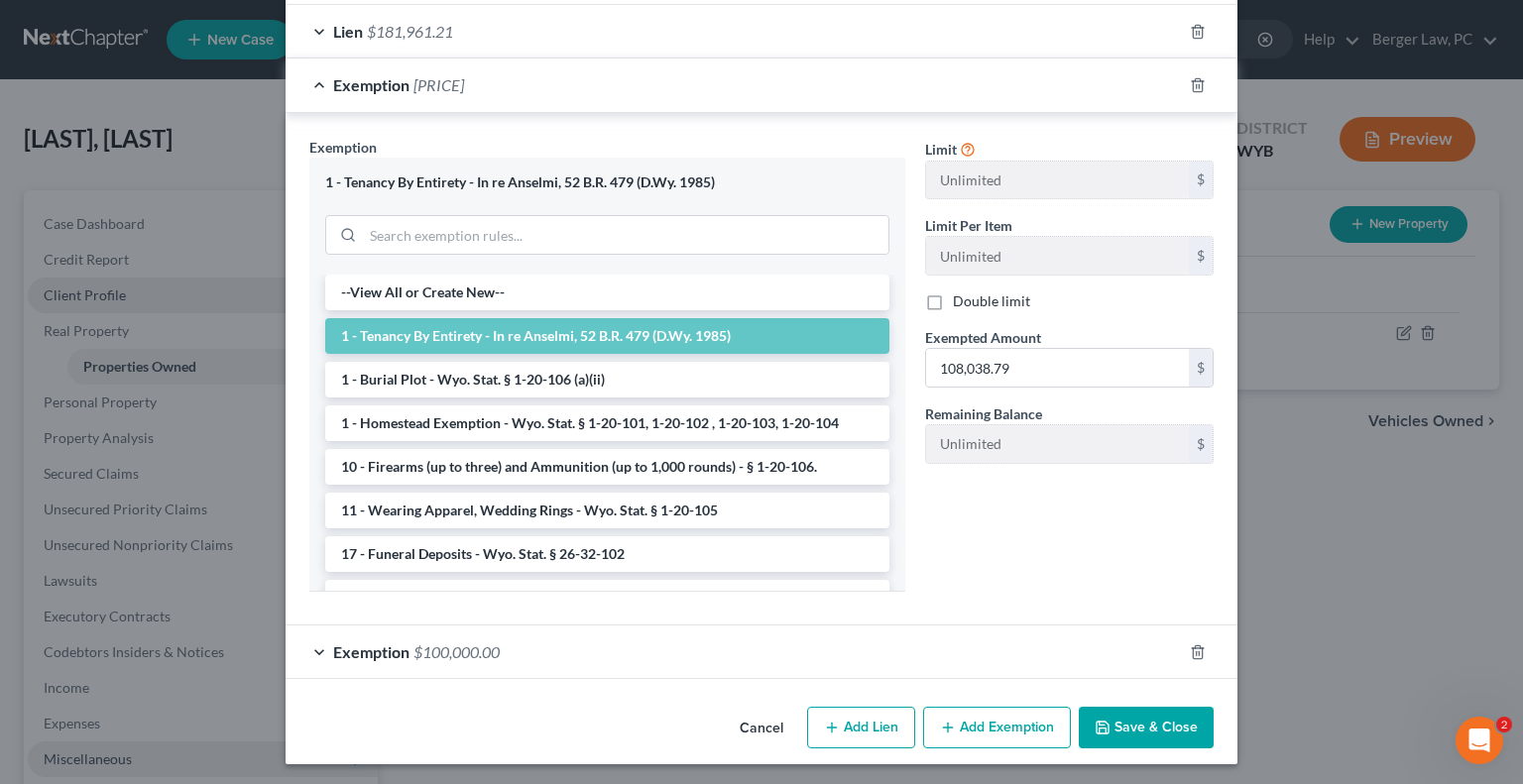 click on "Save & Close" at bounding box center [1146, 728] 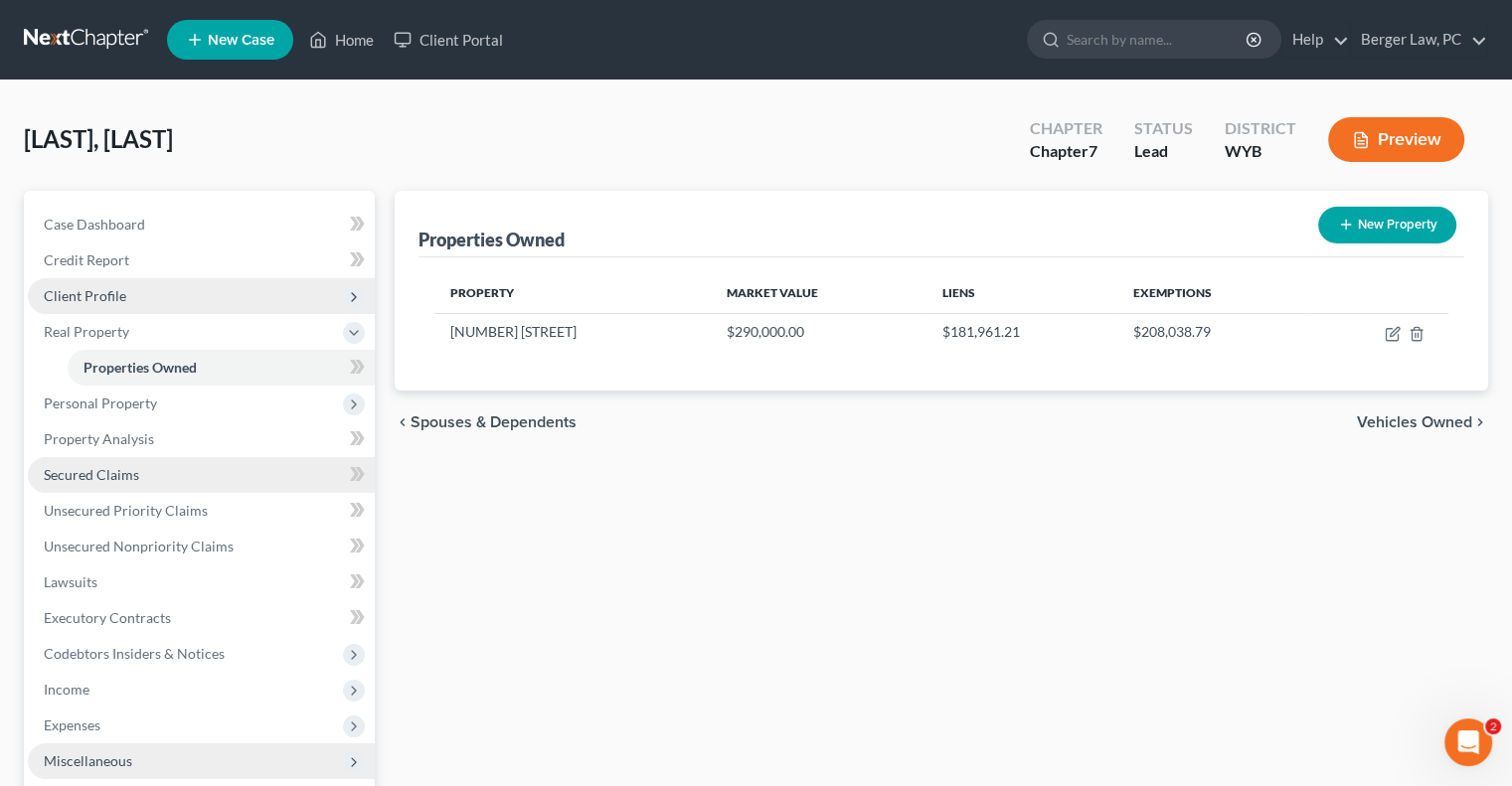 click on "Secured Claims" at bounding box center [201, 475] 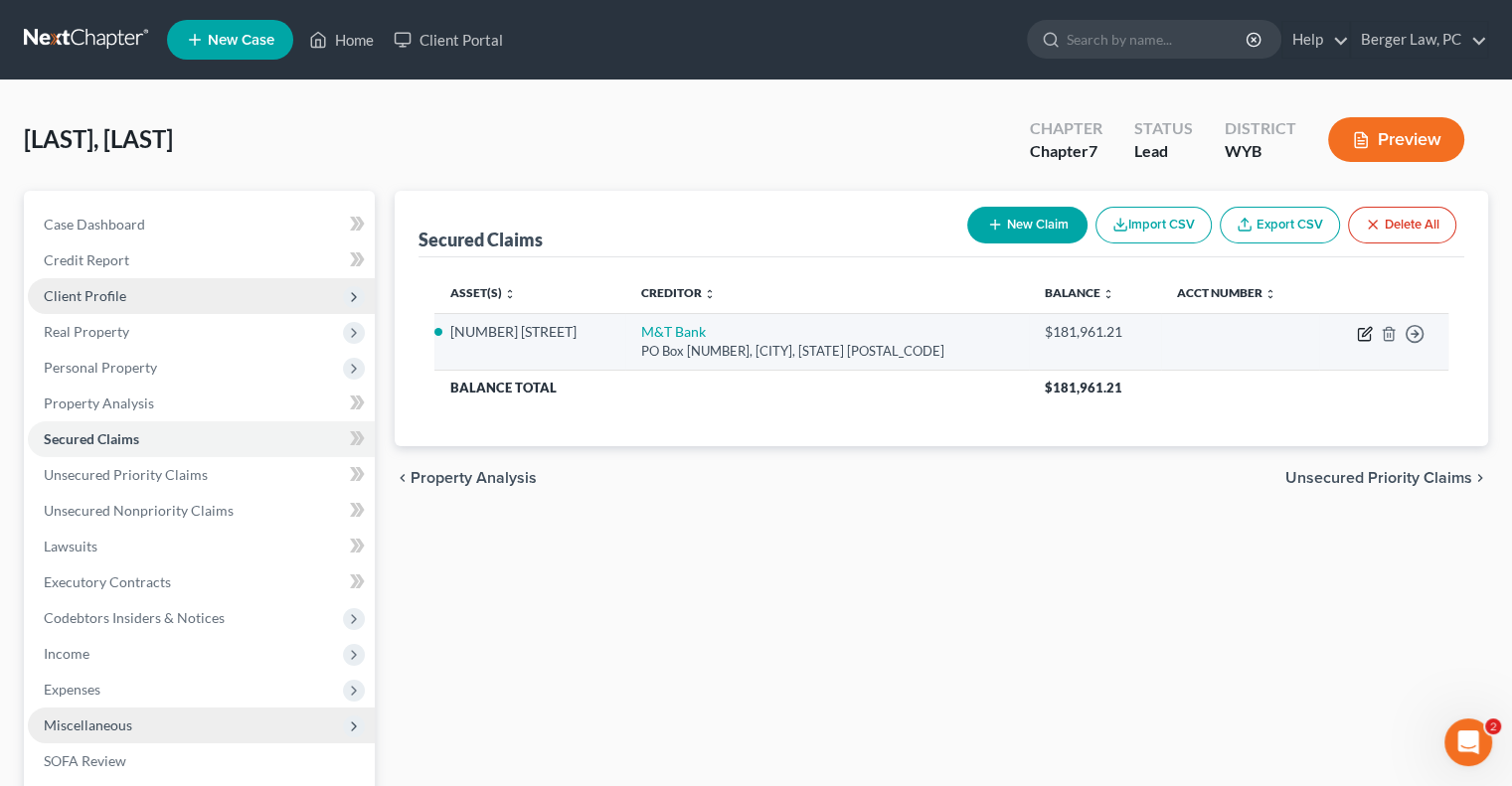 click 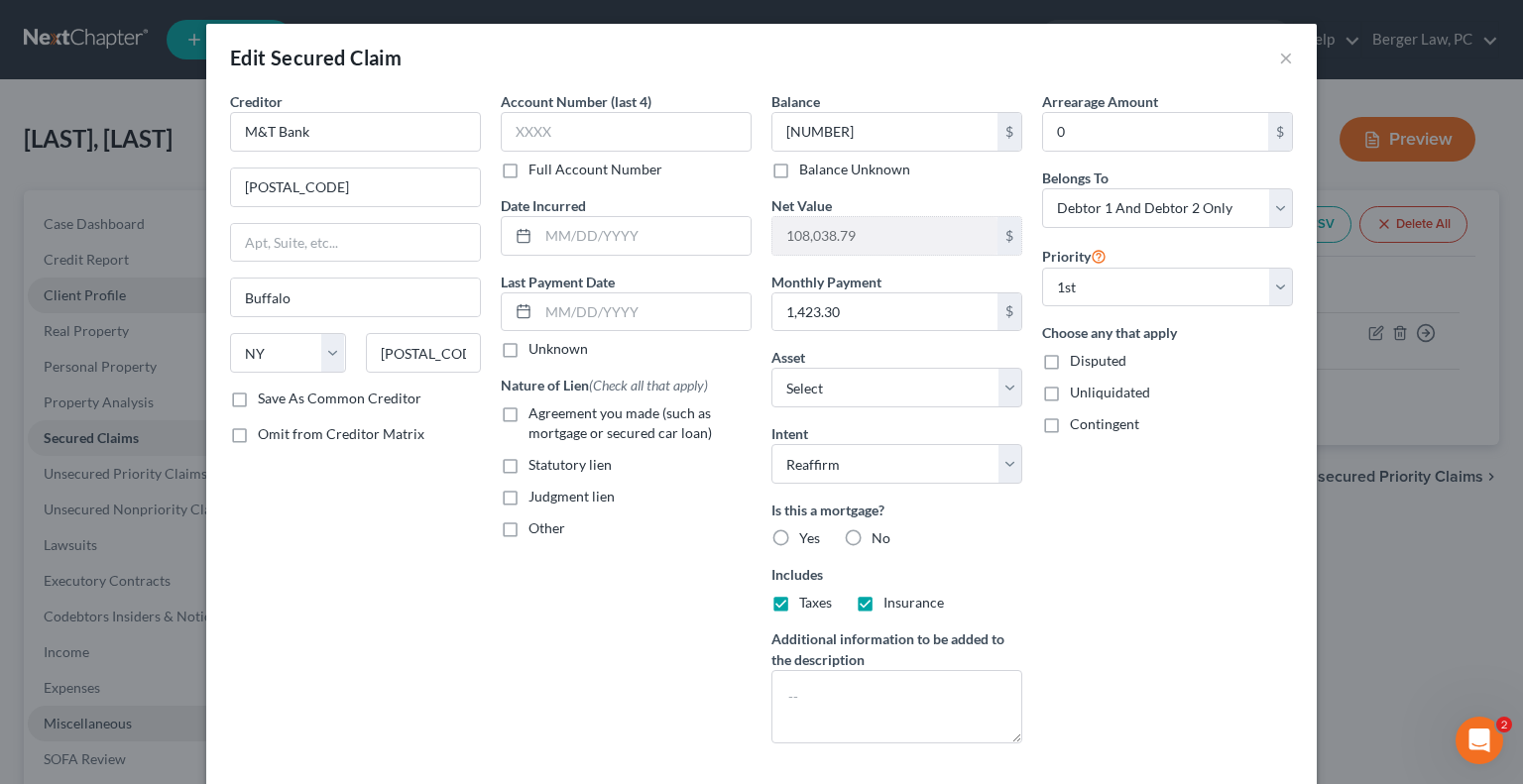click on "Yes" at bounding box center [809, 538] 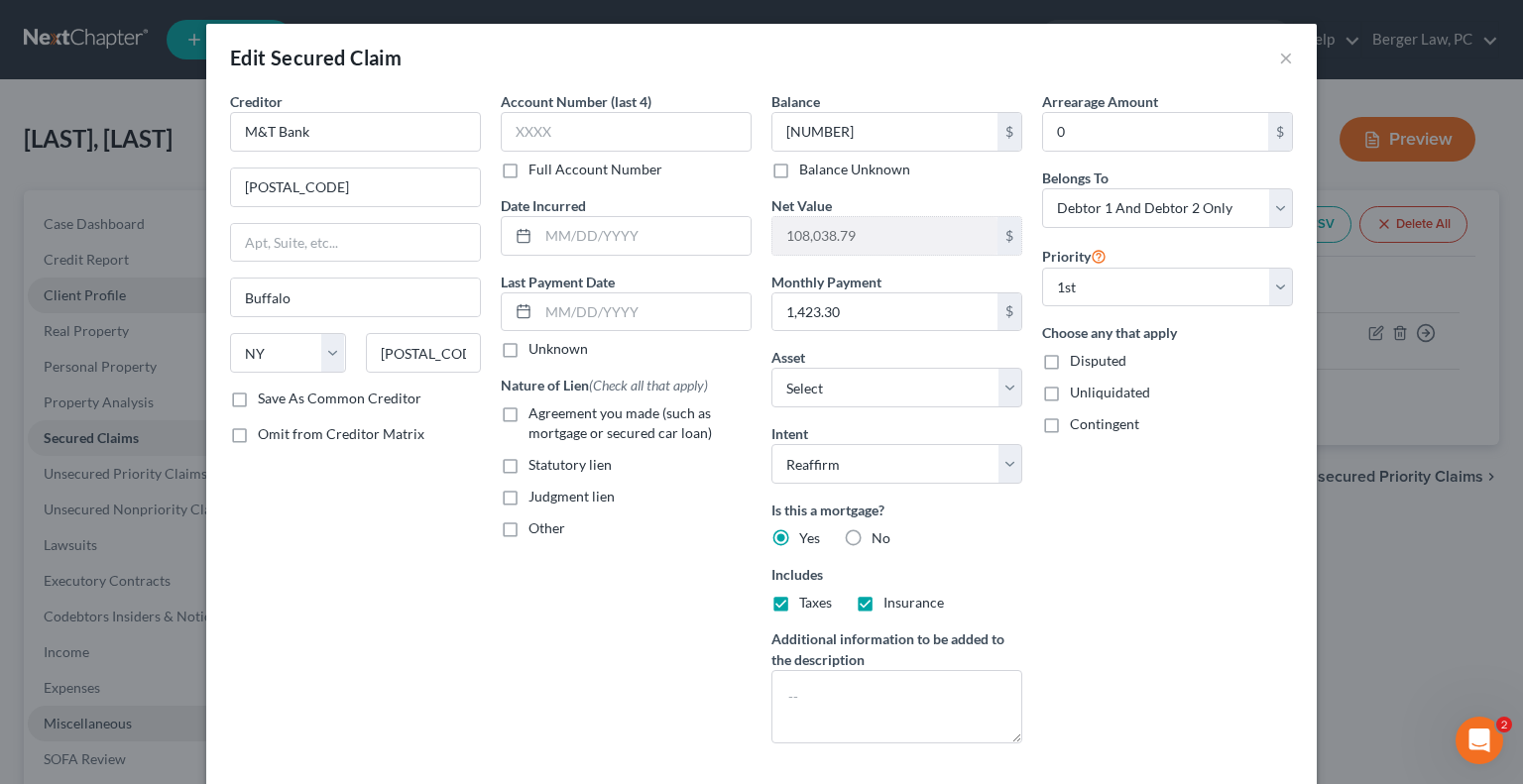 click on "Statutory lien" at bounding box center (570, 465) 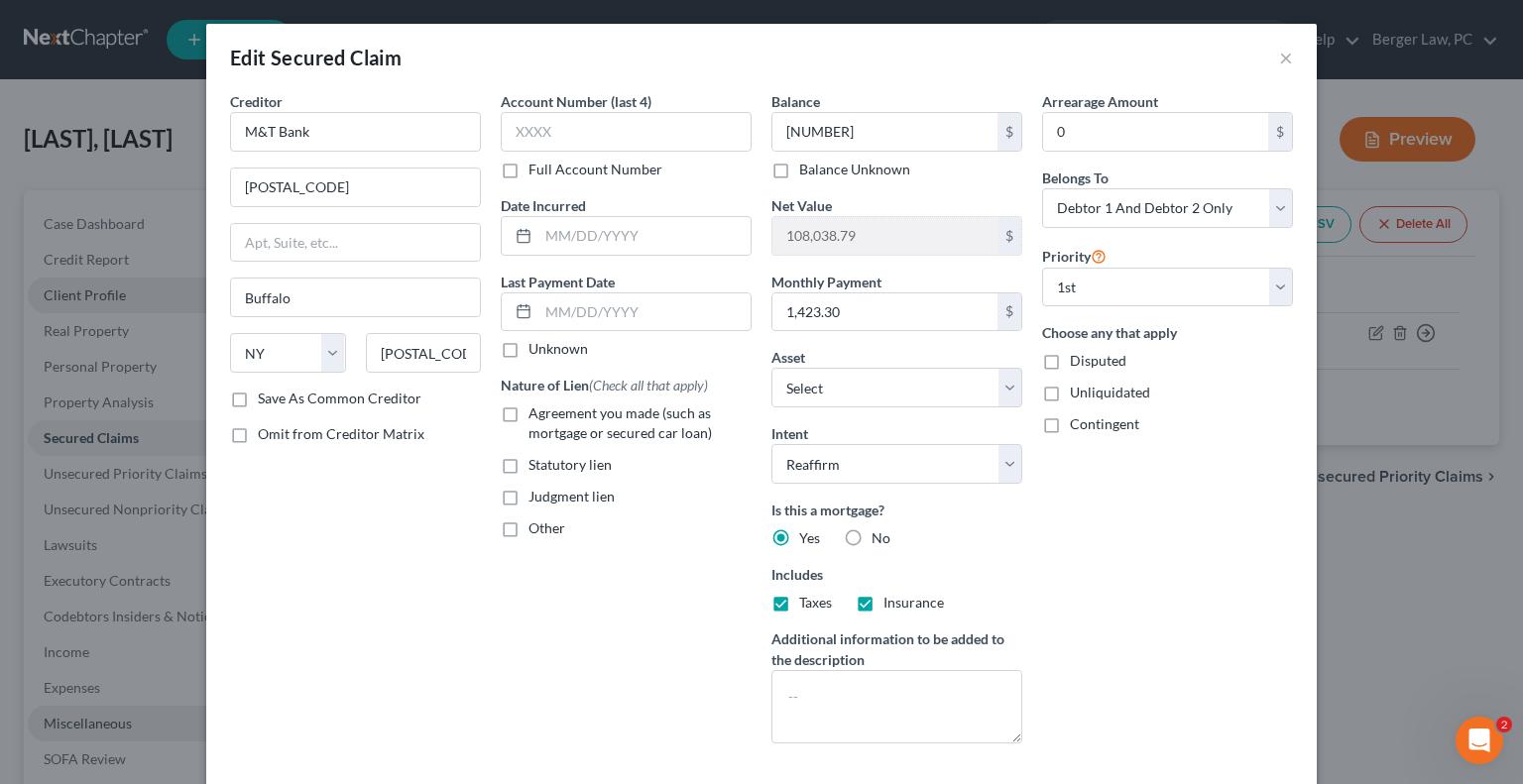 click on "Statutory lien" at bounding box center [542, 461] 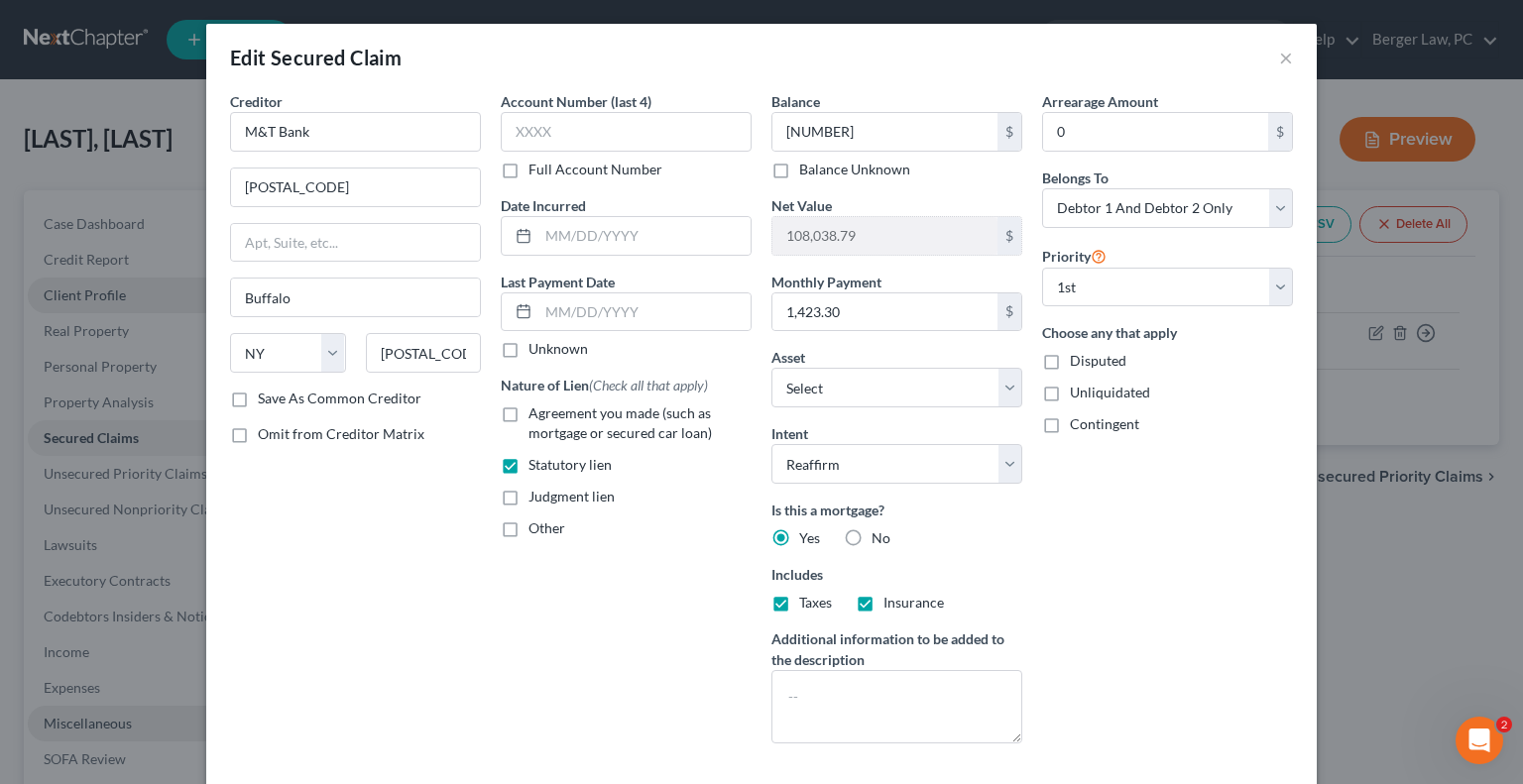 click on "Agreement you made (such as mortgage or secured car loan)" at bounding box center (640, 423) 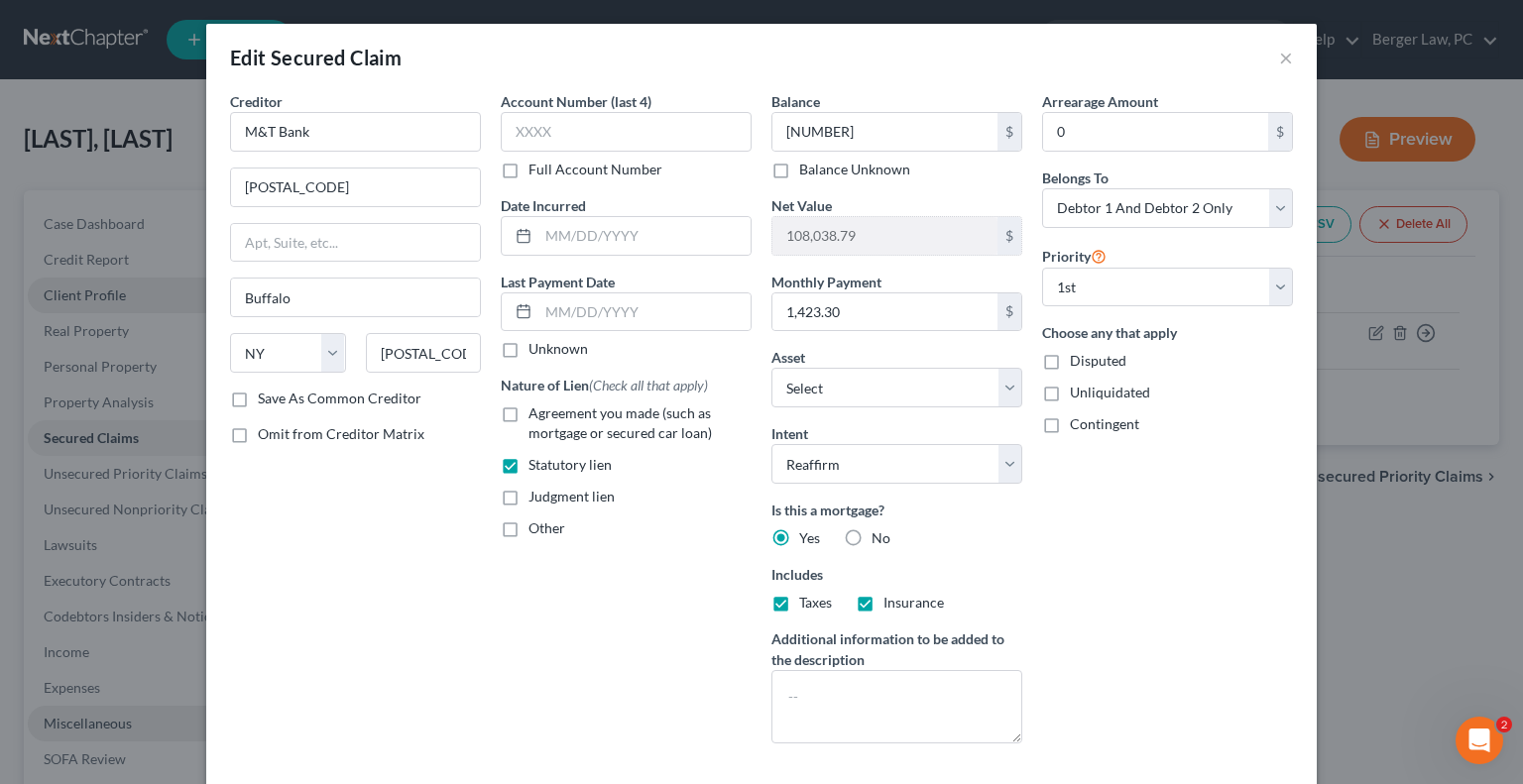 click on "Agreement you made (such as mortgage or secured car loan)" at bounding box center (542, 409) 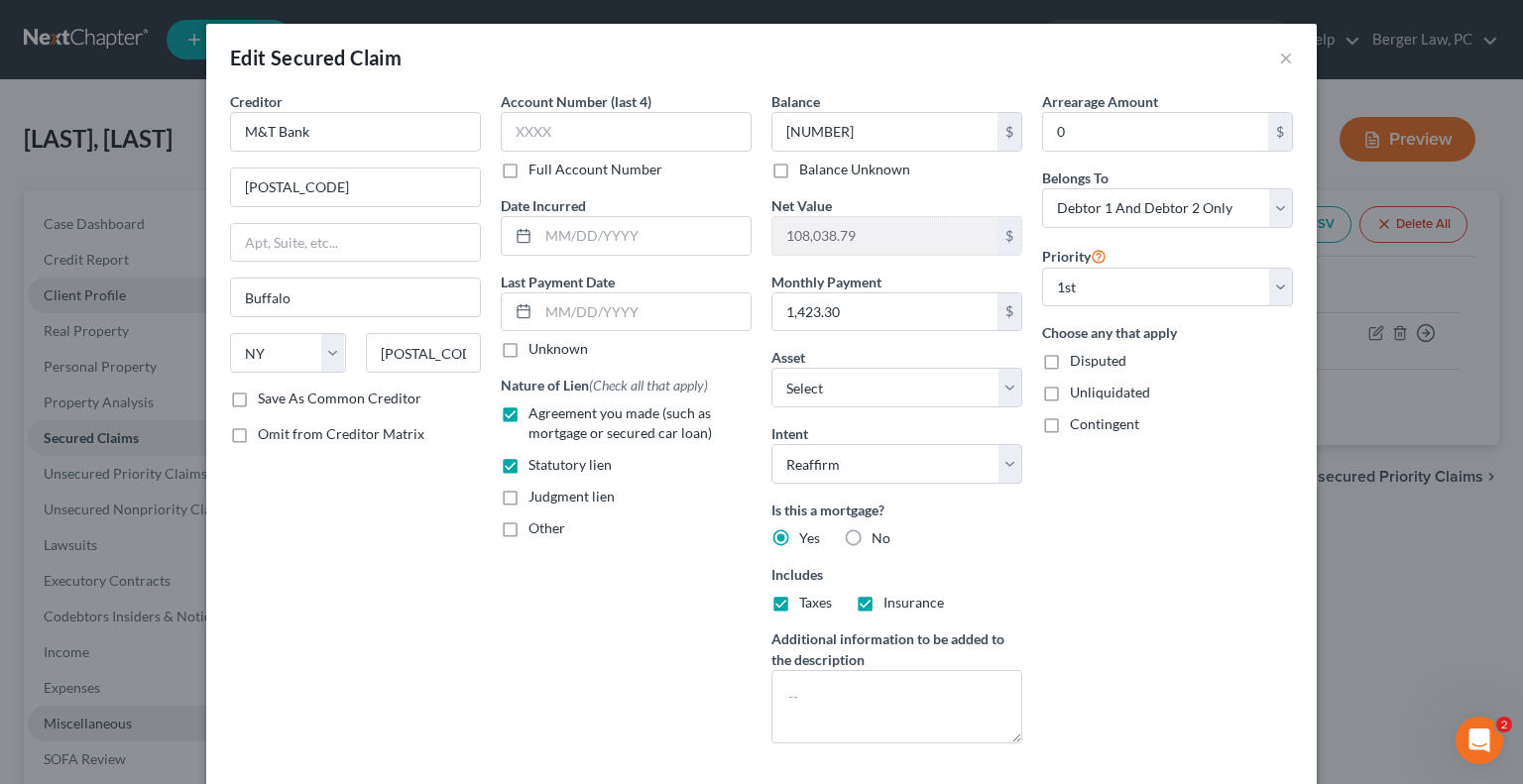 click on "Statutory lien" at bounding box center (570, 465) 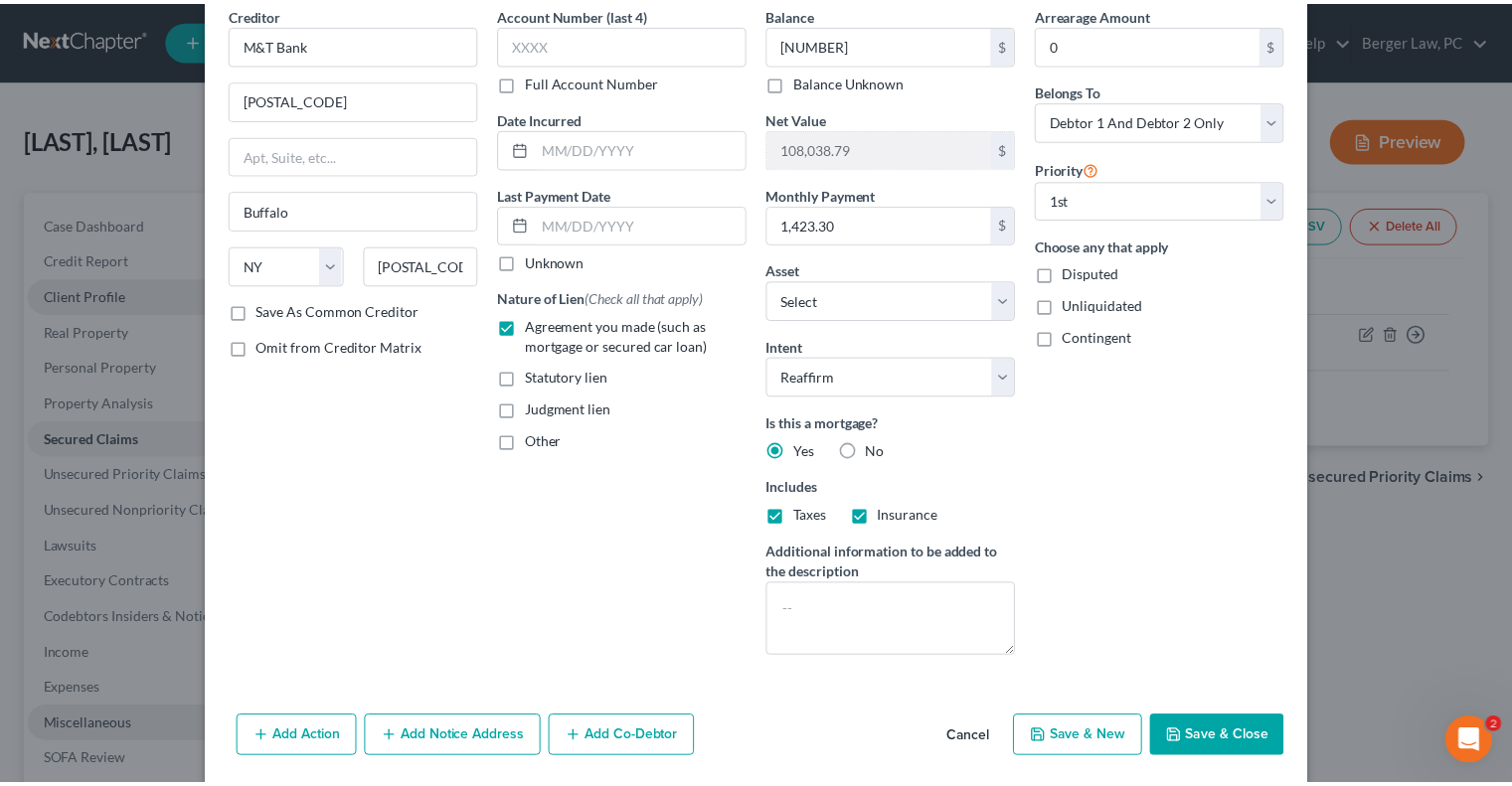 scroll, scrollTop: 113, scrollLeft: 0, axis: vertical 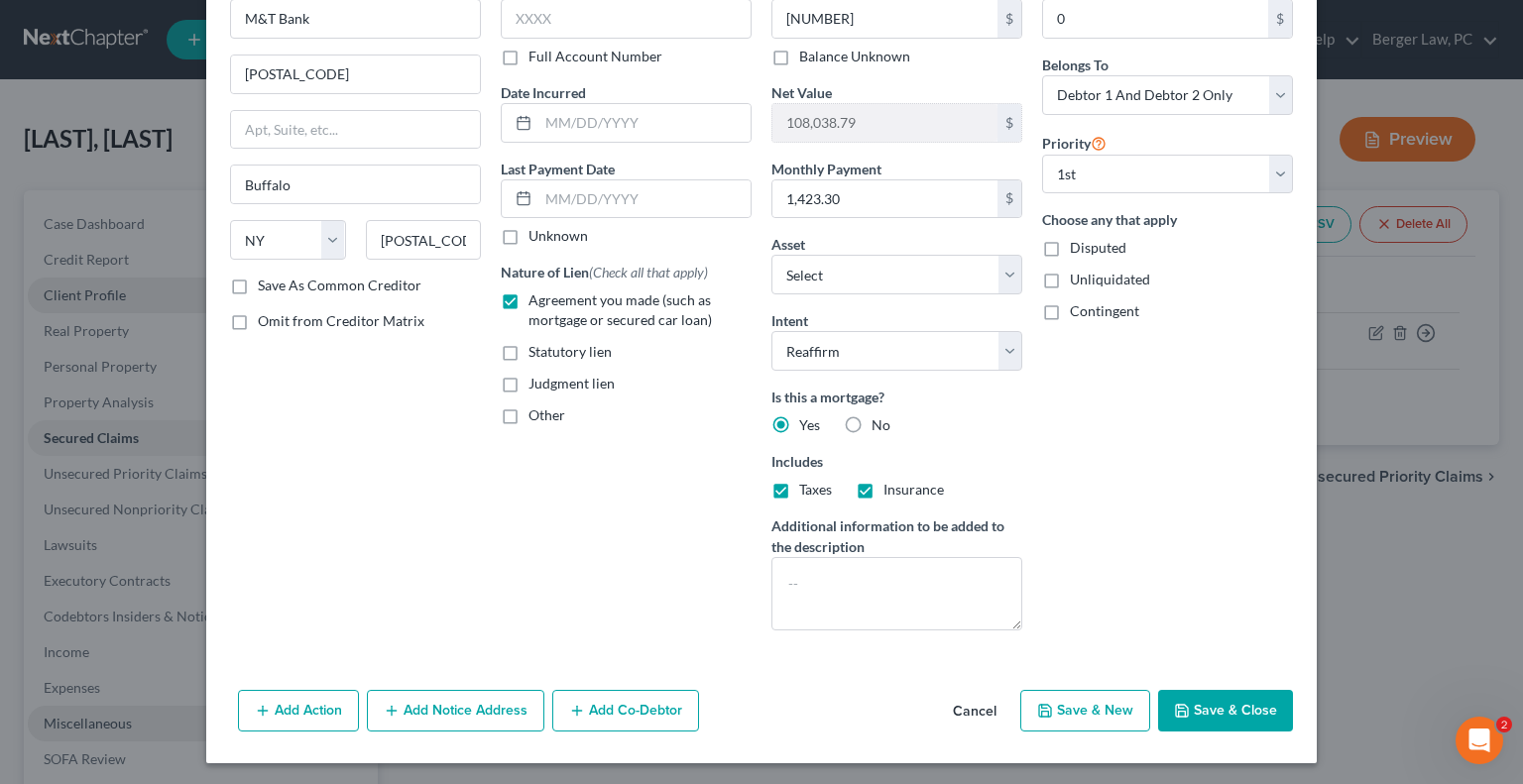 click on "Save & Close" at bounding box center (1226, 711) 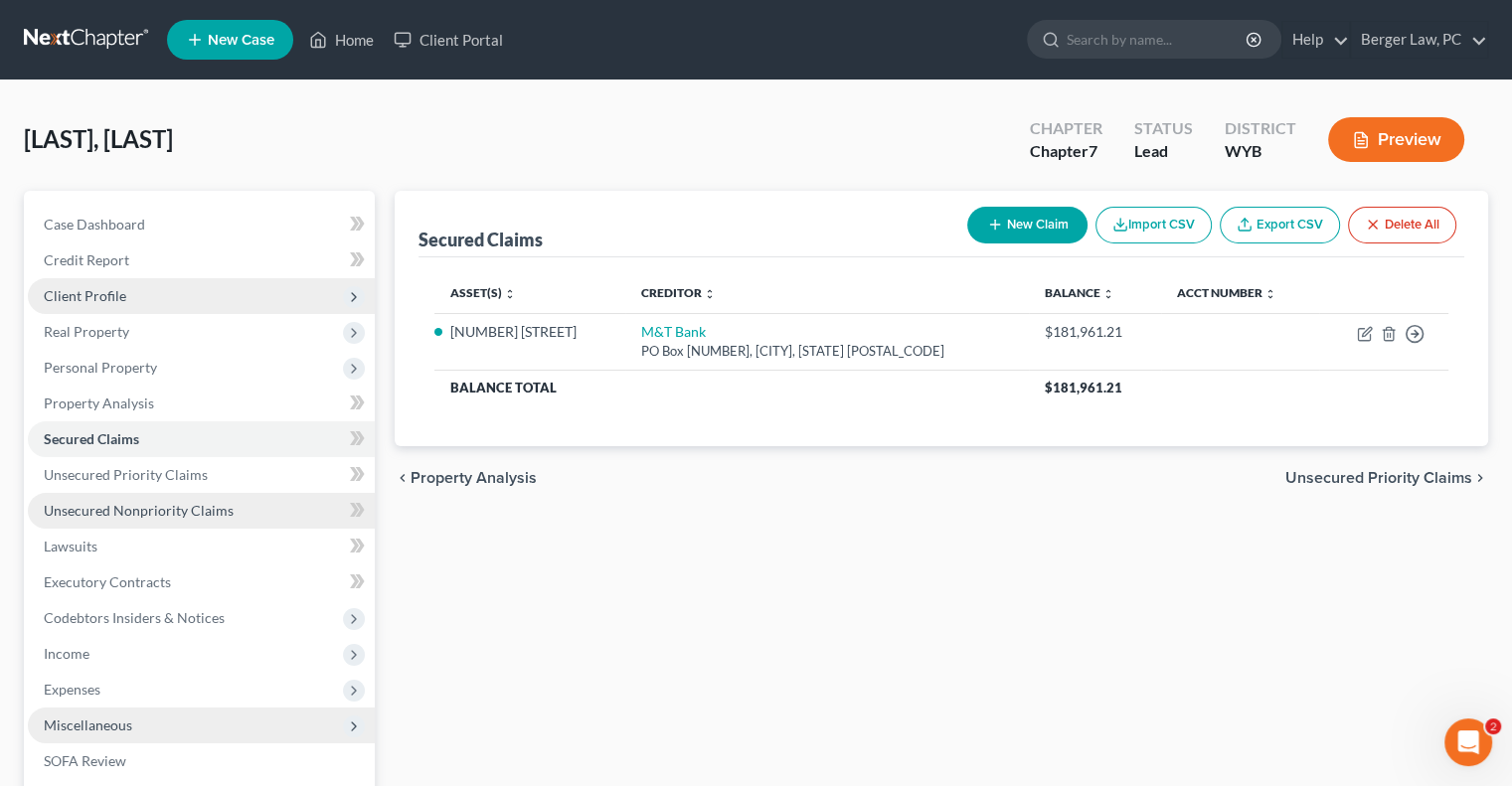click on "Unsecured Nonpriority Claims" at bounding box center [138, 510] 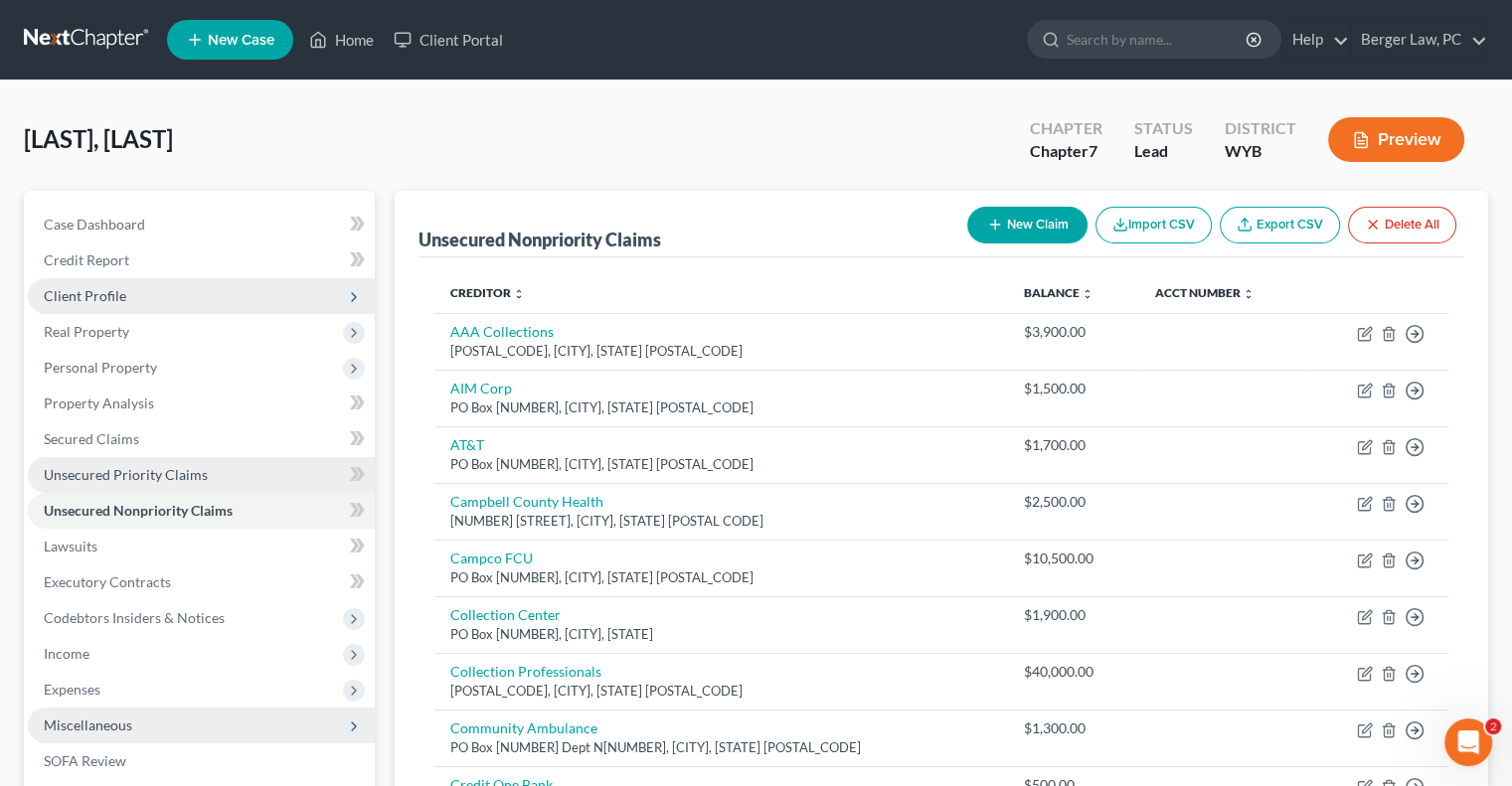 click on "Unsecured Priority Claims" at bounding box center (125, 474) 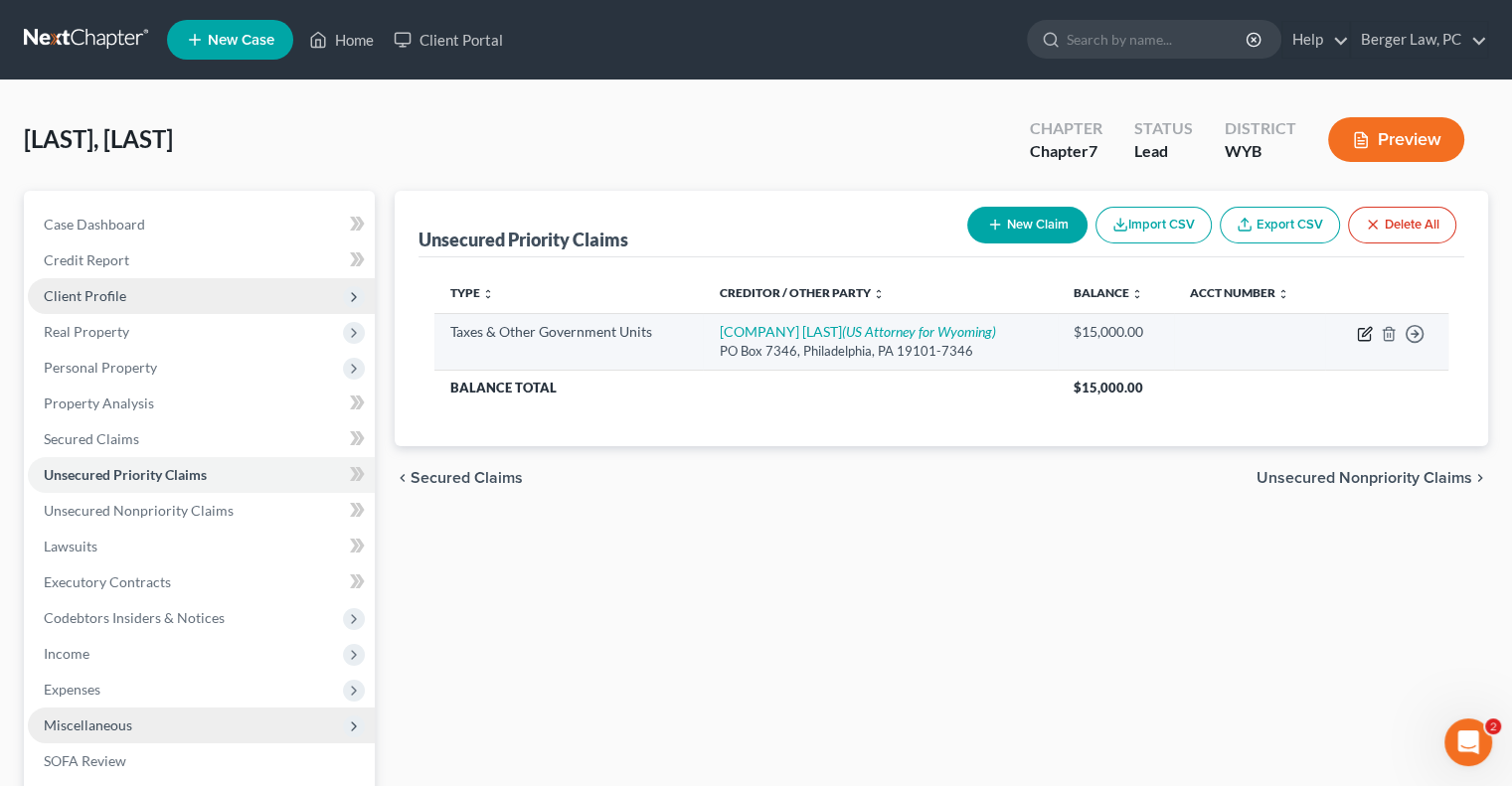 click 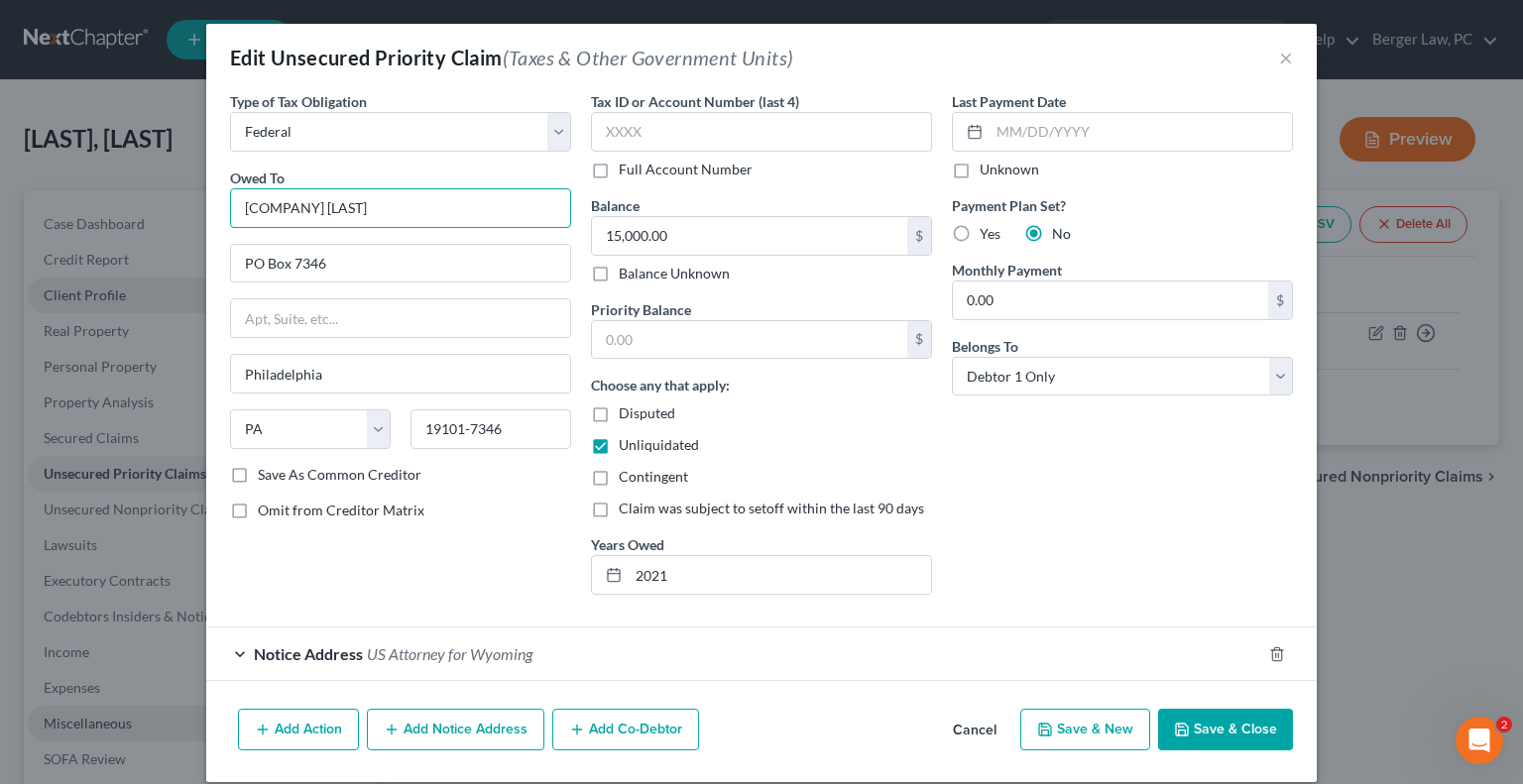 click on "[COMPANY] [LAST]" at bounding box center [401, 208] 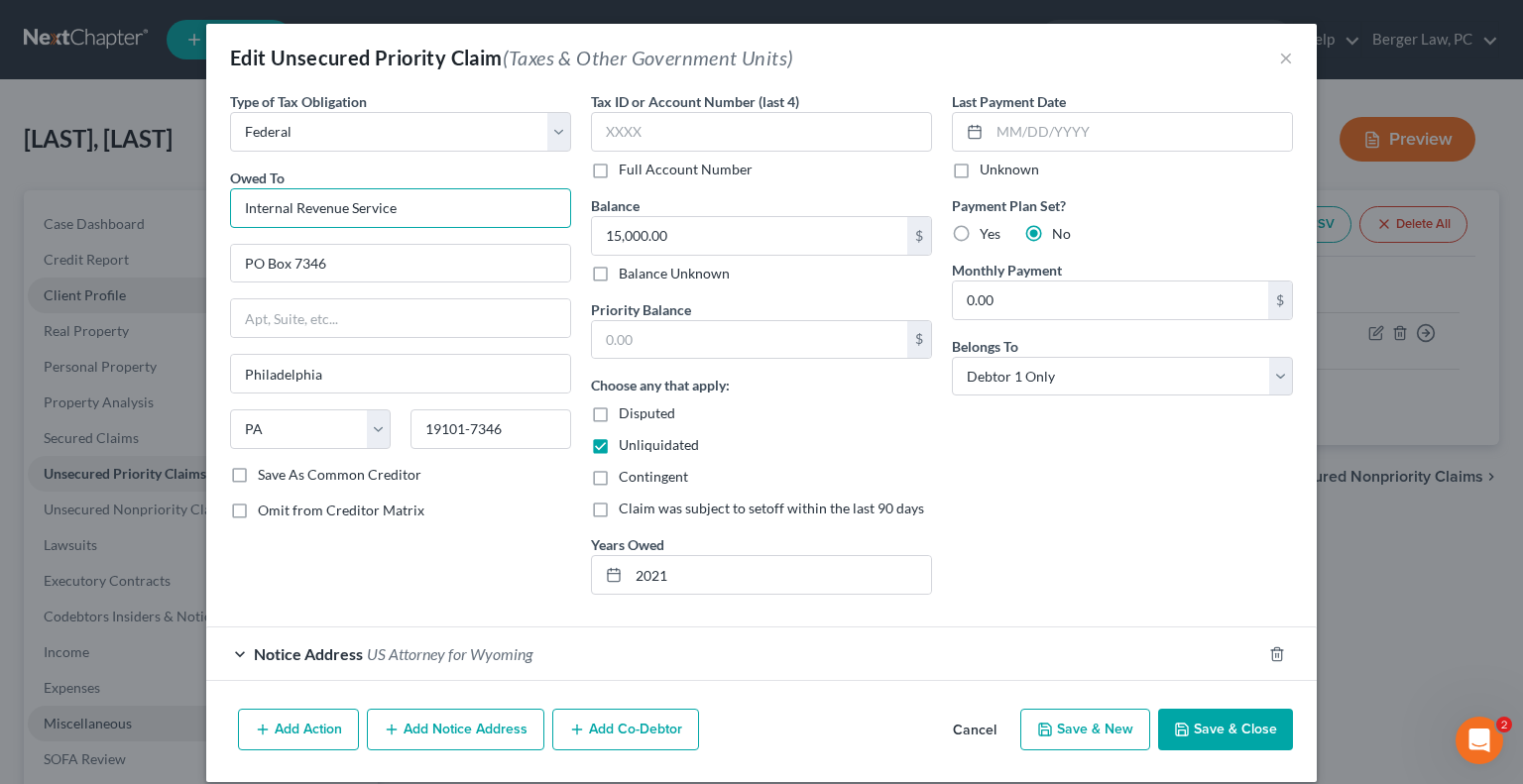type on "Internal Revenue Service" 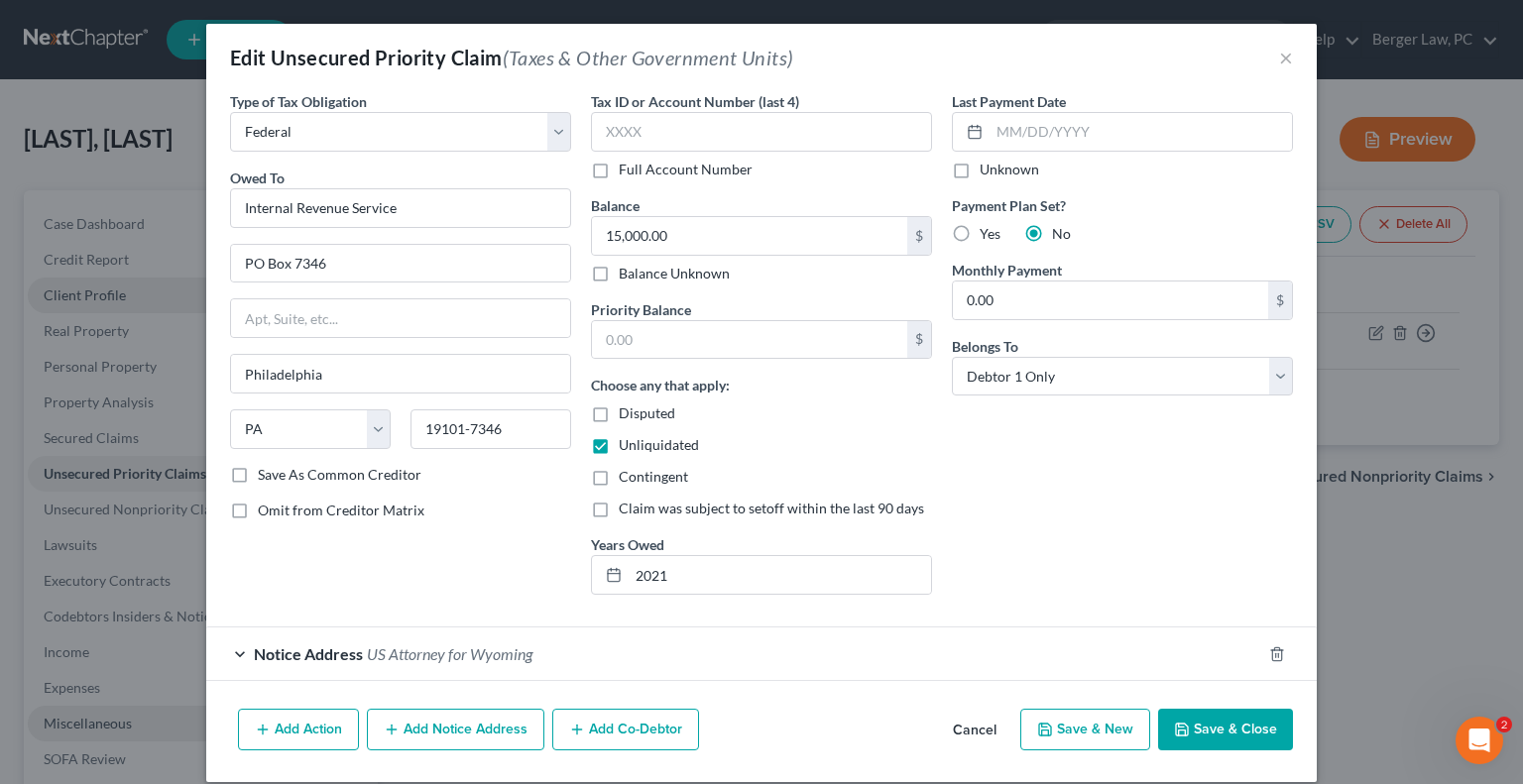 click on "Save & Close" at bounding box center [1226, 729] 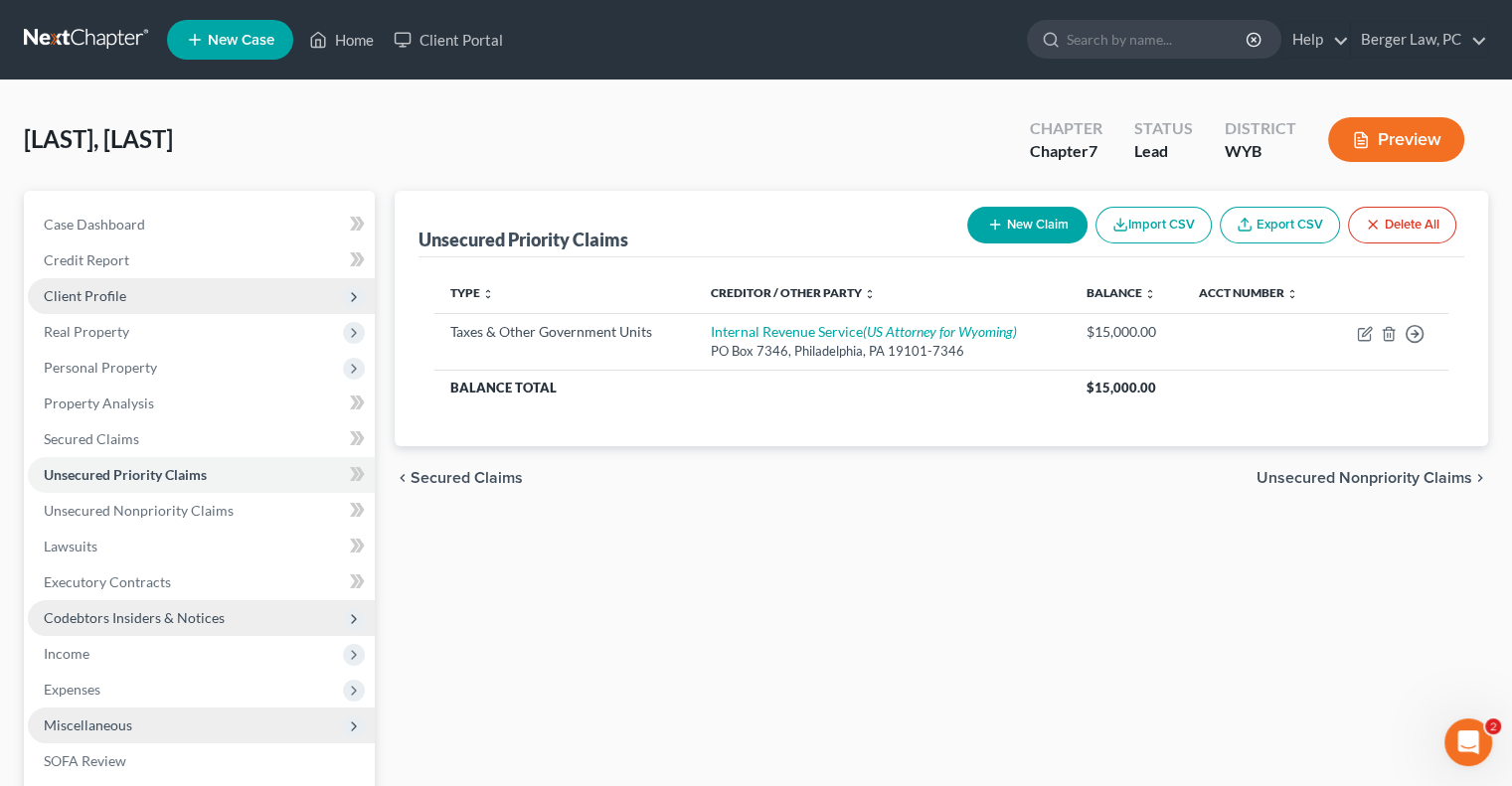 click on "Codebtors Insiders & Notices" at bounding box center [134, 617] 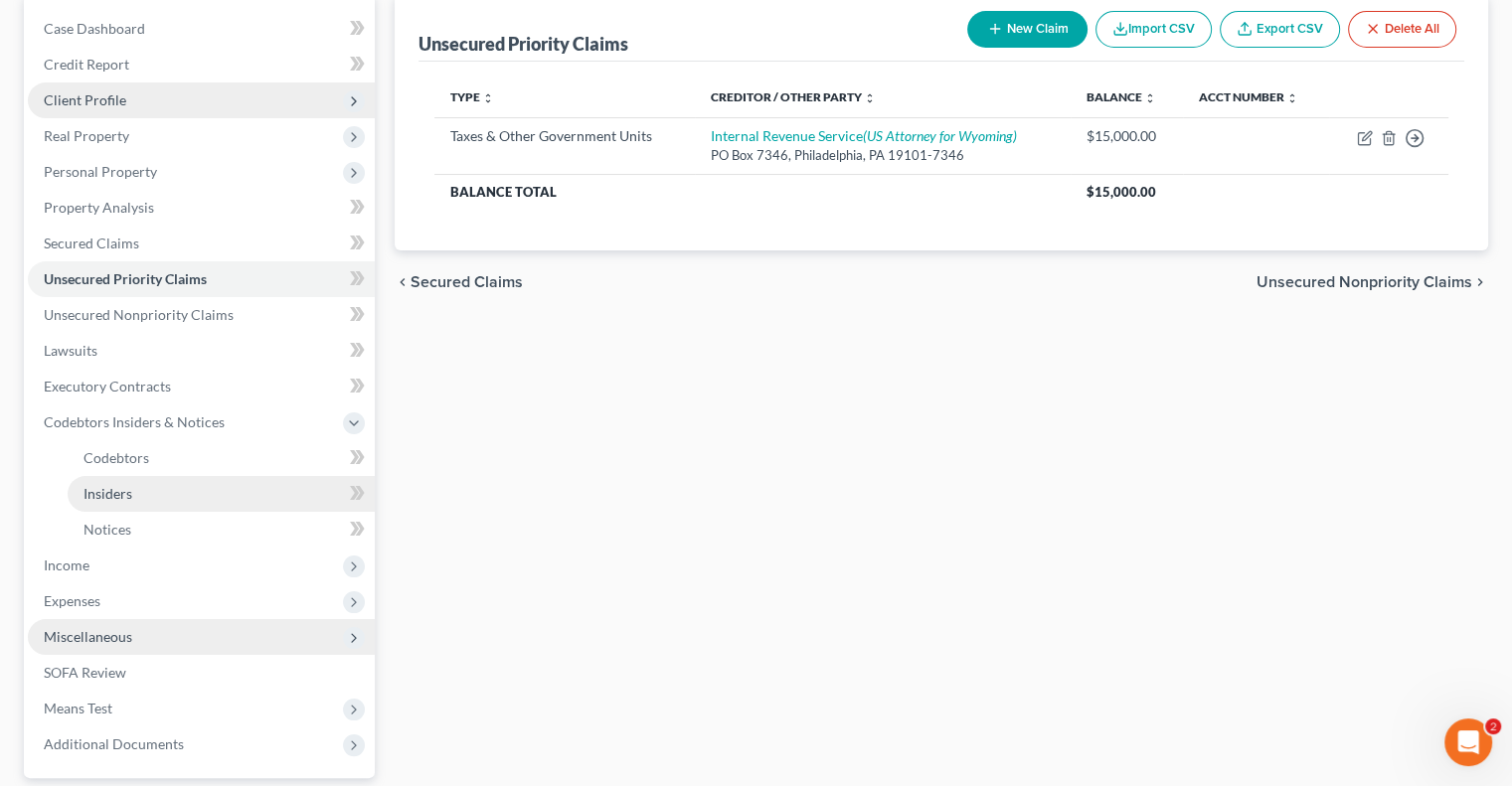 scroll, scrollTop: 199, scrollLeft: 0, axis: vertical 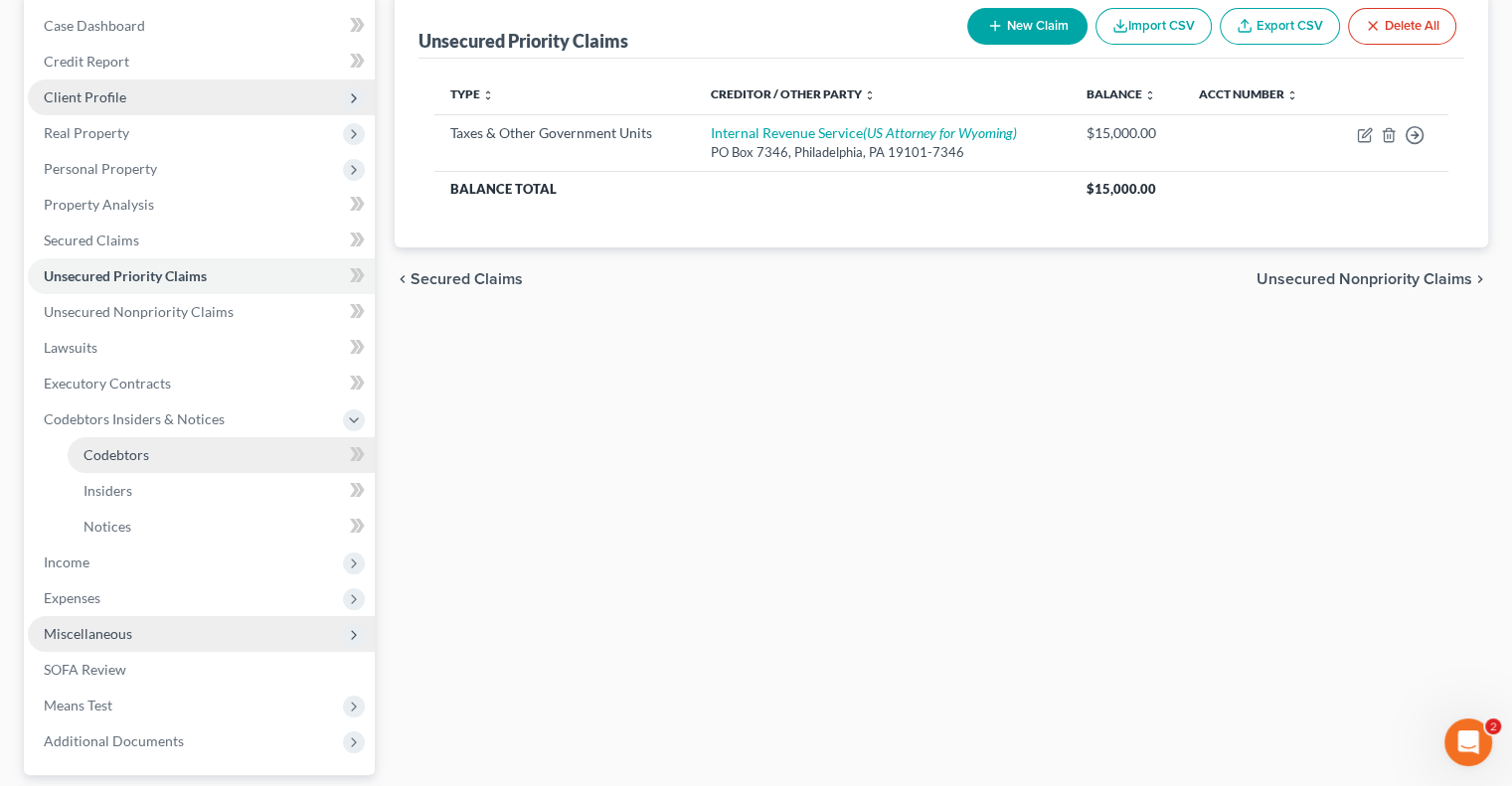 click on "Codebtors" at bounding box center (221, 455) 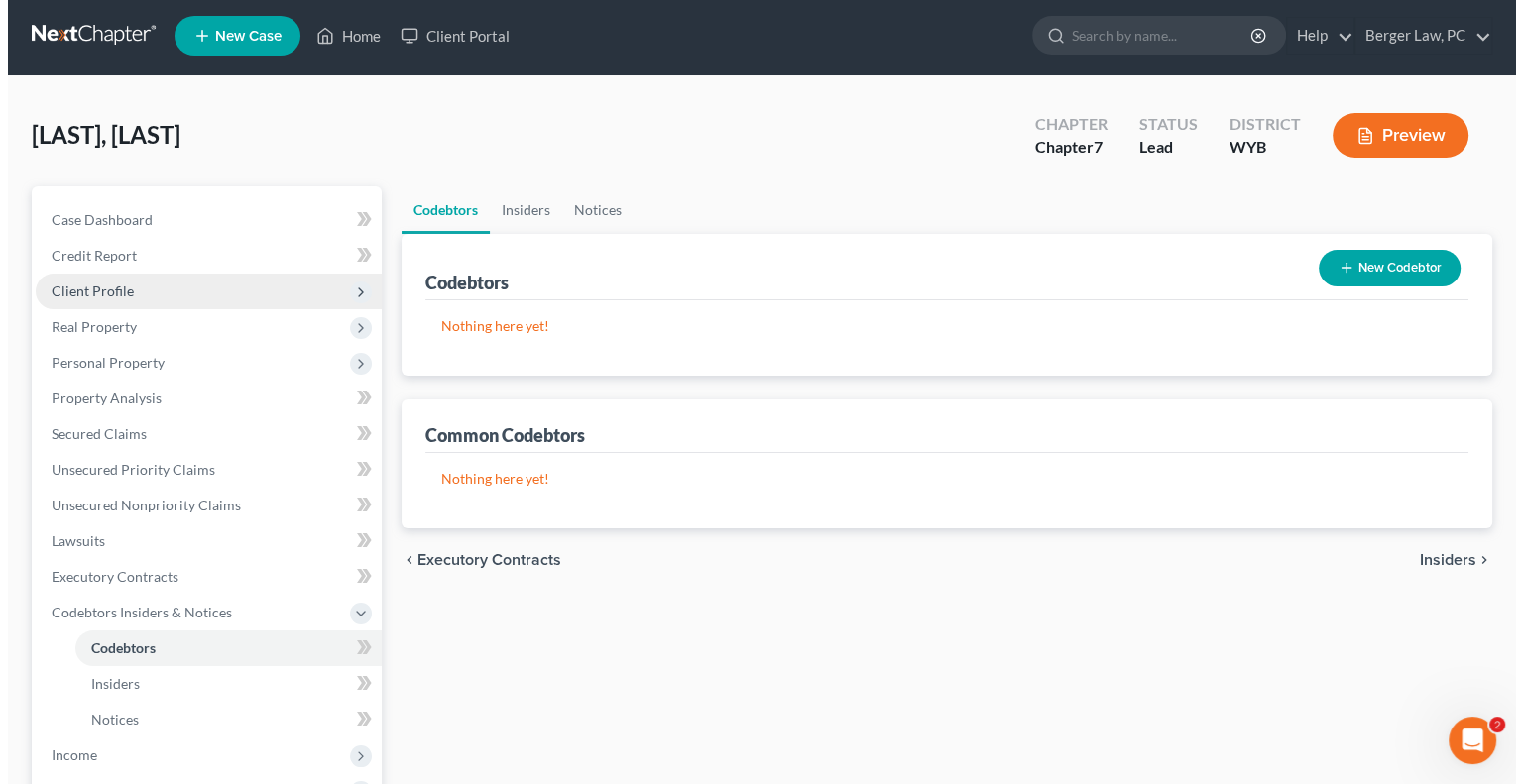 scroll, scrollTop: 0, scrollLeft: 0, axis: both 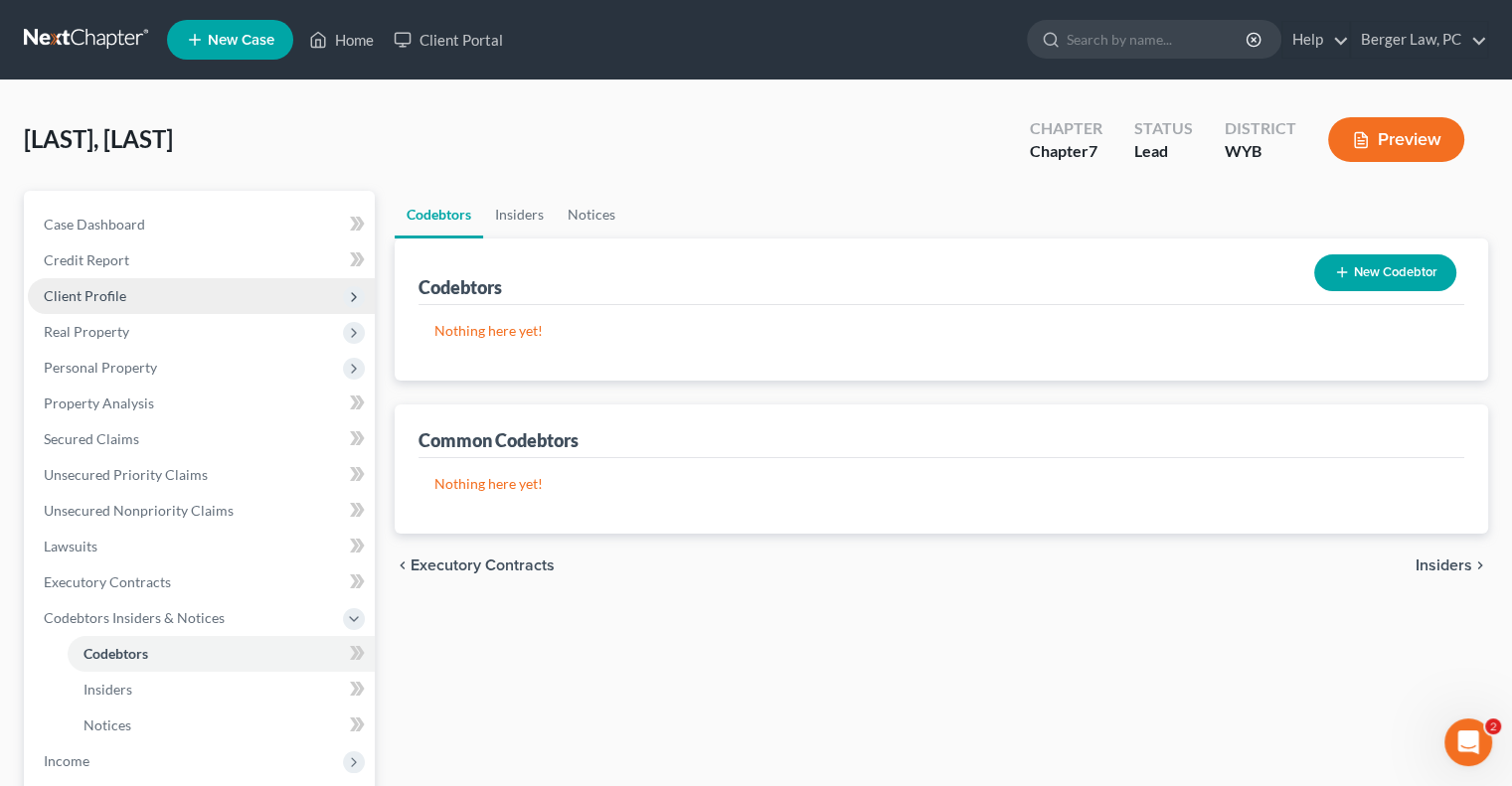 click on "New Codebtor" at bounding box center (1385, 272) 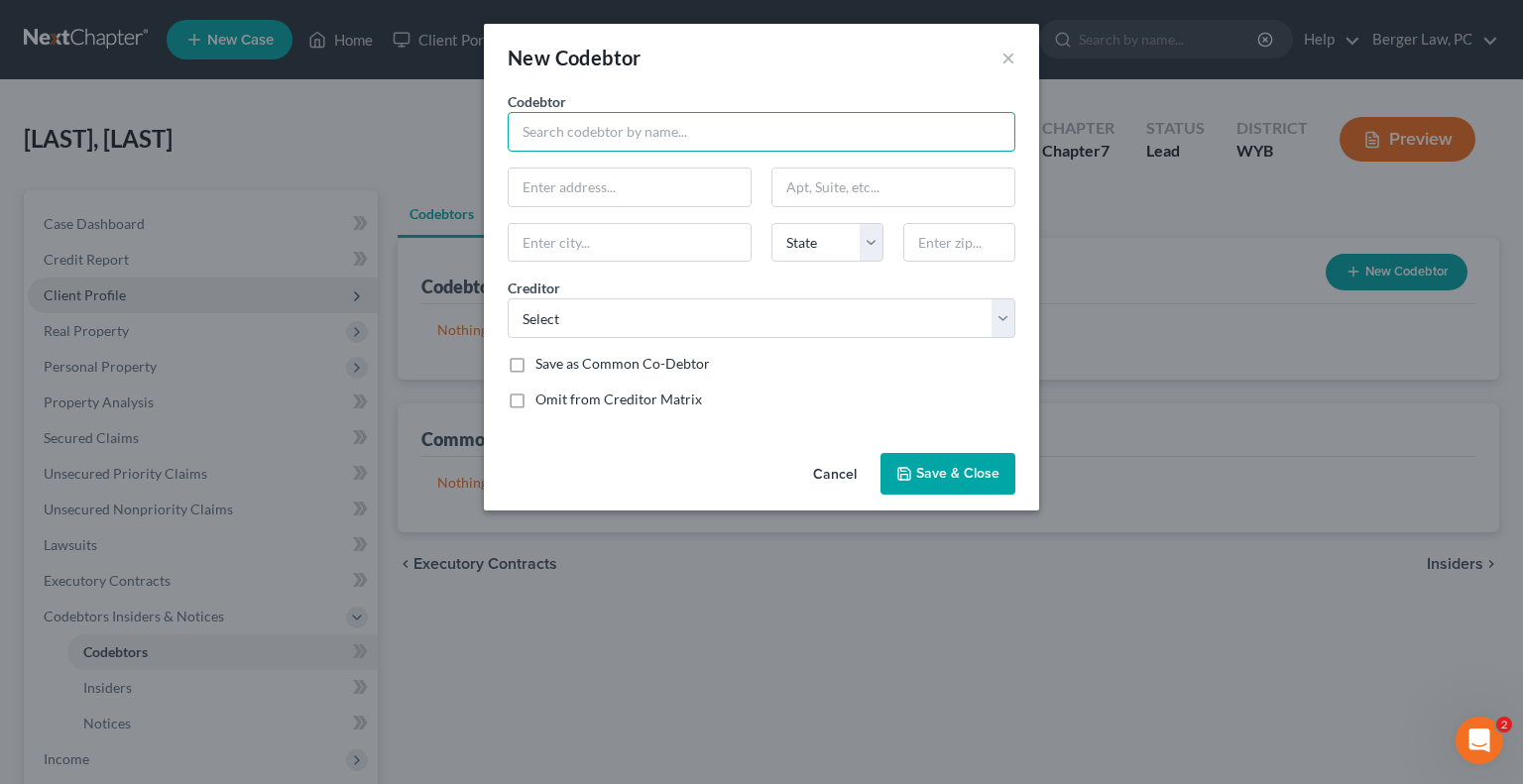 click at bounding box center [762, 132] 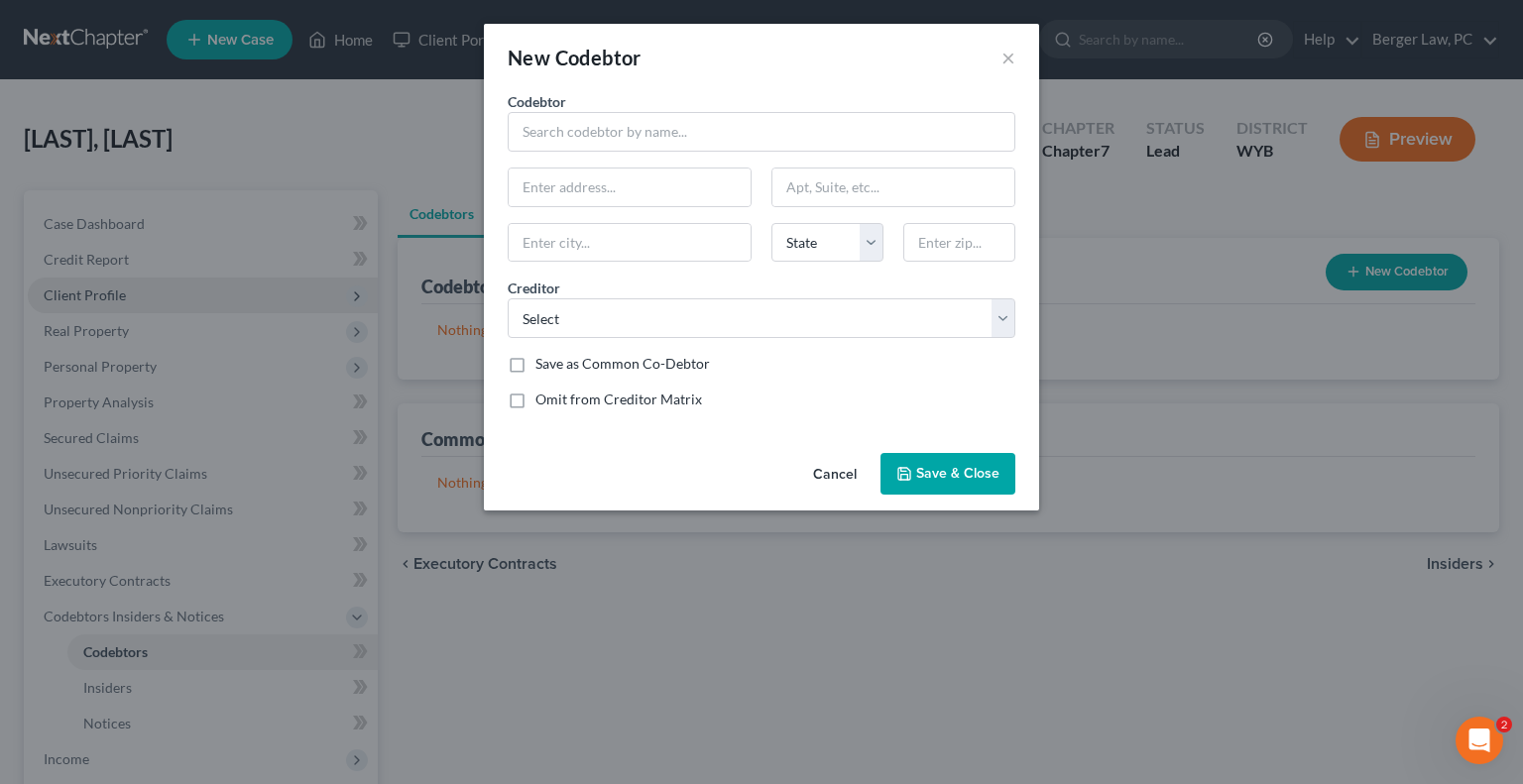 click on "Cancel" at bounding box center [835, 475] 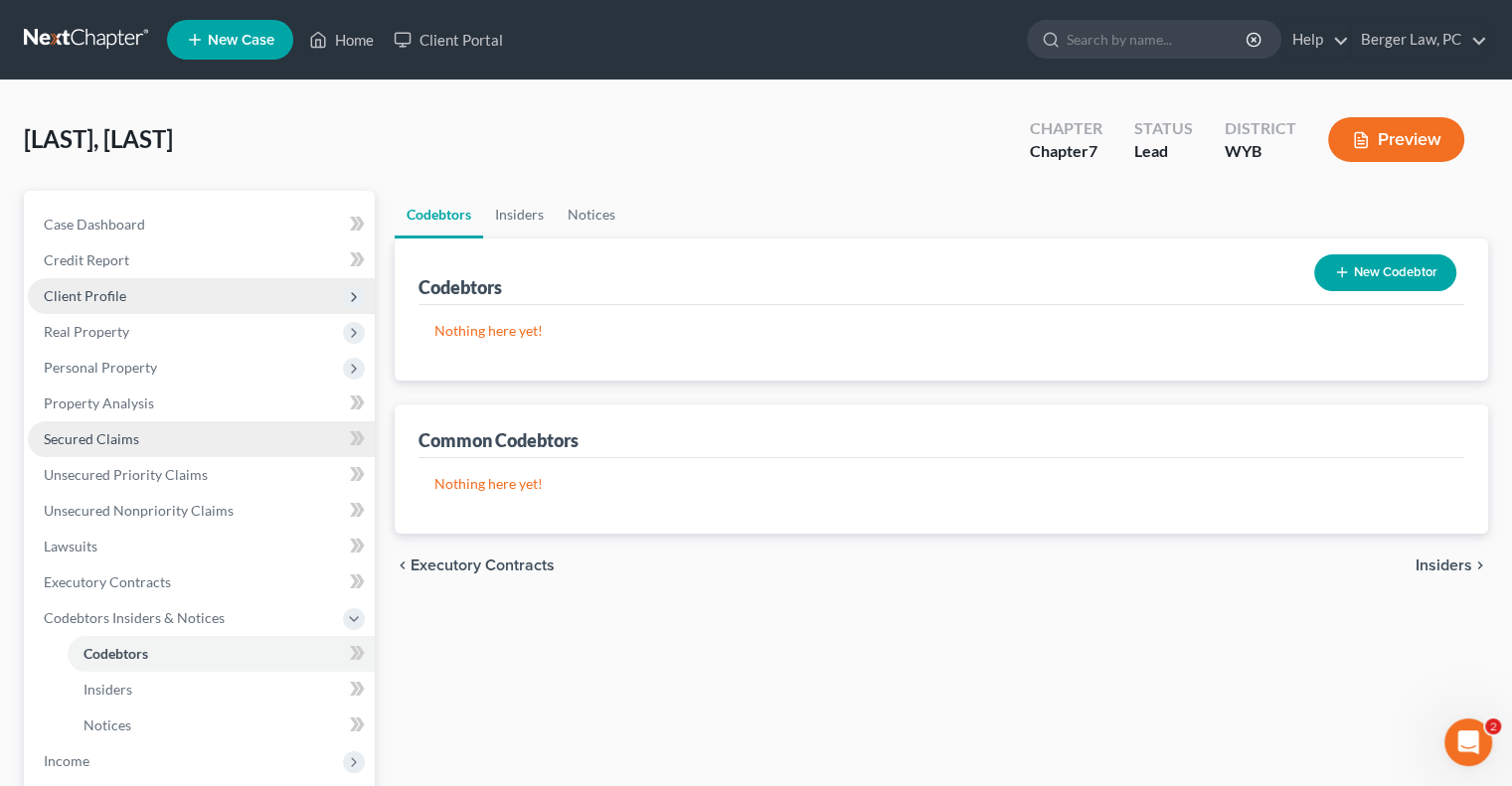 click on "Secured Claims" at bounding box center (91, 438) 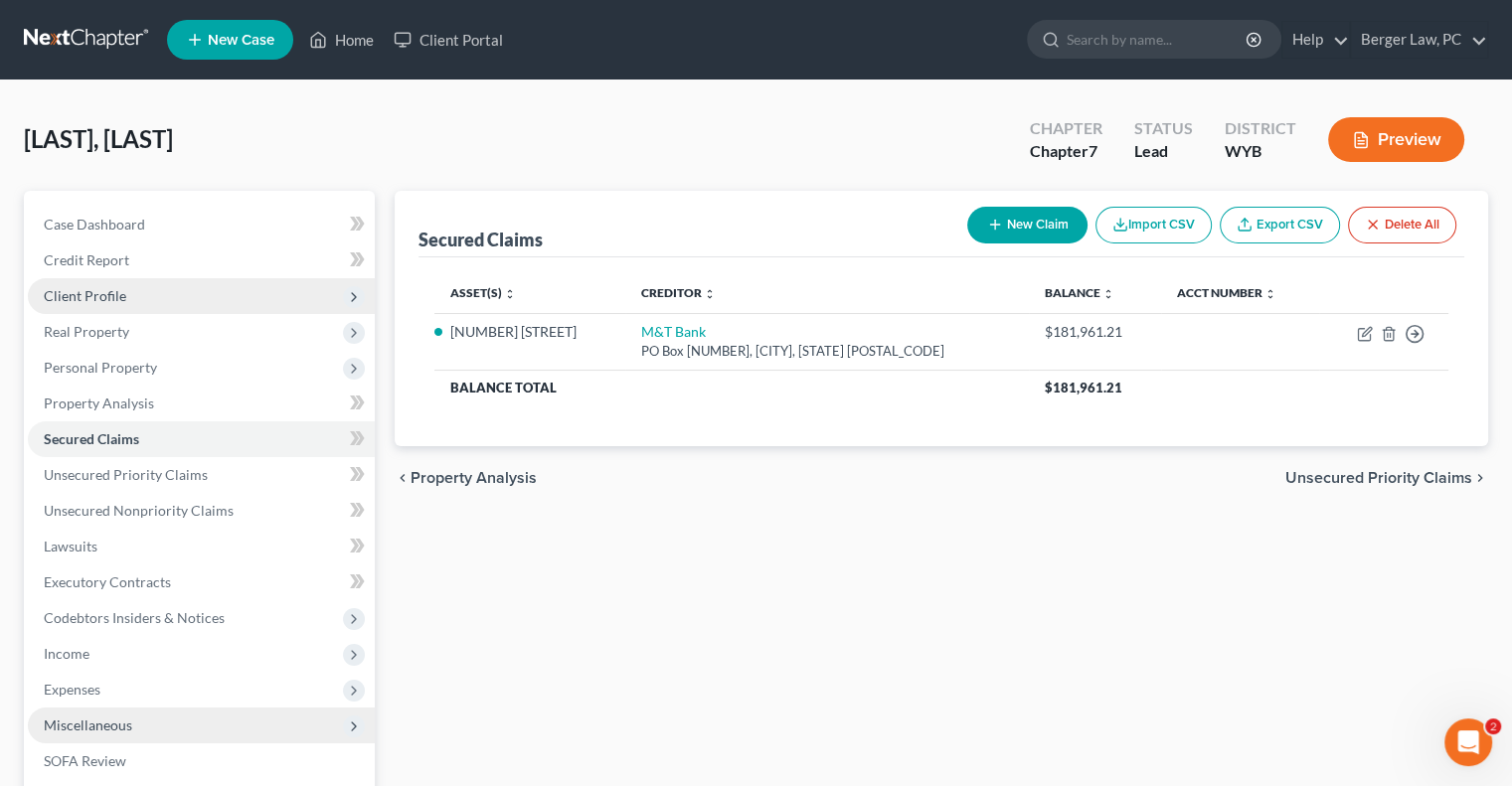 click on "New Claim" at bounding box center [1027, 225] 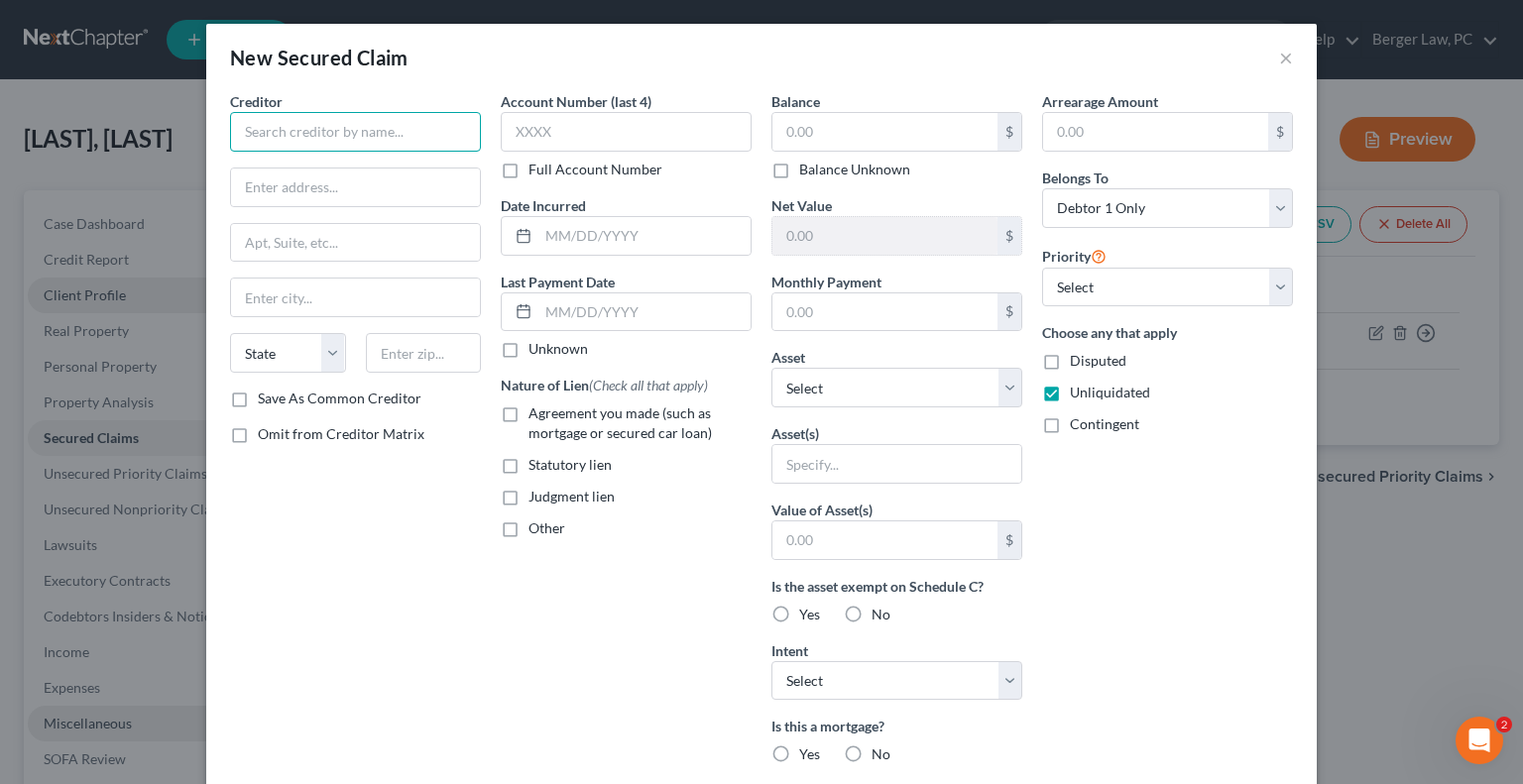 click at bounding box center (355, 132) 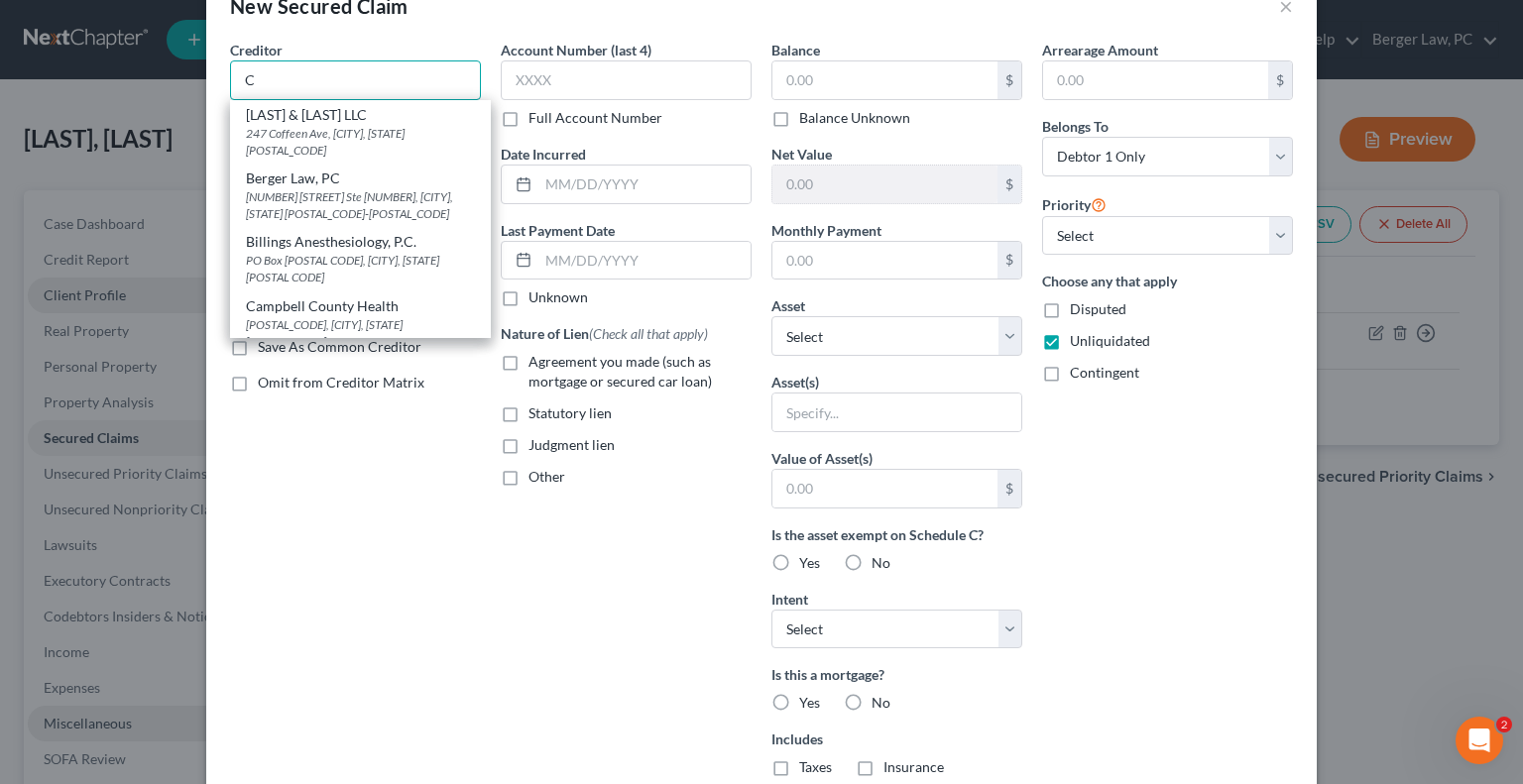 scroll, scrollTop: 313, scrollLeft: 0, axis: vertical 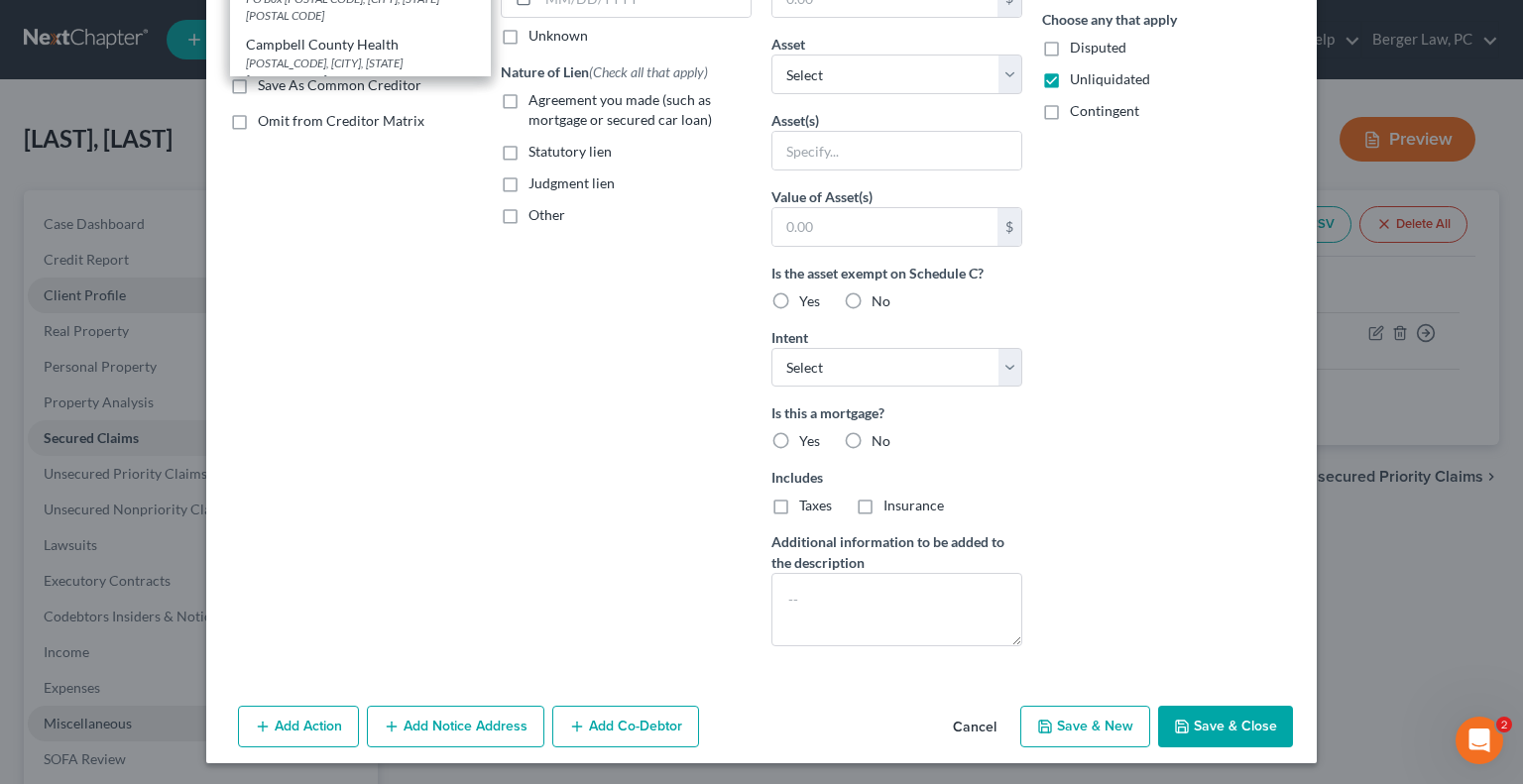 type on "C" 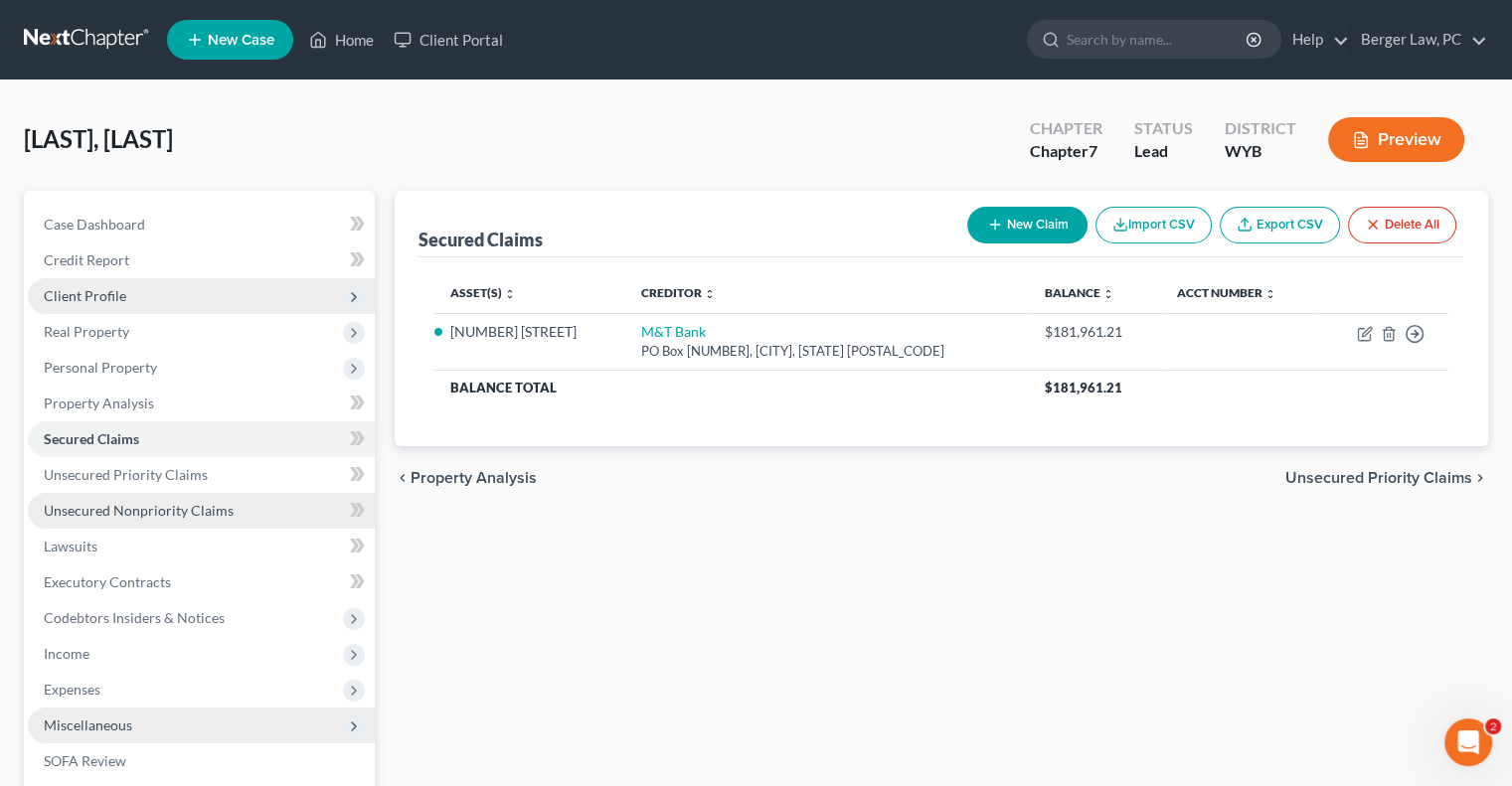click on "Unsecured Nonpriority Claims" at bounding box center (138, 510) 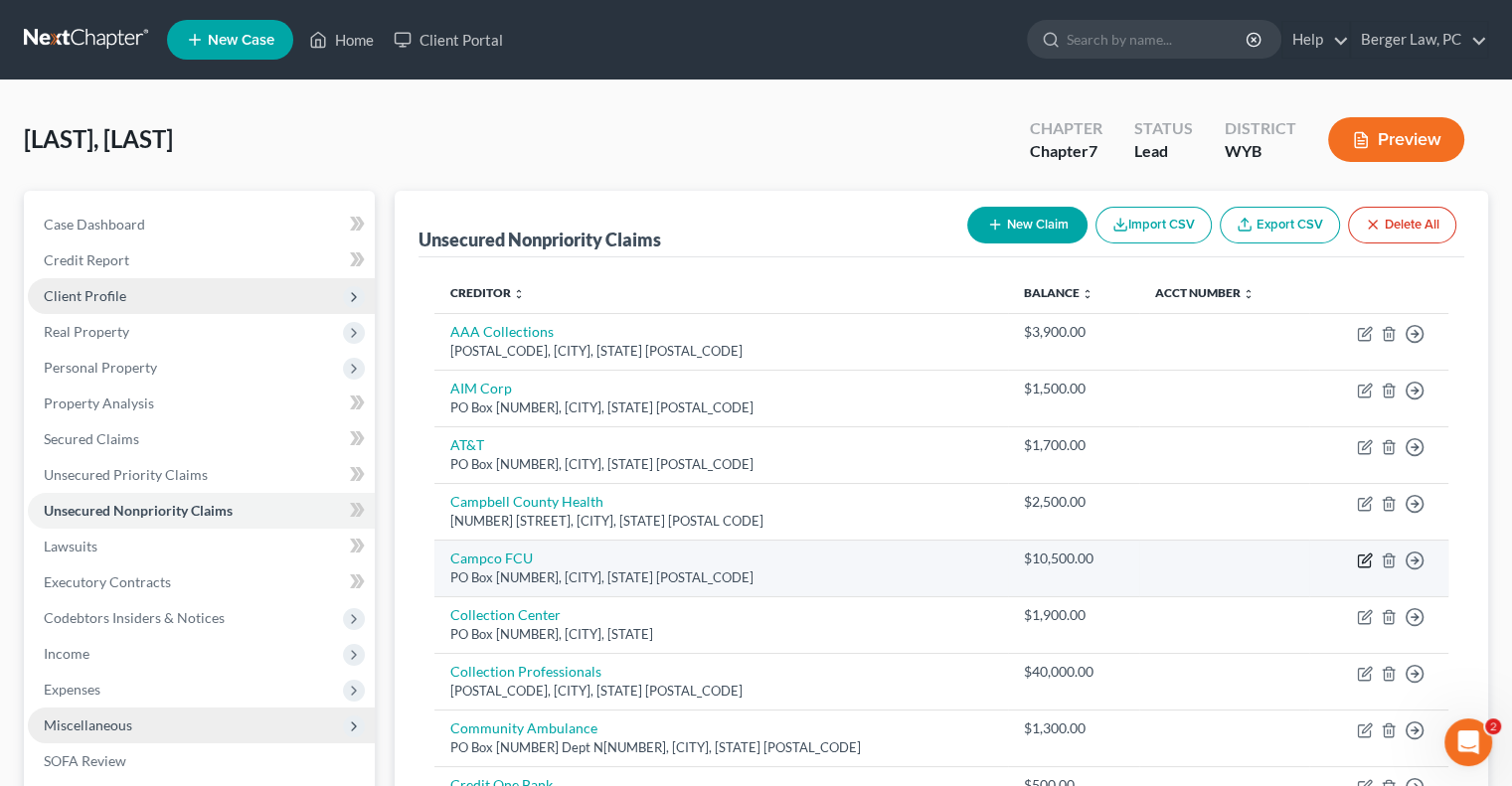 click 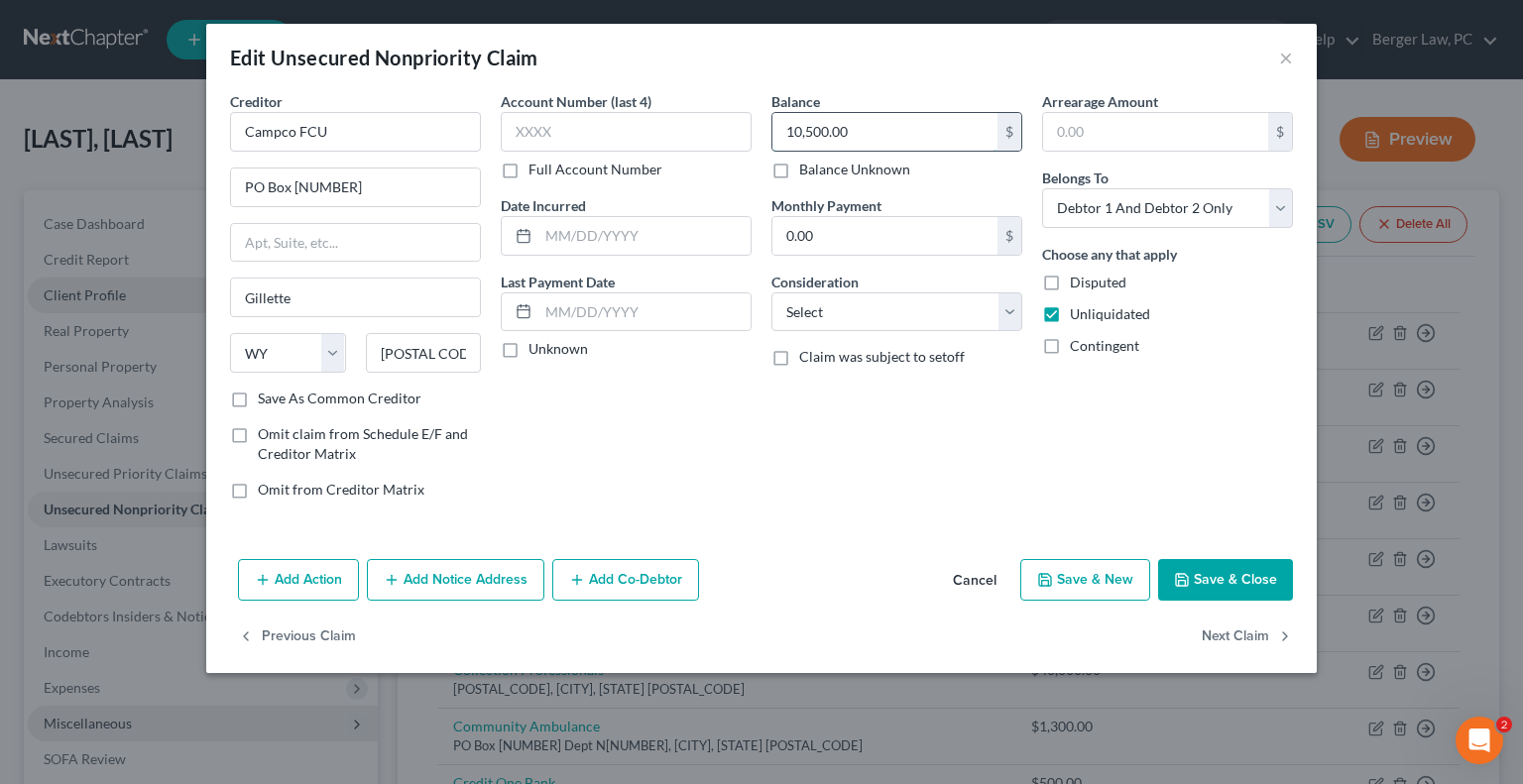 click on "10,500.00" at bounding box center [884, 132] 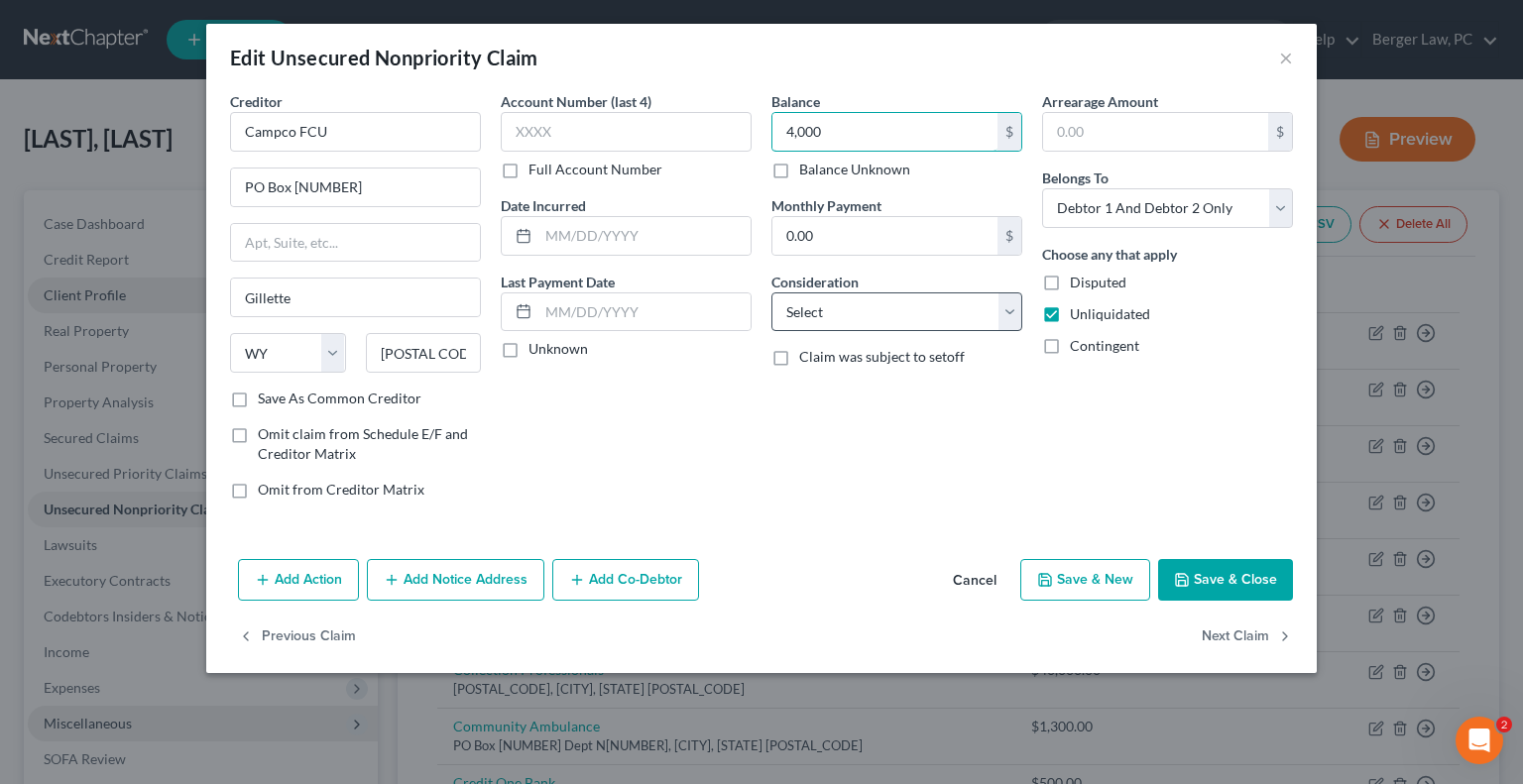 type on "4,000" 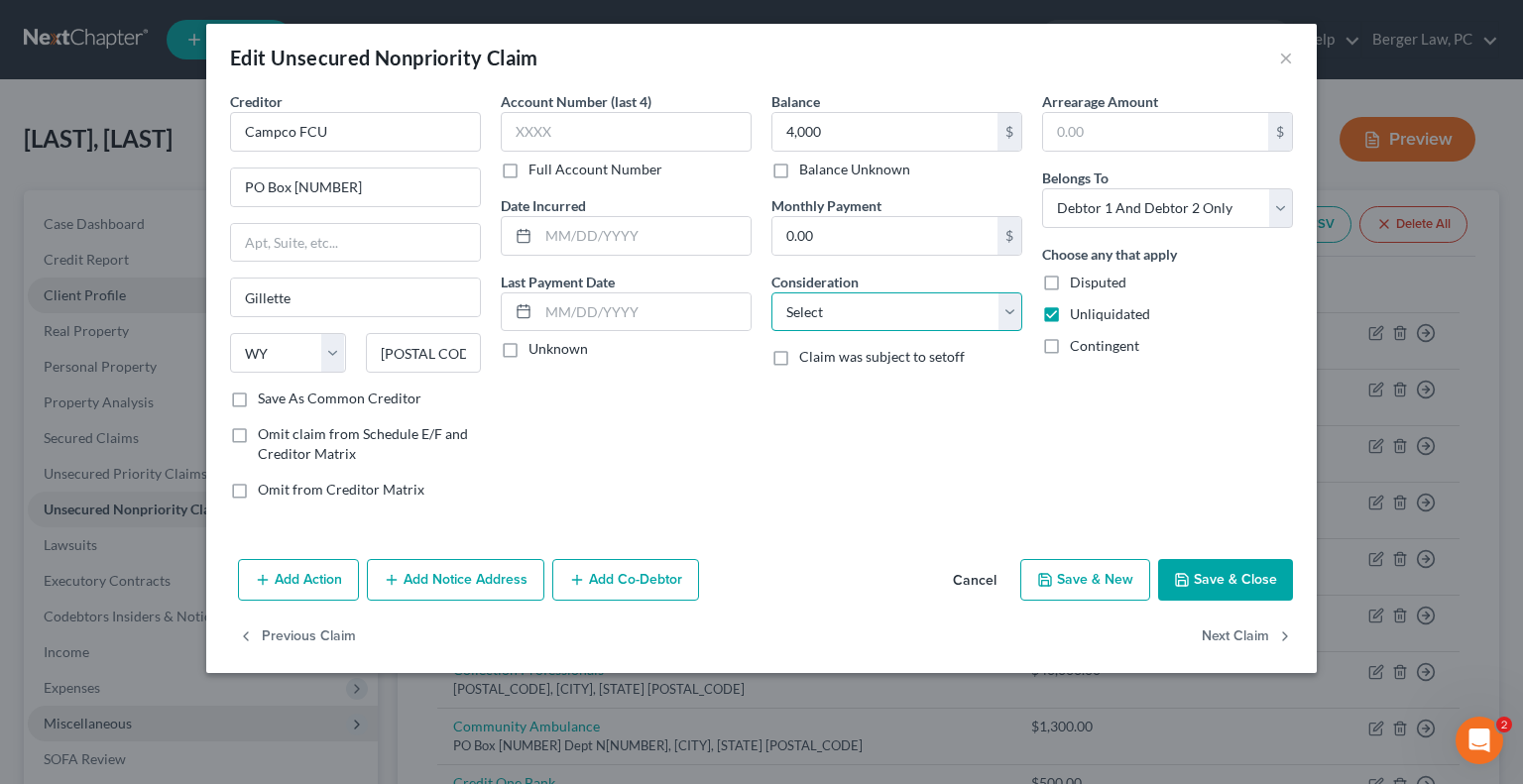 click on "Select Cable / Satellite Services Collection Agency Credit Card Debt Debt Counseling / Attorneys Deficiency Balance Domestic Support Obligations Home / Car Repairs Income Taxes Judgment Liens Medical Services Monies Loaned / Advanced Mortgage Obligation From Divorce Or Separation Obligation To Pensions Other Overdrawn Bank Account Promised To Help Pay Creditors Student Loans Suppliers And Vendors Telephone / Internet Services Utility Services" at bounding box center [896, 312] 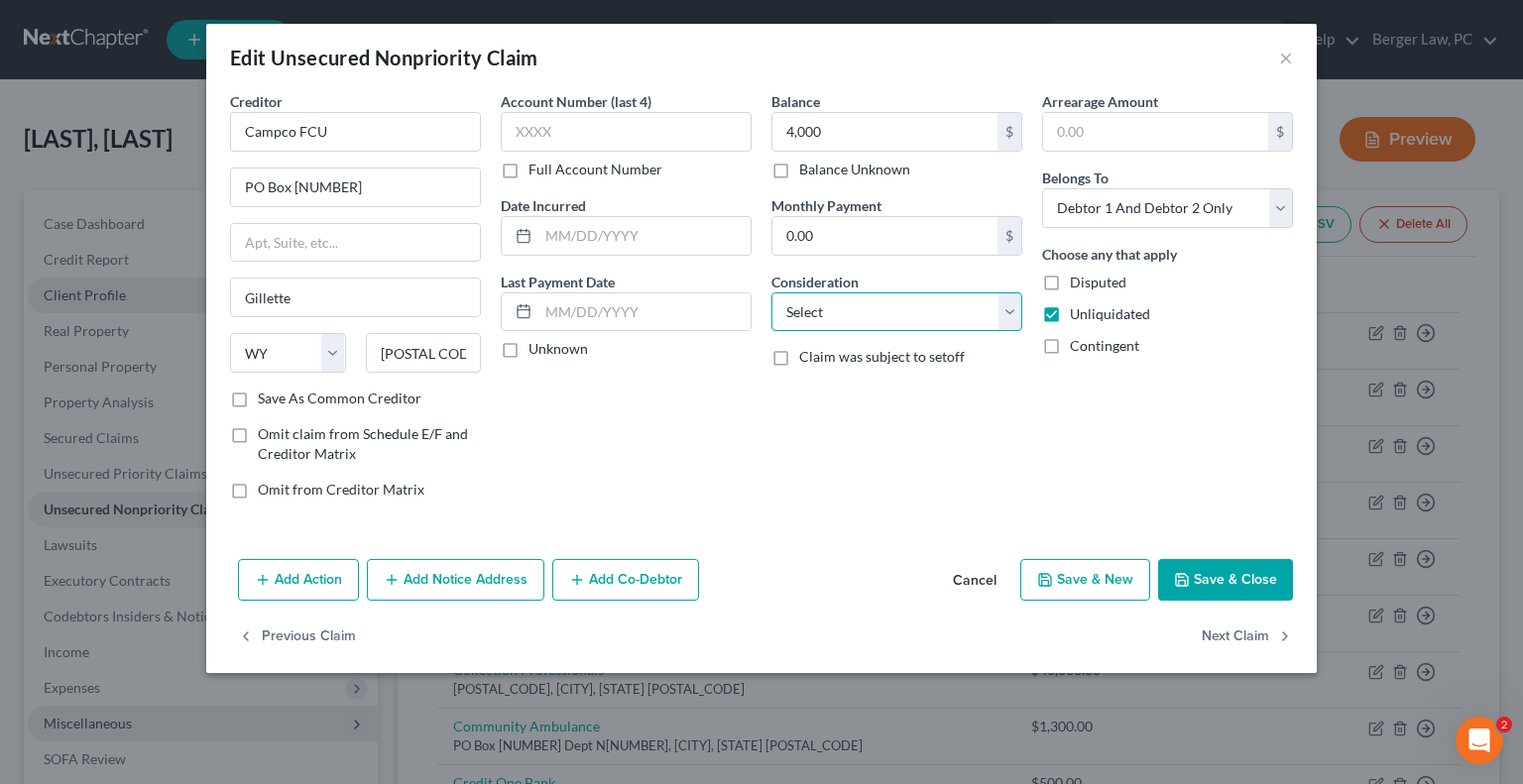 select on "10" 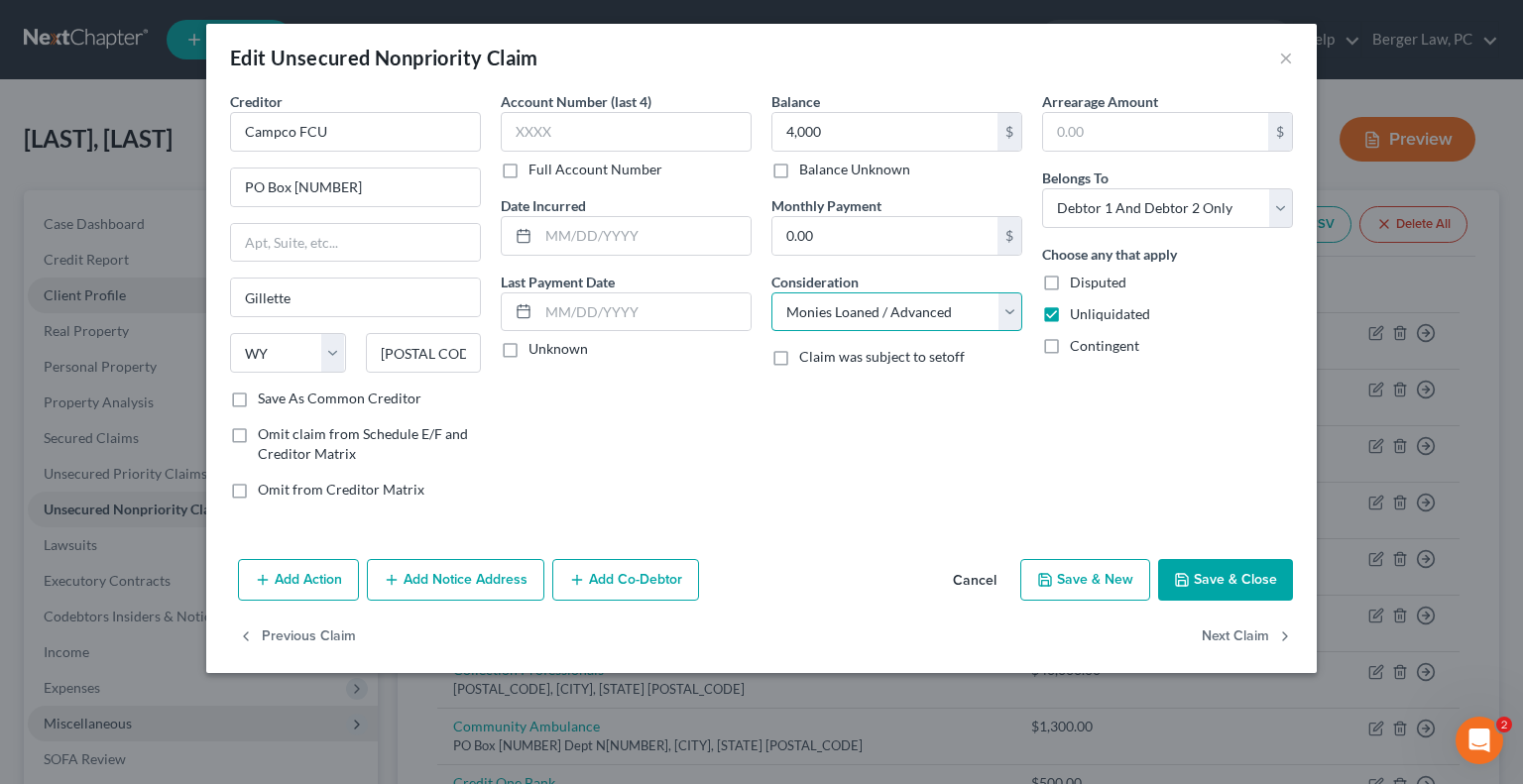 click on "Select Cable / Satellite Services Collection Agency Credit Card Debt Debt Counseling / Attorneys Deficiency Balance Domestic Support Obligations Home / Car Repairs Income Taxes Judgment Liens Medical Services Monies Loaned / Advanced Mortgage Obligation From Divorce Or Separation Obligation To Pensions Other Overdrawn Bank Account Promised To Help Pay Creditors Student Loans Suppliers And Vendors Telephone / Internet Services Utility Services" at bounding box center (896, 312) 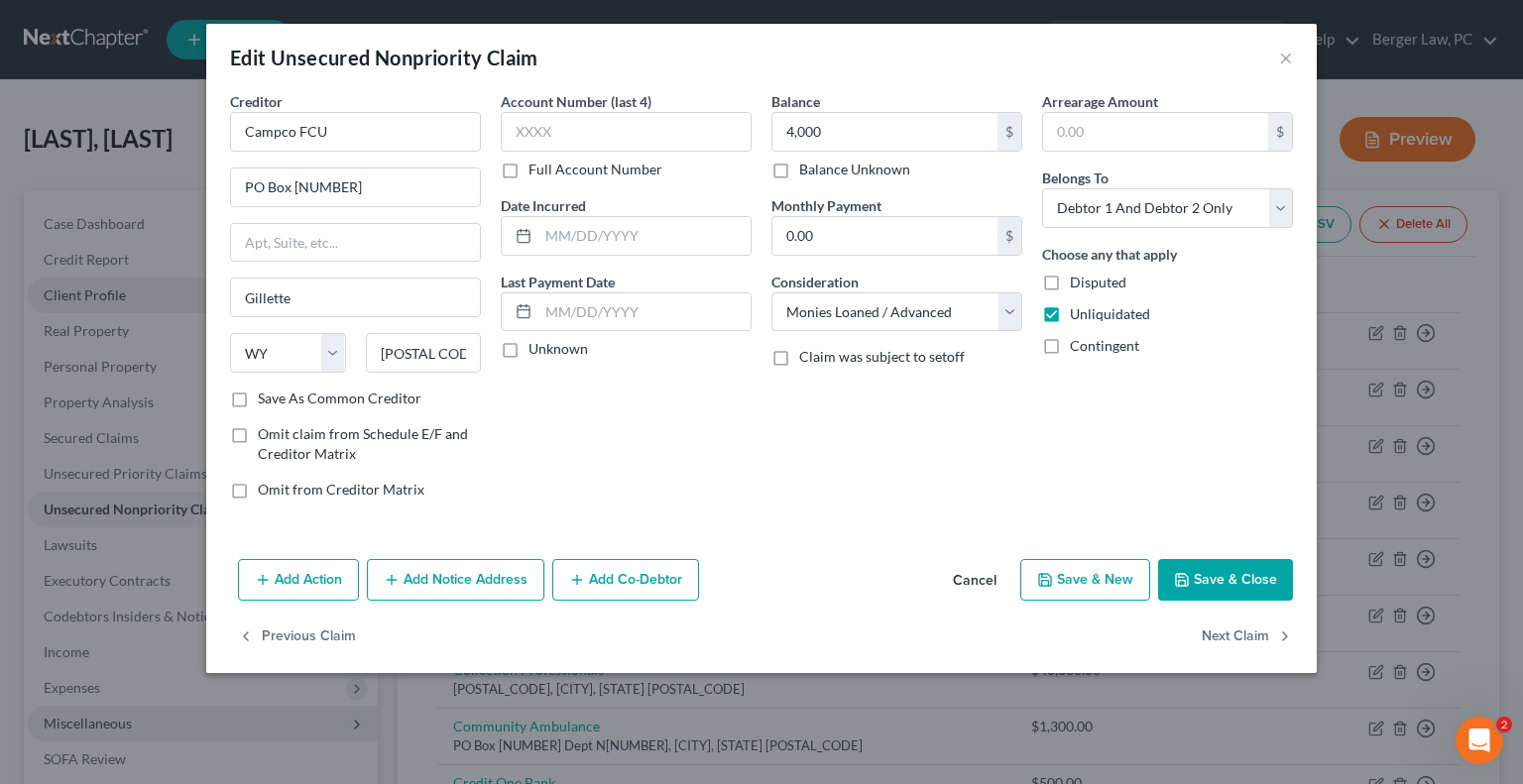 click on "Save & Close" at bounding box center (1226, 580) 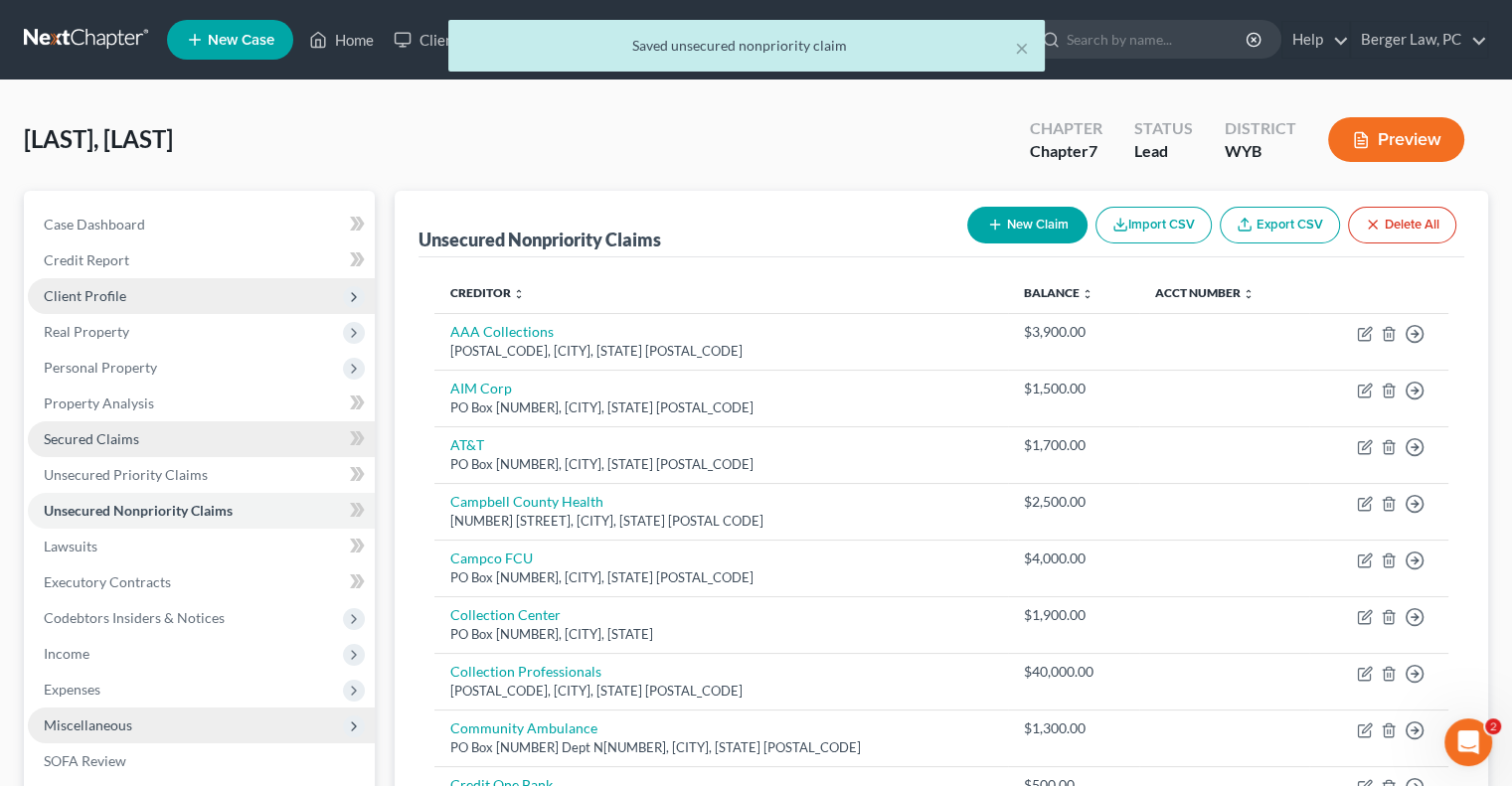click on "Secured Claims" at bounding box center [201, 439] 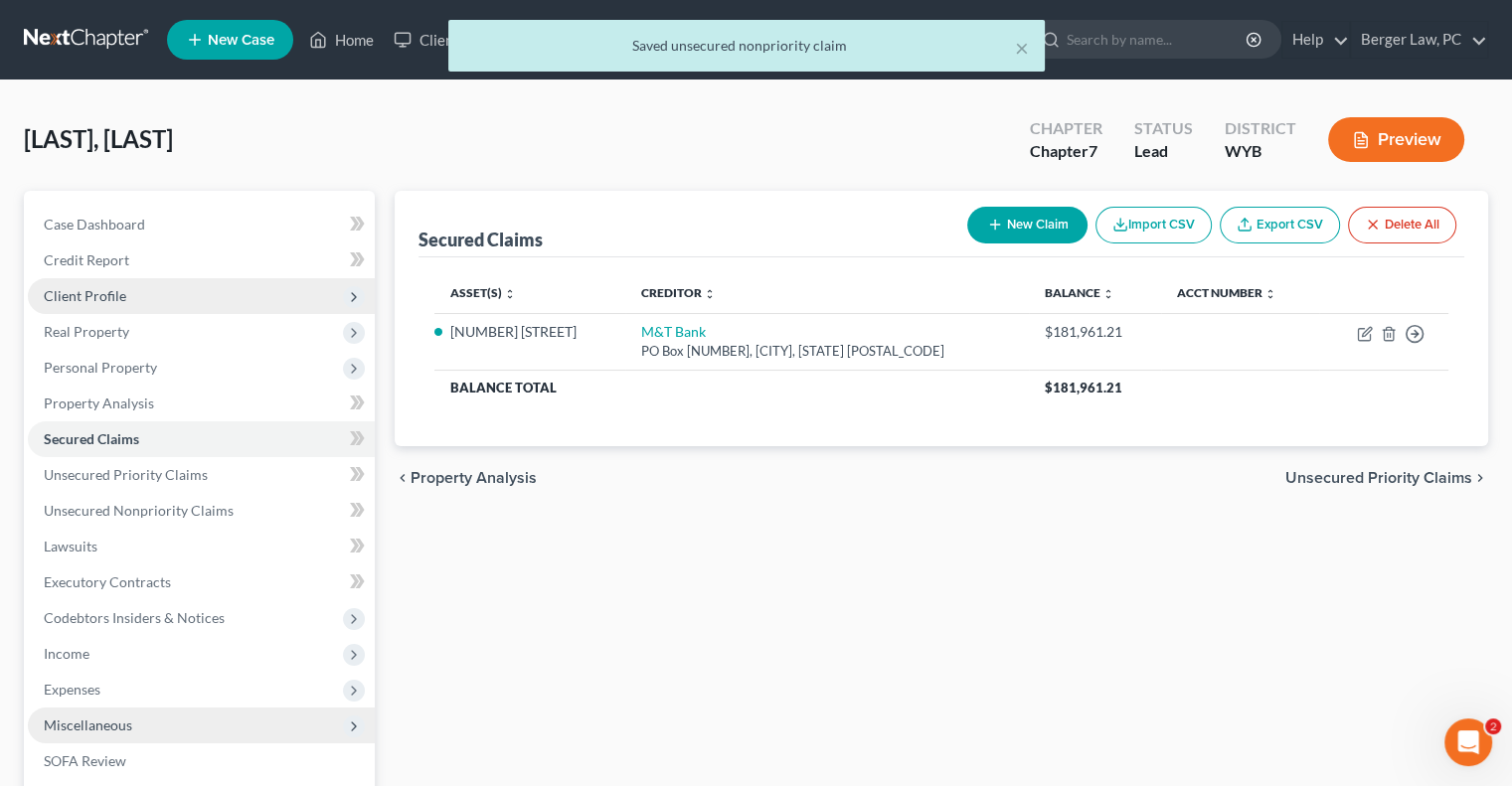 click on "New Claim" at bounding box center [1027, 225] 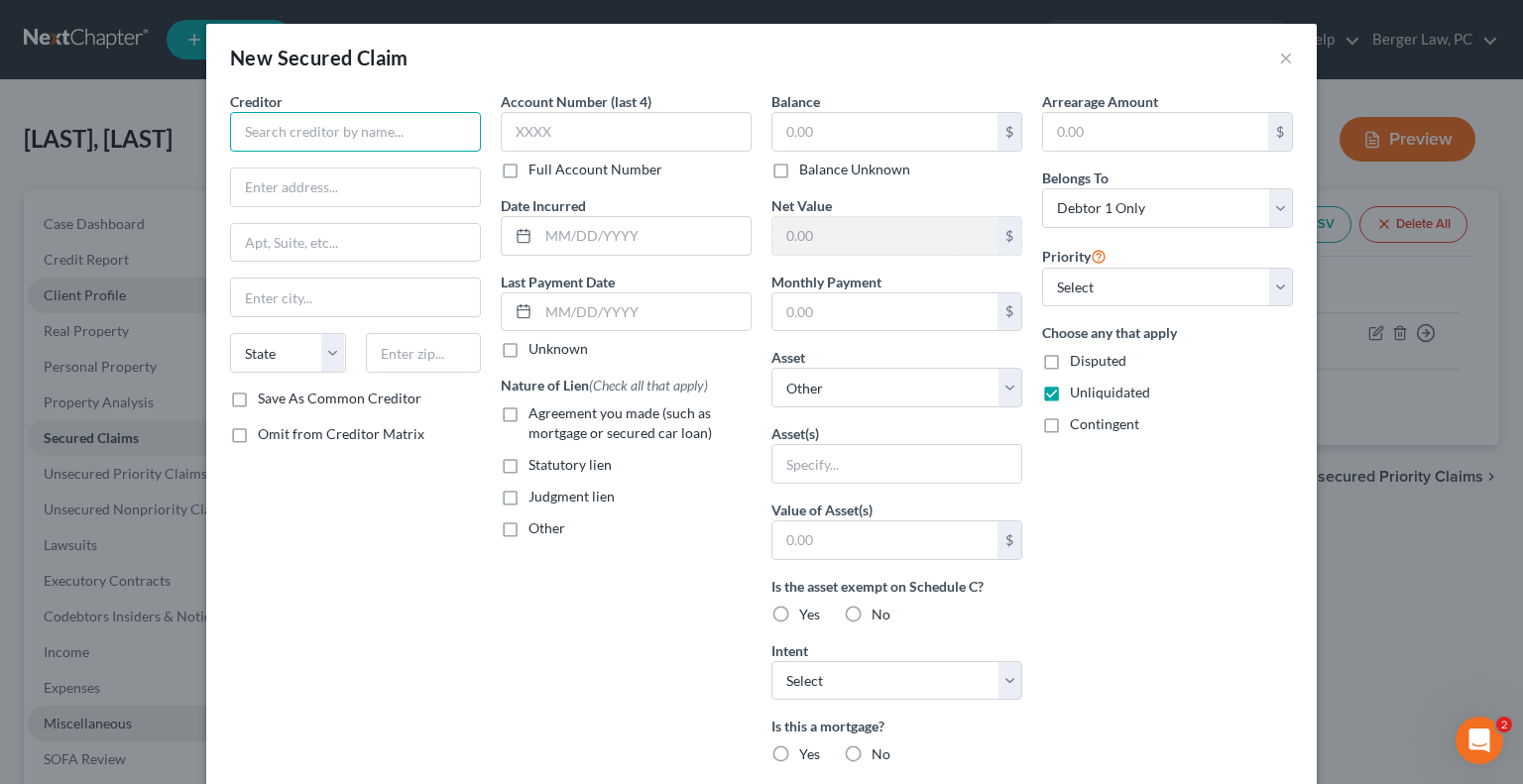 click at bounding box center (355, 132) 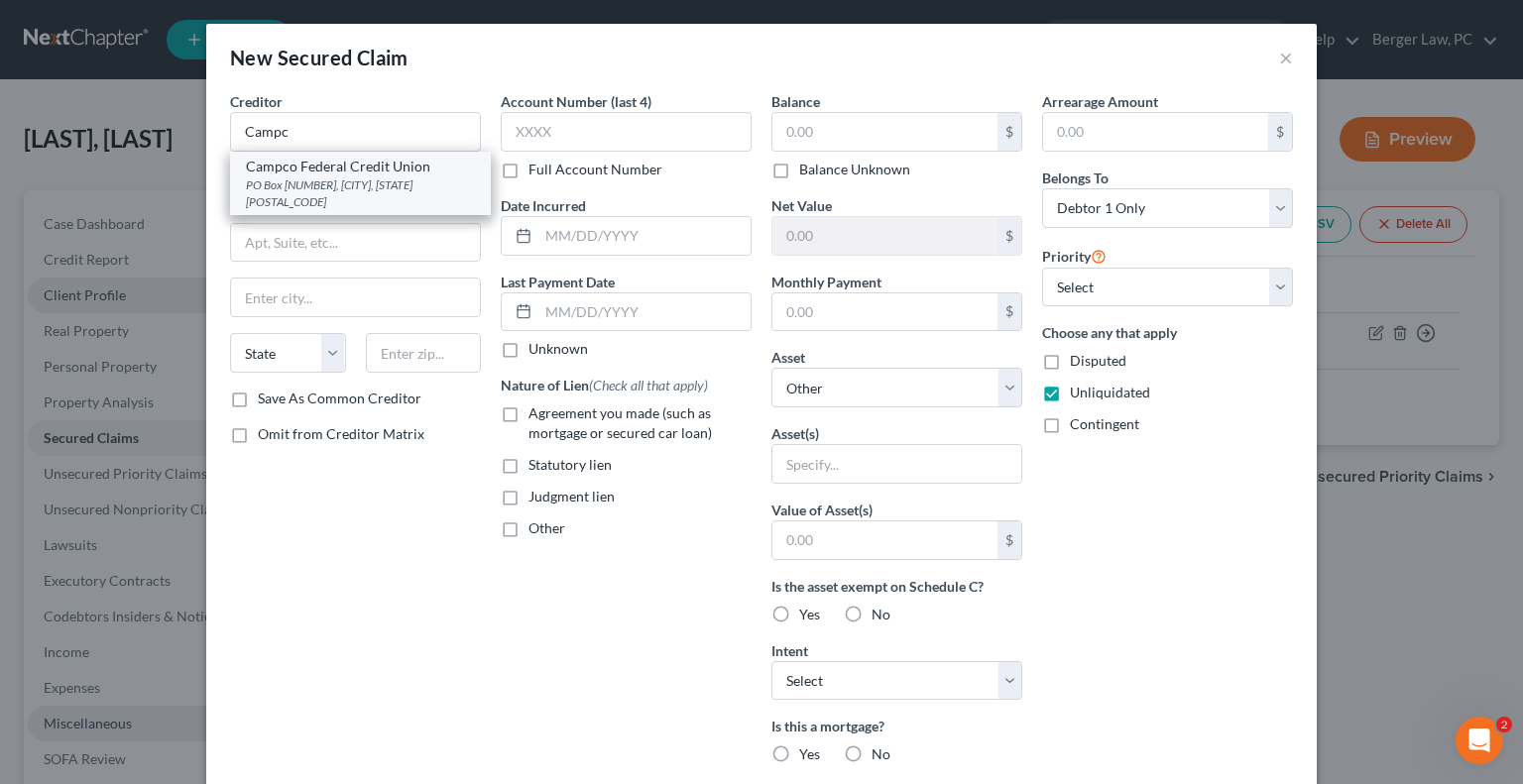 click on "PO Box [NUMBER], [CITY], [STATE] [POSTAL_CODE]" at bounding box center [360, 193] 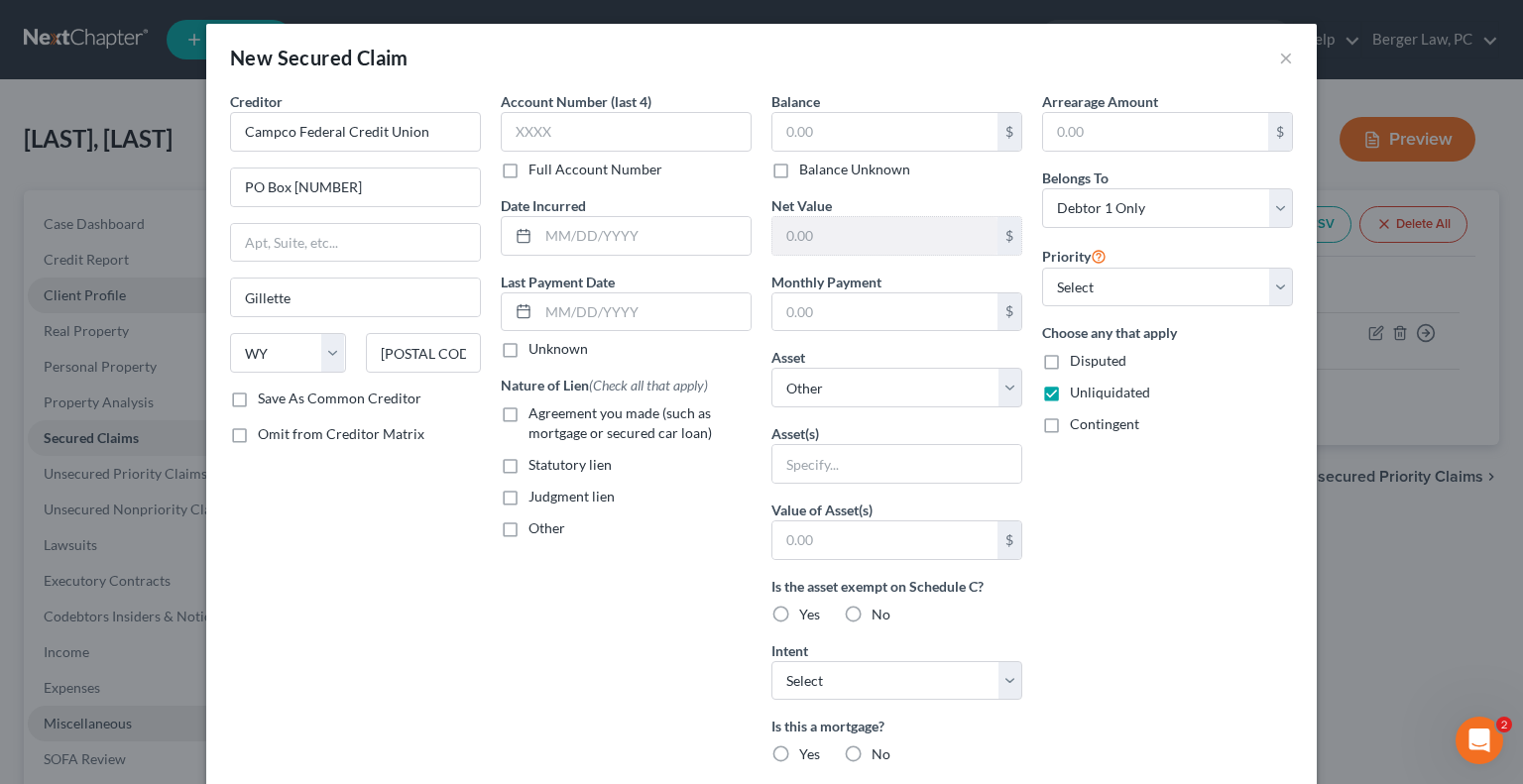 click on "Agreement you made (such as mortgage or secured car loan)" at bounding box center (640, 423) 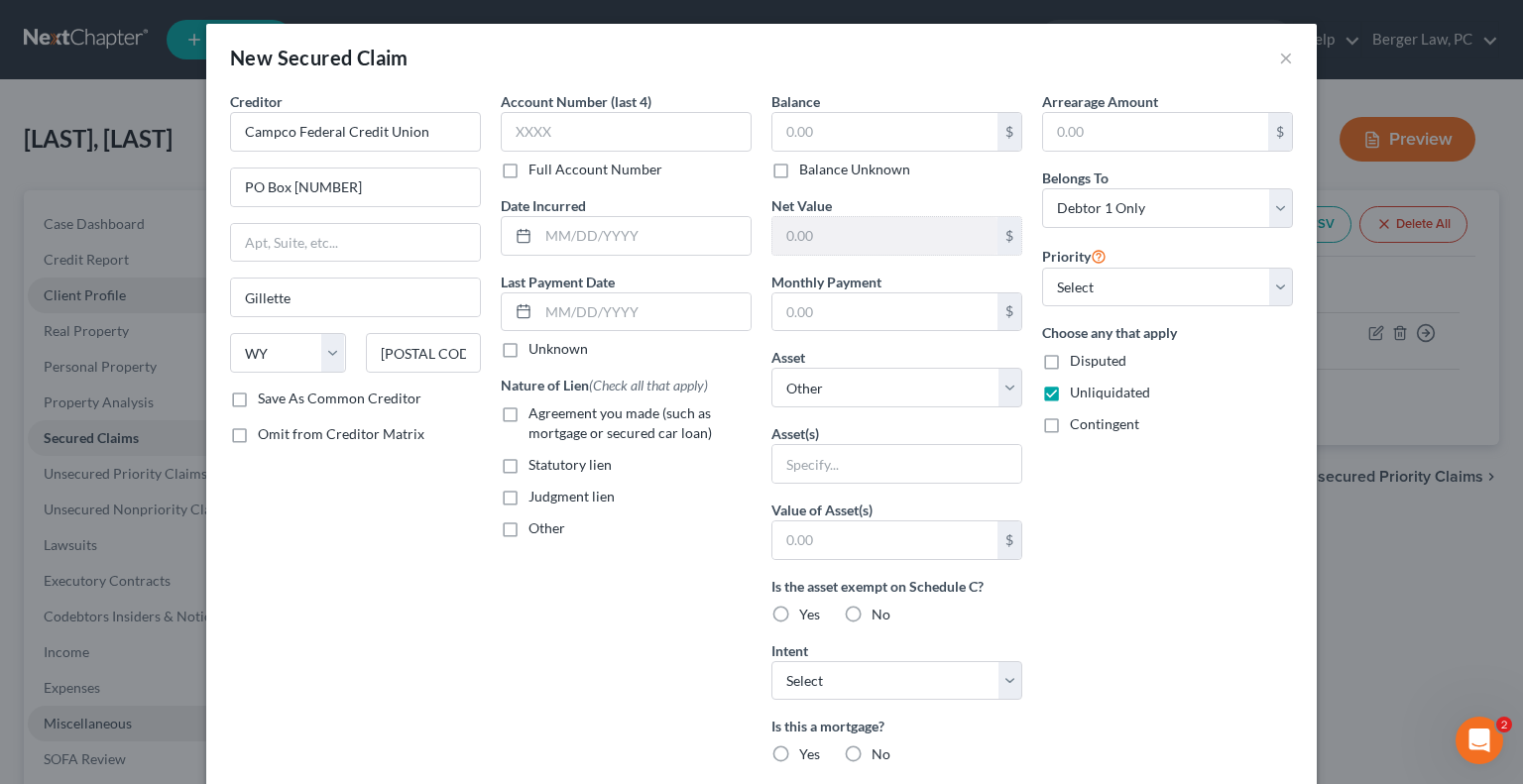 click on "Agreement you made (such as mortgage or secured car loan)" at bounding box center (542, 409) 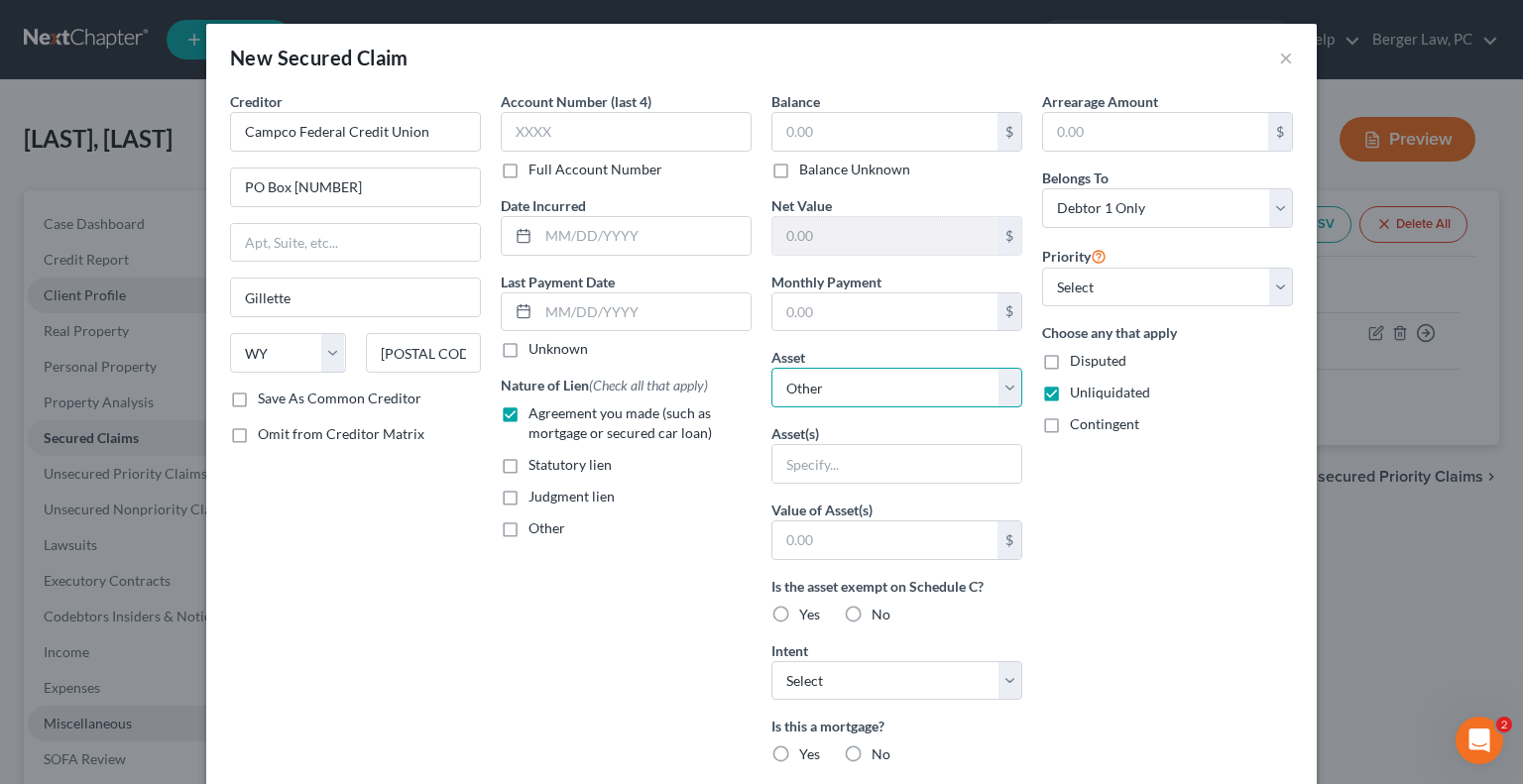 click on "Select Other Multiple Assets Empower 401k - $7200.0 1305 Overdale Drive - $290000.0 First National Bank of Gillette (Checking Account) - $0.0 Clothing - Man's & woman's clothing and jewelry. - $250.0 Household Goods - Household appliances, electronics, furniture, and tools. - $1500.0 Chime (Checking Account) - $0.0 Campco Federal Credit Union (Savings Account) - $0.0 2014 Chevy Impala - $4500.0" at bounding box center (896, 388) 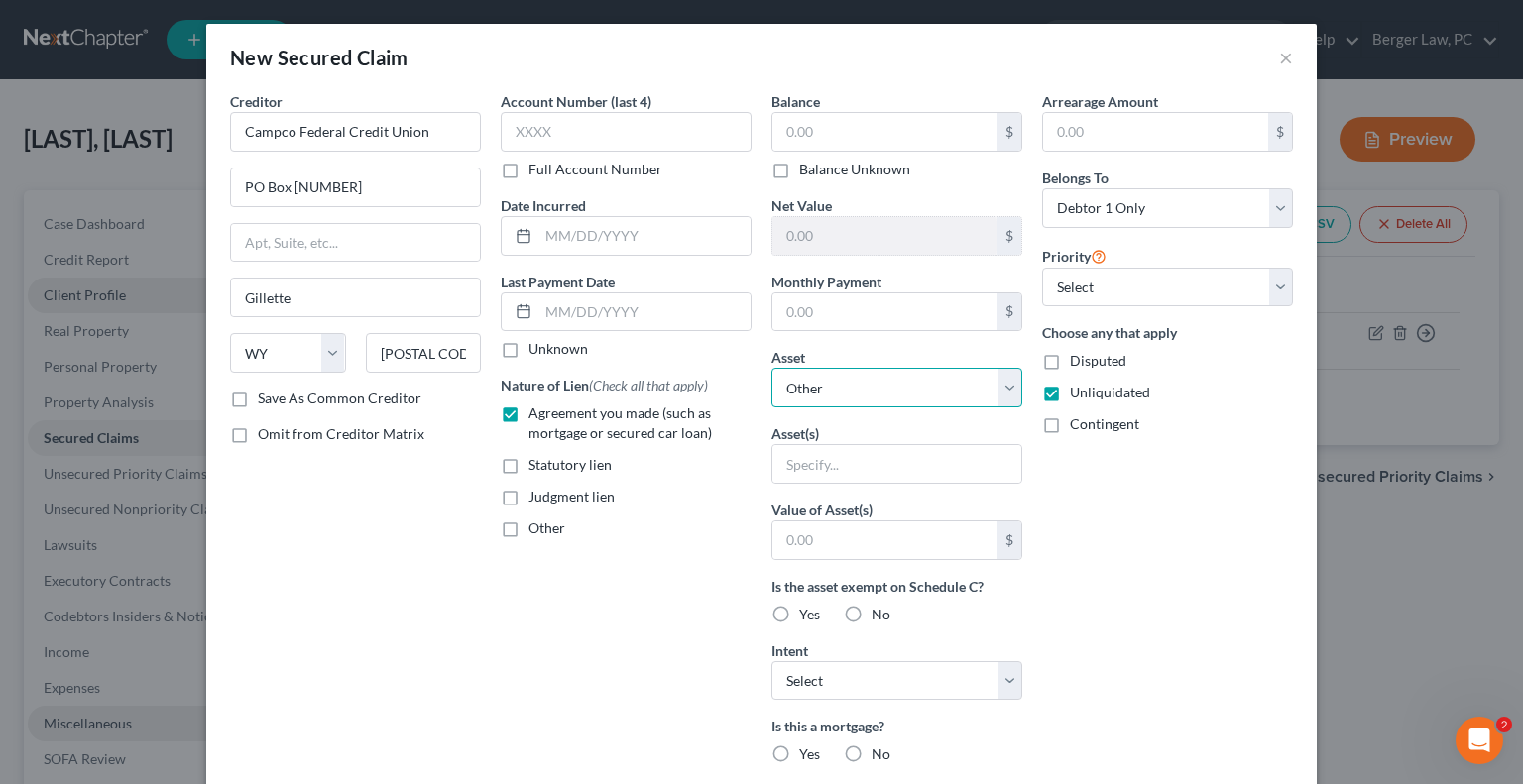 click on "Select Other Multiple Assets Empower 401k - $7200.0 1305 Overdale Drive - $290000.0 First National Bank of Gillette (Checking Account) - $0.0 Clothing - Man's & woman's clothing and jewelry. - $250.0 Household Goods - Household appliances, electronics, furniture, and tools. - $1500.0 Chime (Checking Account) - $0.0 Campco Federal Credit Union (Savings Account) - $0.0 2014 Chevy Impala - $4500.0" at bounding box center (896, 388) 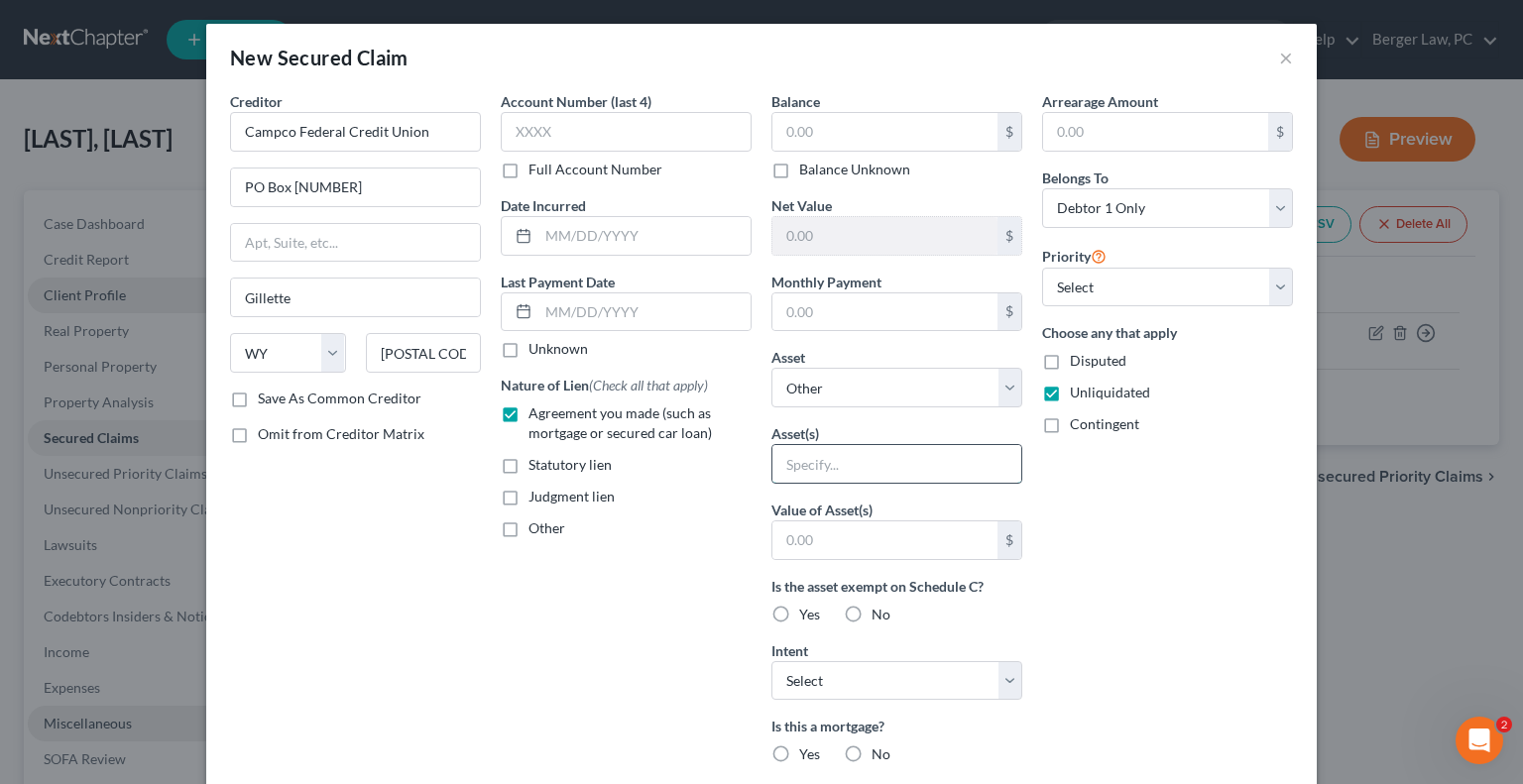 click at bounding box center [896, 464] 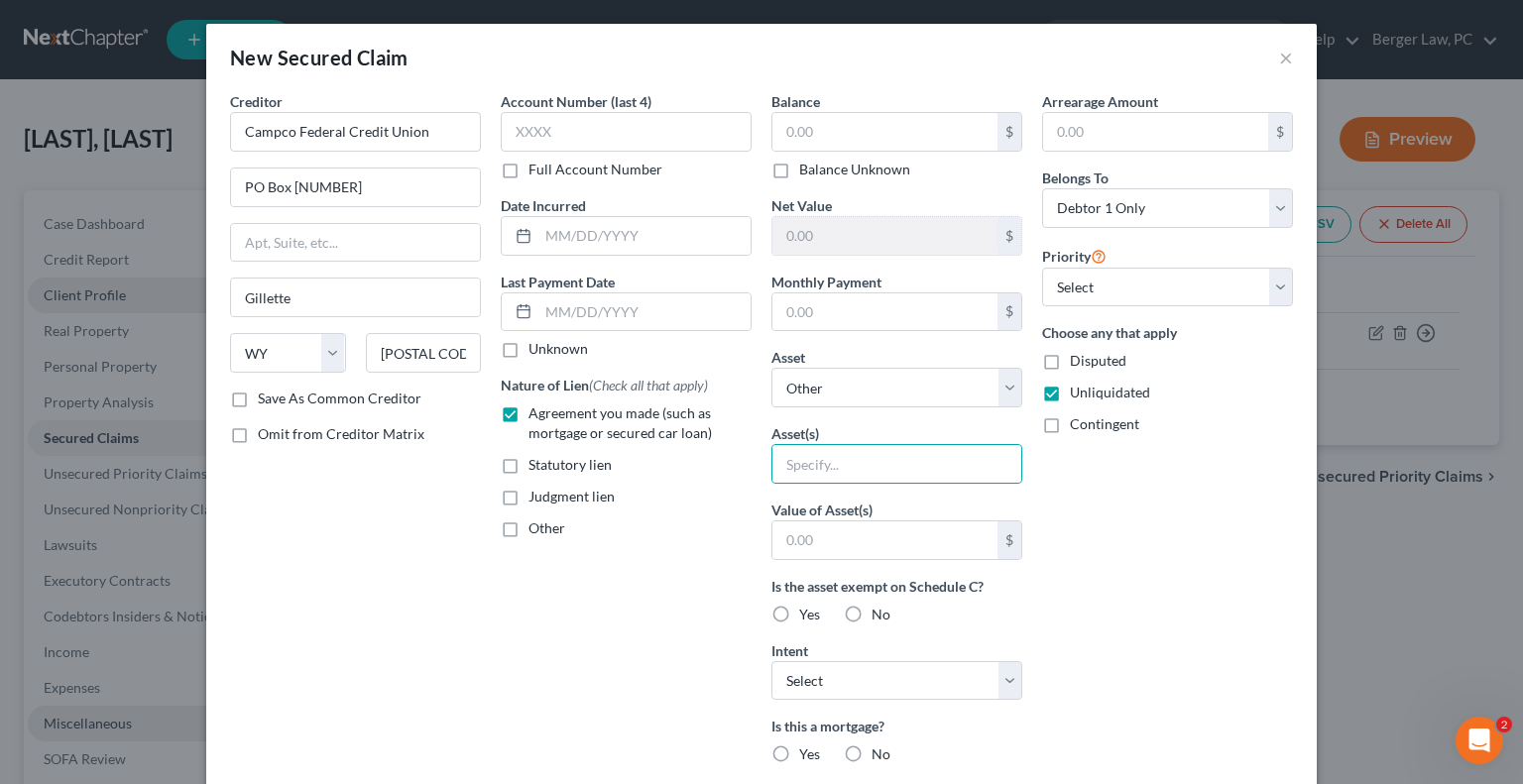 click on "Account Number (last 4)
Full Account Number
Date Incurred         Last Payment Date         Unknown Nature of Lien  (Check all that apply) Agreement you made (such as mortgage or secured car loan) Statutory lien Judgment lien Other" at bounding box center [626, 533] 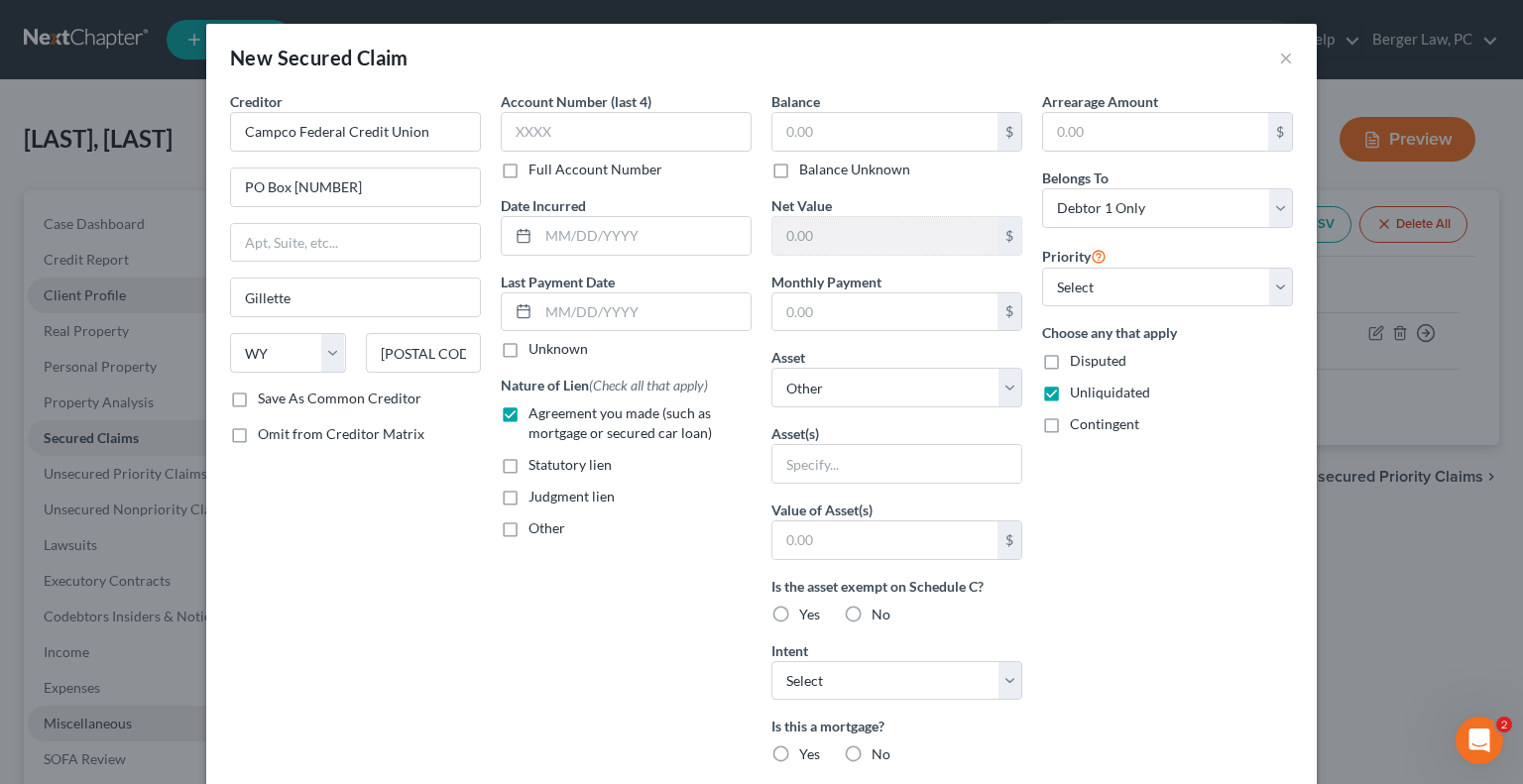 click on "No" at bounding box center [880, 615] 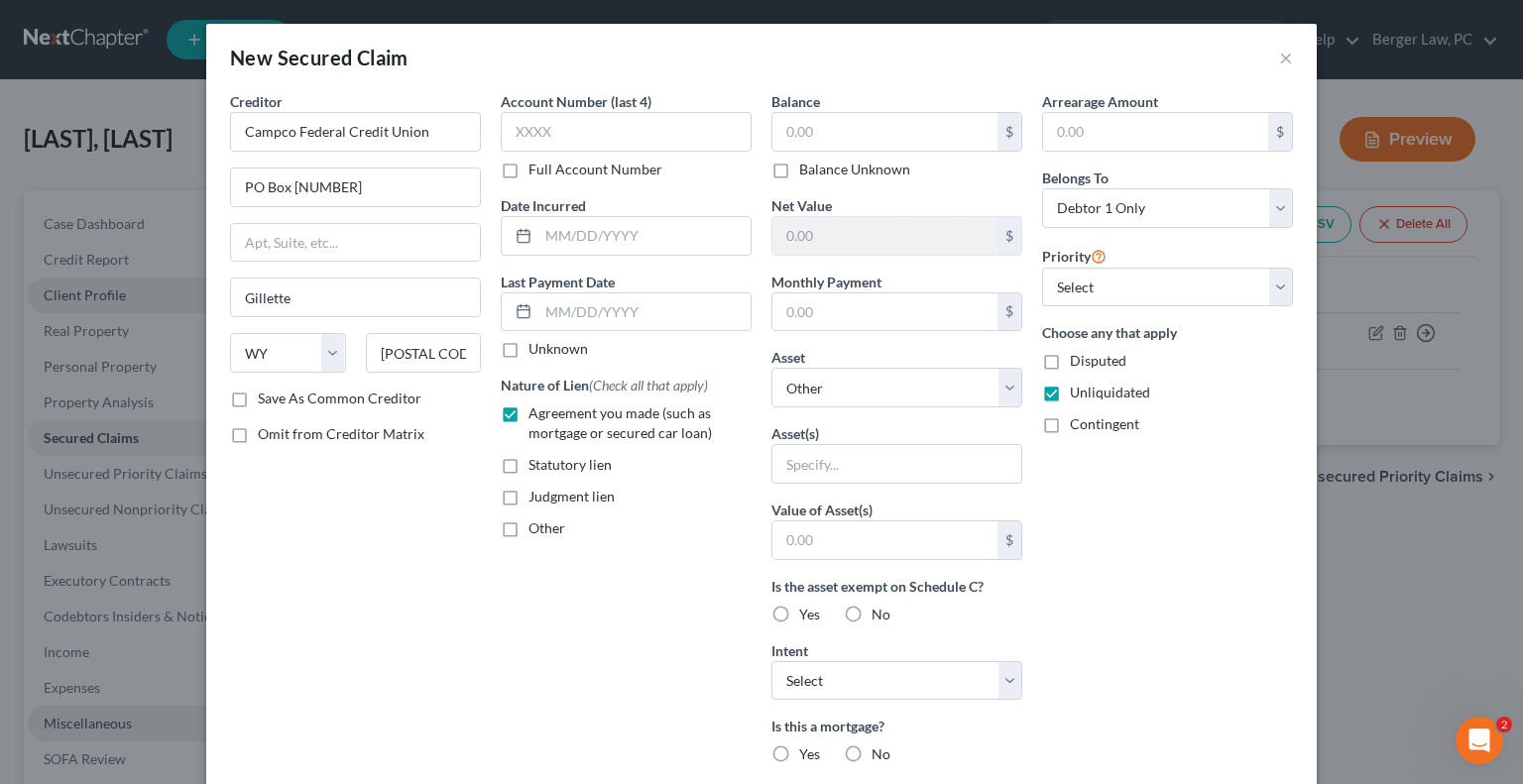 click on "No" at bounding box center [885, 611] 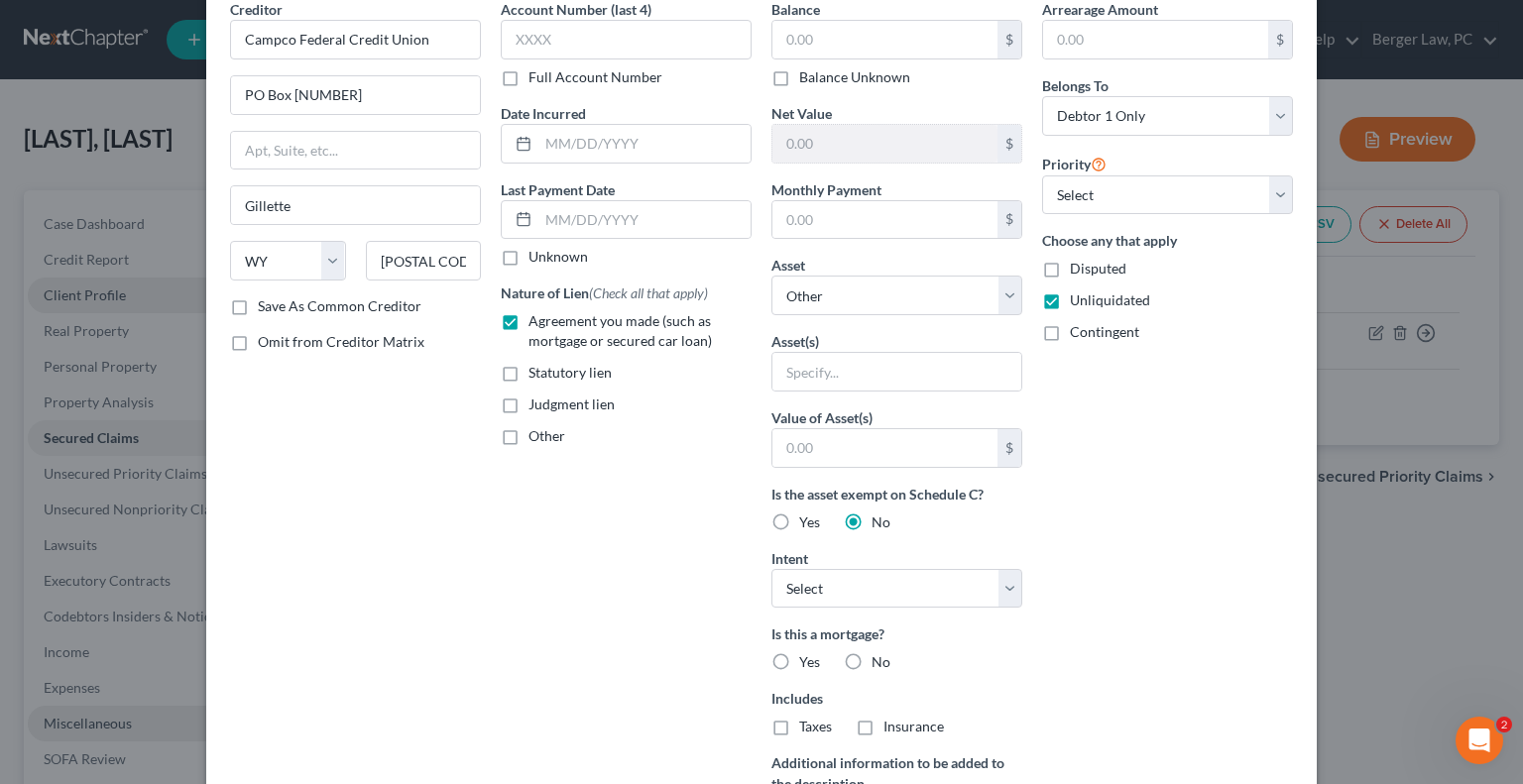 scroll, scrollTop: 99, scrollLeft: 0, axis: vertical 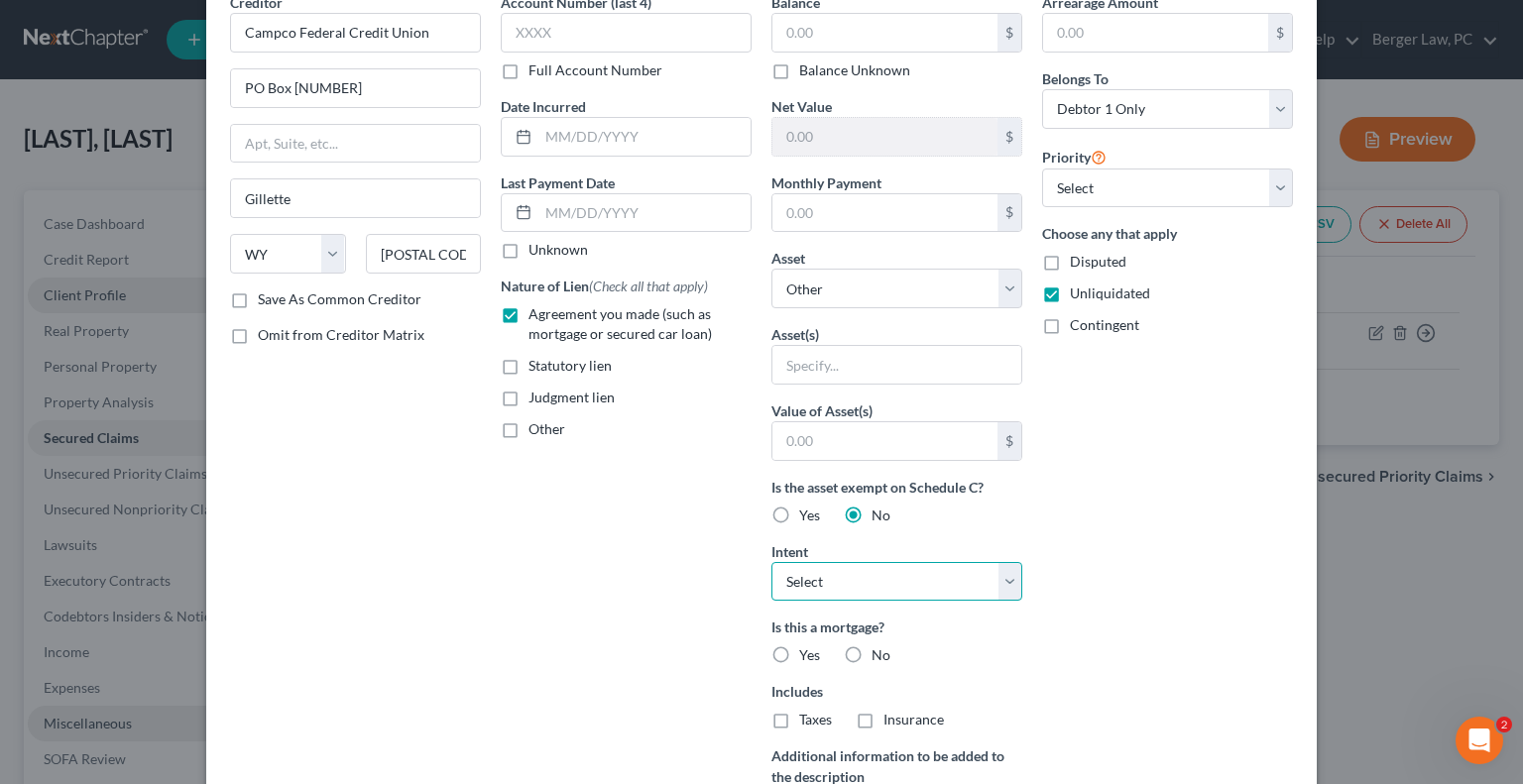 click on "Select Surrender Redeem Reaffirm Avoid Other" at bounding box center [896, 582] 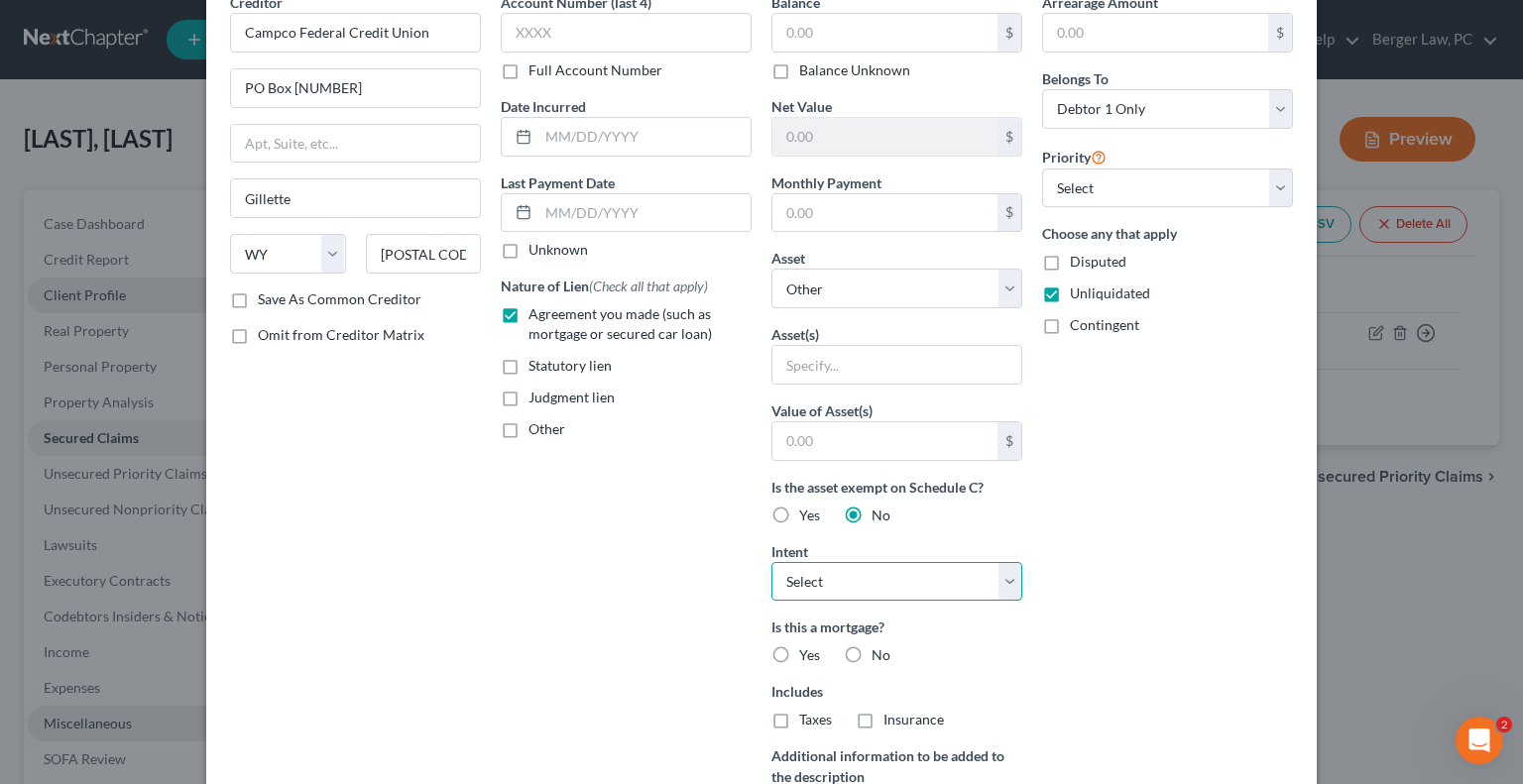select on "4" 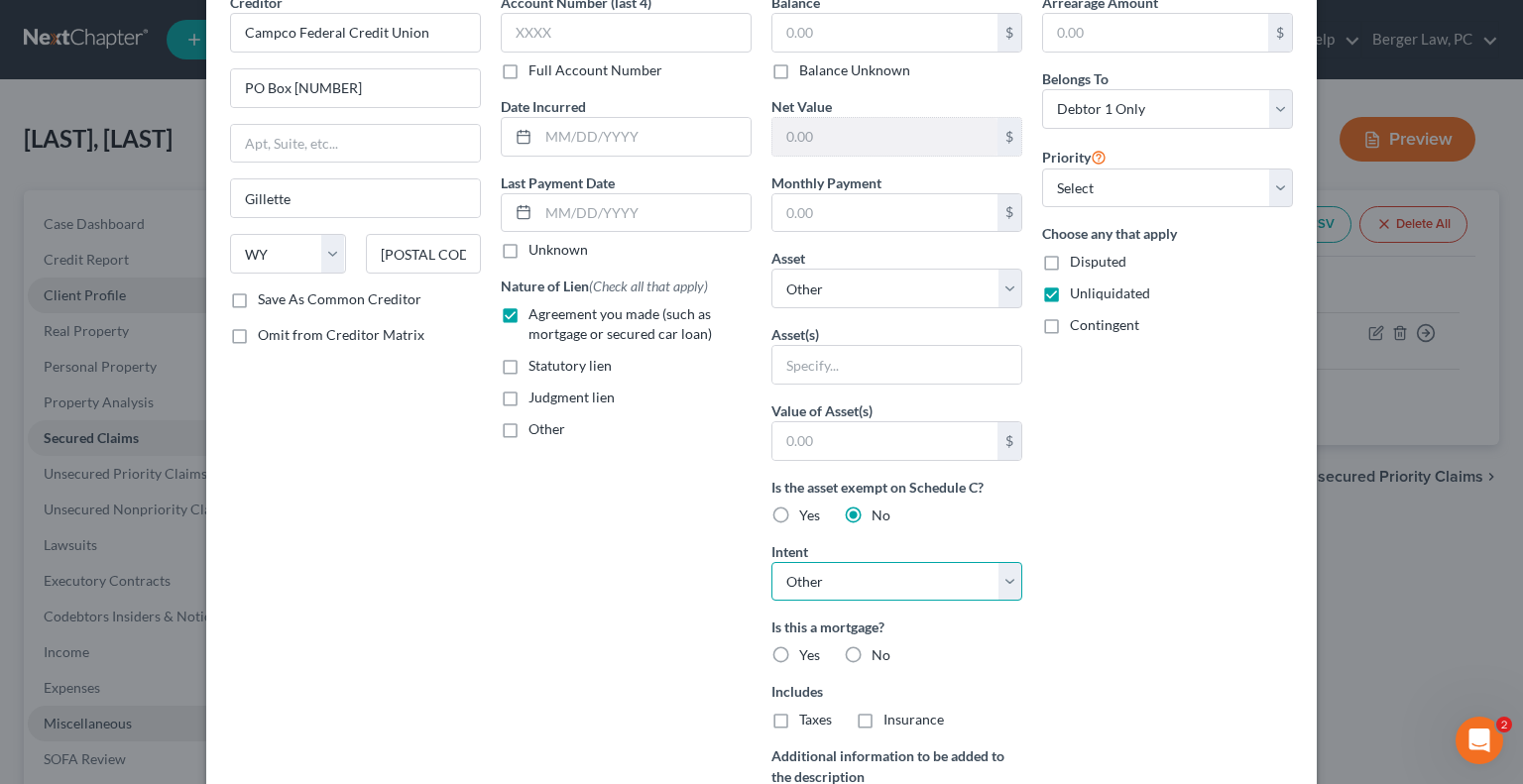 click on "Select Surrender Redeem Reaffirm Avoid Other" at bounding box center [896, 582] 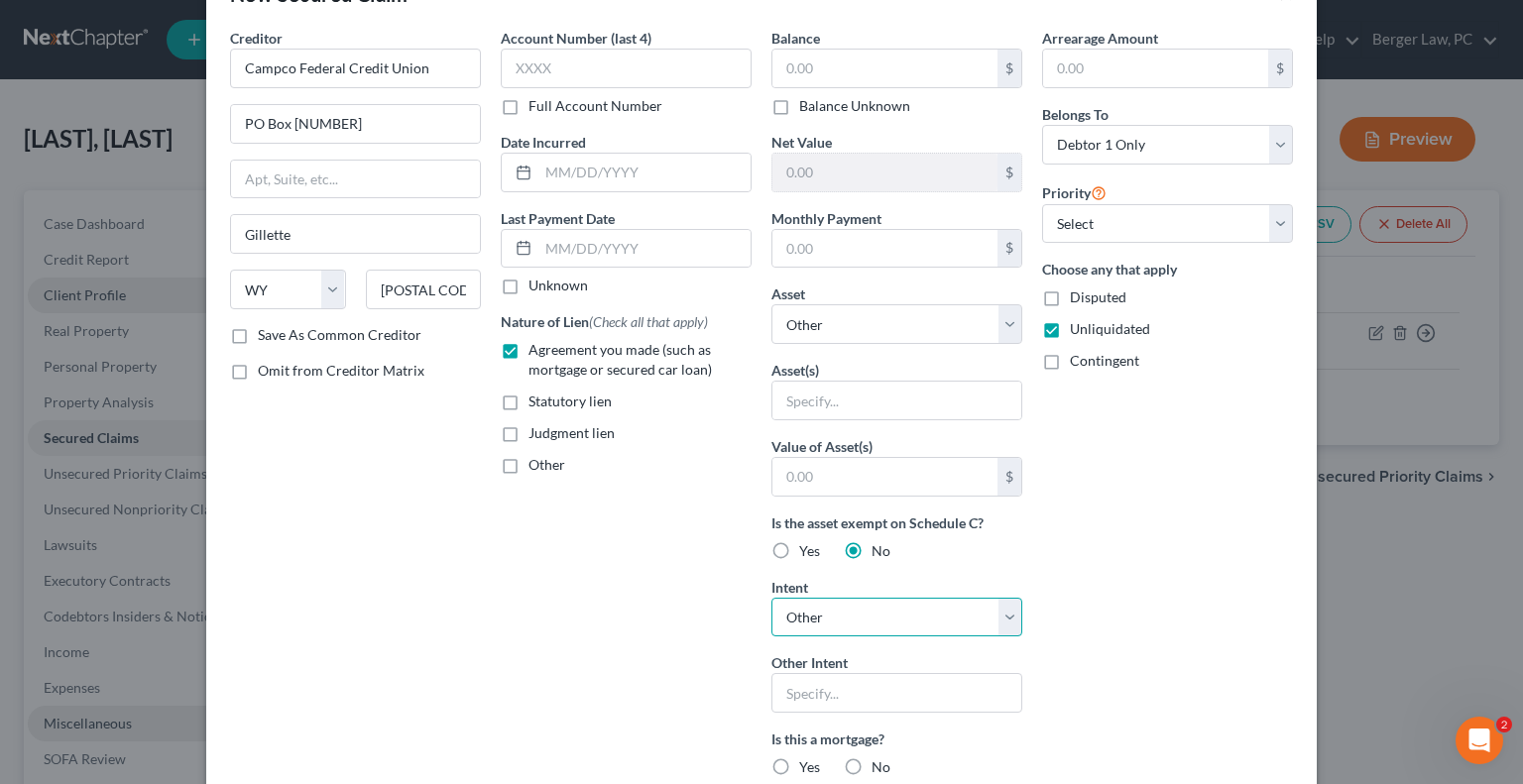 scroll, scrollTop: 0, scrollLeft: 0, axis: both 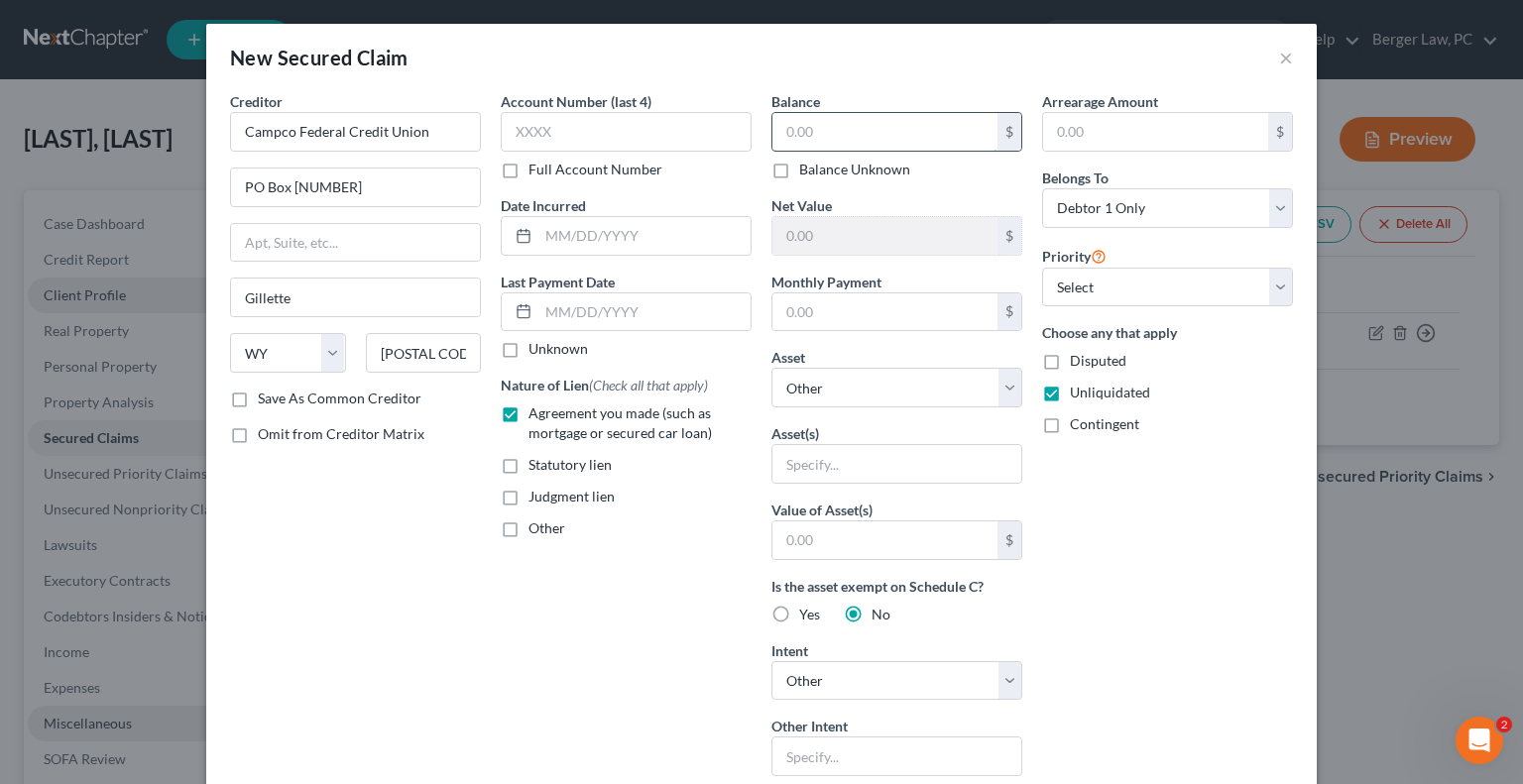 click at bounding box center [884, 132] 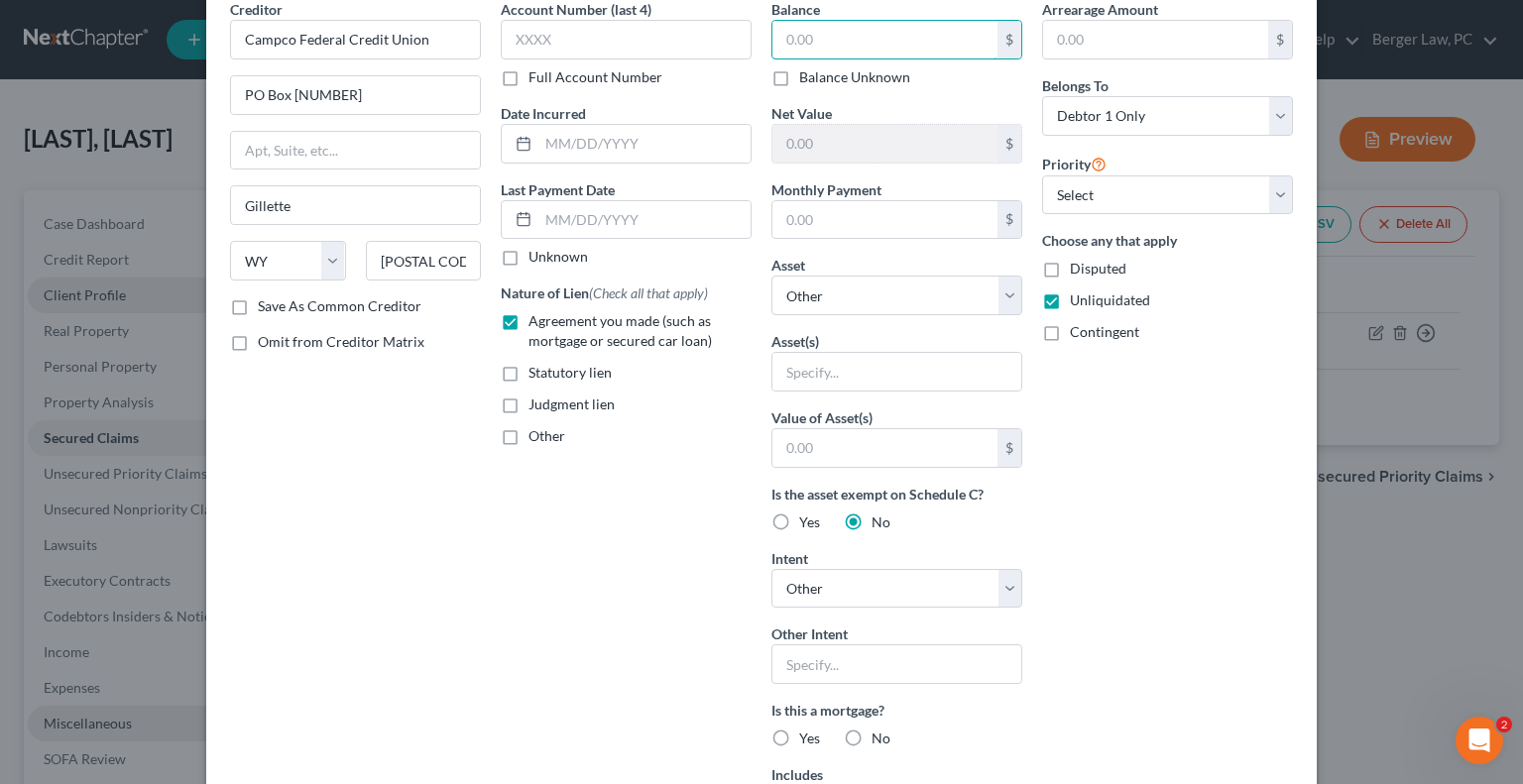 scroll, scrollTop: 99, scrollLeft: 0, axis: vertical 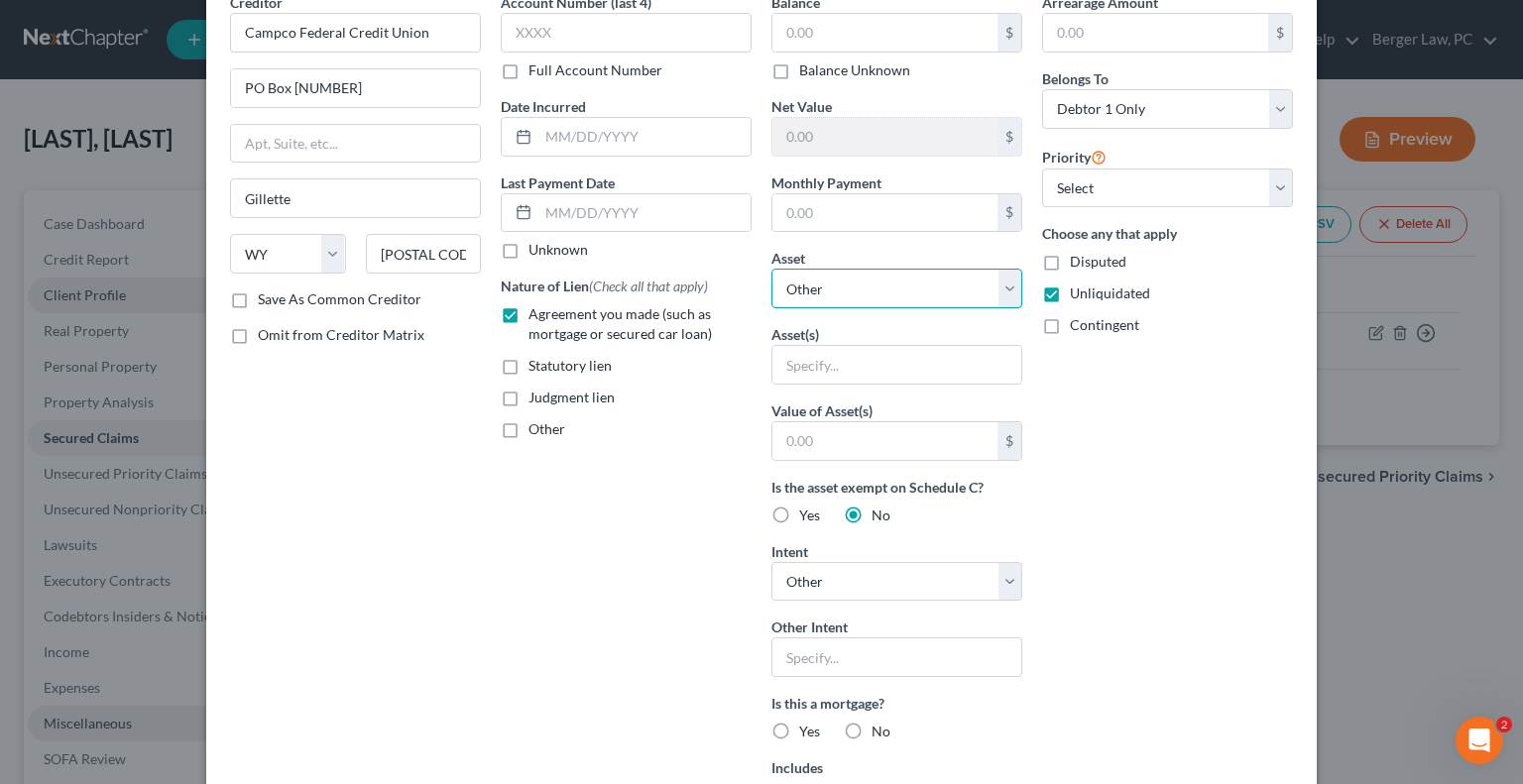 click on "Select Other Multiple Assets Empower 401k - $7200.0 1305 Overdale Drive - $290000.0 First National Bank of Gillette (Checking Account) - $0.0 Clothing - Man's & woman's clothing and jewelry. - $250.0 Household Goods - Household appliances, electronics, furniture, and tools. - $1500.0 Chime (Checking Account) - $0.0 Campco Federal Credit Union (Savings Account) - $0.0 2014 Chevy Impala - $4500.0" at bounding box center [896, 288] 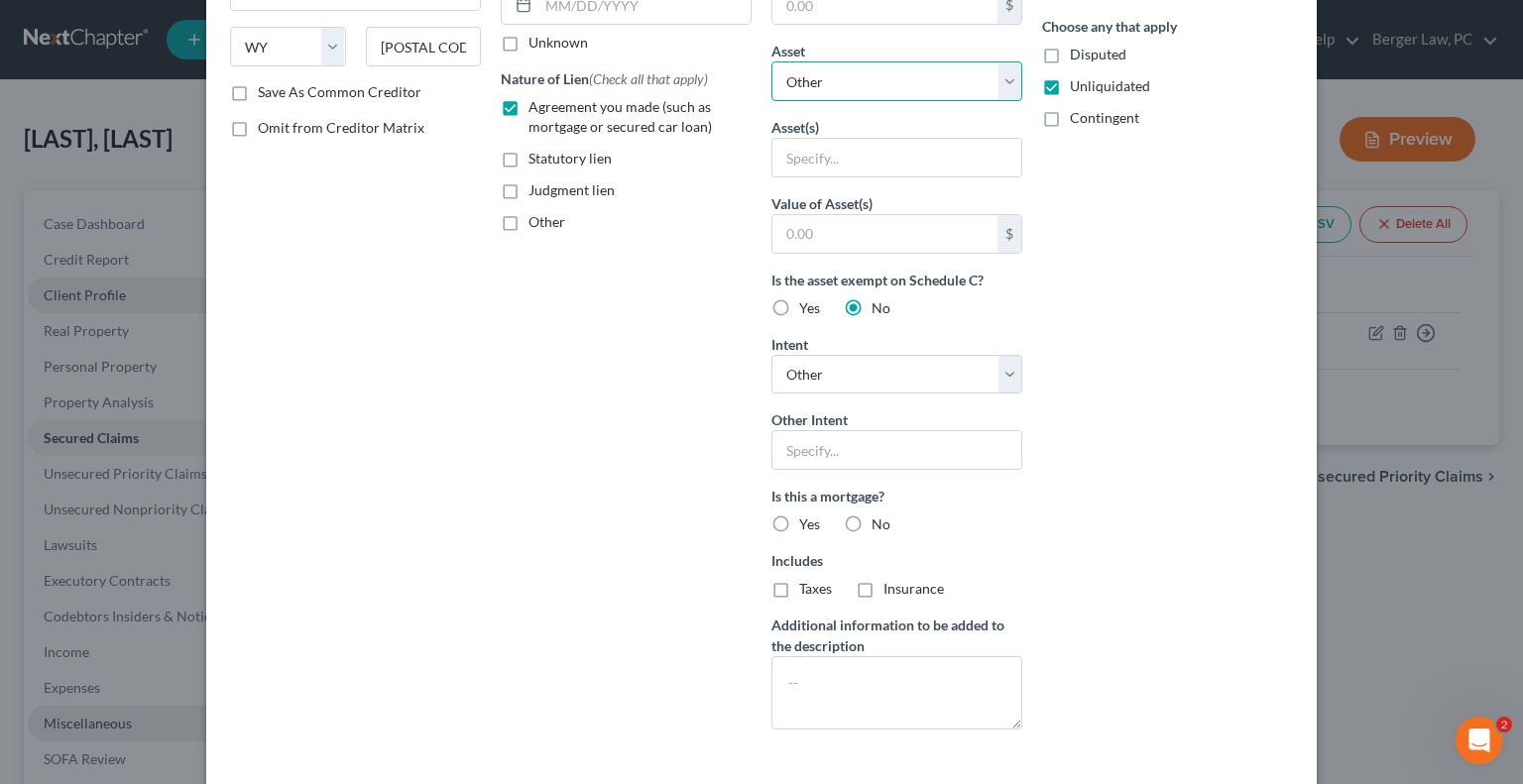 scroll, scrollTop: 389, scrollLeft: 0, axis: vertical 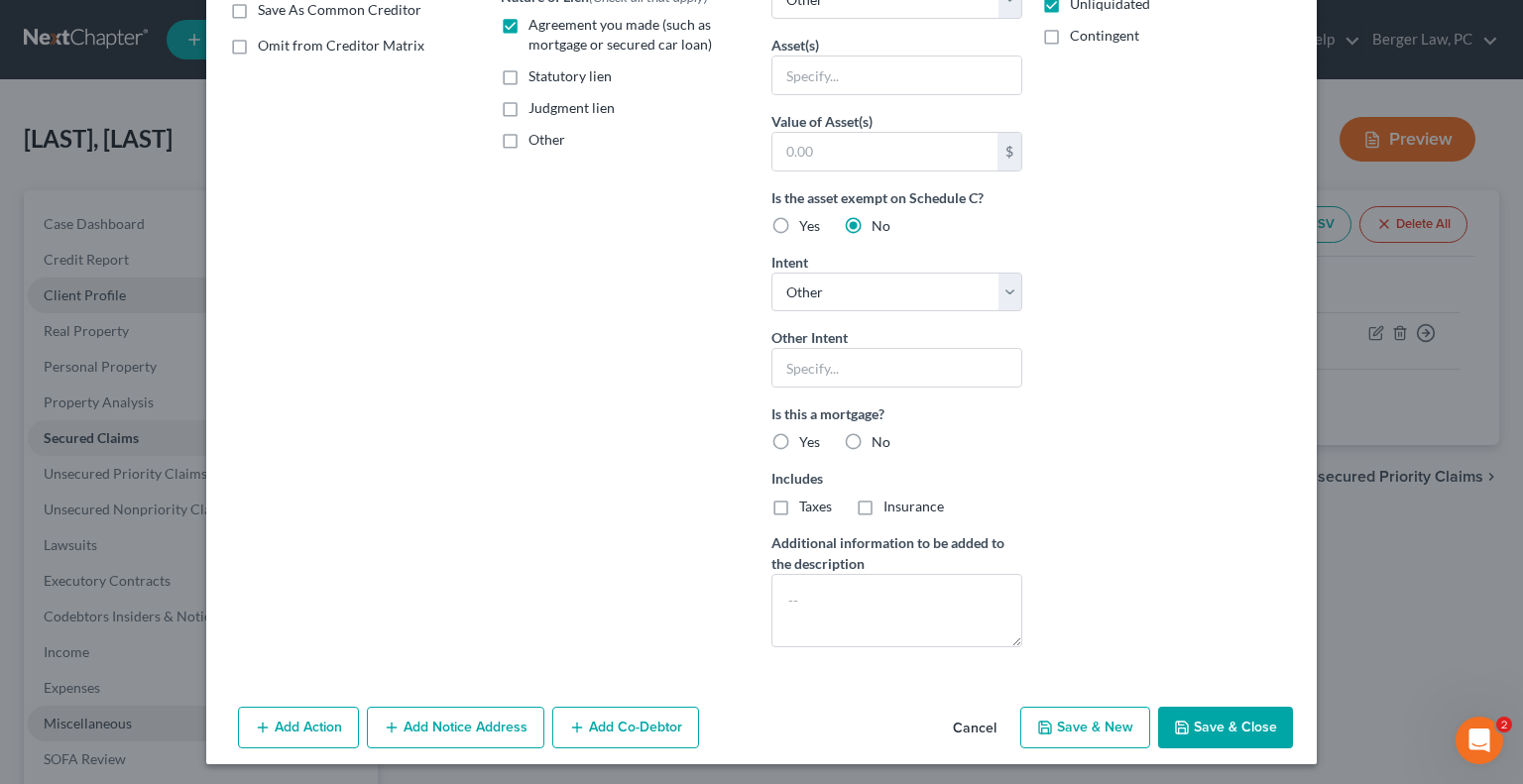 click on "No" at bounding box center (880, 442) 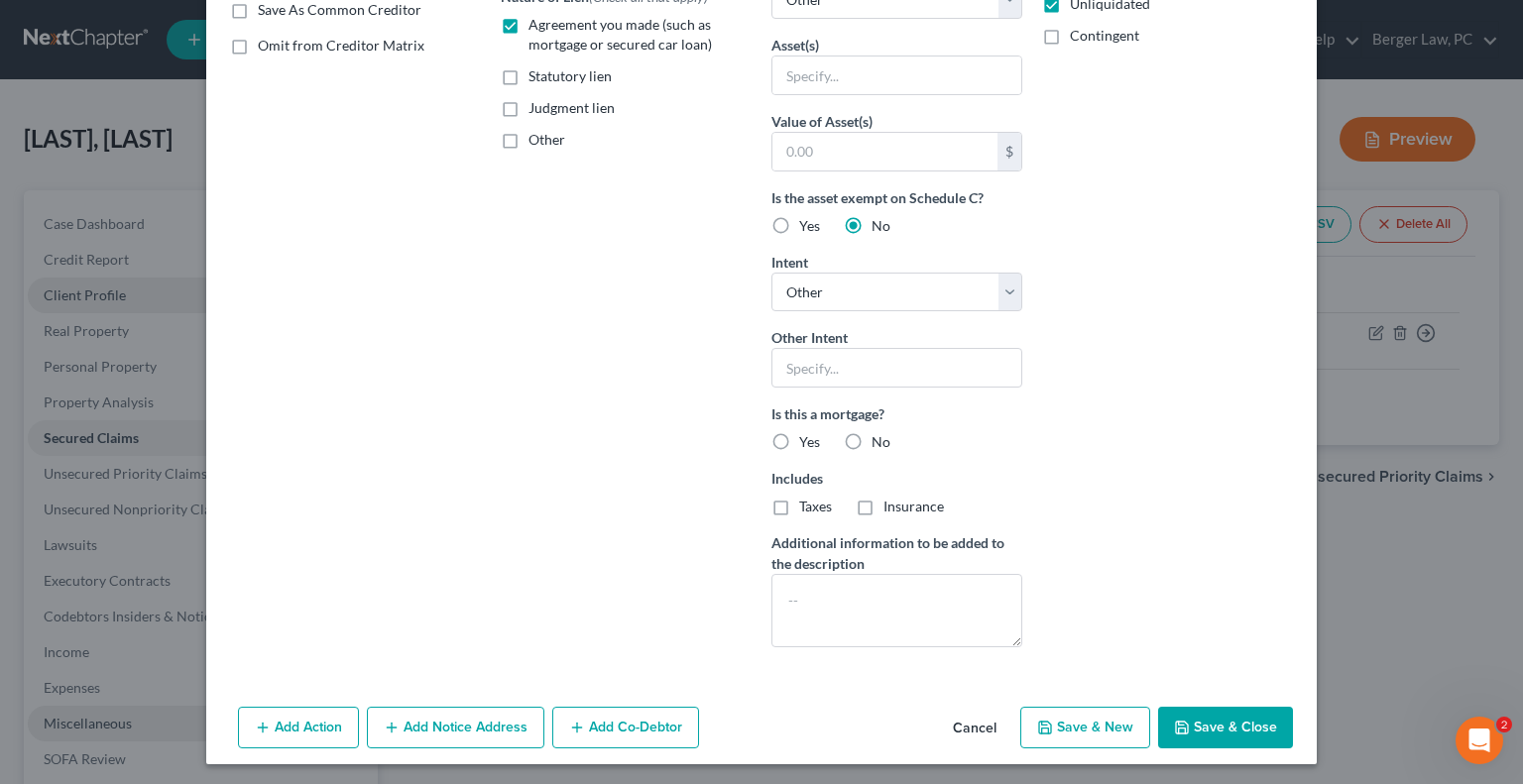 click on "No" at bounding box center (885, 438) 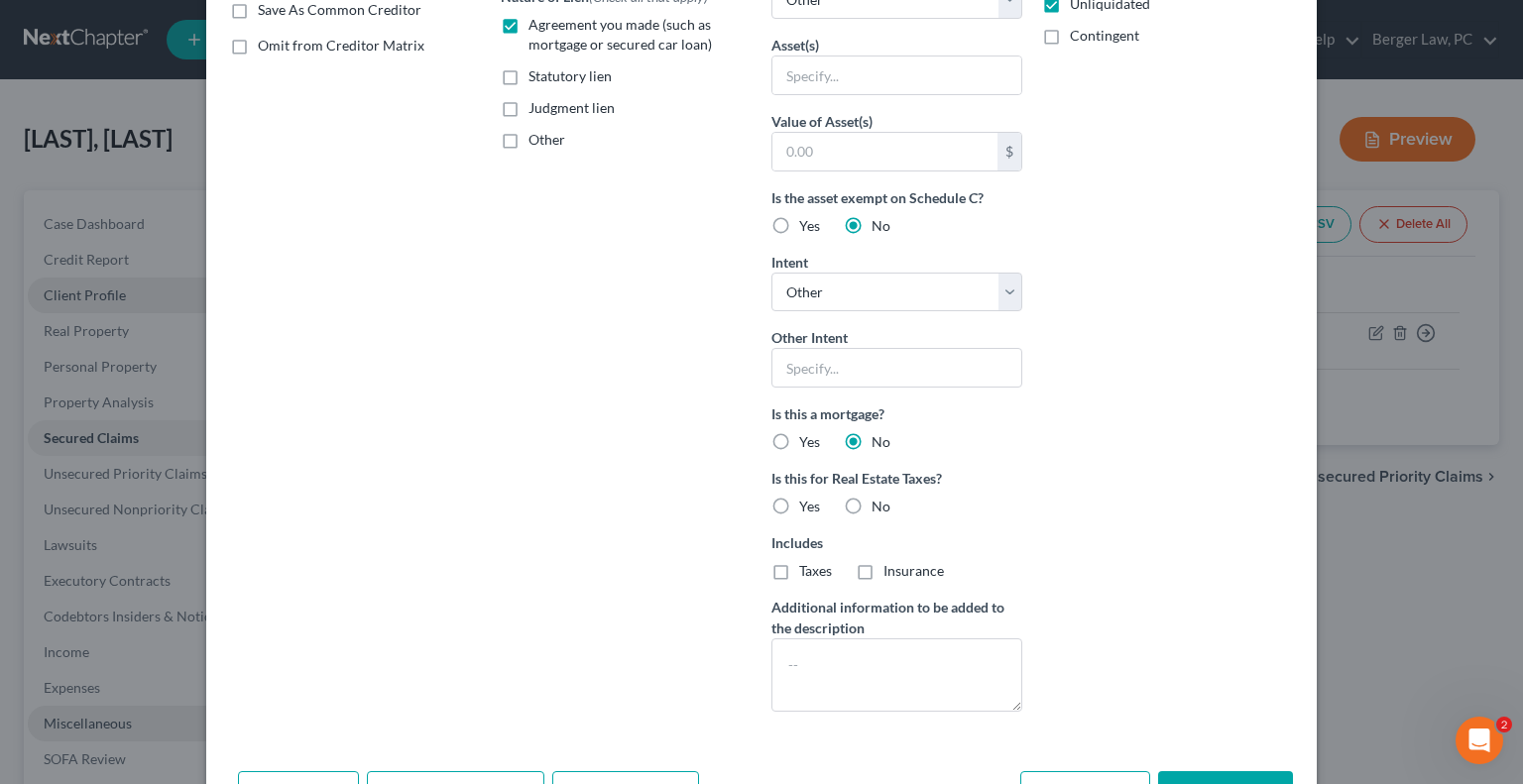 click on "No" at bounding box center [880, 506] 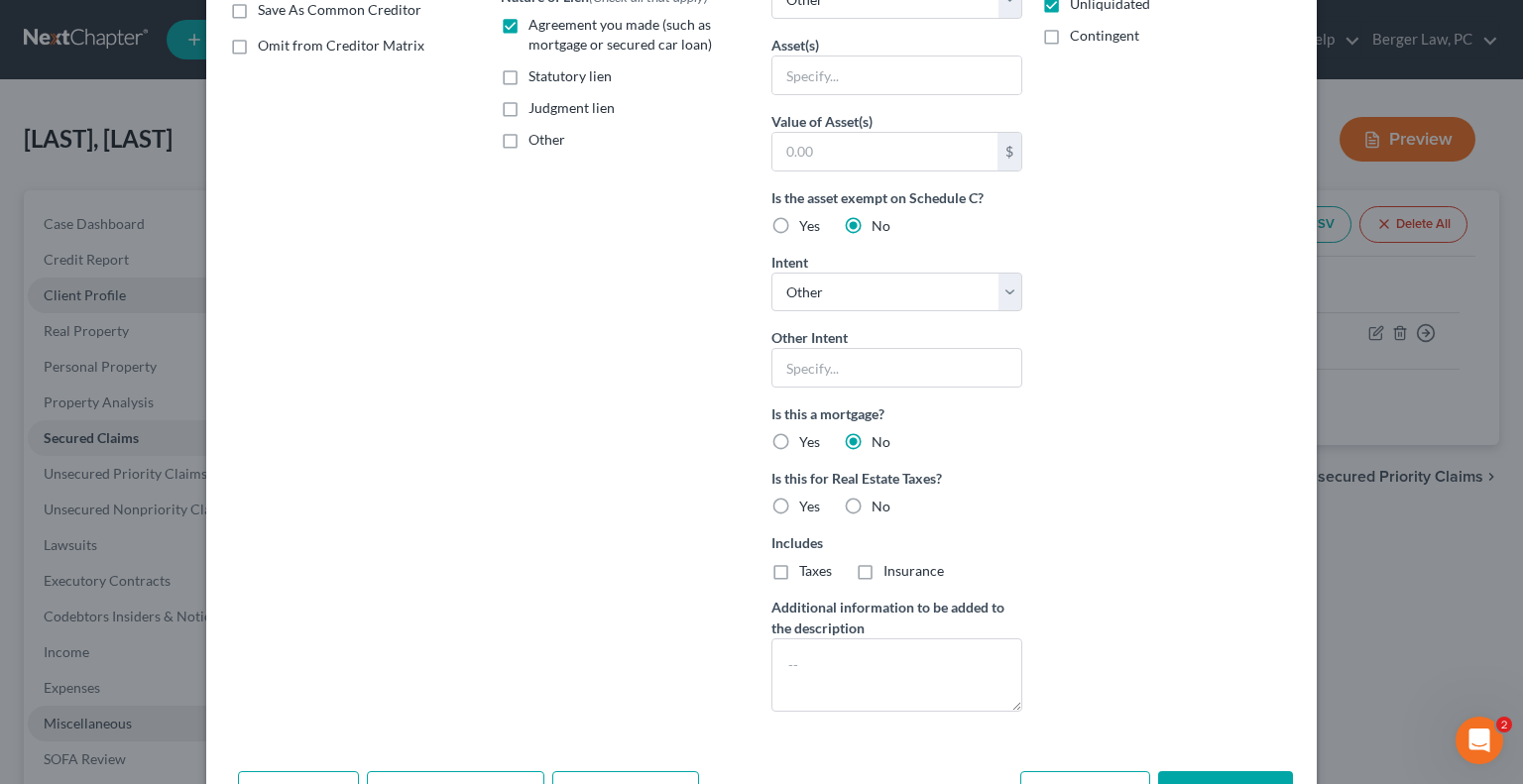 click on "No" at bounding box center (885, 503) 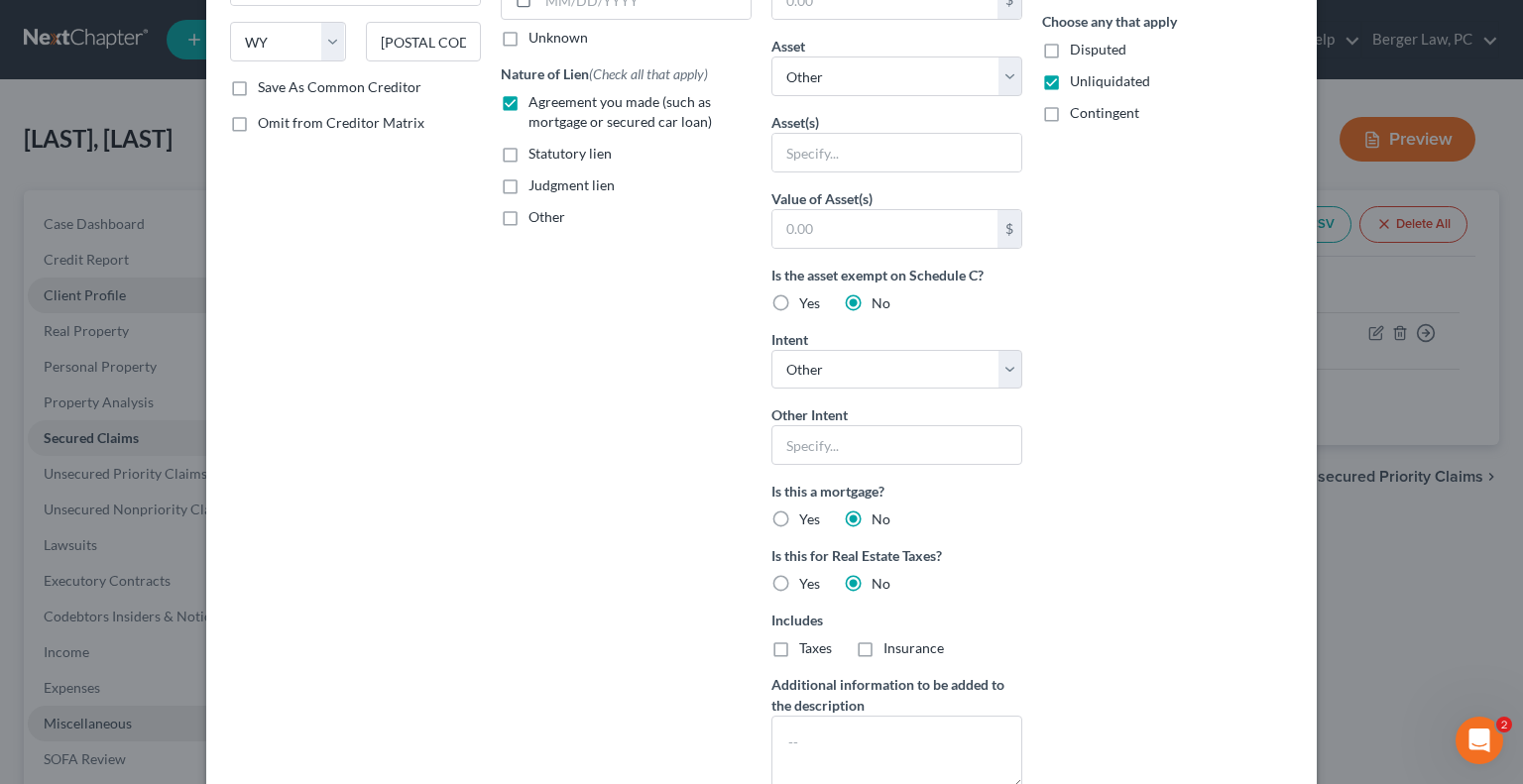 scroll, scrollTop: 0, scrollLeft: 0, axis: both 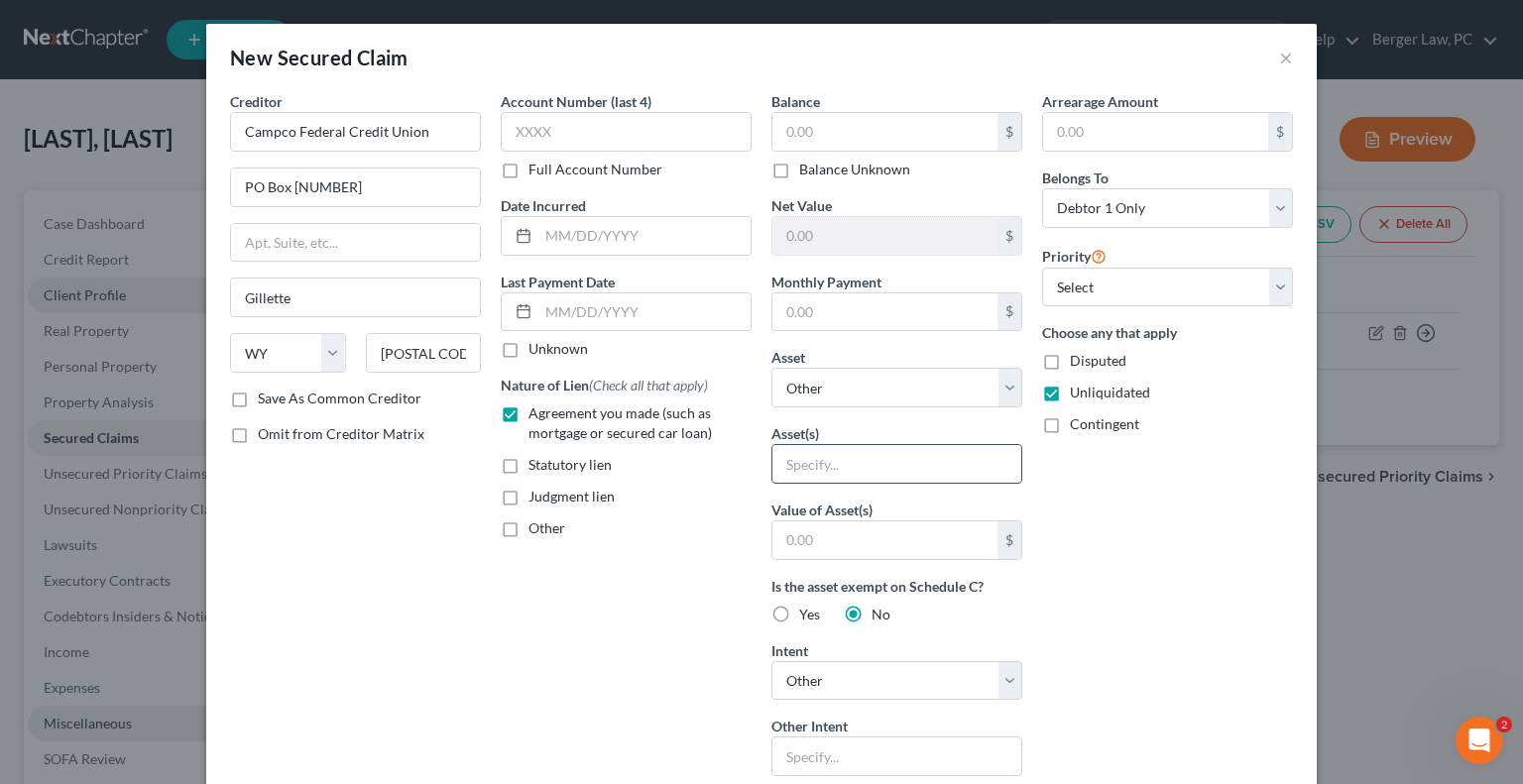 click at bounding box center (896, 464) 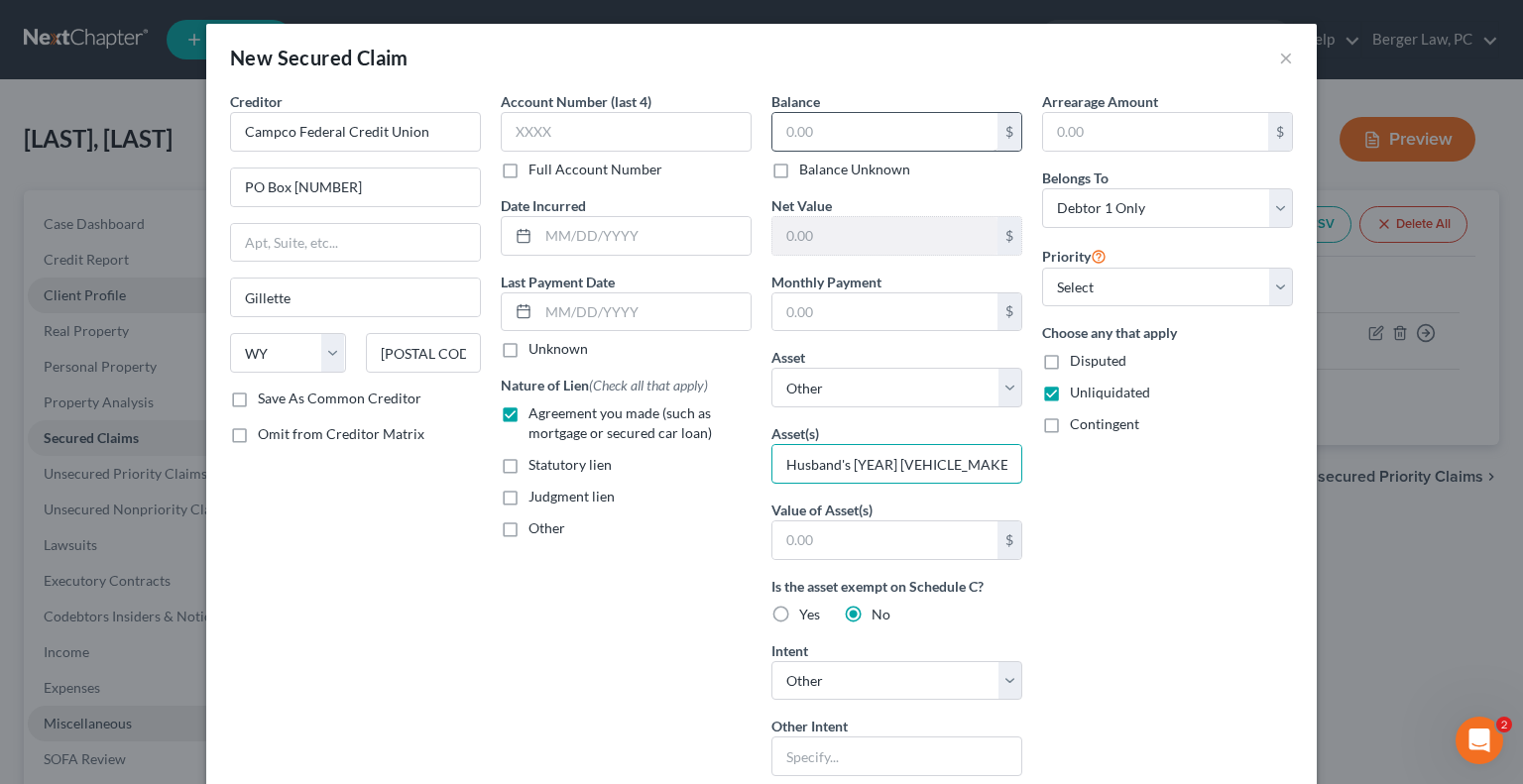 type on "Husband's [YEAR] [VEHICLE_MAKE] [VEHICLE_MODEL]" 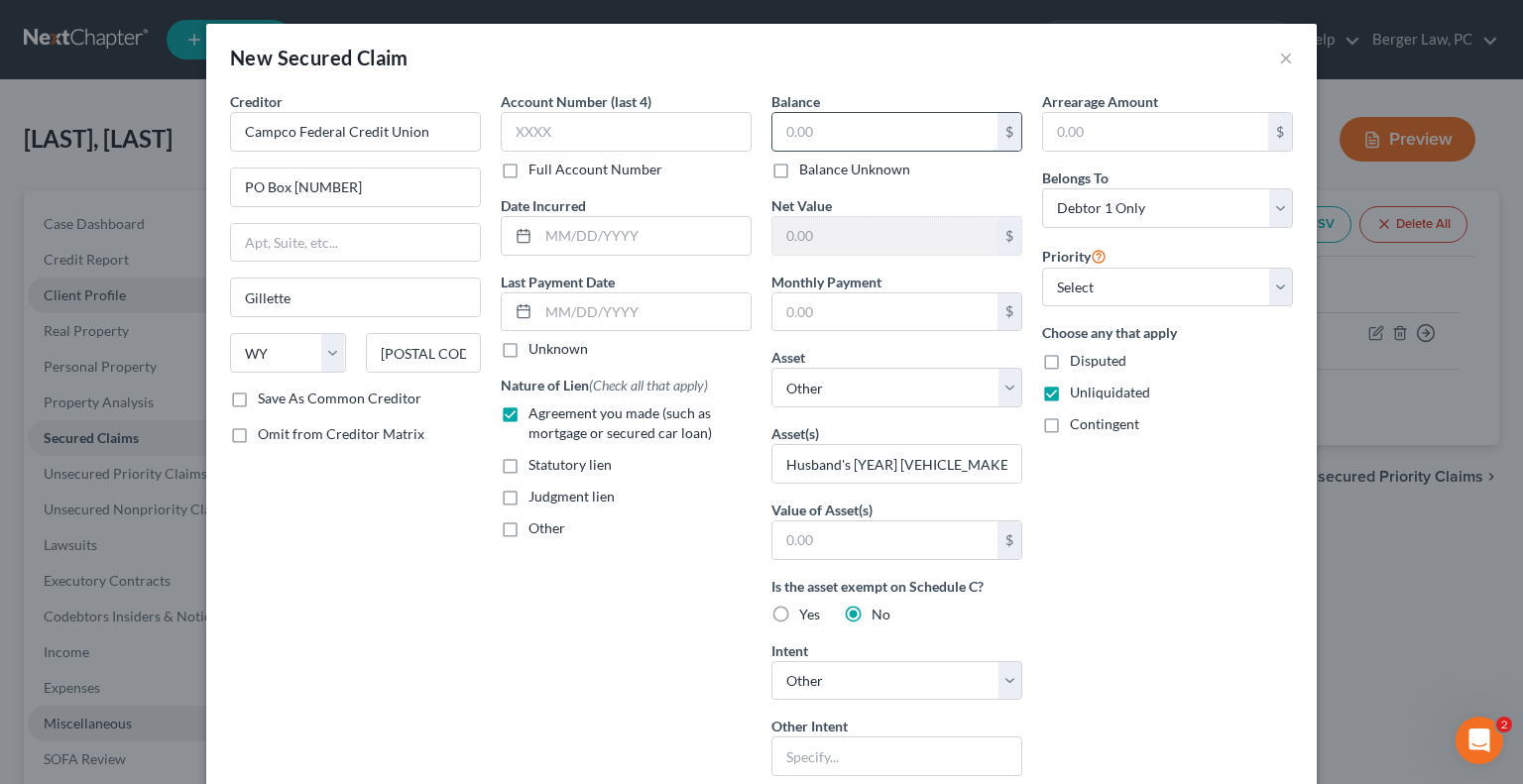 click at bounding box center [884, 132] 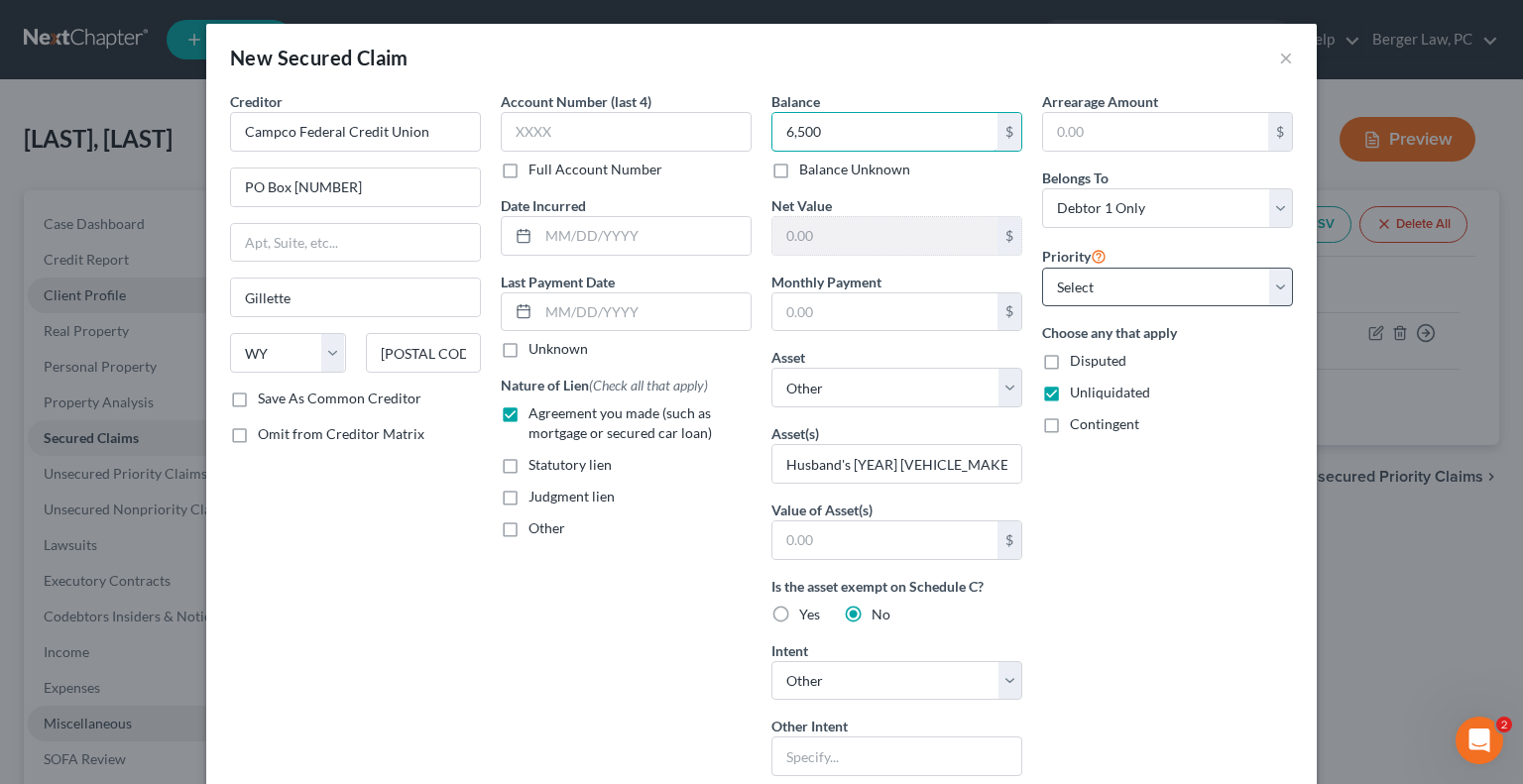 type on "6,500" 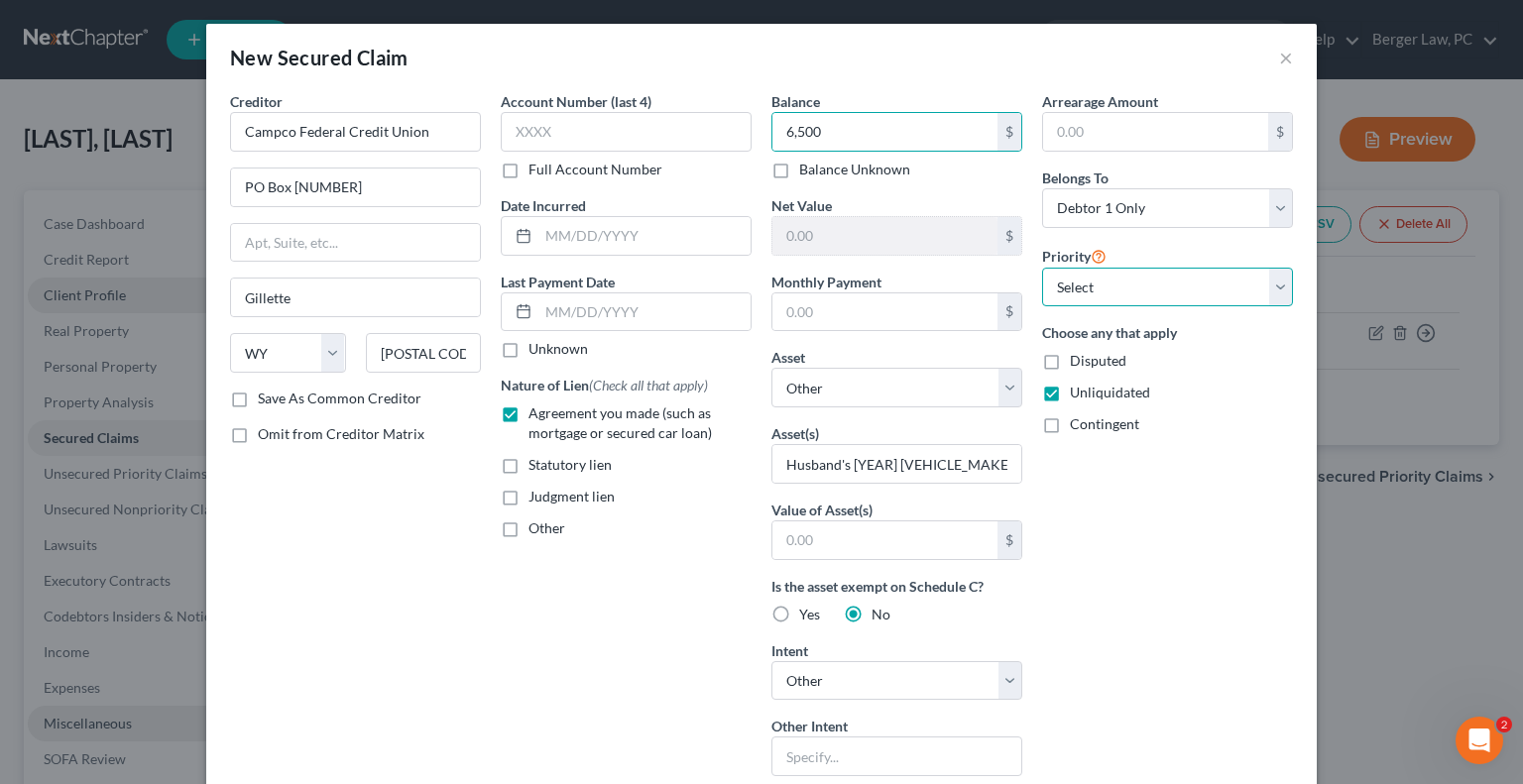 click on "Select 1st 2nd 3rd 4th 5th 6th 7th 8th 9th 10th 11th 12th 13th 14th 15th 16th 17th 18th 19th 20th 21th 22th 23th 24th 25th 26th 27th 28th 29th 30th" at bounding box center (1167, 287) 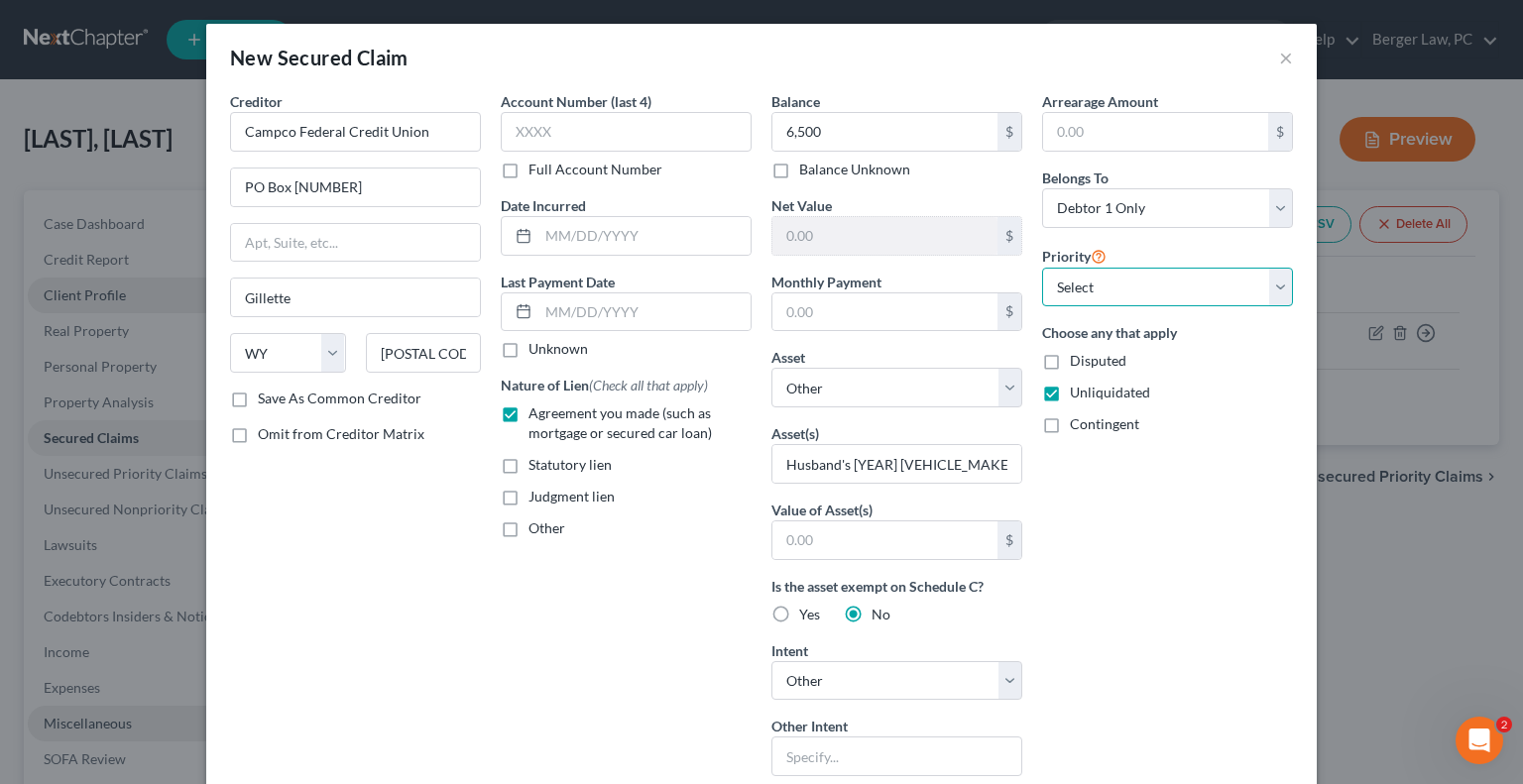 select on "0" 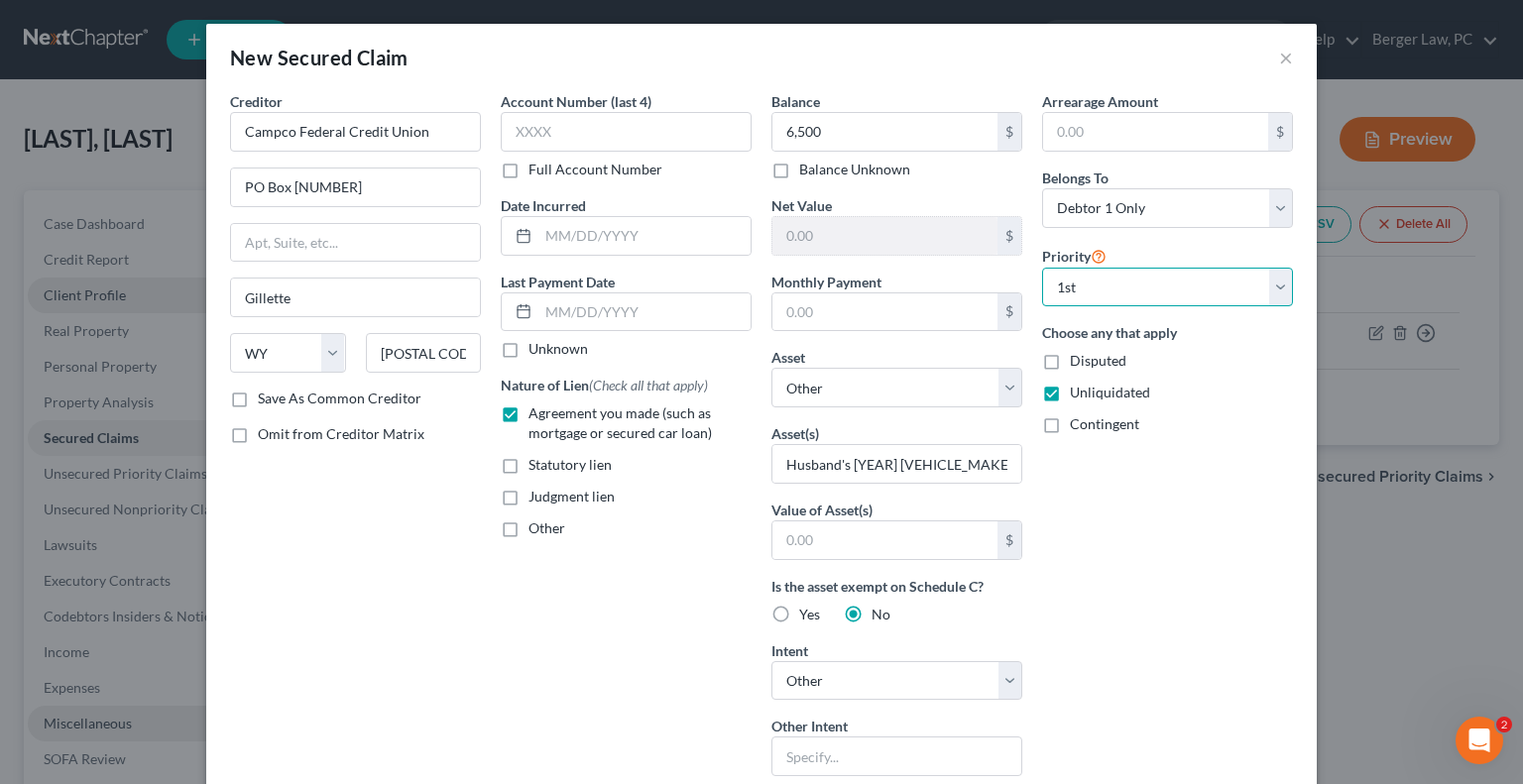 click on "Select 1st 2nd 3rd 4th 5th 6th 7th 8th 9th 10th 11th 12th 13th 14th 15th 16th 17th 18th 19th 20th 21th 22th 23th 24th 25th 26th 27th 28th 29th 30th" at bounding box center (1167, 287) 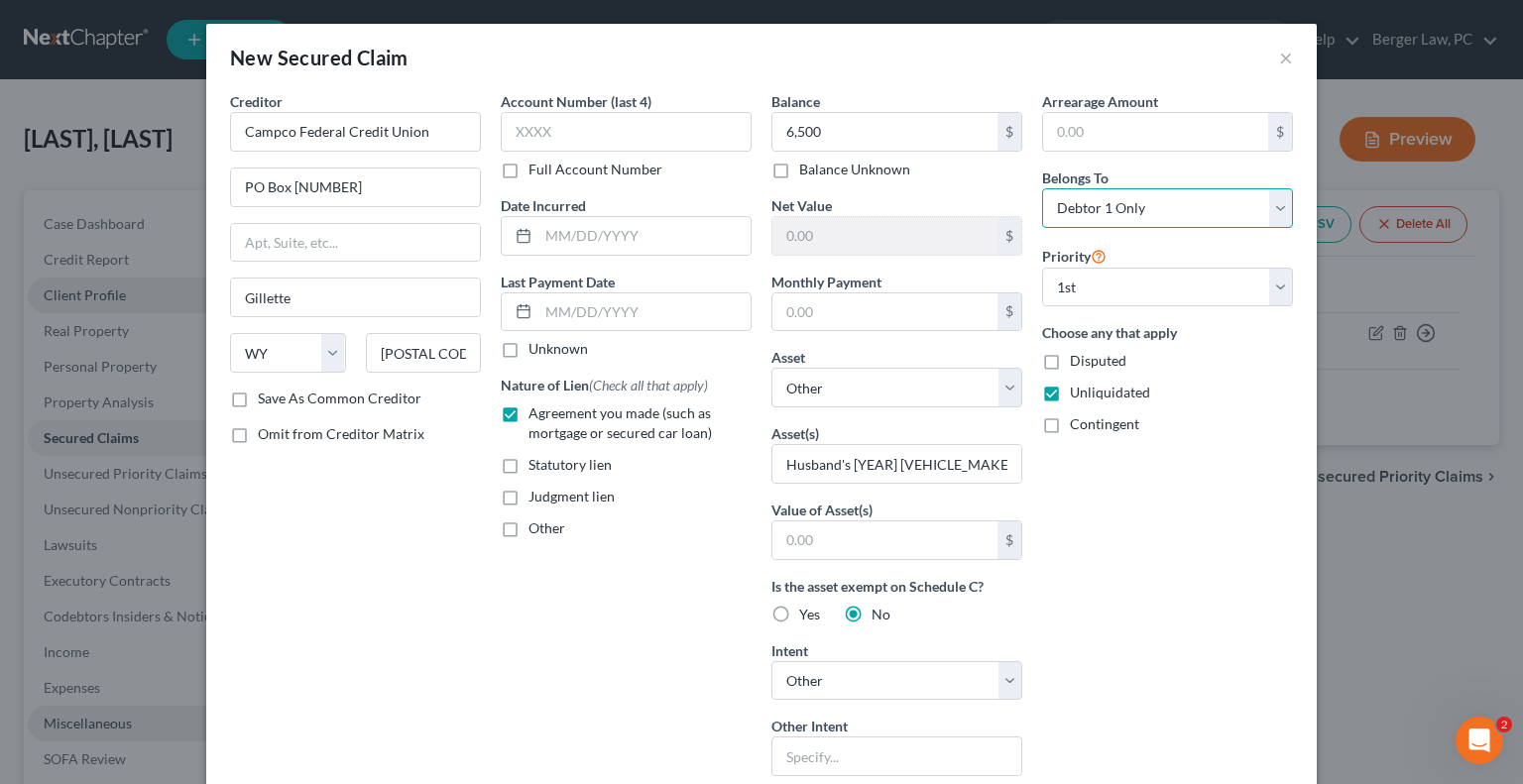 click on "Select Debtor 1 Only Debtor 2 Only Debtor 1 And Debtor 2 Only At Least One Of The Debtors And Another Community Property" at bounding box center (1167, 208) 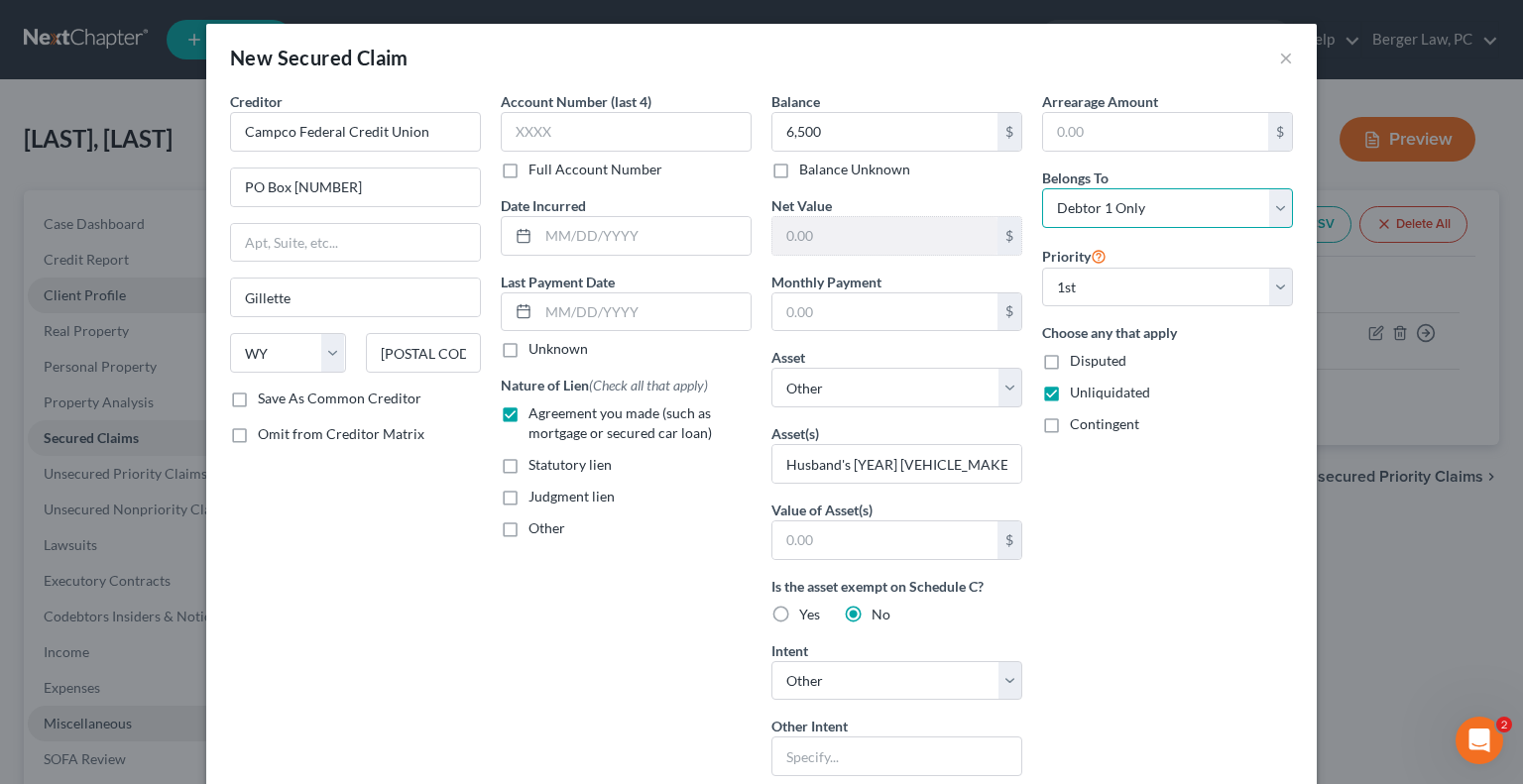 select on "3" 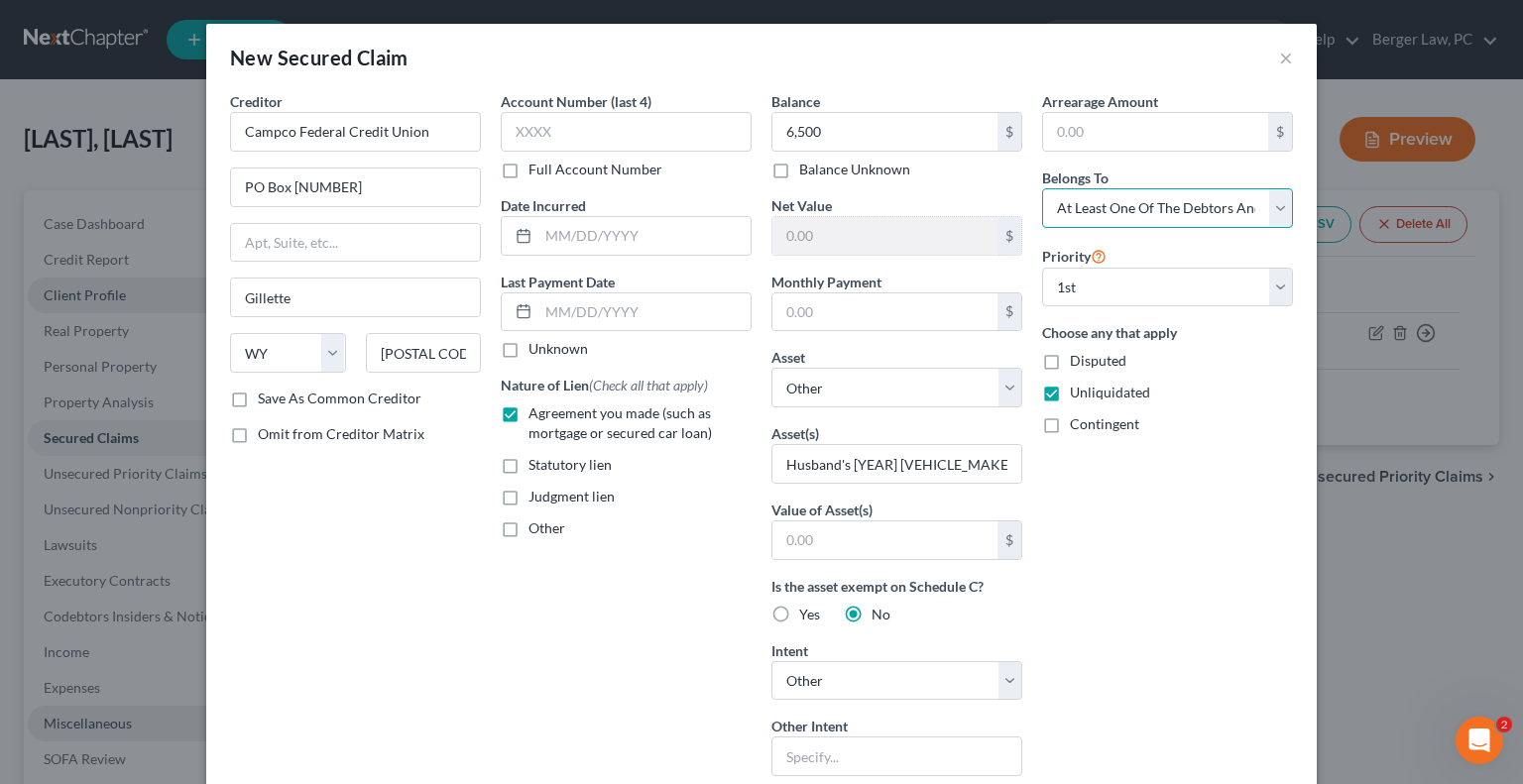 click on "Select Debtor 1 Only Debtor 2 Only Debtor 1 And Debtor 2 Only At Least One Of The Debtors And Another Community Property" at bounding box center (1167, 208) 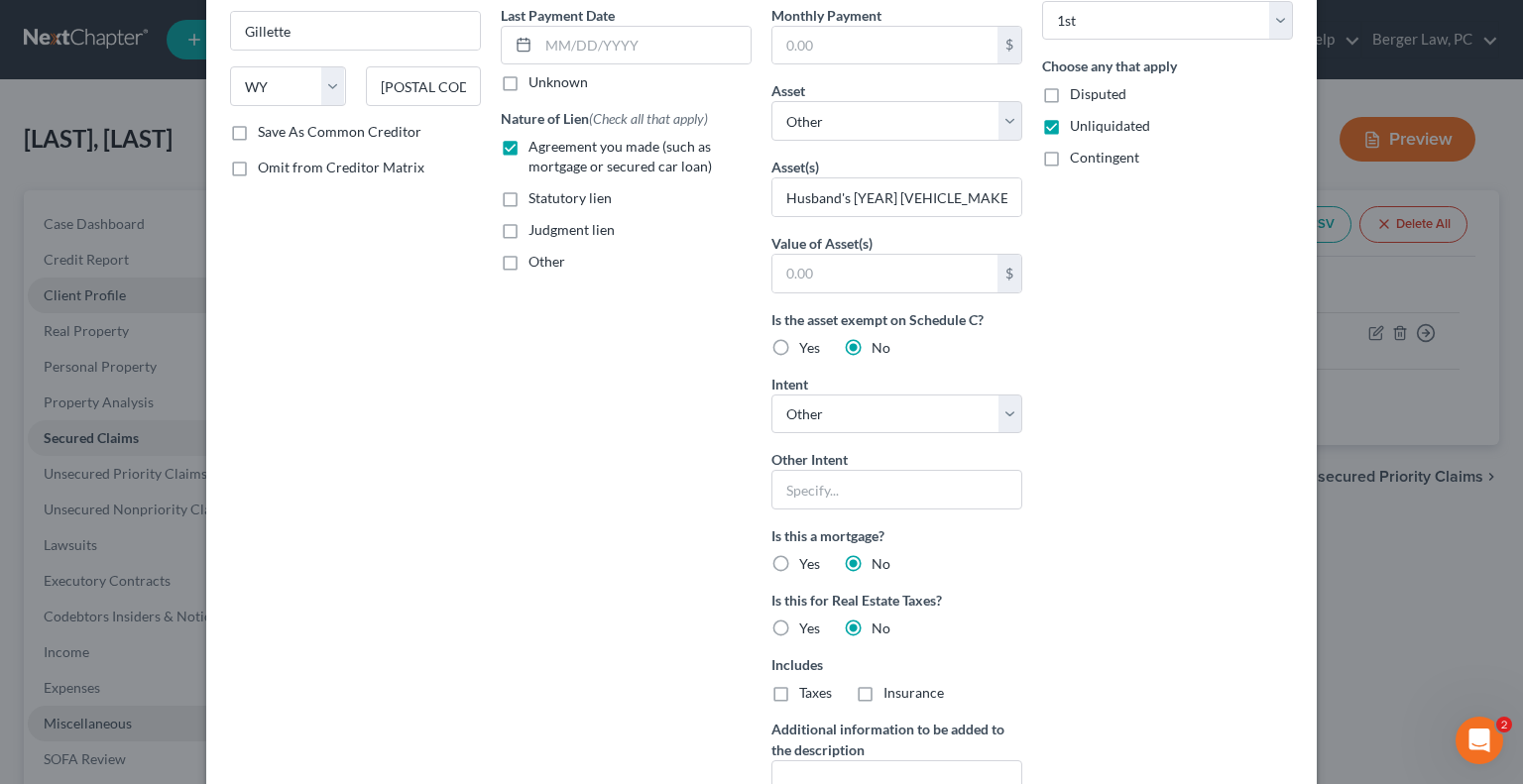 scroll, scrollTop: 297, scrollLeft: 0, axis: vertical 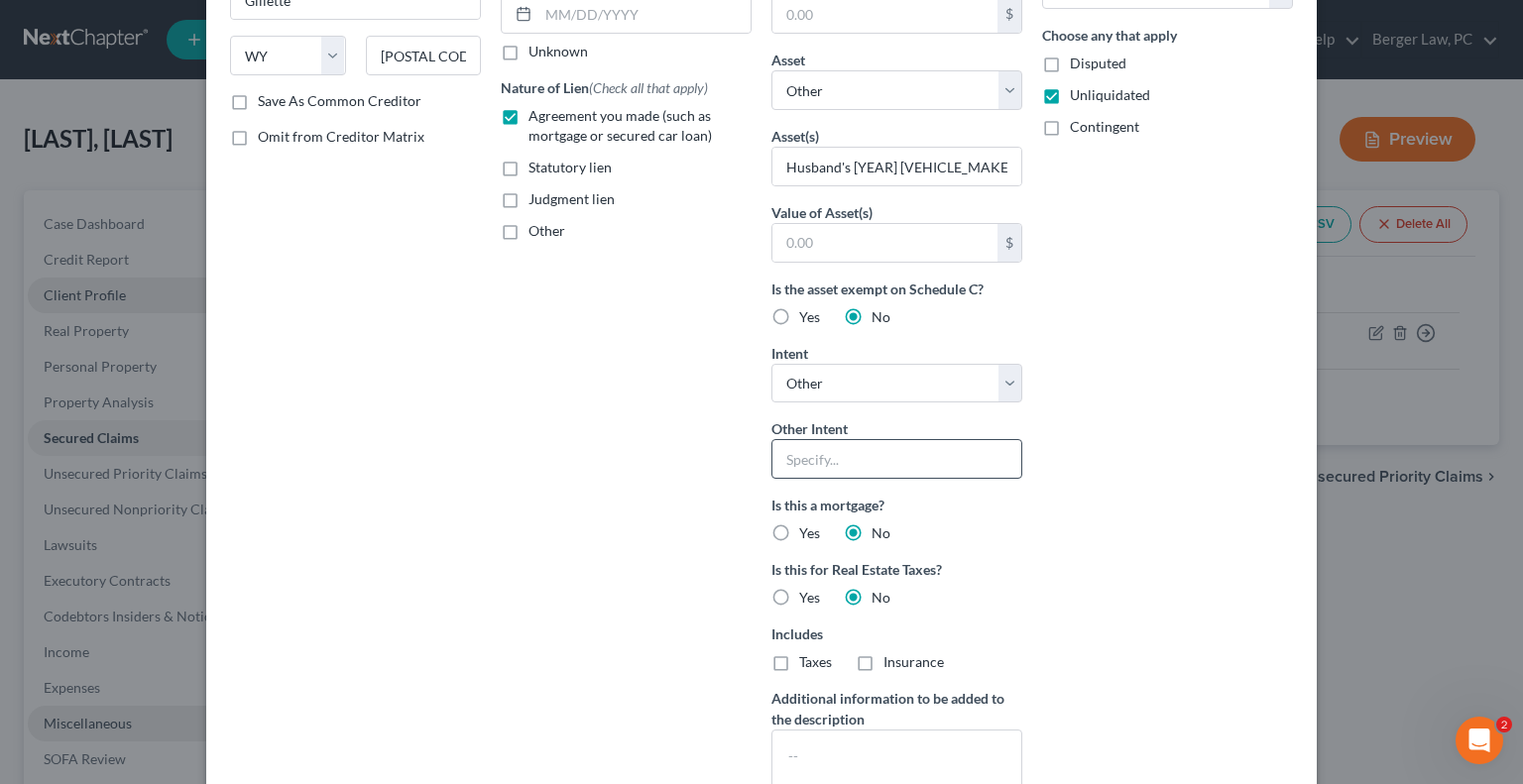 type on "7,000" 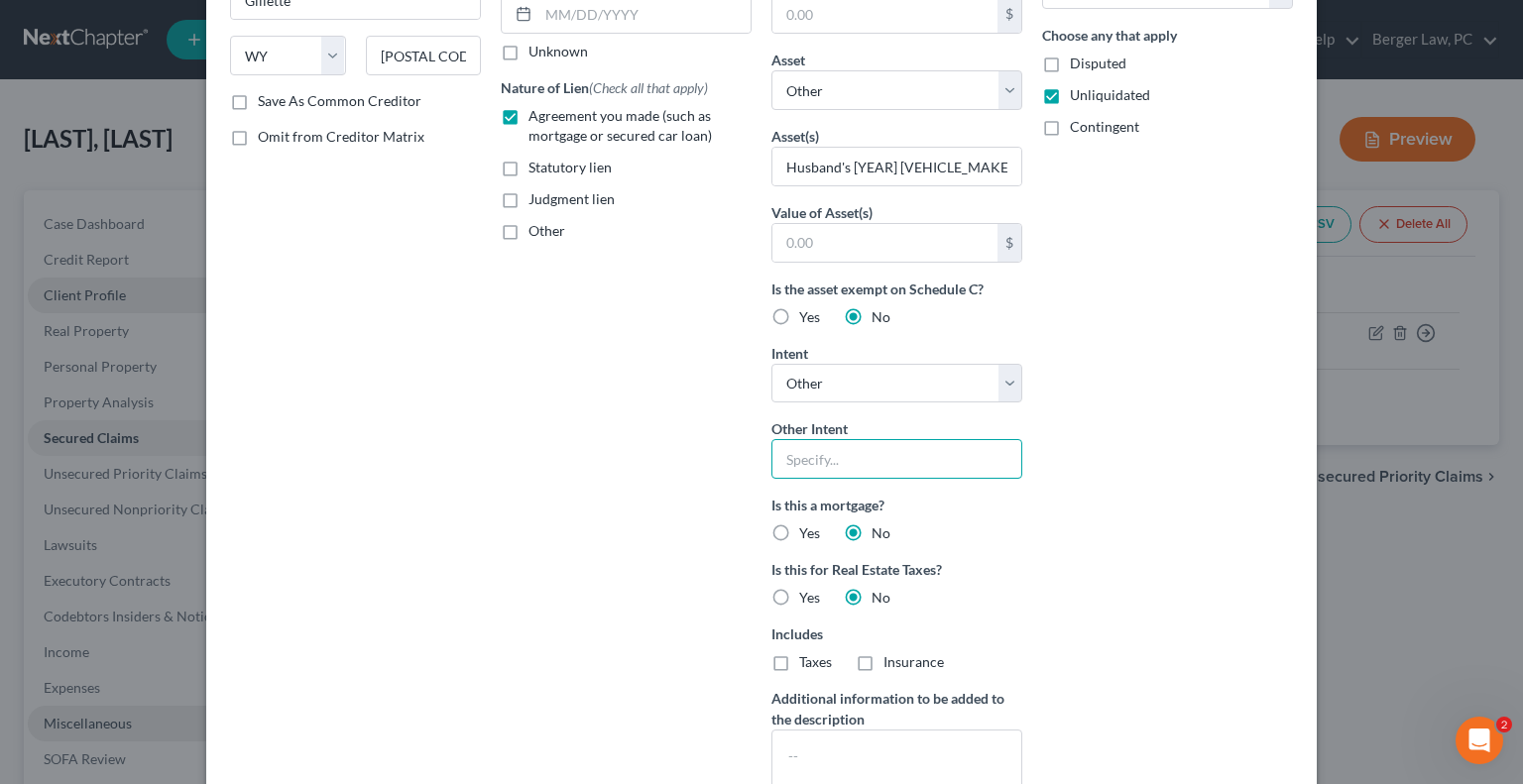 click at bounding box center [896, 459] 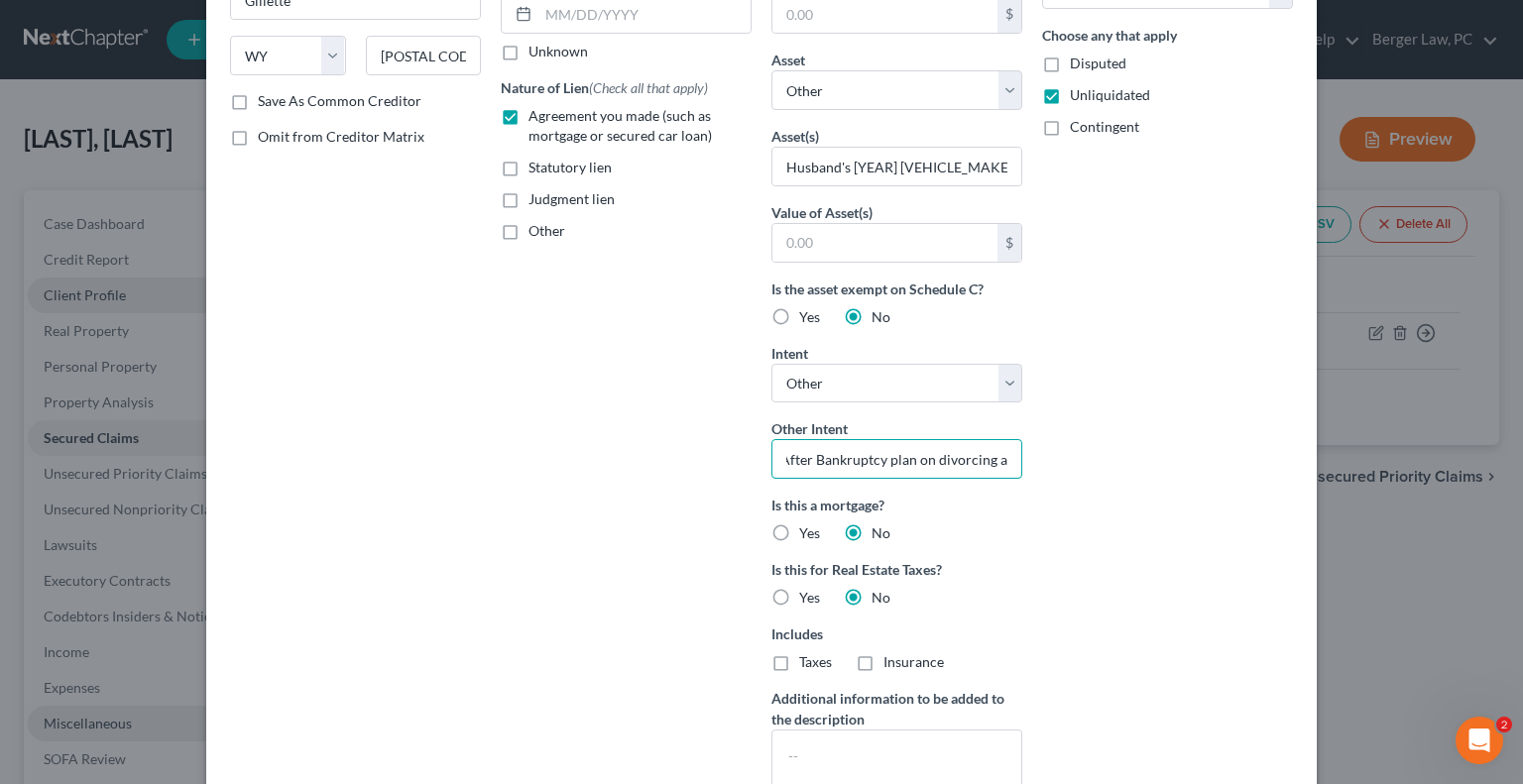 scroll, scrollTop: 0, scrollLeft: 0, axis: both 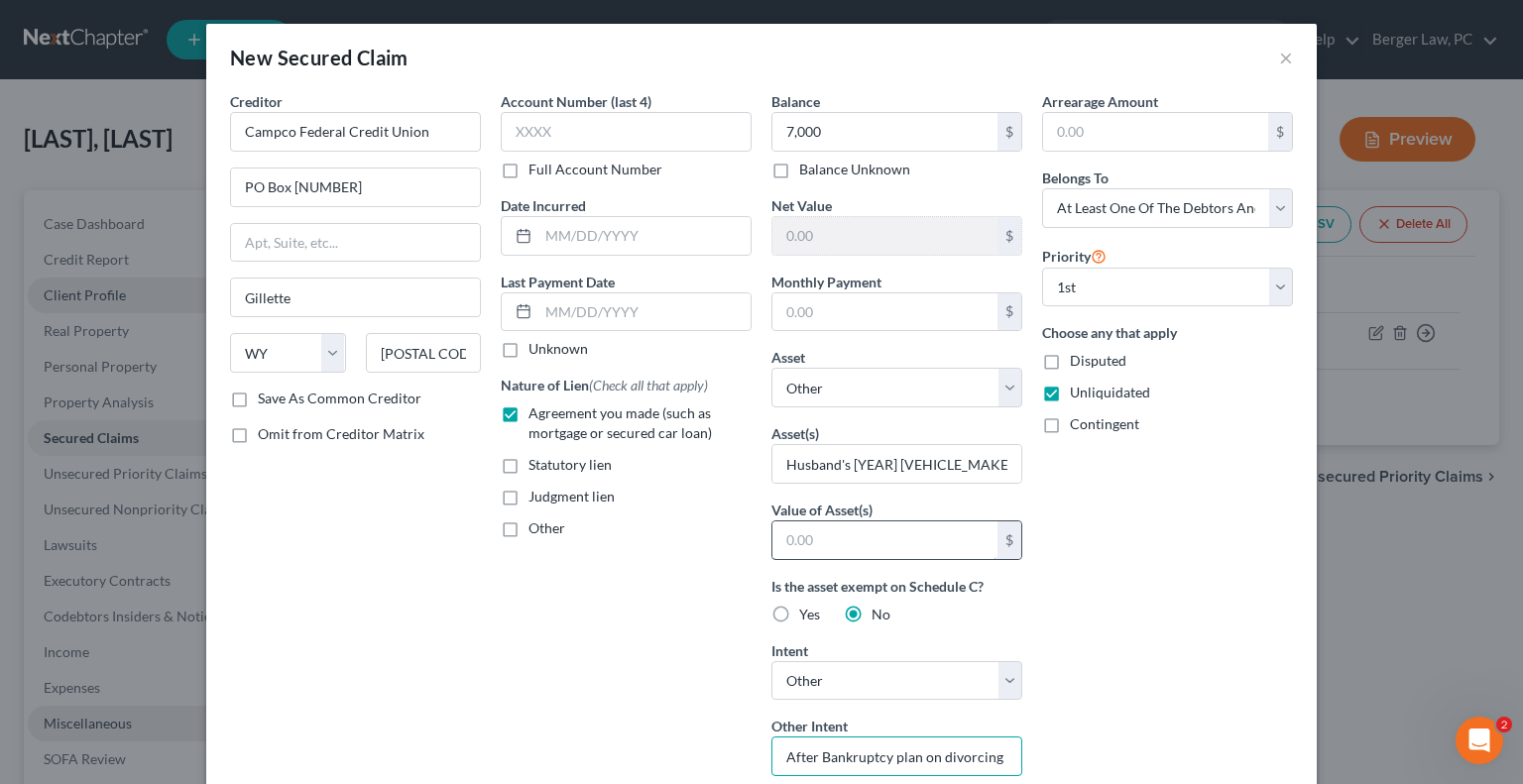 type on "After Bankruptcy plan on divorcing" 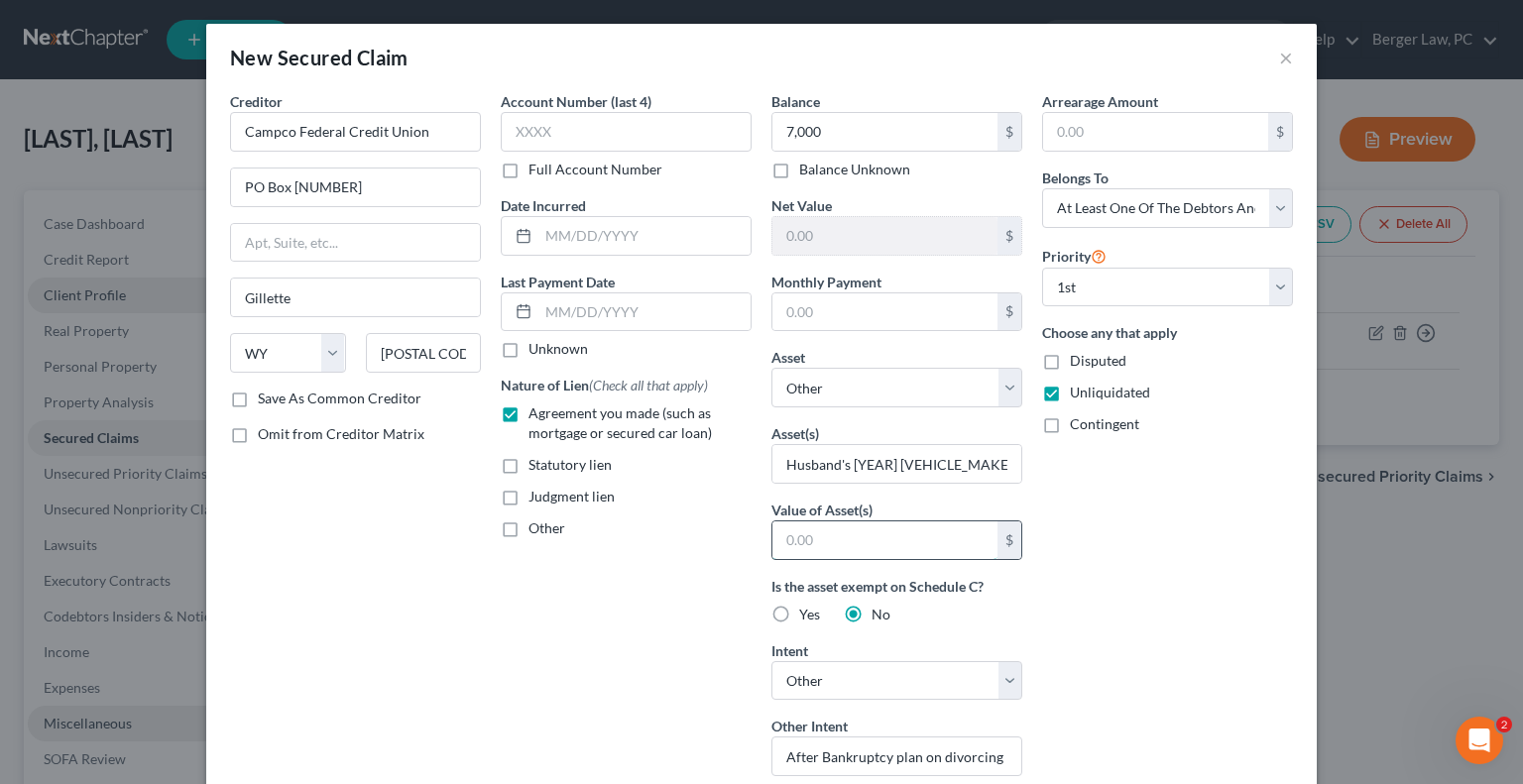 click at bounding box center (884, 540) 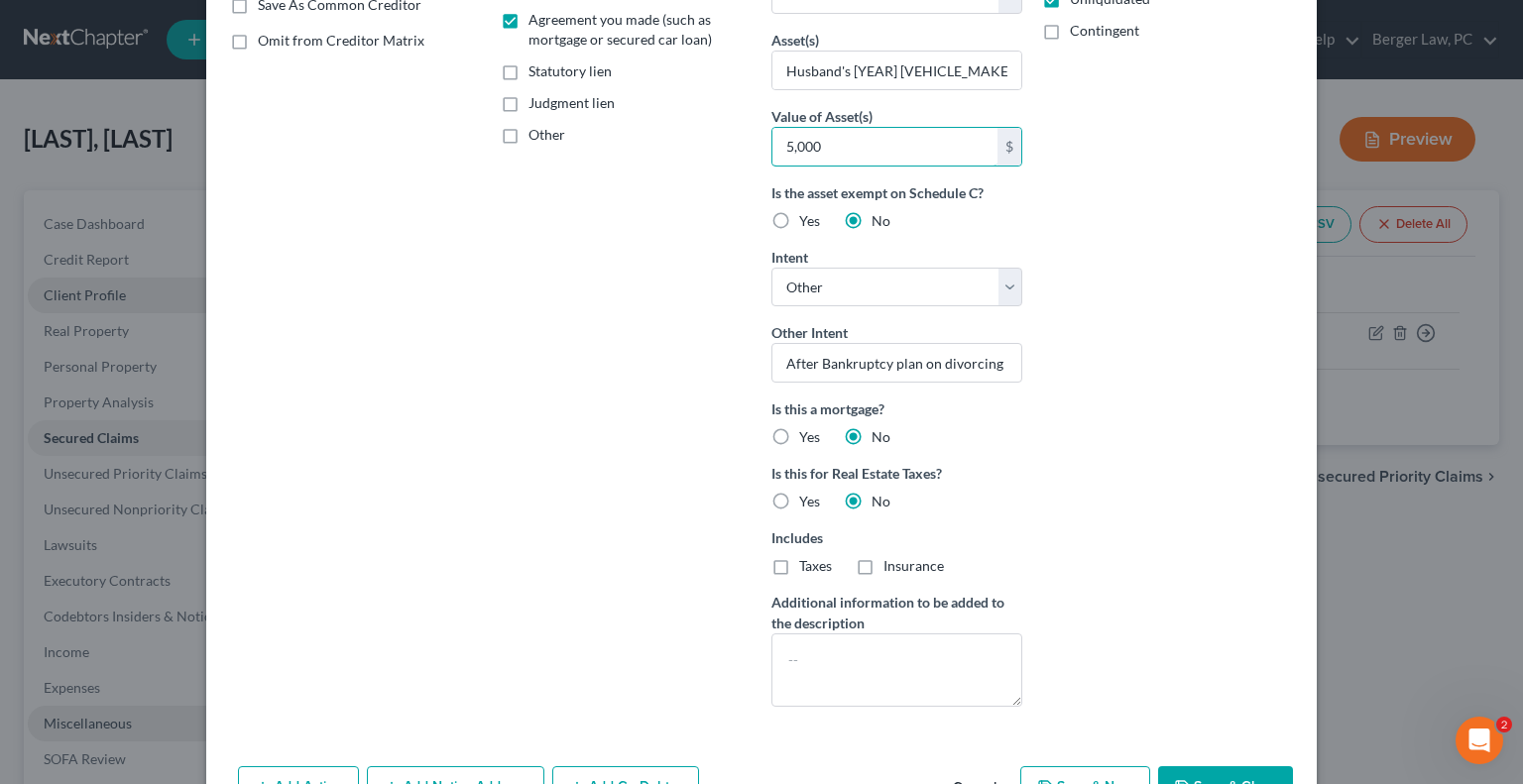 scroll, scrollTop: 453, scrollLeft: 0, axis: vertical 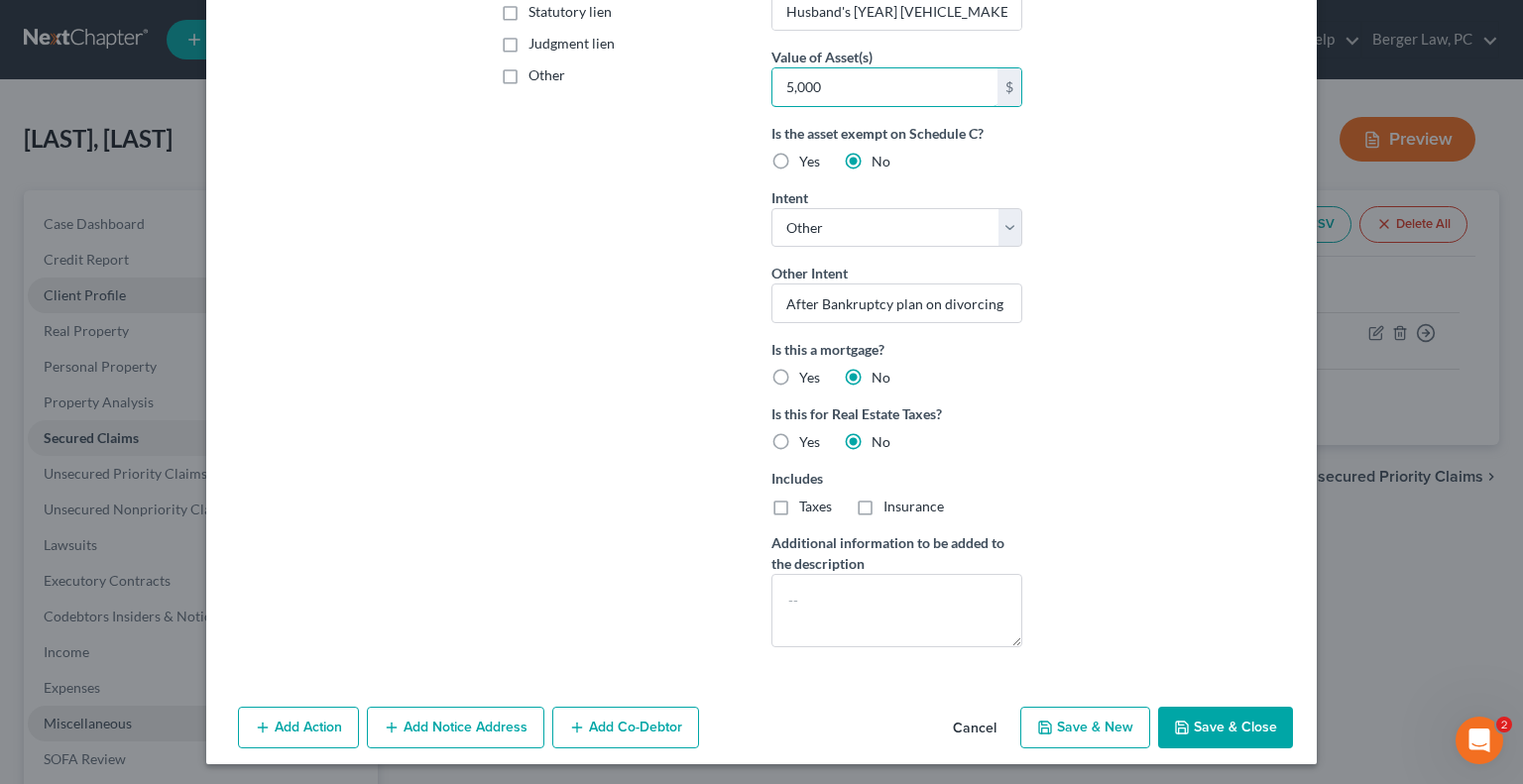 type on "5,000" 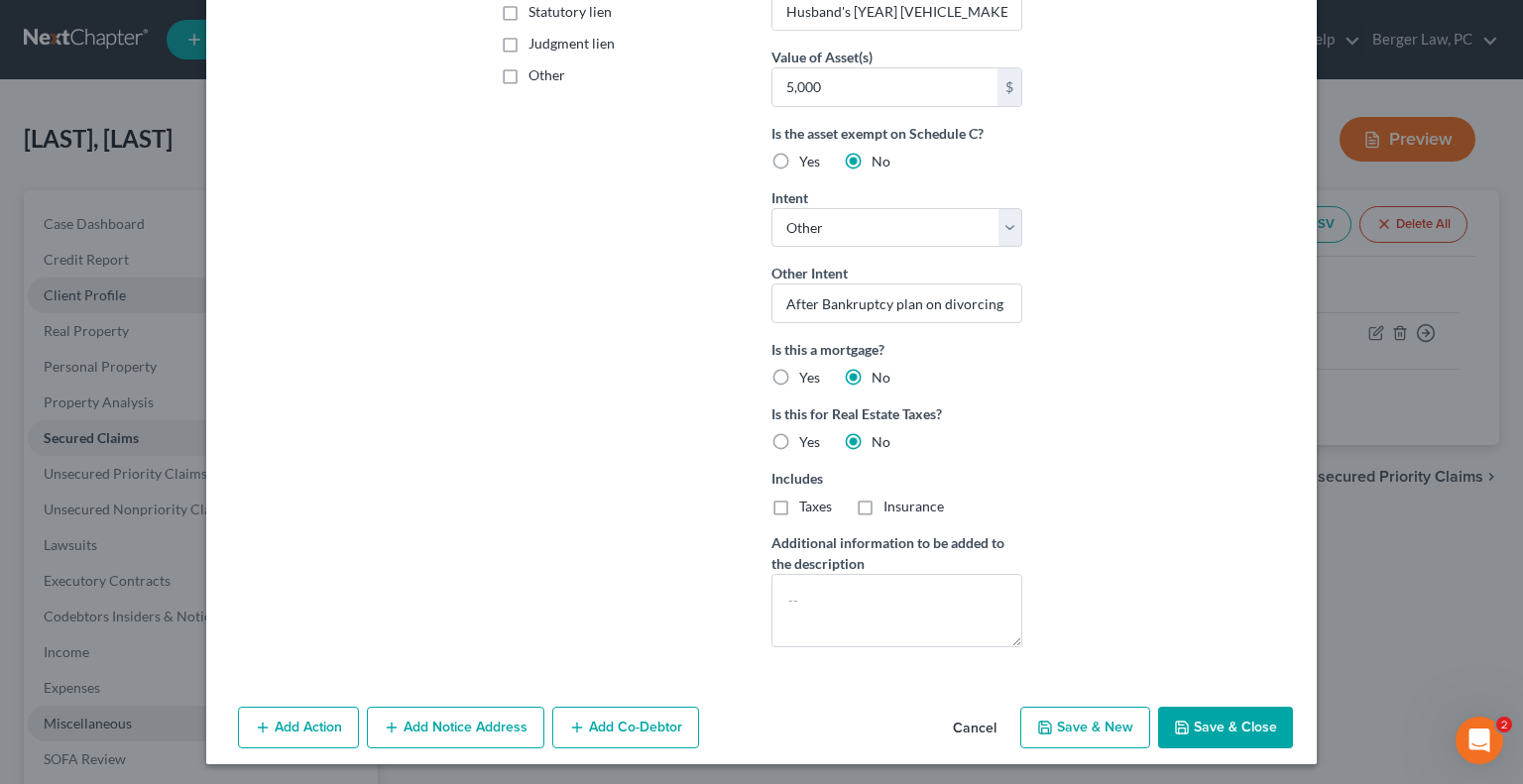 click on "Save & Close" at bounding box center [1226, 728] 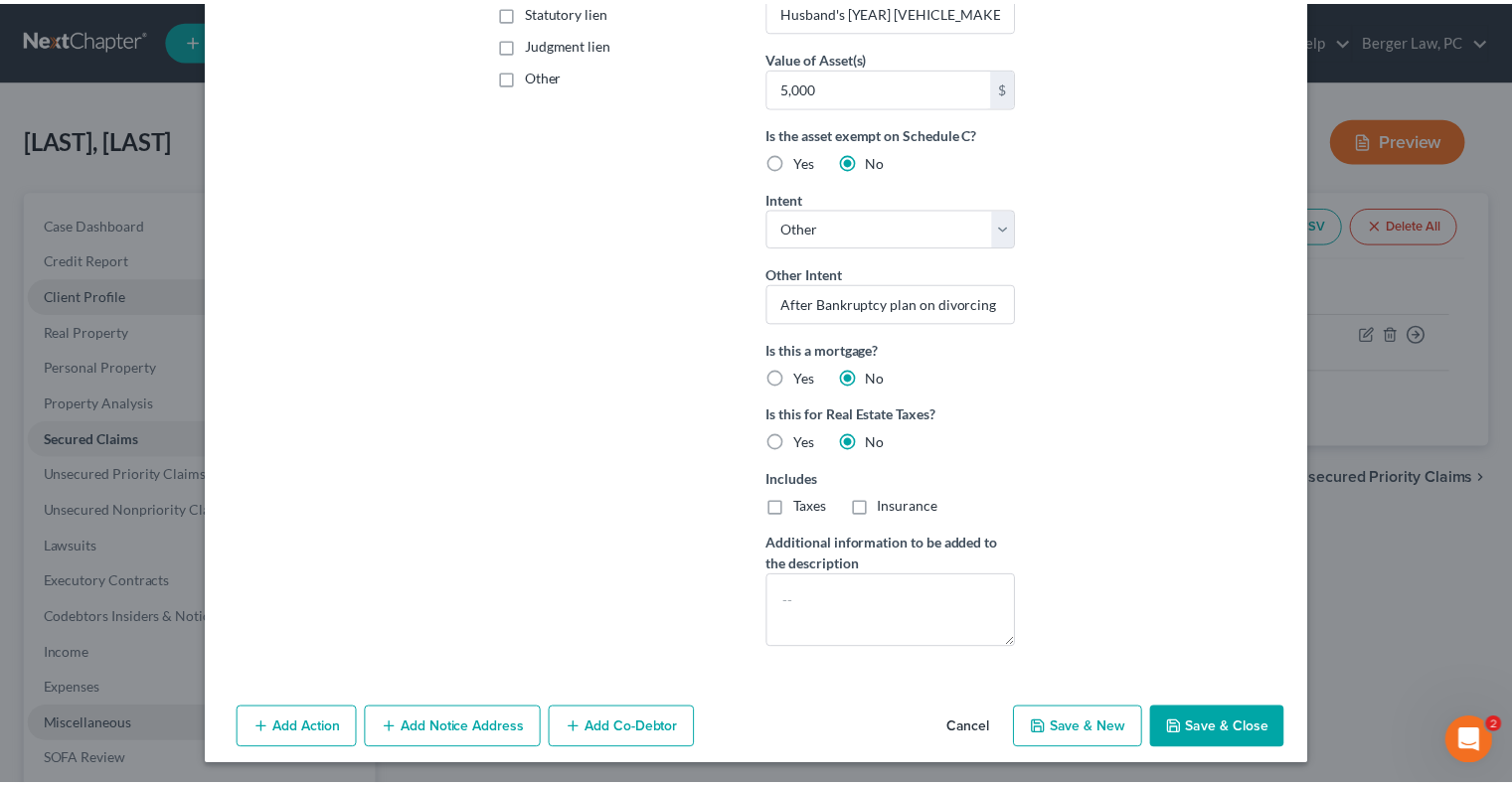 scroll, scrollTop: 237, scrollLeft: 0, axis: vertical 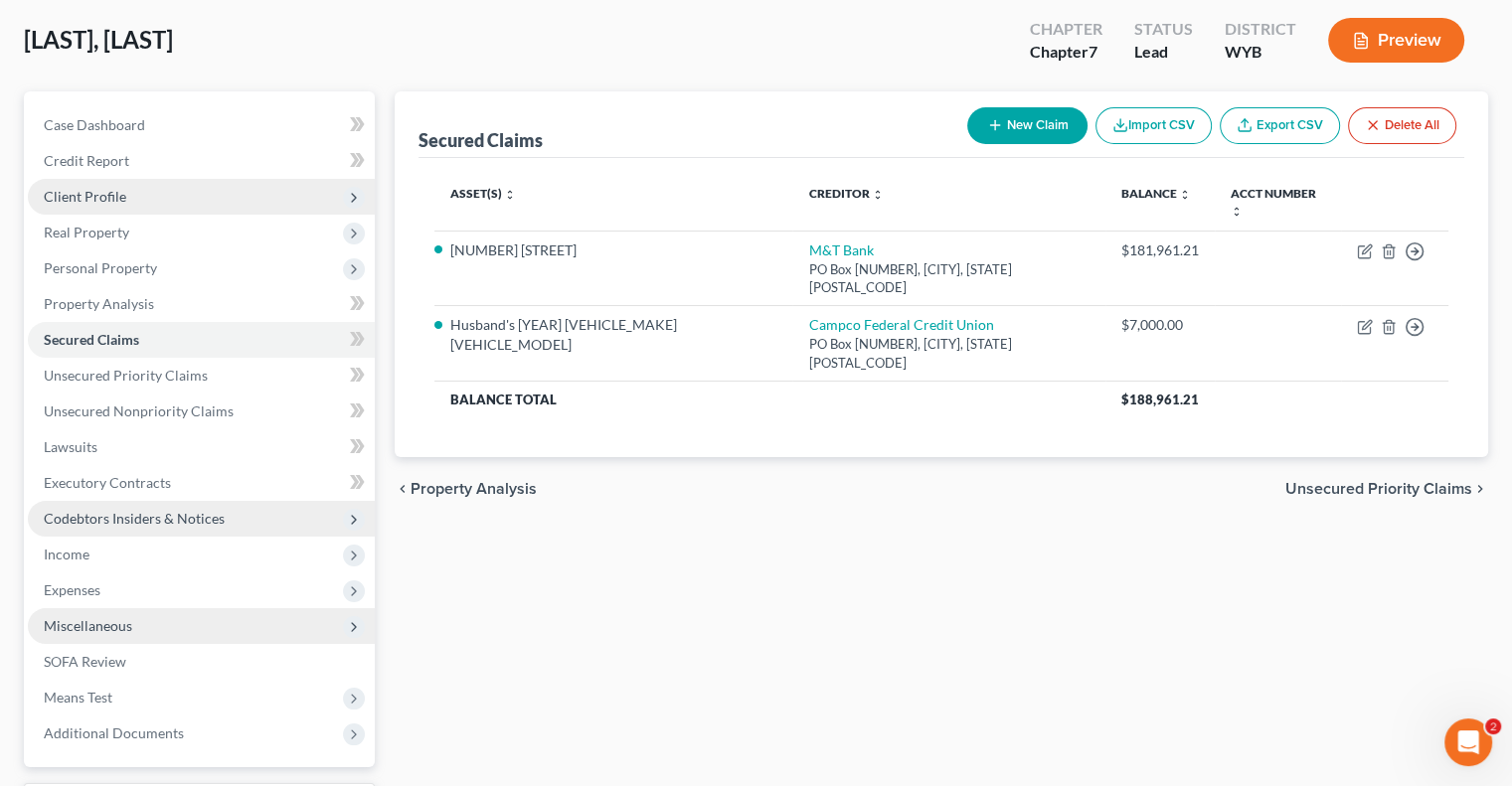 click on "Codebtors Insiders & Notices" at bounding box center (134, 518) 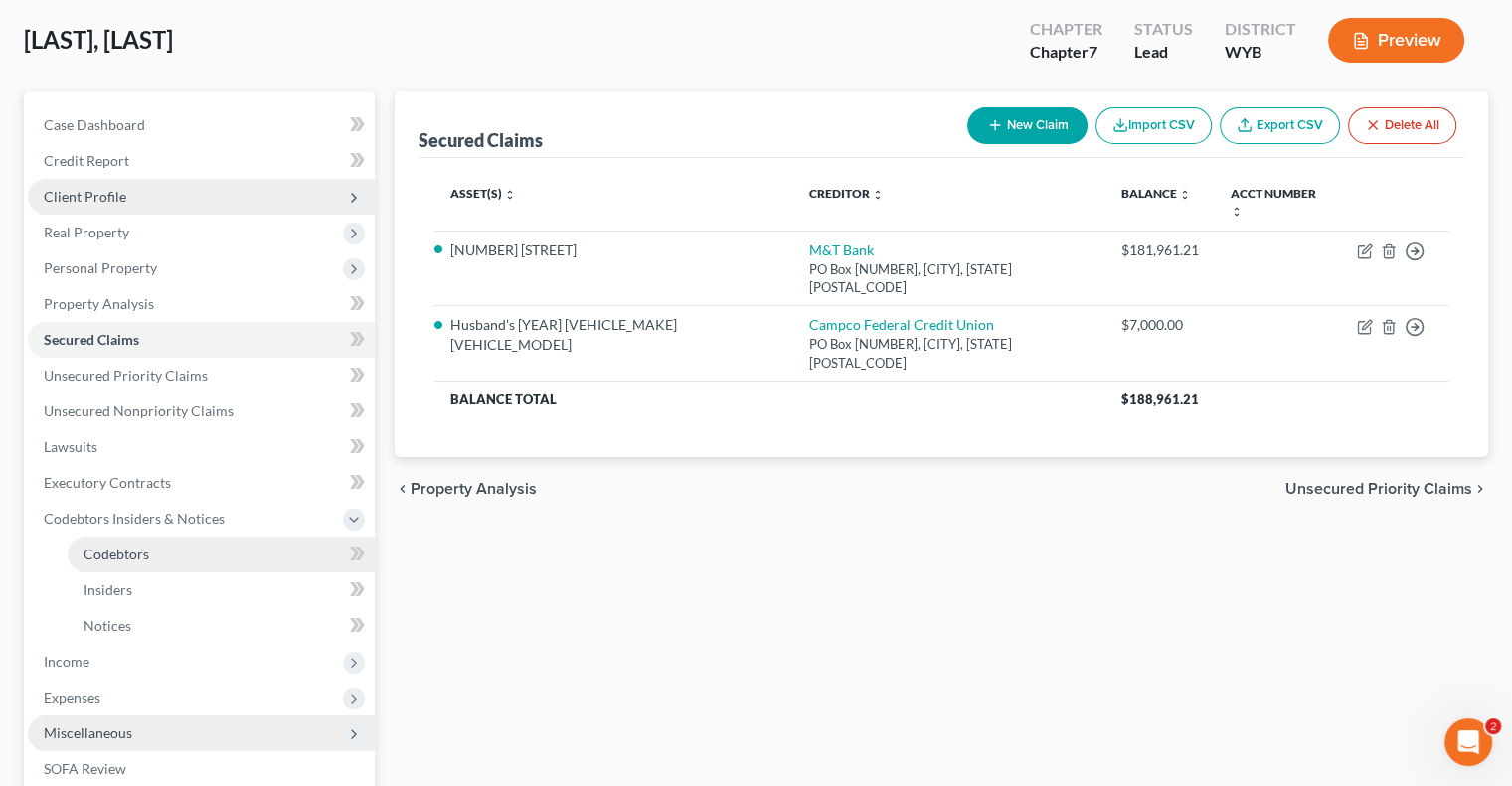 click on "Codebtors" at bounding box center [221, 554] 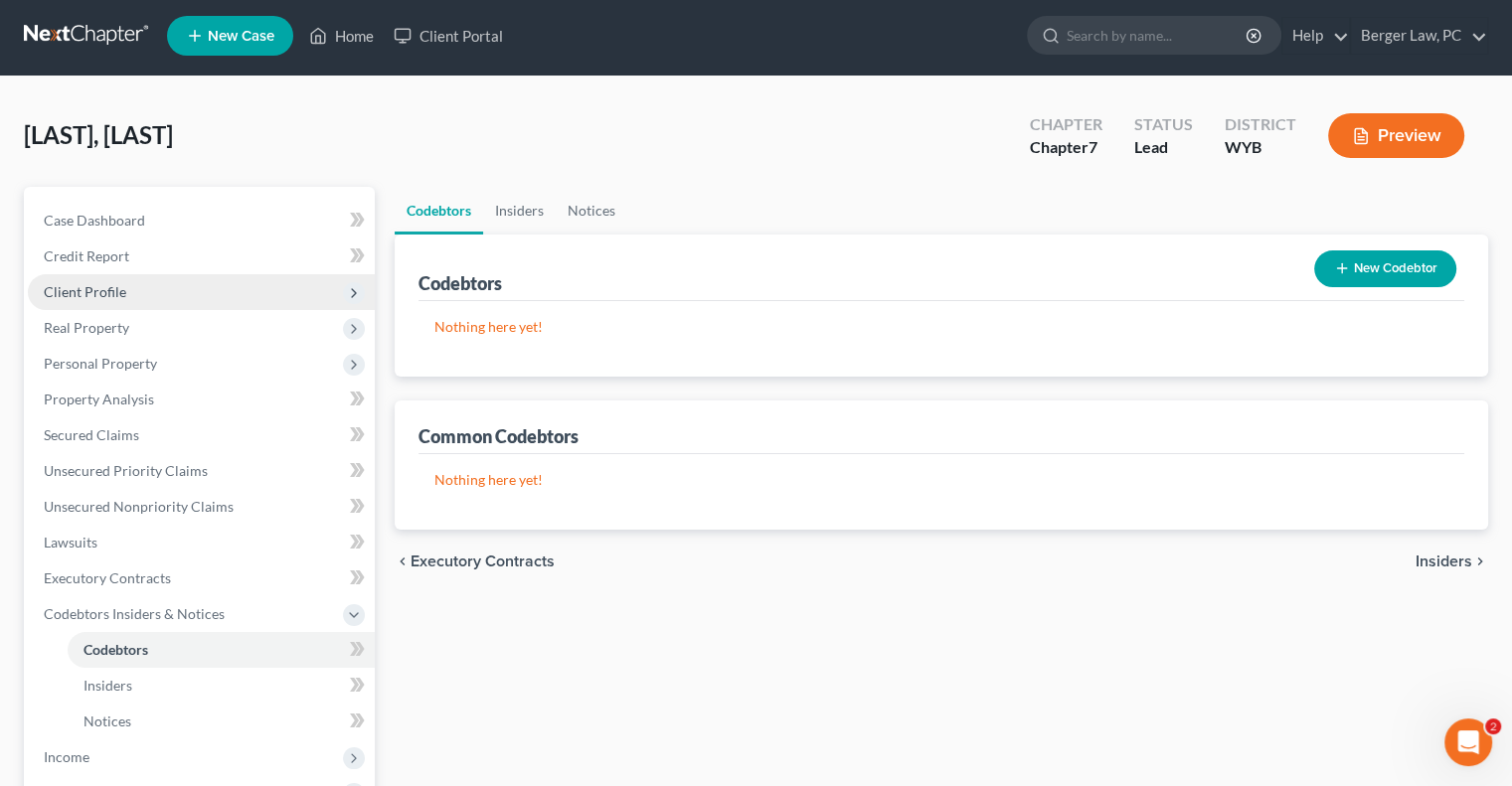 scroll, scrollTop: 0, scrollLeft: 0, axis: both 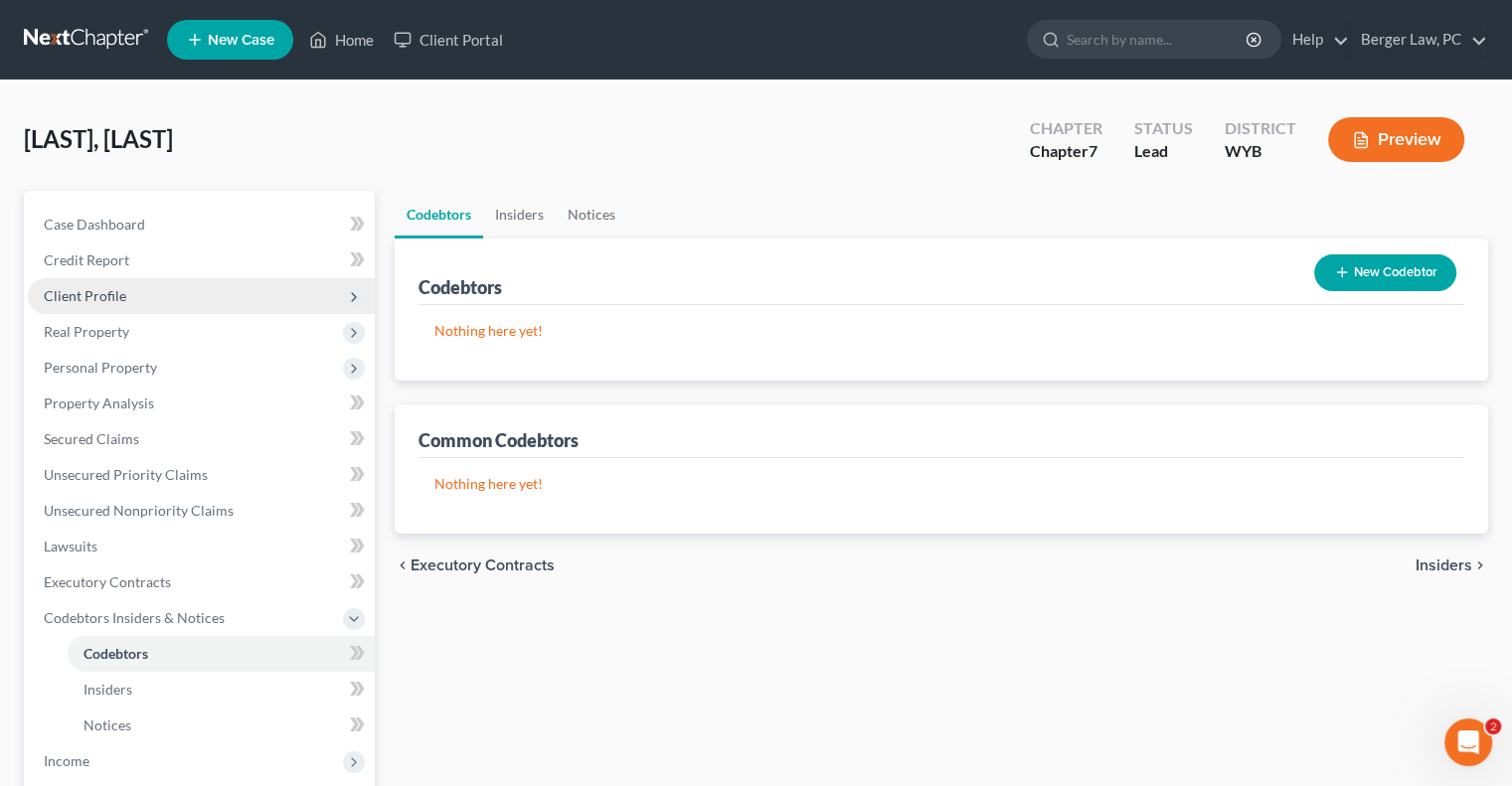 click on "New Codebtor" at bounding box center [1385, 272] 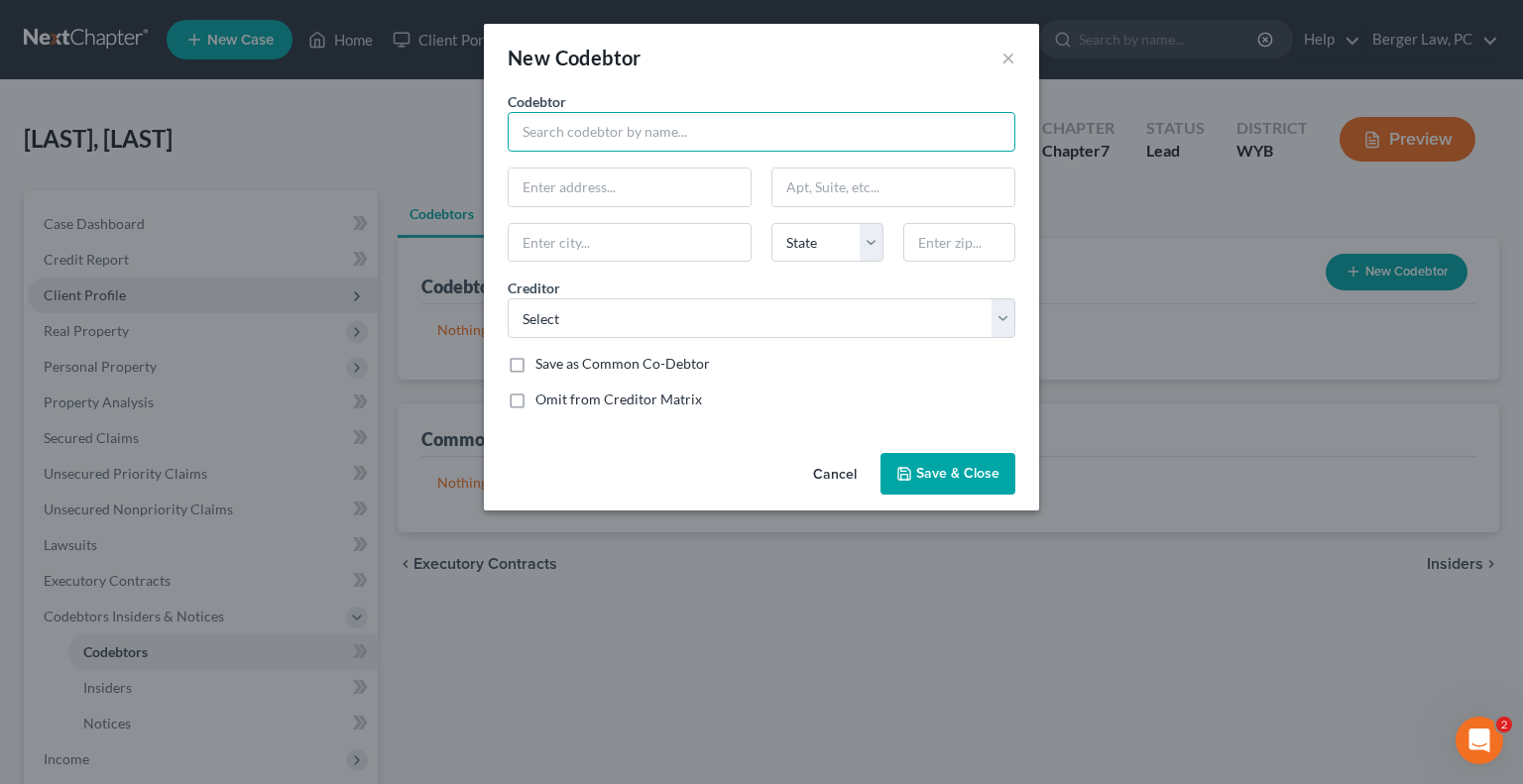 click at bounding box center (762, 132) 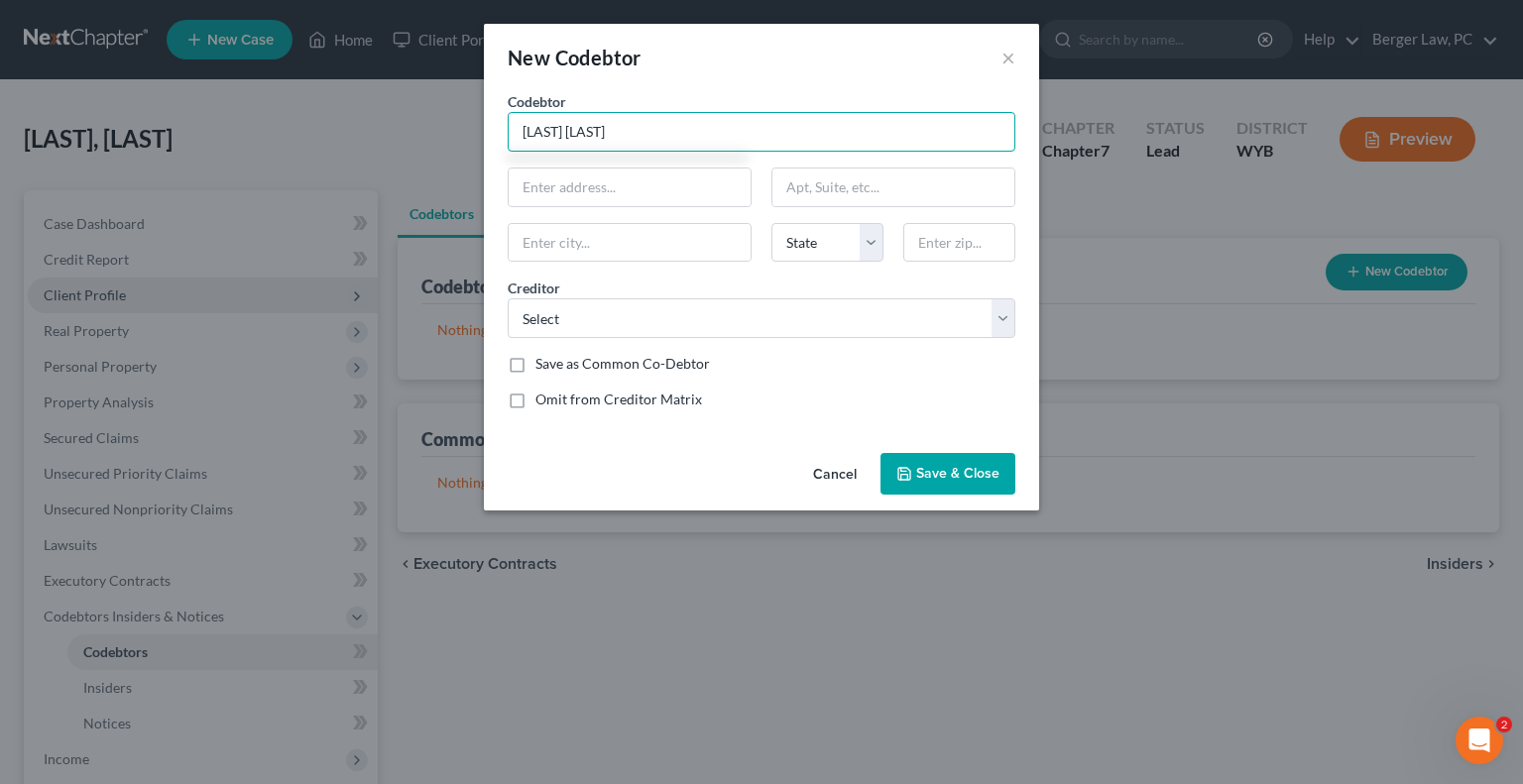 type on "[LAST] [LAST]" 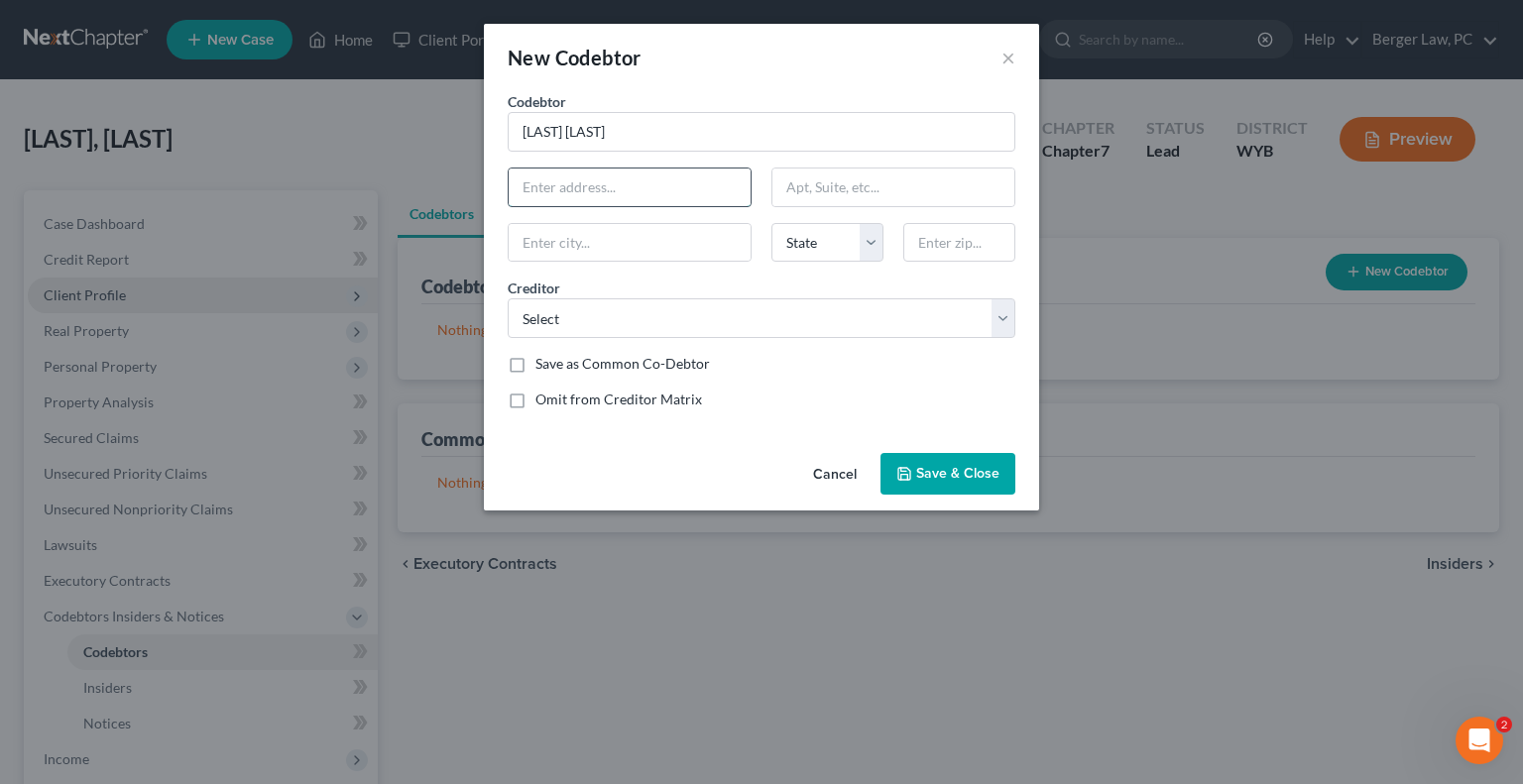click at bounding box center [630, 187] 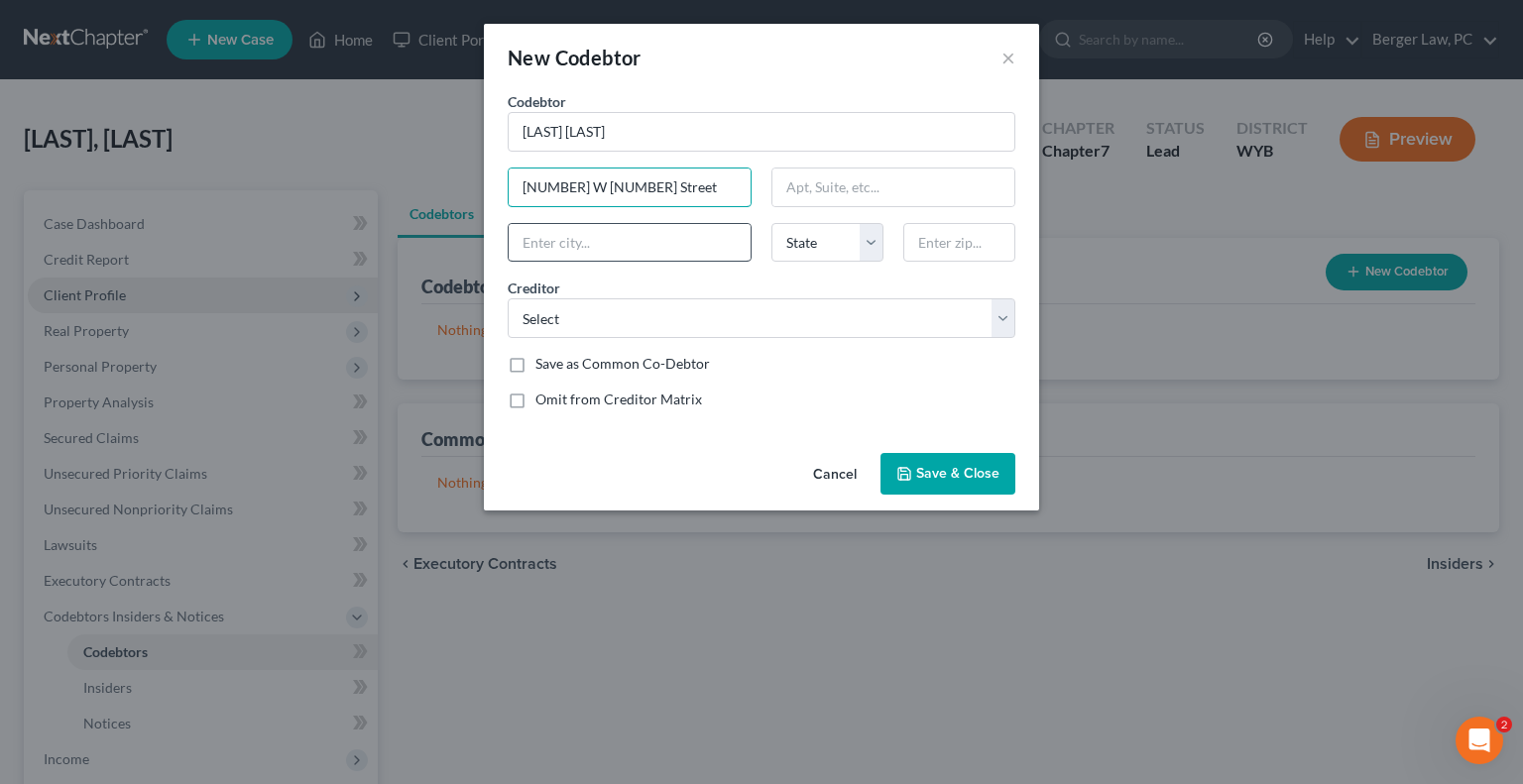 type on "[NUMBER] W [NUMBER] Street" 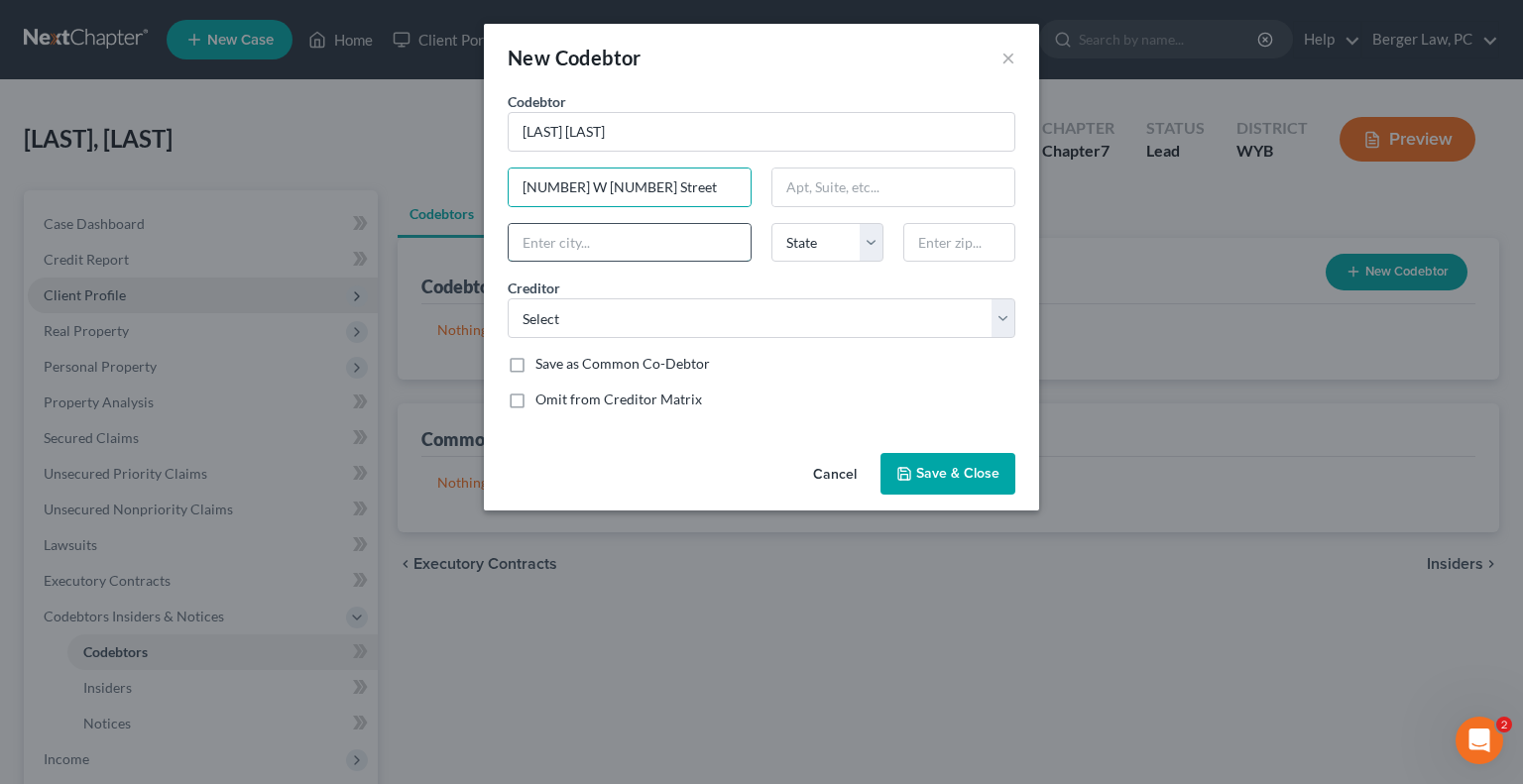 click at bounding box center (630, 243) 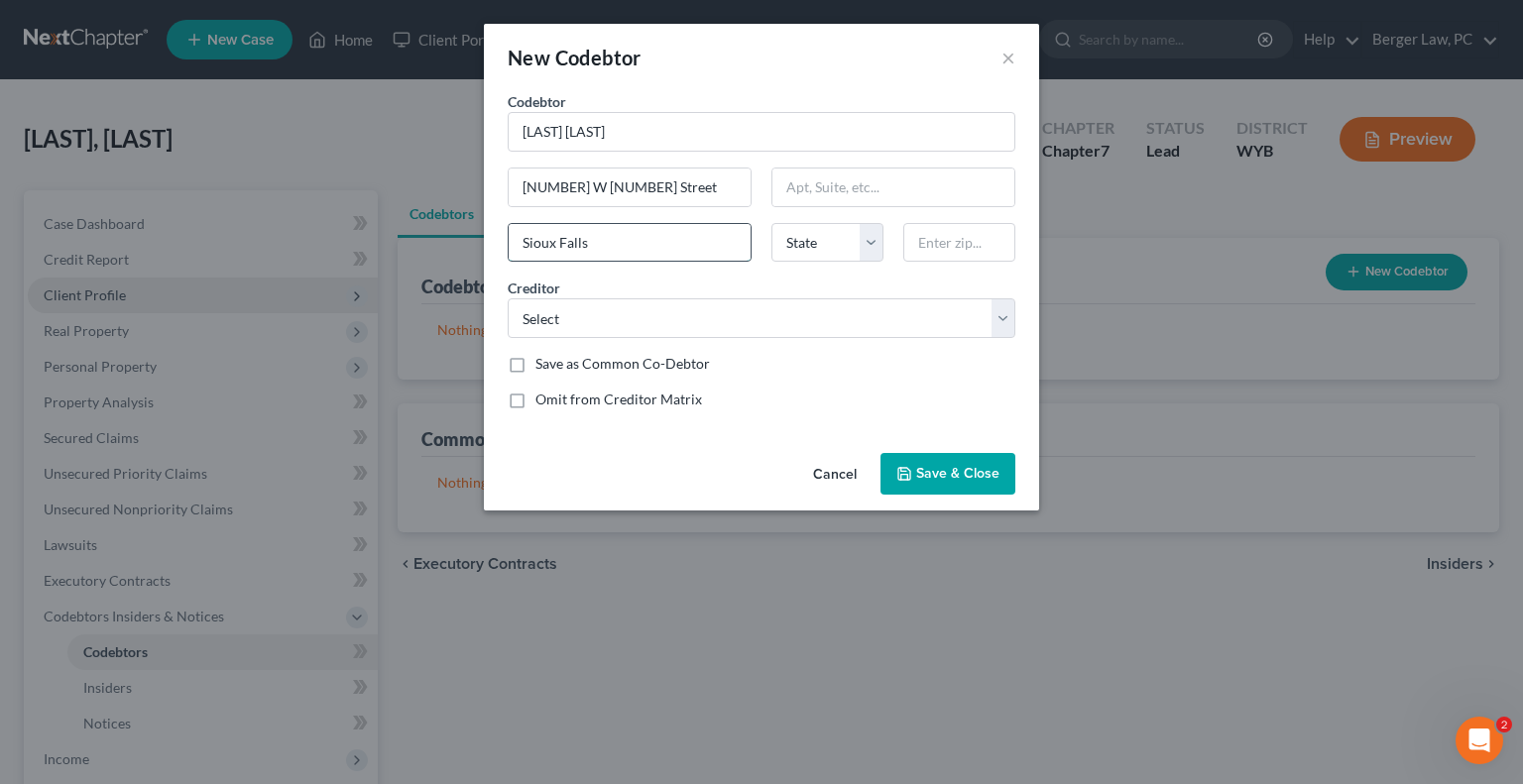 type on "Sioux Falls" 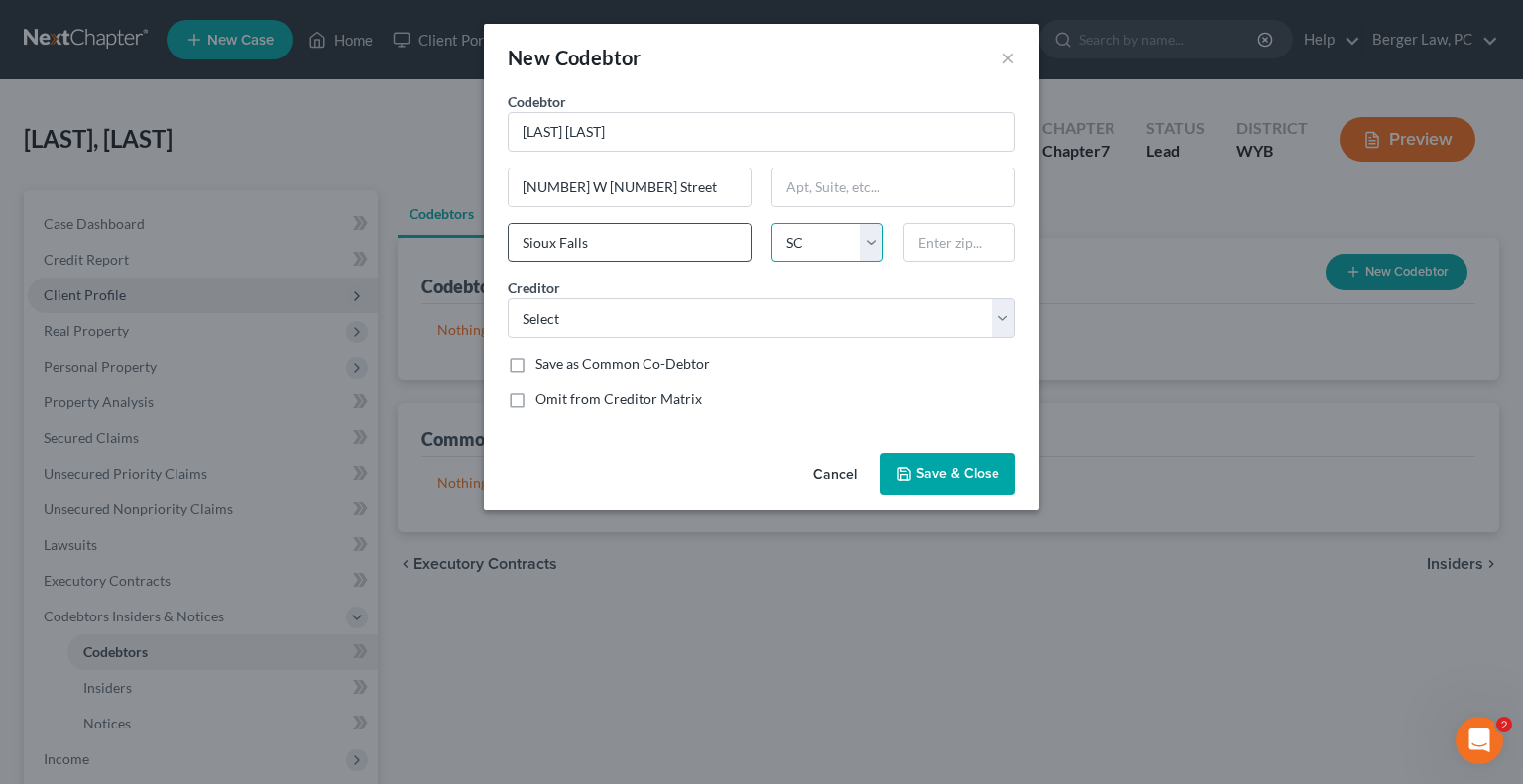 select on "43" 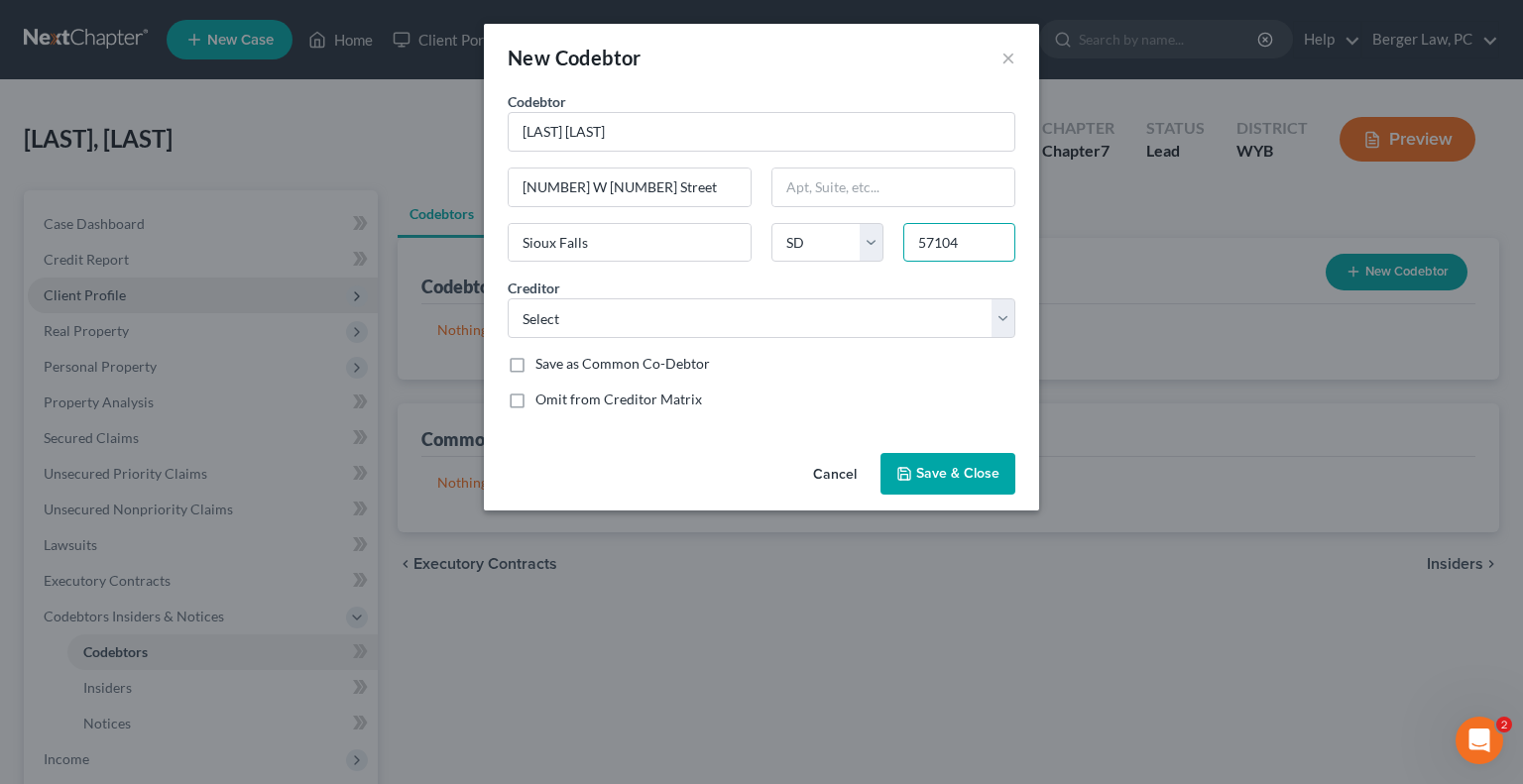 type on "57104" 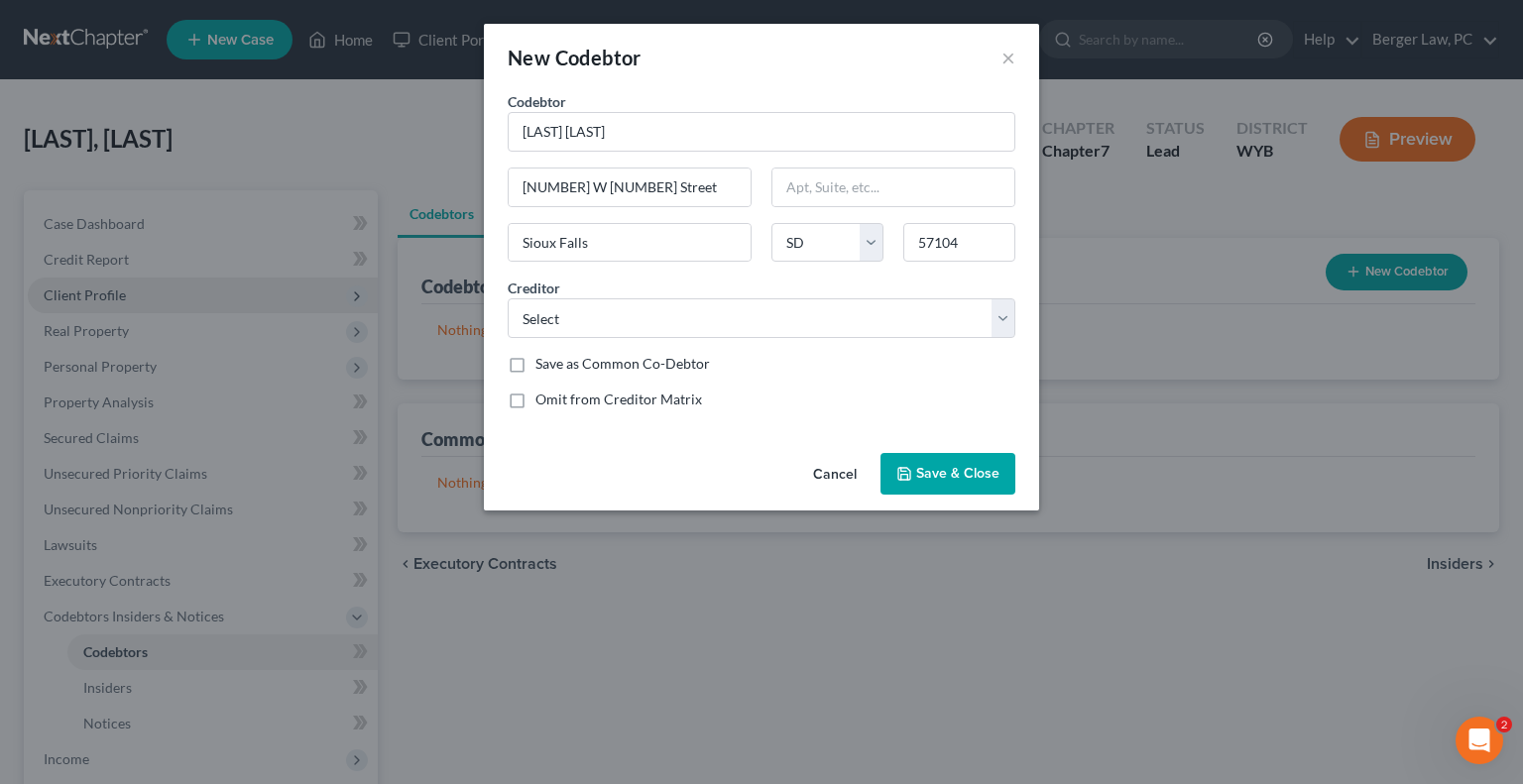 click on "Creditor
*
Select M&T Bank Collection Professionals Valley Med Center Rousch Sturm AIM Corp Collection Center Receivable Solutions Triverity AT&T Campbell County Health Highmark FCU AAA Collections [LAST] [LAST] Services Resurgent Capital Services Gillette Medical Imaging Family Health Pronghorn Family Dental Credit One Bank Community Ambulance [LAST] & [LAST] Associates Internal Revenue Service Campco Federal Credit Union 307 Law Office Campco FCU" at bounding box center [762, 307] 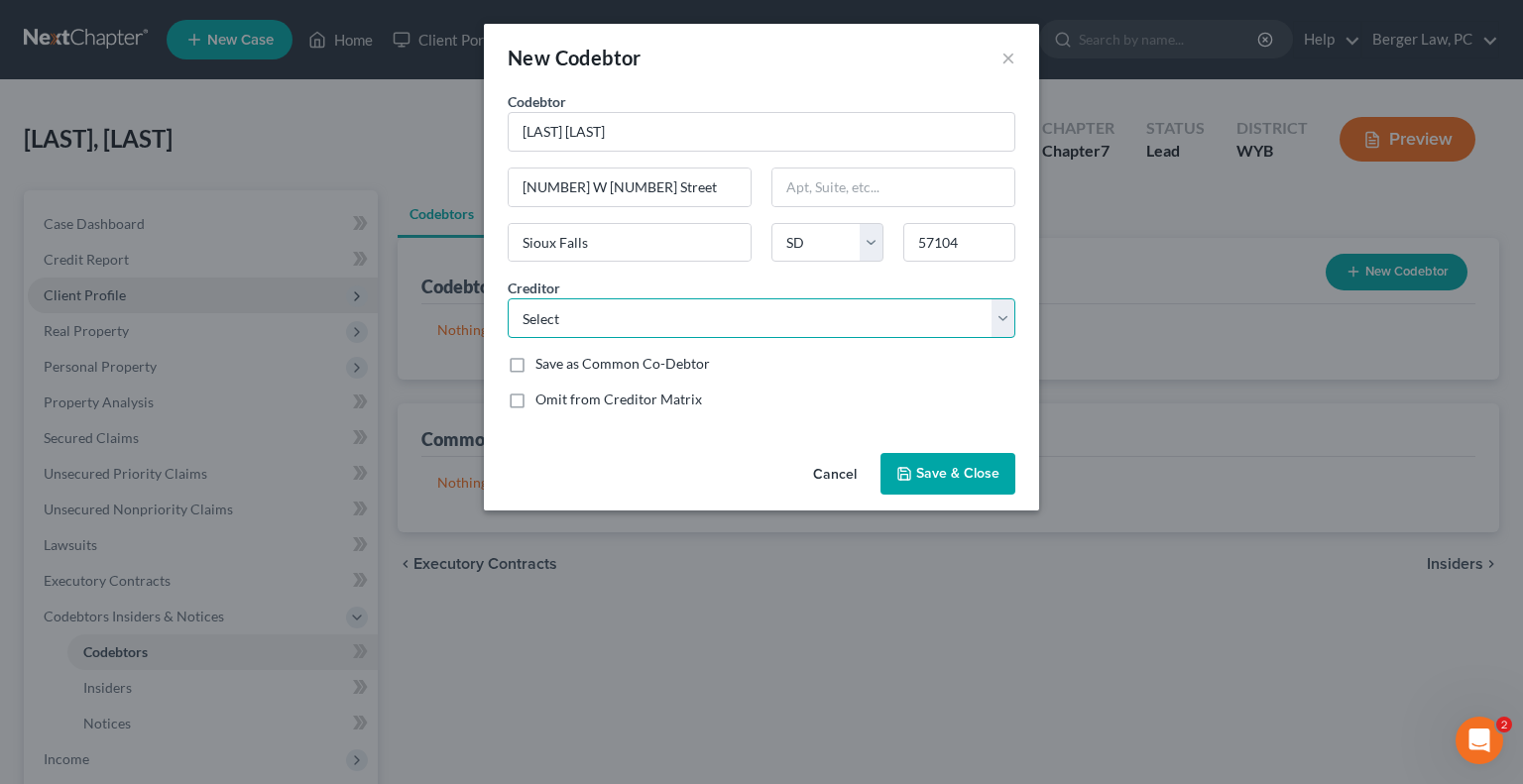 click on "Select M&T Bank Collection Professionals Valley Med Center Rousch Sturm AIM Corp Collection Center Receivable Solutions Triverity AT&T Campbell County Health Highmark FCU AAA Collections Rocky Mtn Recovery Services Resurgent Capital Services Gillette Medical Imaging Family Health Pronghorn Family Dental Credit One Bank Community Ambulance Edmonds & Logue Milne and mcKenzie Associates Internal Revenue Service Campco Federal Credit Union 307 Law Office Campco FCU" at bounding box center [762, 318] 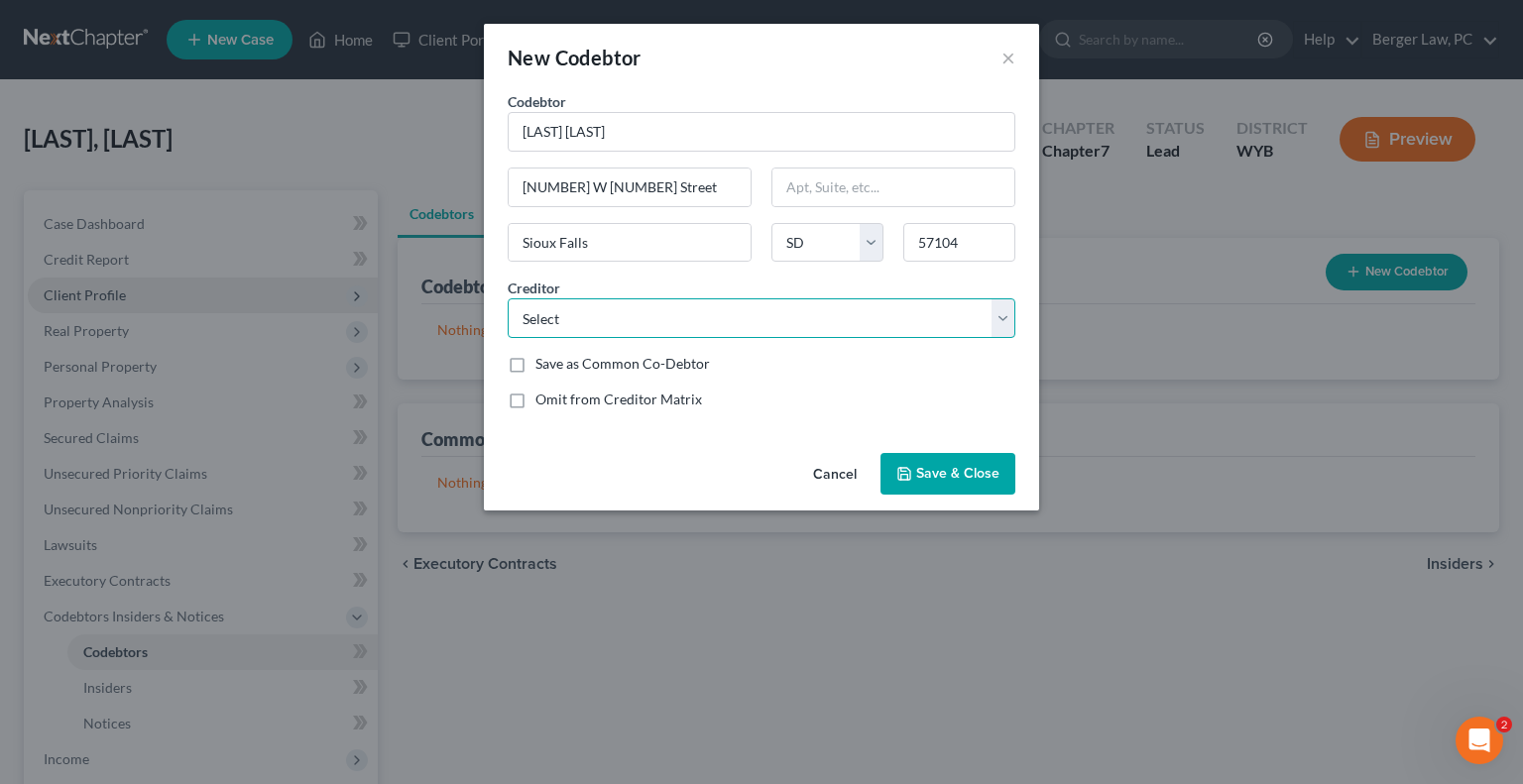 select on "22" 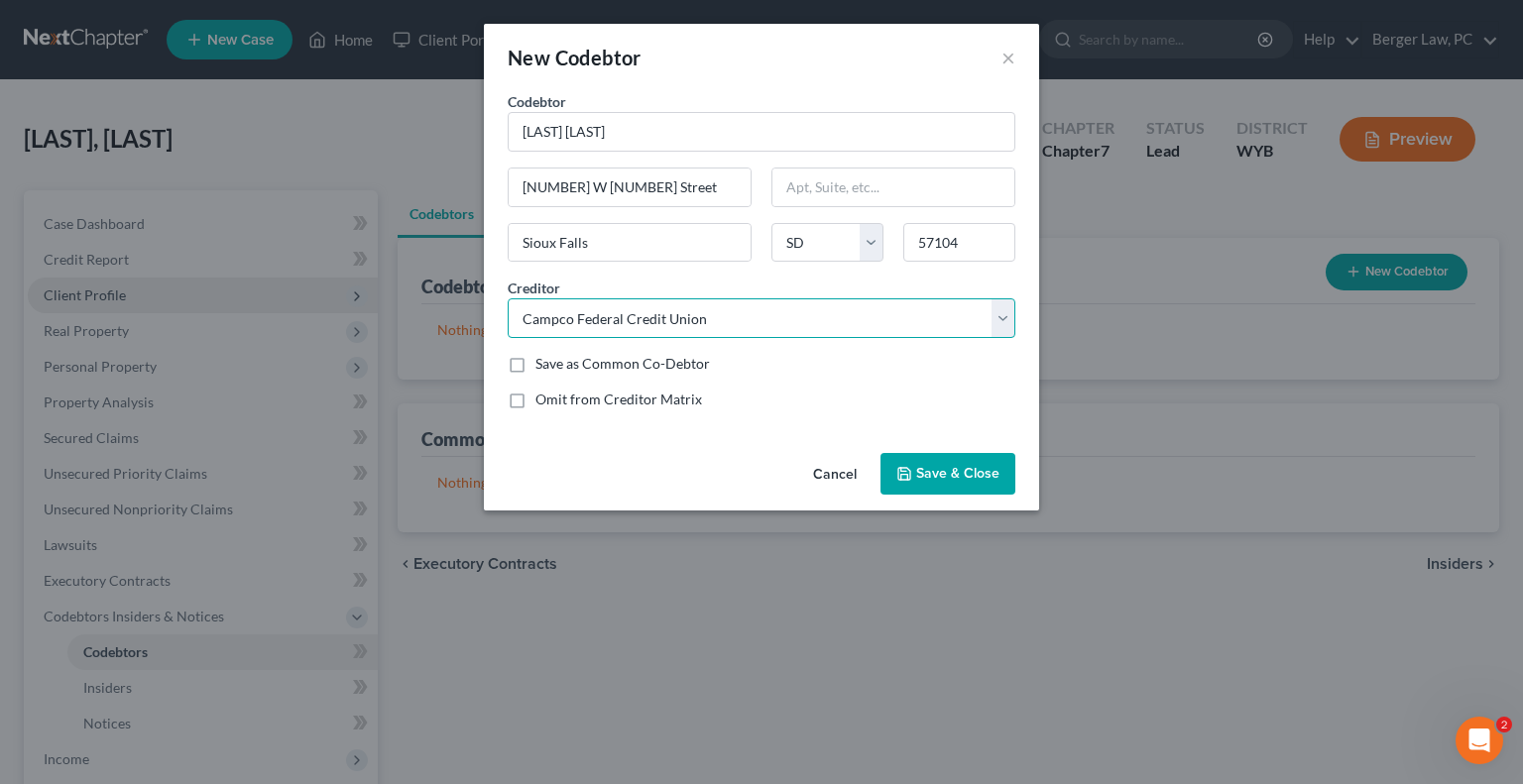 click on "Select M&T Bank Collection Professionals Valley Med Center Rousch Sturm AIM Corp Collection Center Receivable Solutions Triverity AT&T Campbell County Health Highmark FCU AAA Collections Rocky Mtn Recovery Services Resurgent Capital Services Gillette Medical Imaging Family Health Pronghorn Family Dental Credit One Bank Community Ambulance Edmonds & Logue Milne and mcKenzie Associates Internal Revenue Service Campco Federal Credit Union 307 Law Office Campco FCU" at bounding box center [762, 318] 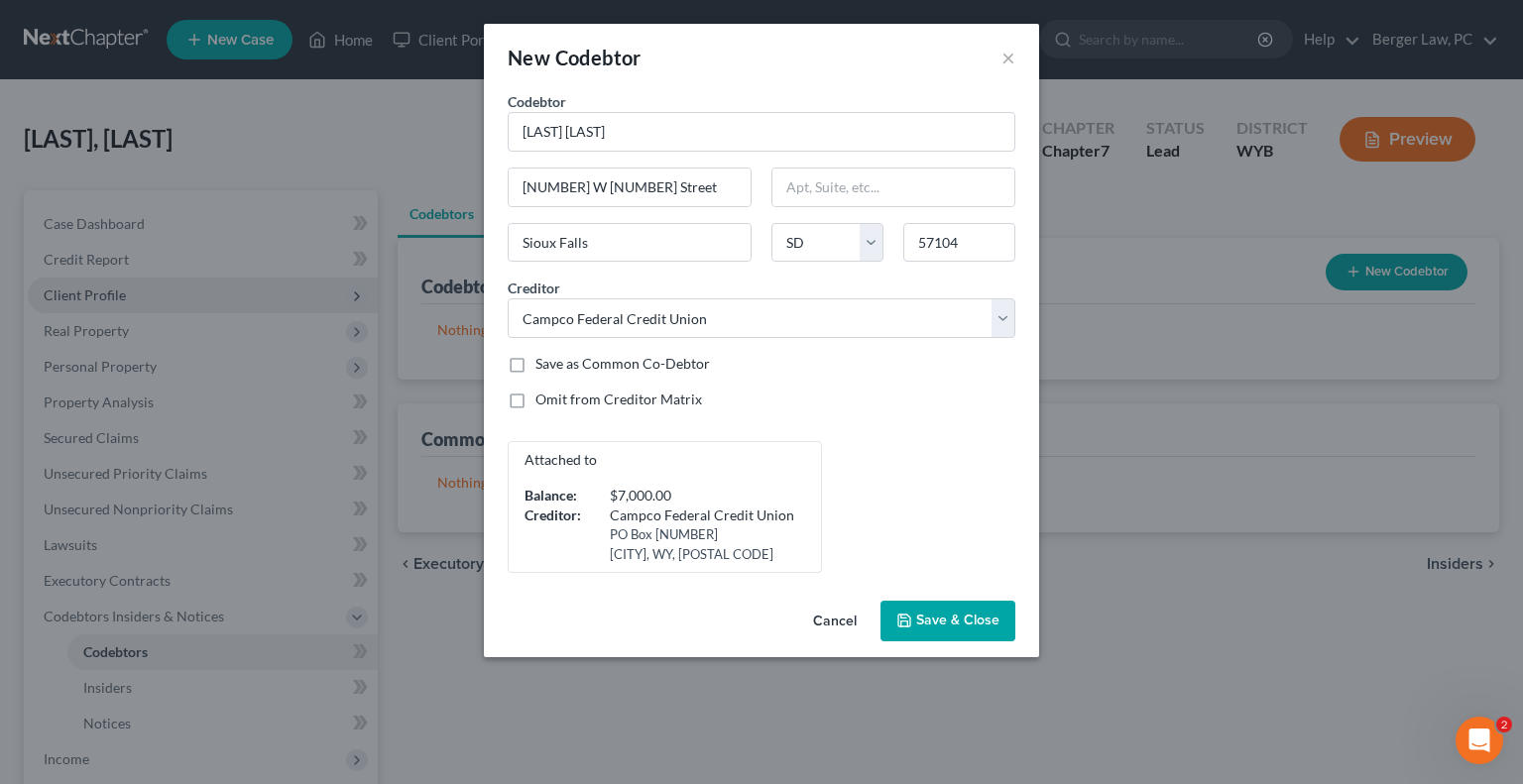 click on "Save & Close" at bounding box center (958, 620) 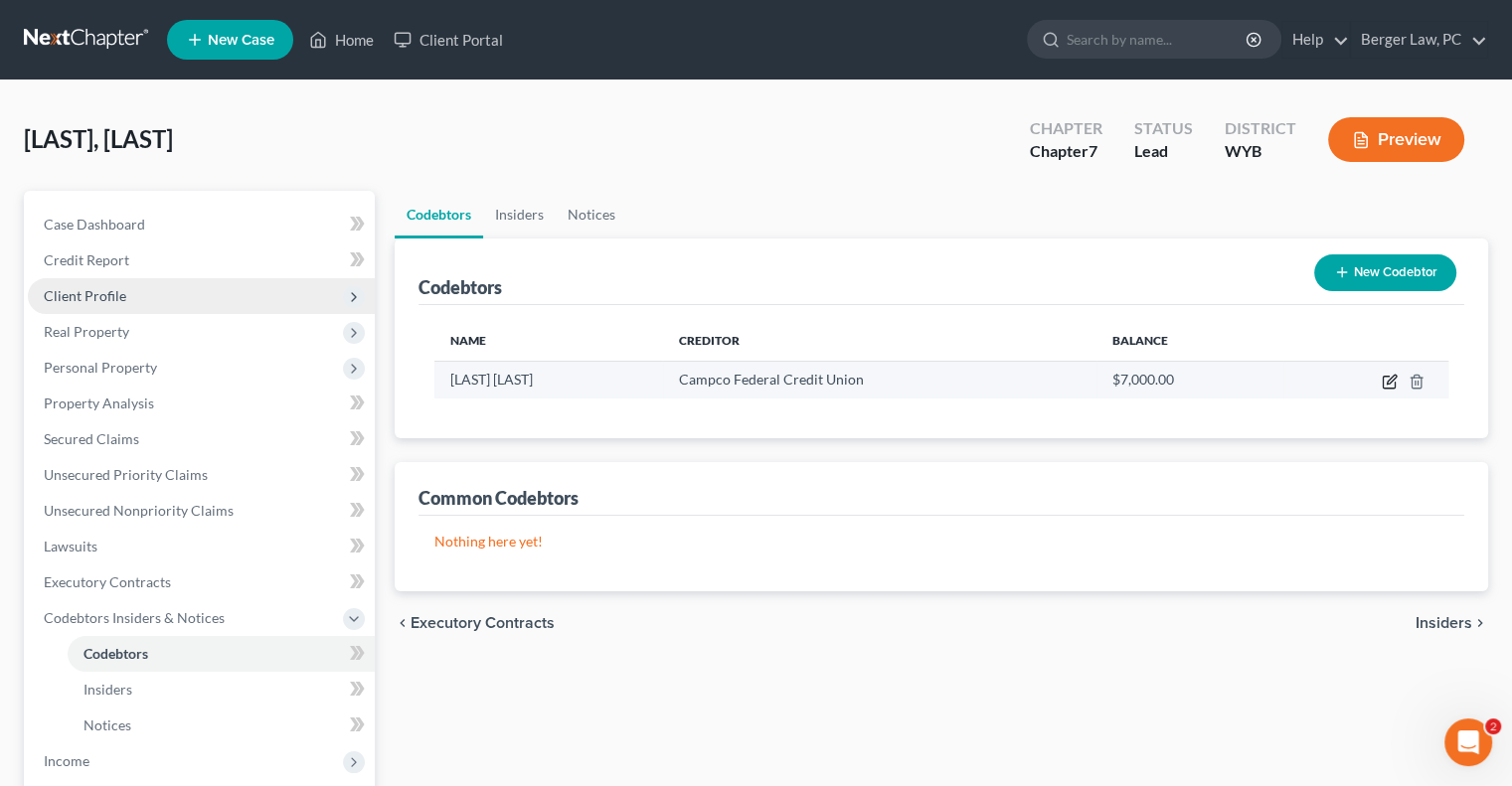 click 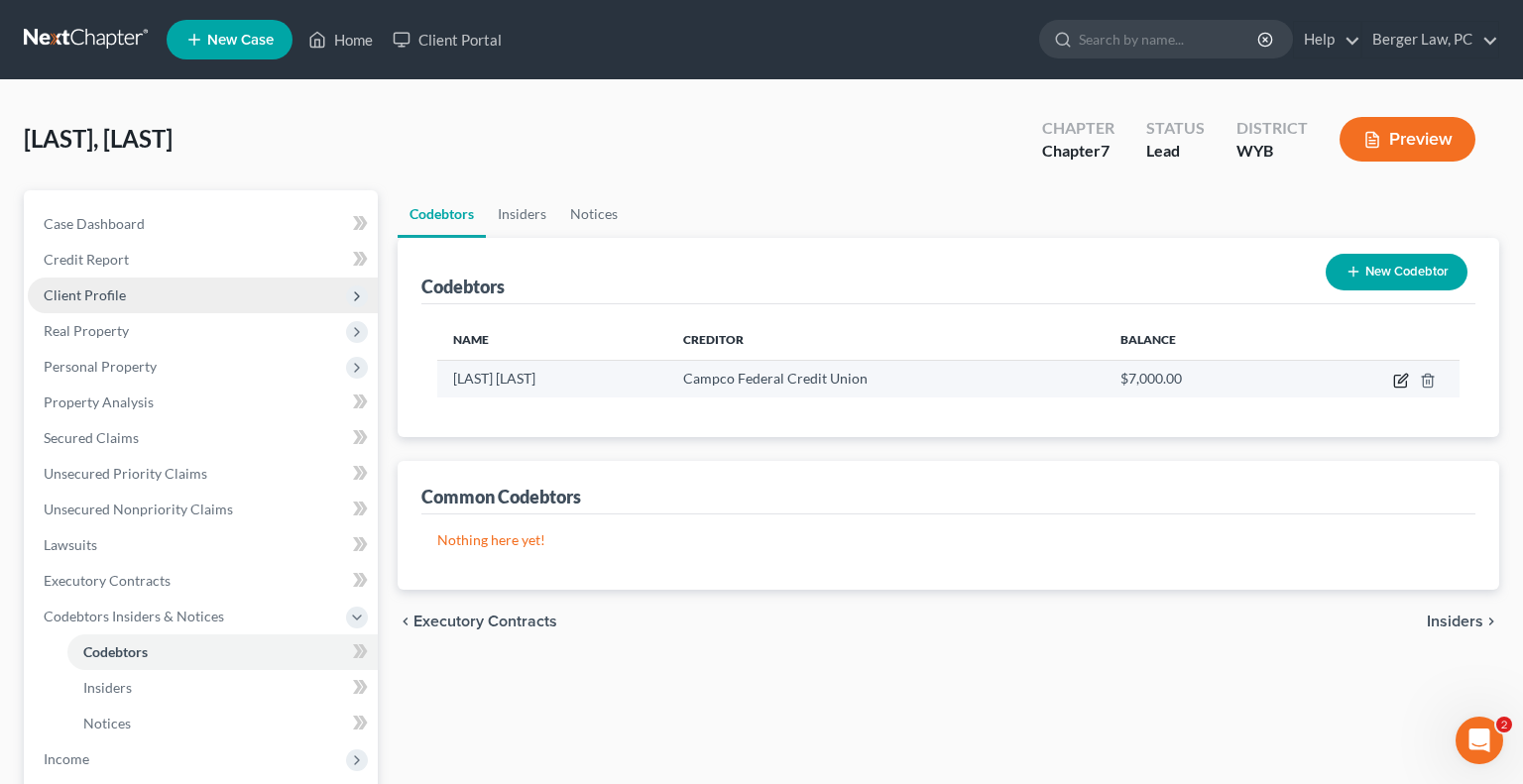 select on "43" 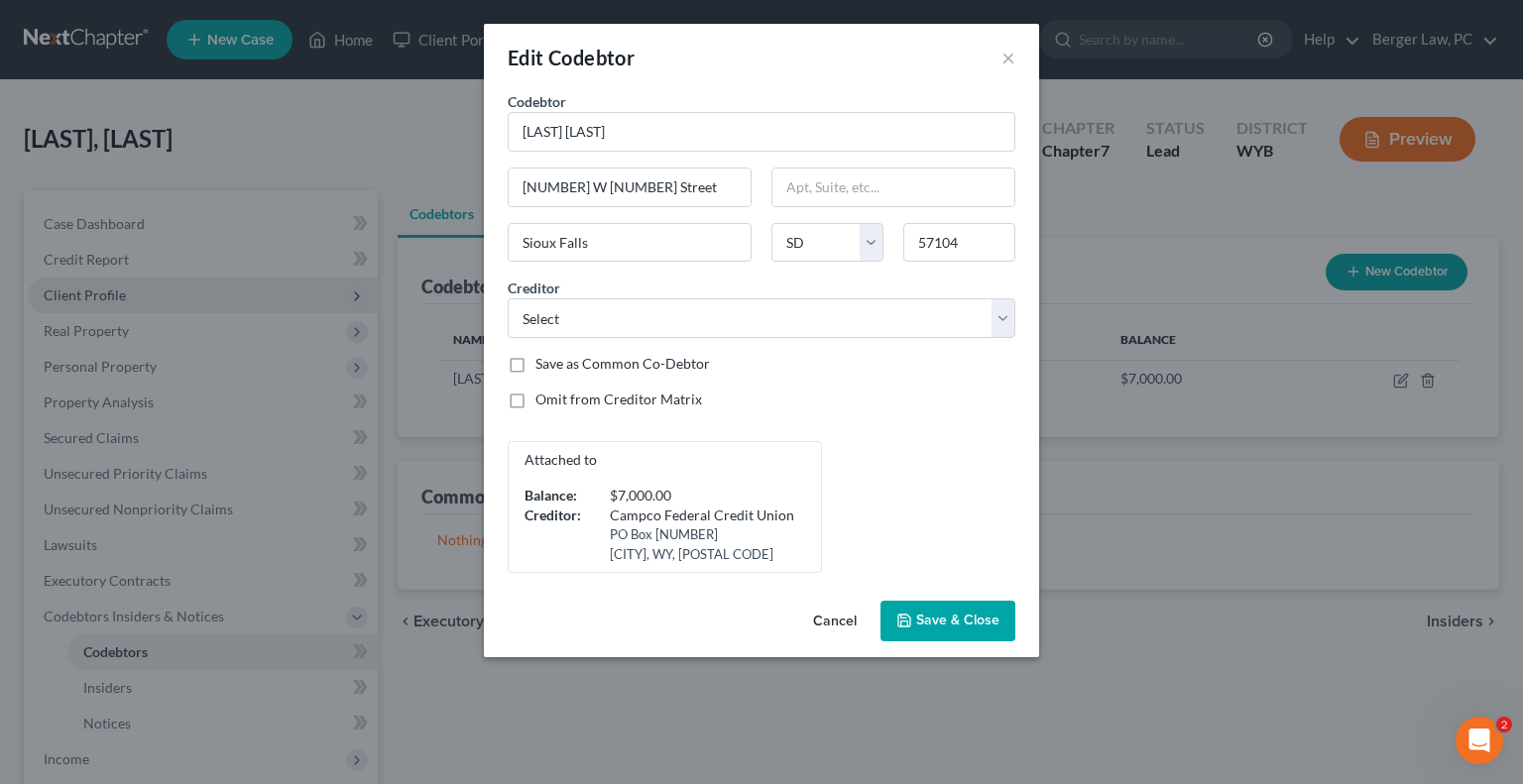 click on "Save as Common Co-Debtor" at bounding box center (623, 364) 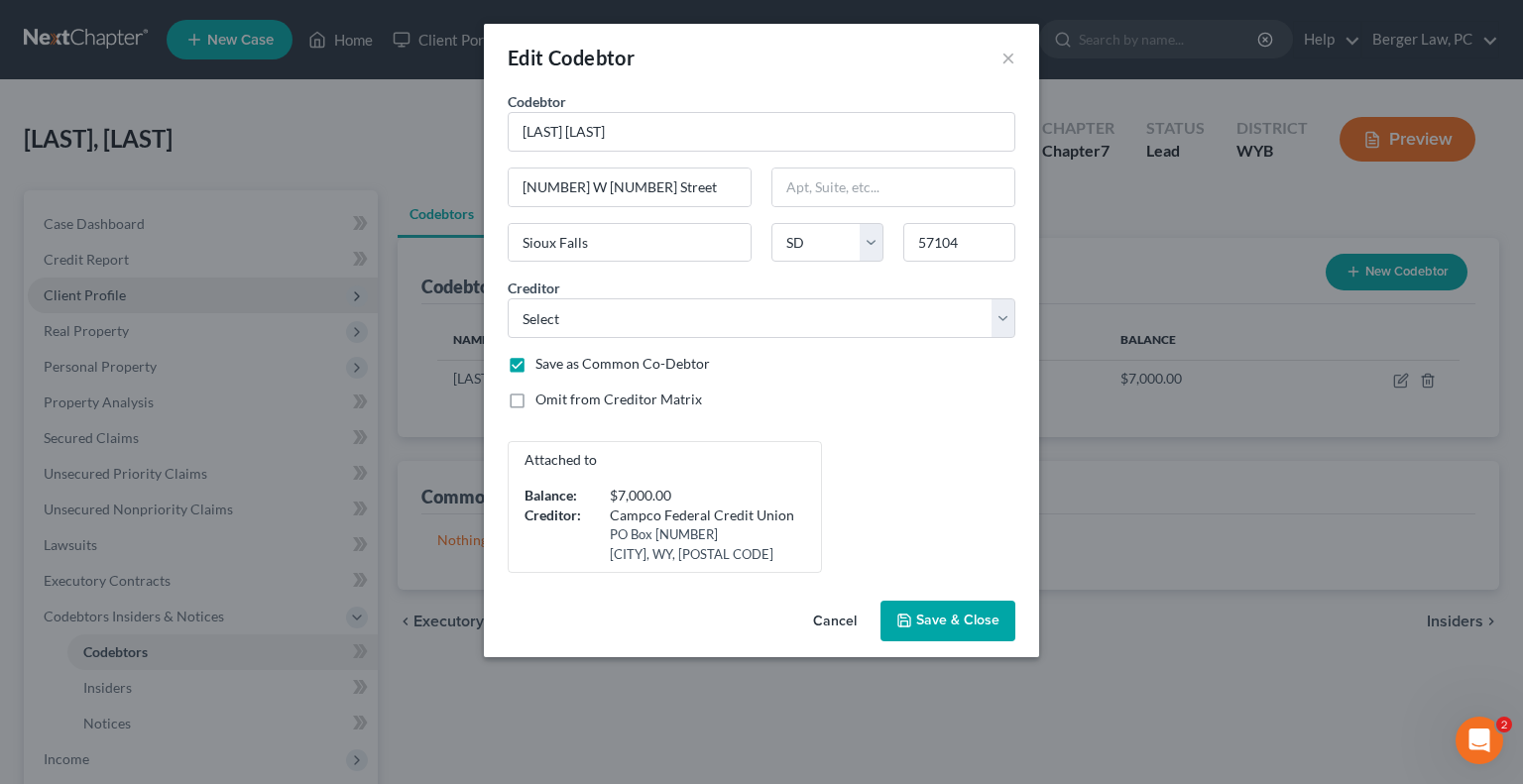 click on "Save & Close" at bounding box center (958, 620) 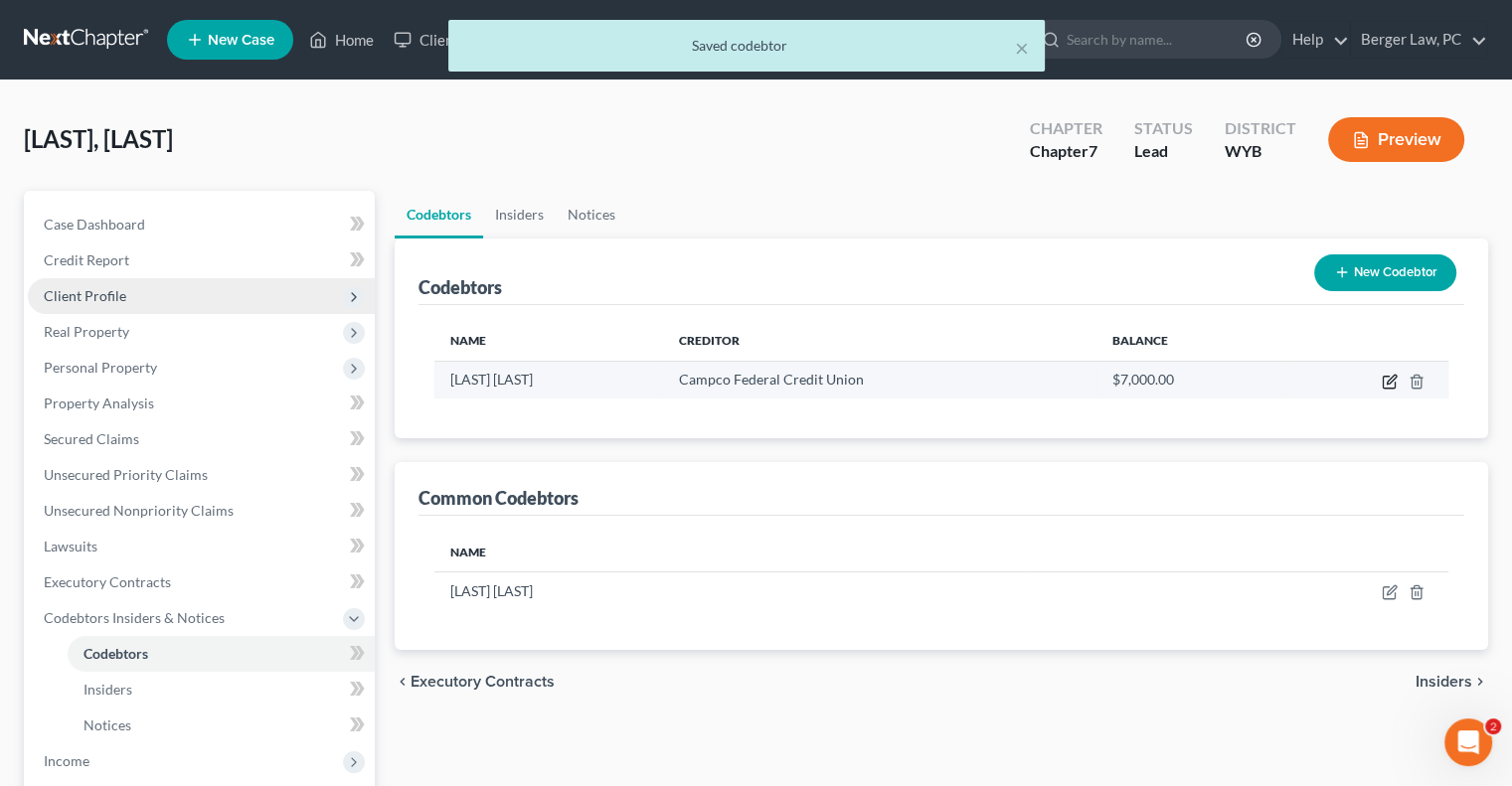 click 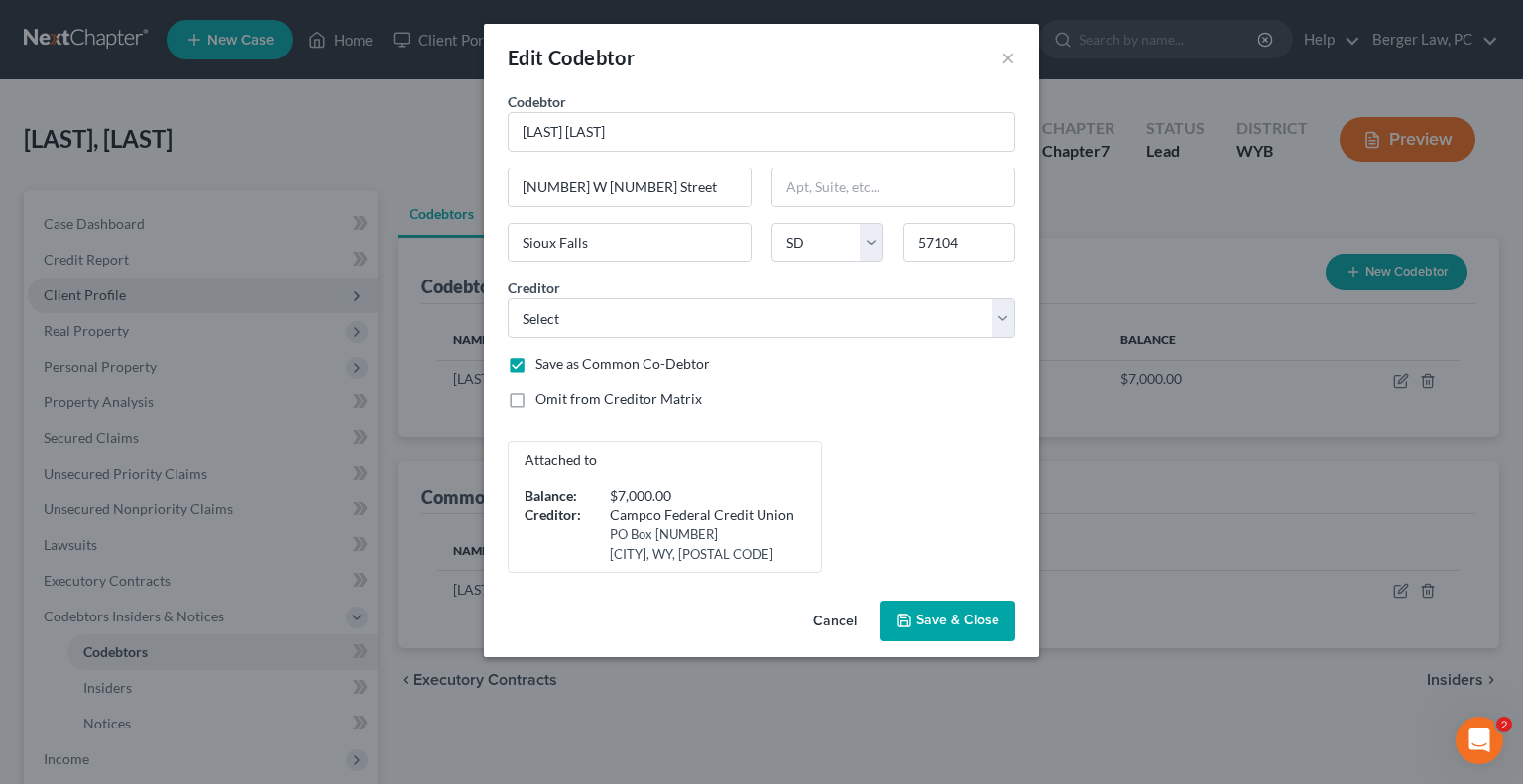 click on "Save & Close" at bounding box center (958, 620) 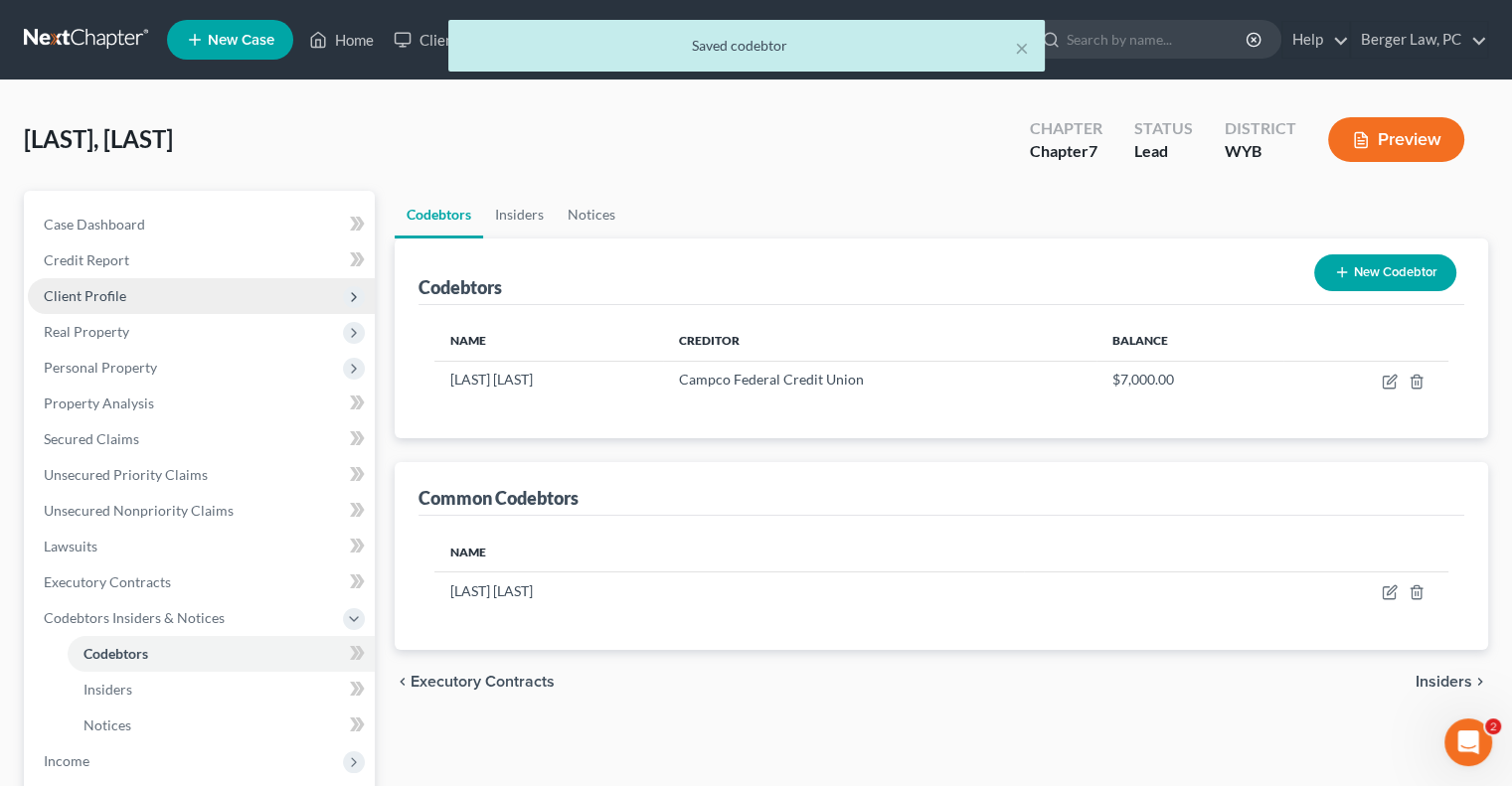 click on "New Codebtor" at bounding box center (1385, 272) 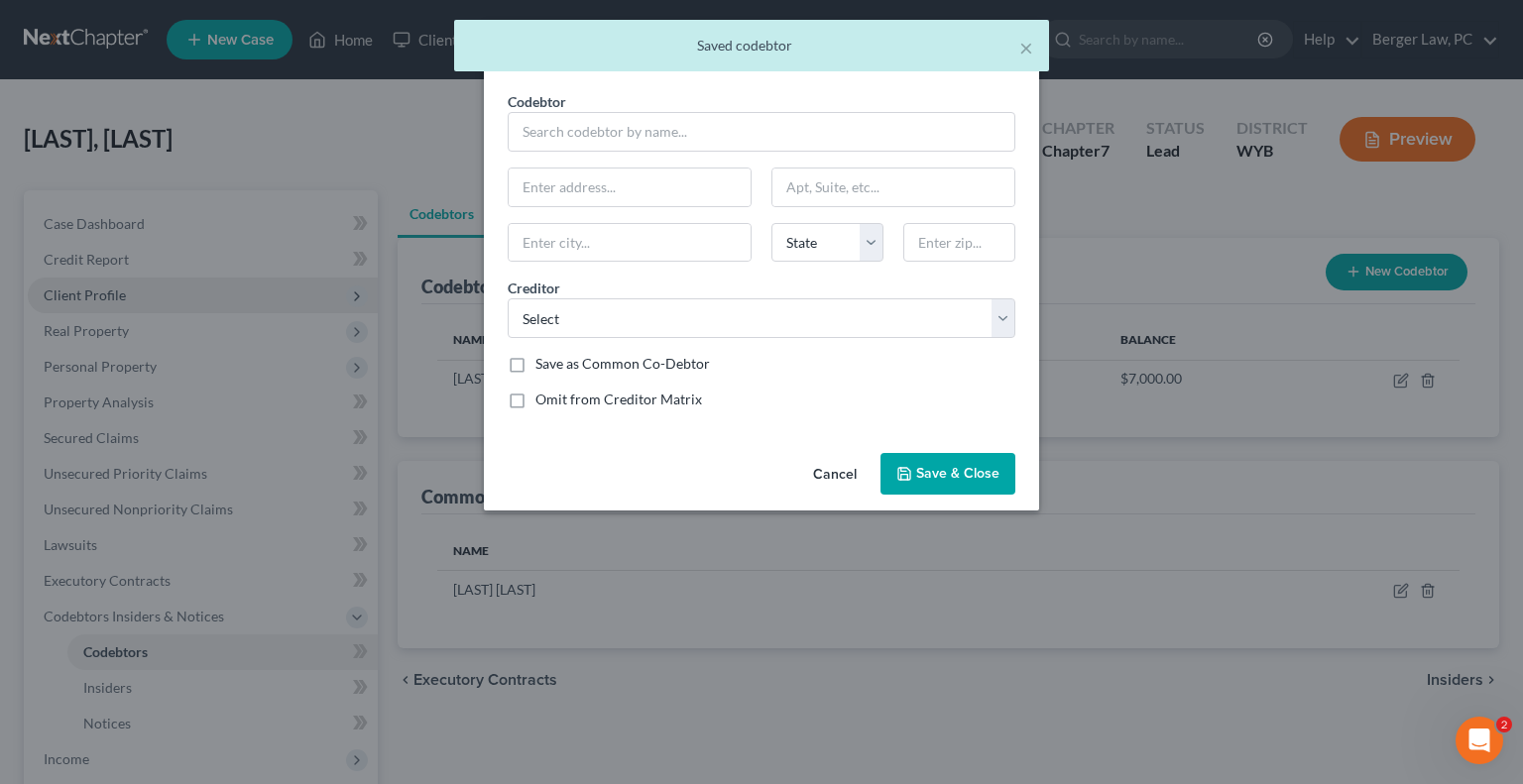 click on "Cancel" at bounding box center [835, 475] 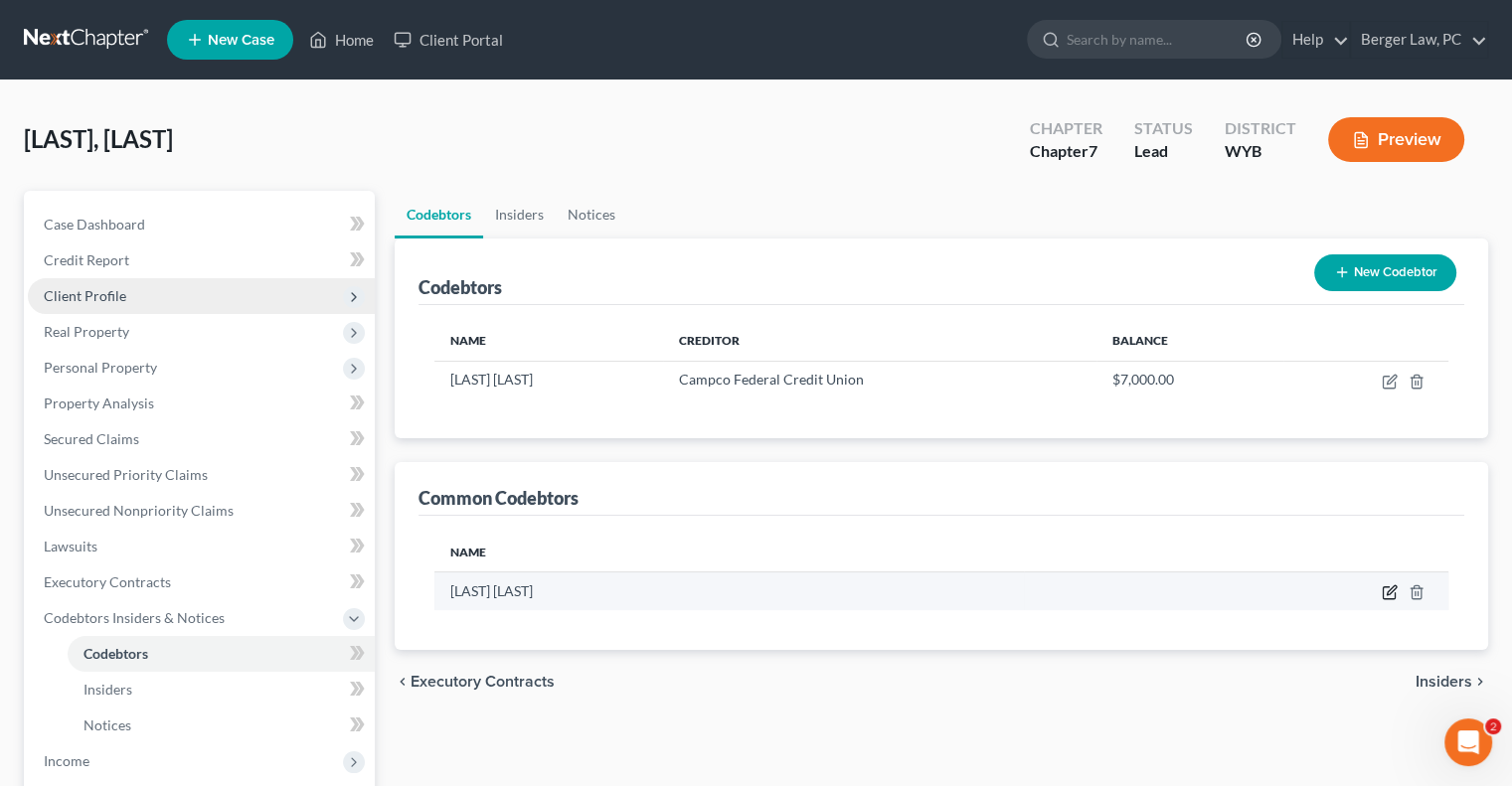 click 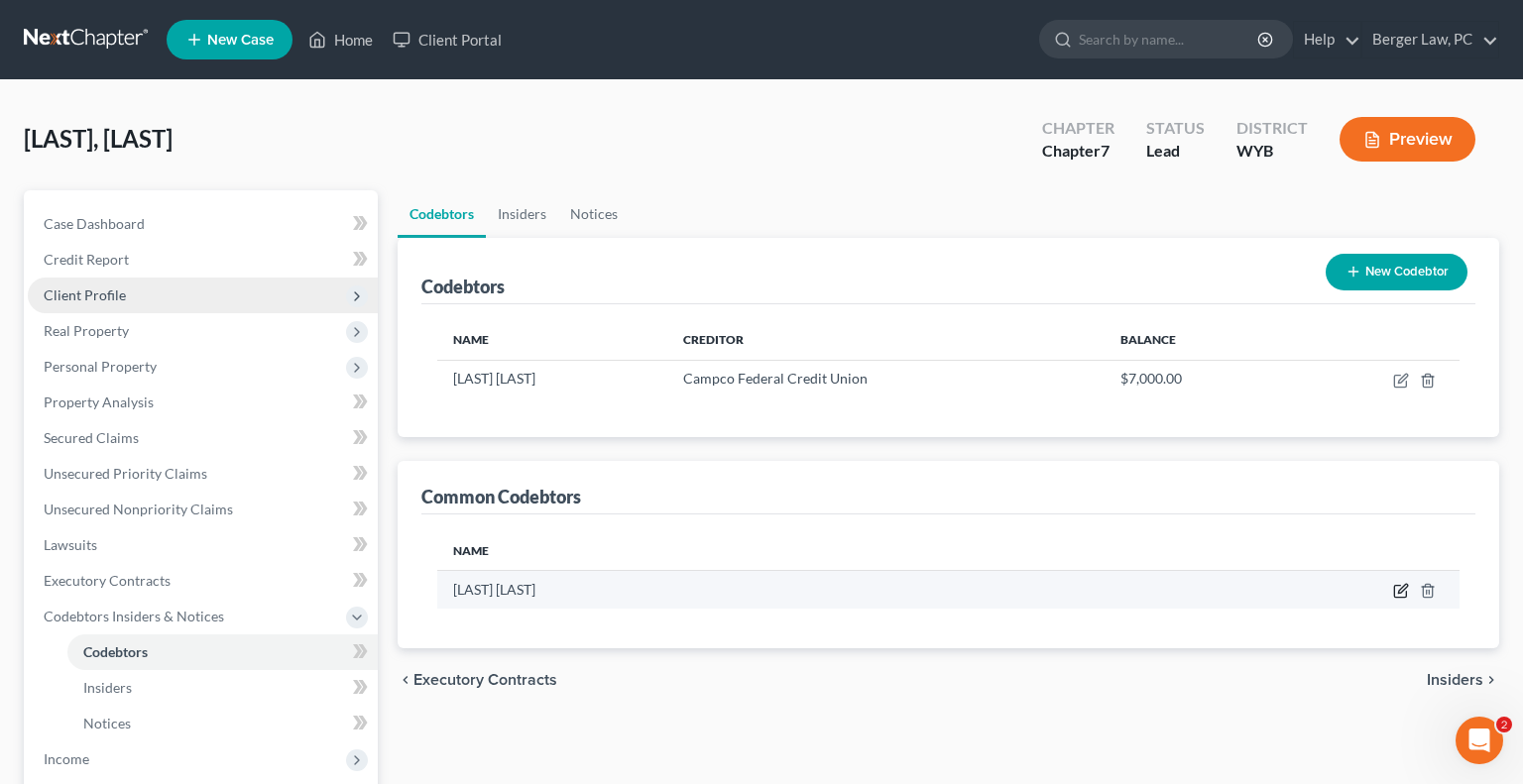 select on "43" 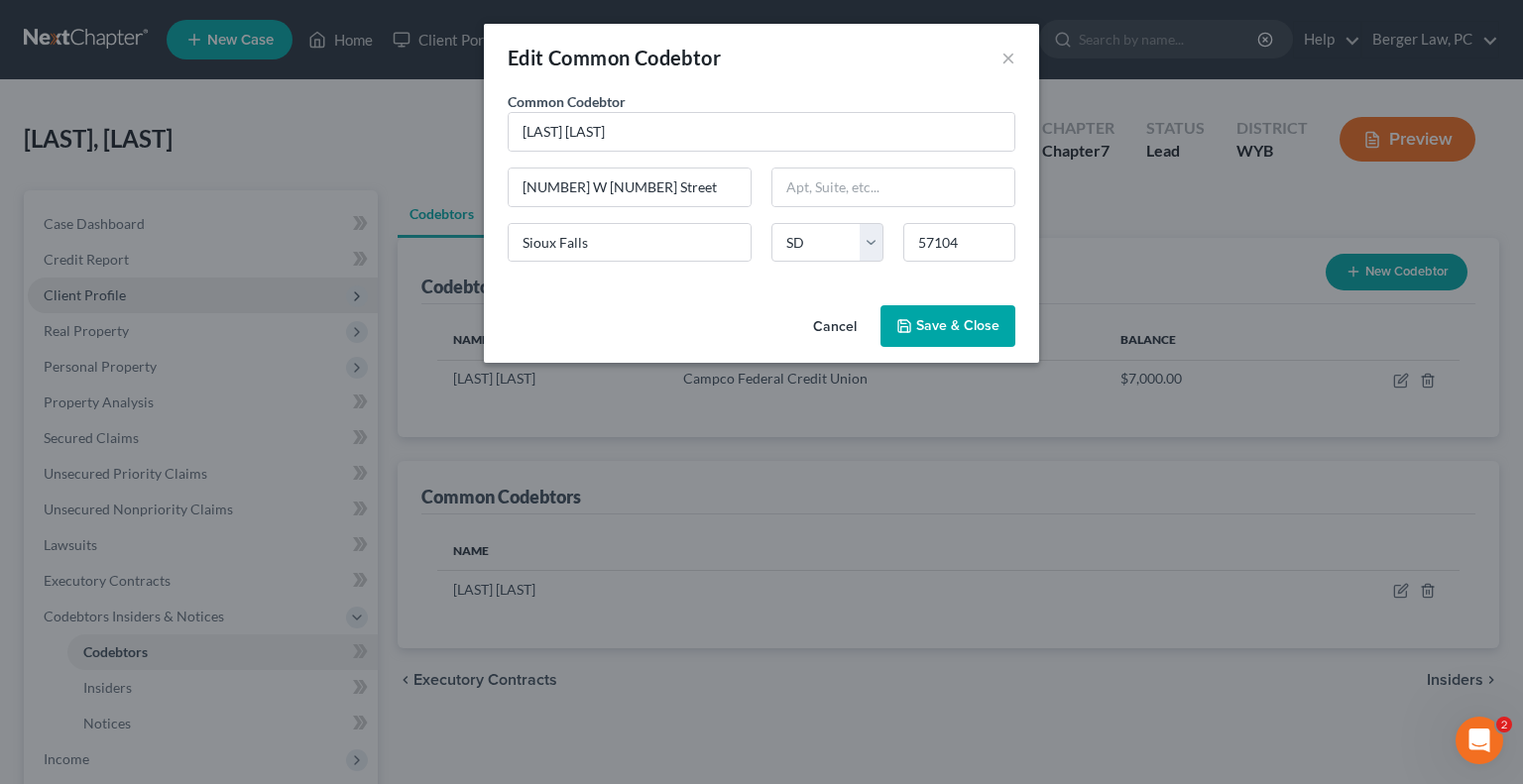 click on "Save & Close" at bounding box center [958, 325] 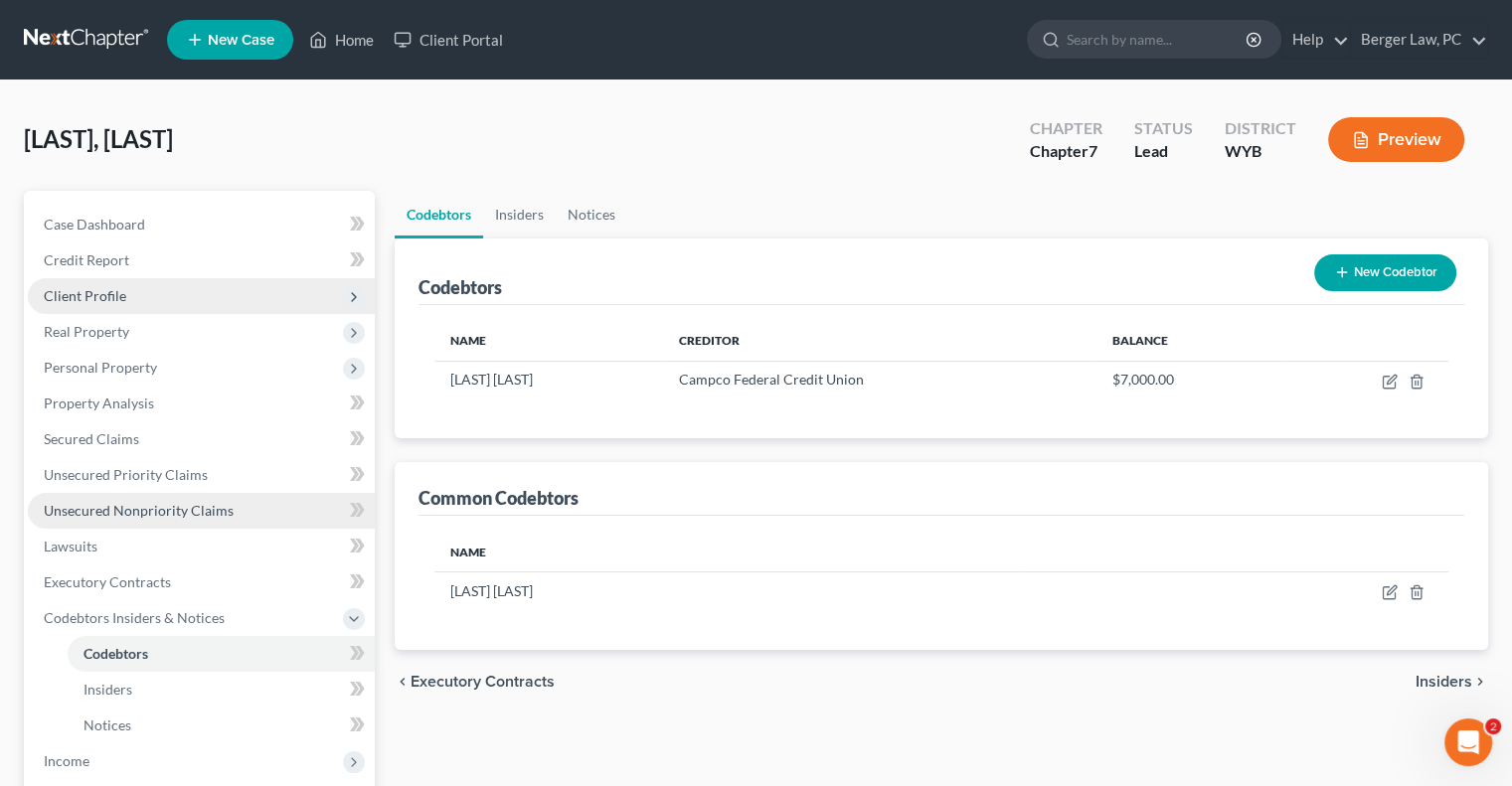 click on "Unsecured Nonpriority Claims" at bounding box center [138, 510] 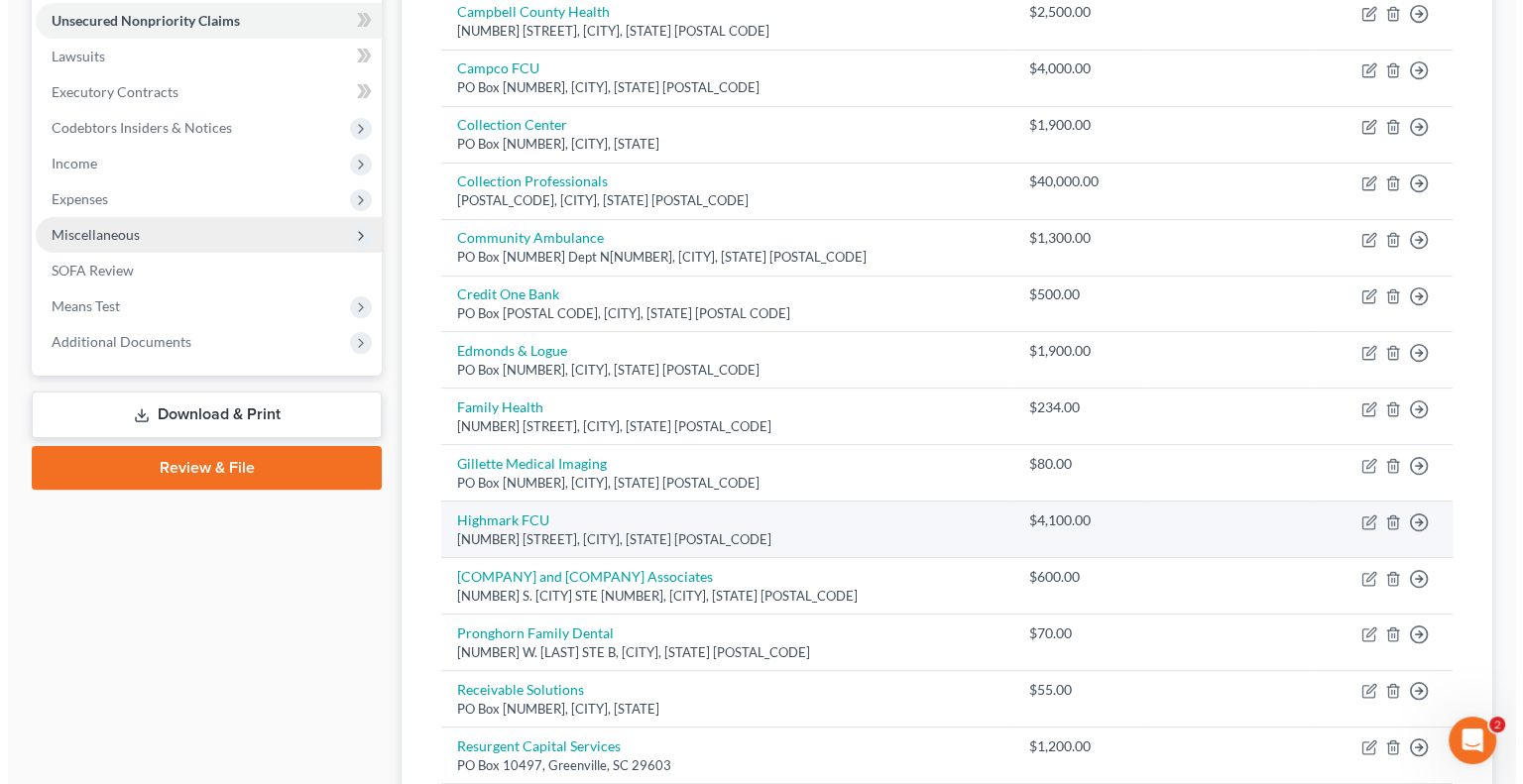 scroll, scrollTop: 496, scrollLeft: 0, axis: vertical 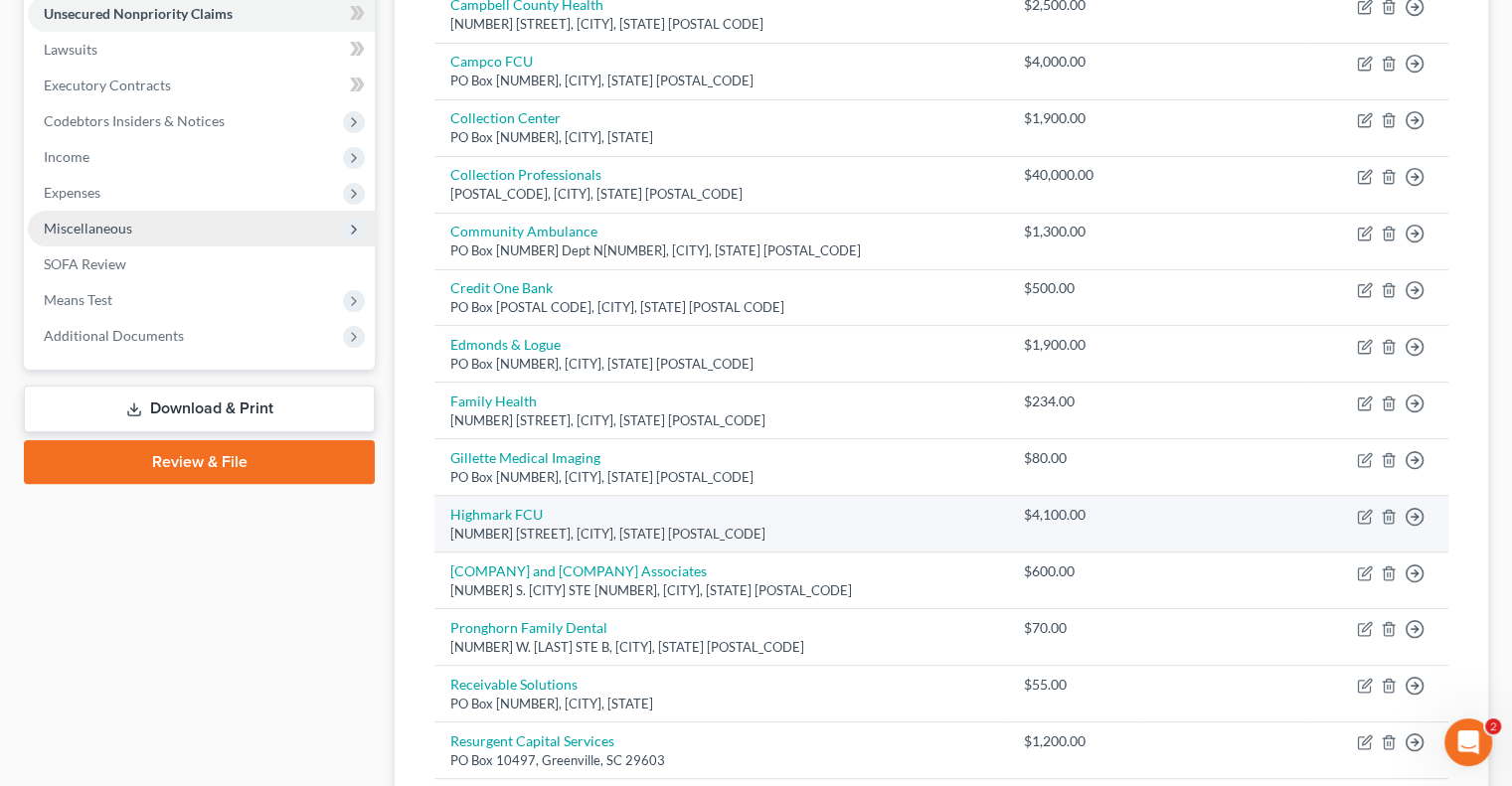 click on "[NUMBER] [STREET], [CITY], [STATE] [POSTAL_CODE]" at bounding box center [721, 534] 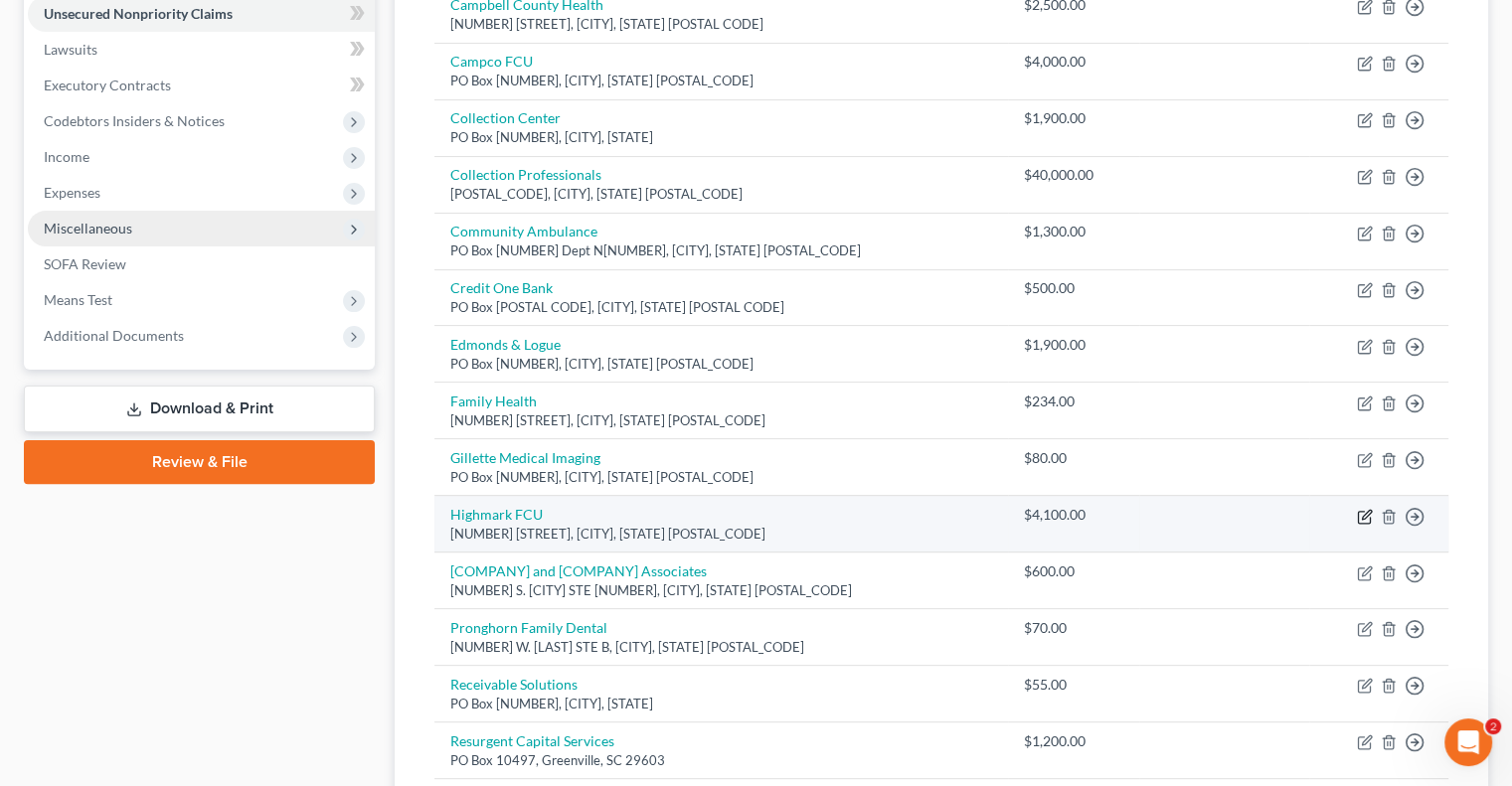 click 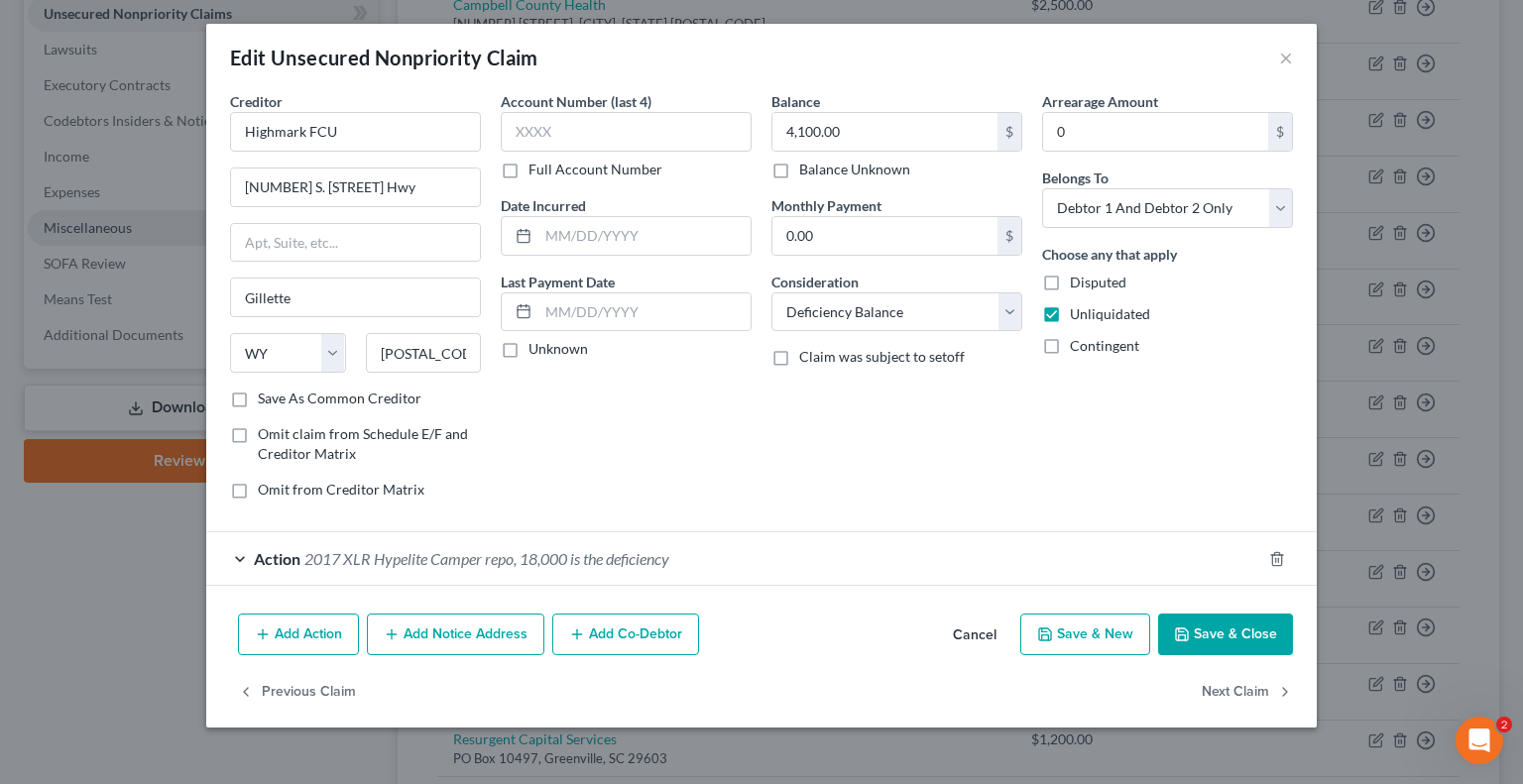 click on "2017 XLR Hypelite Camper repo, 18,000 is the deficiency" at bounding box center (487, 558) 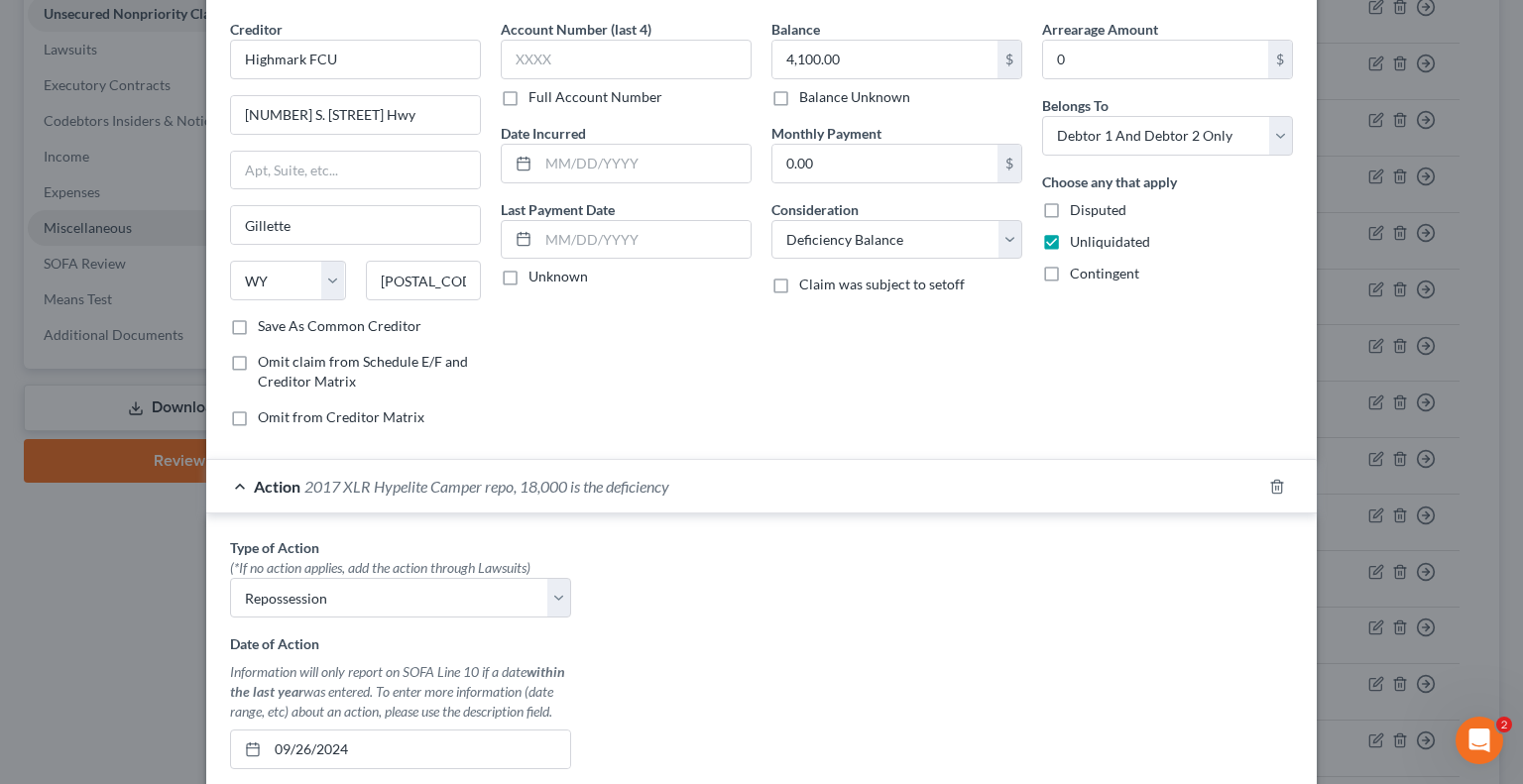 scroll, scrollTop: 0, scrollLeft: 0, axis: both 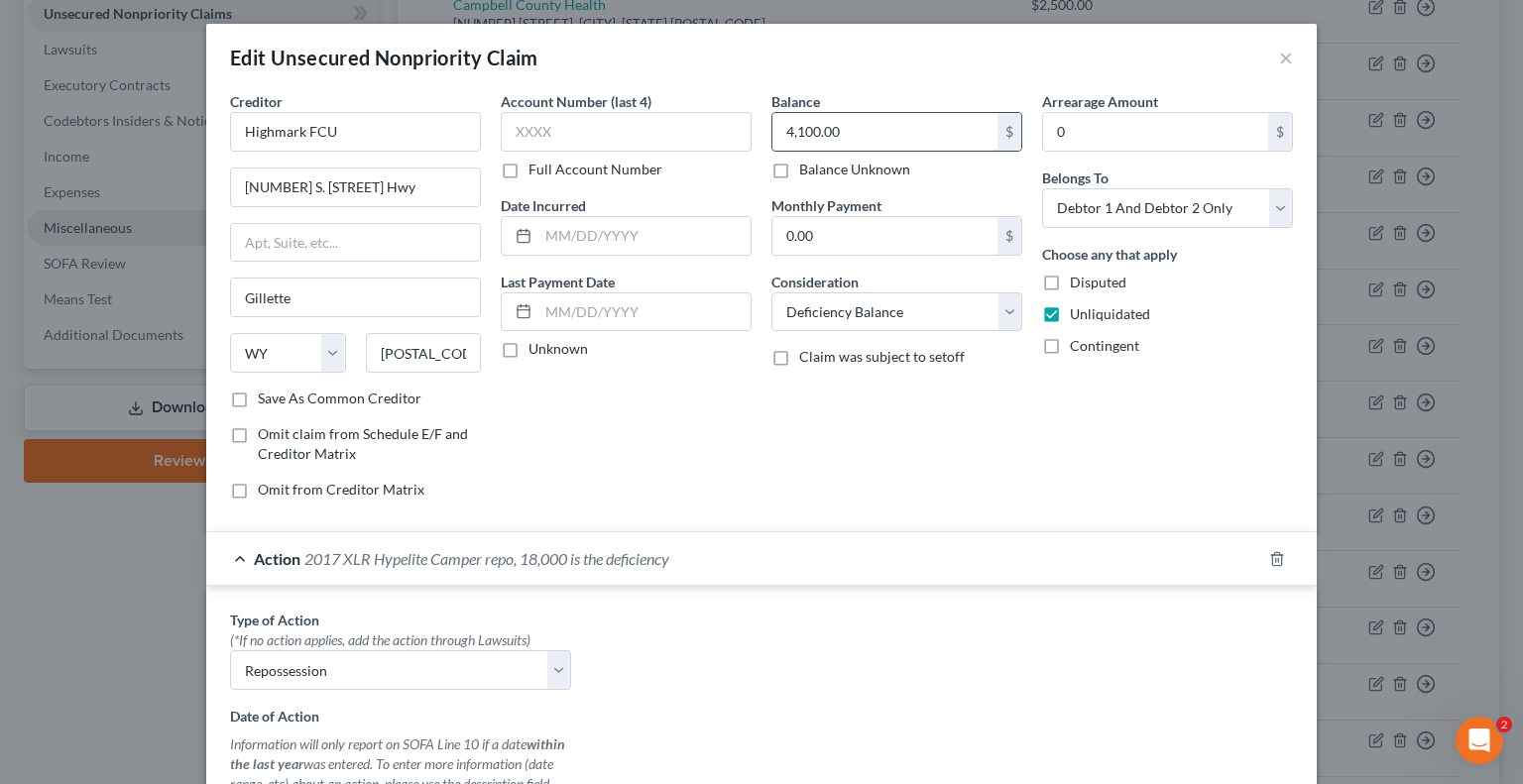 click on "4,100.00" at bounding box center [884, 132] 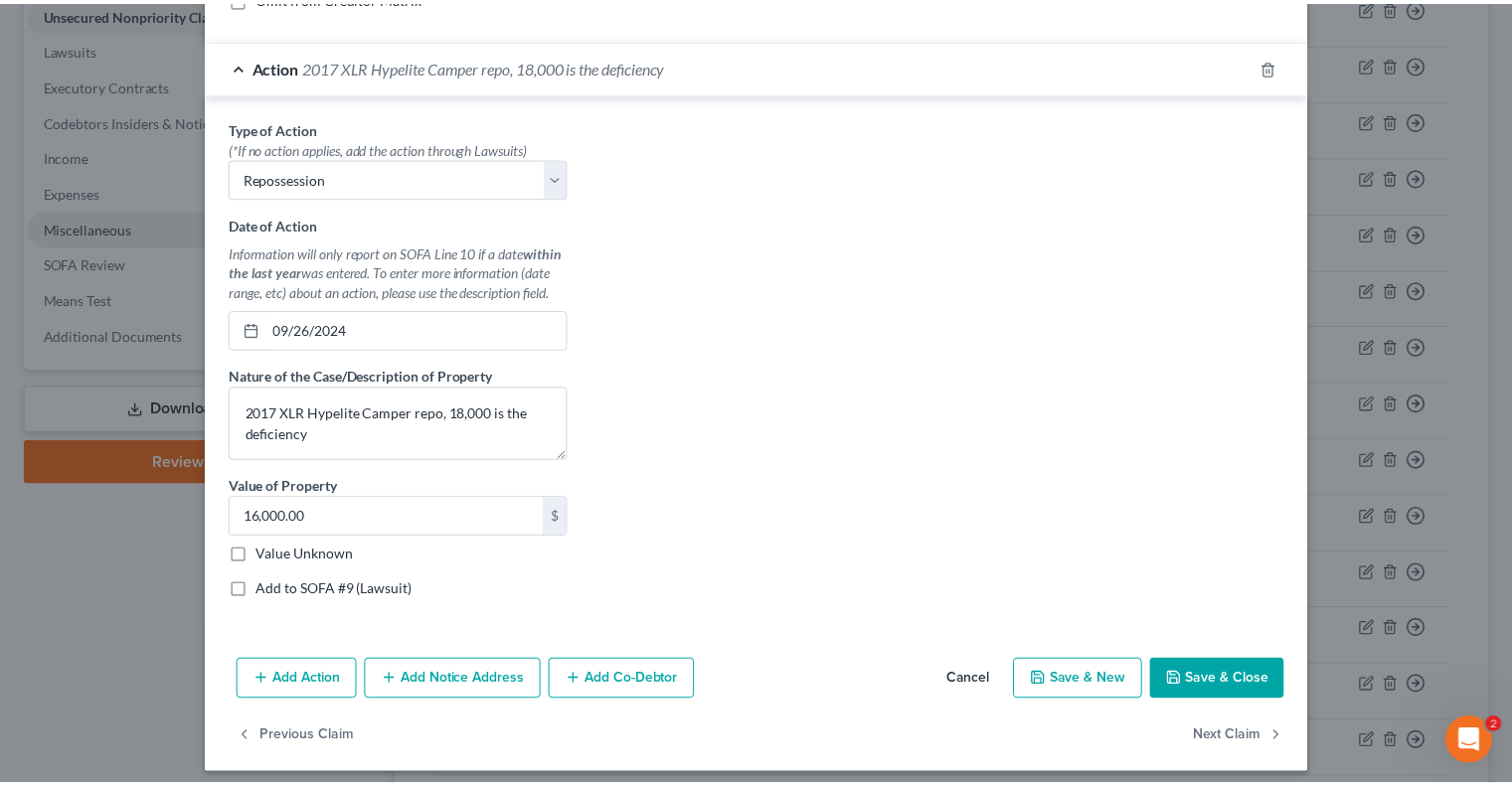 scroll, scrollTop: 501, scrollLeft: 0, axis: vertical 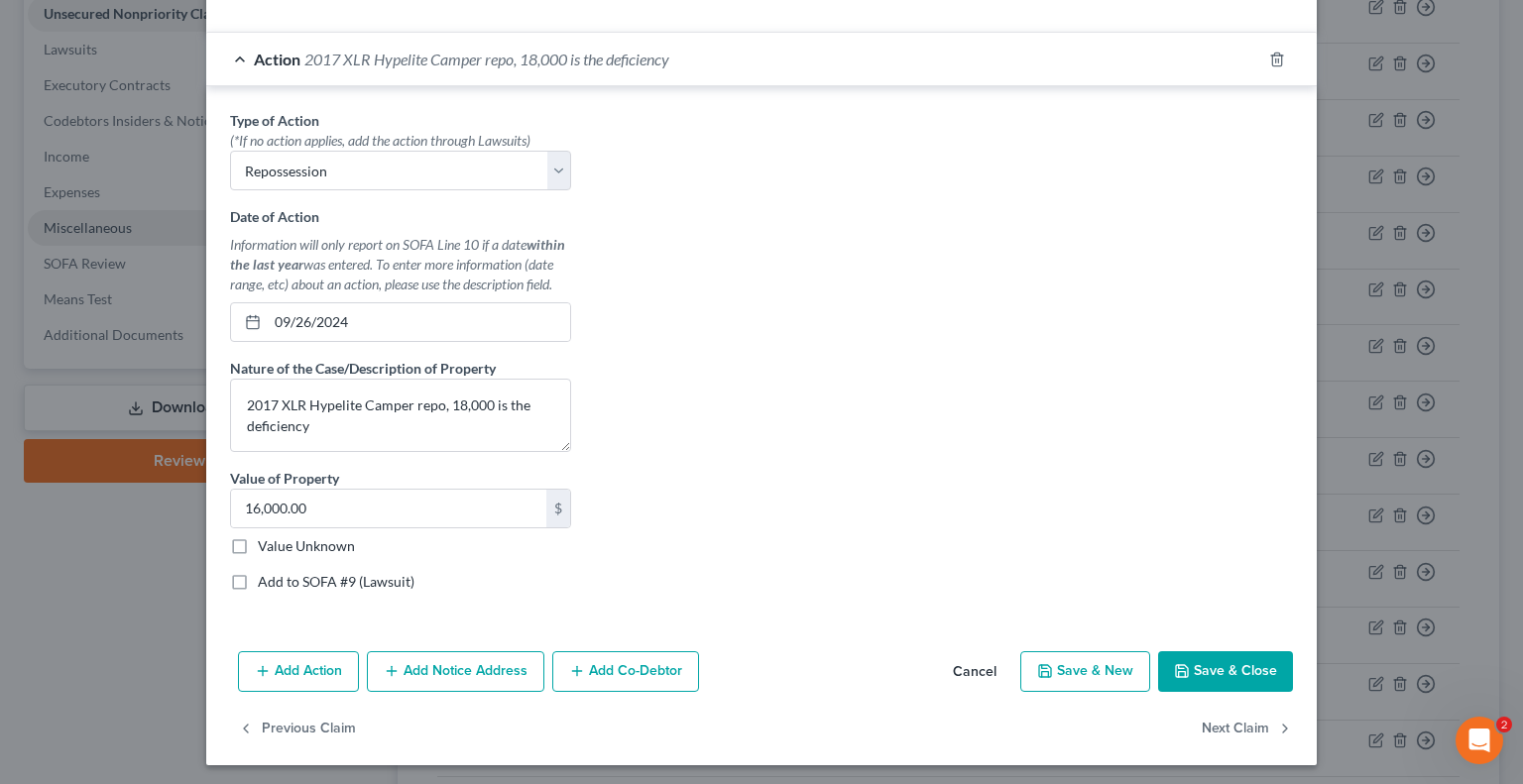 type on "18,000" 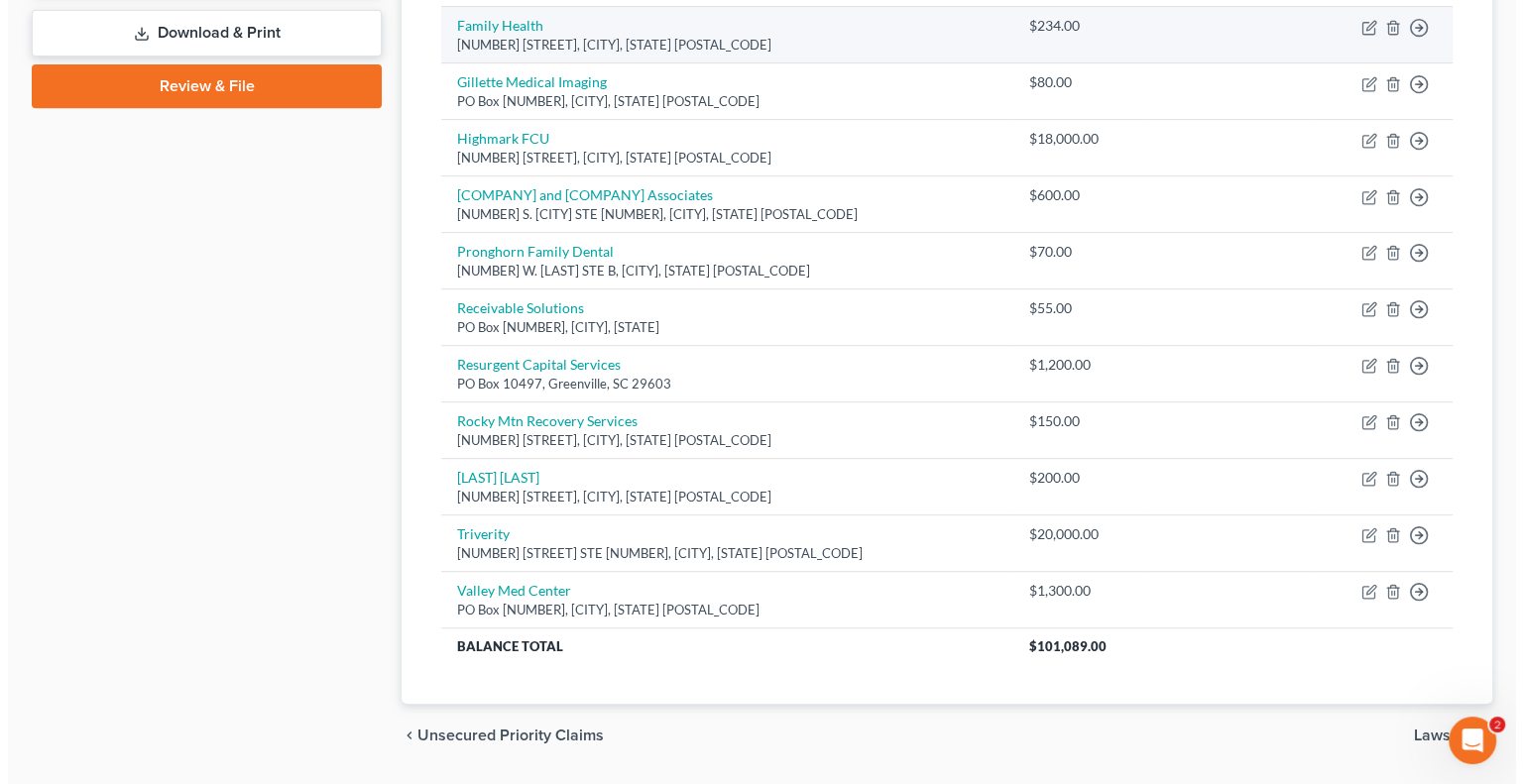scroll, scrollTop: 924, scrollLeft: 0, axis: vertical 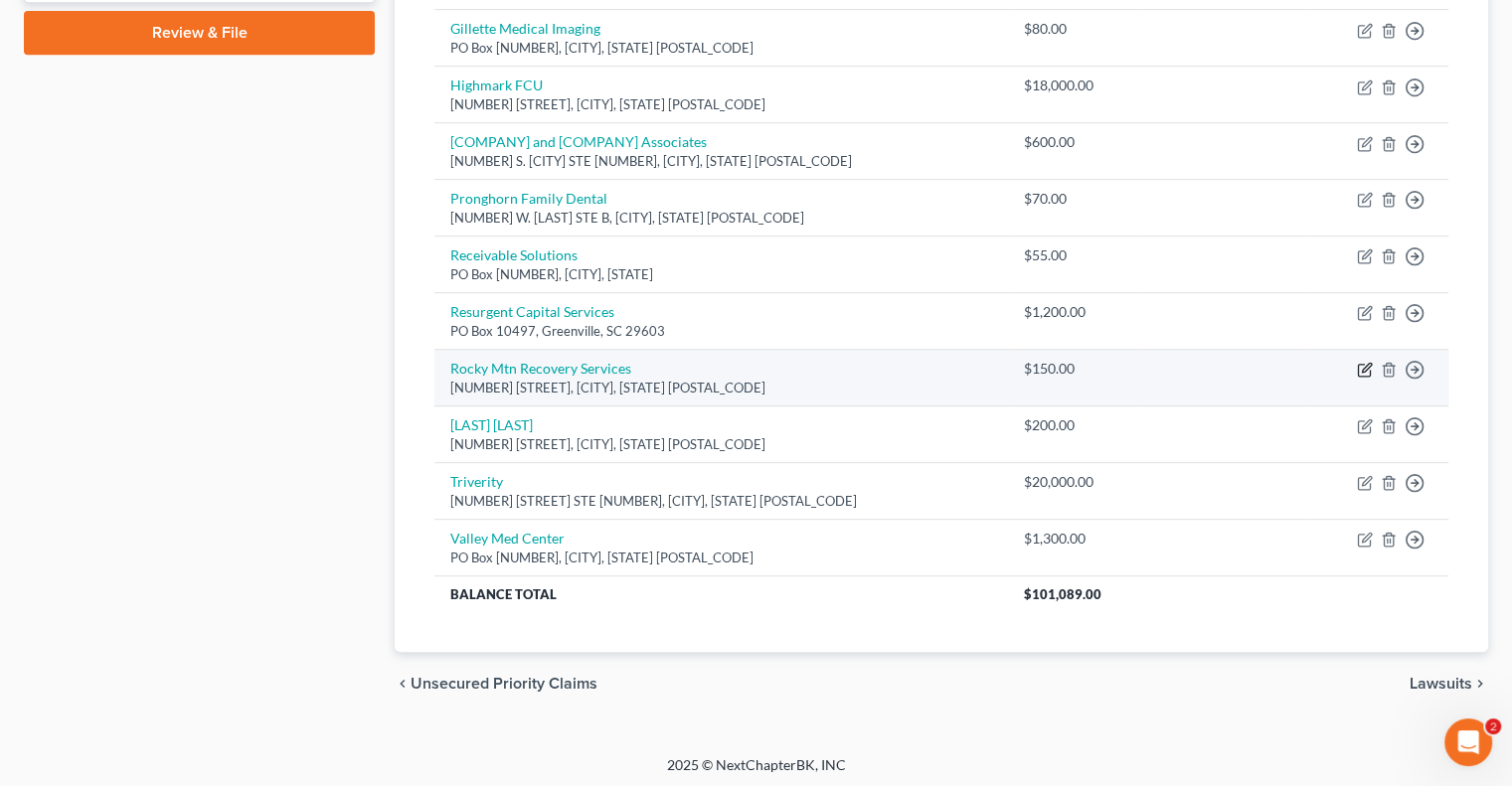 click 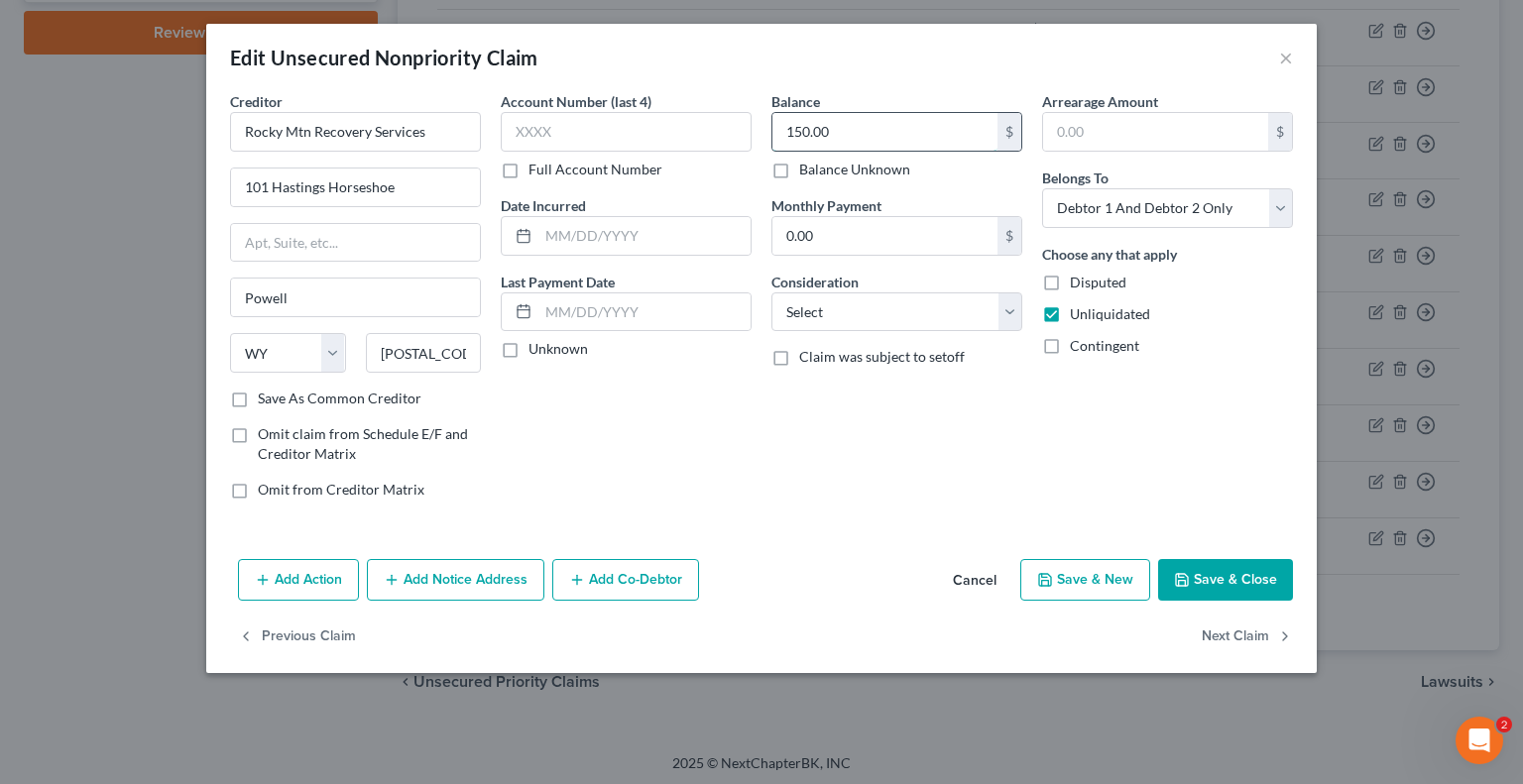 click on "150.00" at bounding box center (884, 132) 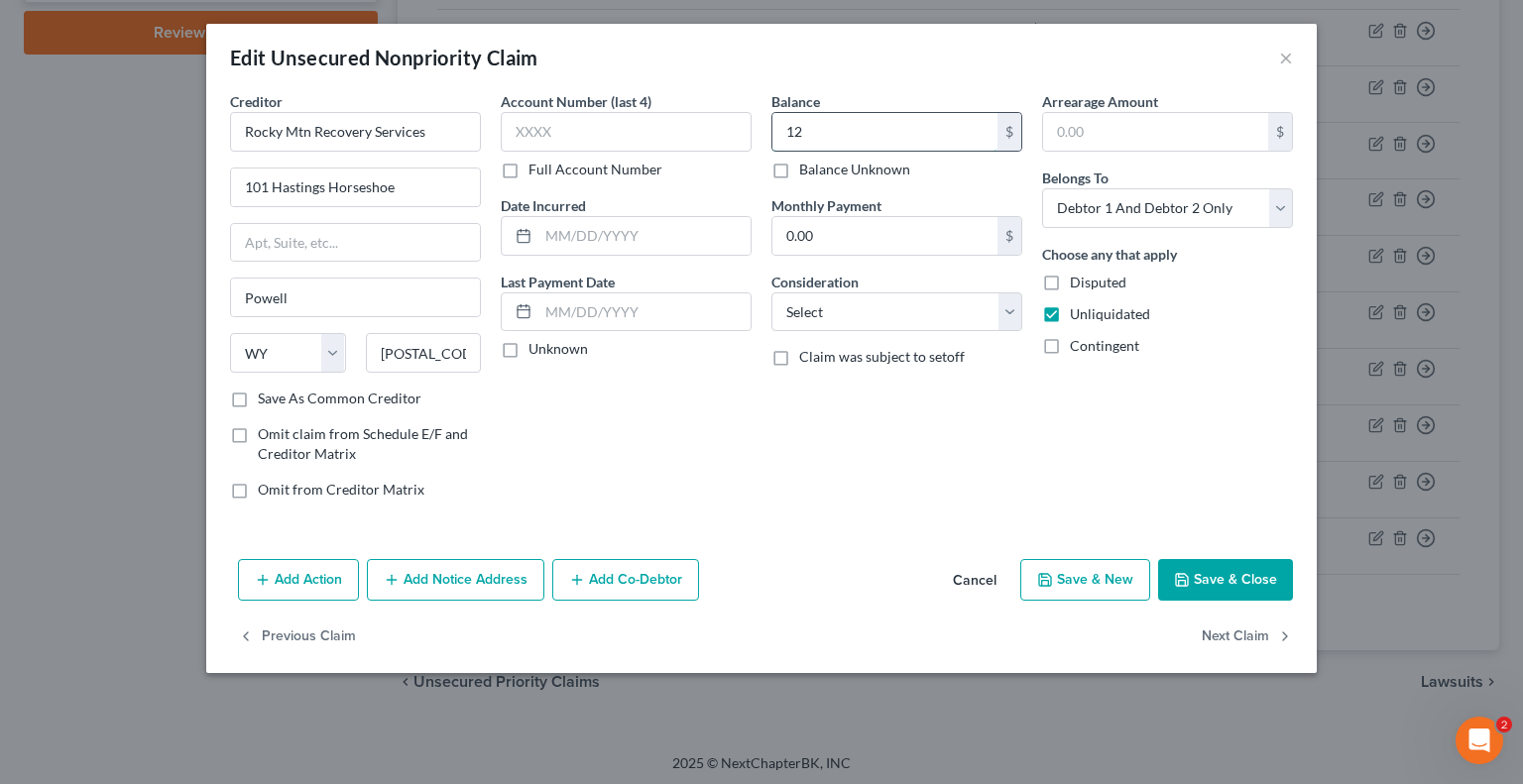 type on "1" 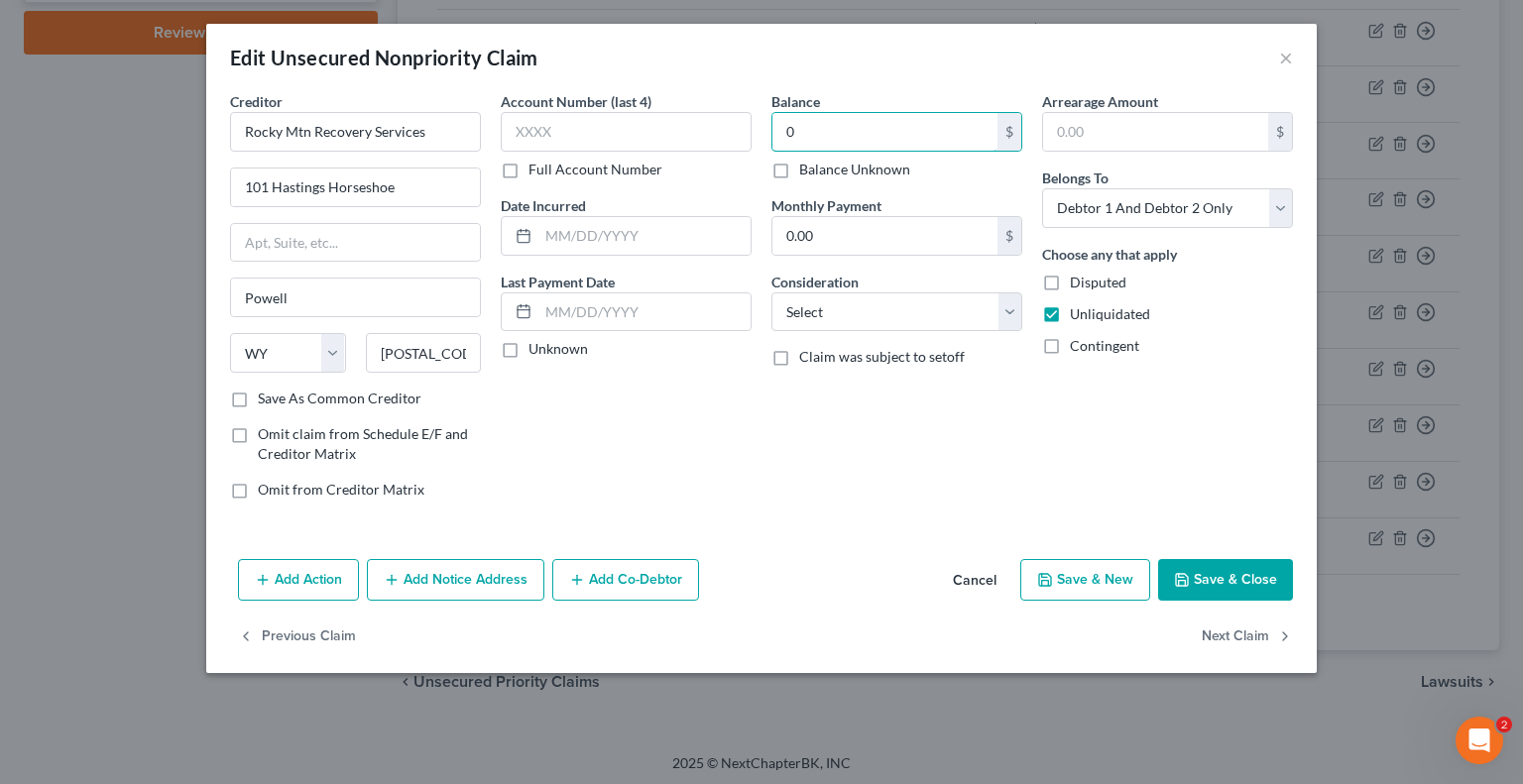 type on "0" 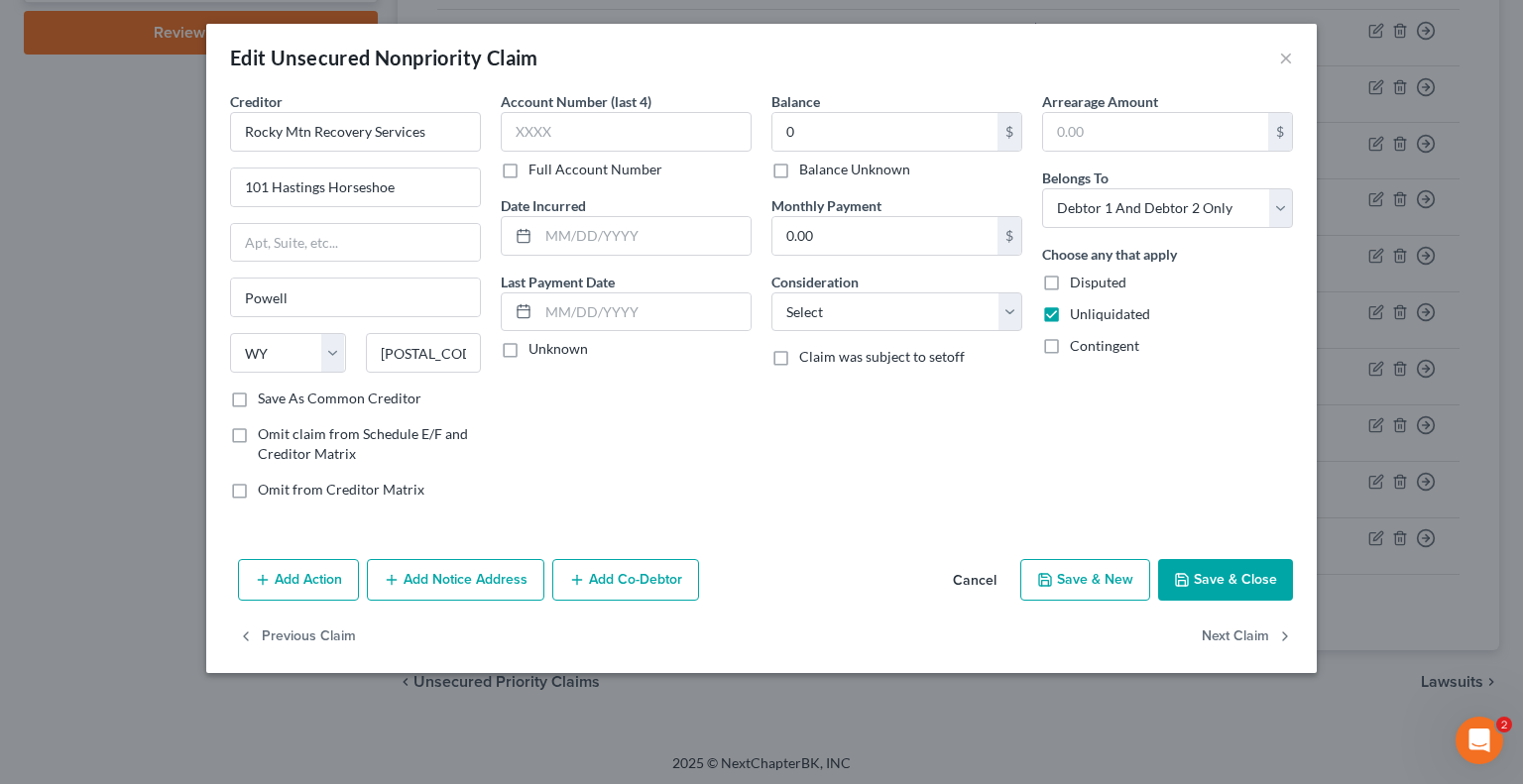 click on "Add Action" at bounding box center (298, 580) 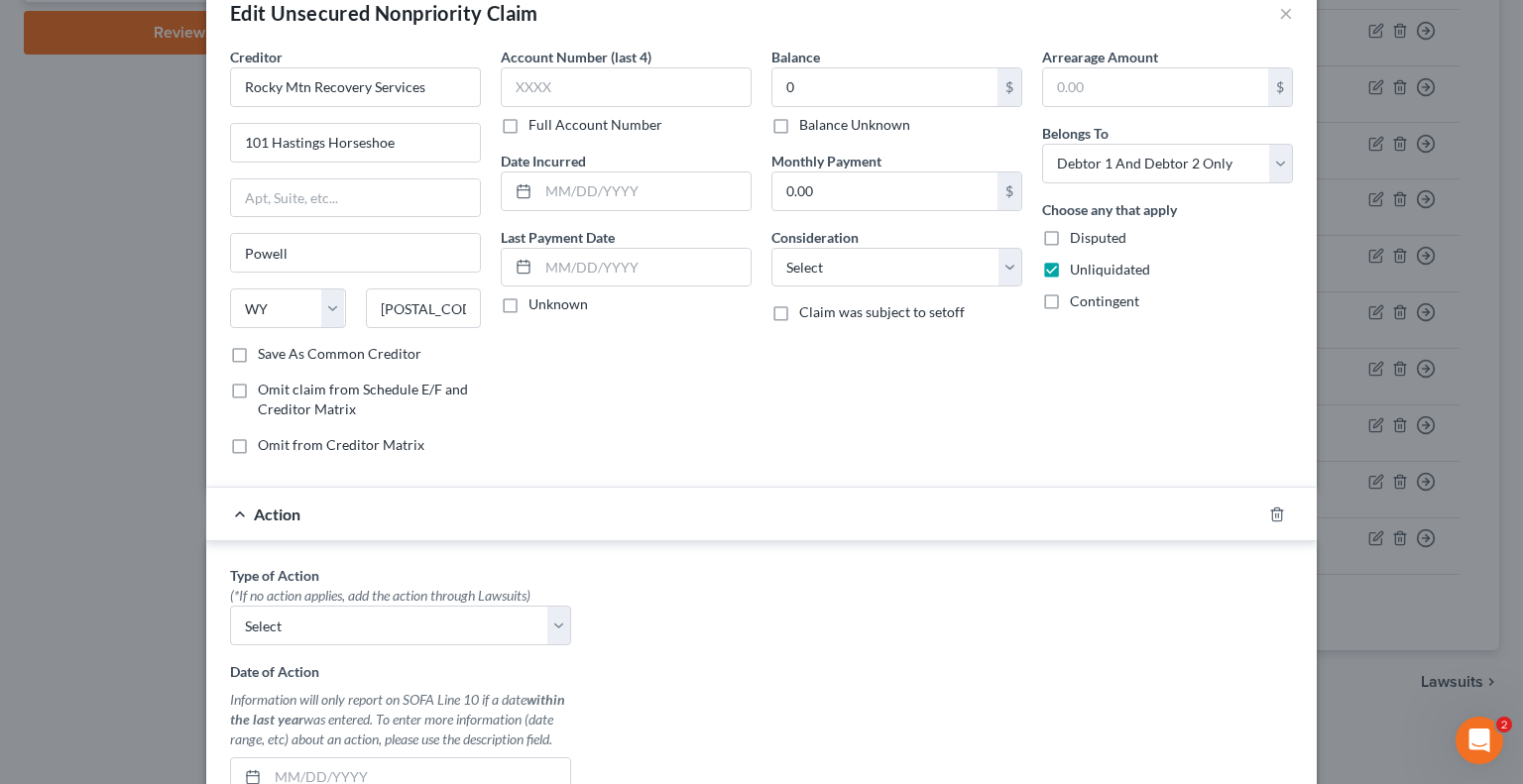 scroll, scrollTop: 198, scrollLeft: 0, axis: vertical 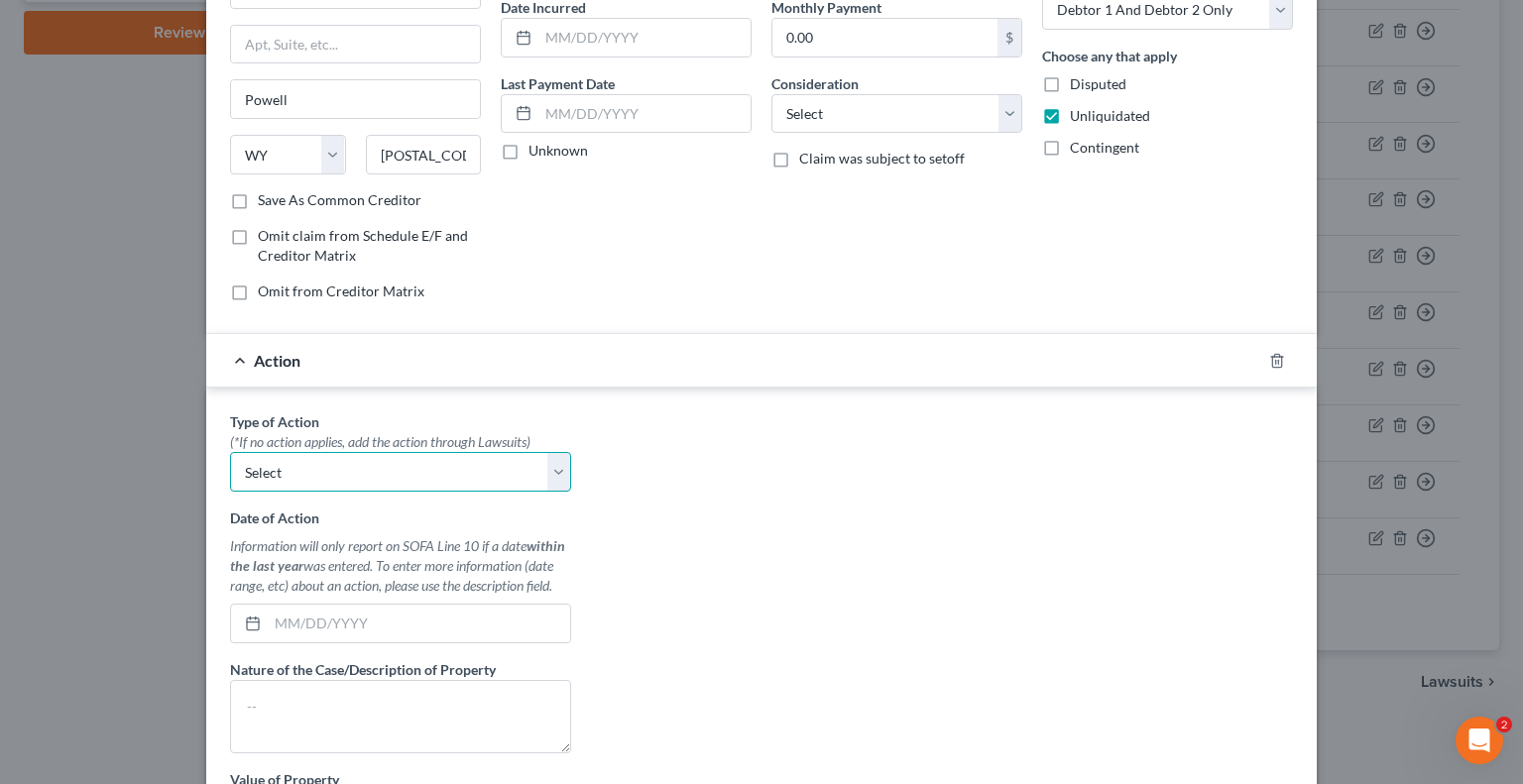 click on "Select Repossession Garnishment Foreclosure Personal Injury Attached, Seized, Or Levied" at bounding box center [401, 472] 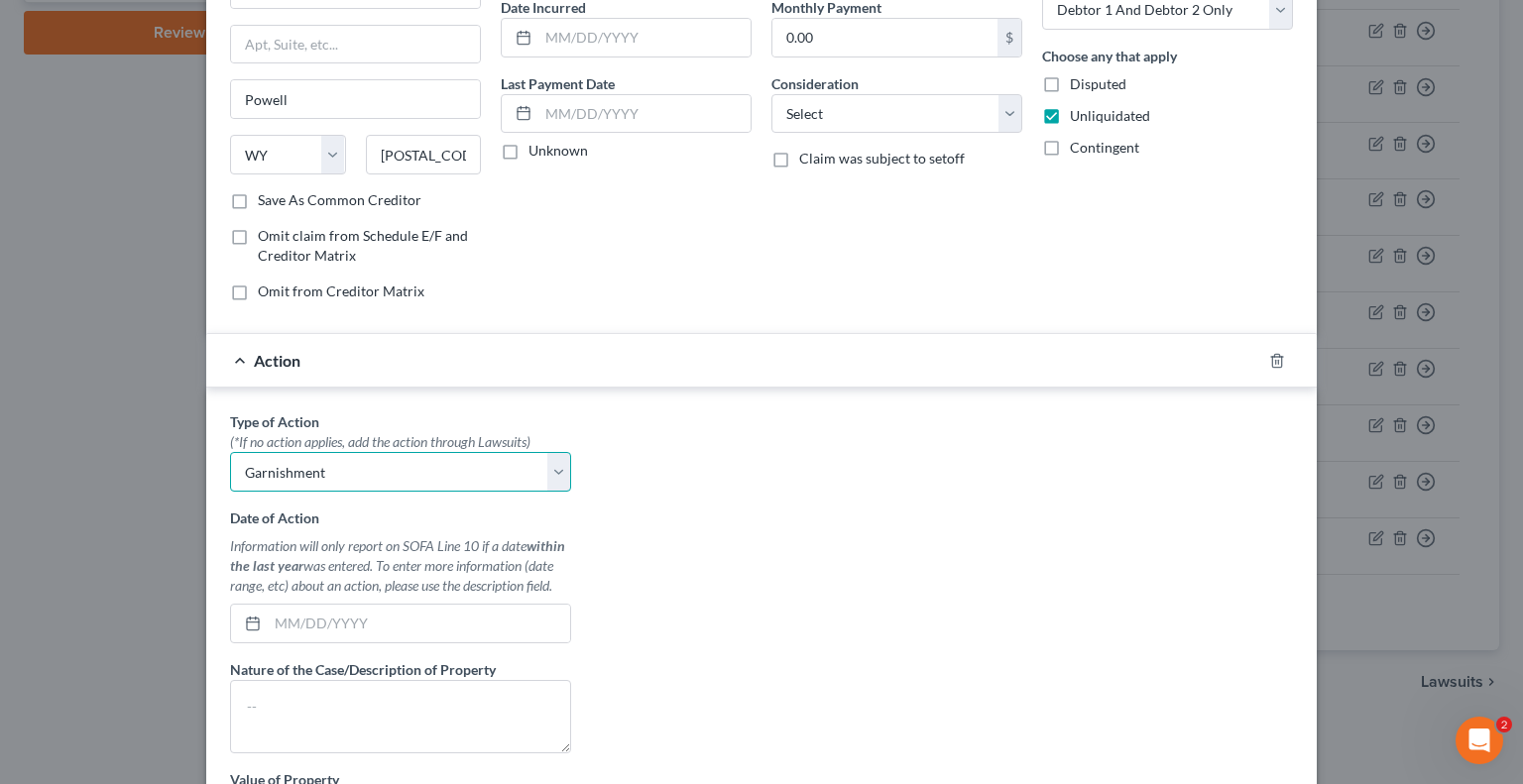 click on "Select Repossession Garnishment Foreclosure Personal Injury Attached, Seized, Or Levied" at bounding box center (401, 472) 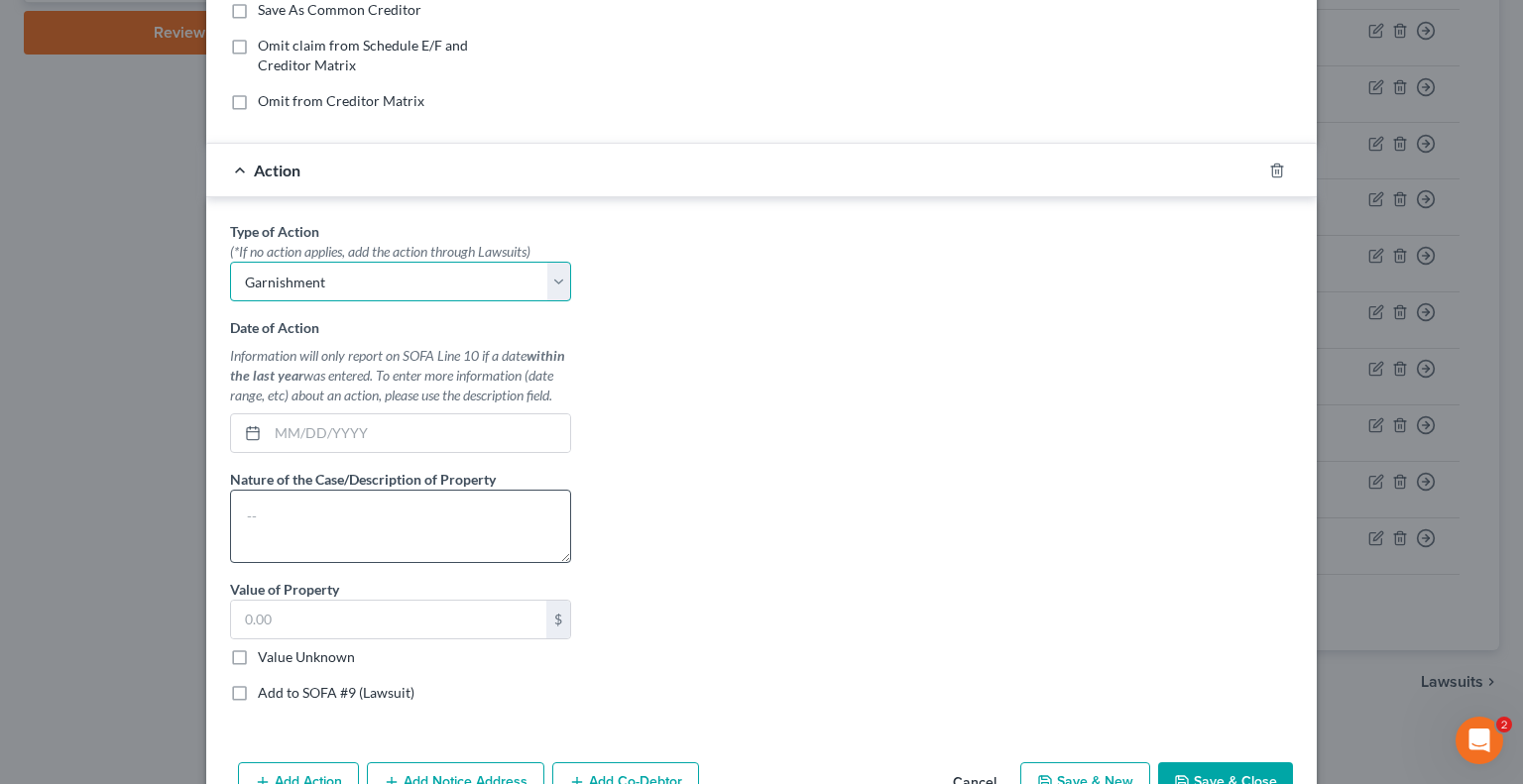 scroll, scrollTop: 396, scrollLeft: 0, axis: vertical 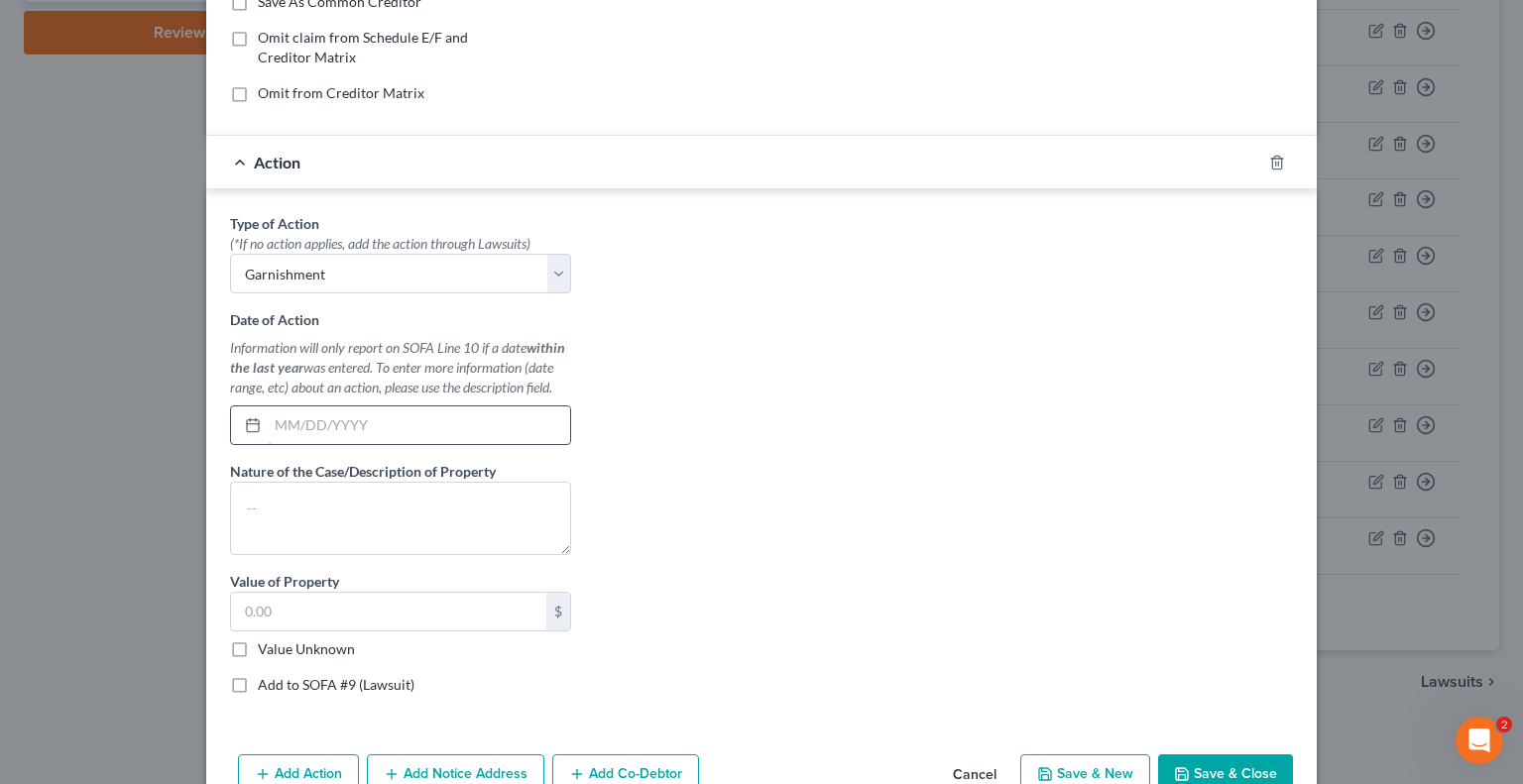 click at bounding box center [418, 425] 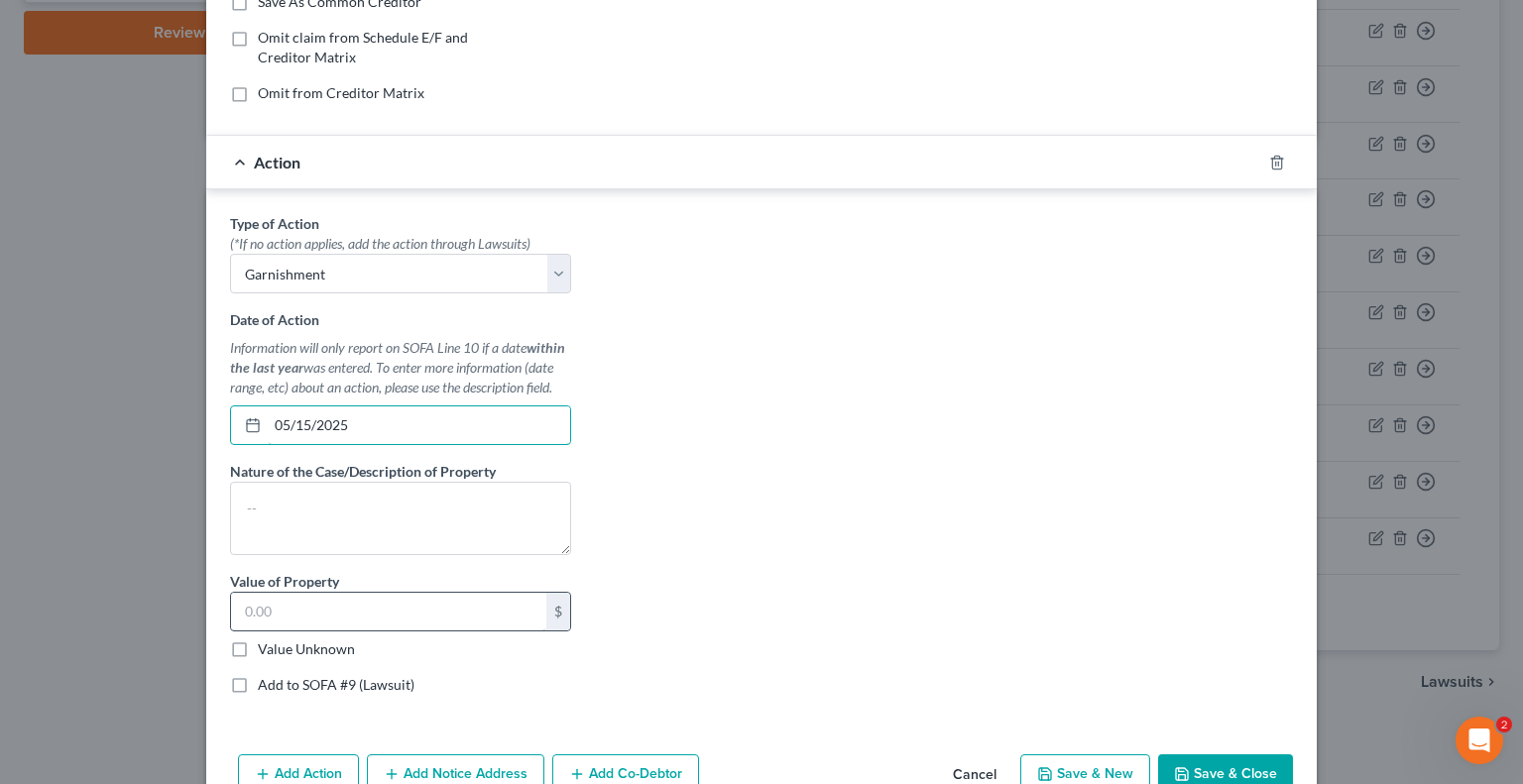 type on "05/15/2025" 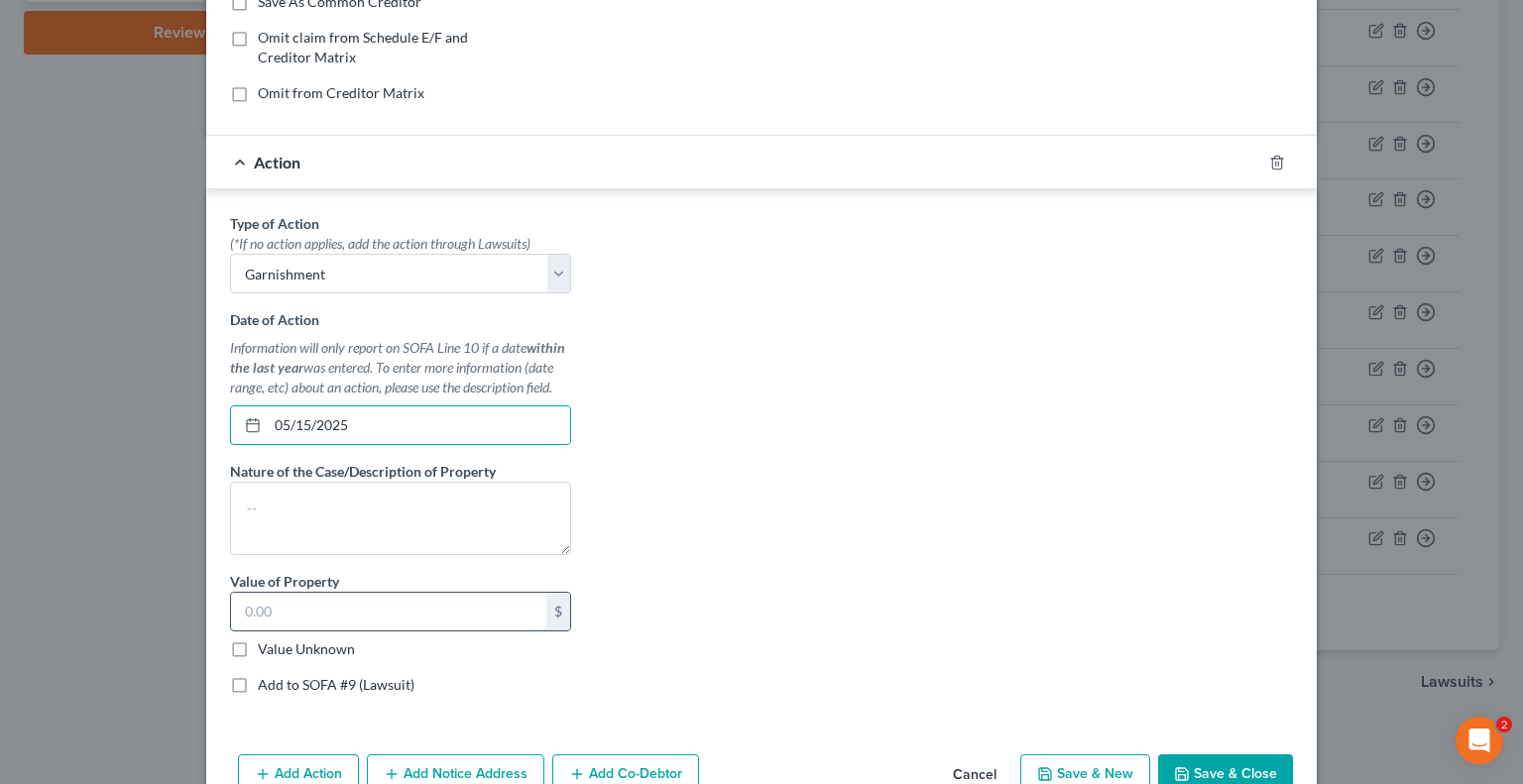 click at bounding box center (389, 612) 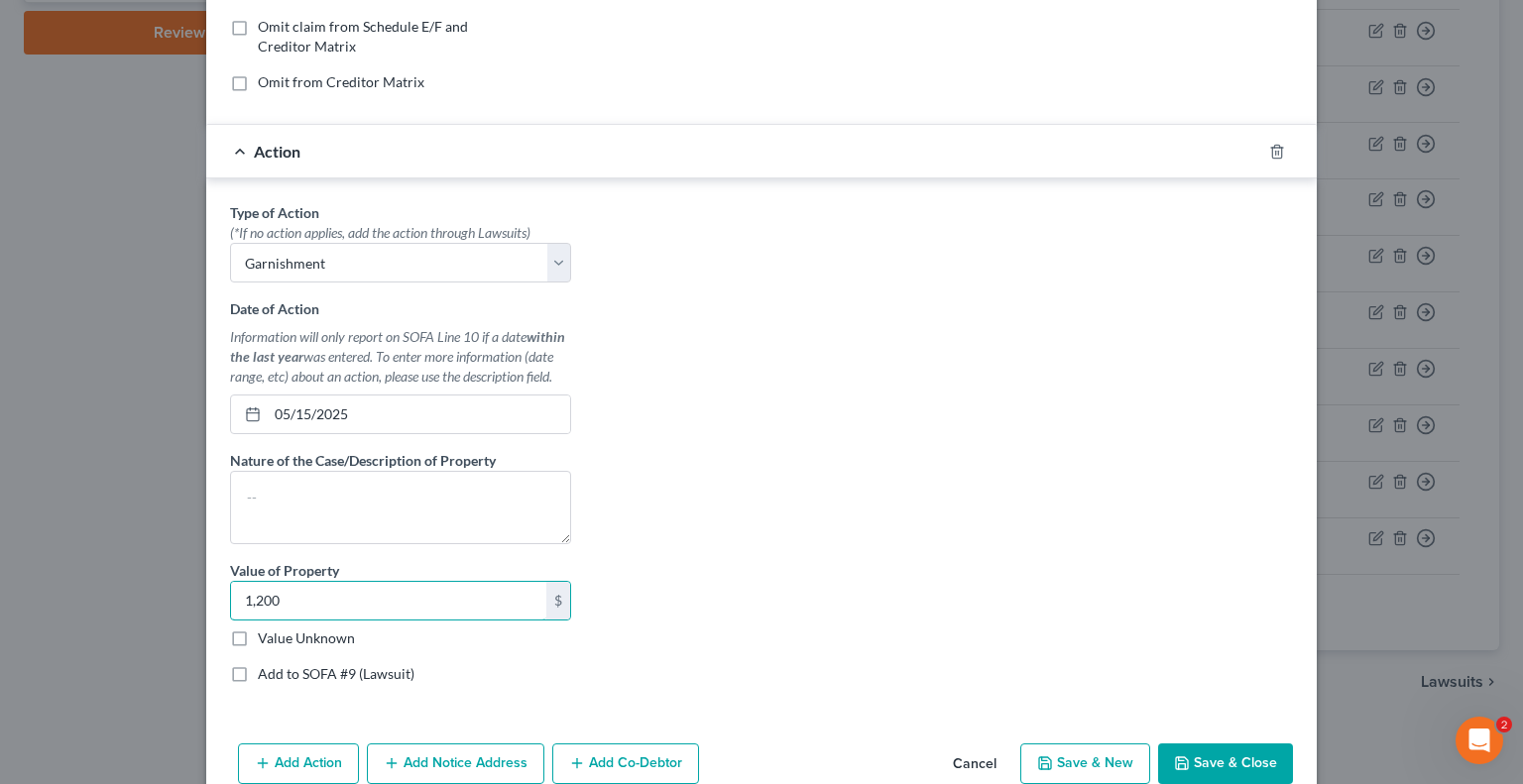 scroll, scrollTop: 400, scrollLeft: 0, axis: vertical 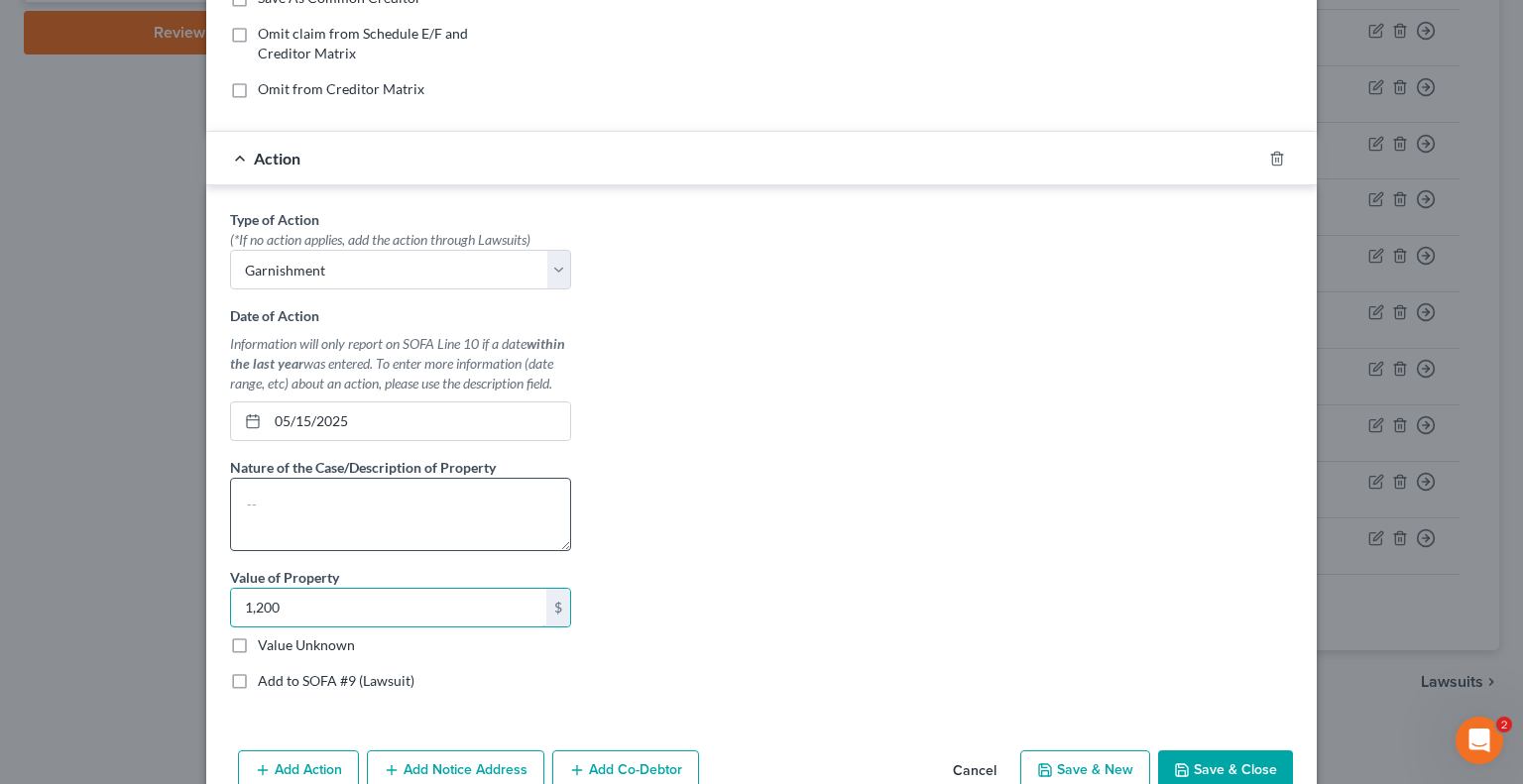type on "1,200" 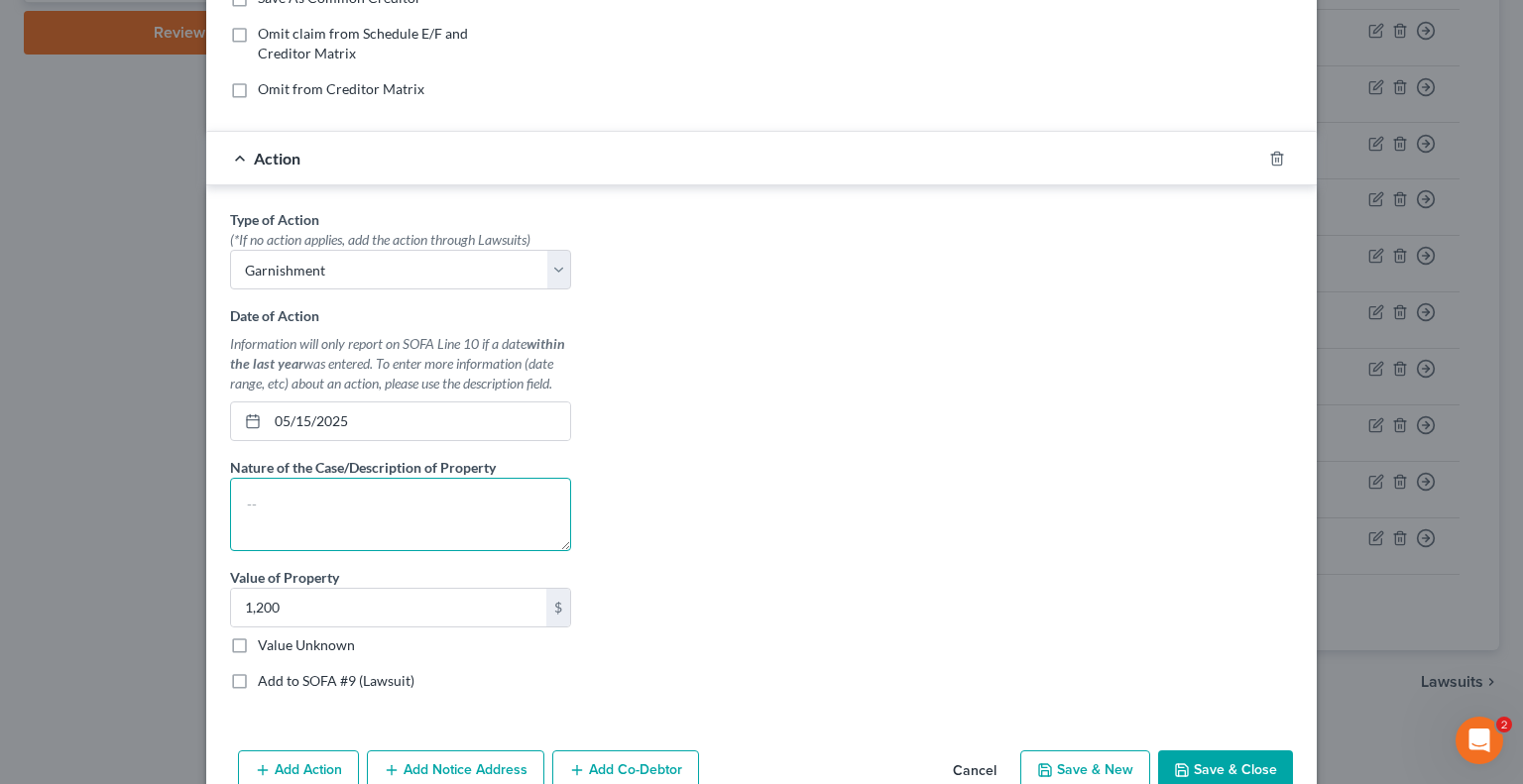 click at bounding box center (401, 514) 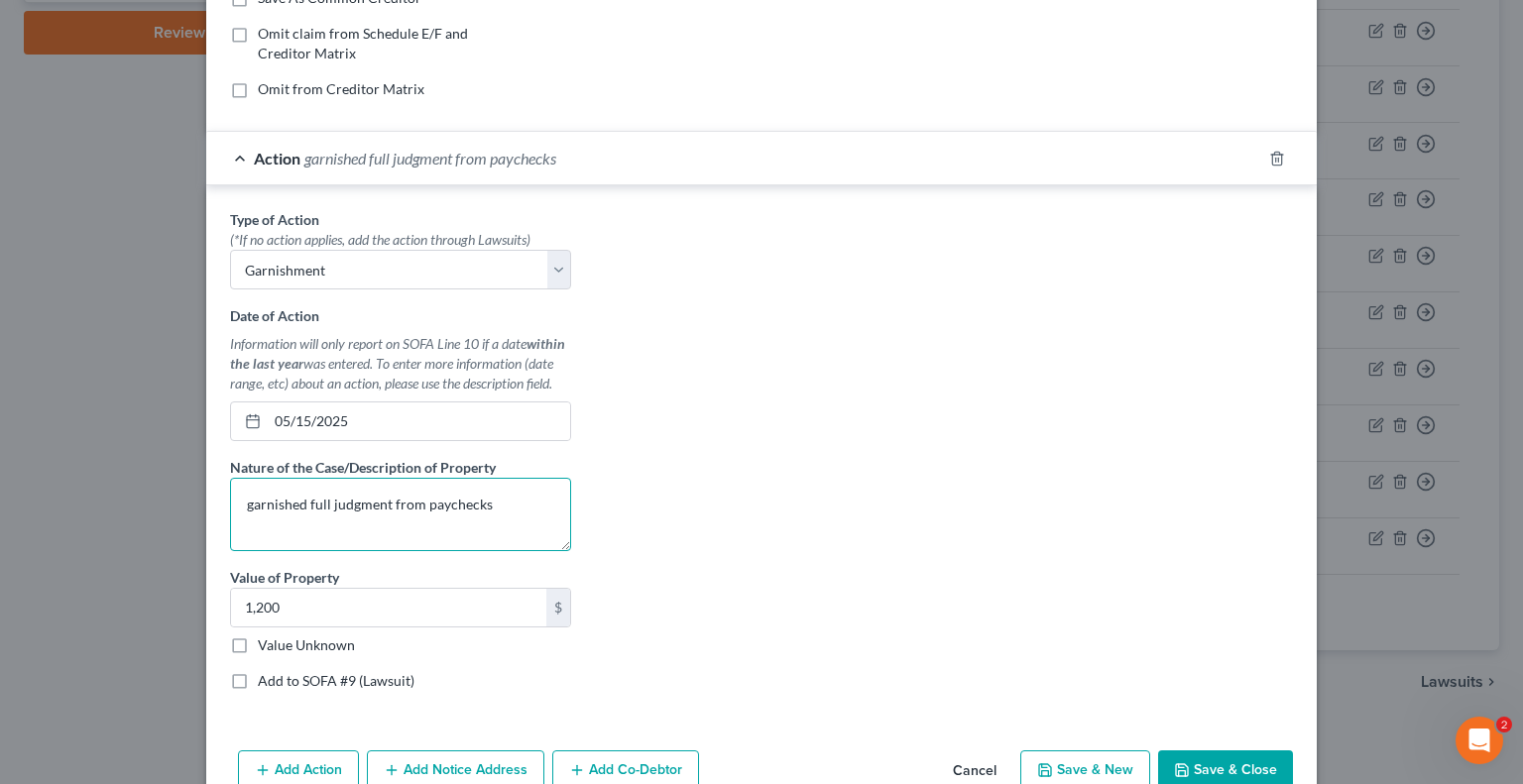 type on "garnished full judgment from paychecks" 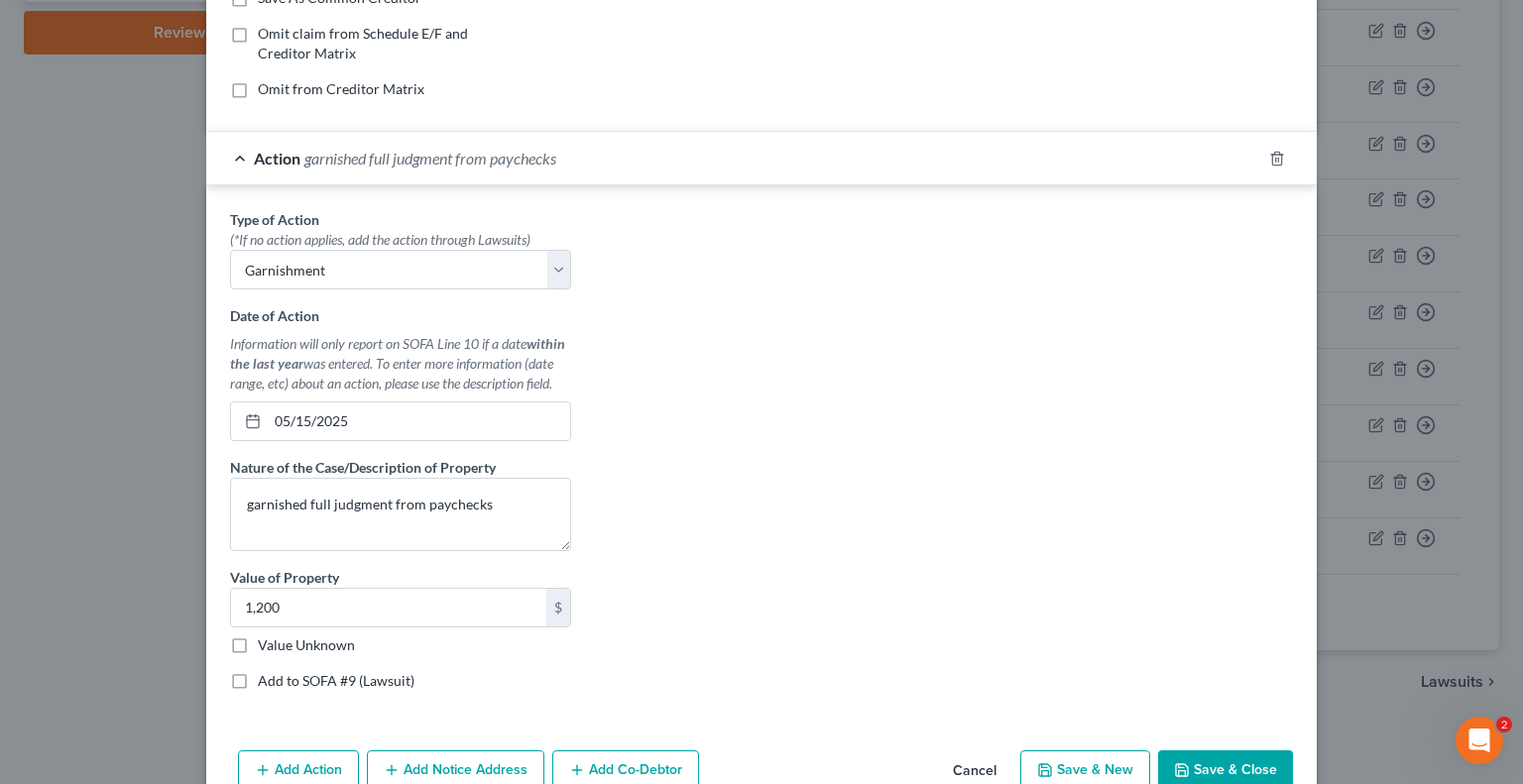 click on "Save & Close" at bounding box center [1226, 771] 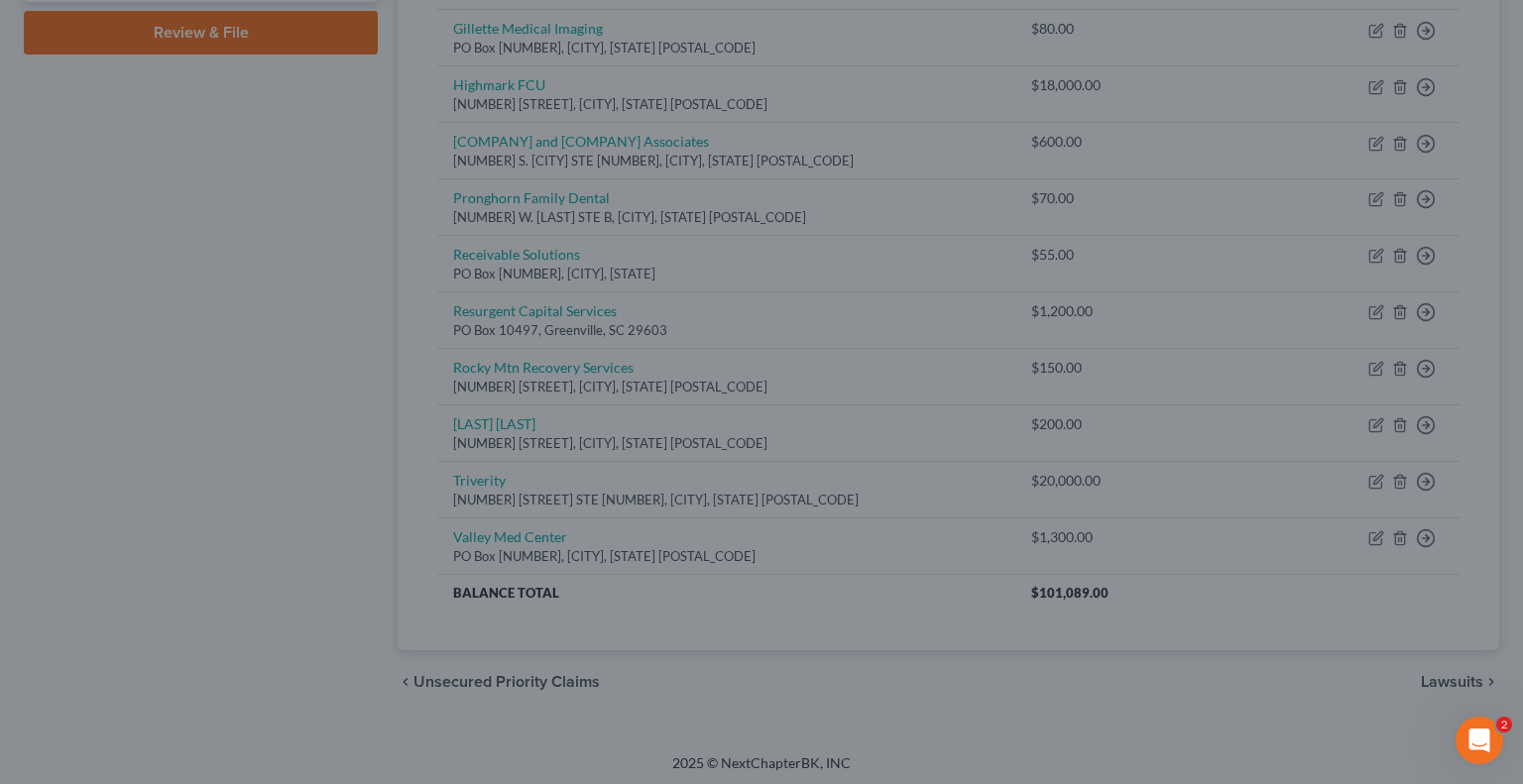 type on "0.00" 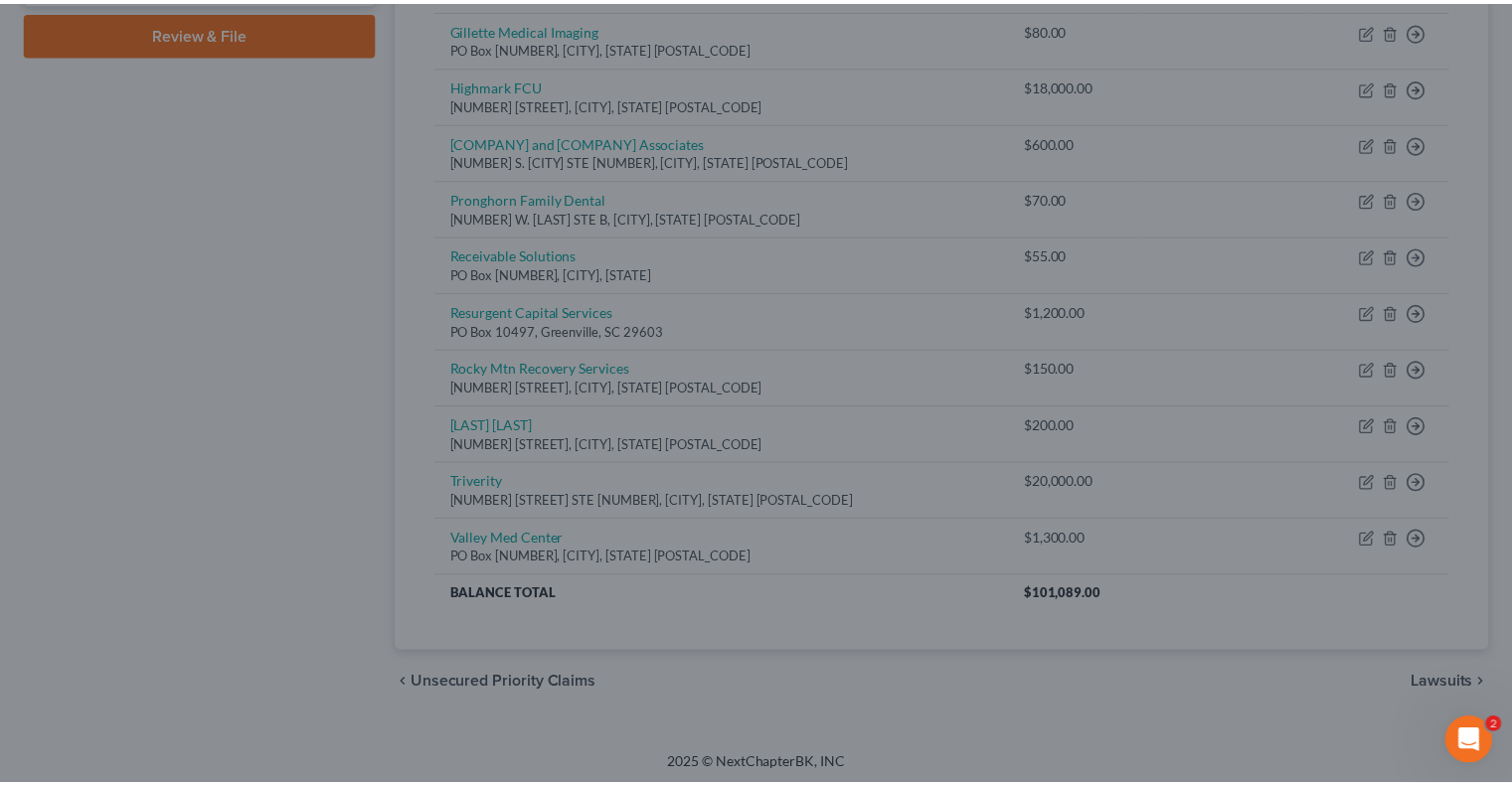scroll, scrollTop: 0, scrollLeft: 0, axis: both 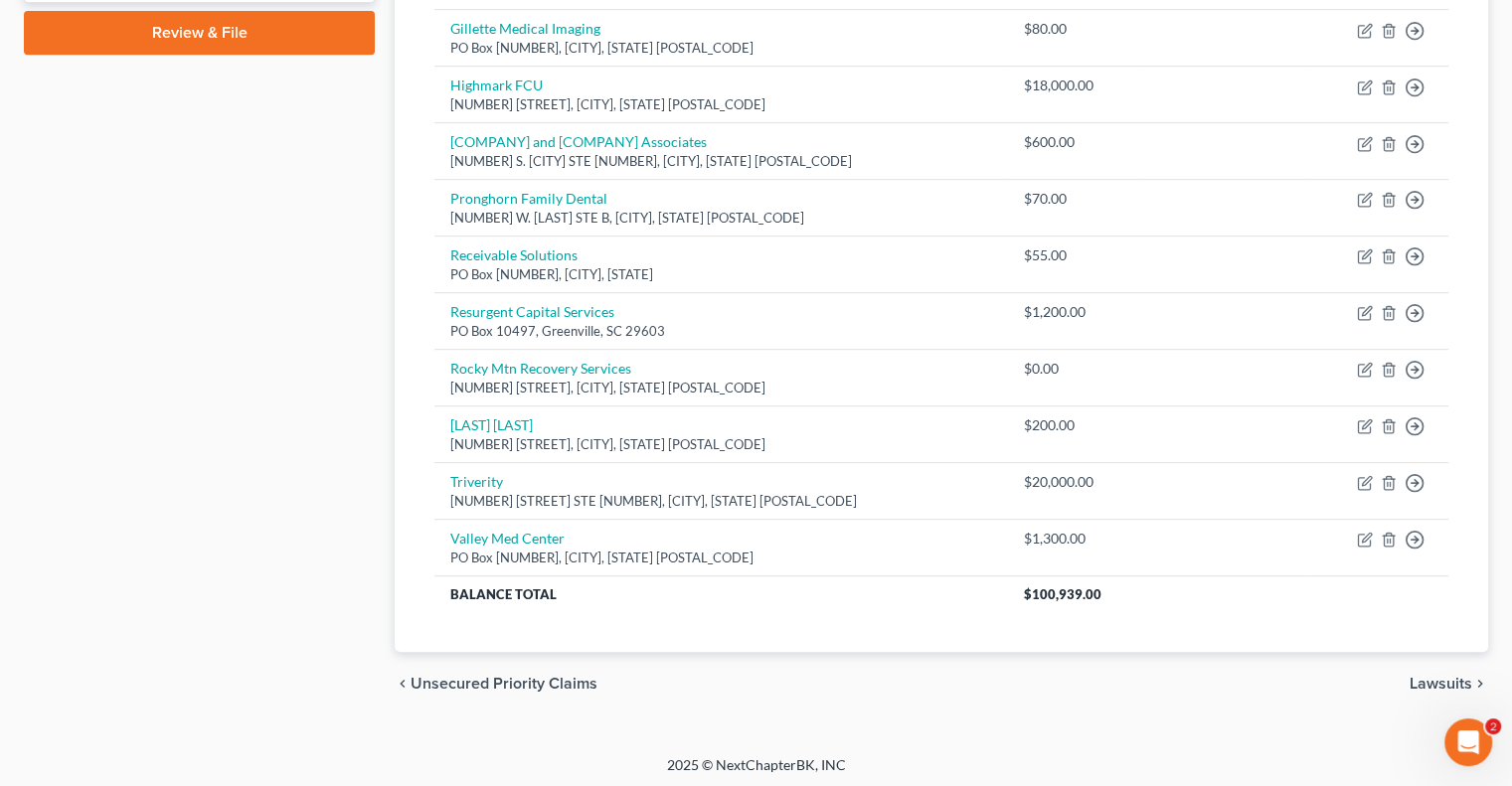 click on "Case Dashboard
Payments
Invoices
Payments
Payments
Credit Report
Client Profile" at bounding box center (199, -10) 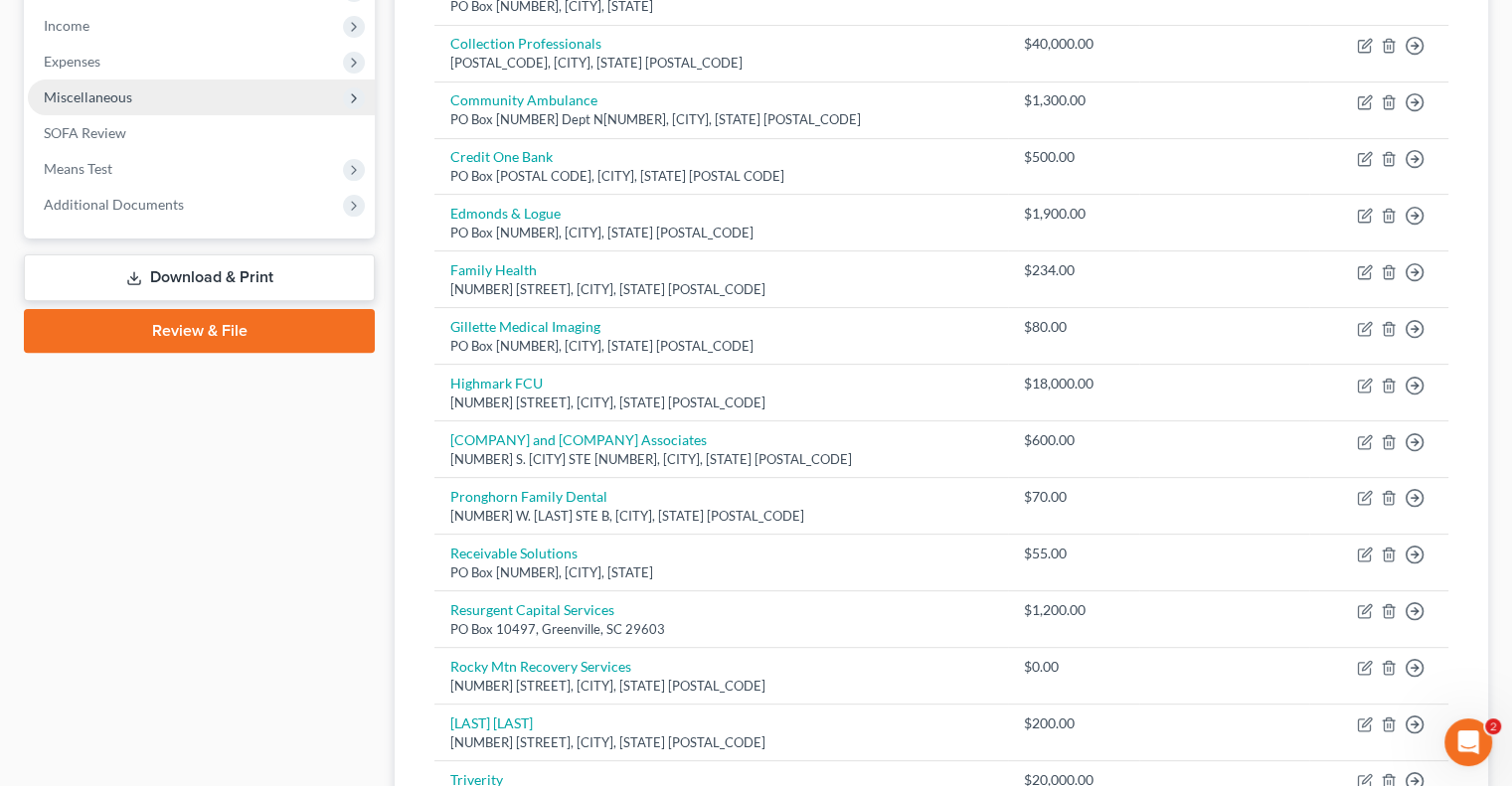 click on "Download & Print" at bounding box center [199, 277] 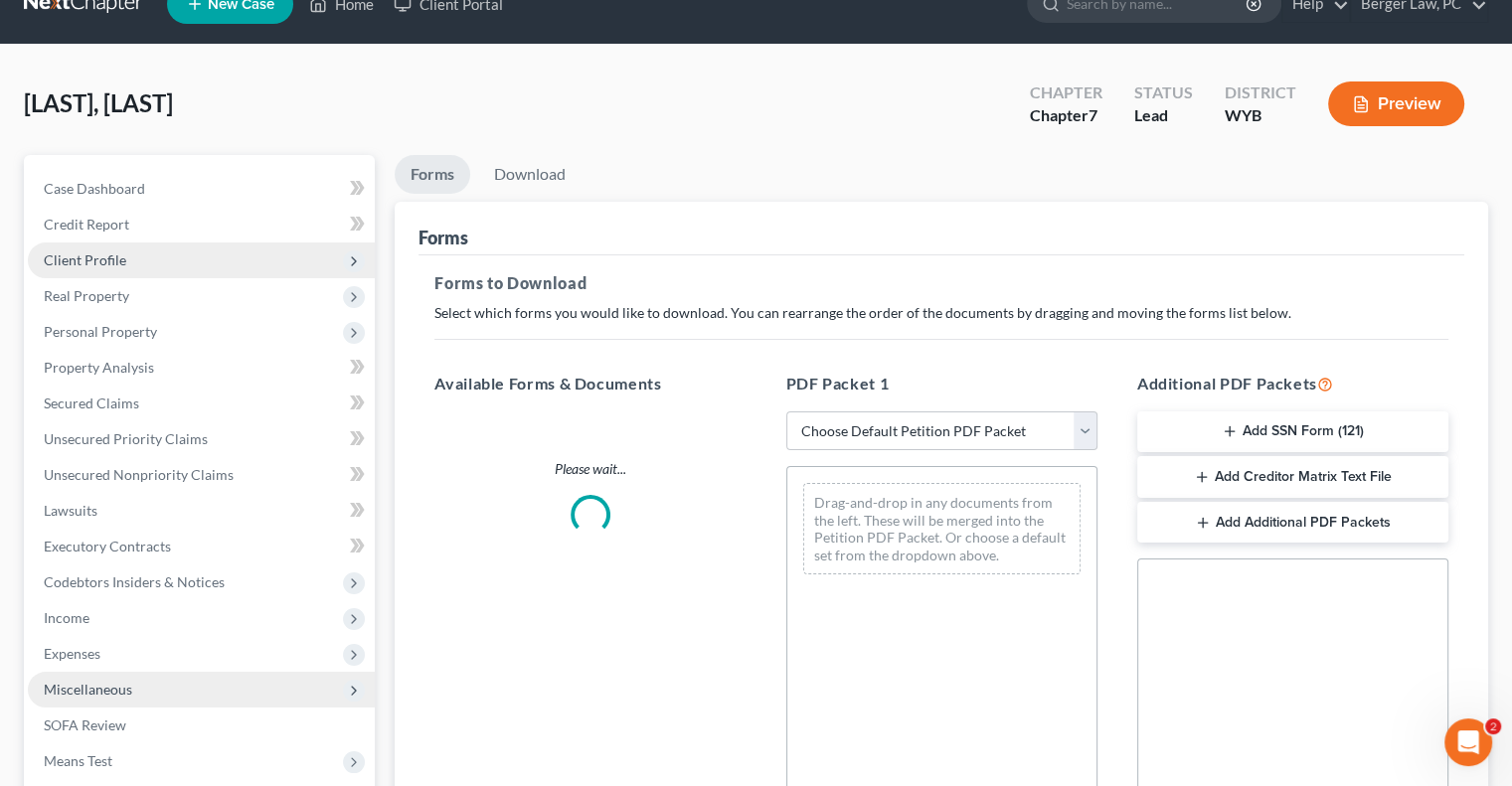 scroll, scrollTop: 0, scrollLeft: 0, axis: both 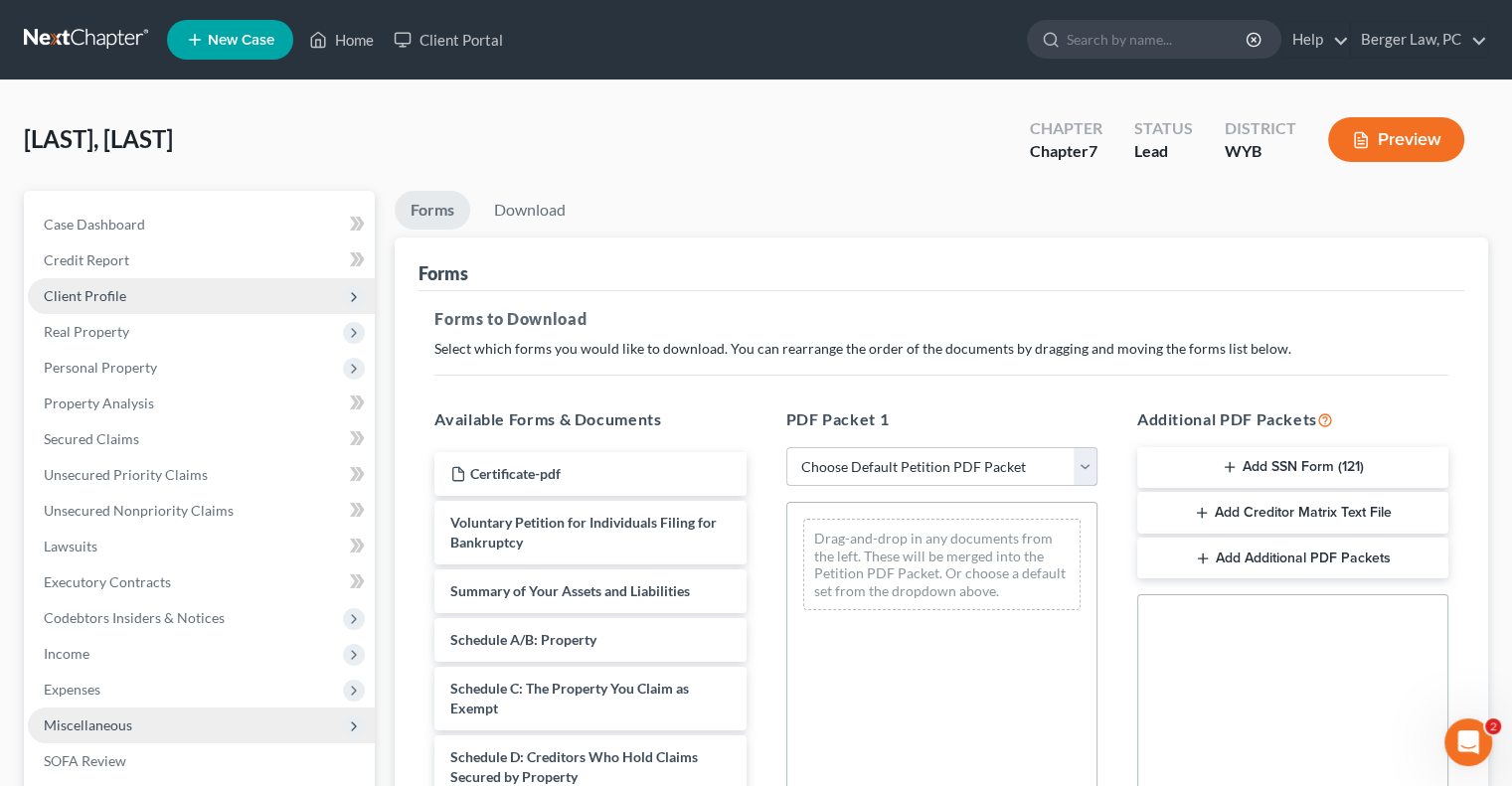 click on "Choose Default Petition PDF Packet Complete Bankruptcy Petition (all forms and schedules) Emergency Filing Forms (Petition and Creditor List Only) Amended Forms Signature Pages Only May 22 Review May 22 Review Standard Review" at bounding box center [941, 467] 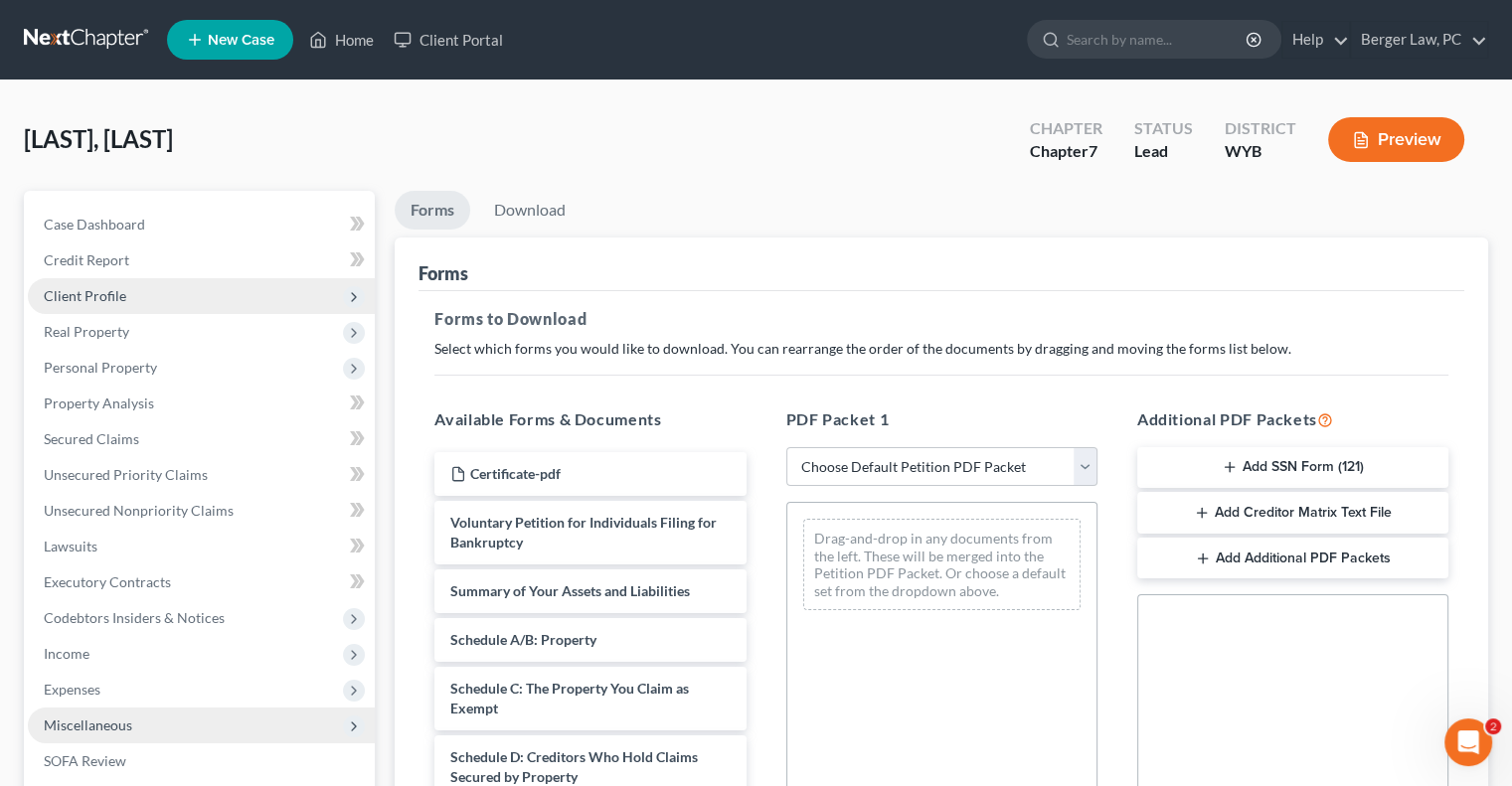 click on "Forms" at bounding box center (941, 264) 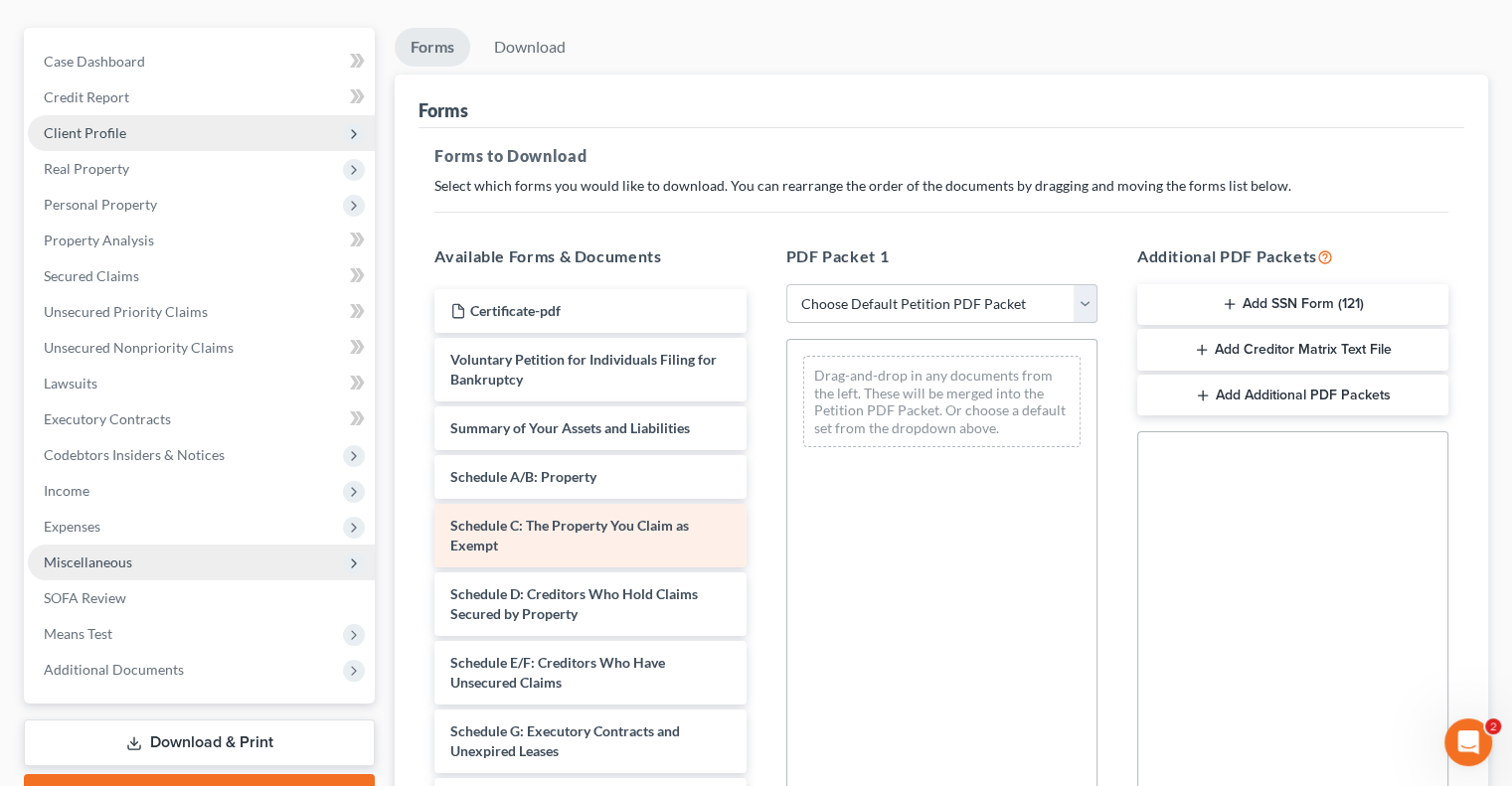scroll, scrollTop: 199, scrollLeft: 0, axis: vertical 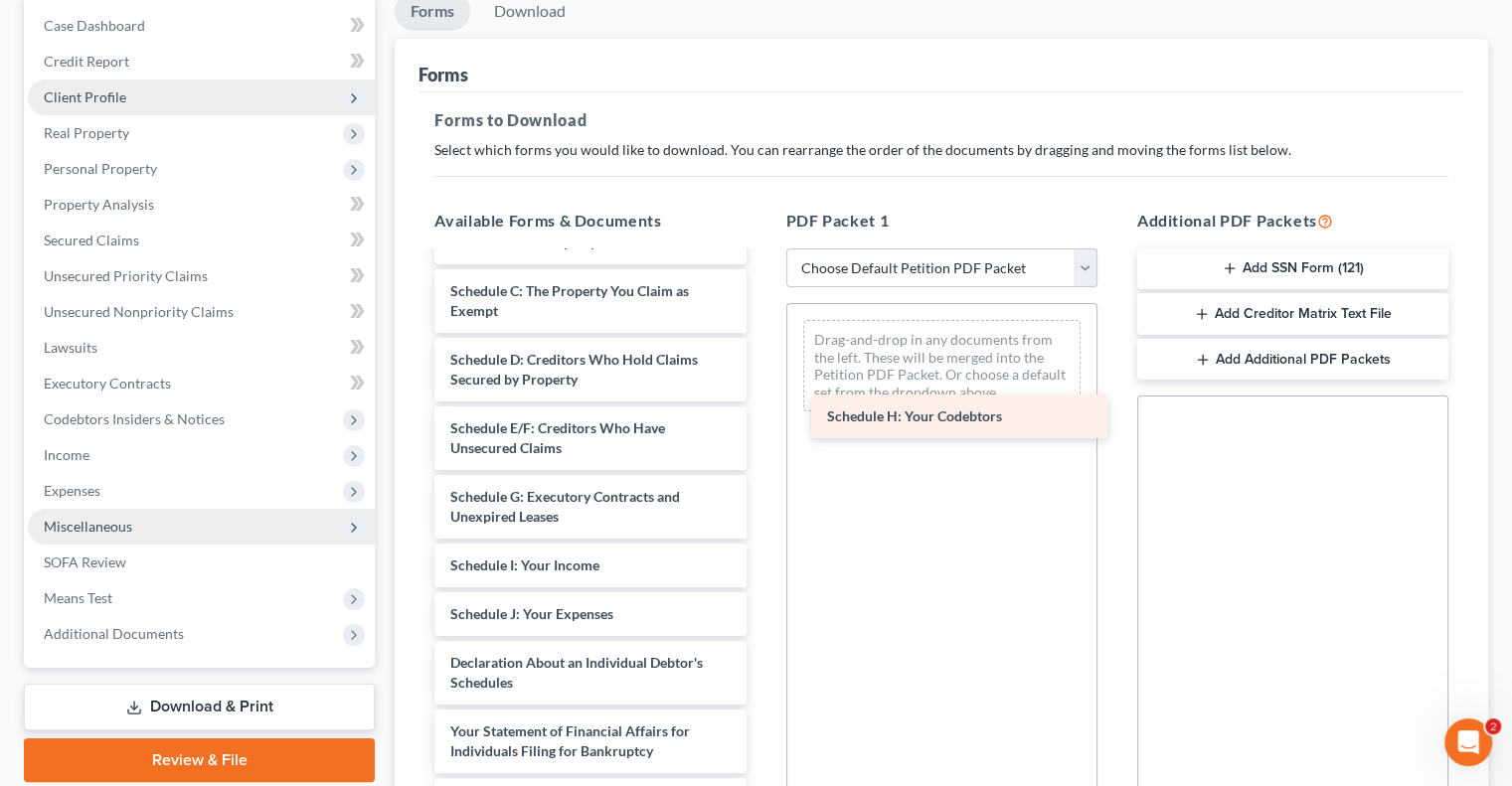 drag, startPoint x: 567, startPoint y: 559, endPoint x: 944, endPoint y: 412, distance: 404.64552 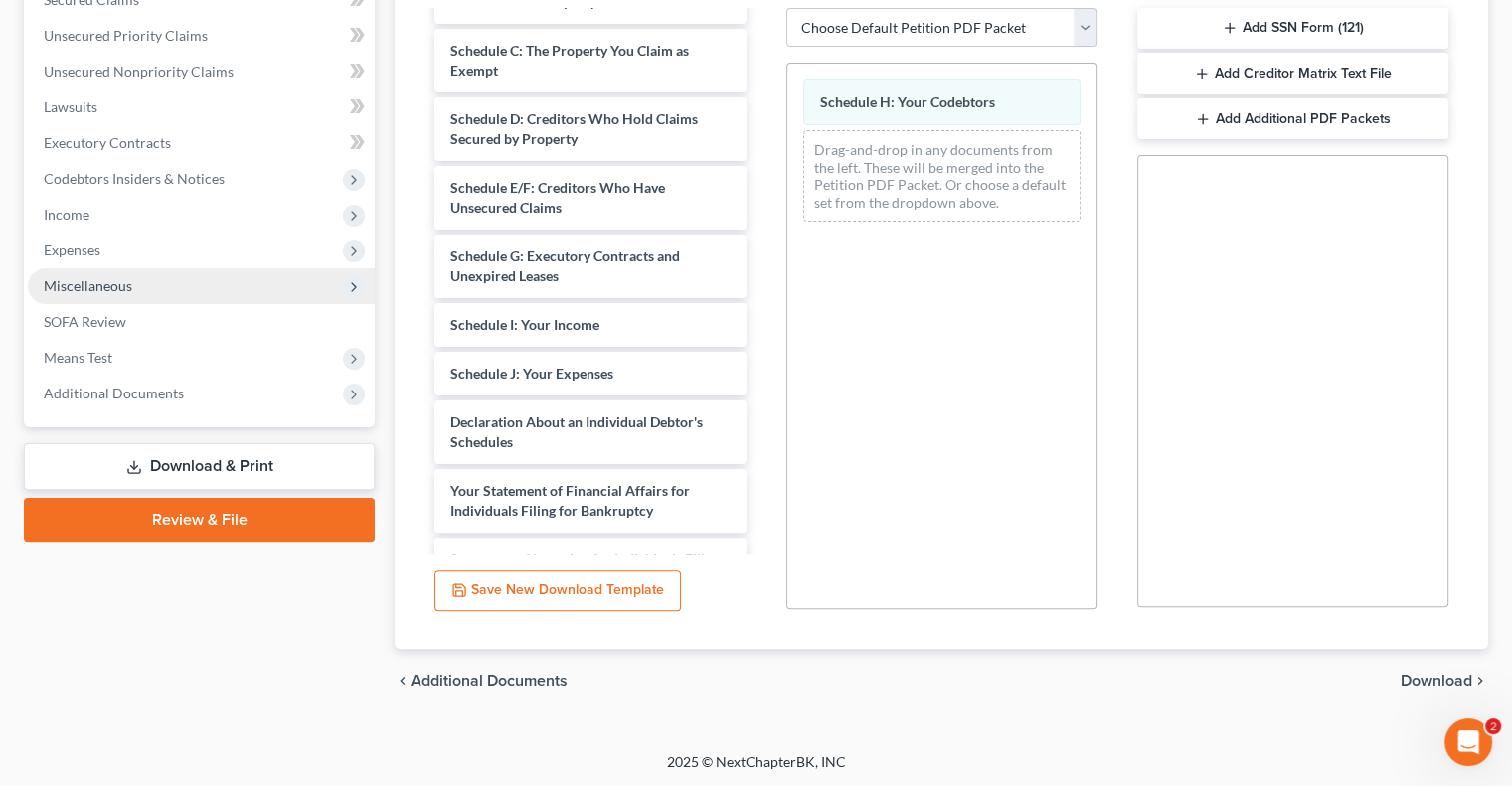 click on "Download" at bounding box center [1436, 681] 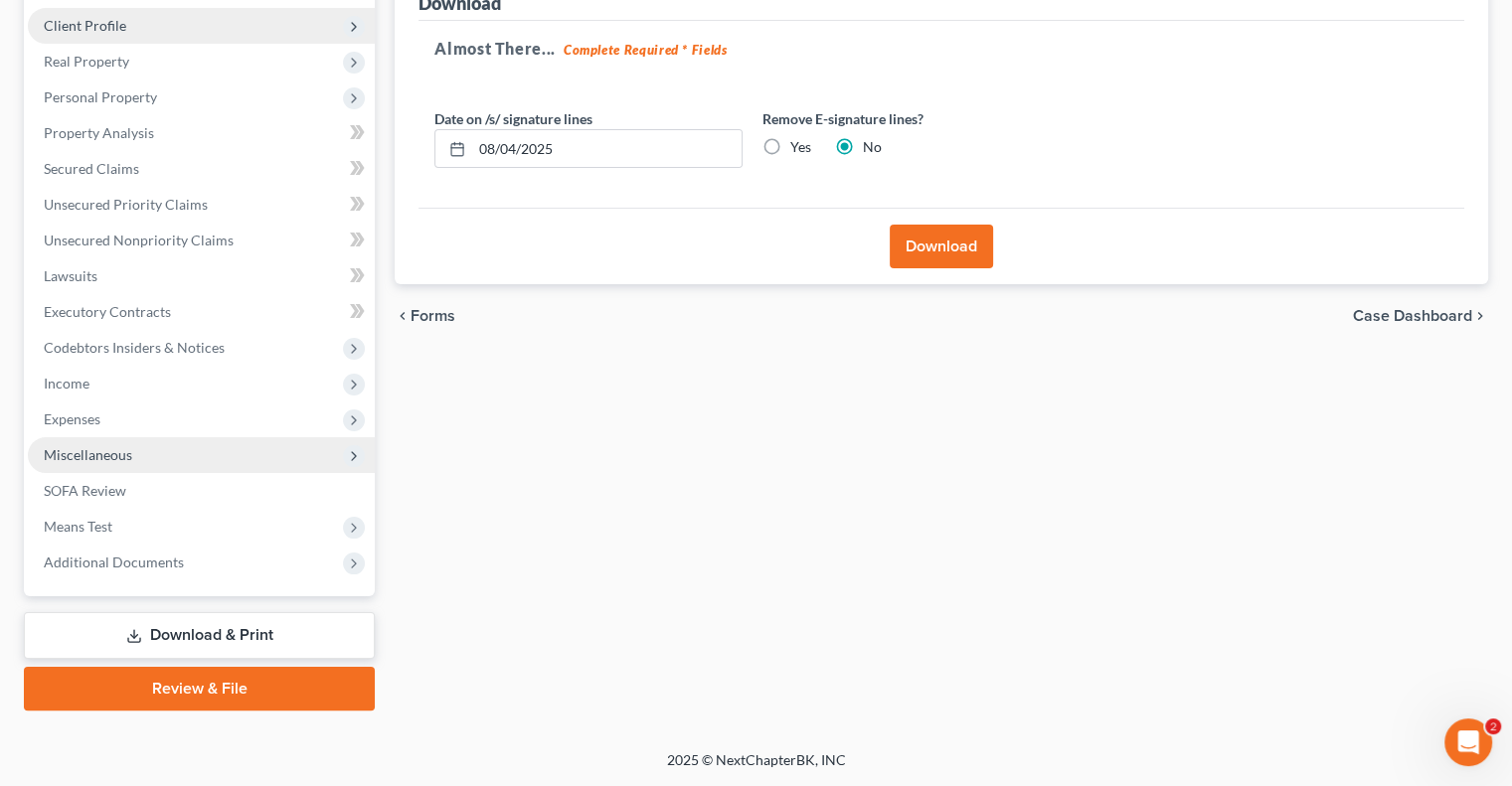 scroll, scrollTop: 268, scrollLeft: 0, axis: vertical 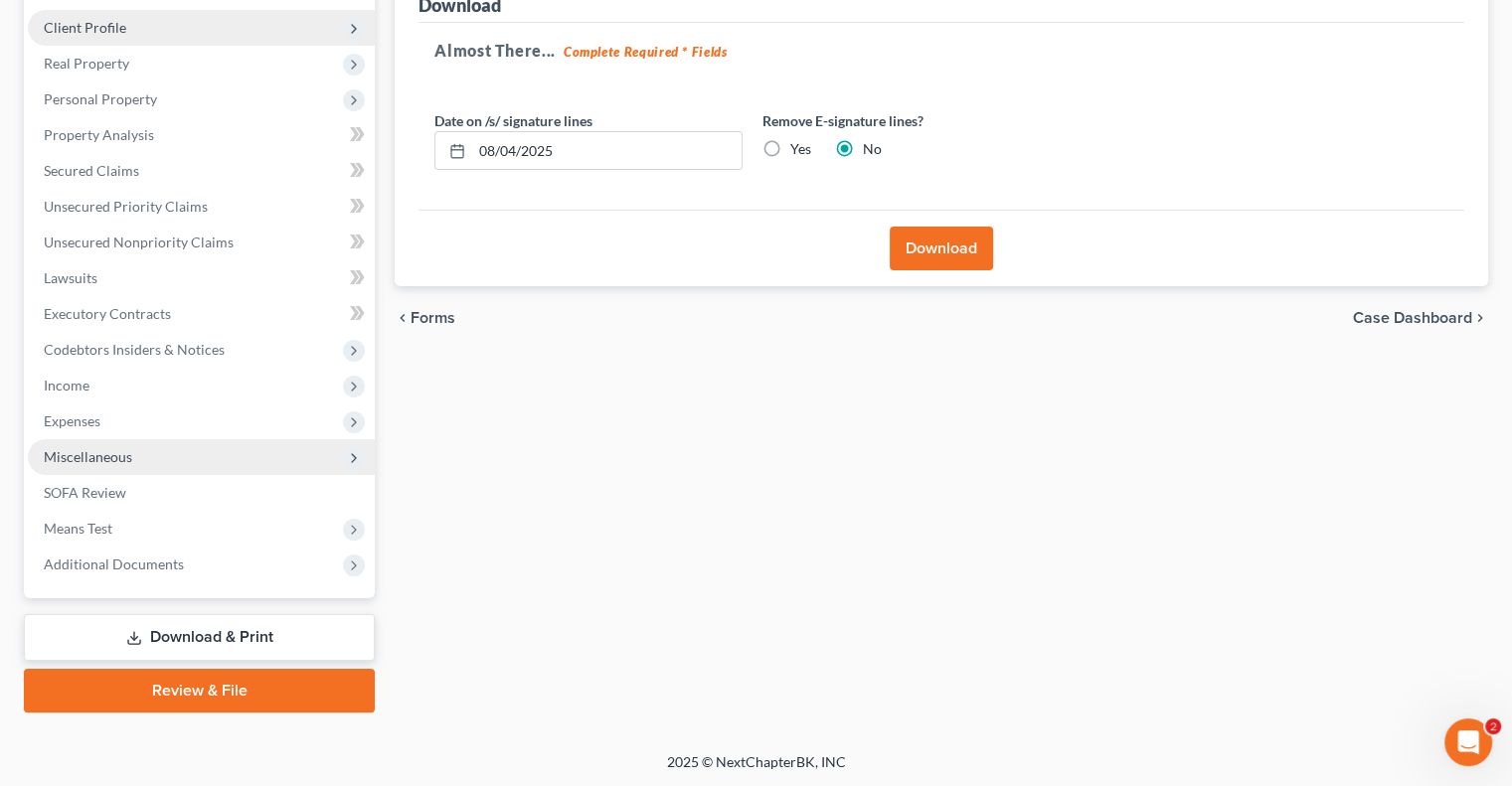 click on "Yes" at bounding box center [800, 149] 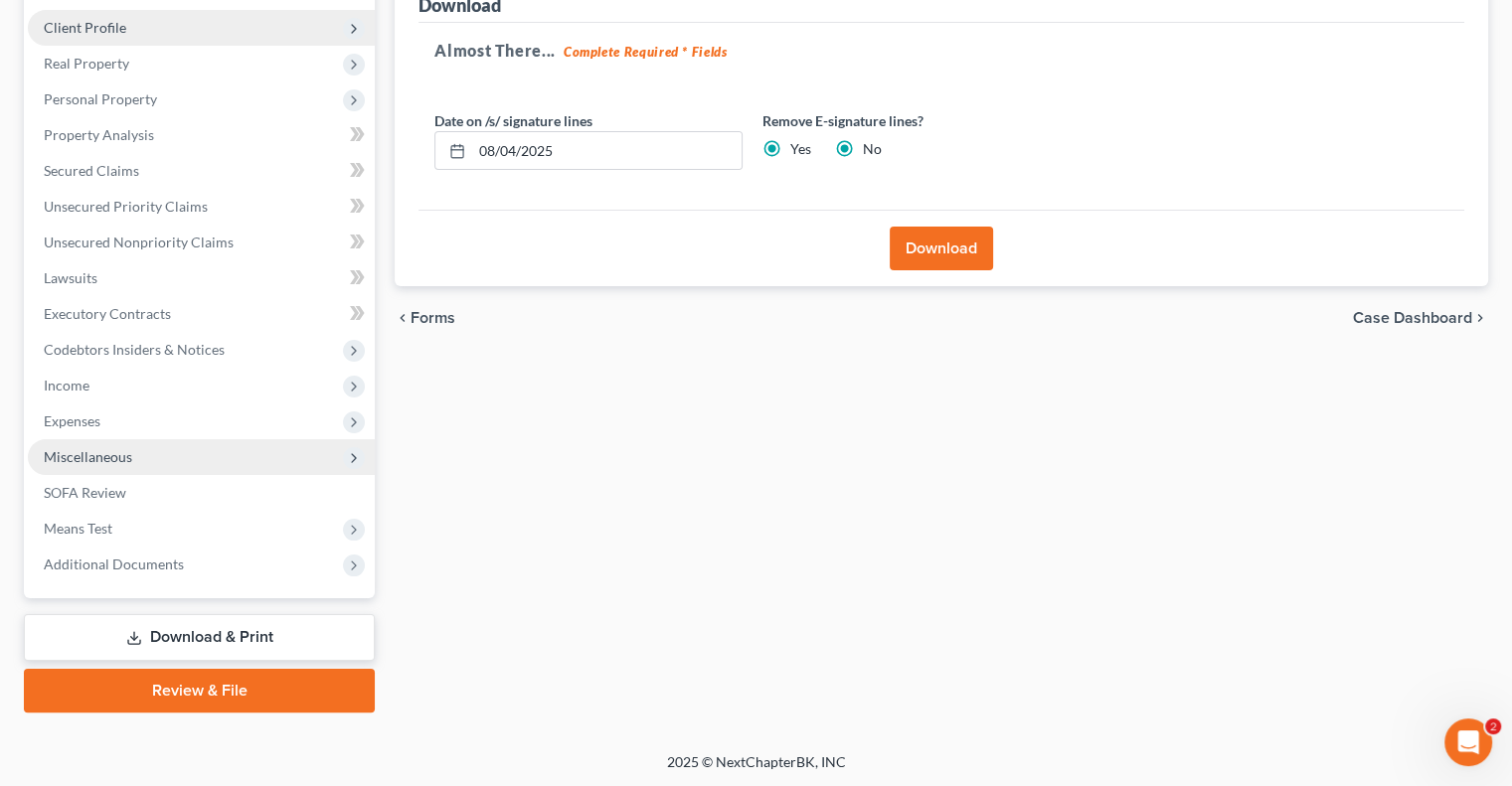radio on "false" 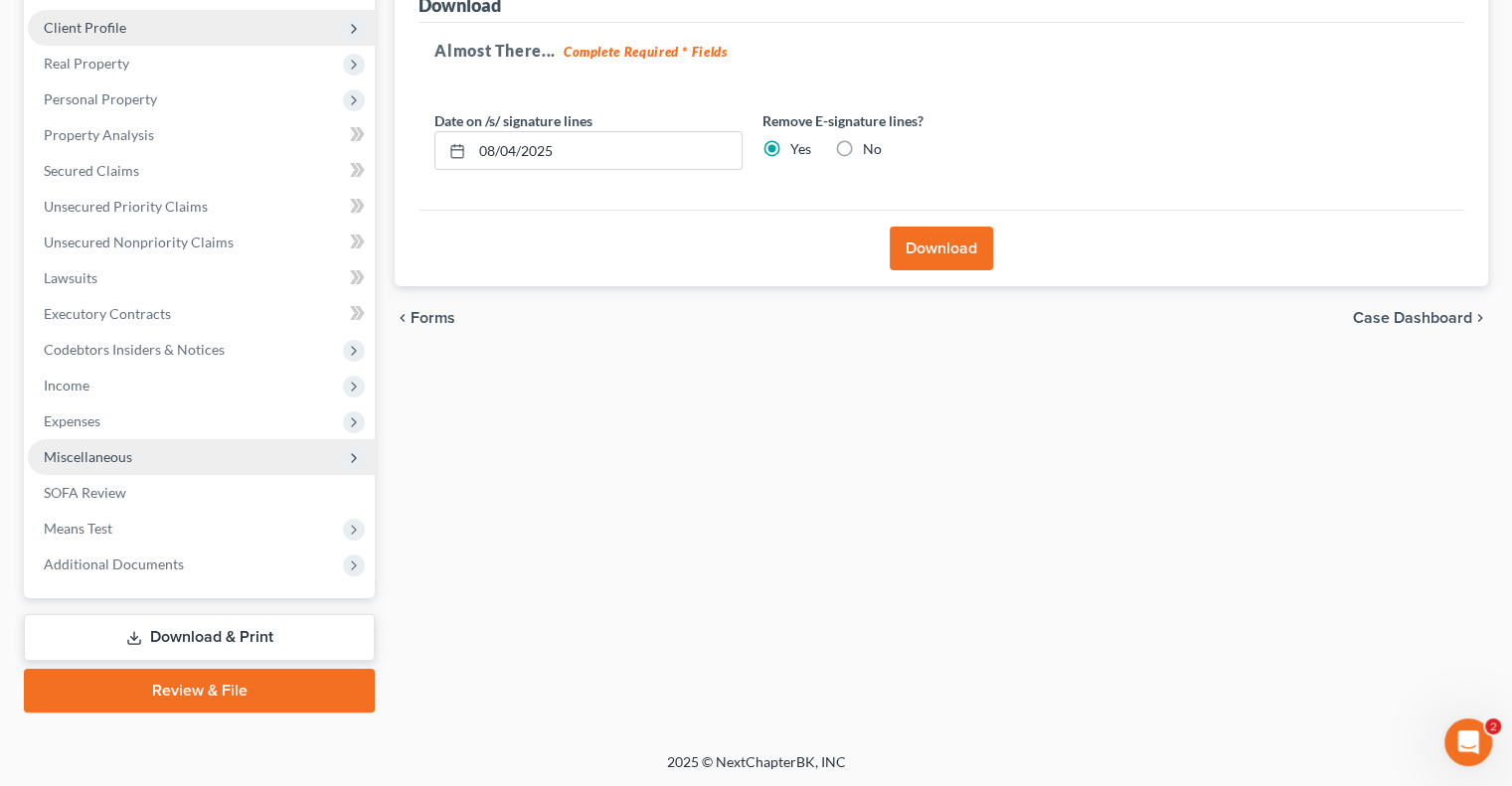click on "Download" at bounding box center (941, 248) 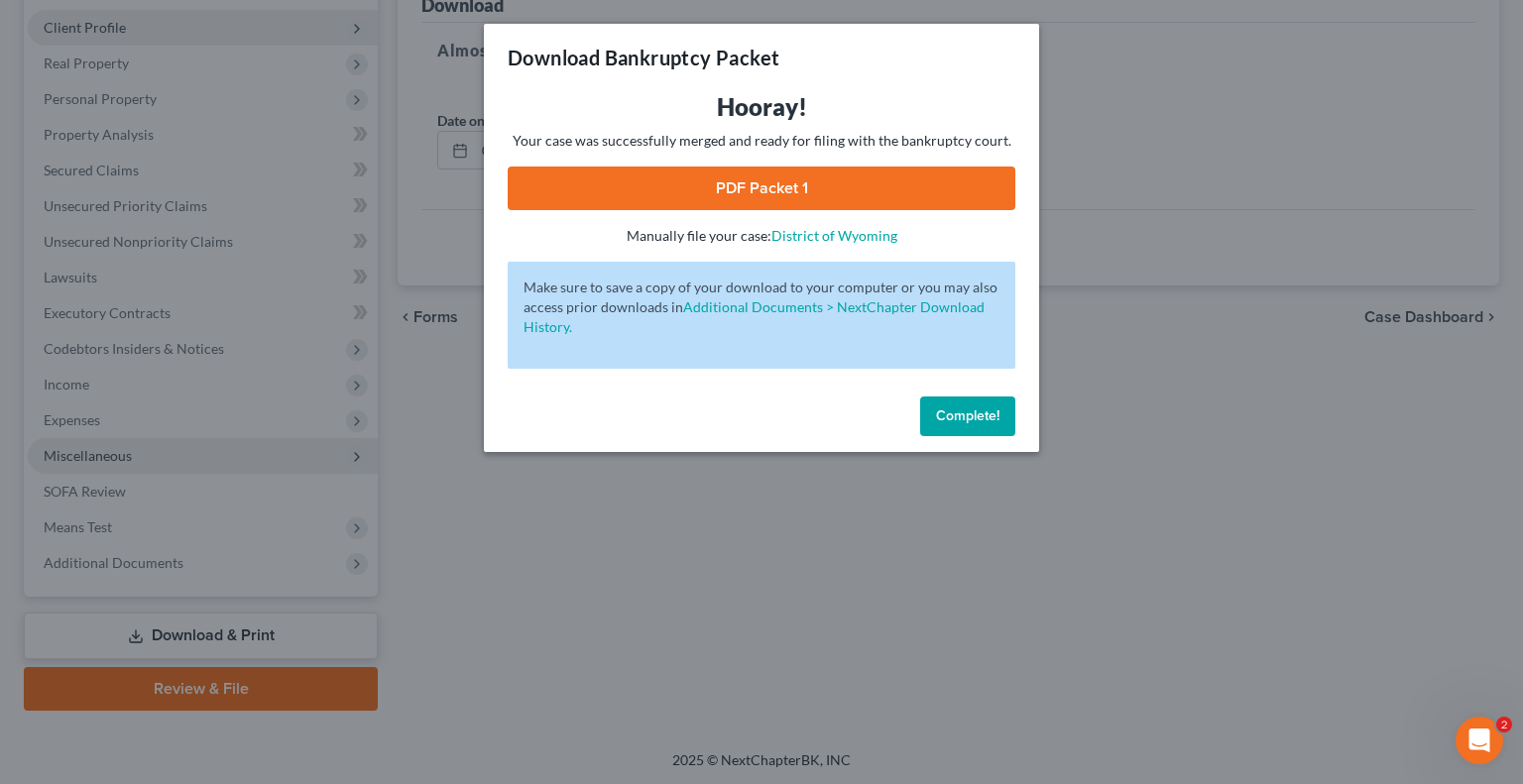 click on "PDF Packet 1" at bounding box center [762, 188] 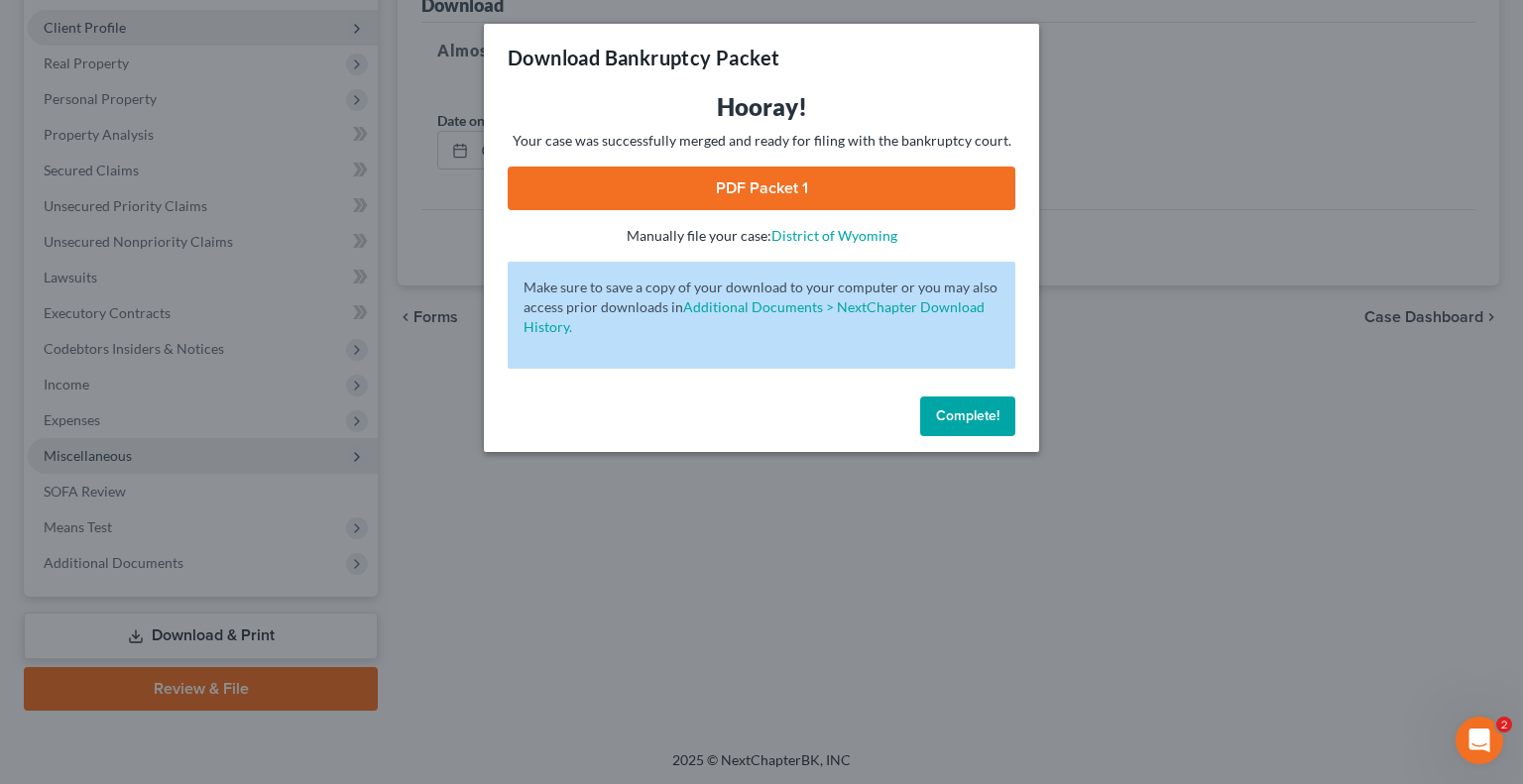 click on "Complete!" at bounding box center (968, 415) 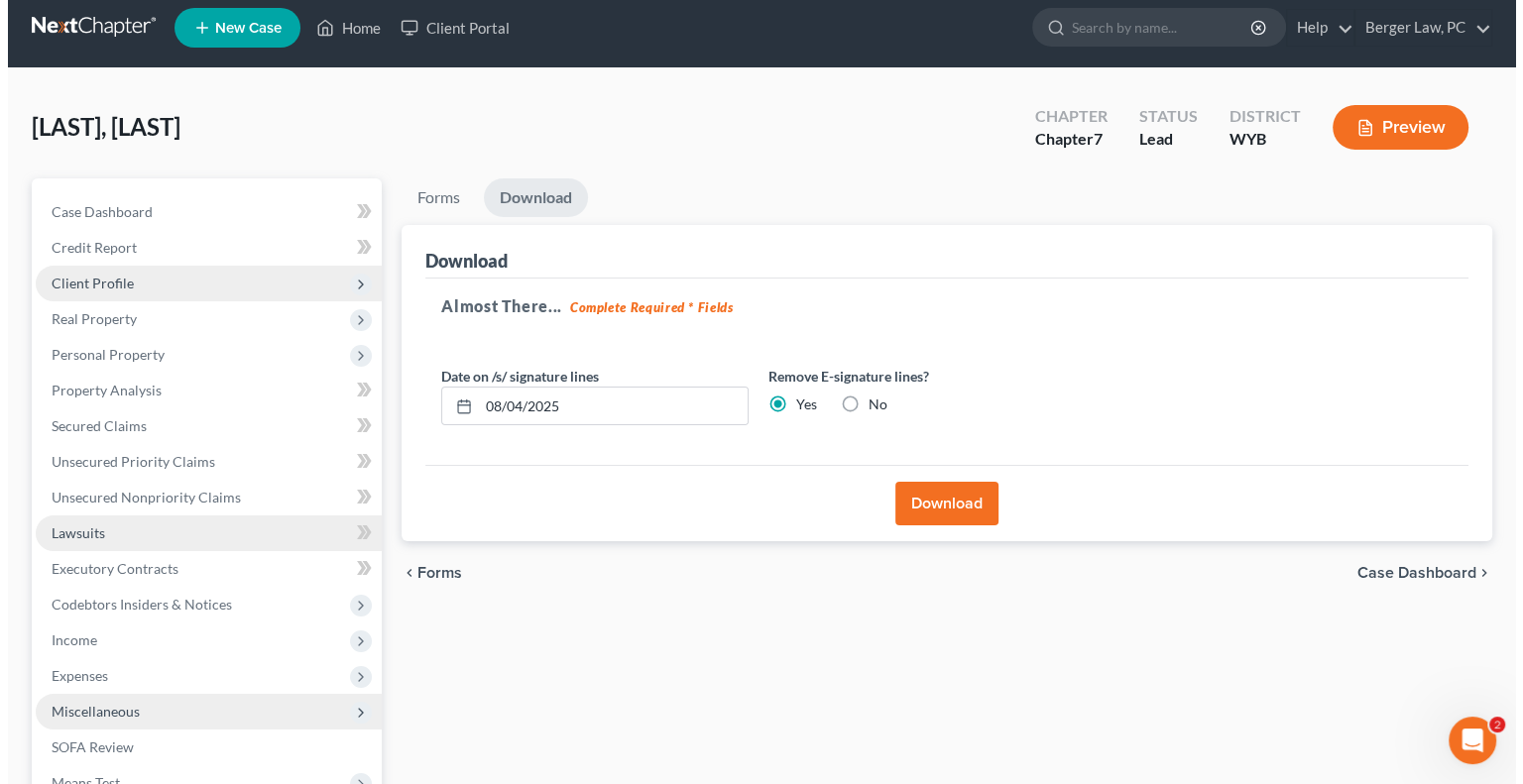scroll, scrollTop: 0, scrollLeft: 0, axis: both 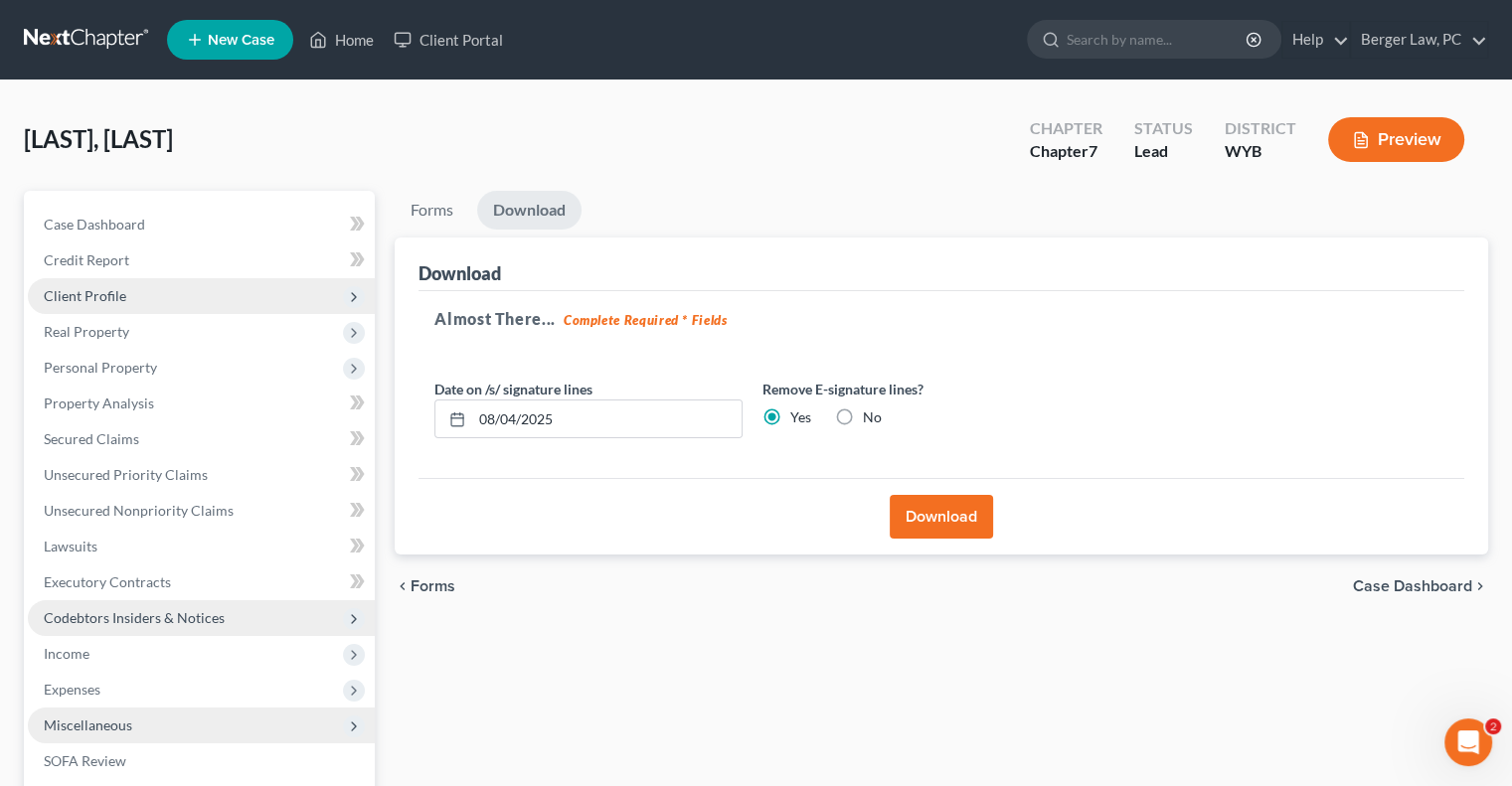 click on "Codebtors Insiders & Notices" at bounding box center [134, 617] 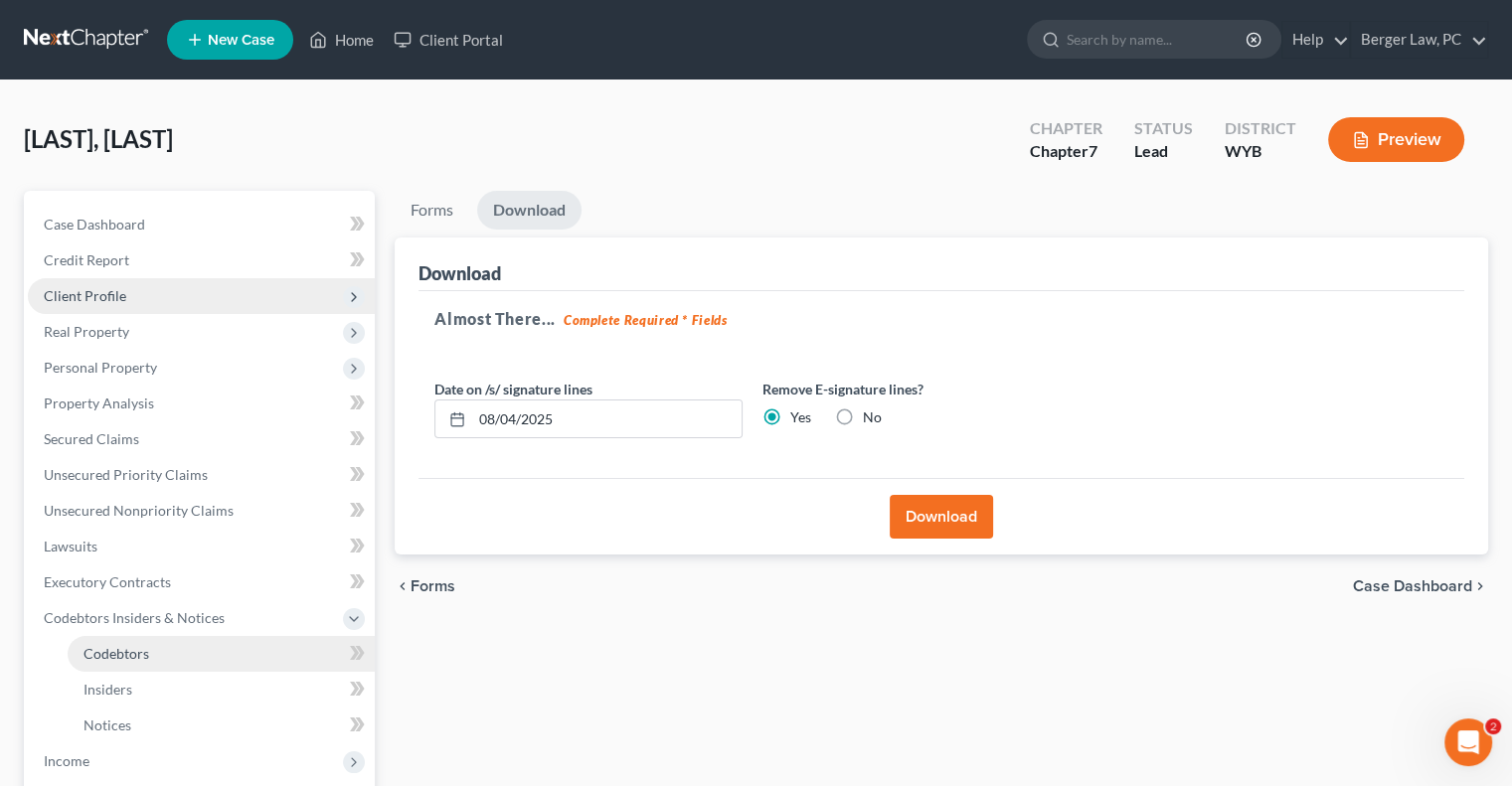 click on "Codebtors" at bounding box center [221, 654] 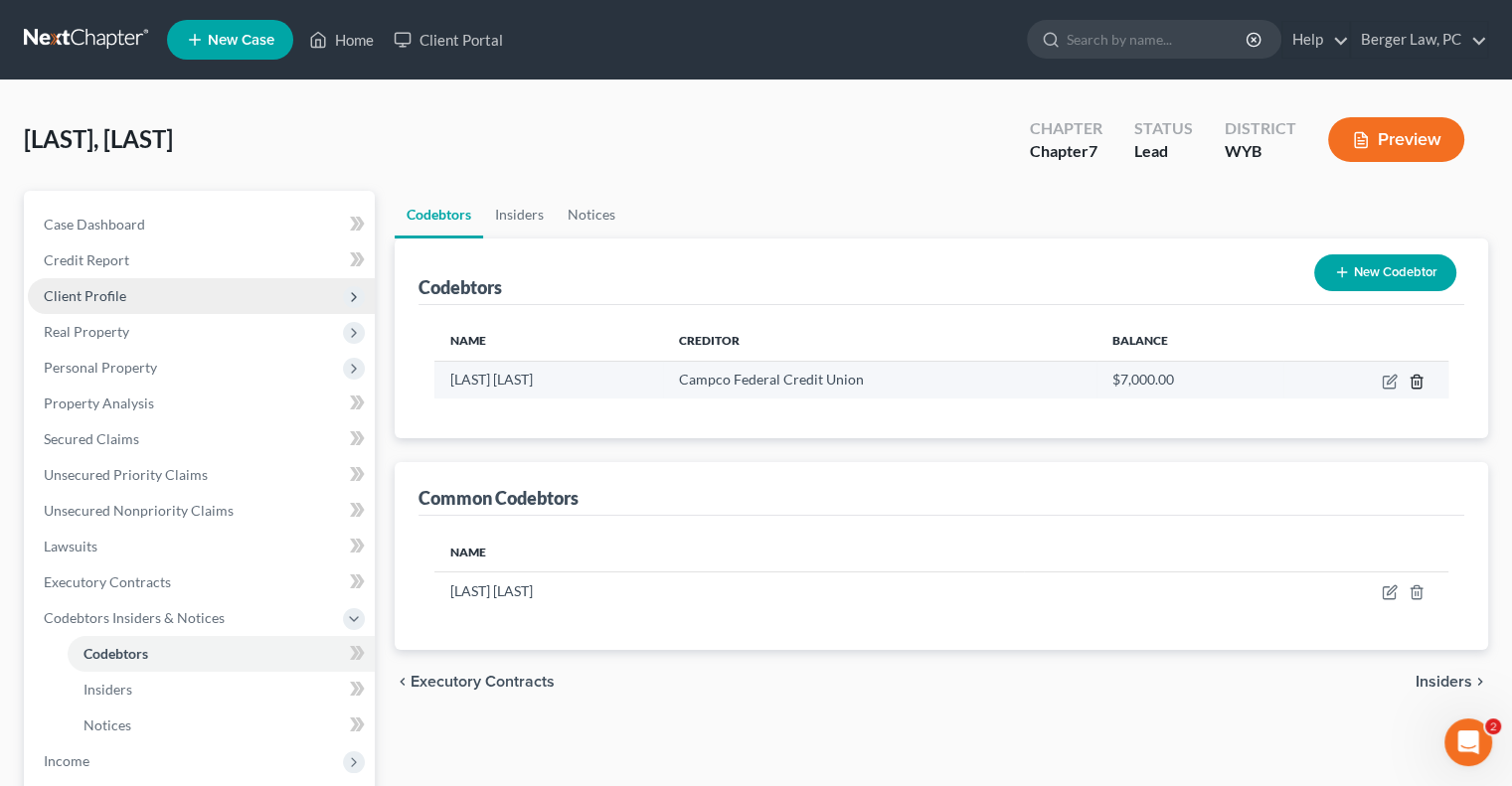 click 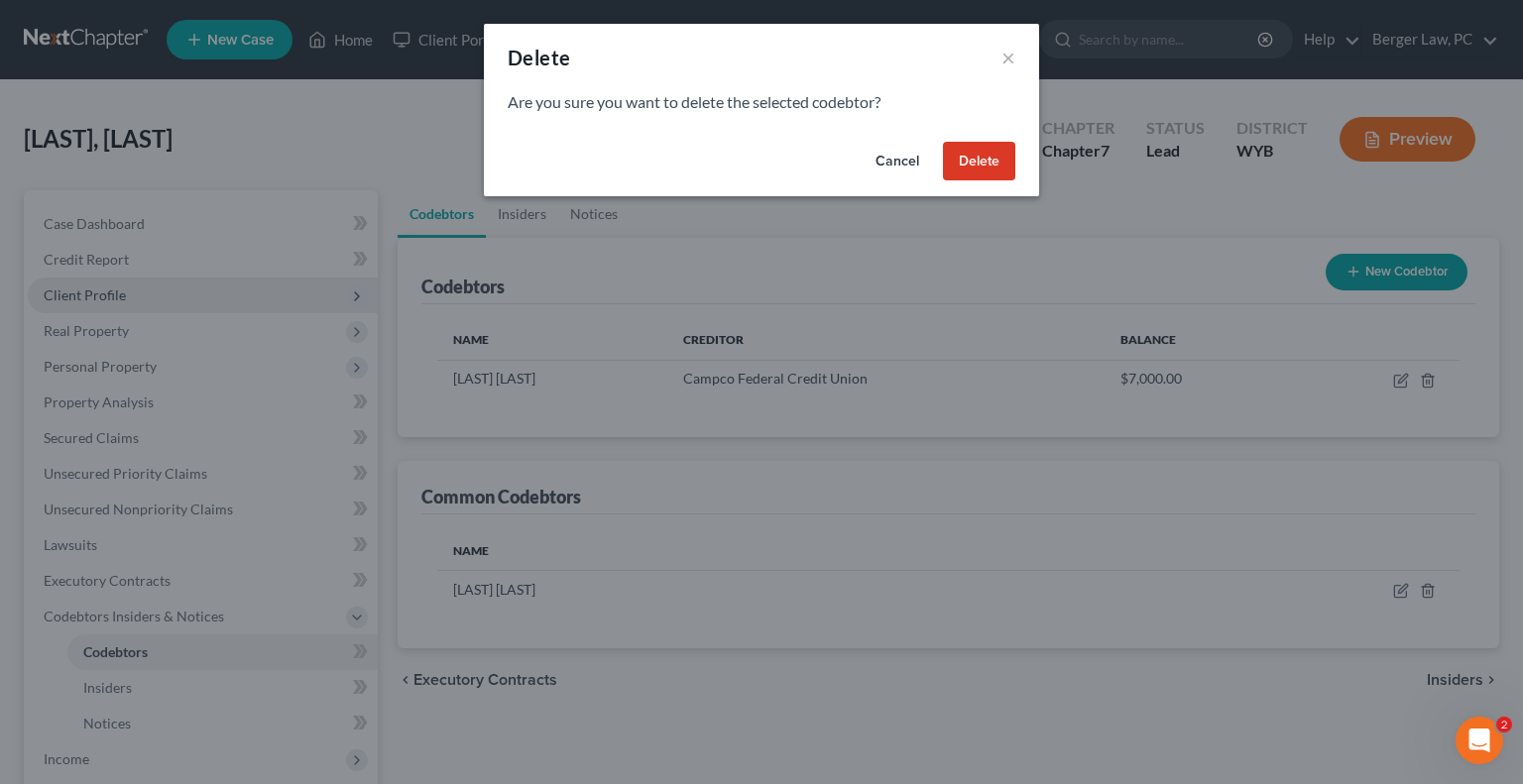 click on "Cancel" at bounding box center (897, 162) 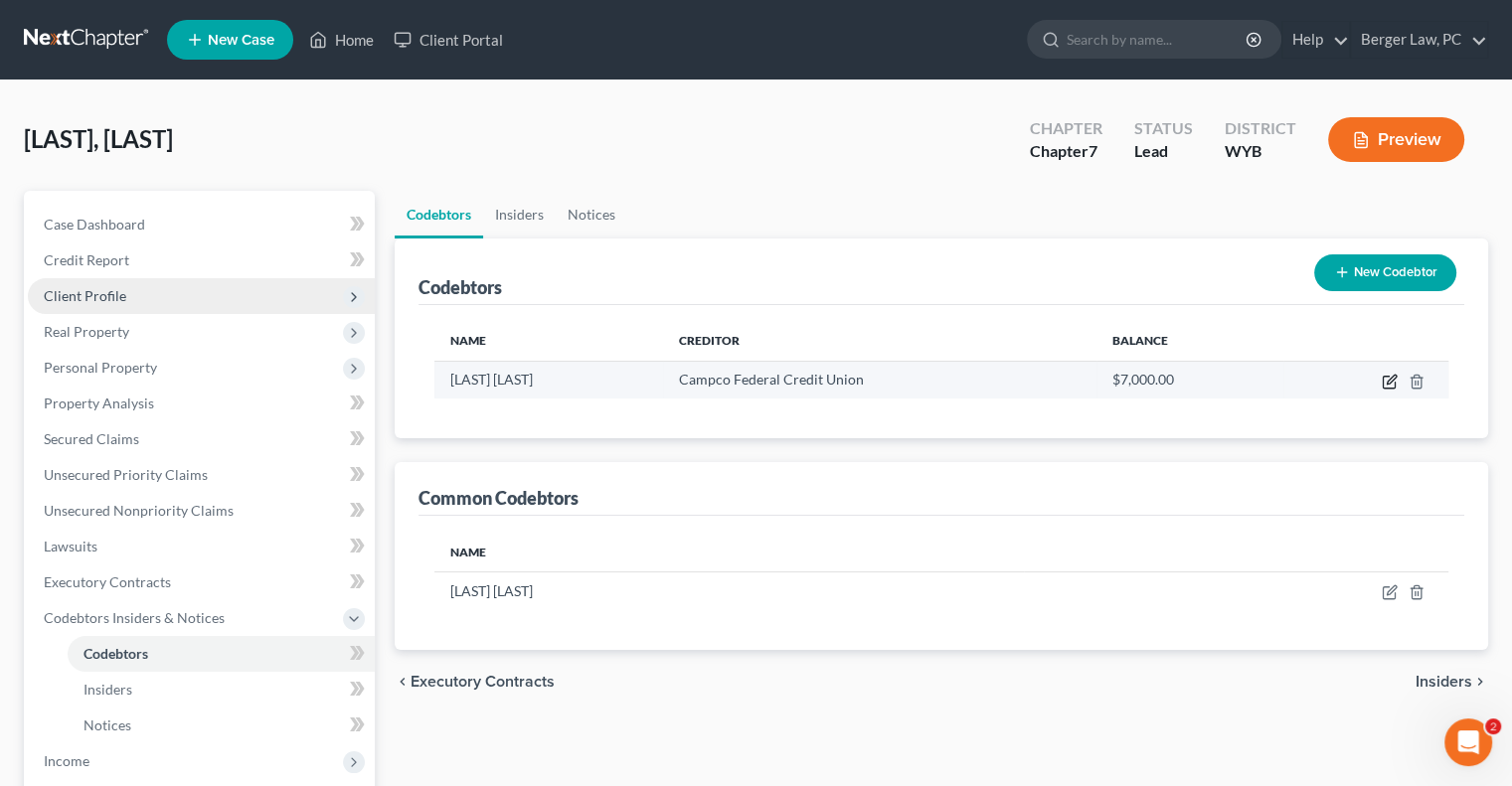 click 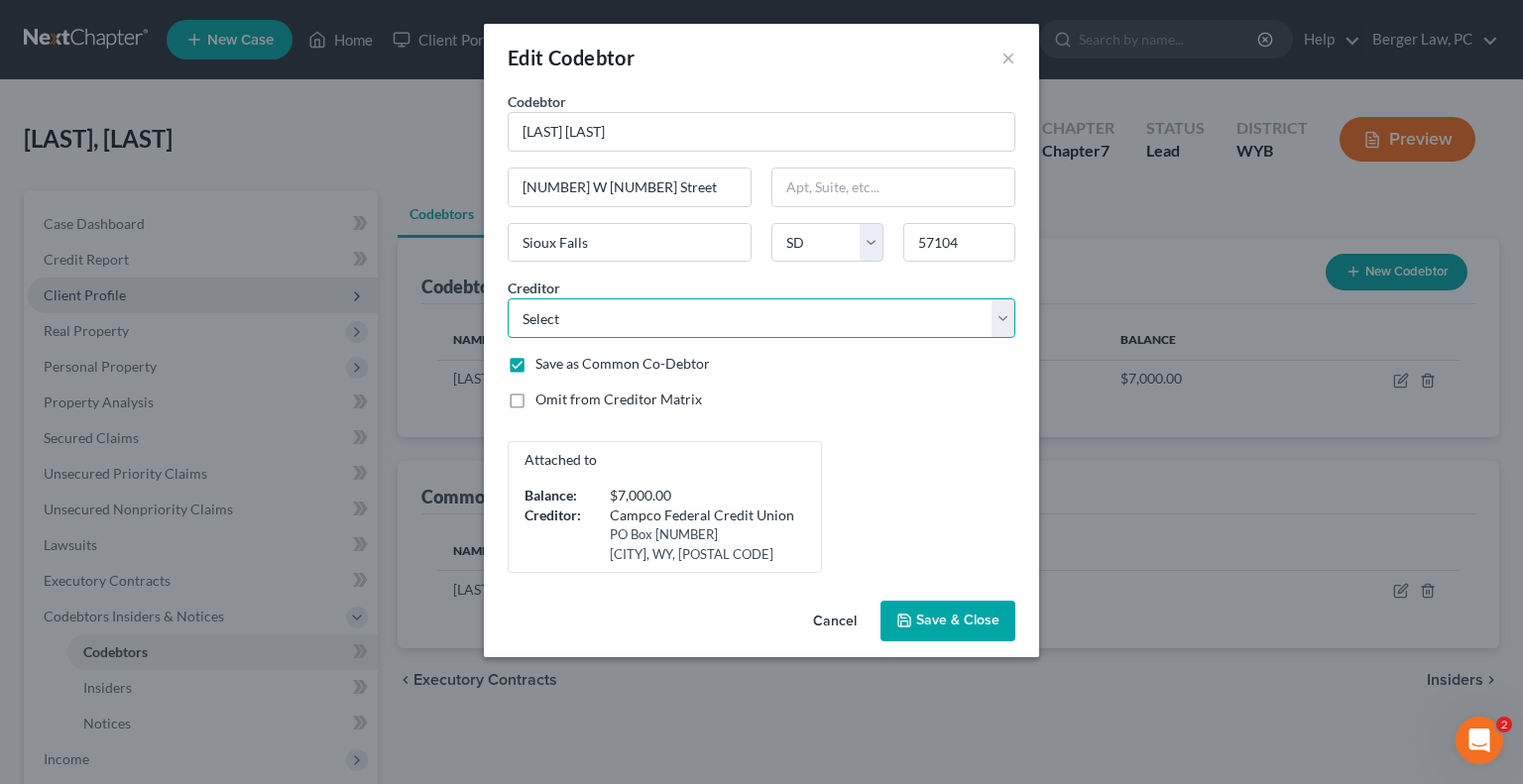 click on "Select M&T Bank Collection Professionals Valley Med Center Rousch Sturm AIM Corp Collection Center Receivable Solutions Triverity AT&T [COMPANY] County Health Highmark FCU AAA Collections Resurgent Capital Services Gillette Medical Imaging Family Health Pronghorn Family Dental Credit One Bank Community Ambulance Edmonds & Logue [COMPANY] and [COMPANY] Associates Internal Revenue Service Campco Federal Credit Union 307 Law Office Campco FCU [COMPANY] Recovery Services" at bounding box center [762, 318] 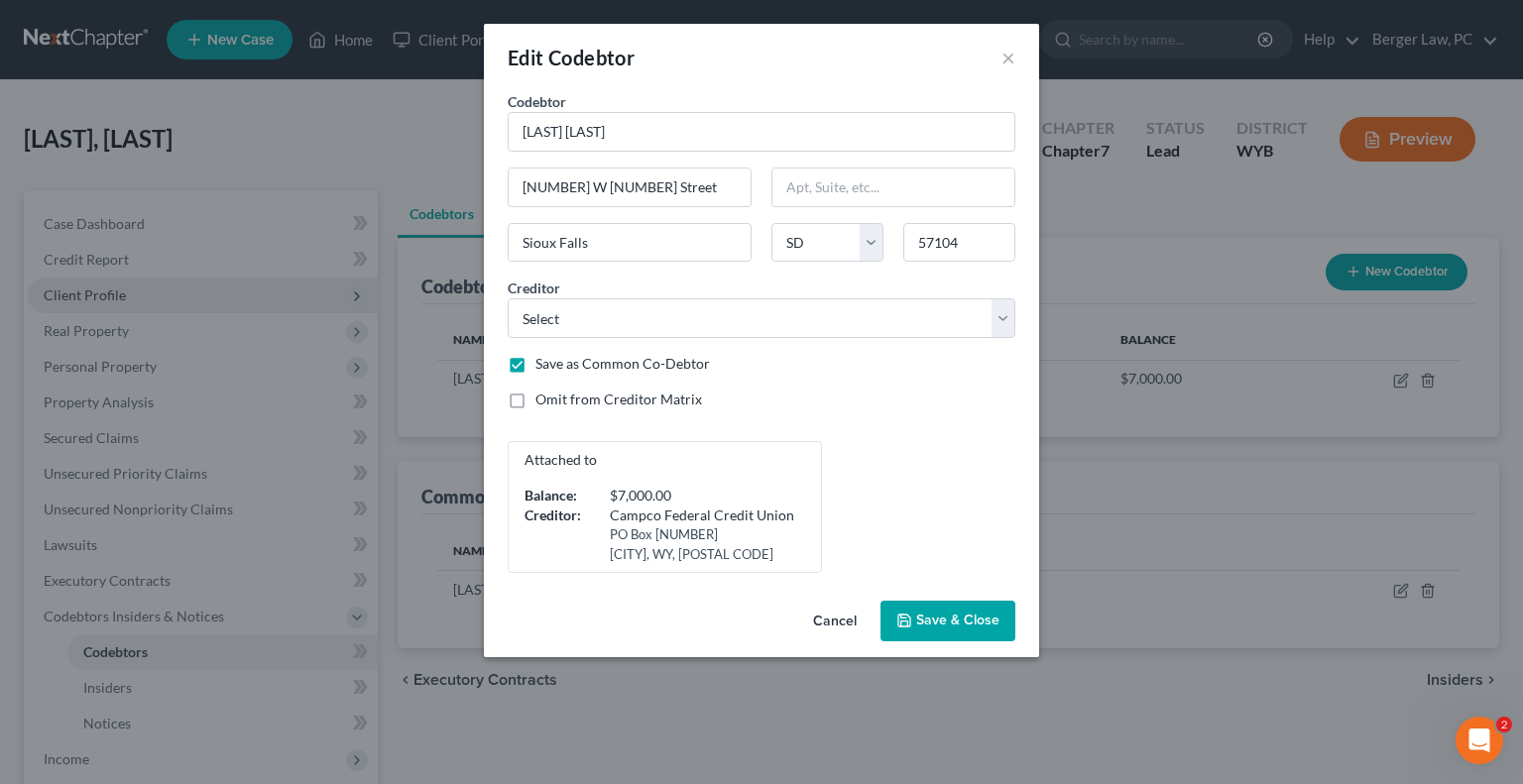 click on "Save & Close" at bounding box center (958, 620) 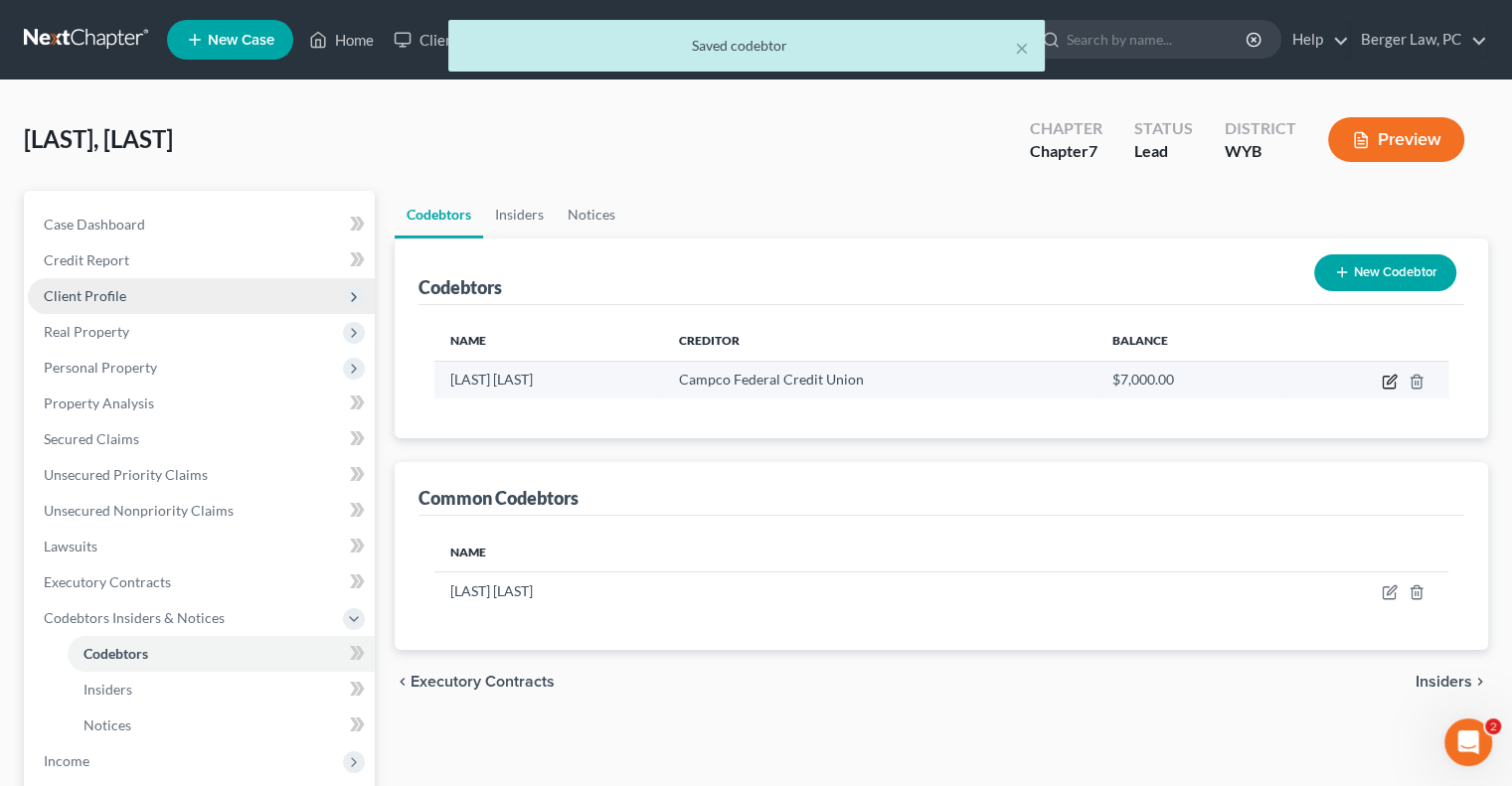 click 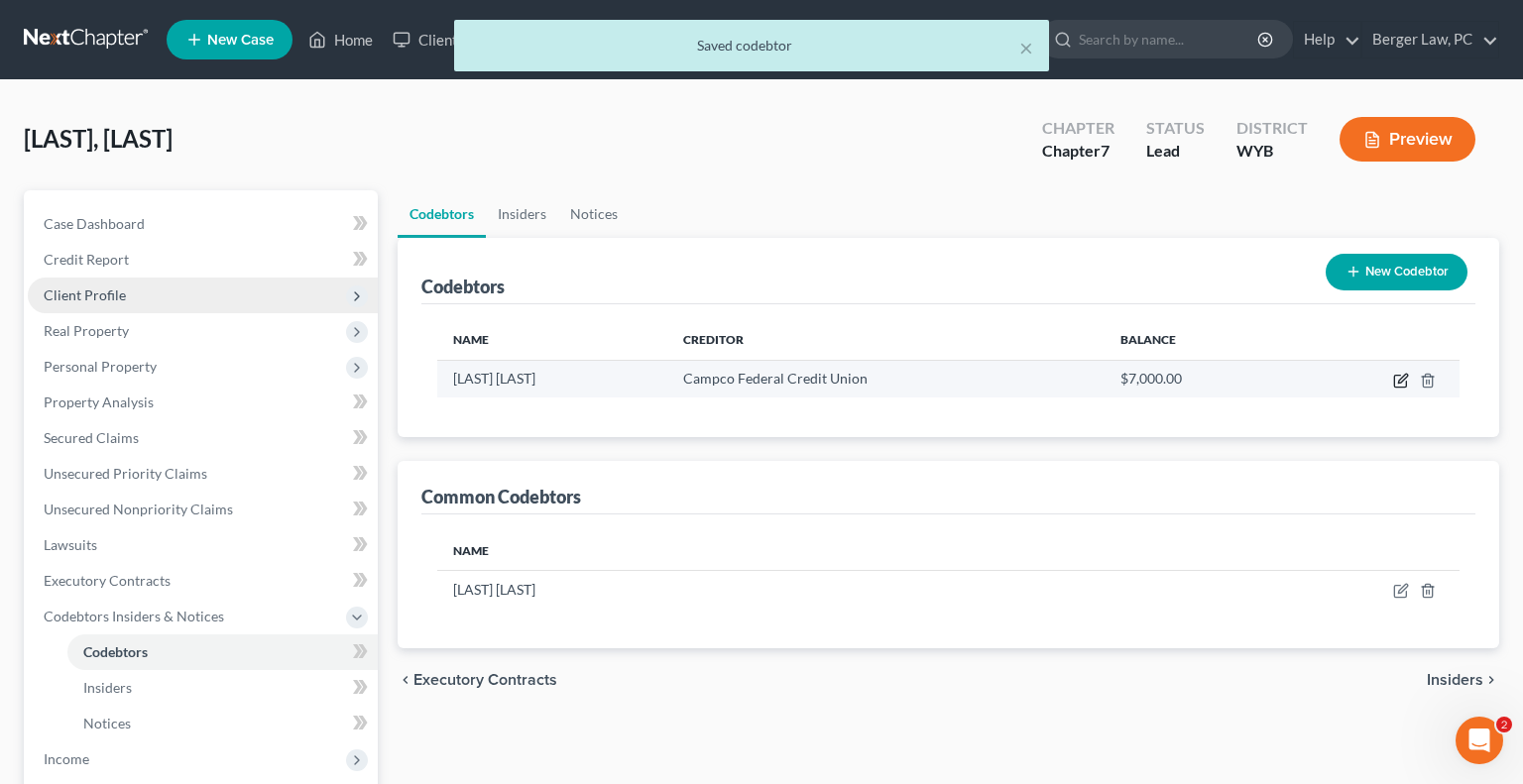 select on "43" 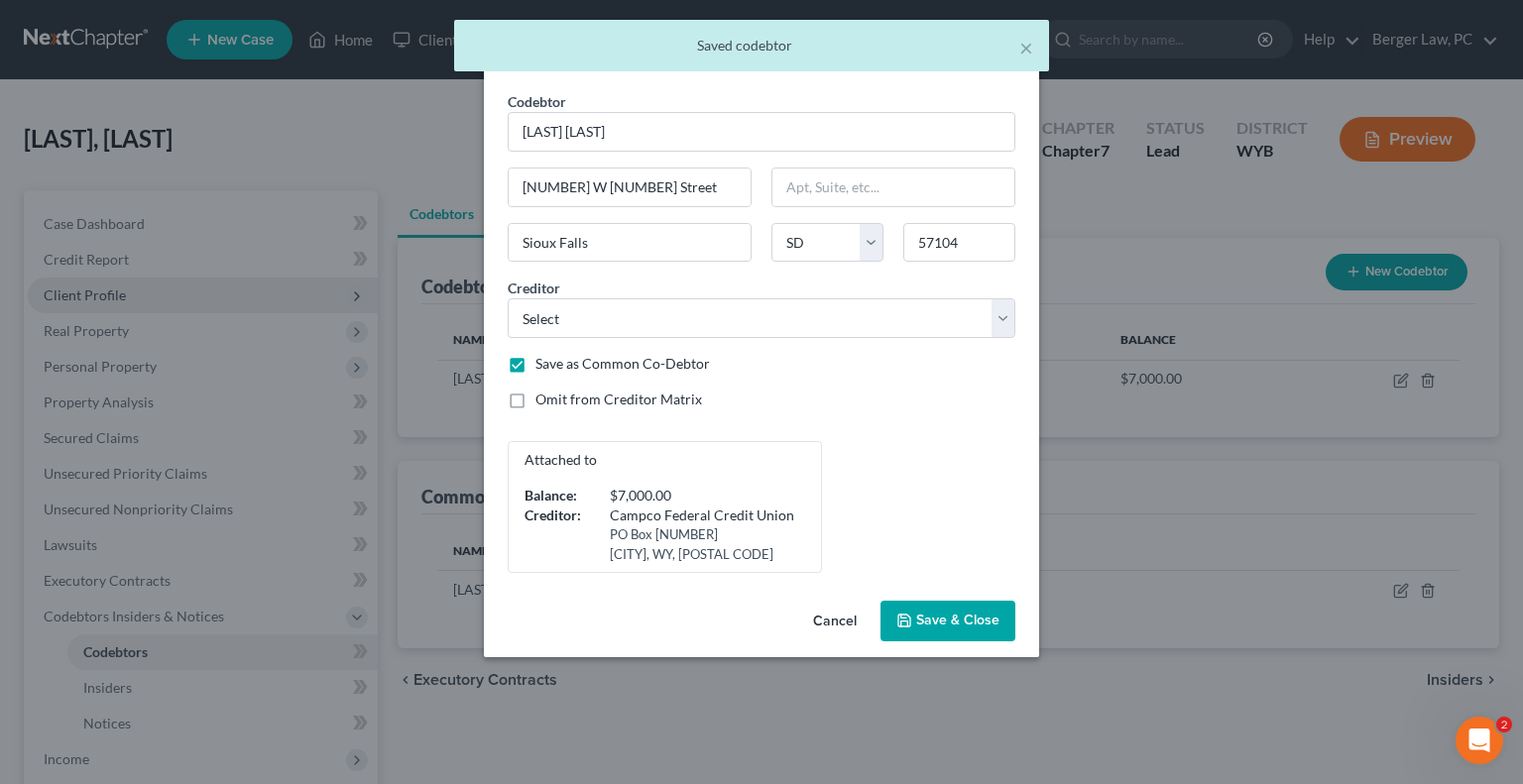 click on "Save & Close" at bounding box center (948, 621) 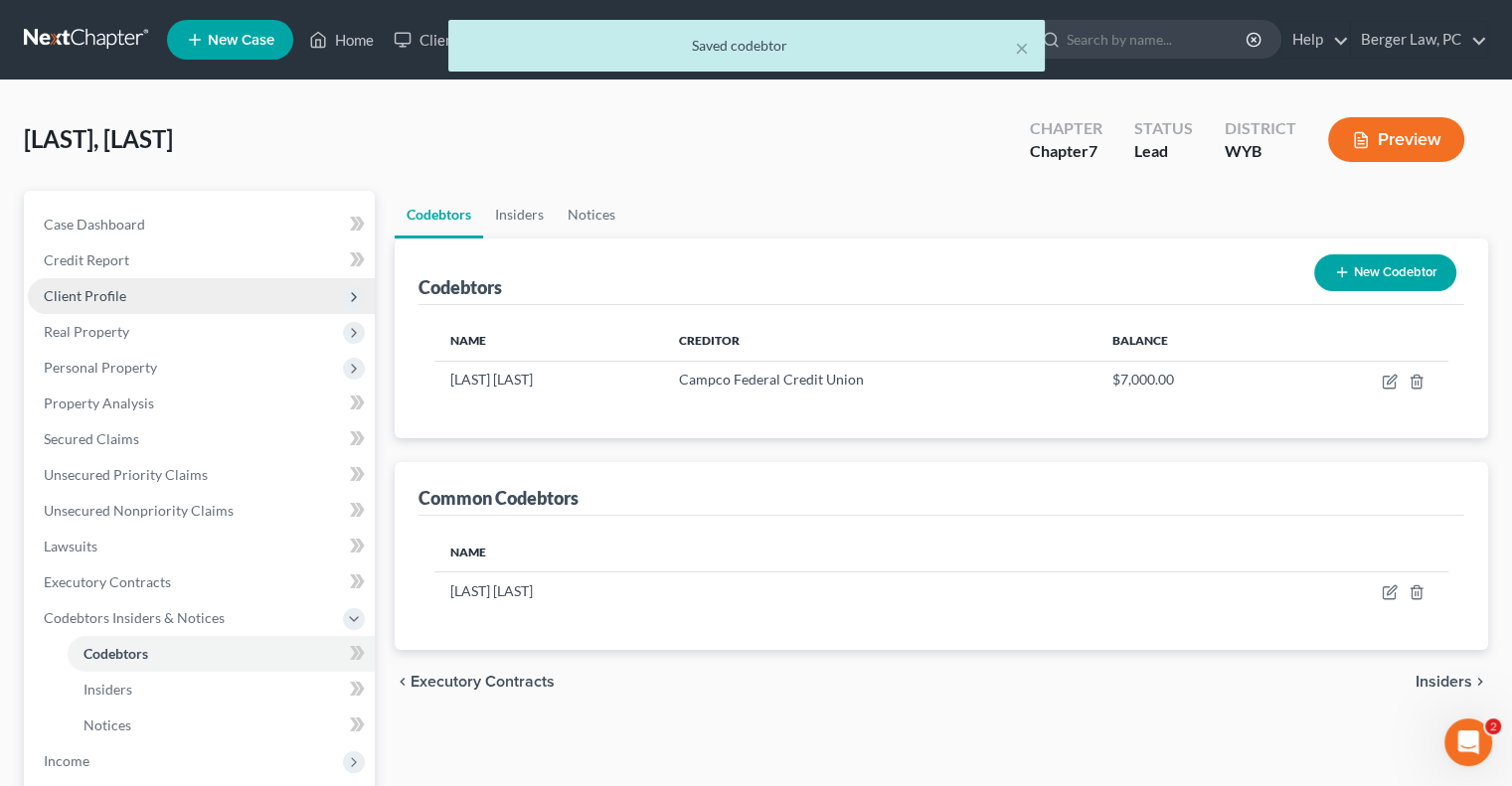 click on "New Codebtor" at bounding box center (1385, 272) 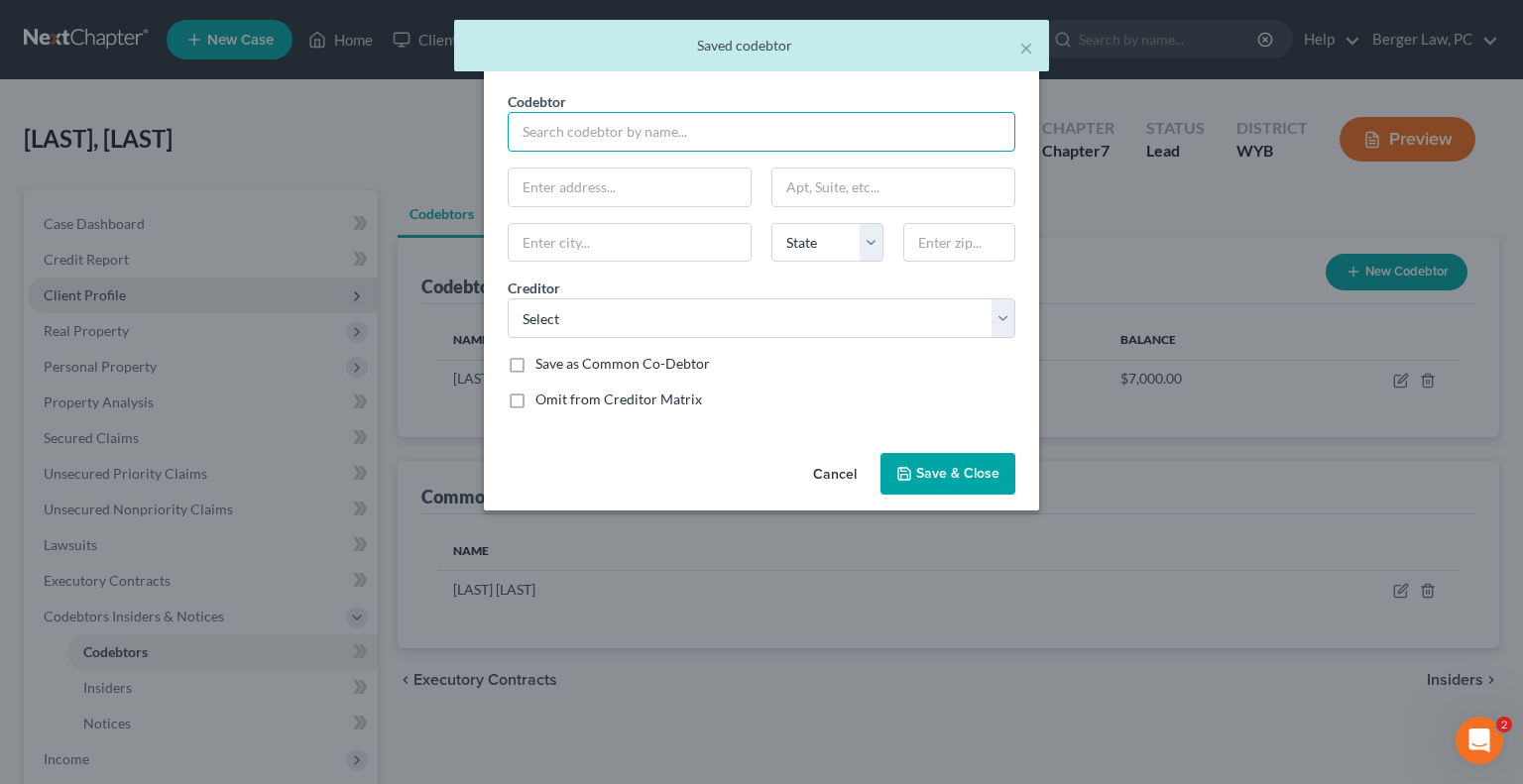 click at bounding box center (762, 132) 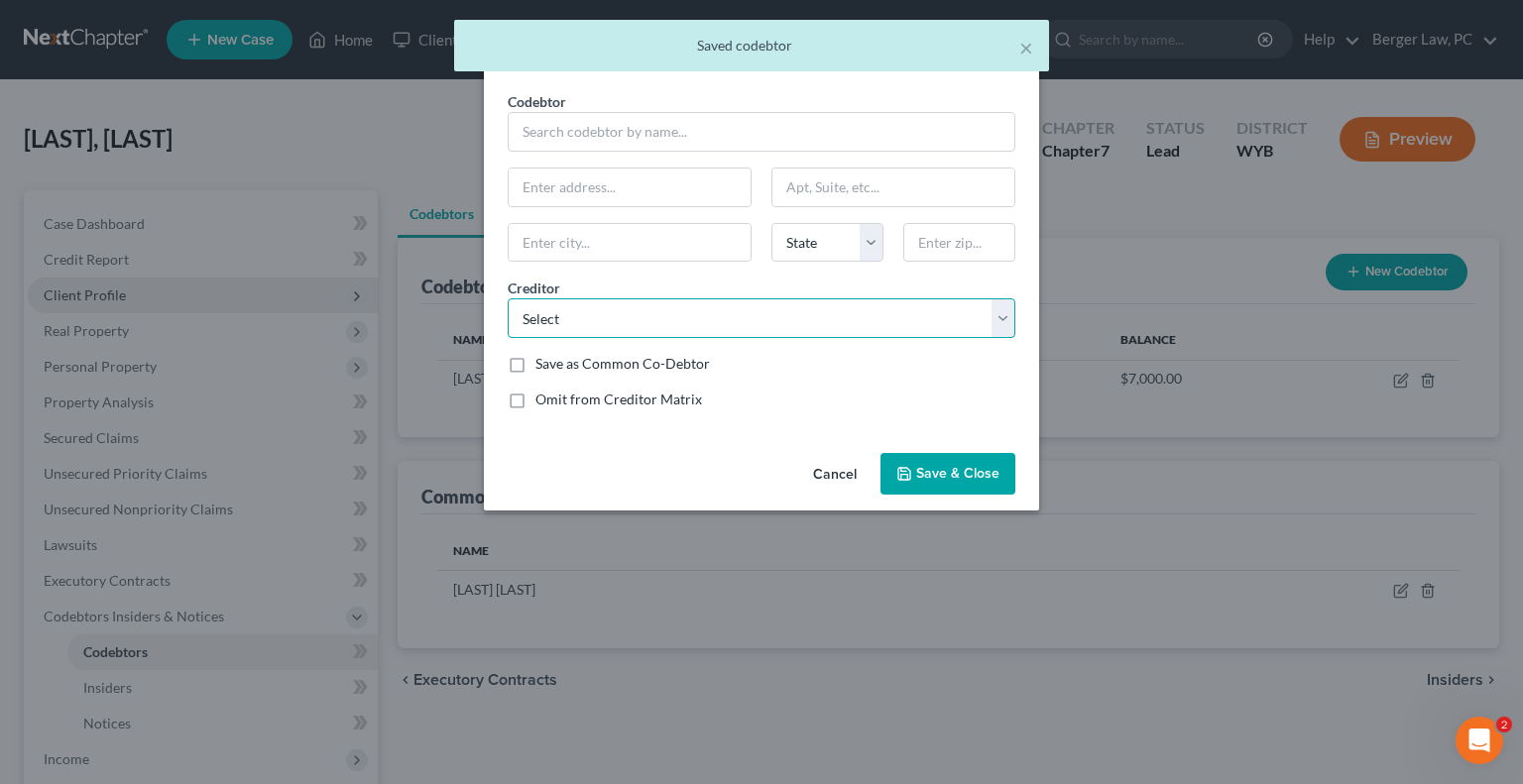 click on "Select M&T Bank Collection Professionals Valley Med Center Rousch Sturm AIM Corp Collection Center Receivable Solutions Triverity AT&T [COMPANY] County Health Highmark FCU AAA Collections Resurgent Capital Services Gillette Medical Imaging Family Health Pronghorn Family Dental Credit One Bank Community Ambulance Edmonds & Logue [COMPANY] and [COMPANY] Associates Internal Revenue Service Campco Federal Credit Union 307 Law Office Campco FCU [COMPANY] Recovery Services" at bounding box center [762, 318] 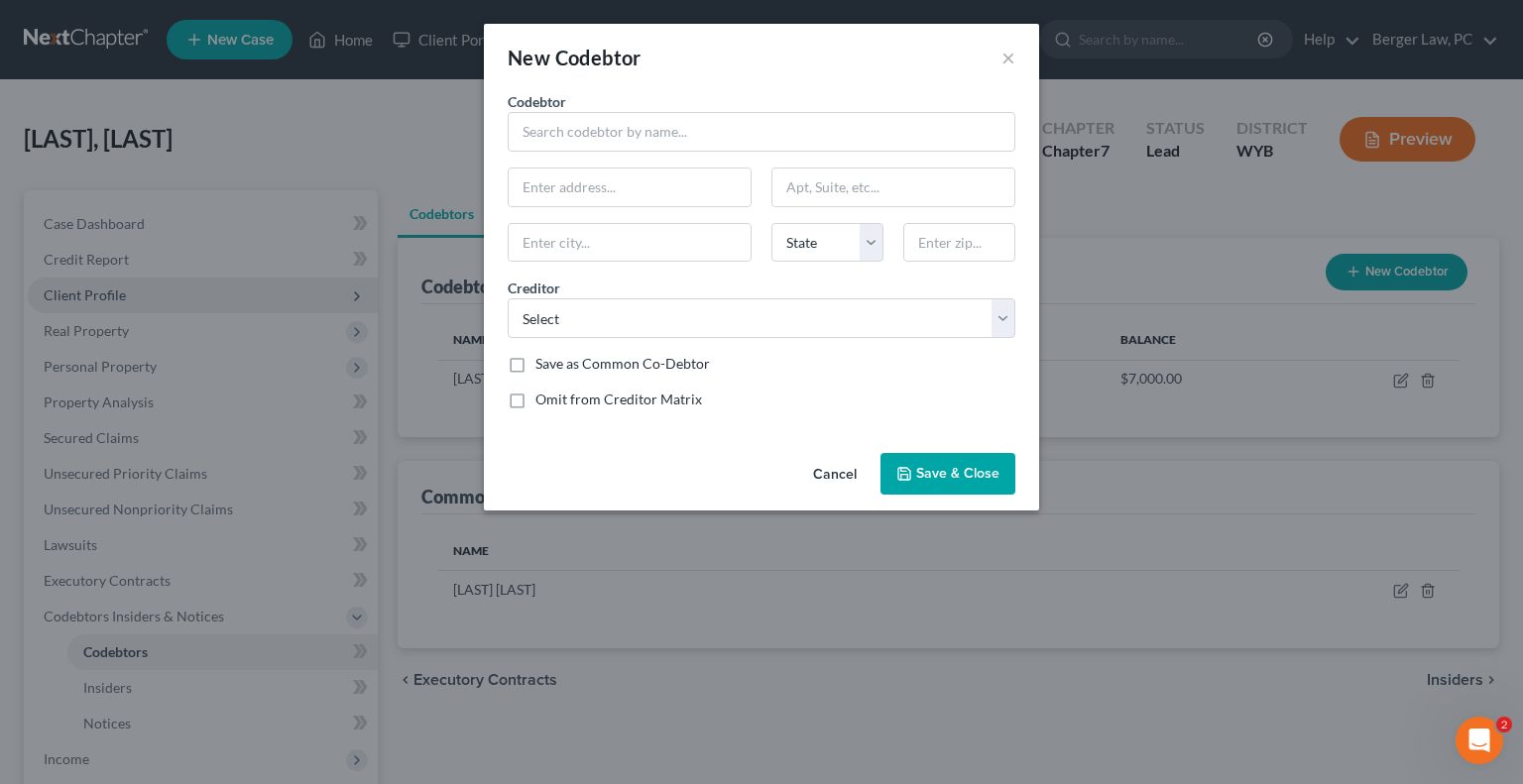 click on "Cancel Save & Close" at bounding box center [762, 478] 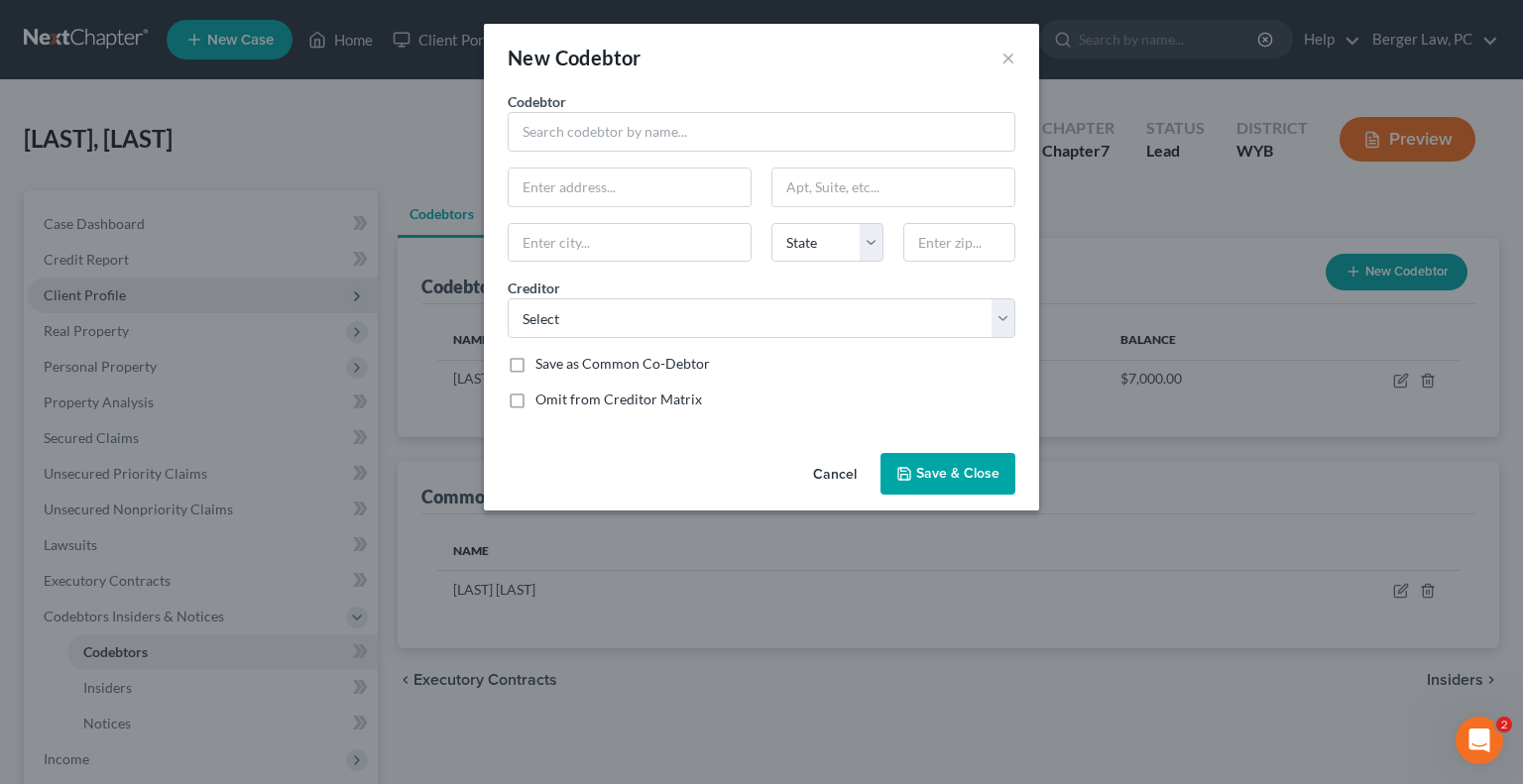 click on "Cancel" at bounding box center [835, 475] 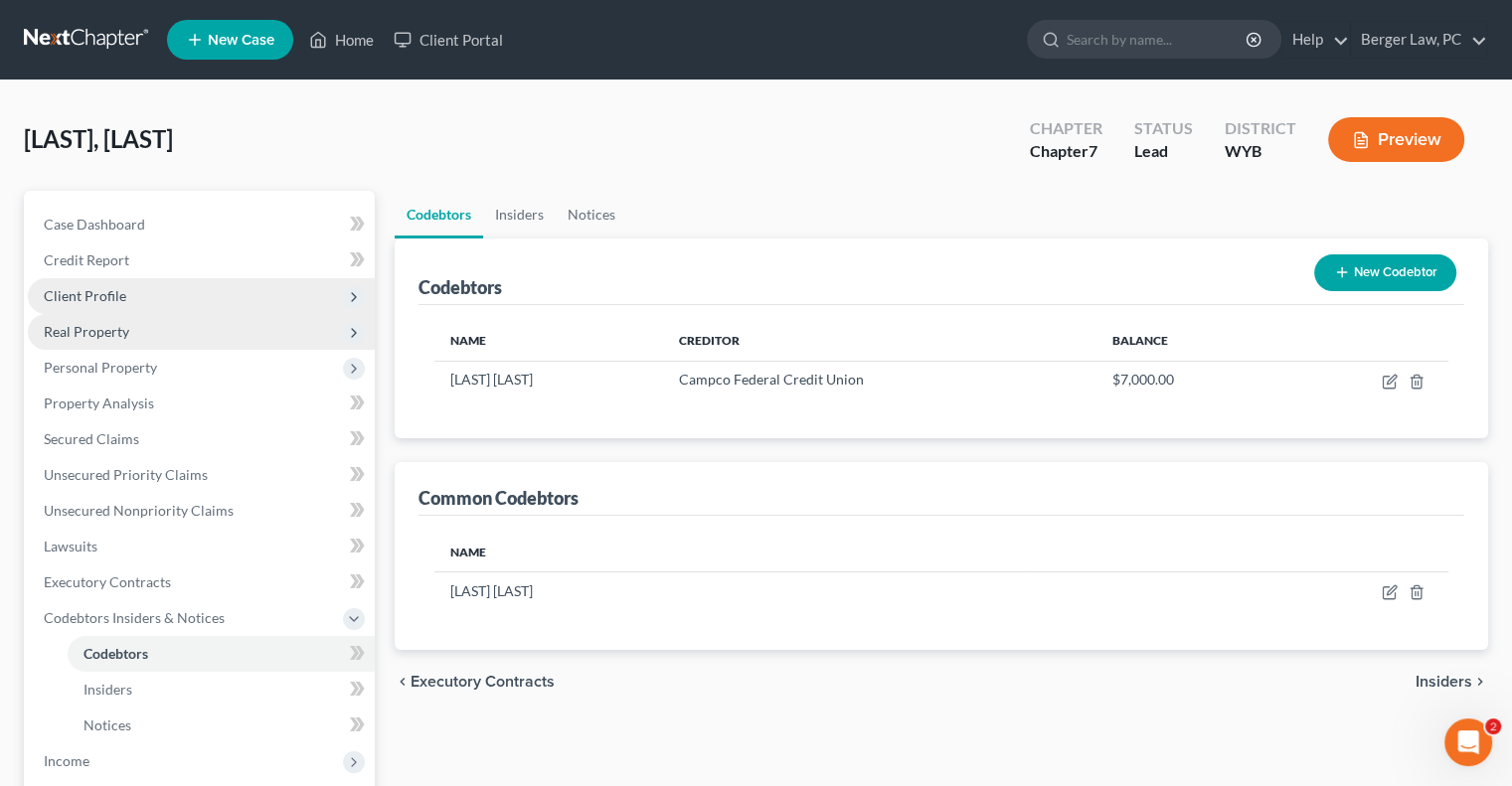 click on "Real Property" at bounding box center [201, 332] 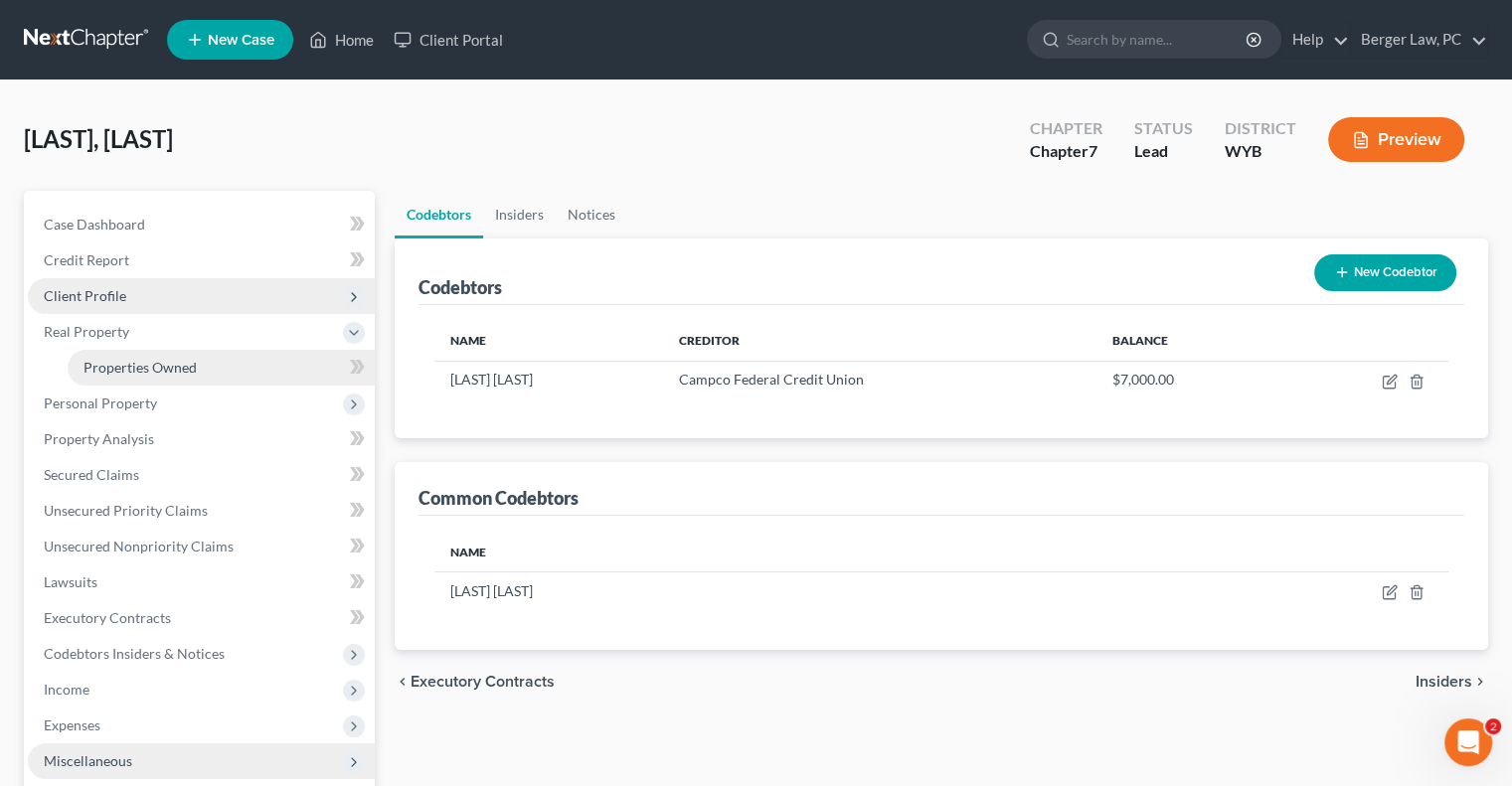 click on "Properties Owned" at bounding box center (221, 368) 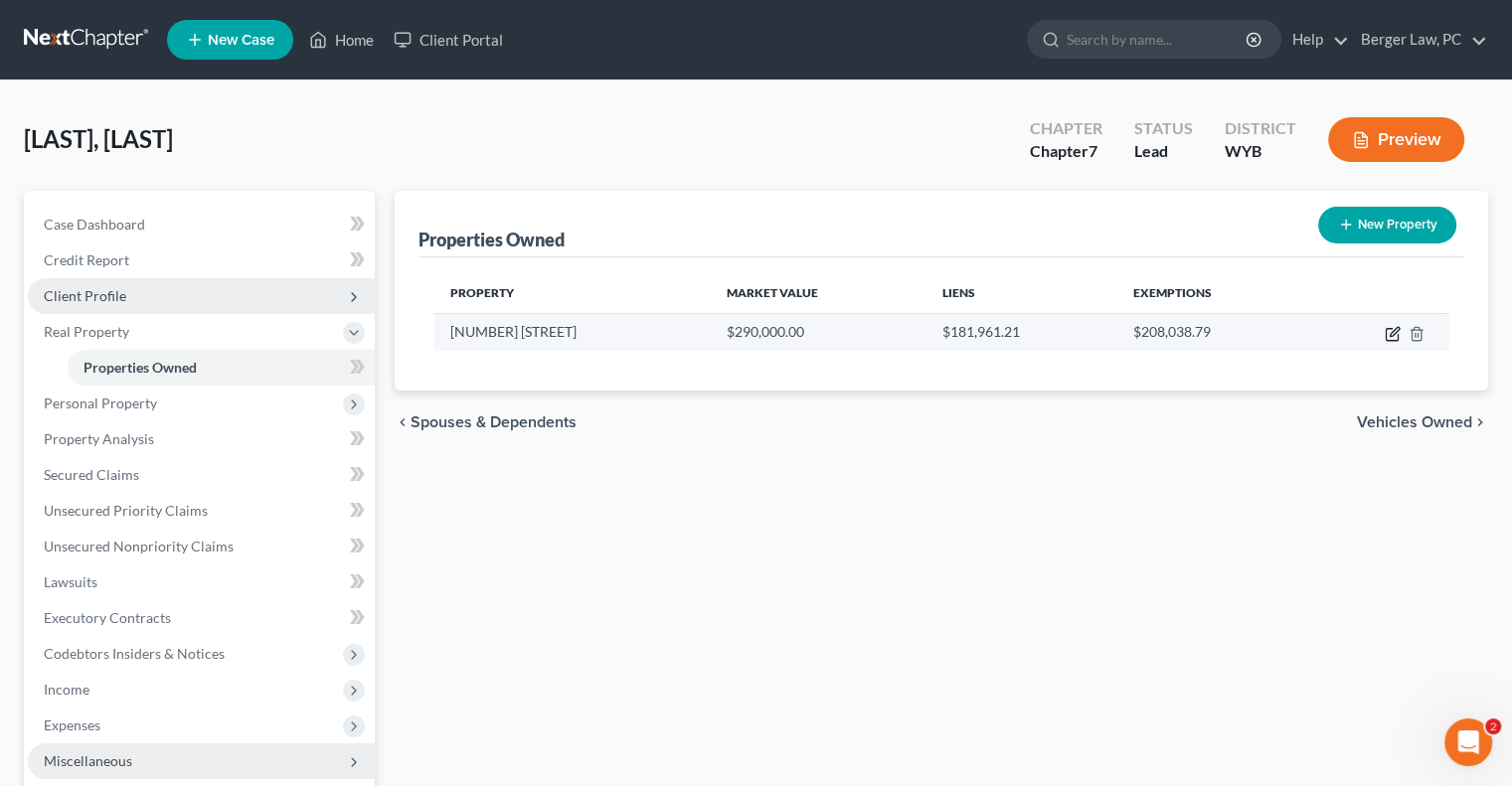 click 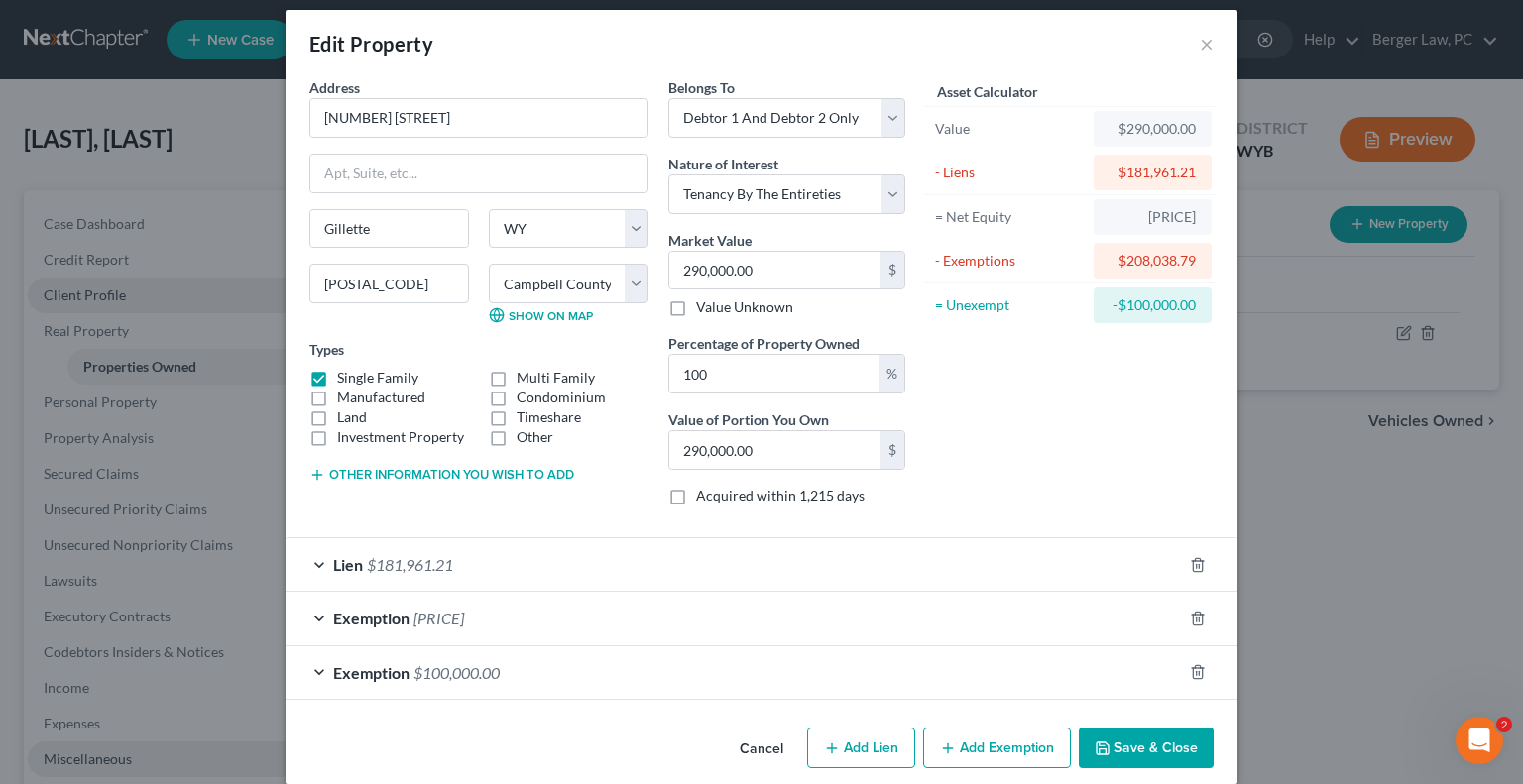 scroll, scrollTop: 35, scrollLeft: 0, axis: vertical 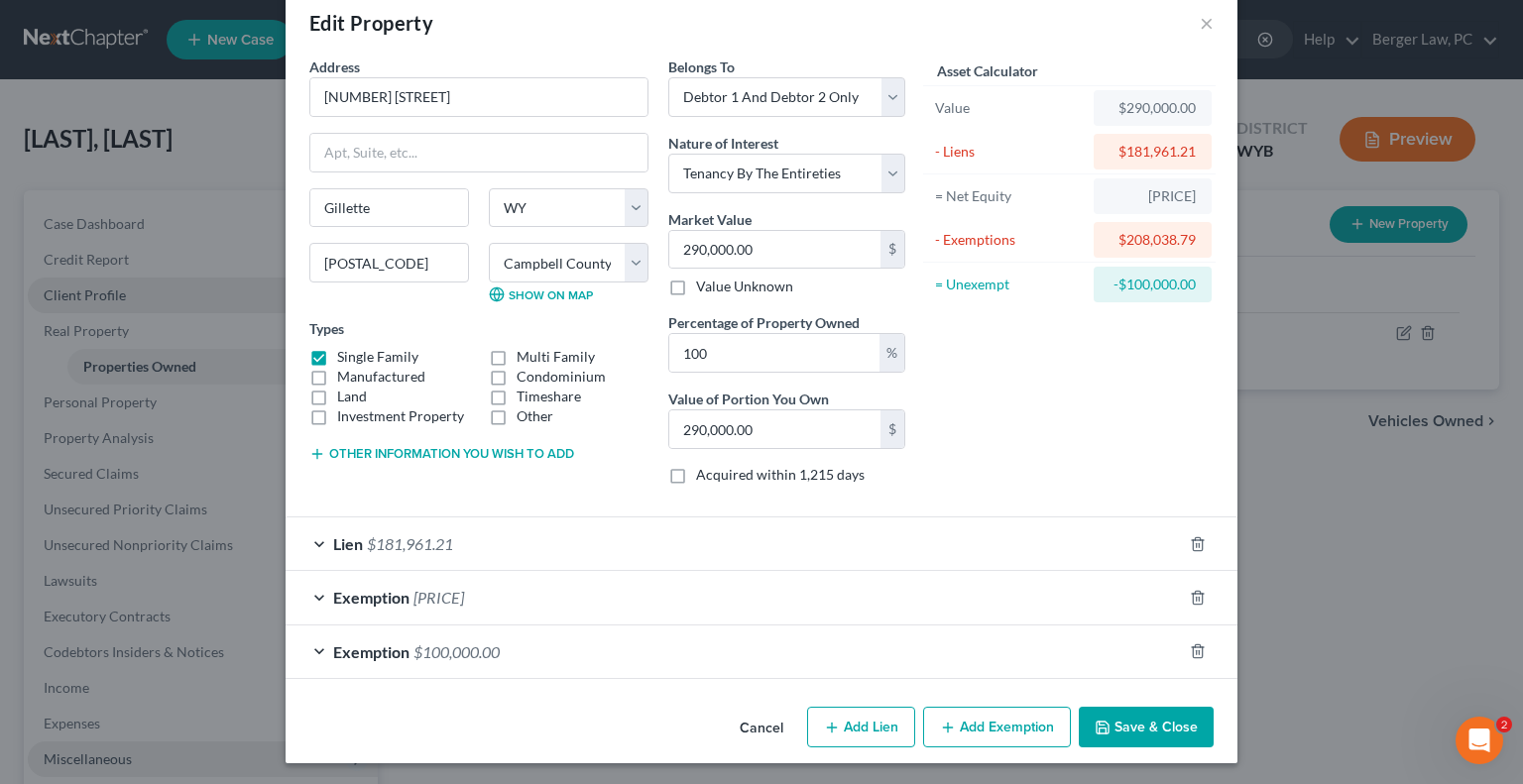 click on "Cancel" at bounding box center (762, 728) 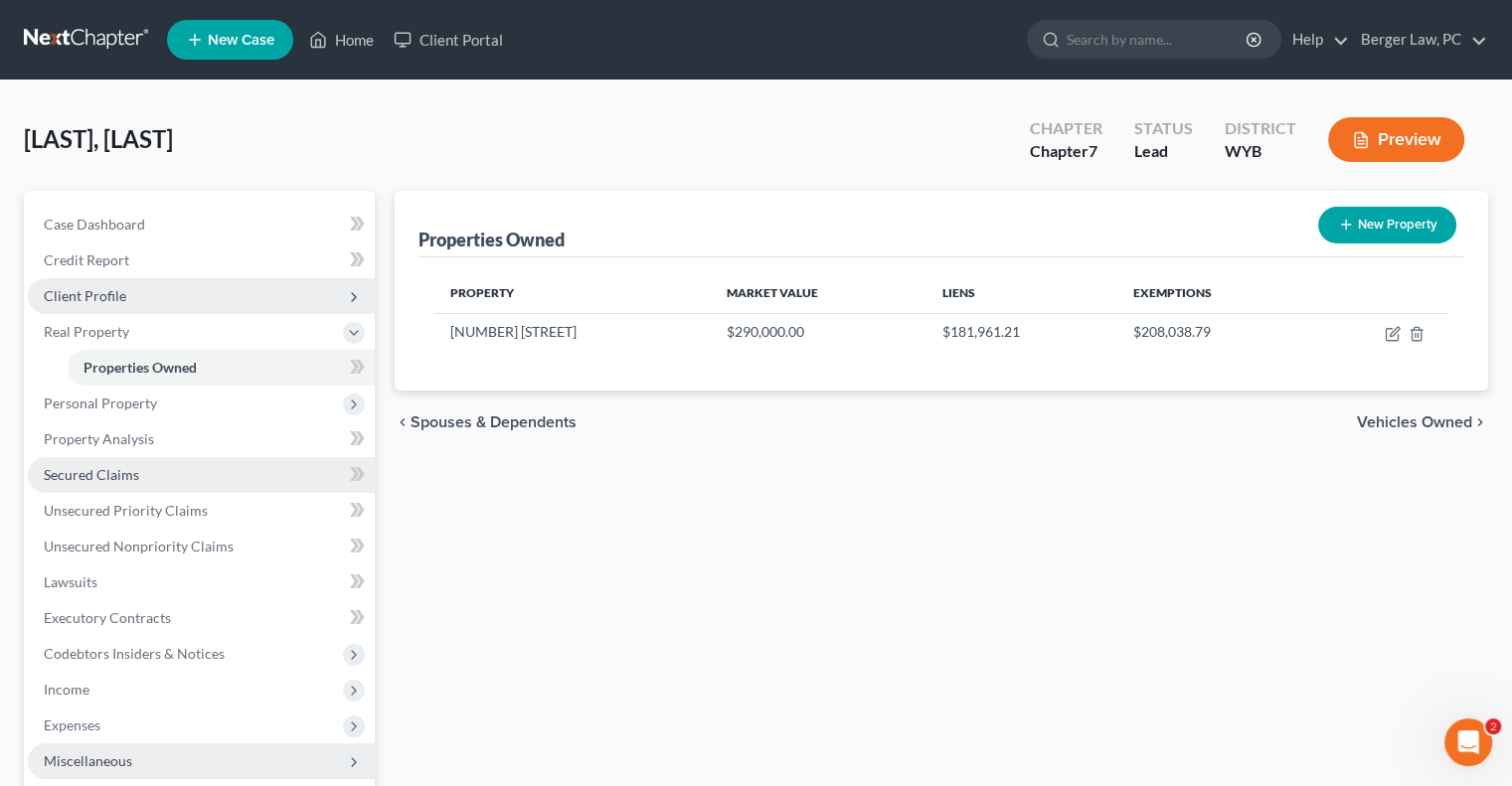 click on "Secured Claims" at bounding box center (91, 474) 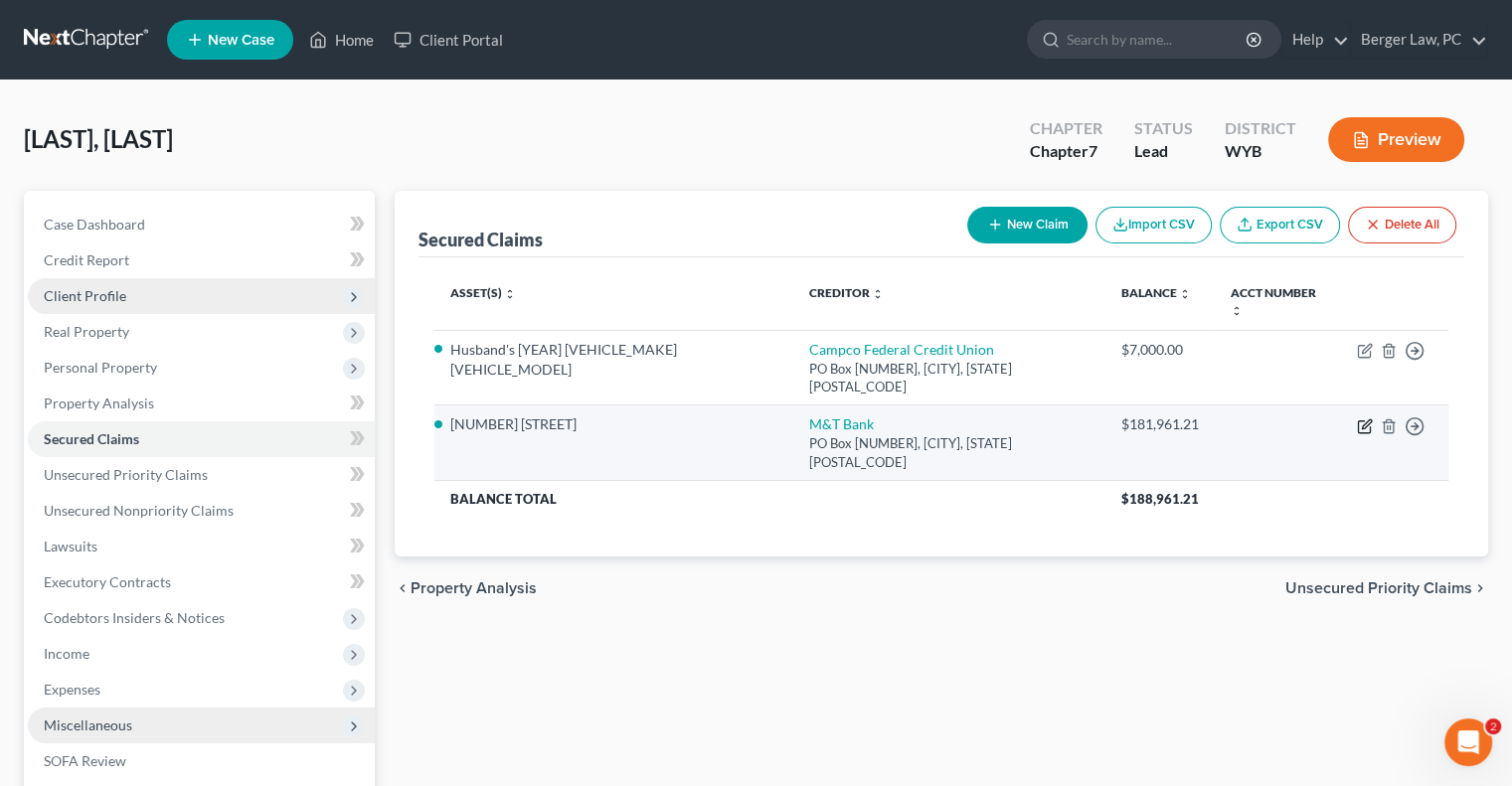 click 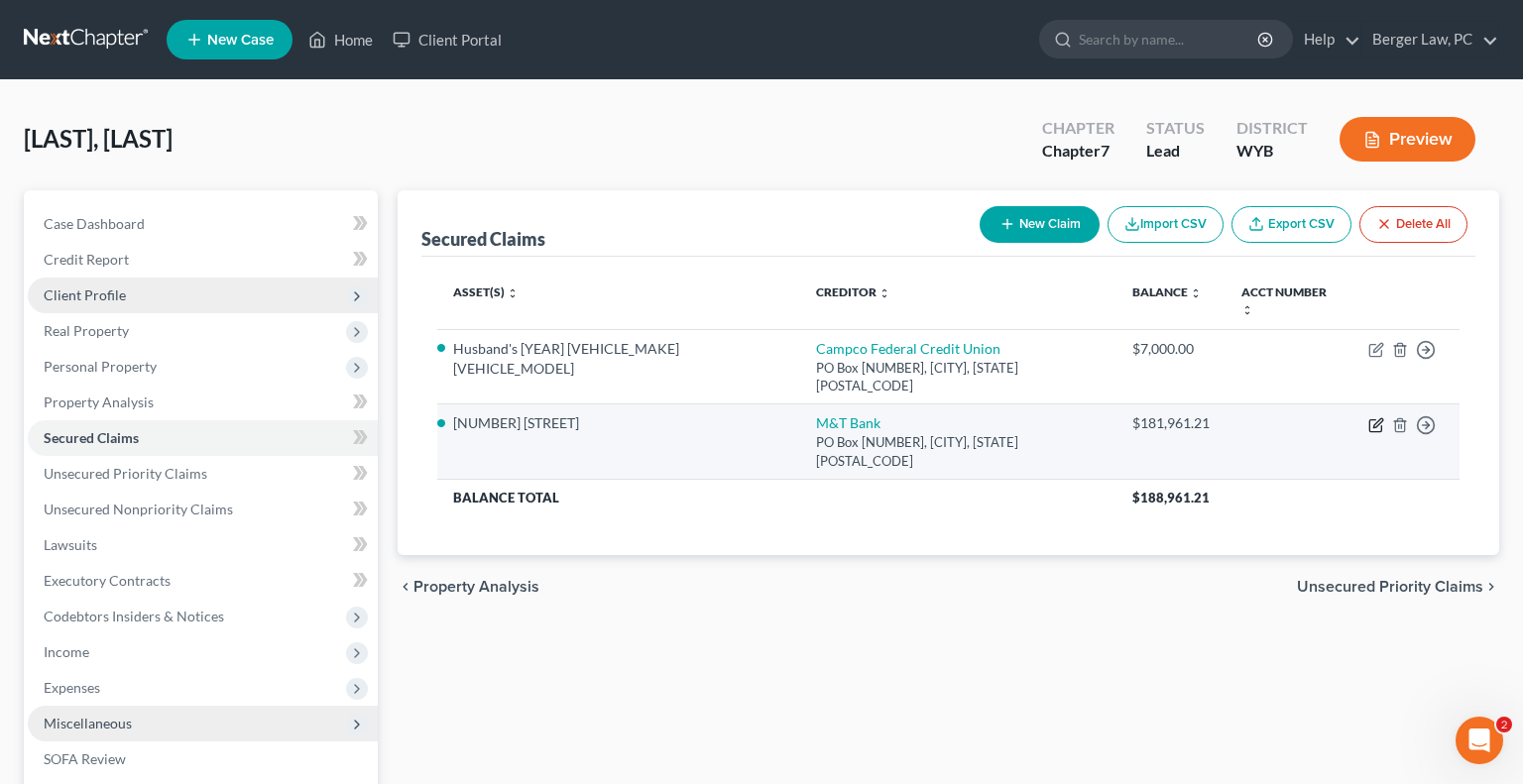 select on "35" 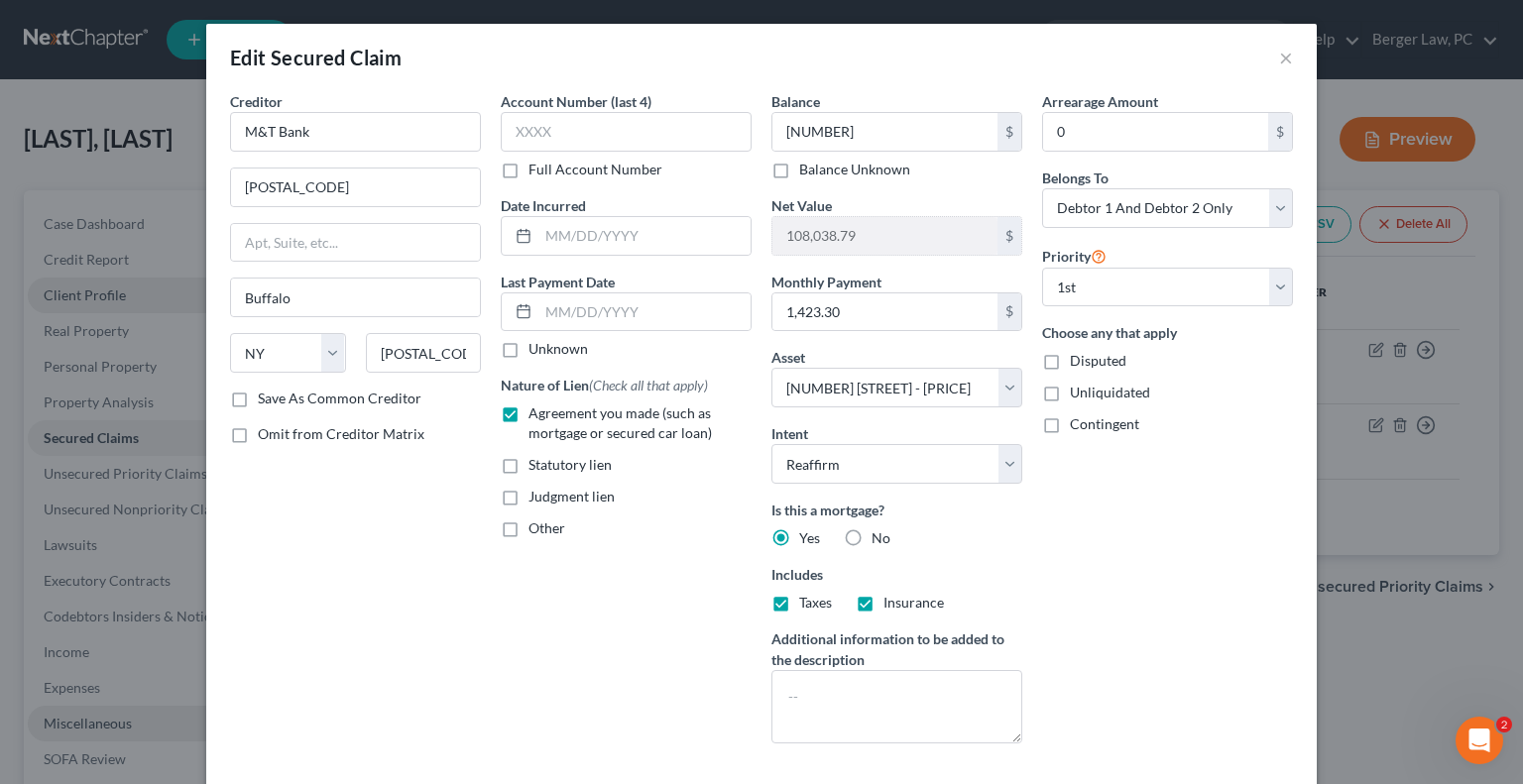 scroll, scrollTop: 155, scrollLeft: 0, axis: vertical 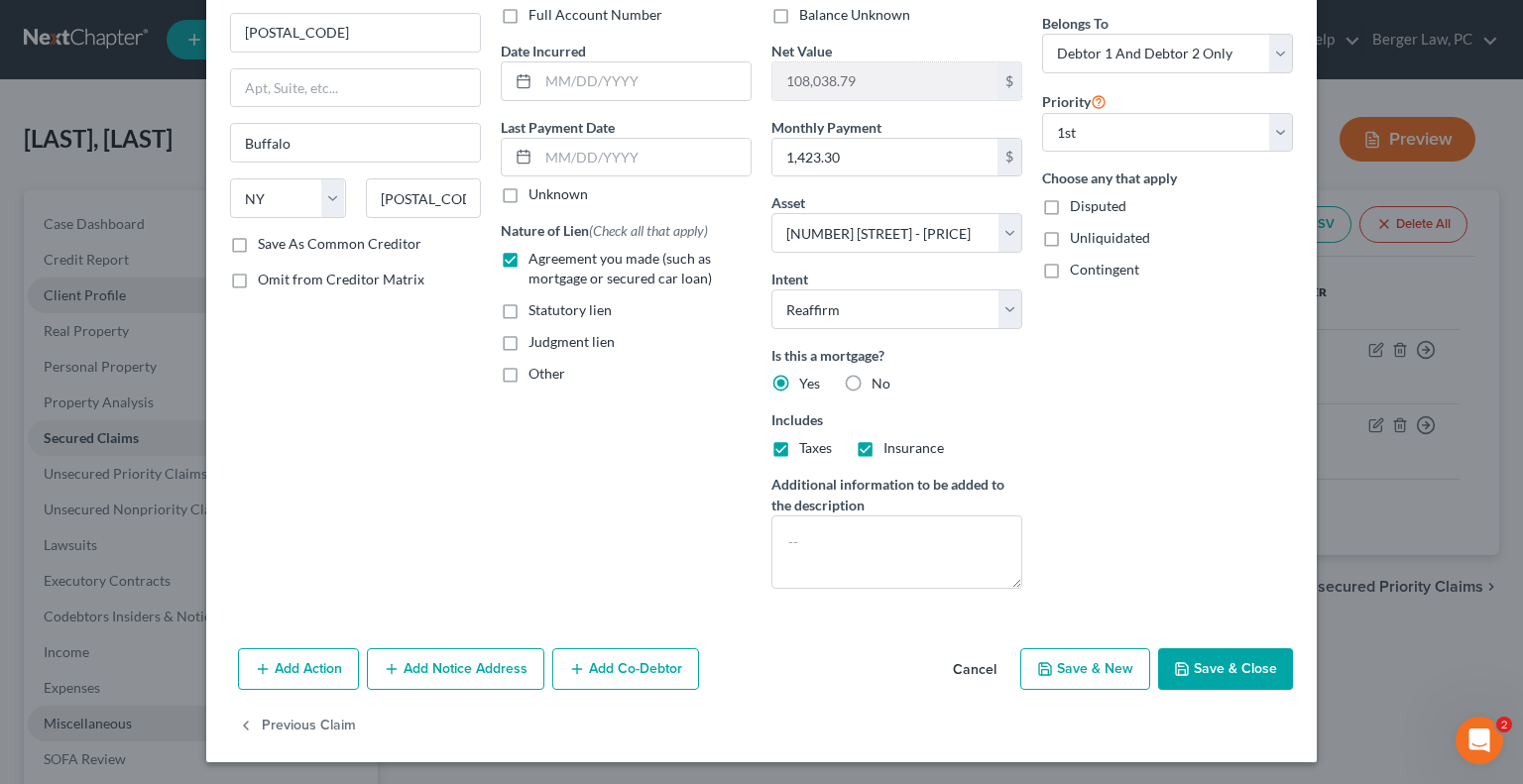 click on "Add Co-Debtor" at bounding box center (626, 669) 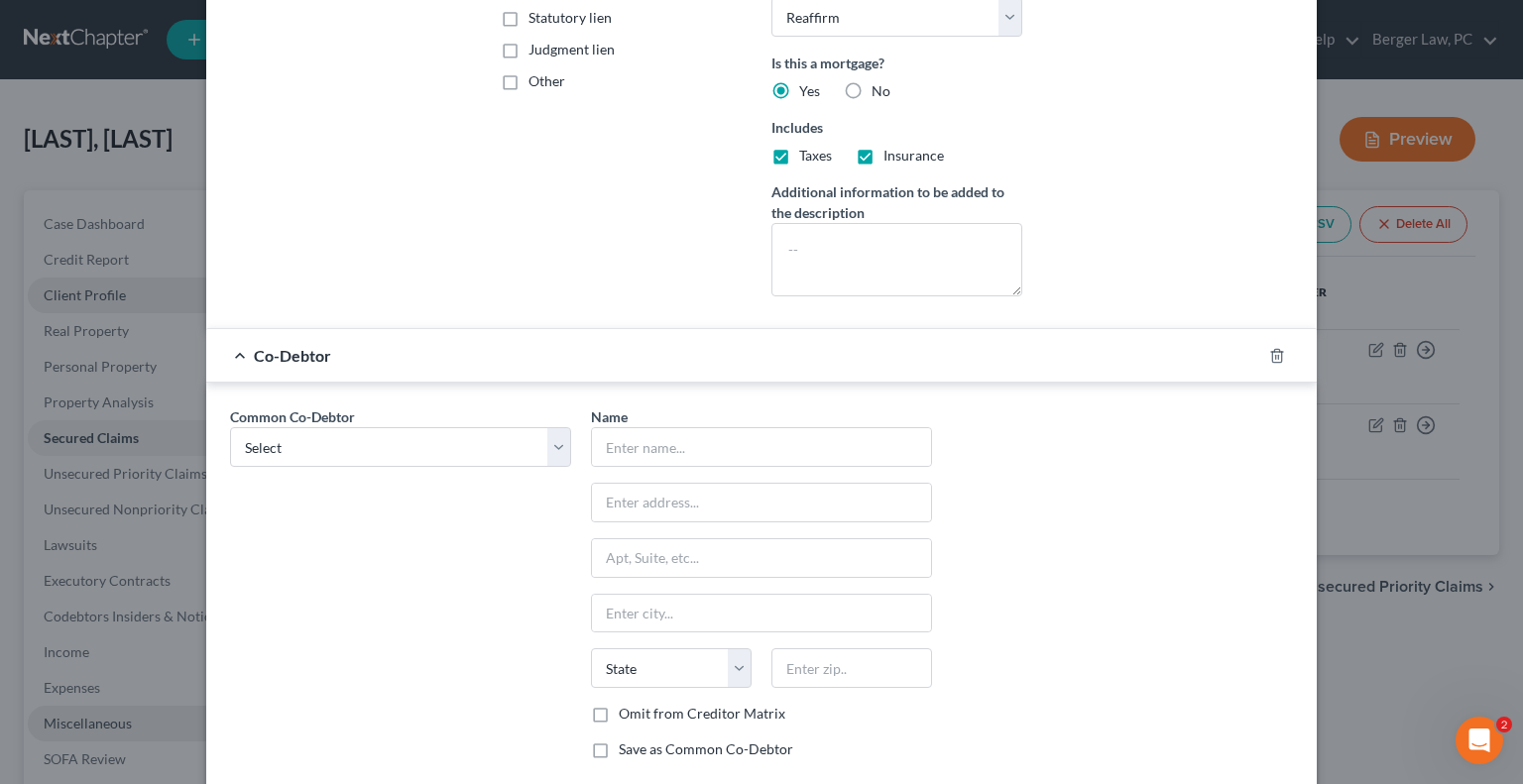 scroll, scrollTop: 452, scrollLeft: 0, axis: vertical 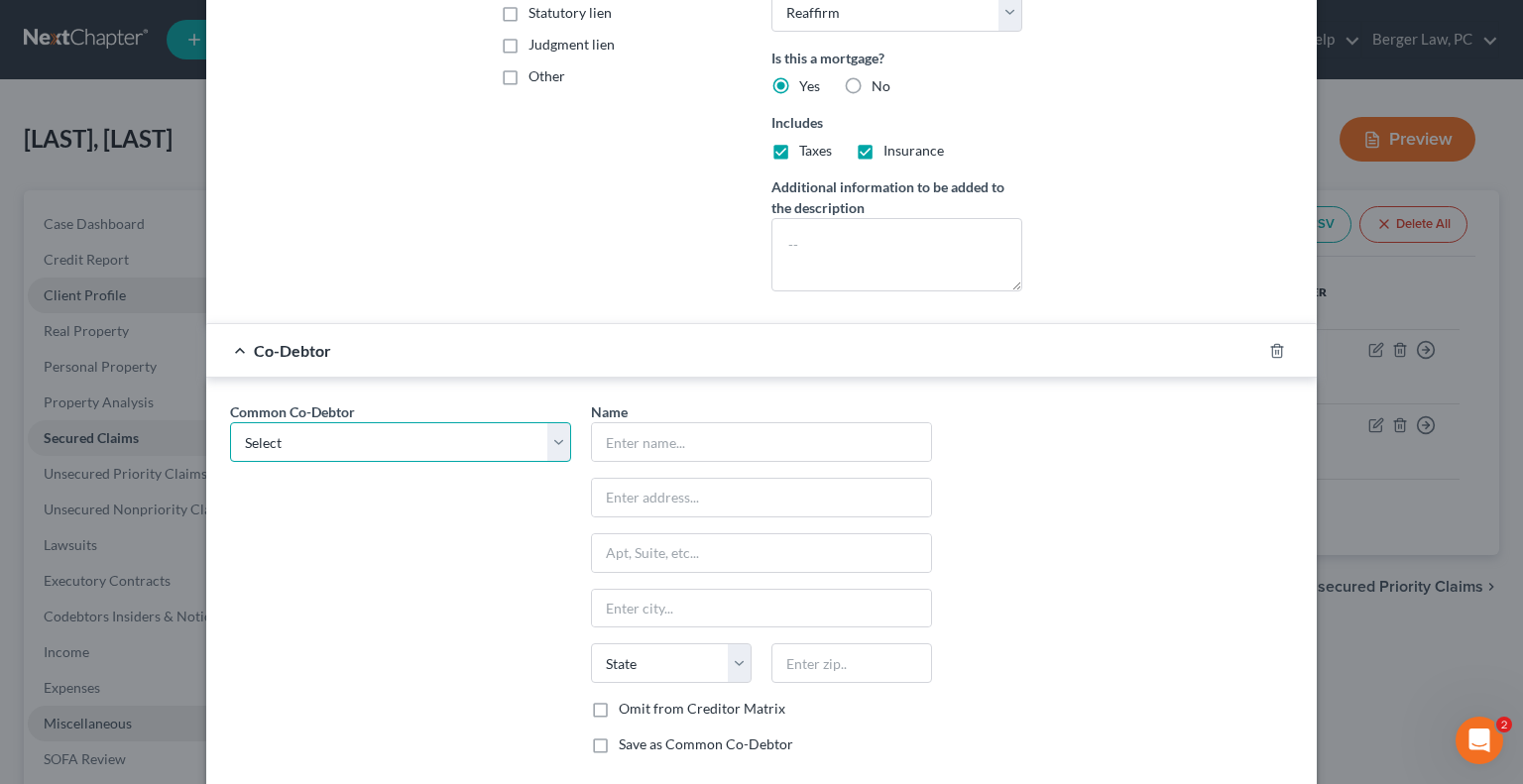 click on "Select [FIRST] [LAST]" at bounding box center [401, 442] 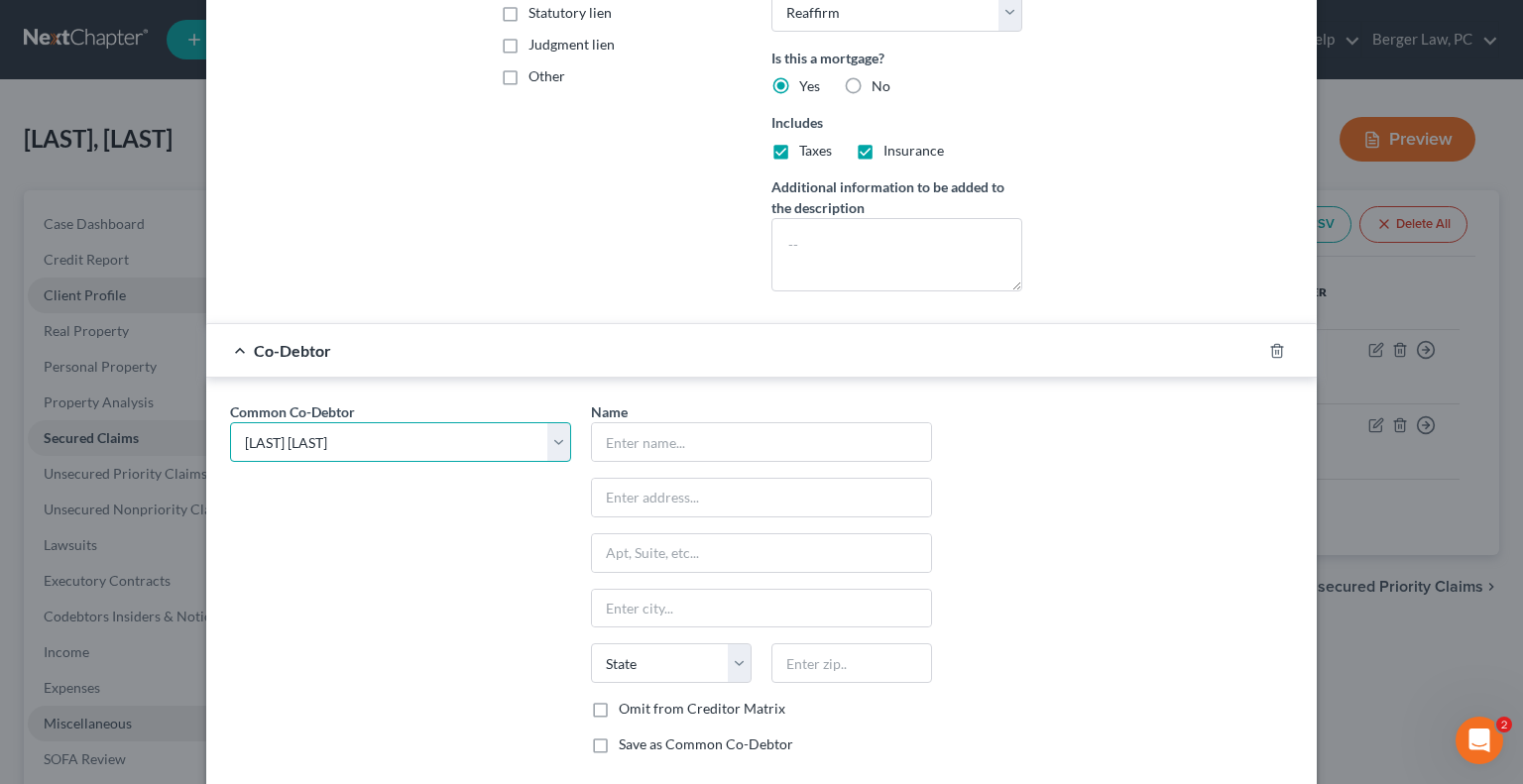 click on "Select [FIRST] [LAST]" at bounding box center [401, 442] 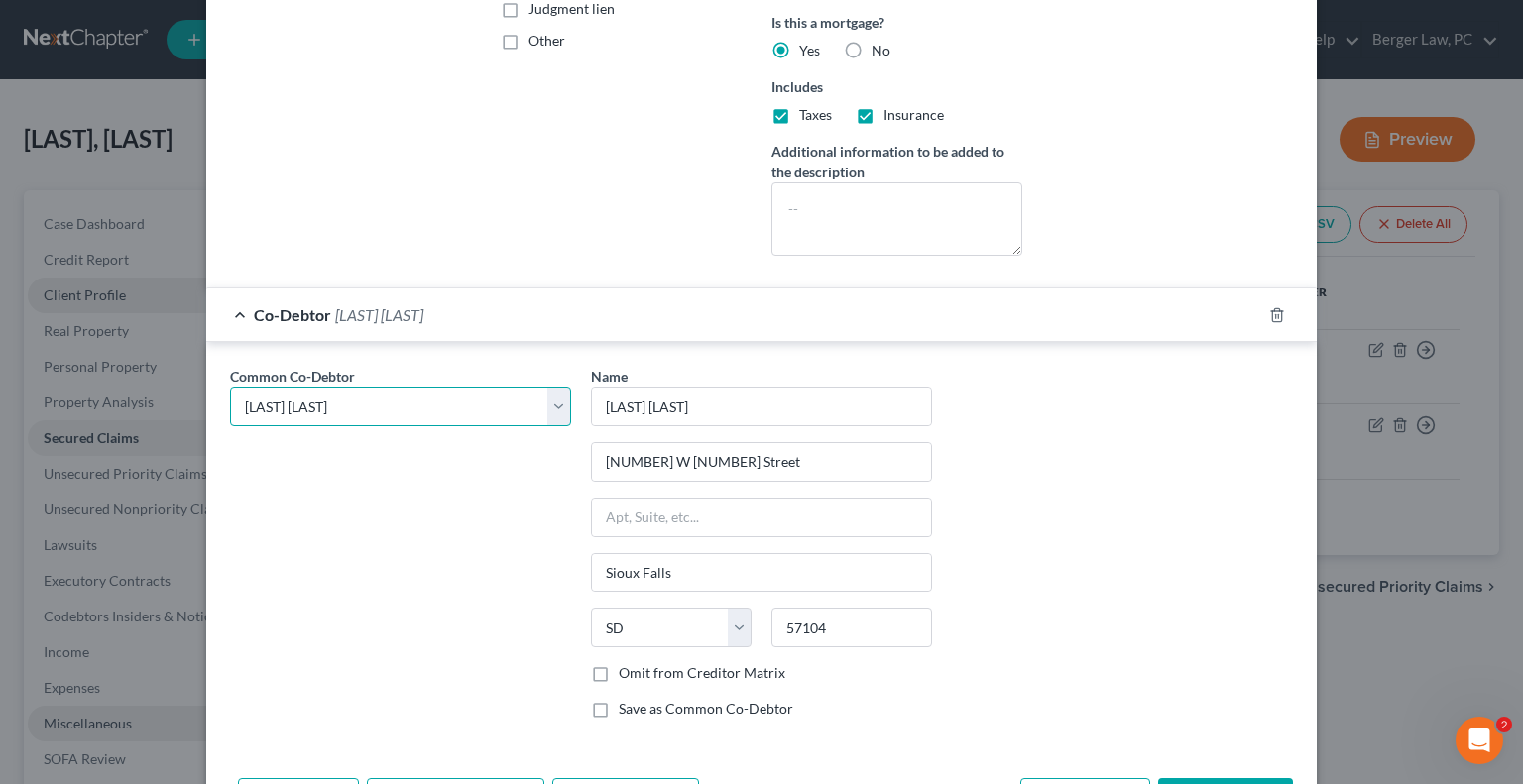 scroll, scrollTop: 615, scrollLeft: 0, axis: vertical 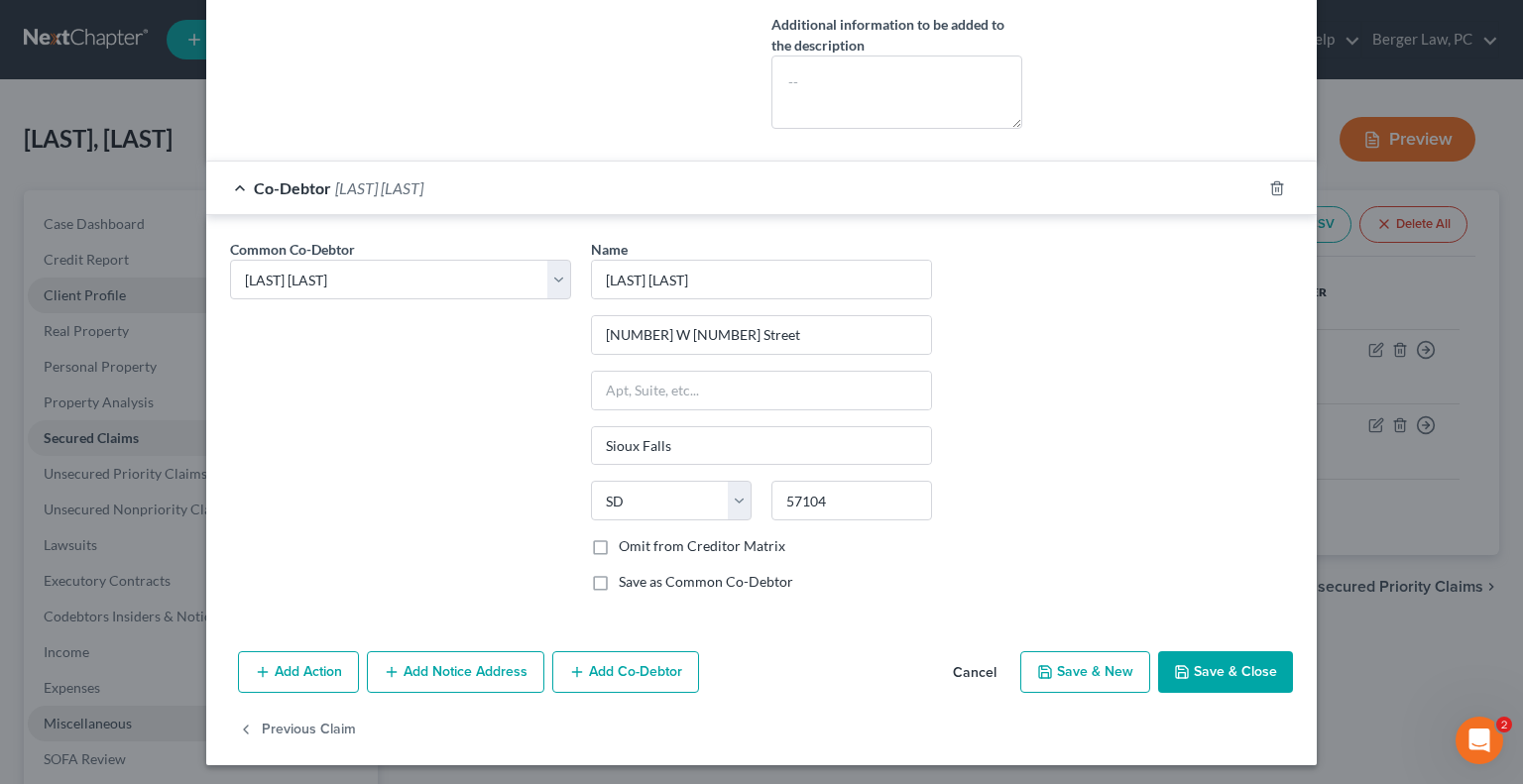 click on "Save & Close" at bounding box center (1226, 672) 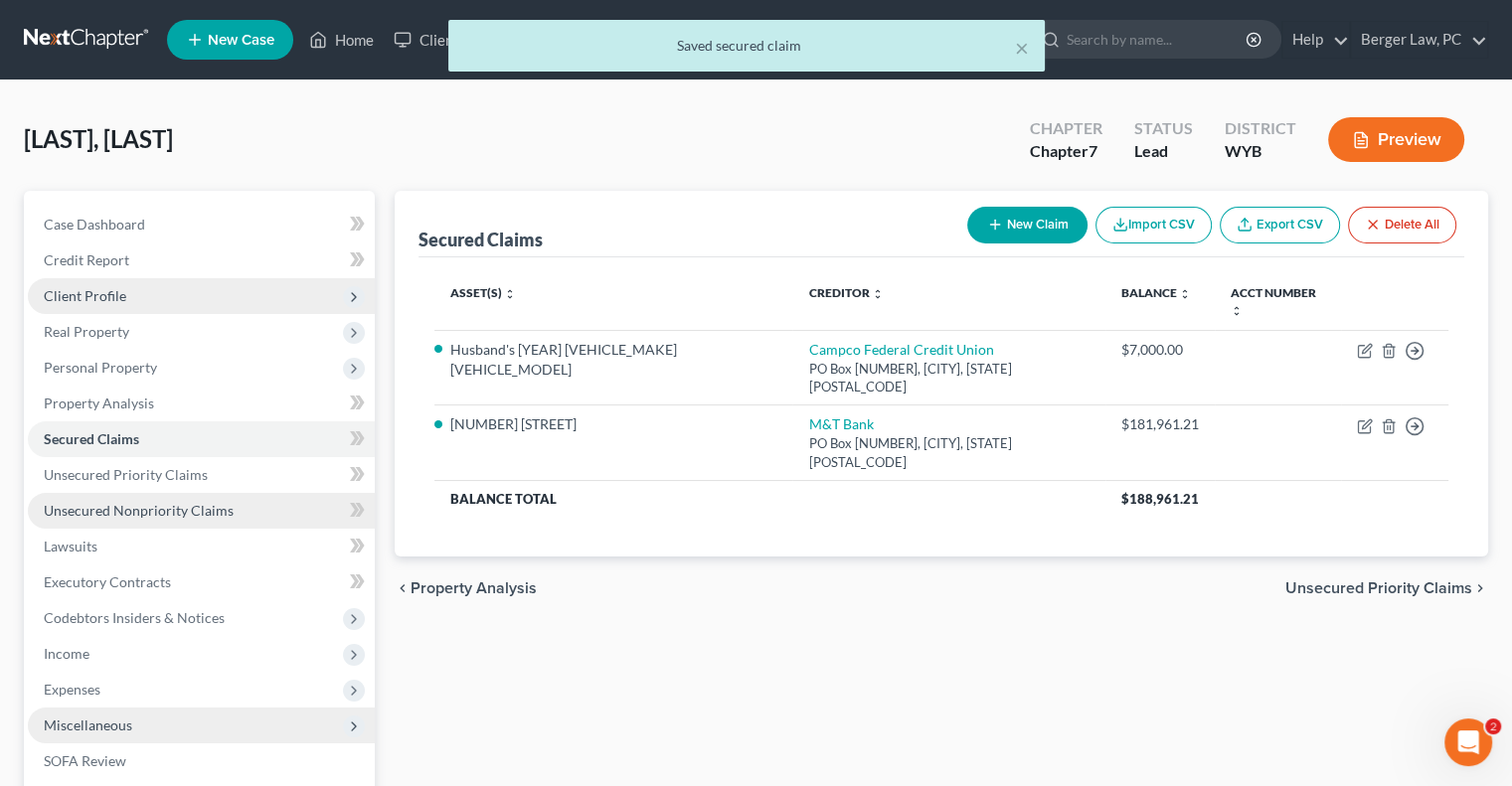 click on "Unsecured Nonpriority Claims" at bounding box center [138, 510] 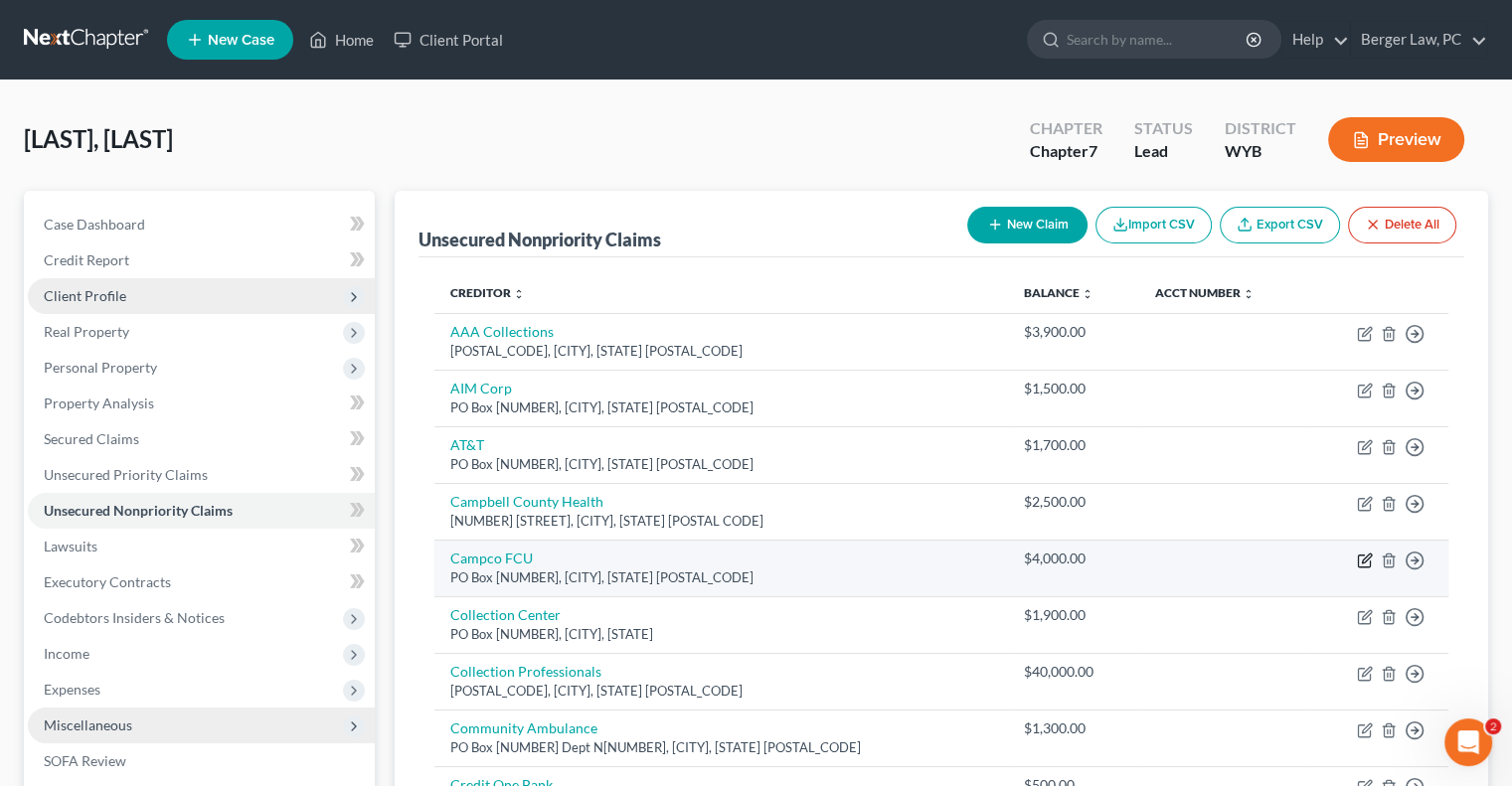click 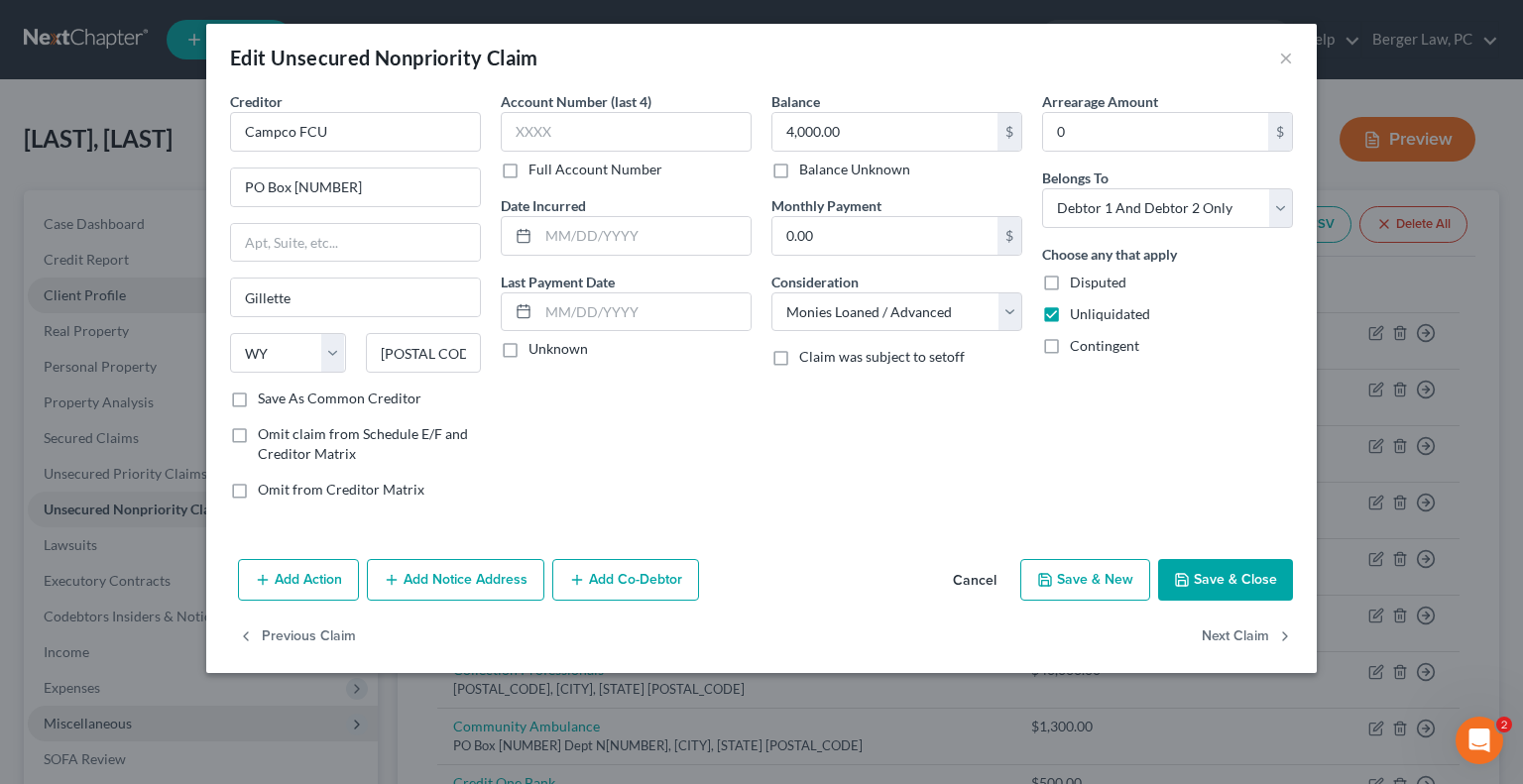 click on "Add Co-Debtor" at bounding box center (626, 580) 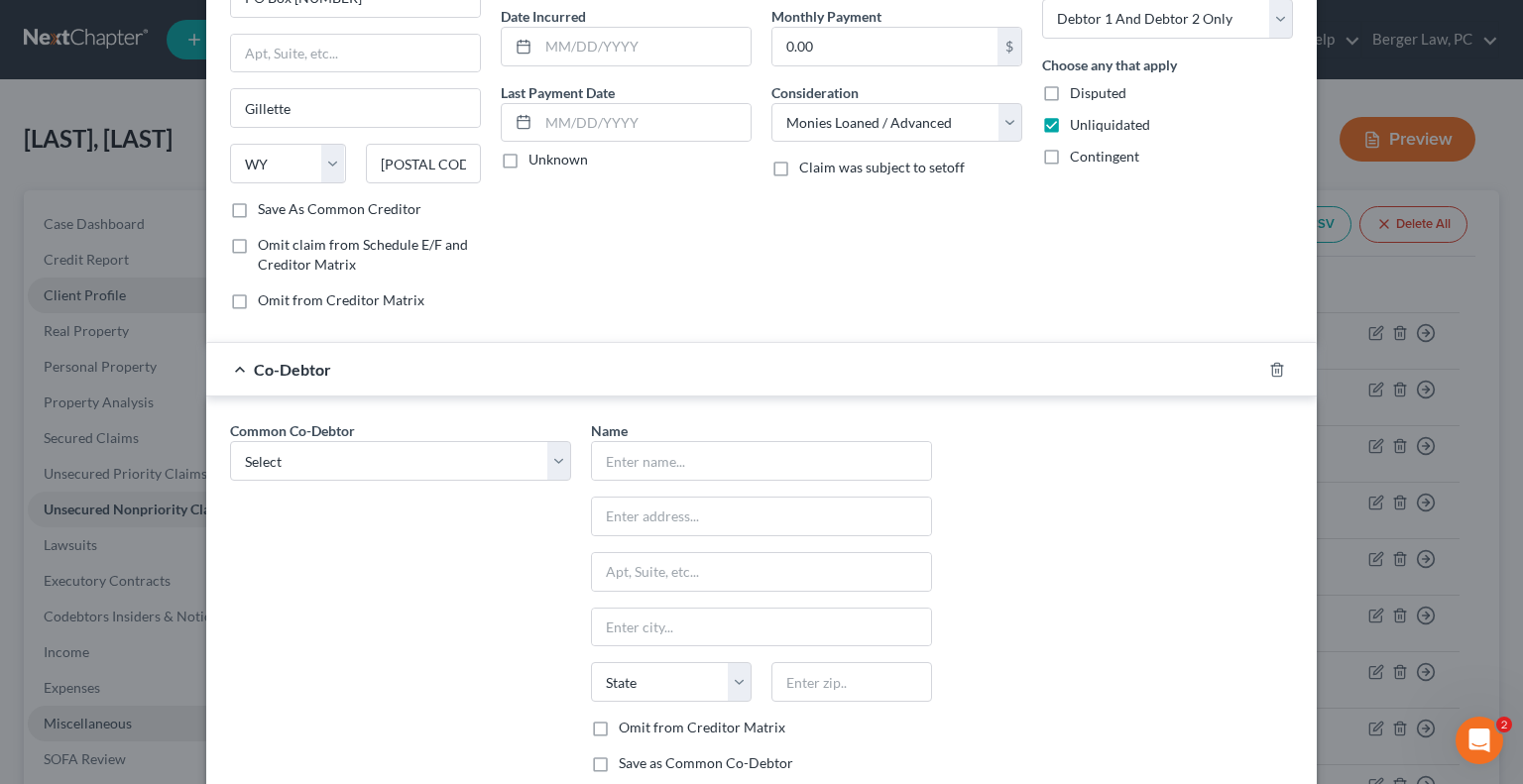 scroll, scrollTop: 297, scrollLeft: 0, axis: vertical 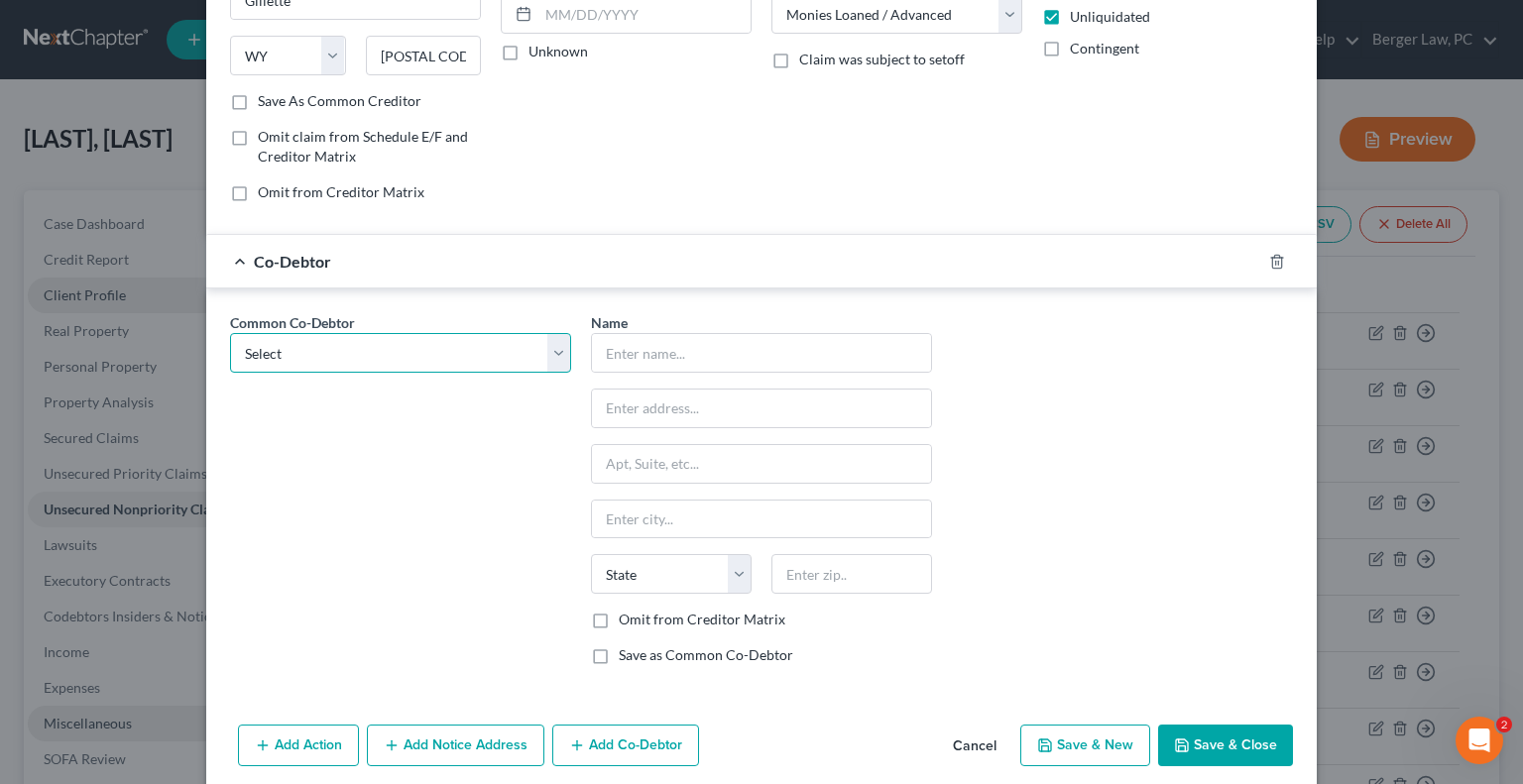 click on "Select [FIRST] [LAST]" at bounding box center [401, 353] 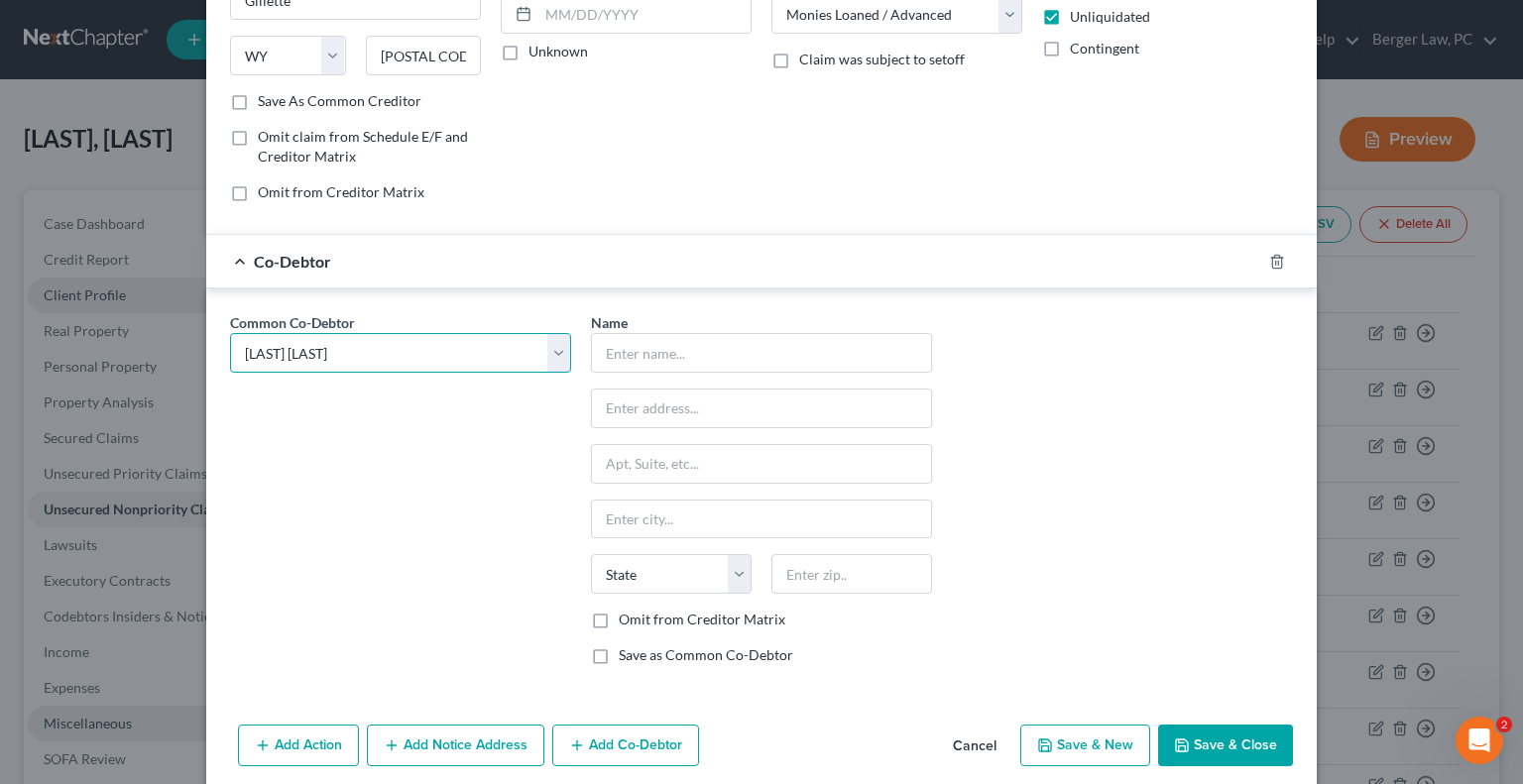 click on "Select [FIRST] [LAST]" at bounding box center (401, 353) 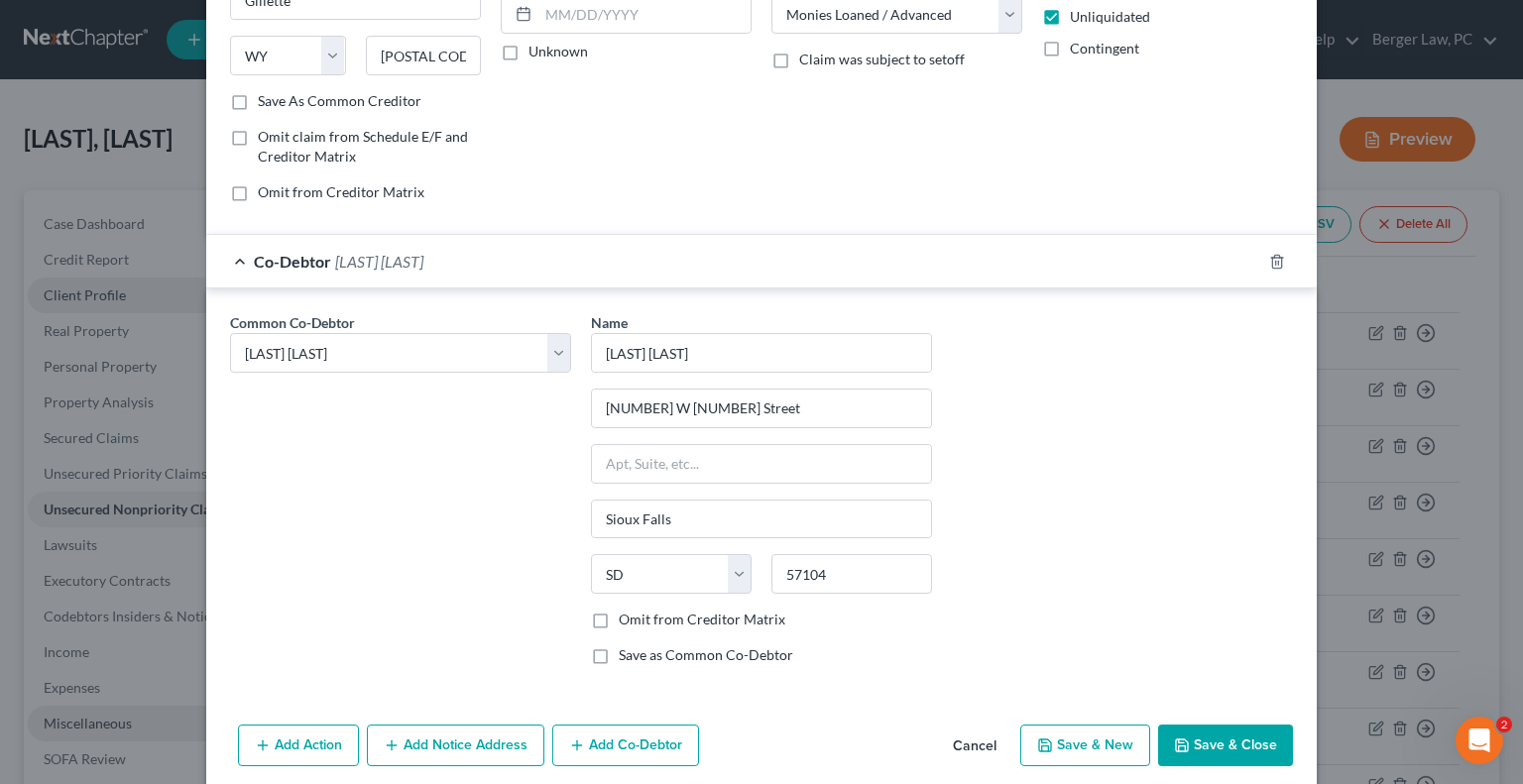 click on "Save & Close" at bounding box center [1226, 745] 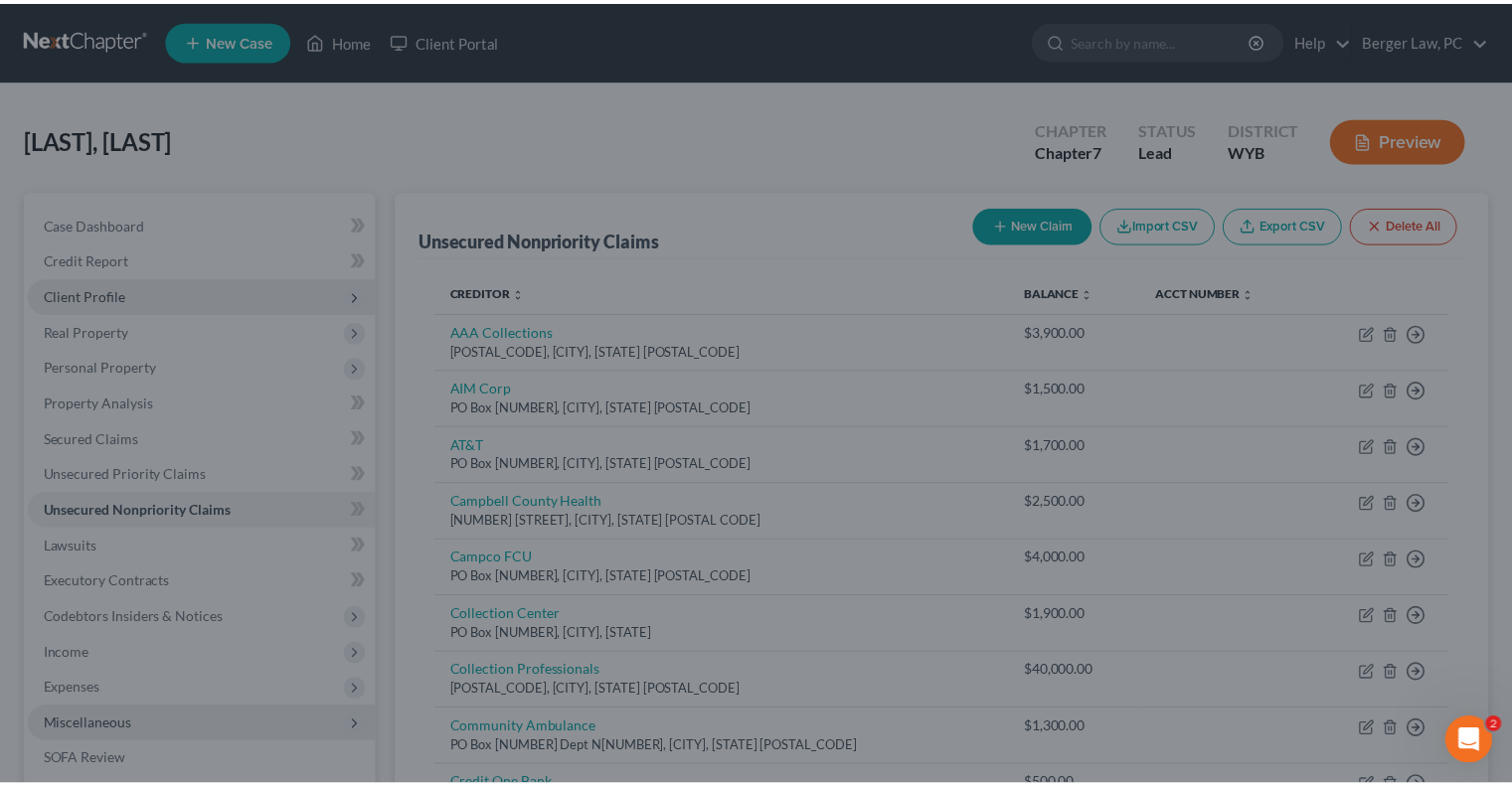 scroll, scrollTop: 0, scrollLeft: 0, axis: both 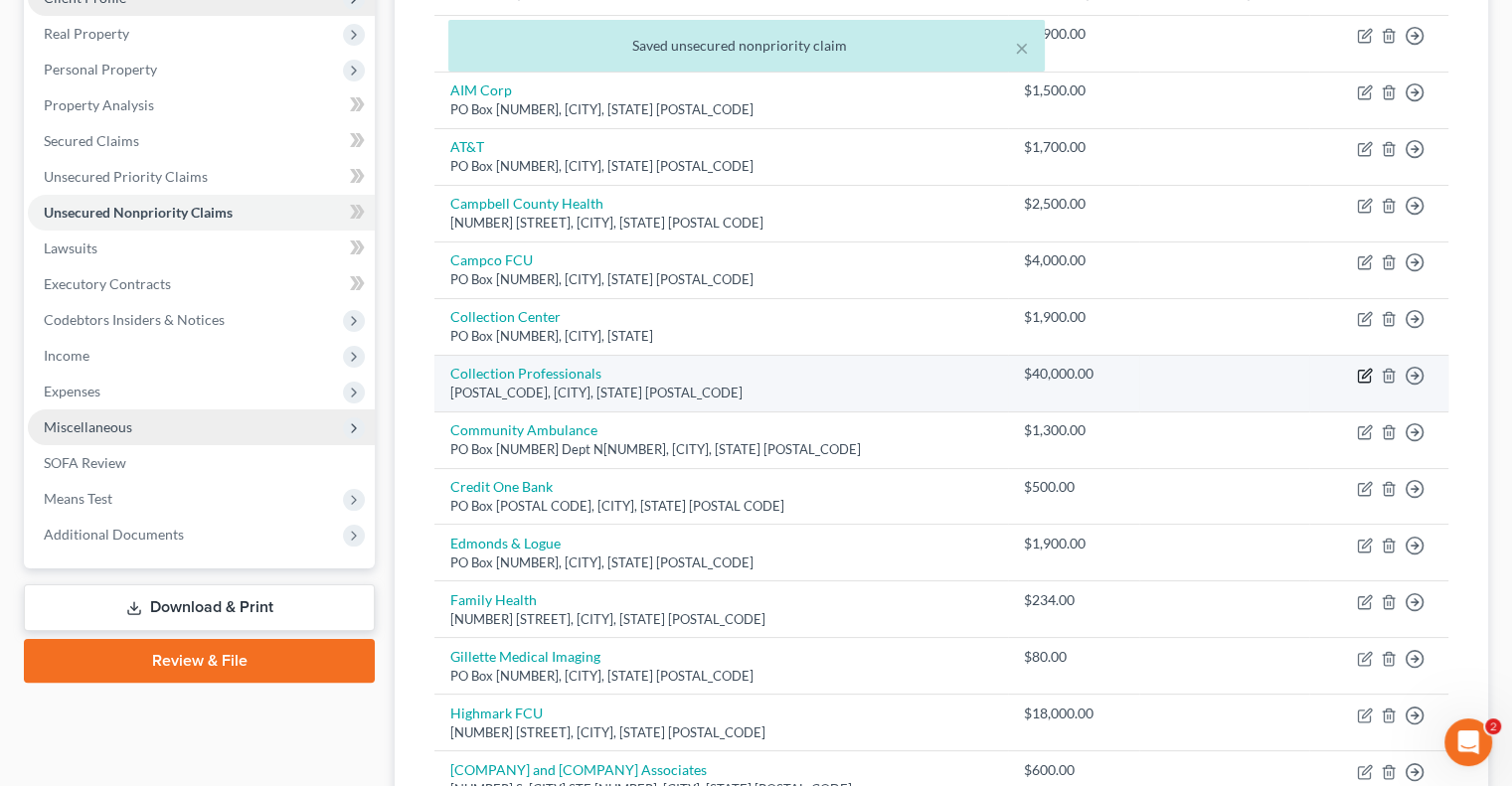 click 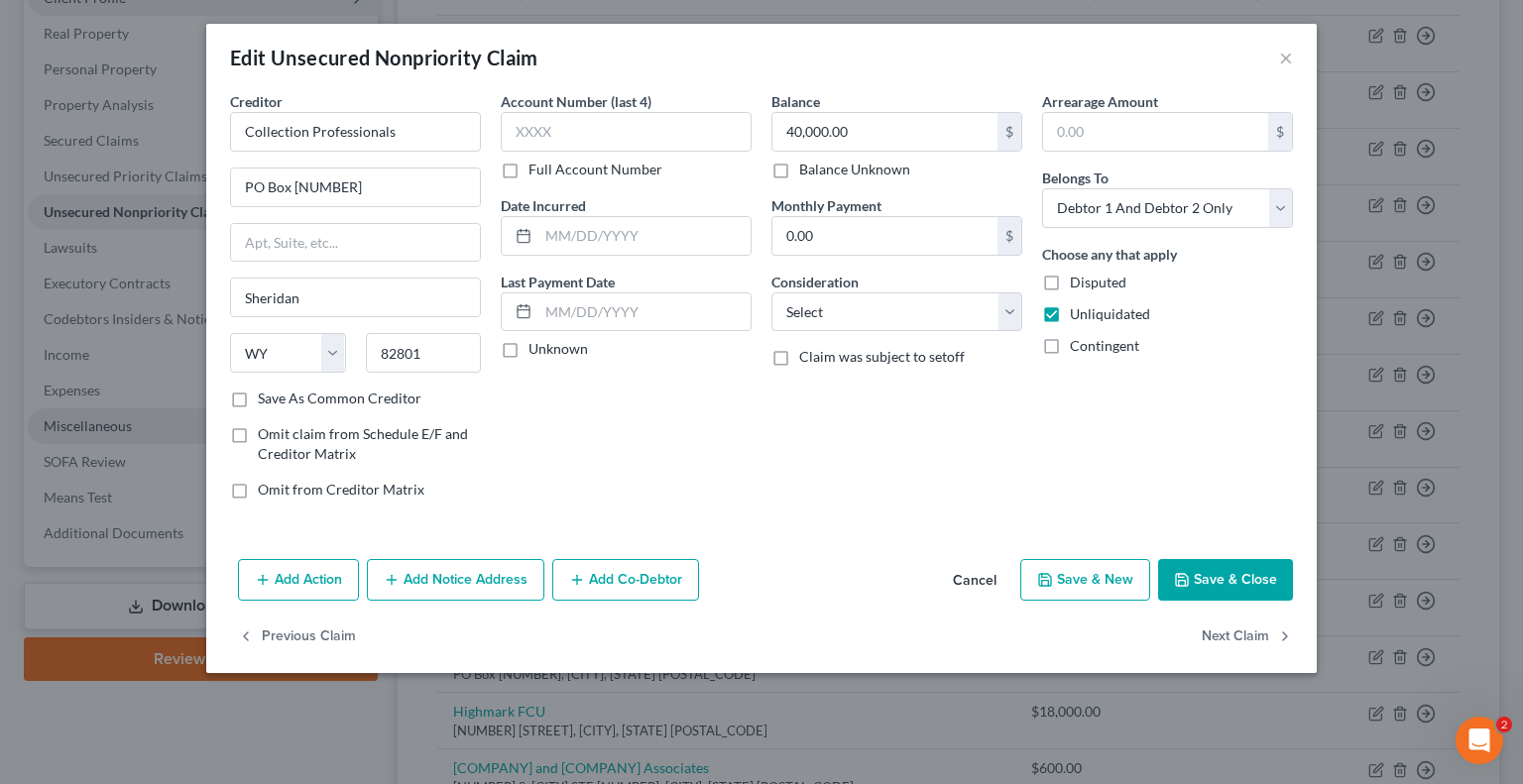 click on "Add Co-Debtor" at bounding box center [626, 580] 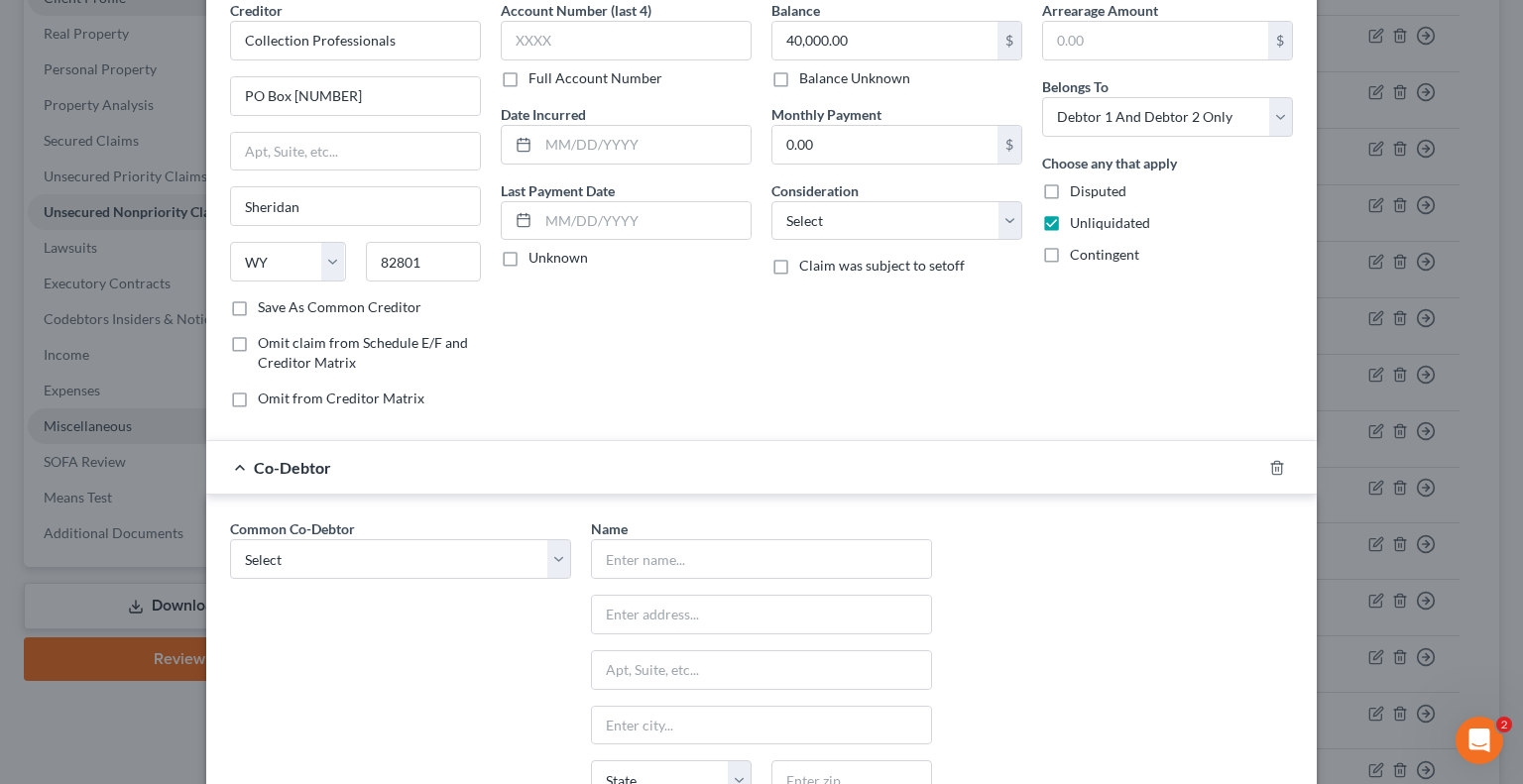scroll, scrollTop: 99, scrollLeft: 0, axis: vertical 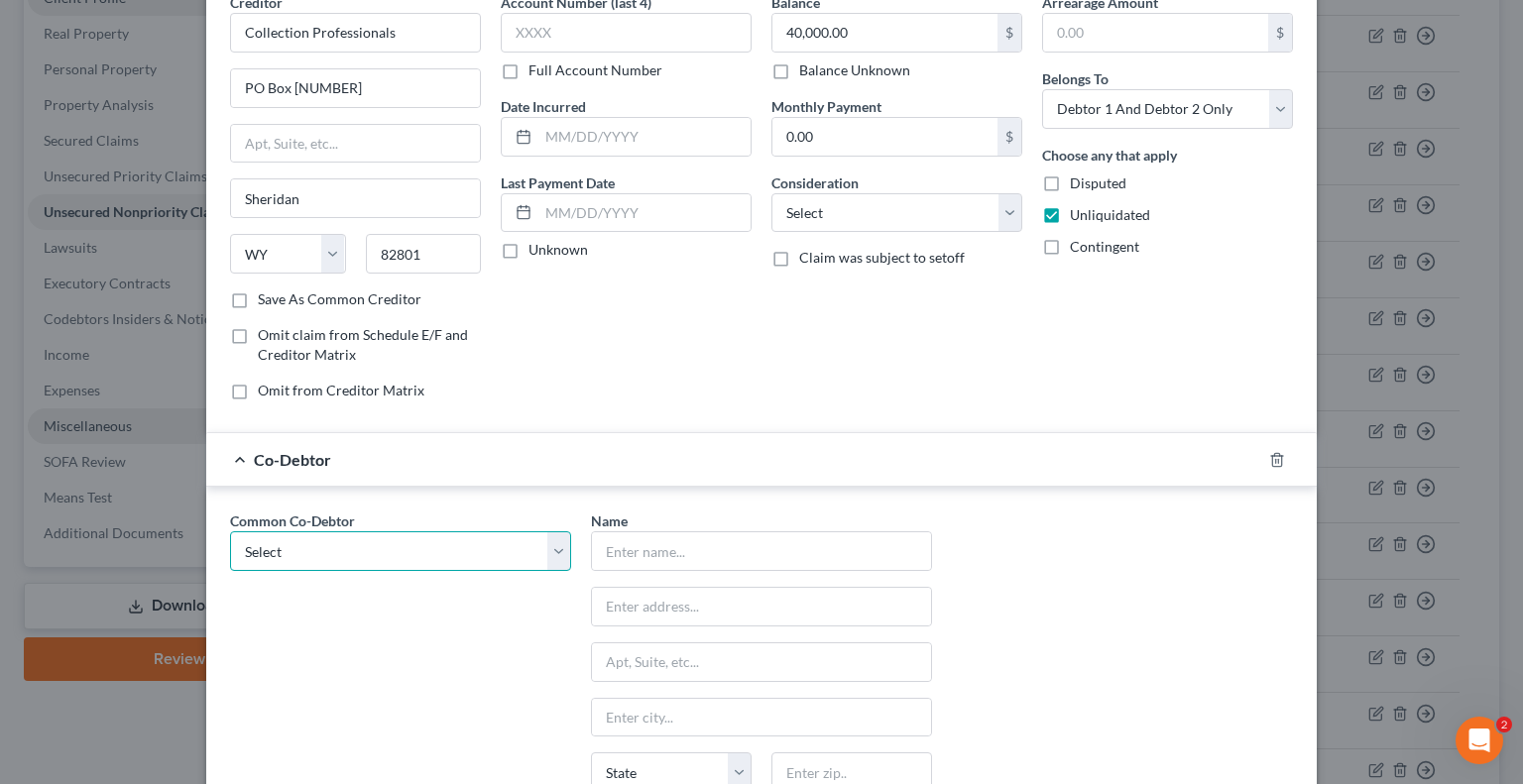 click on "Select [FIRST] [LAST]" at bounding box center (401, 551) 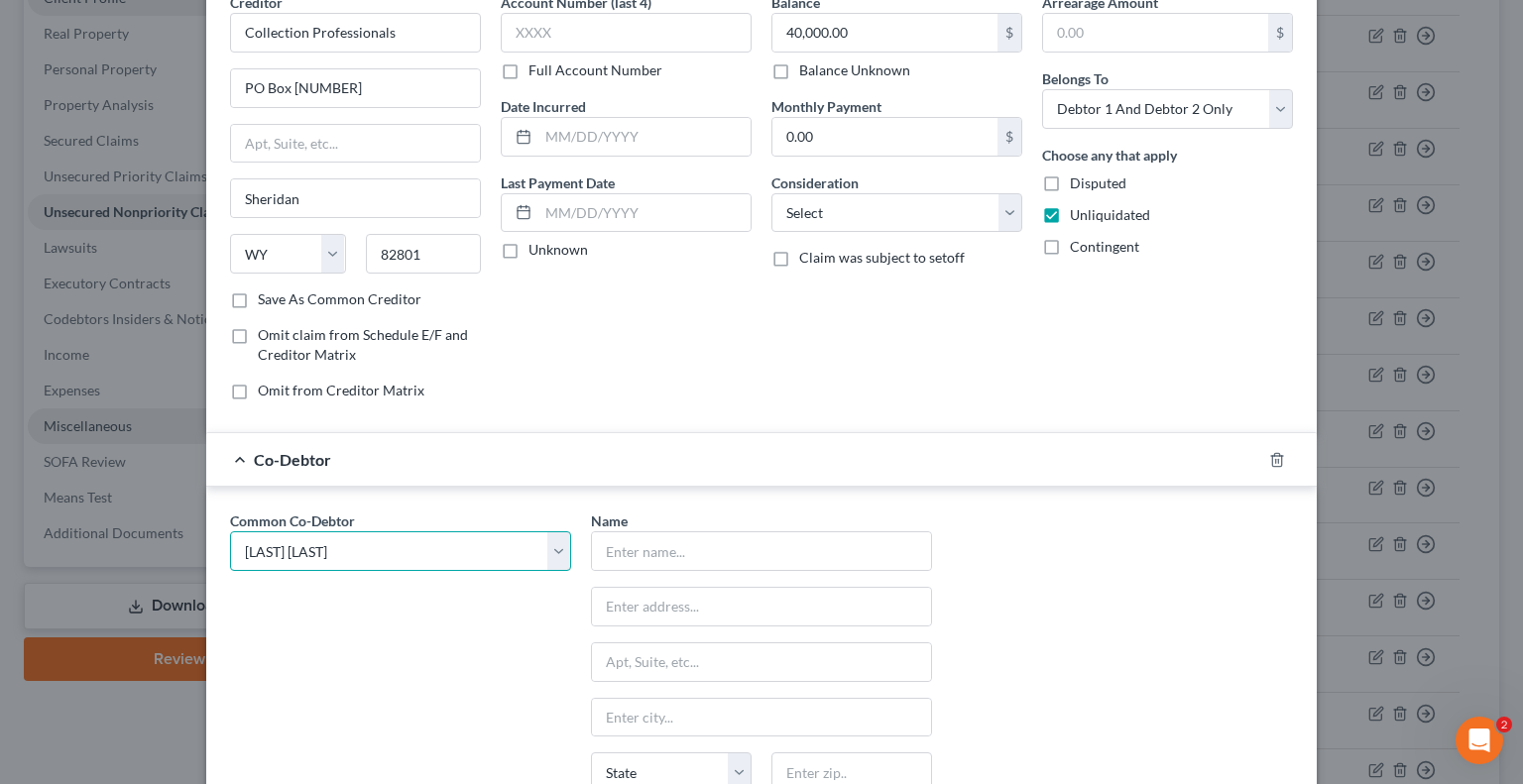 click on "Select [FIRST] [LAST]" at bounding box center [401, 551] 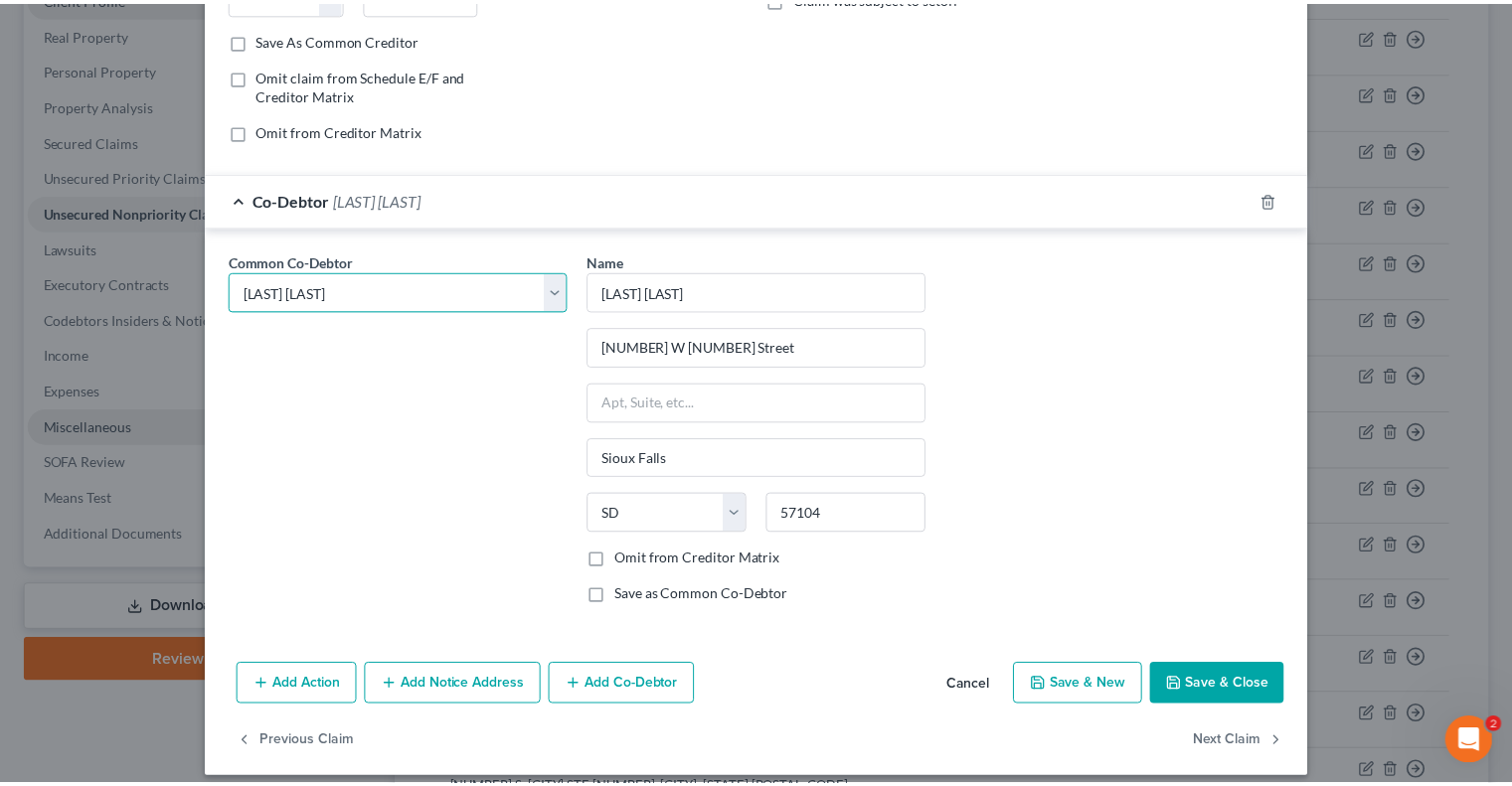 scroll, scrollTop: 373, scrollLeft: 0, axis: vertical 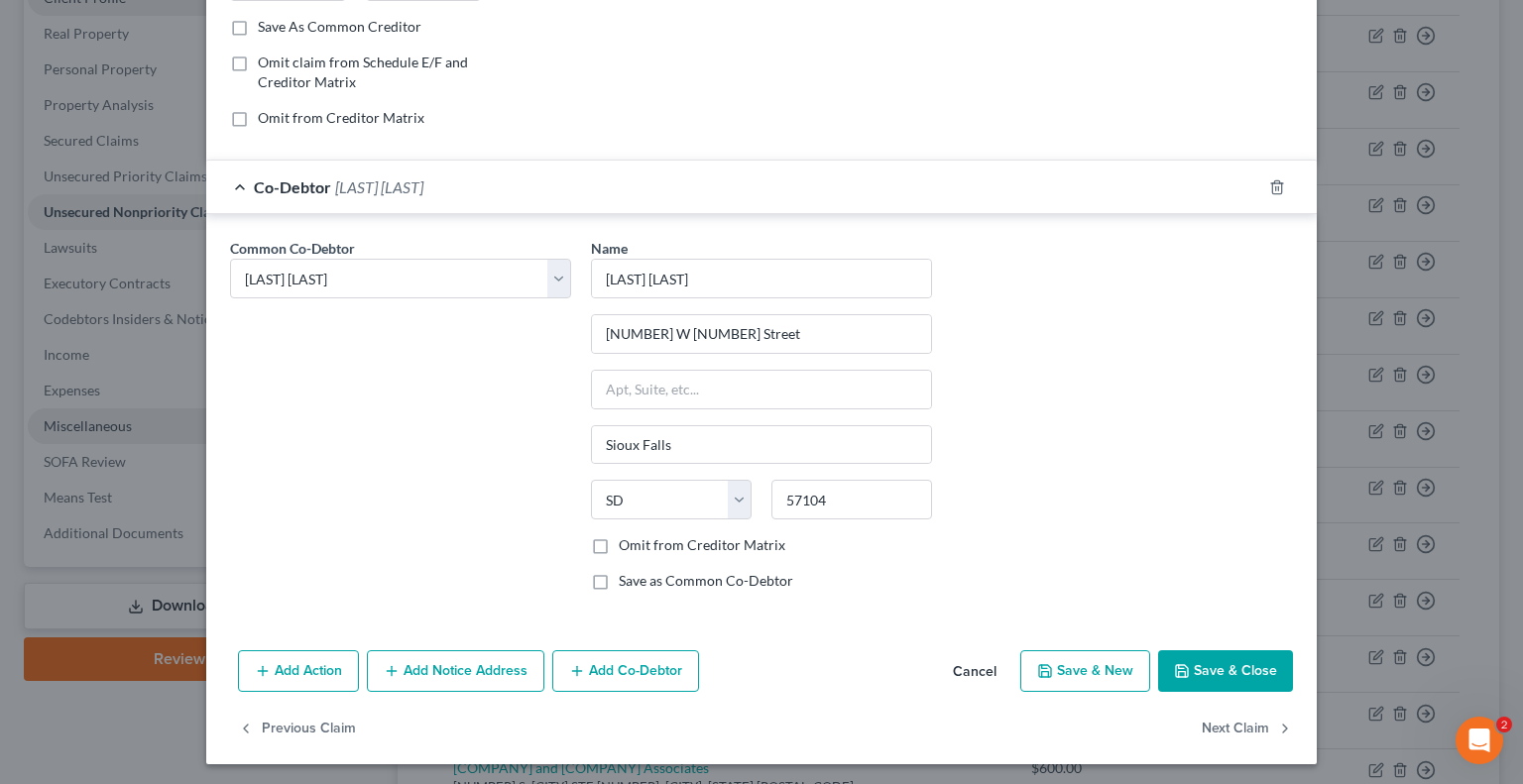 click on "Save & Close" at bounding box center (1226, 671) 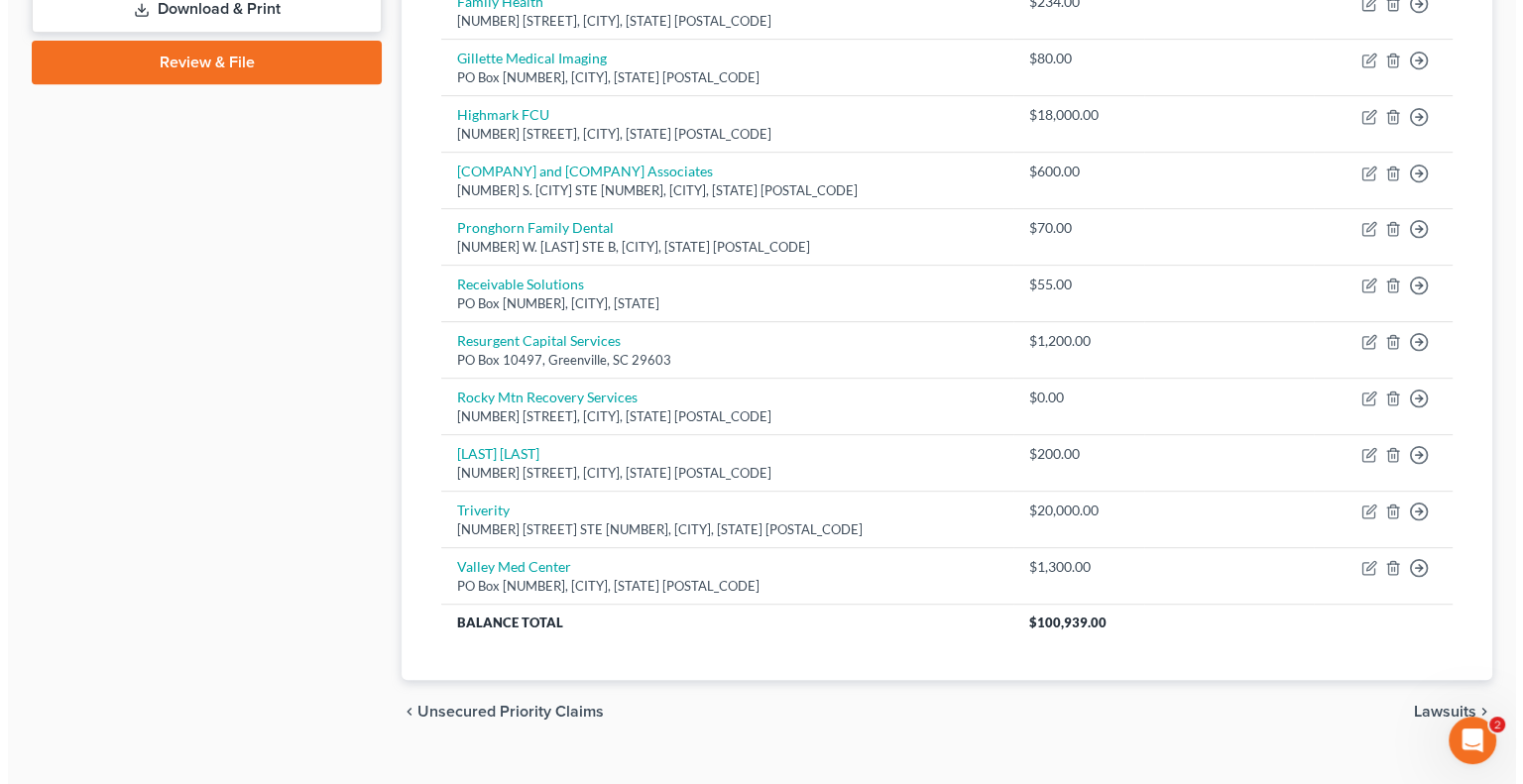 scroll, scrollTop: 924, scrollLeft: 0, axis: vertical 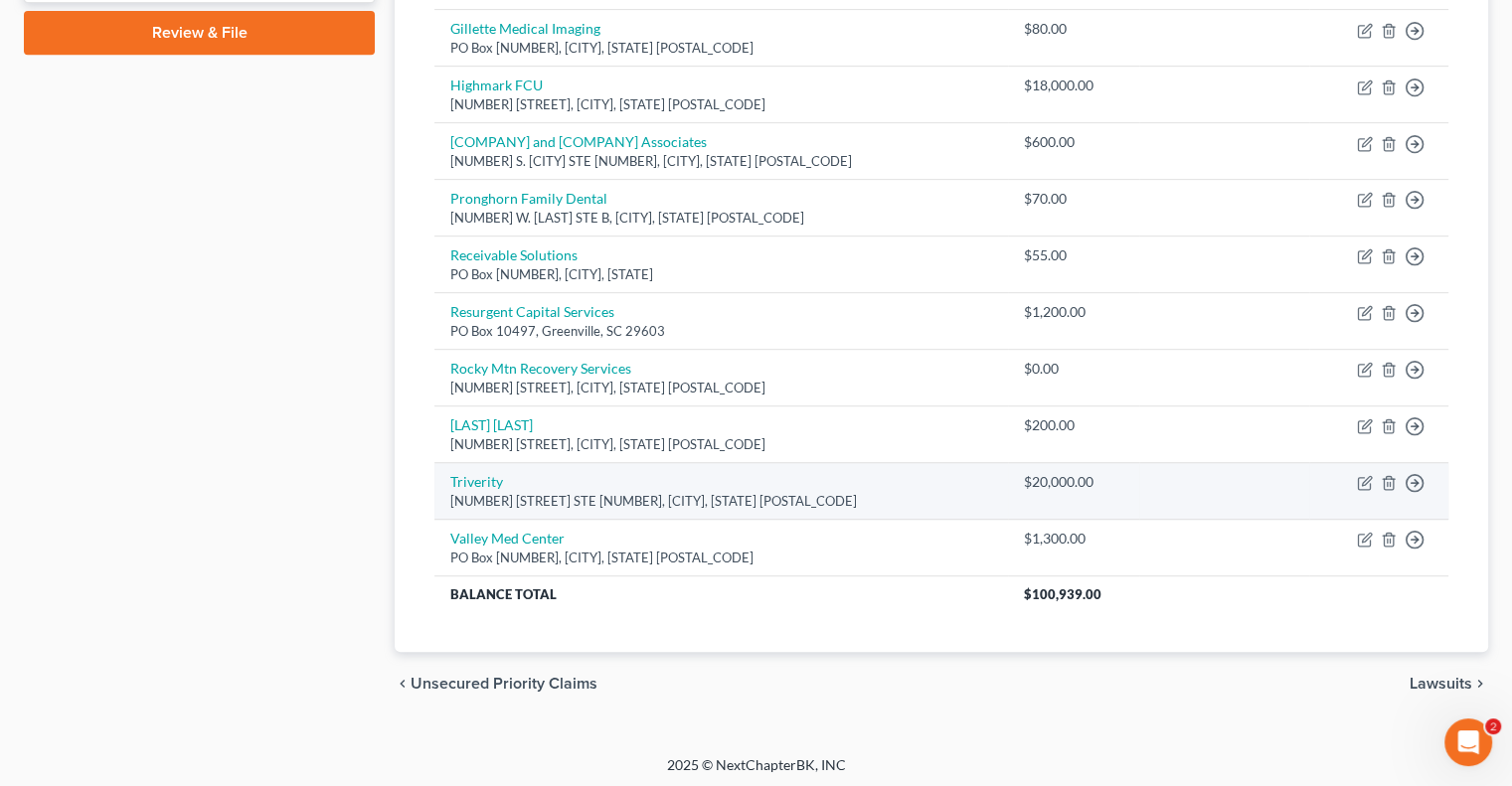 click on "[COMPANY] [NUMBER] [STREET], [SUITE] [CITY], [STATE] [POSTAL_CODE]" at bounding box center (721, 491) 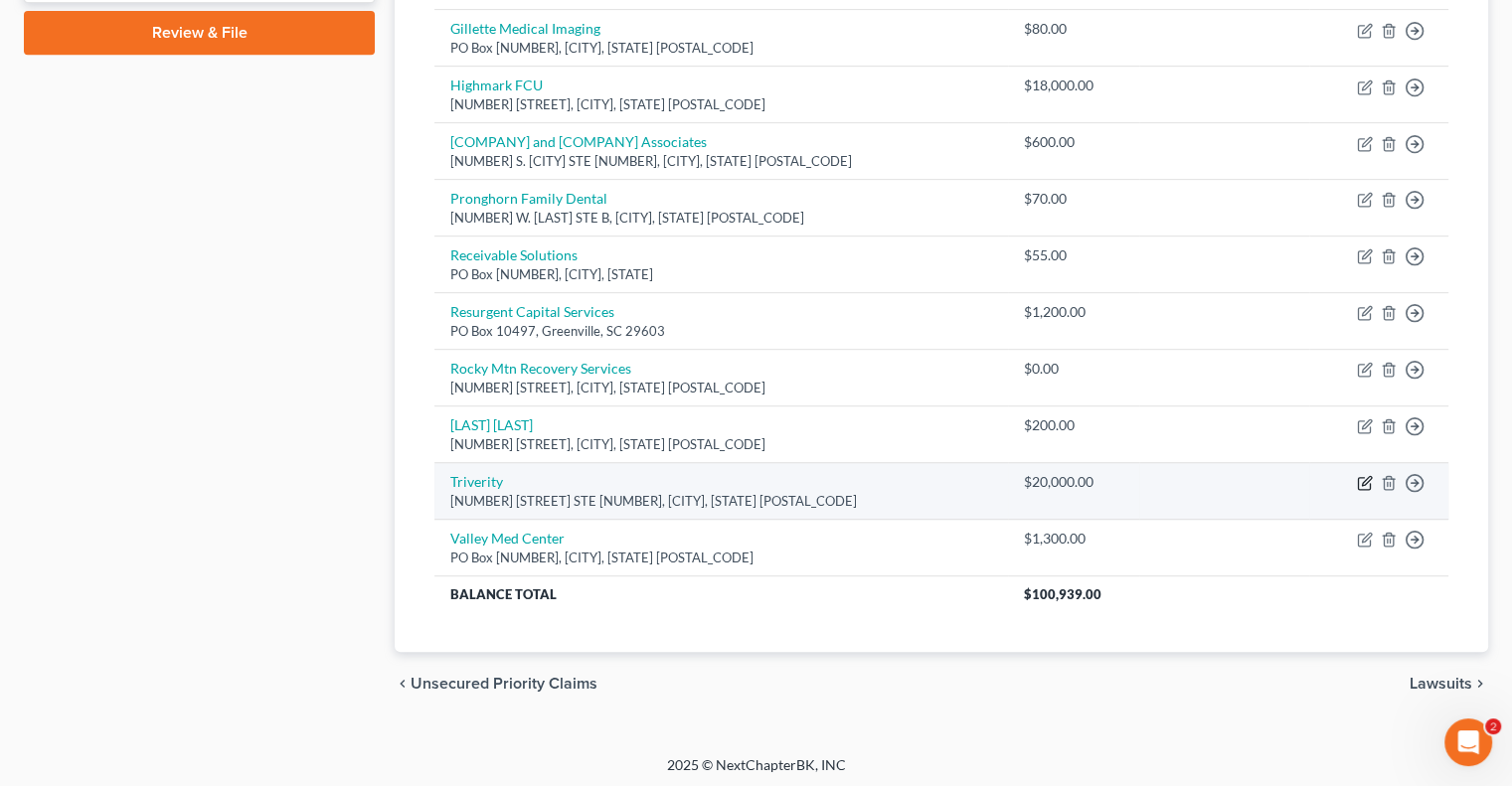click 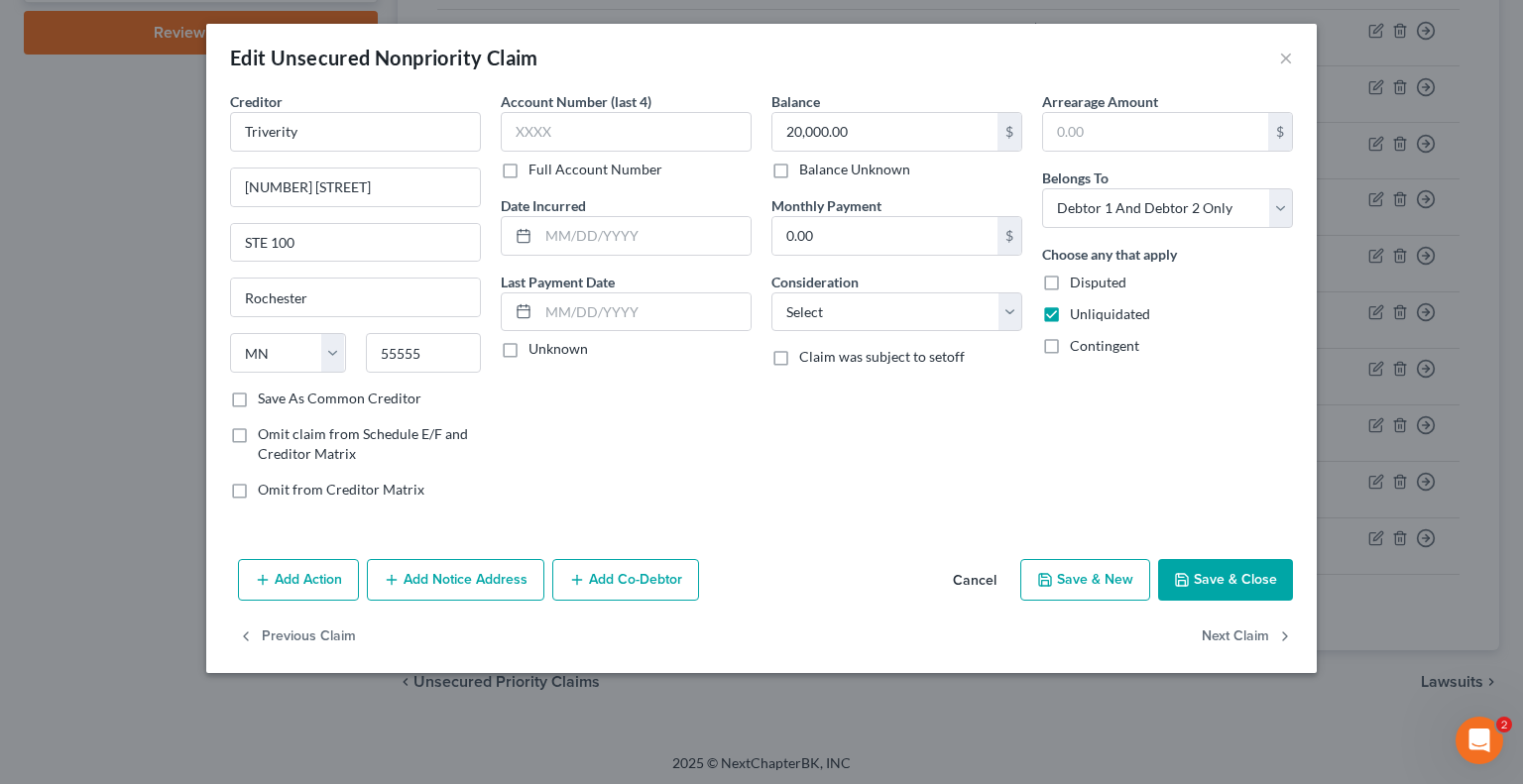 click on "Add Co-Debtor" at bounding box center [626, 580] 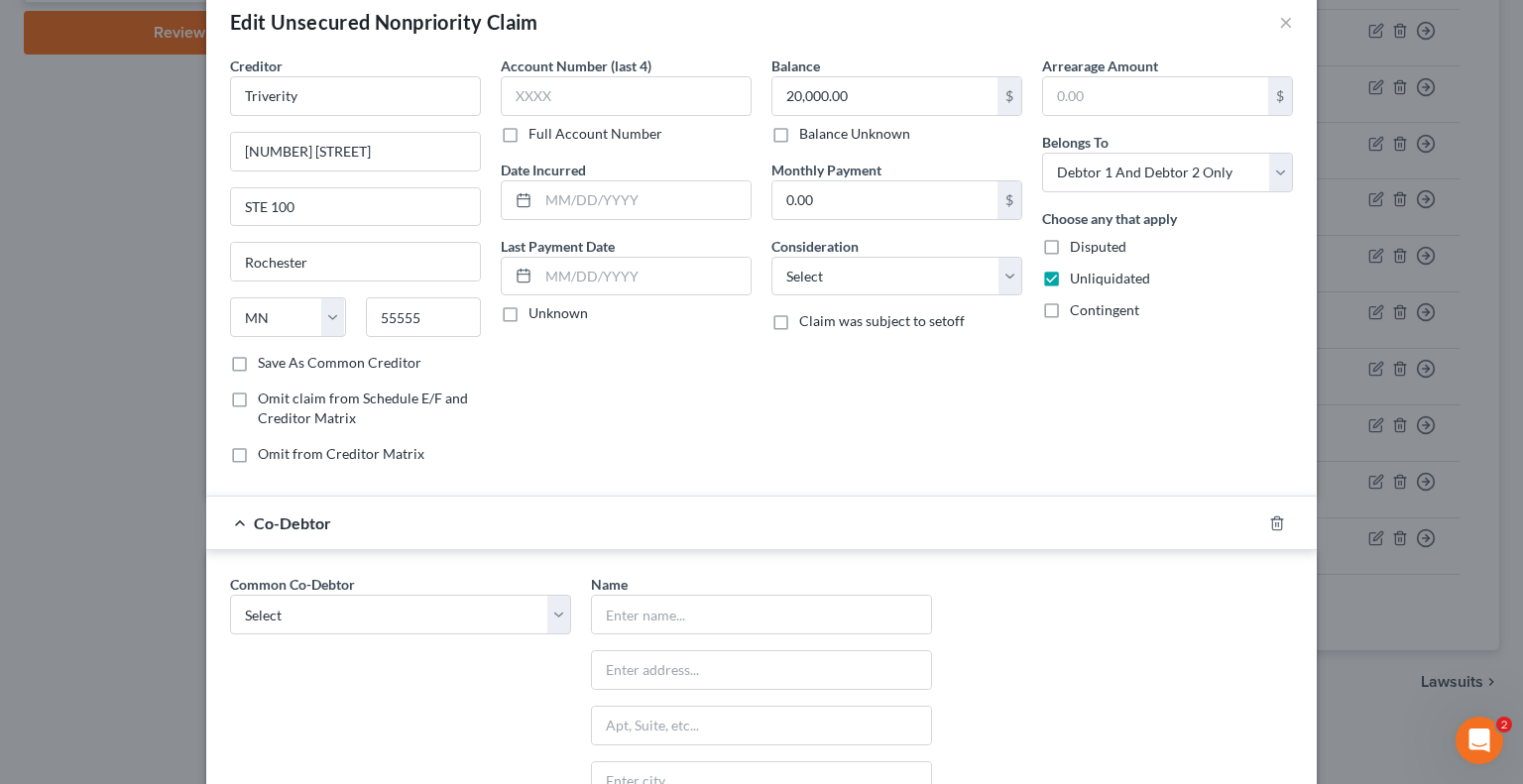 scroll, scrollTop: 99, scrollLeft: 0, axis: vertical 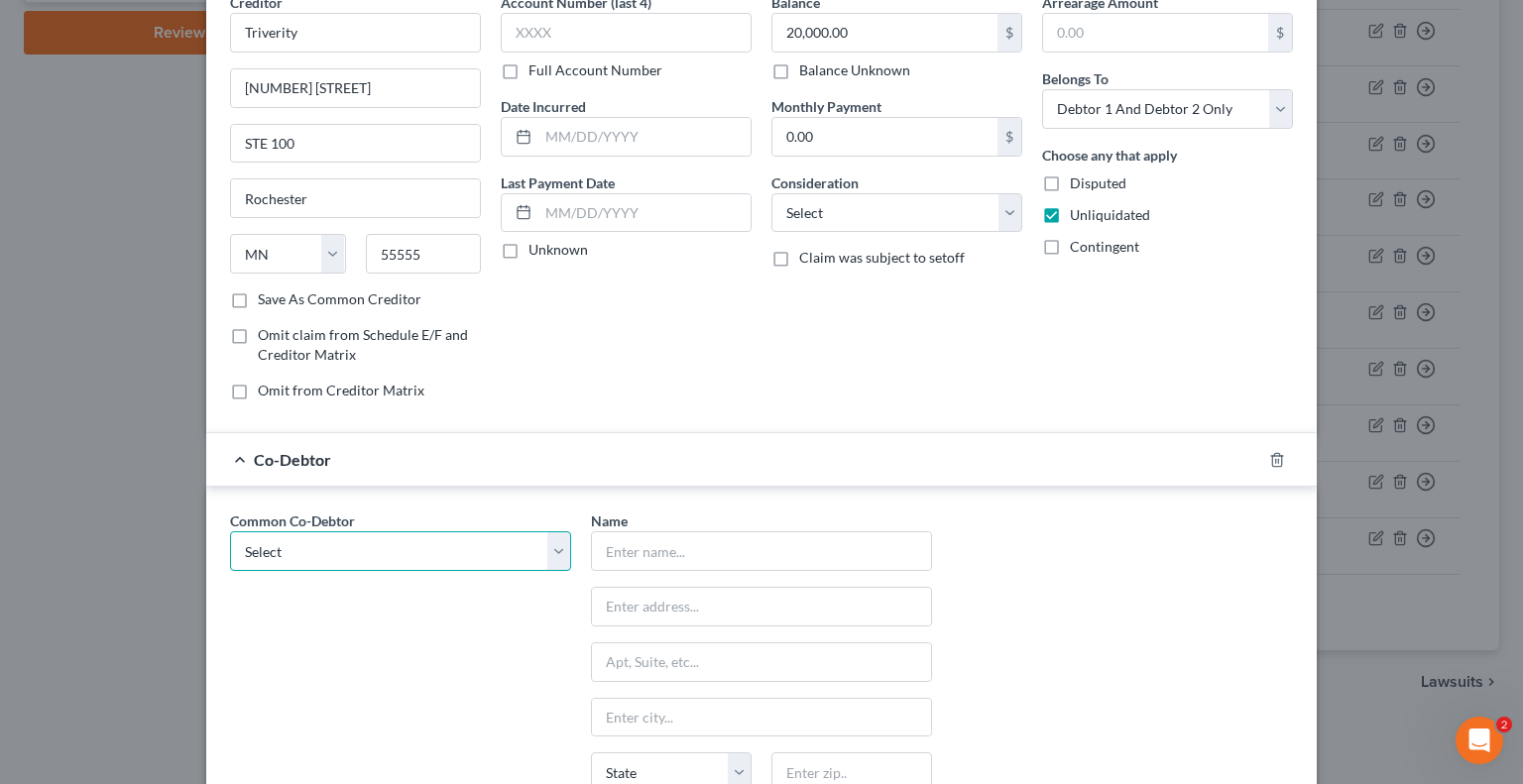 click on "Select [FIRST] [LAST]" at bounding box center (401, 551) 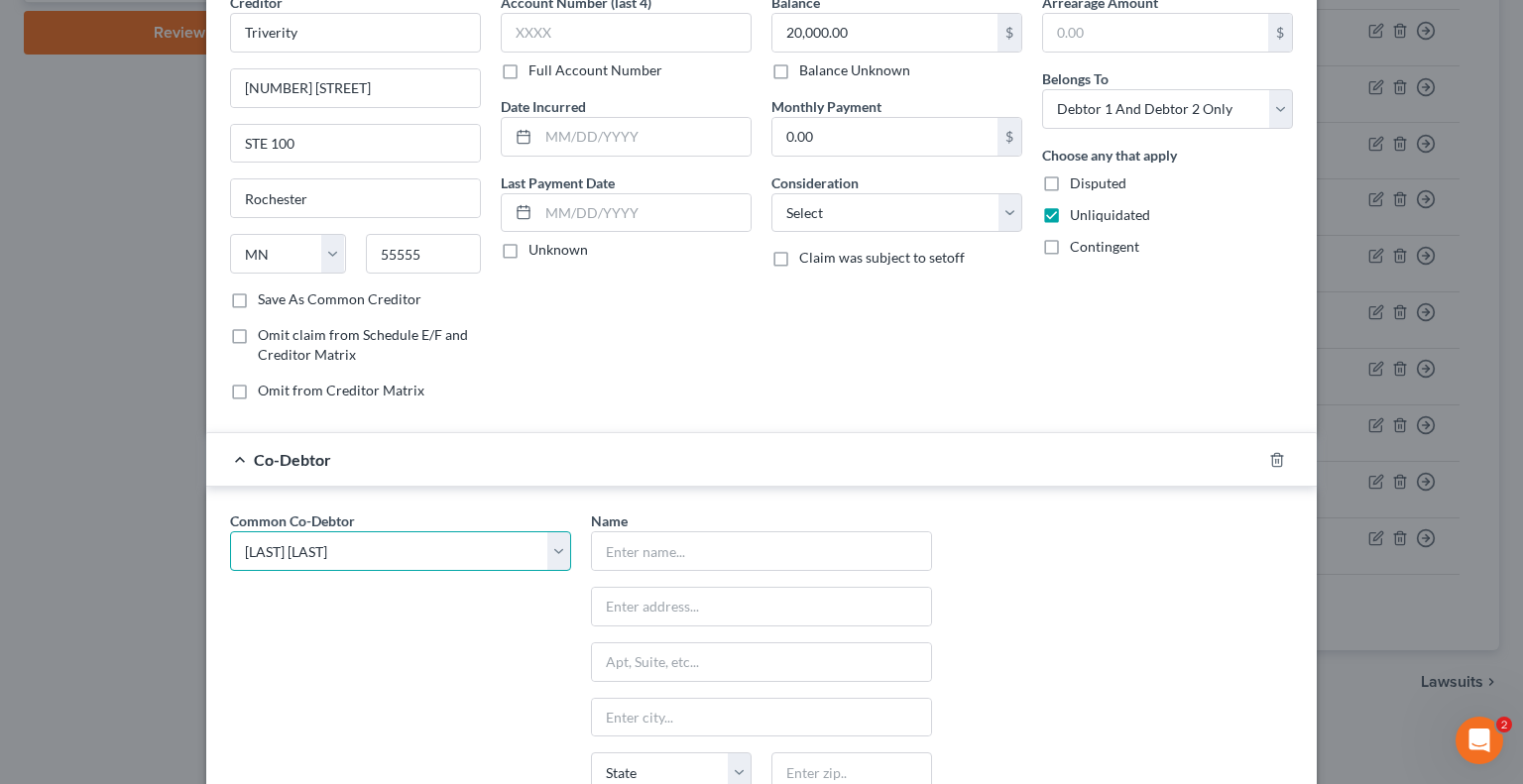 click on "Select [FIRST] [LAST]" at bounding box center (401, 551) 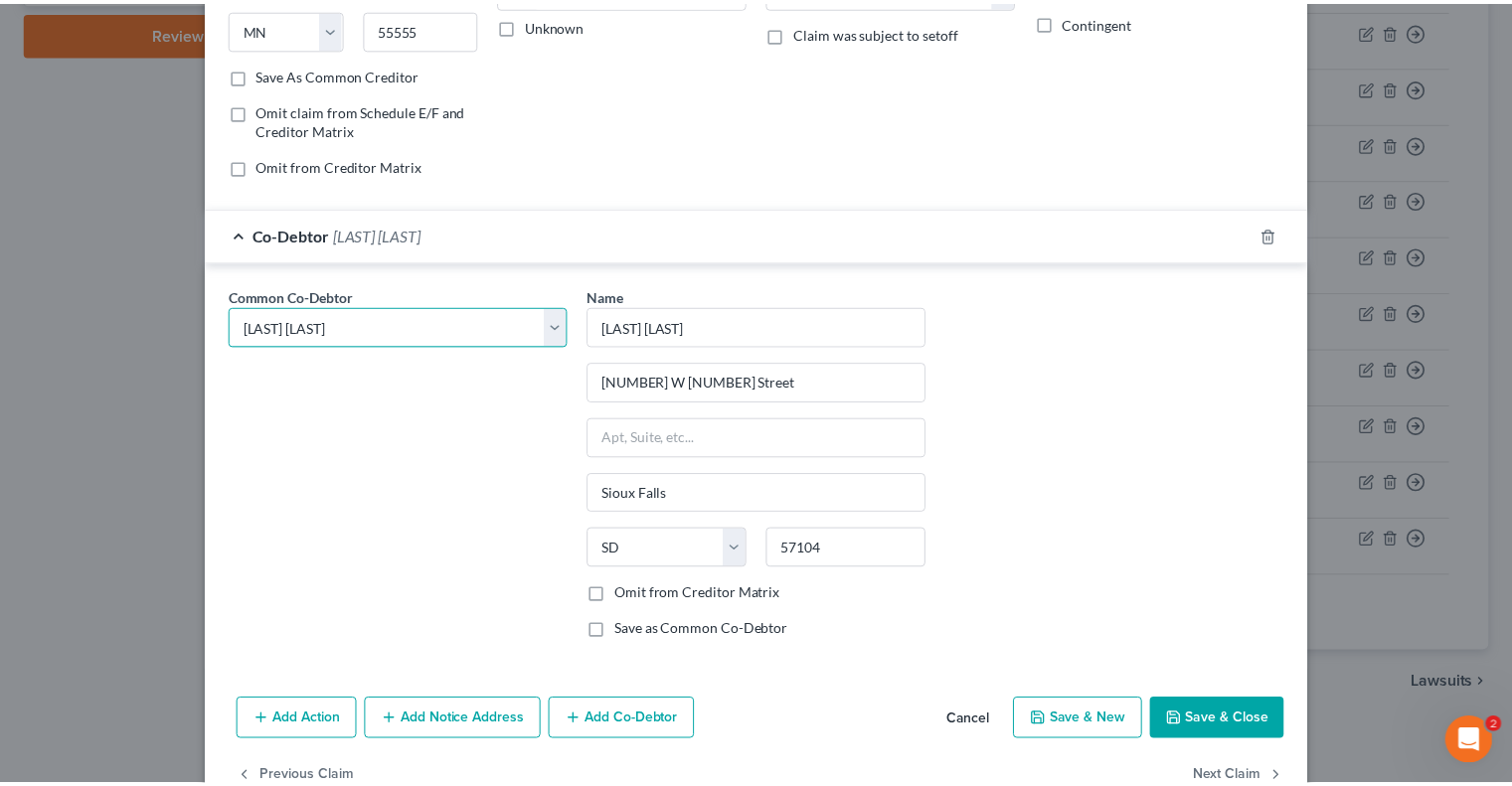 scroll, scrollTop: 373, scrollLeft: 0, axis: vertical 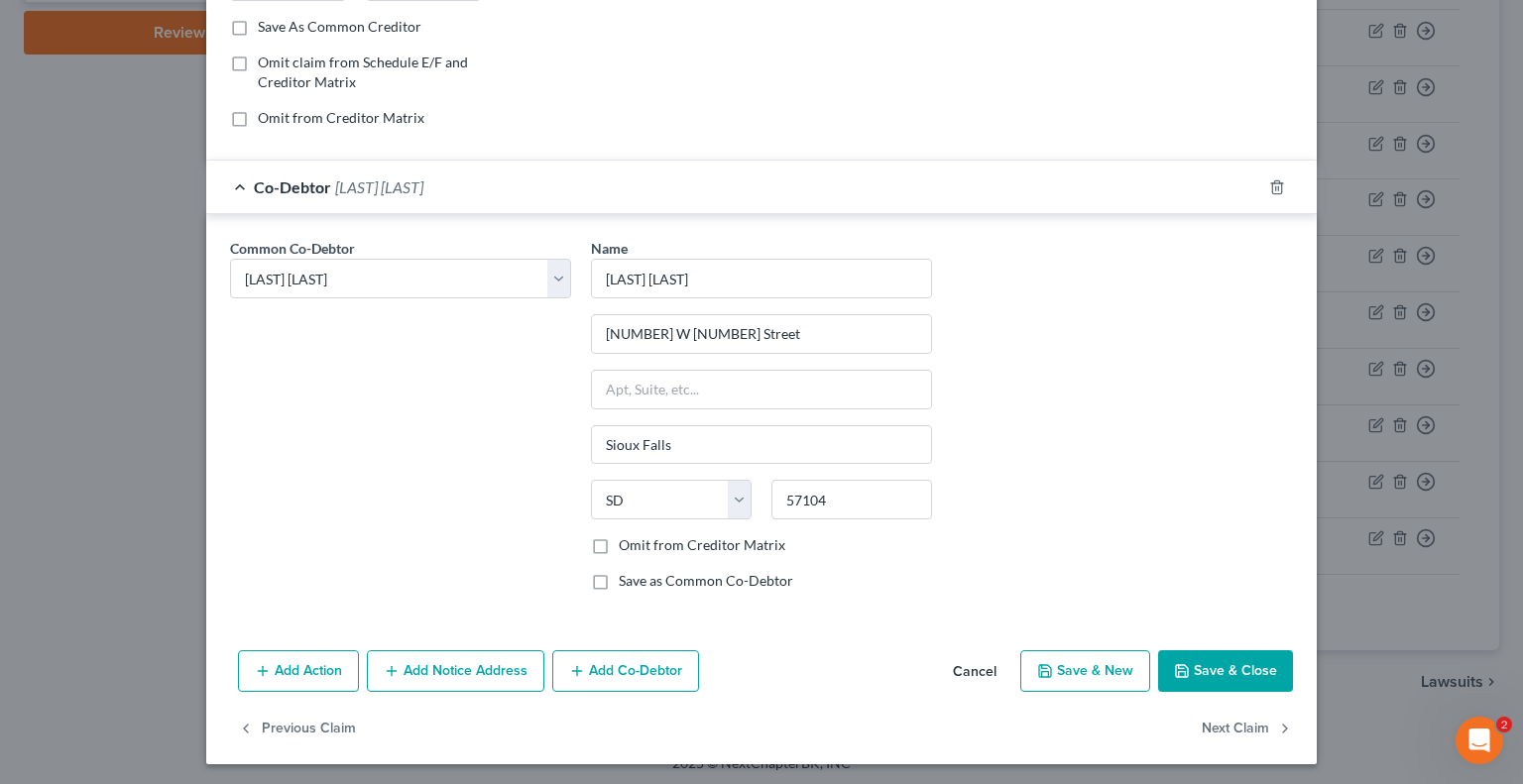 click on "Save & Close" at bounding box center [1226, 671] 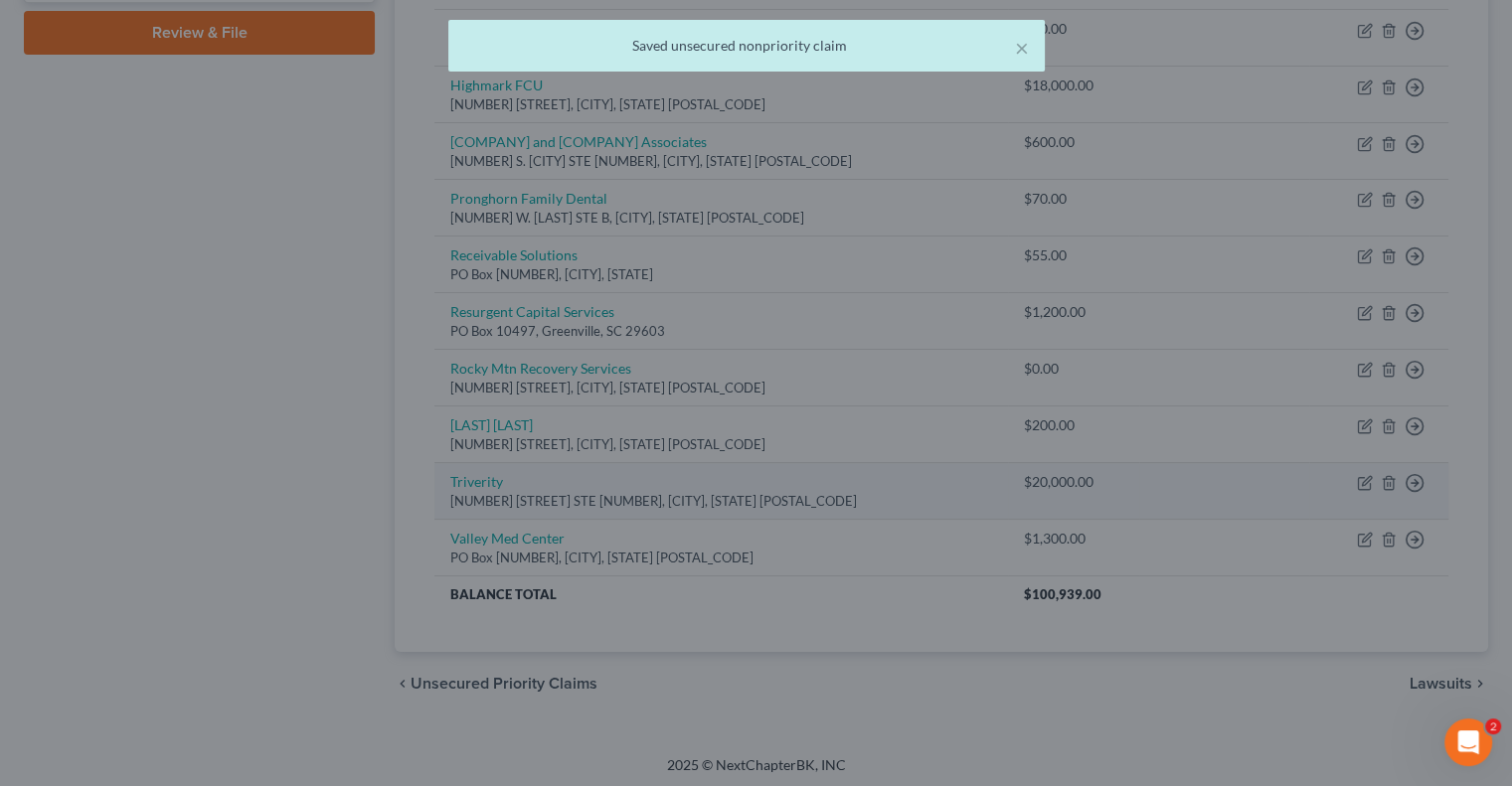scroll, scrollTop: 0, scrollLeft: 0, axis: both 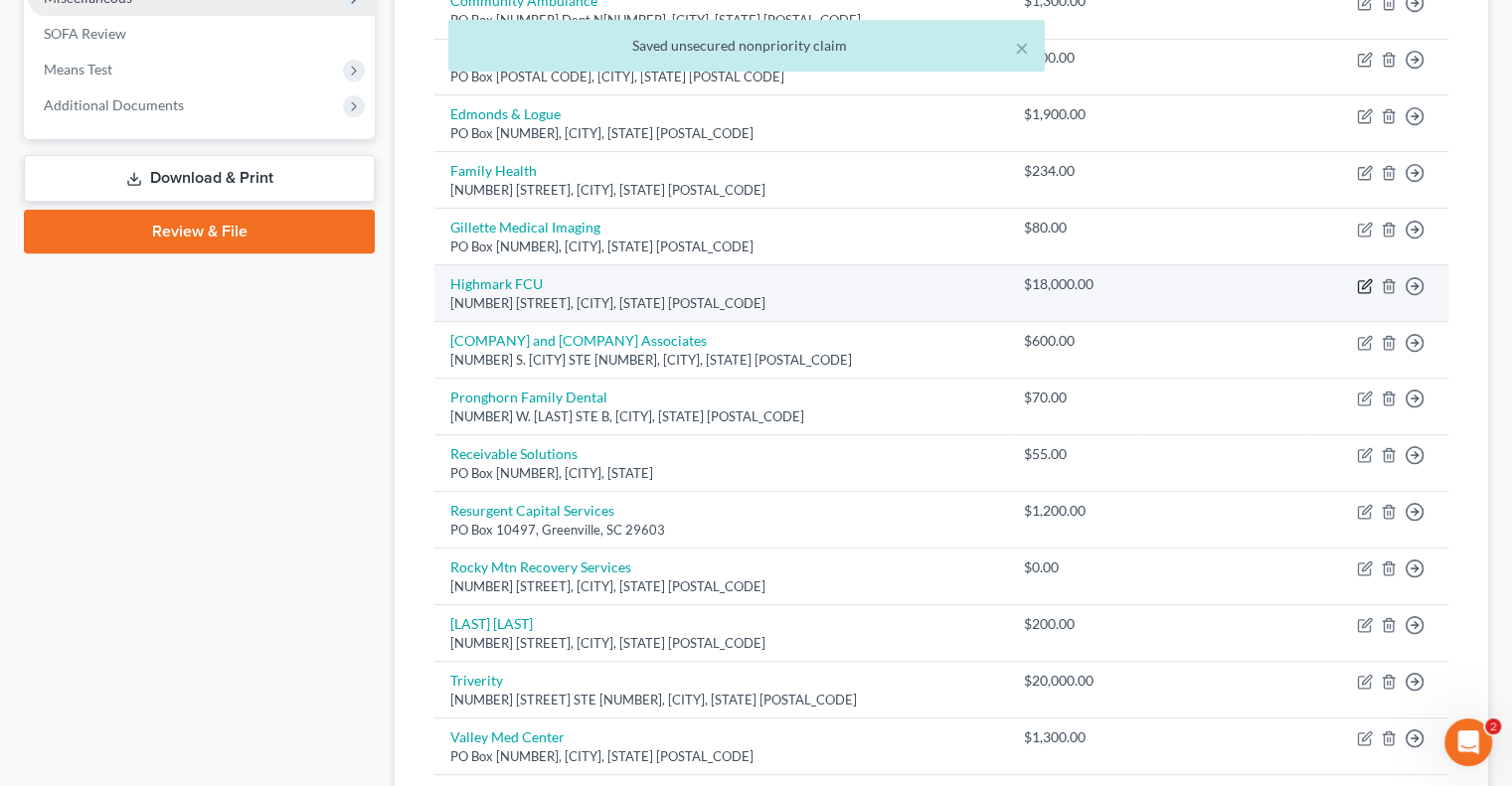 click 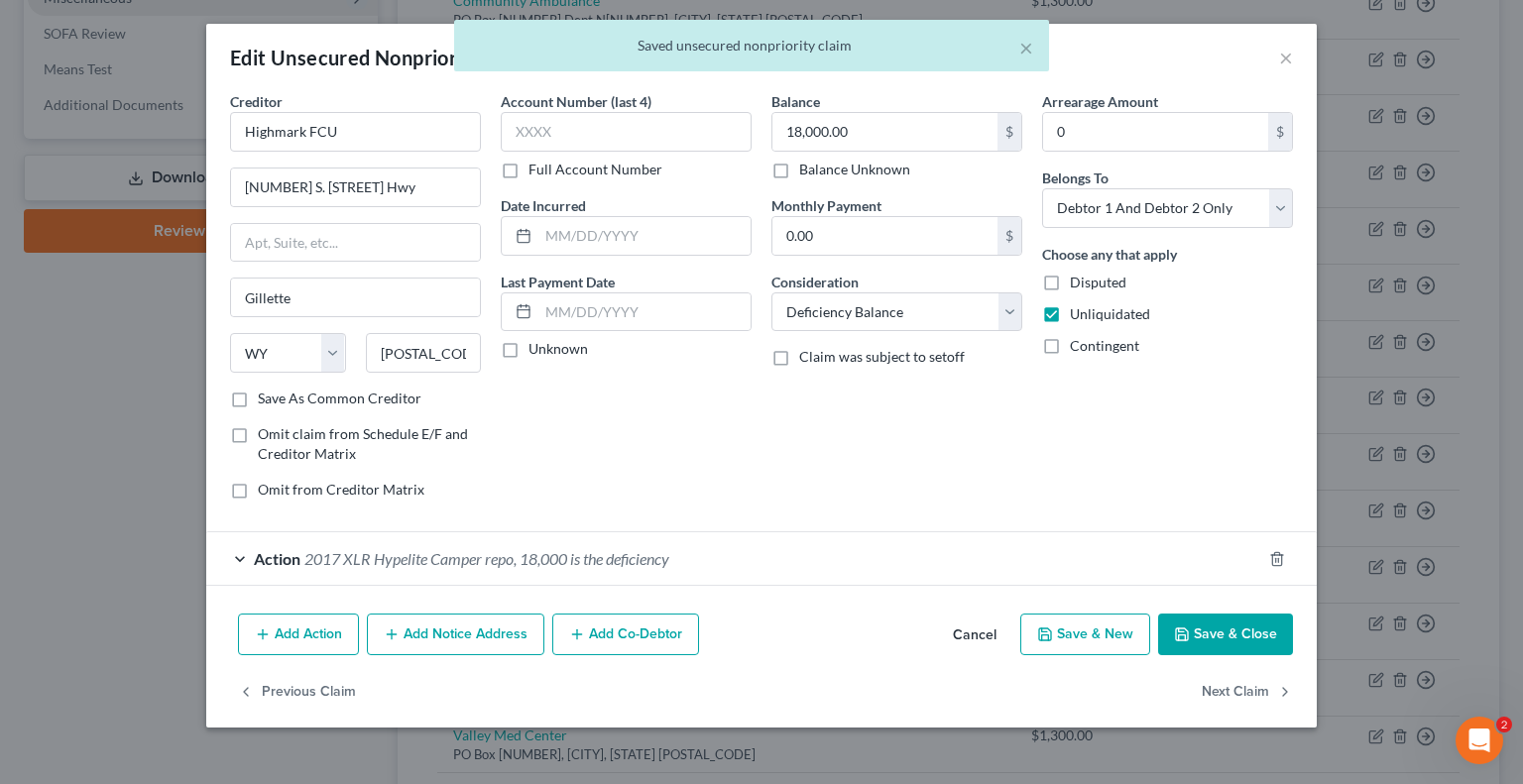 click on "Add Co-Debtor" at bounding box center (626, 634) 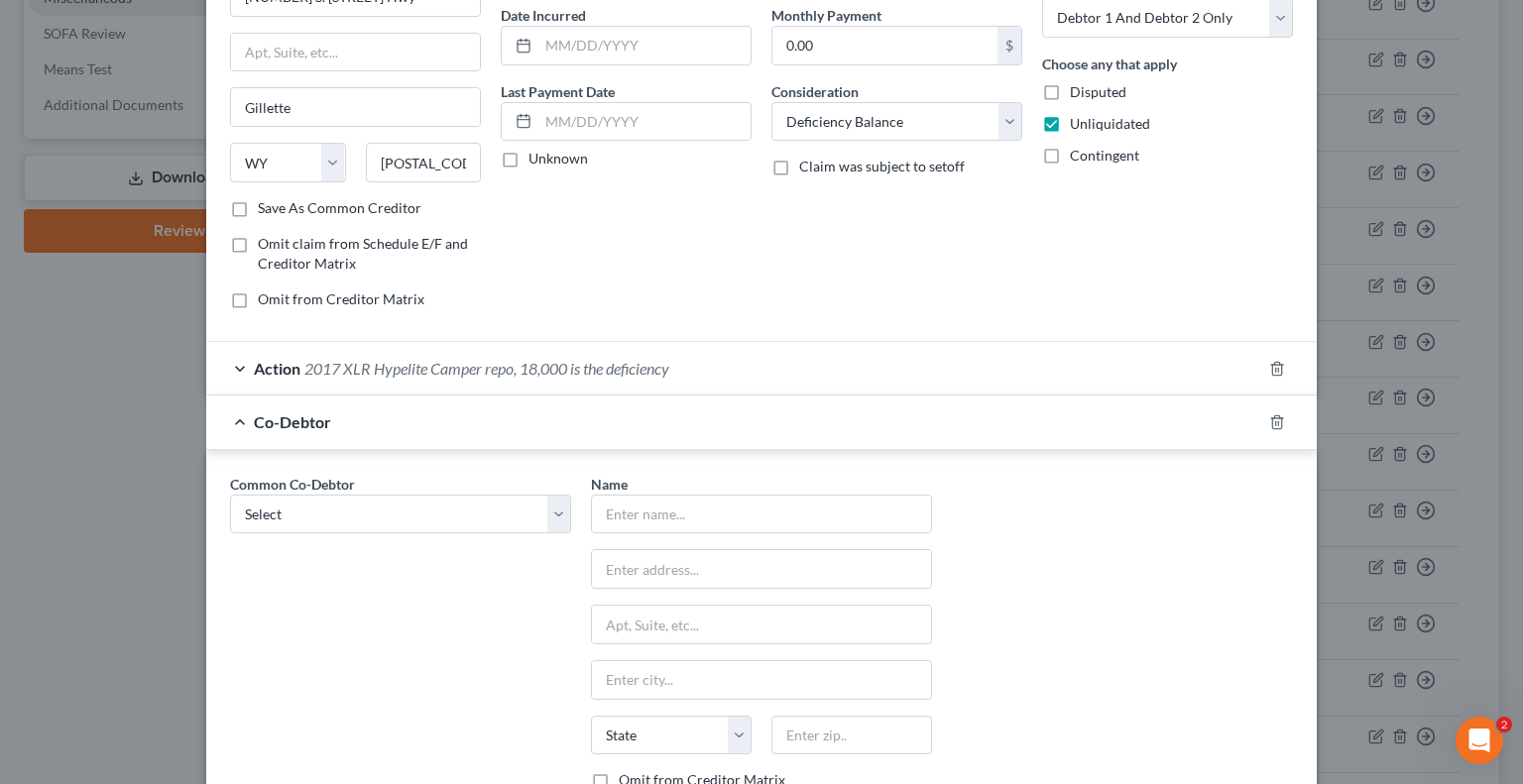 scroll, scrollTop: 198, scrollLeft: 0, axis: vertical 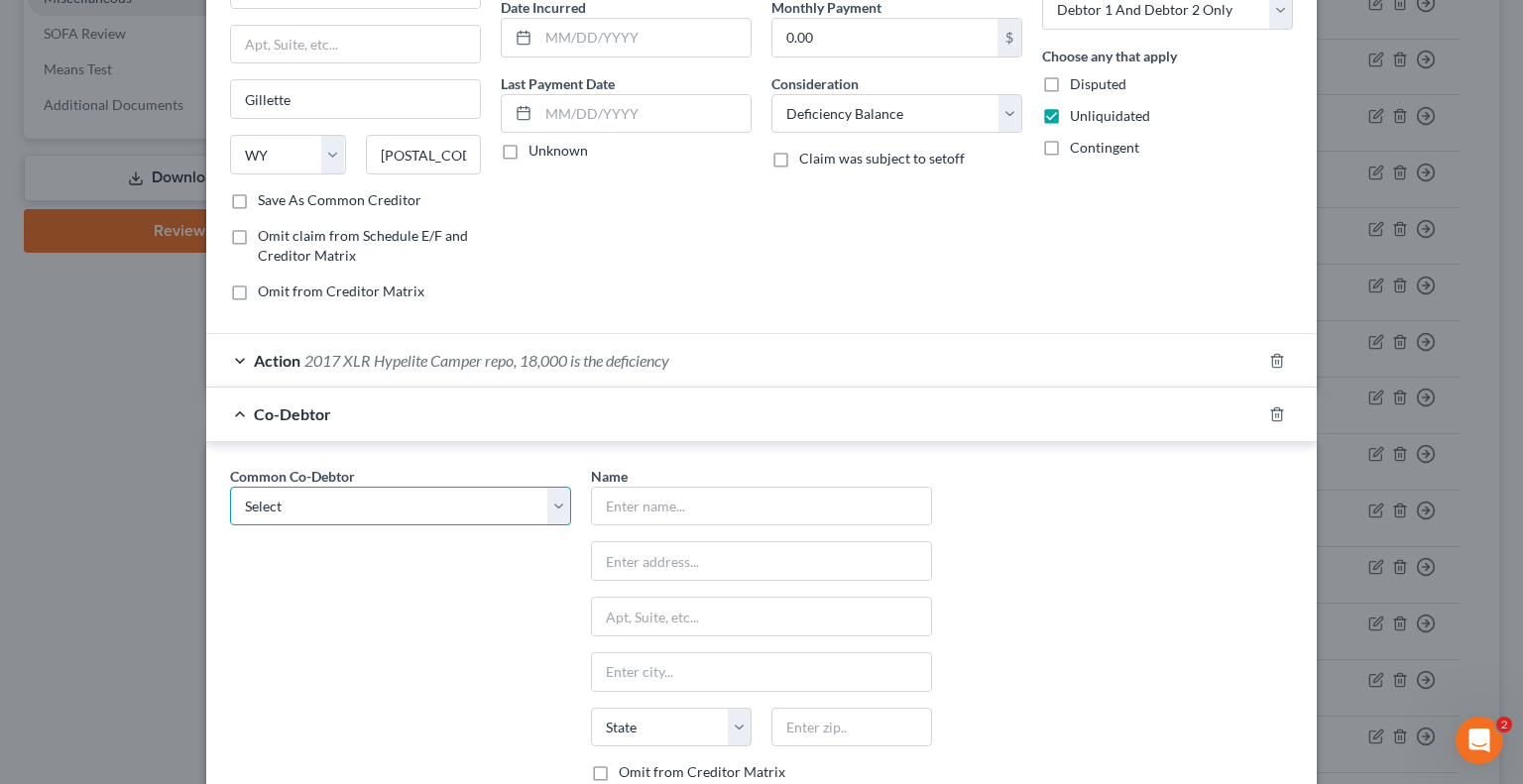 click on "Select [FIRST] [LAST]" at bounding box center (401, 506) 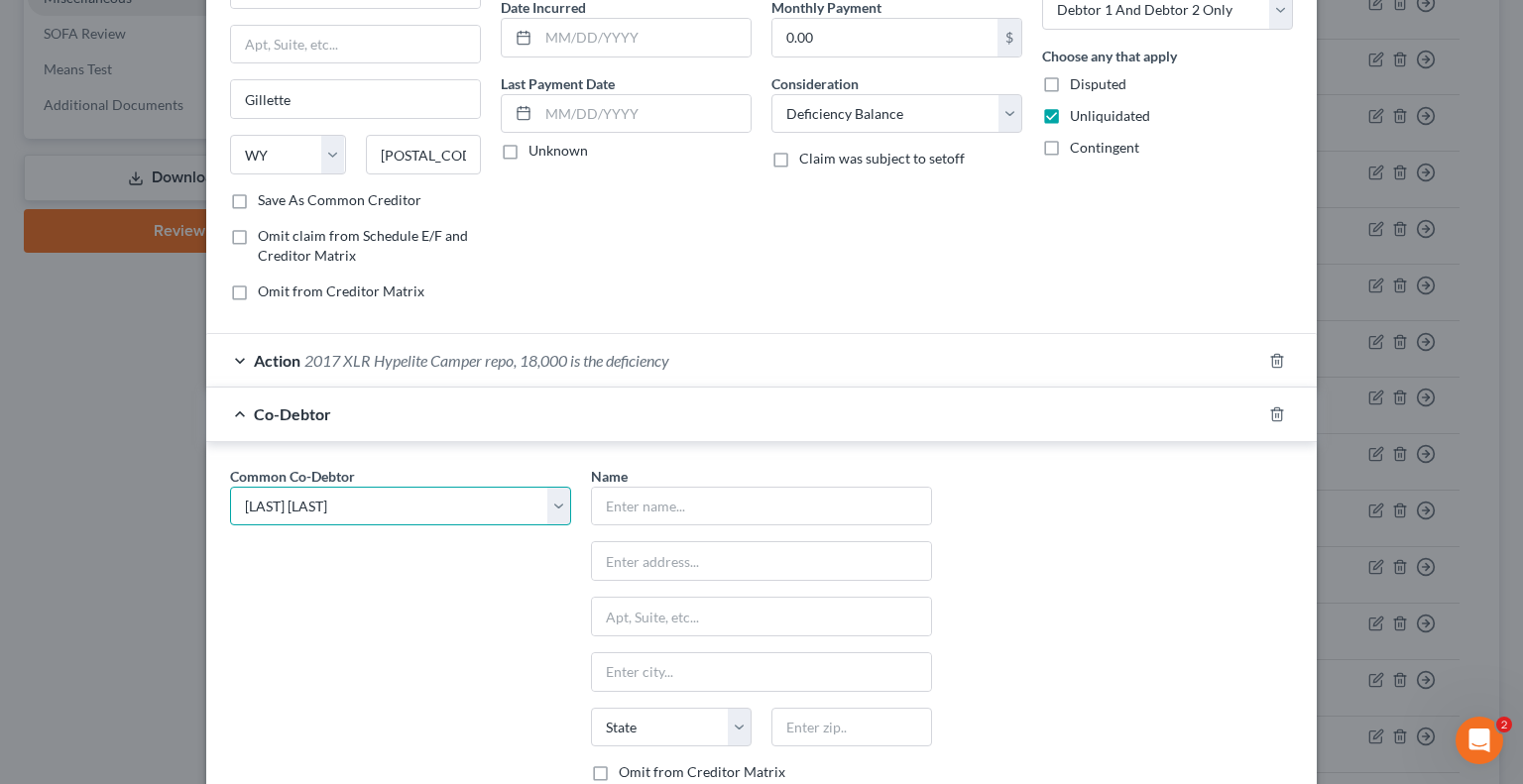 click on "Select [FIRST] [LAST]" at bounding box center [401, 506] 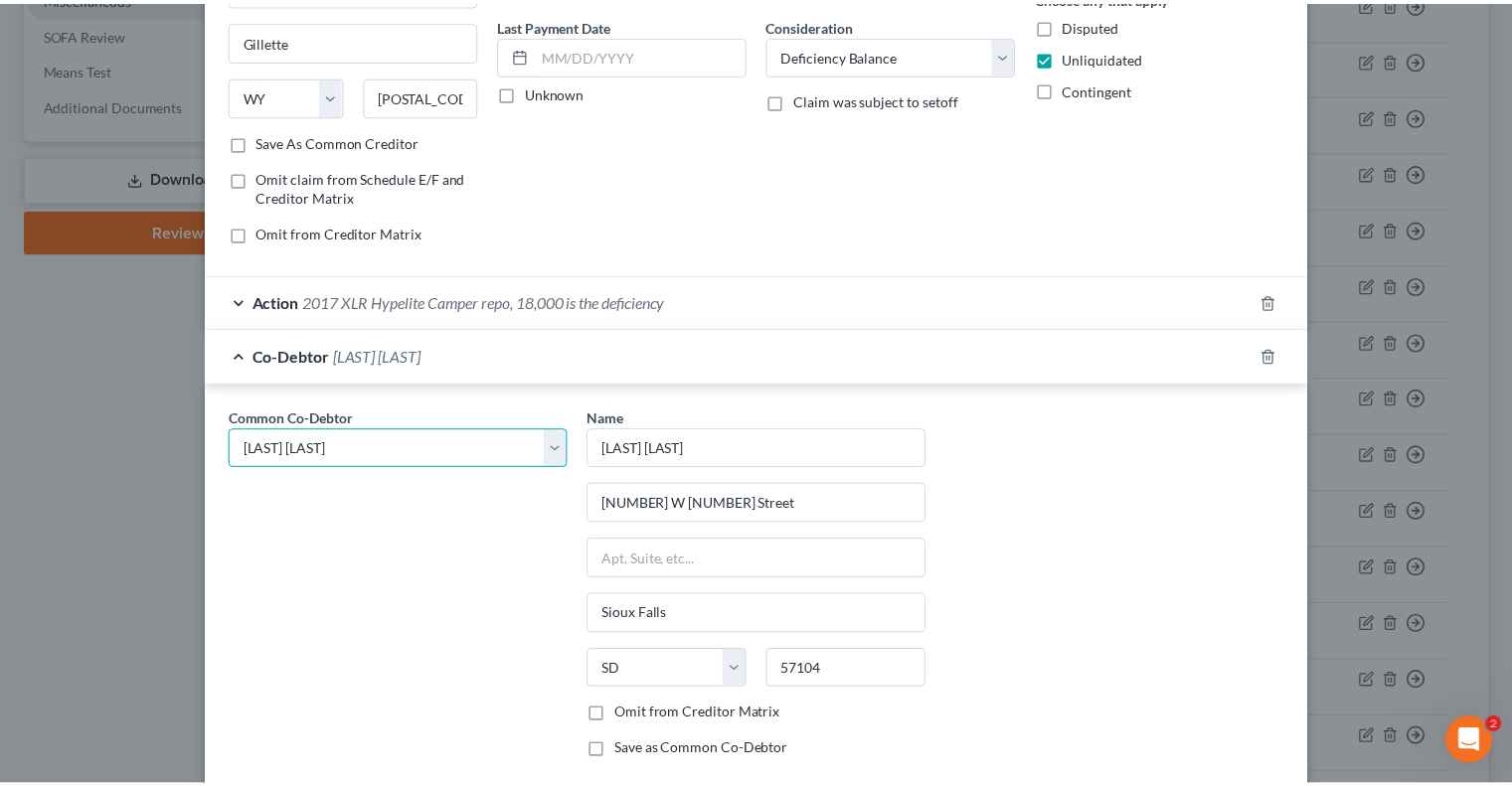 scroll, scrollTop: 425, scrollLeft: 0, axis: vertical 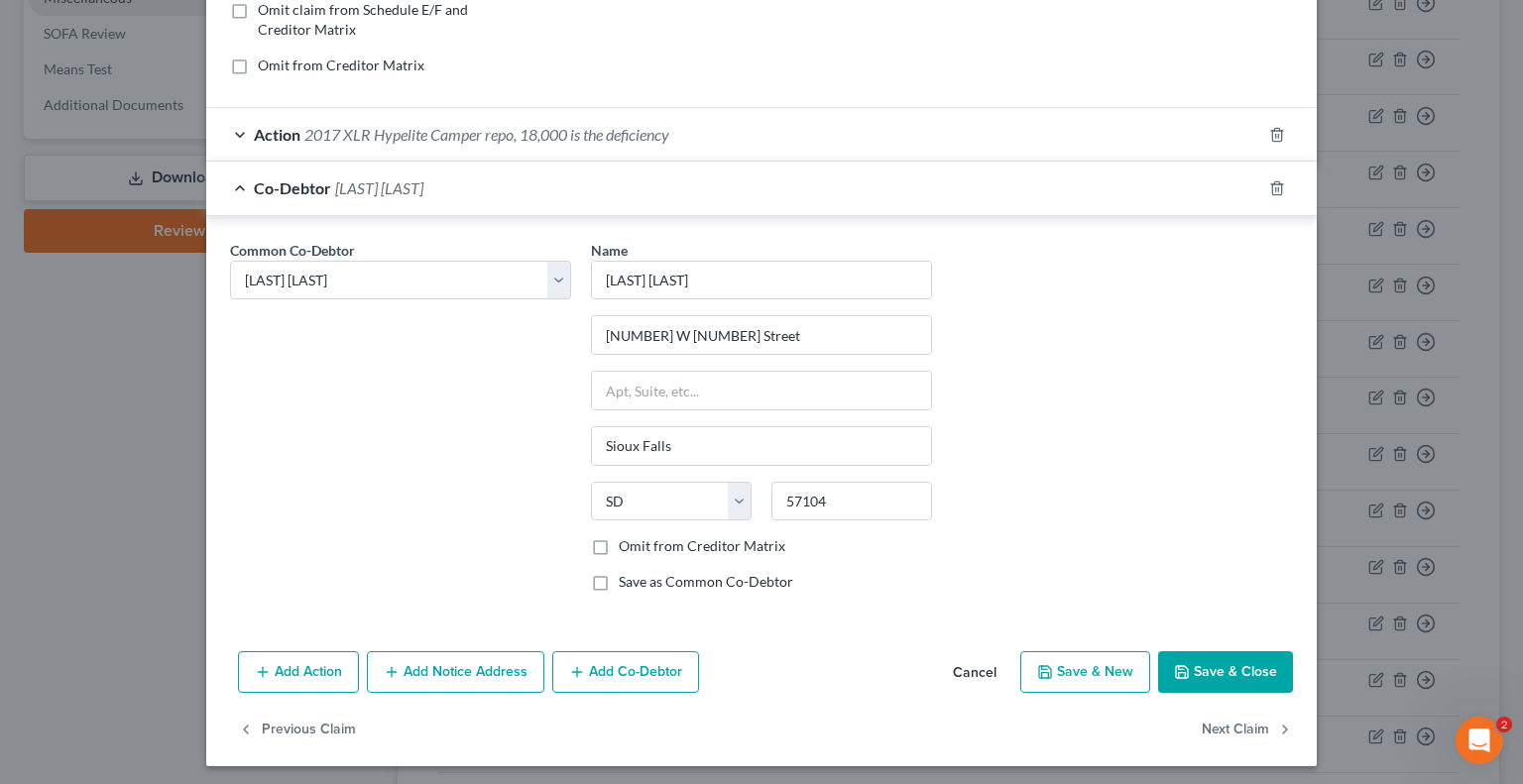 click on "Save & Close" at bounding box center (1226, 672) 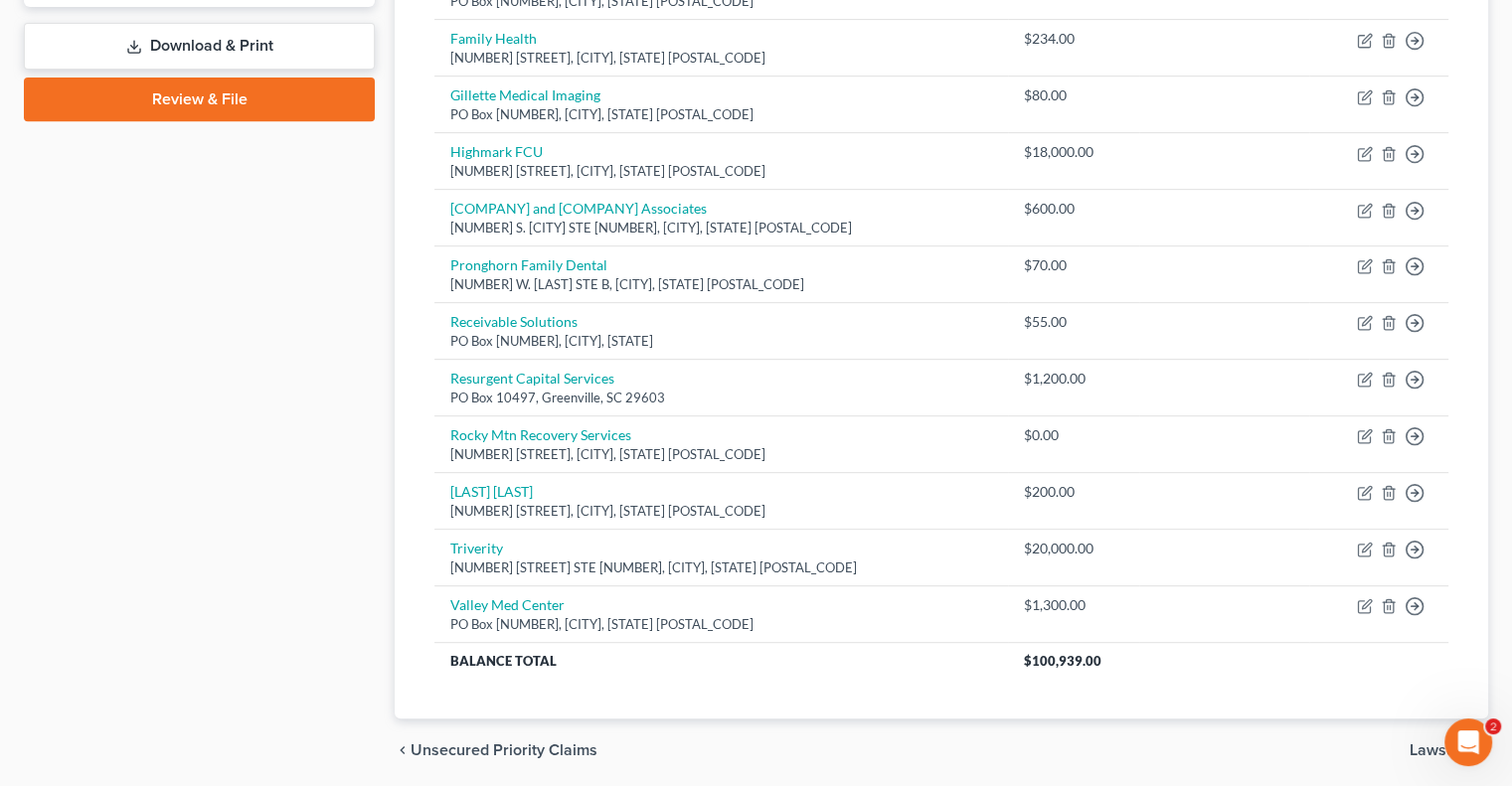 scroll, scrollTop: 628, scrollLeft: 0, axis: vertical 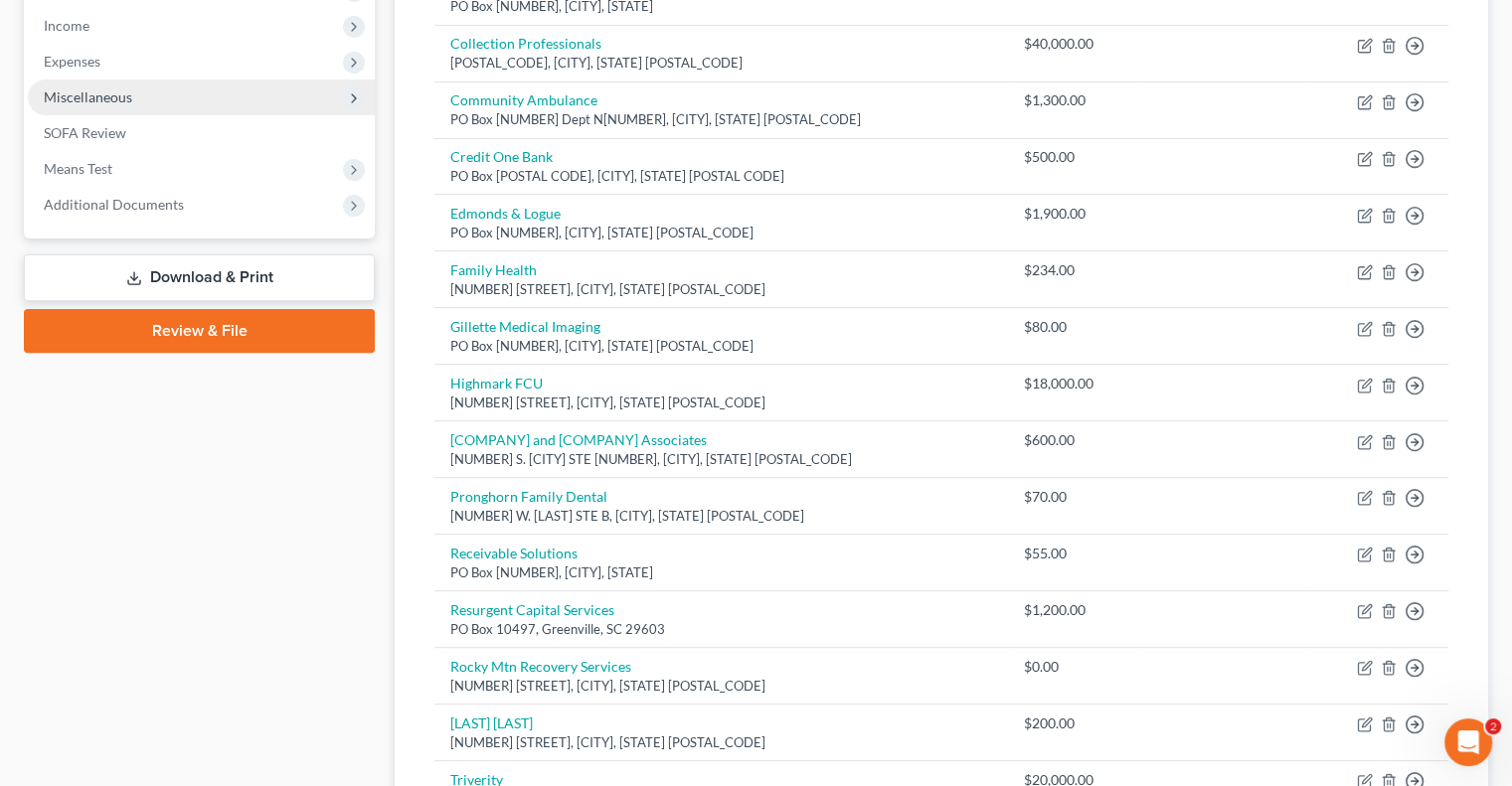 click 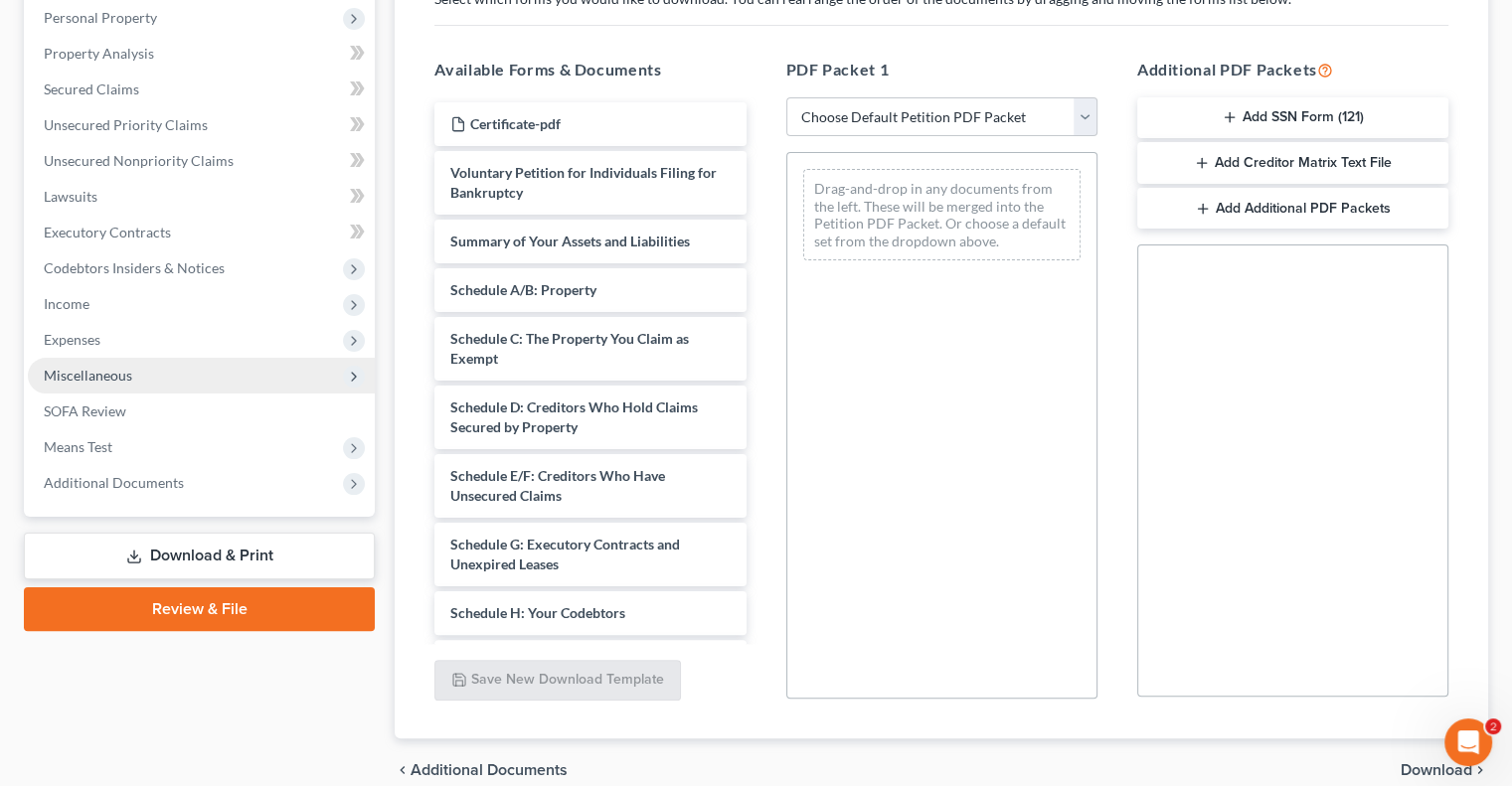 scroll, scrollTop: 397, scrollLeft: 0, axis: vertical 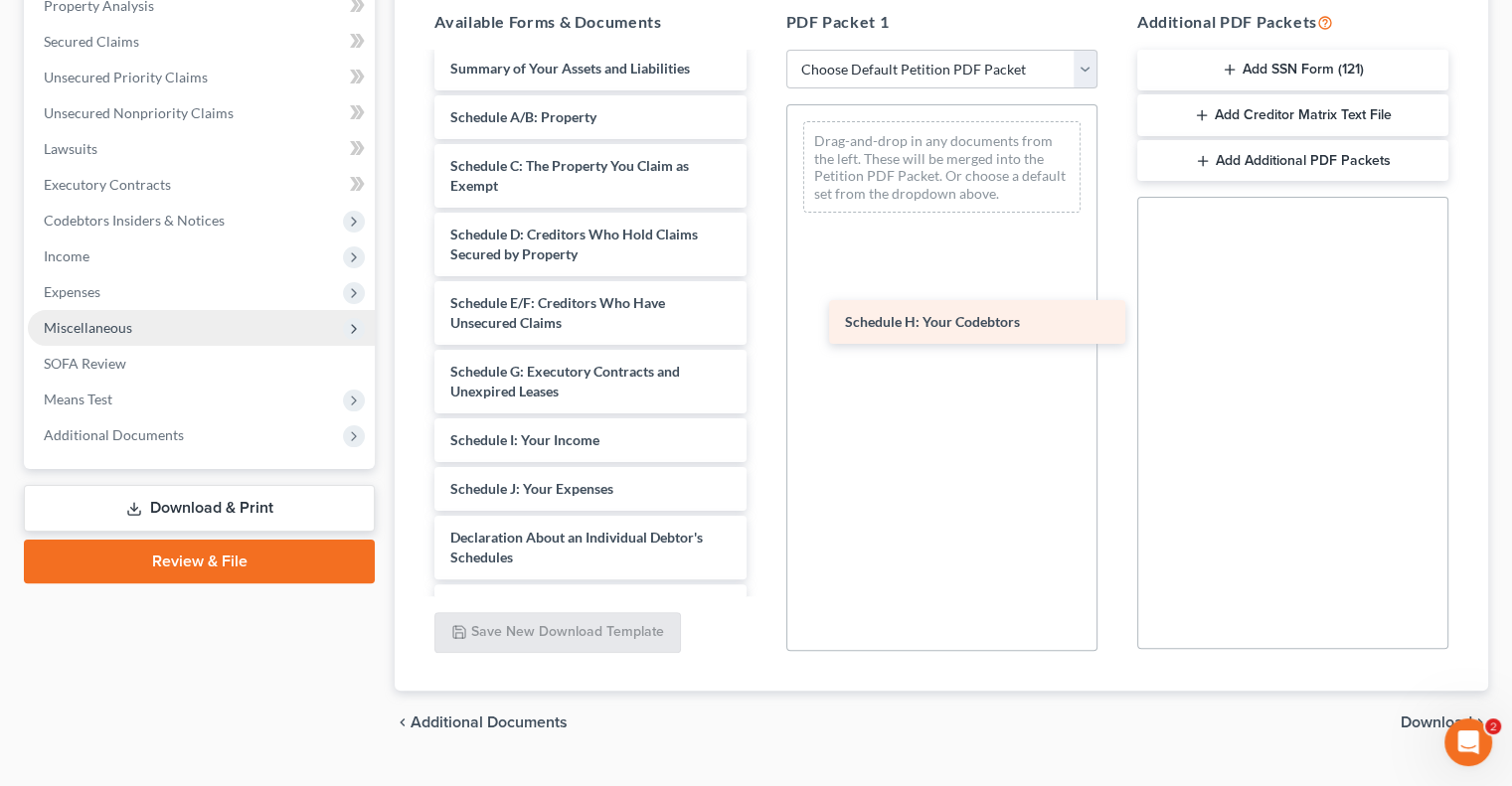 drag, startPoint x: 573, startPoint y: 434, endPoint x: 966, endPoint y: 317, distance: 410.04634 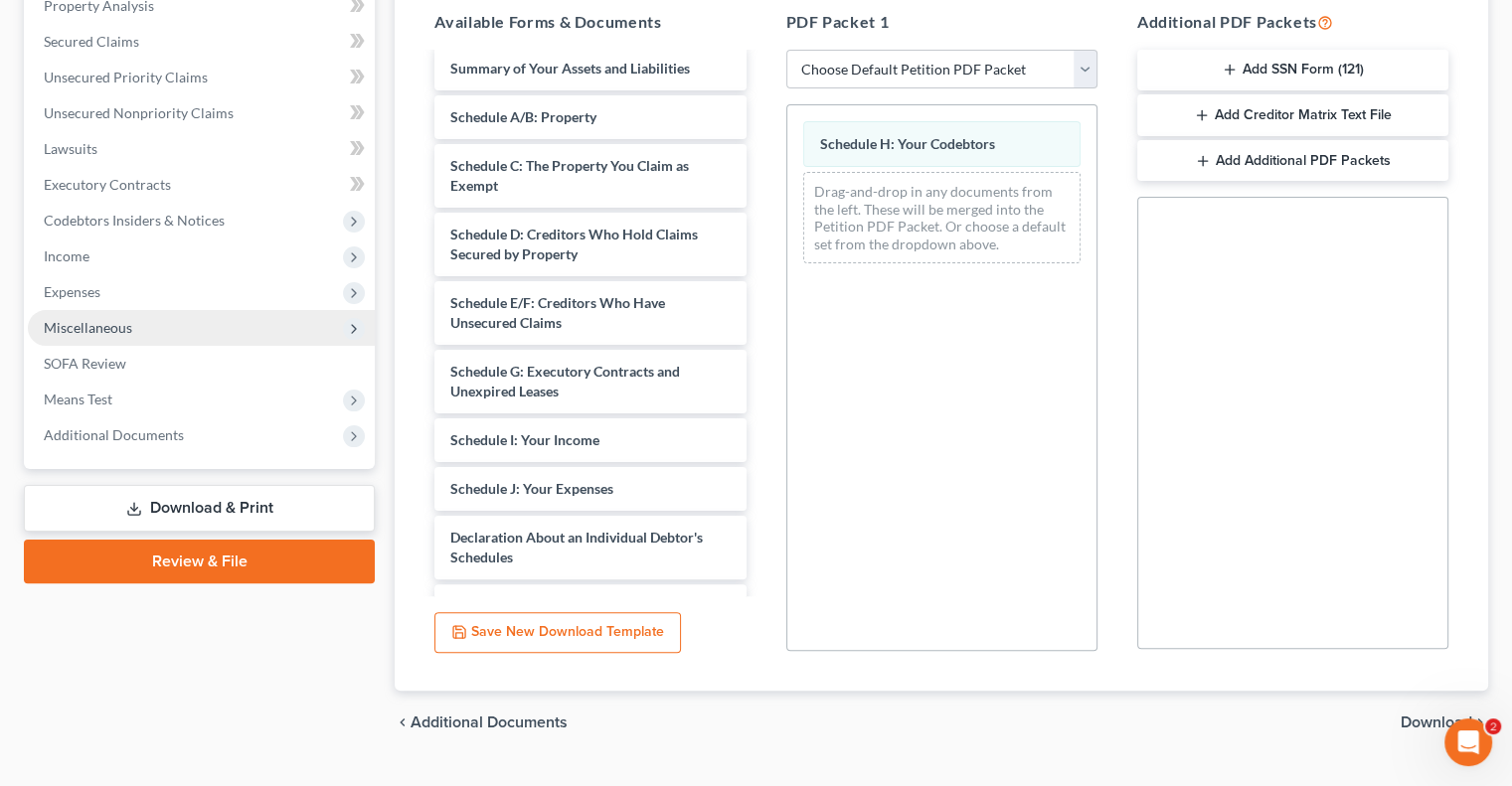 click on "Download" at bounding box center (1436, 722) 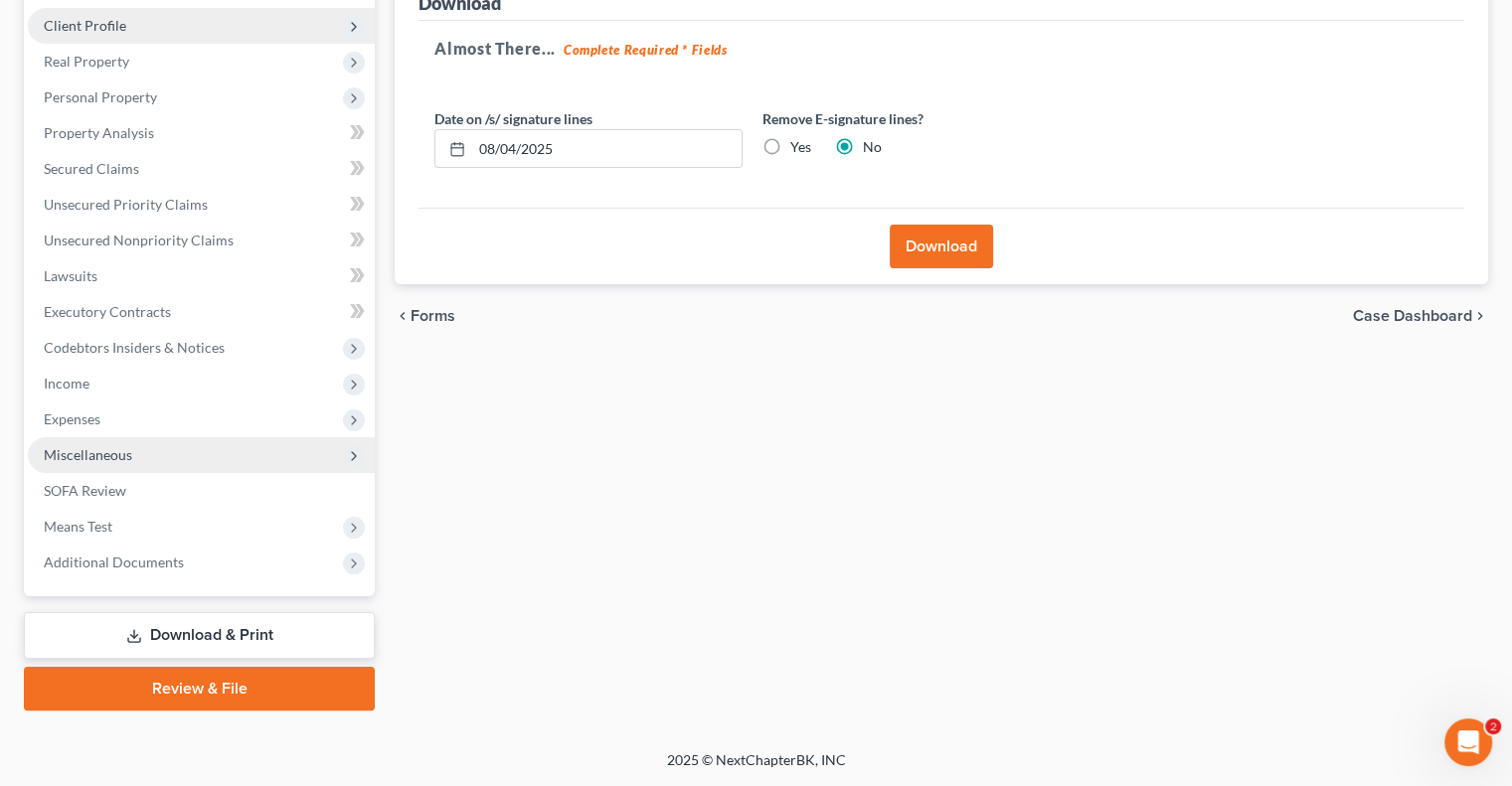 scroll, scrollTop: 268, scrollLeft: 0, axis: vertical 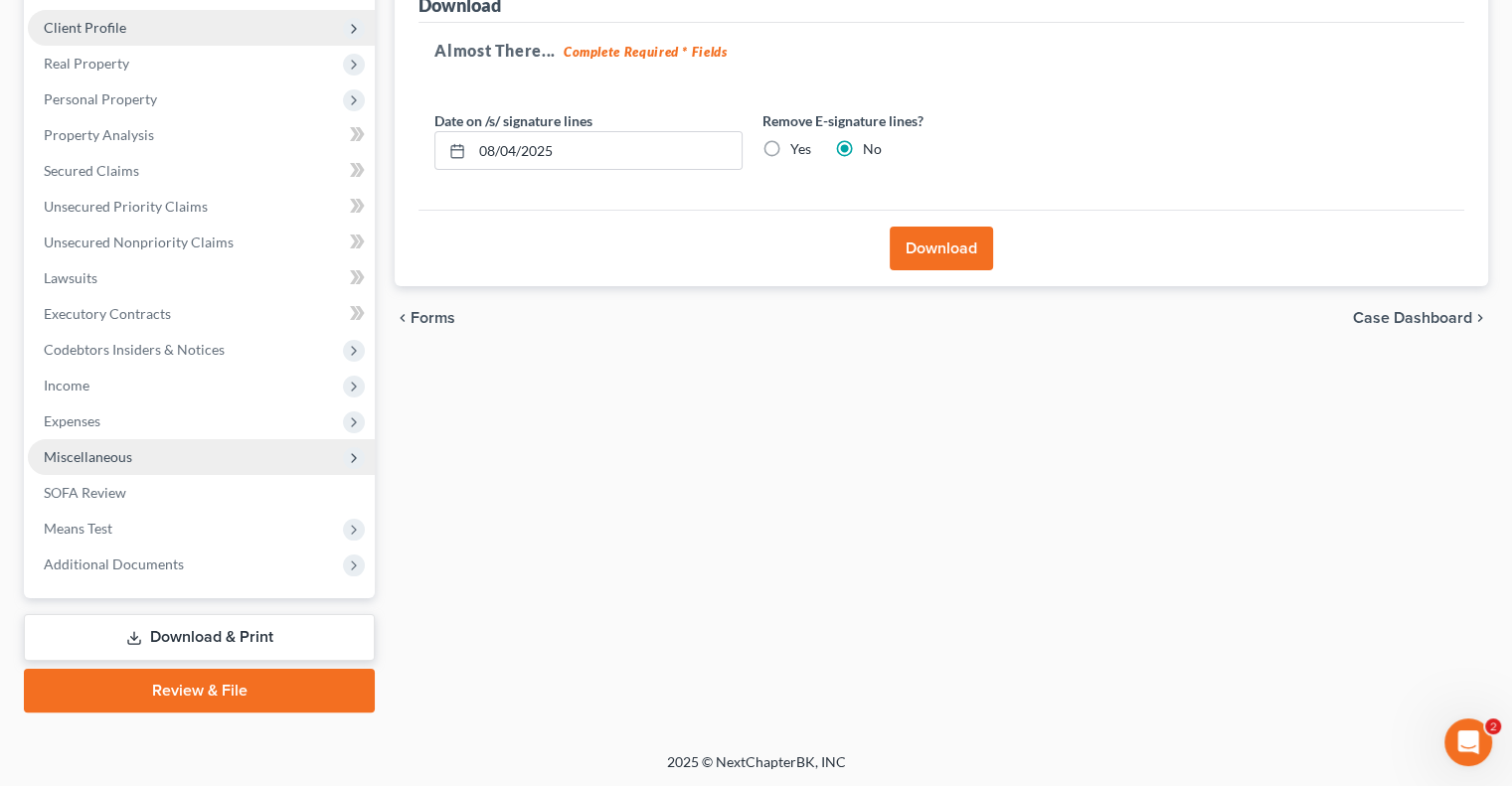 click on "Yes" at bounding box center [800, 149] 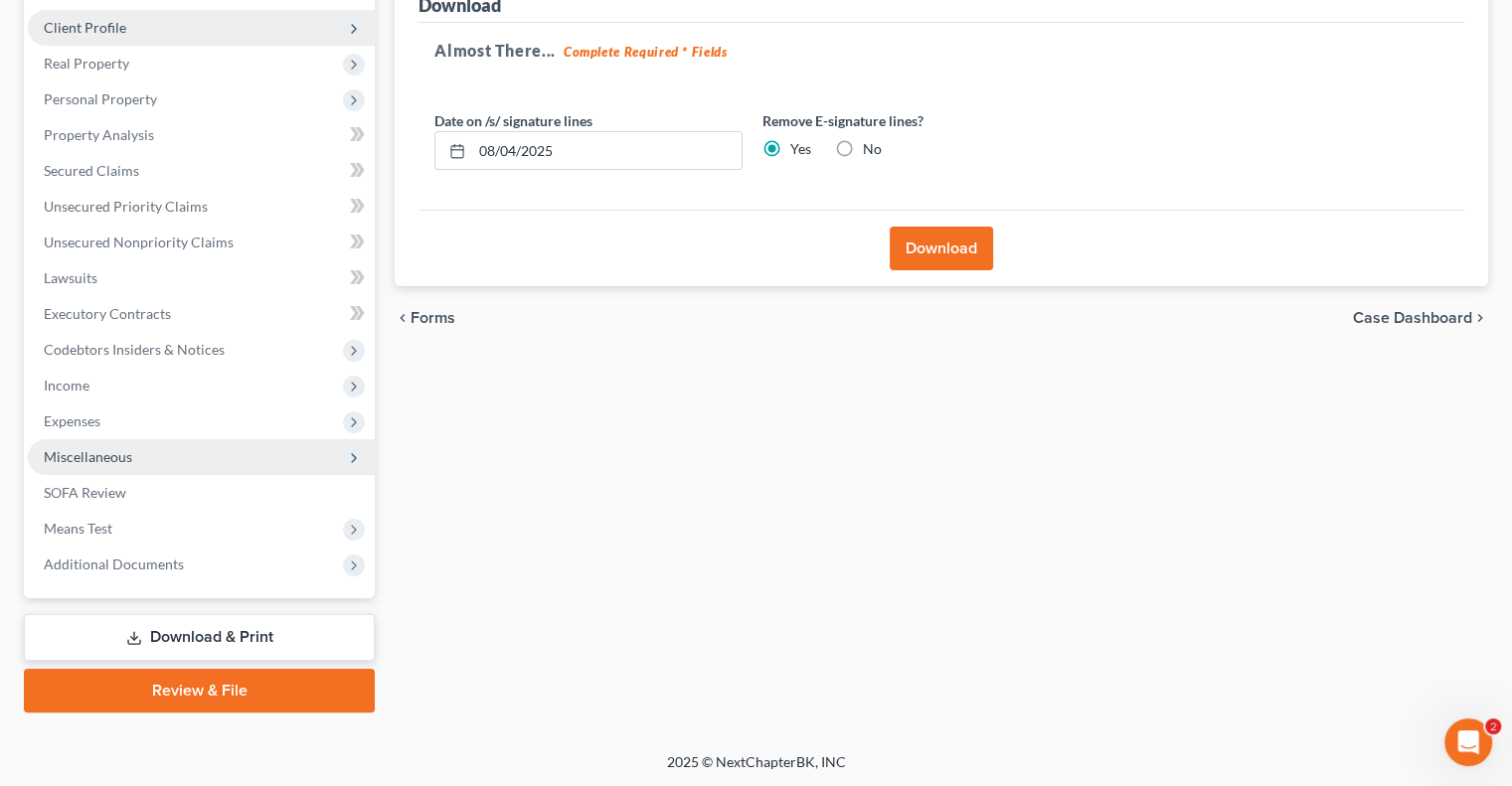 click on "Download" at bounding box center [941, 248] 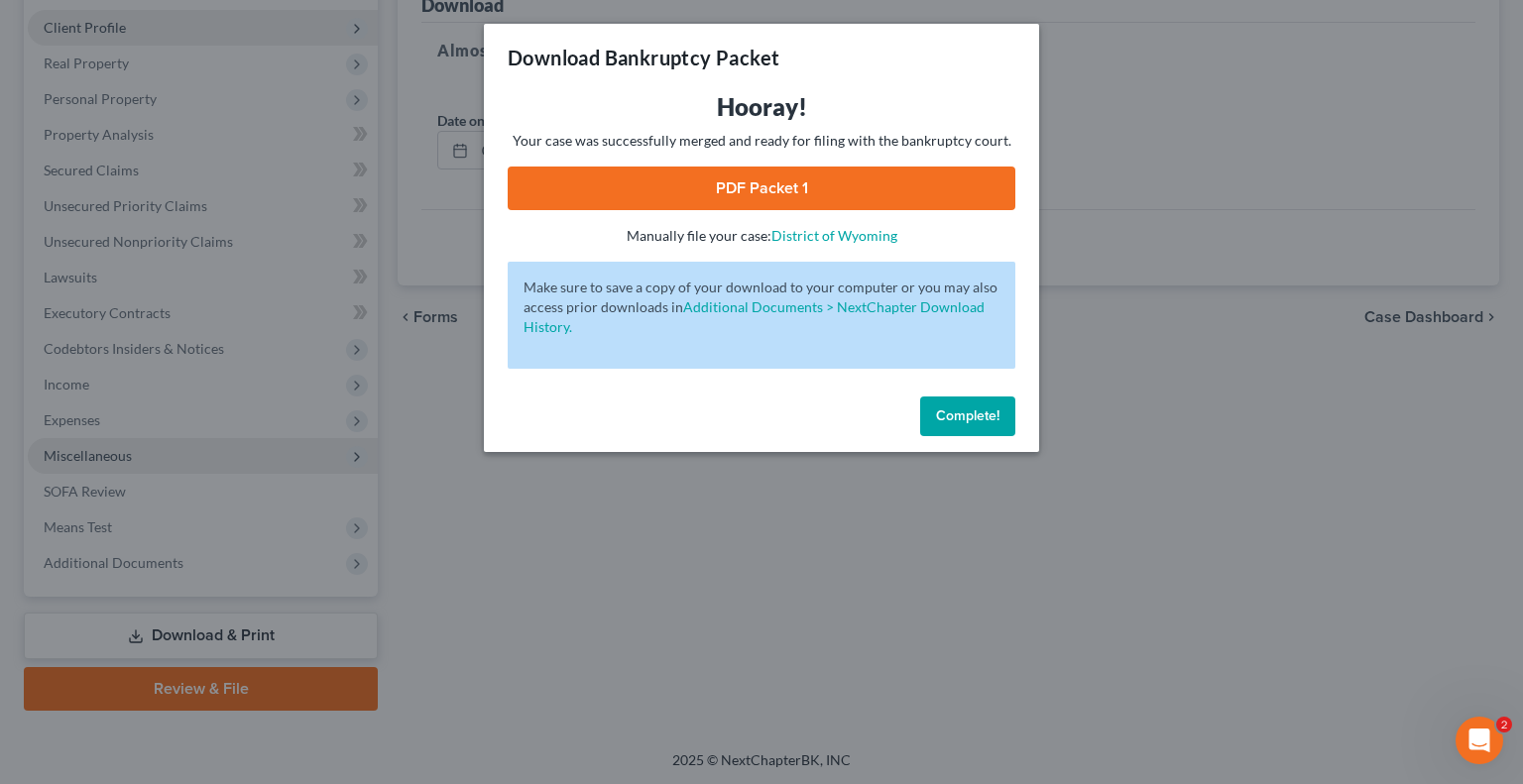 click on "PDF Packet 1" at bounding box center [762, 188] 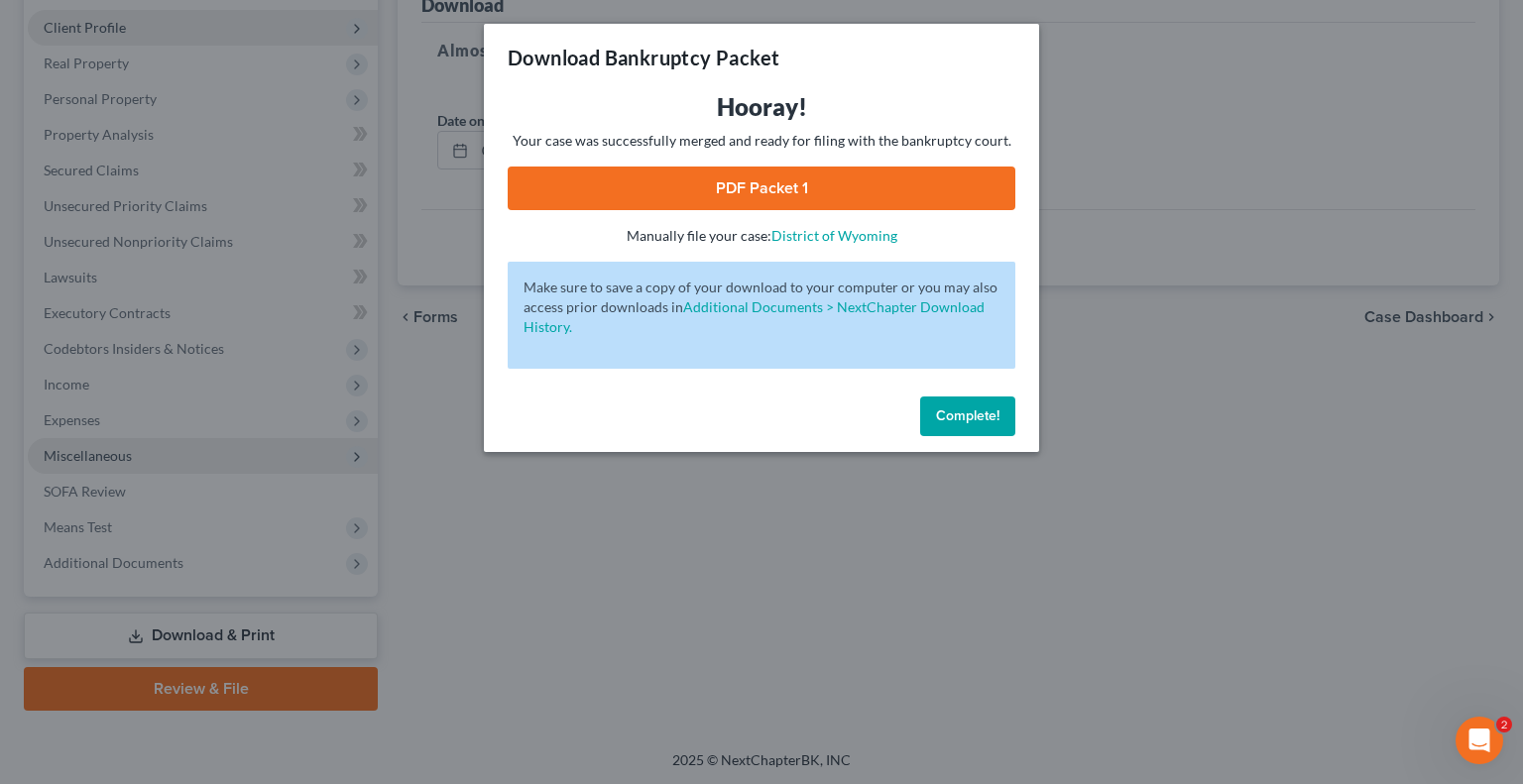 click on "Complete!" at bounding box center (968, 415) 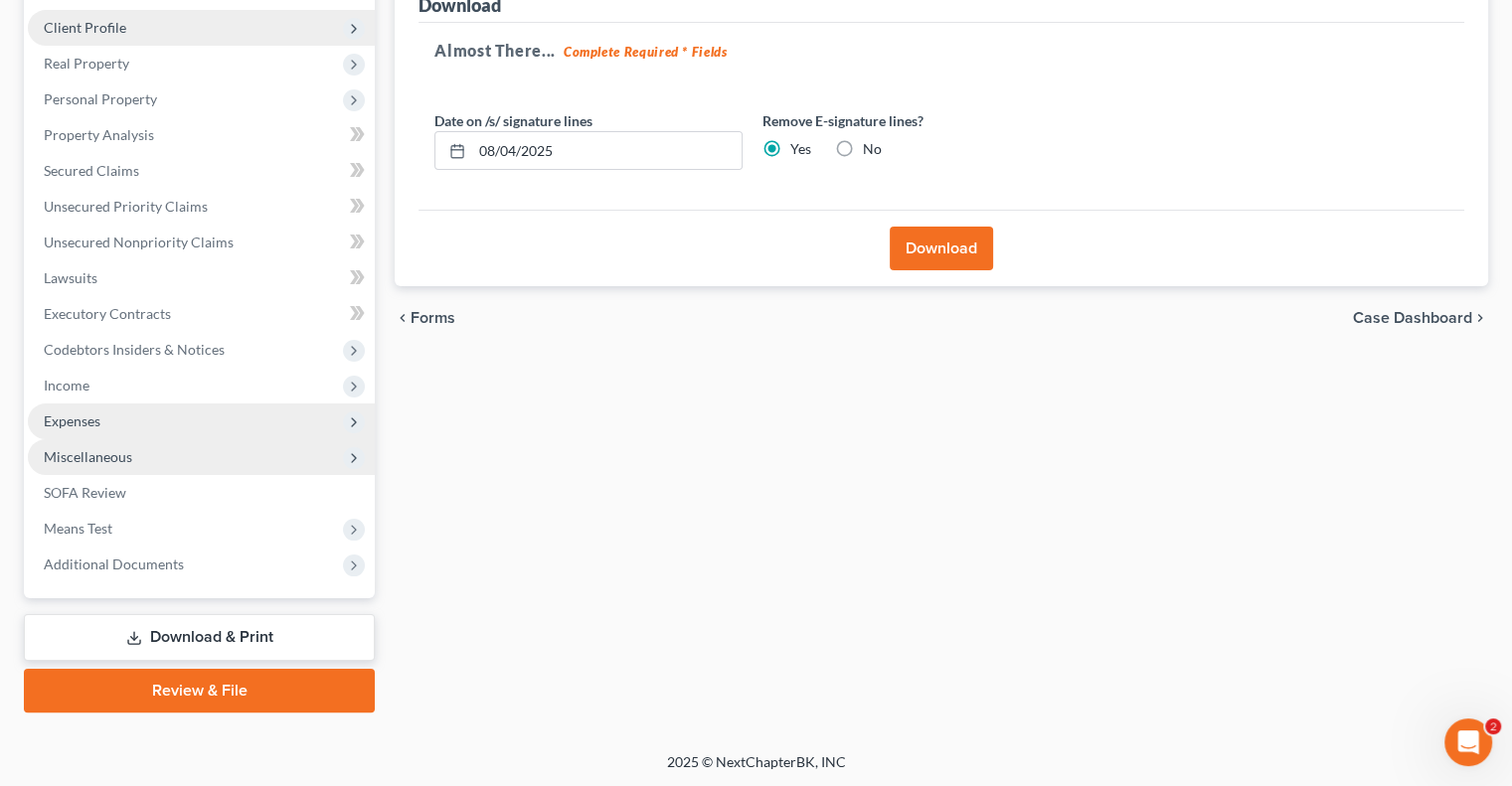 click on "Expenses" at bounding box center (201, 421) 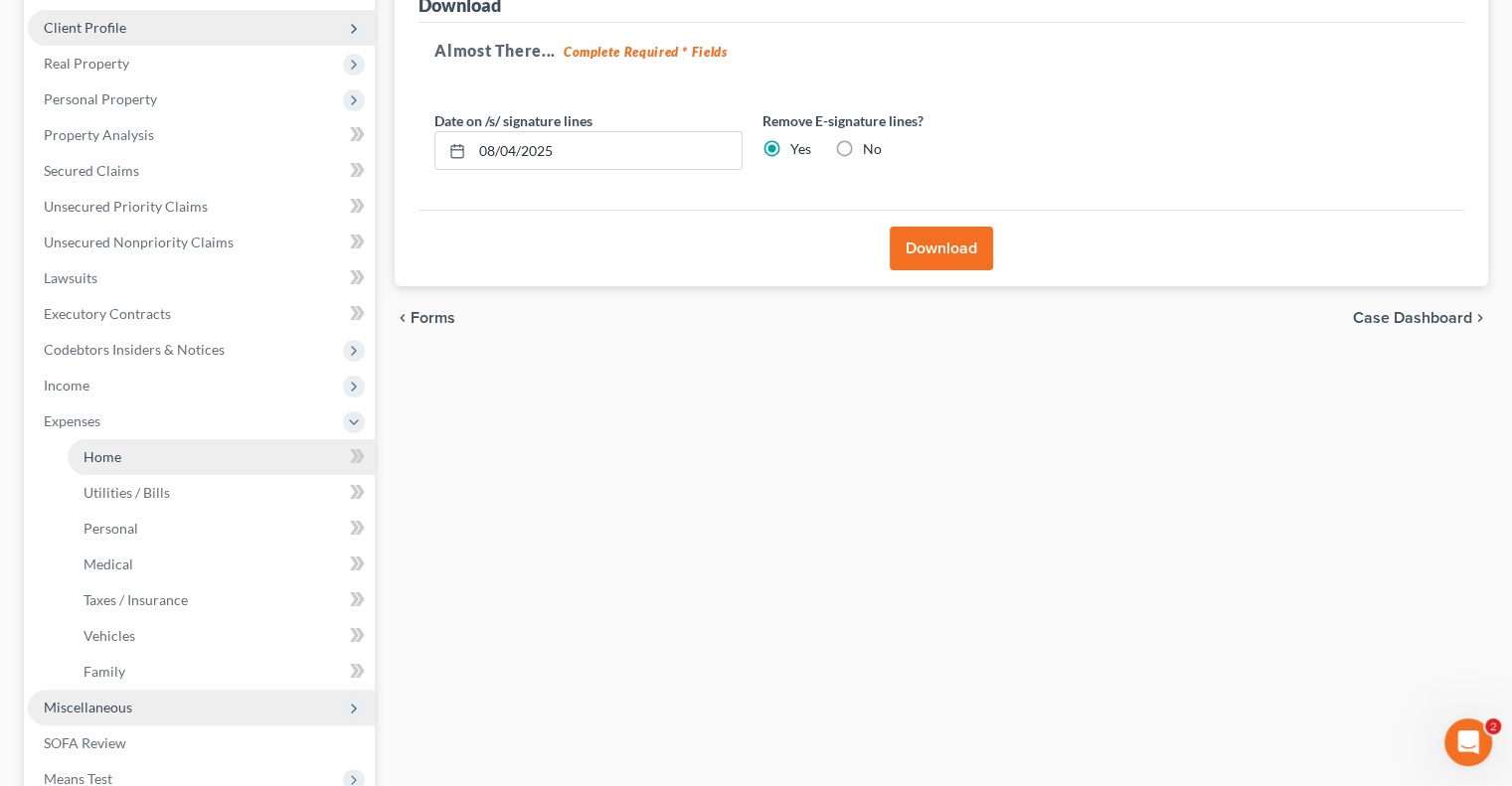 click on "Home" at bounding box center (221, 457) 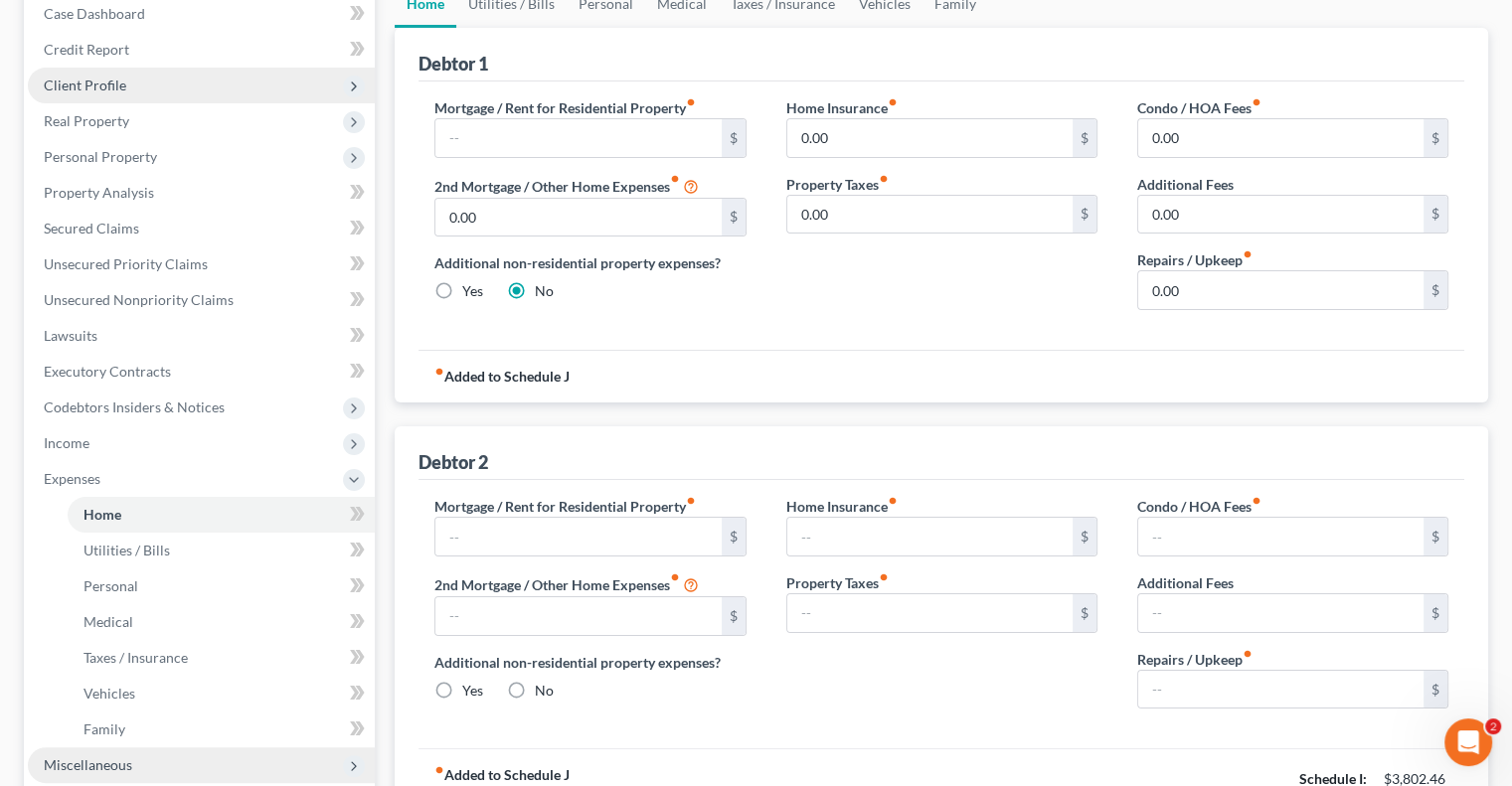 scroll, scrollTop: 0, scrollLeft: 0, axis: both 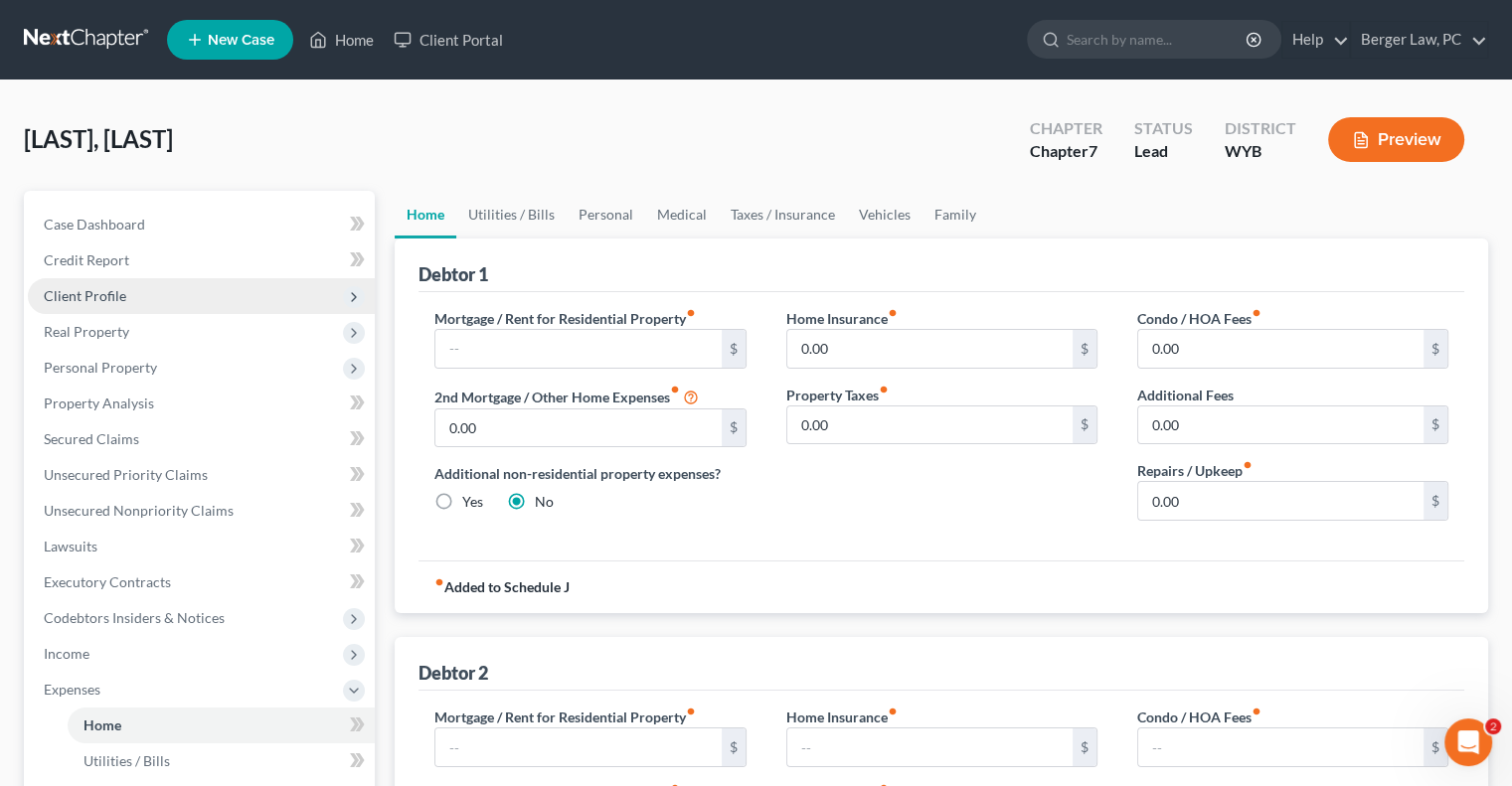 click on "Client Profile" at bounding box center [201, 296] 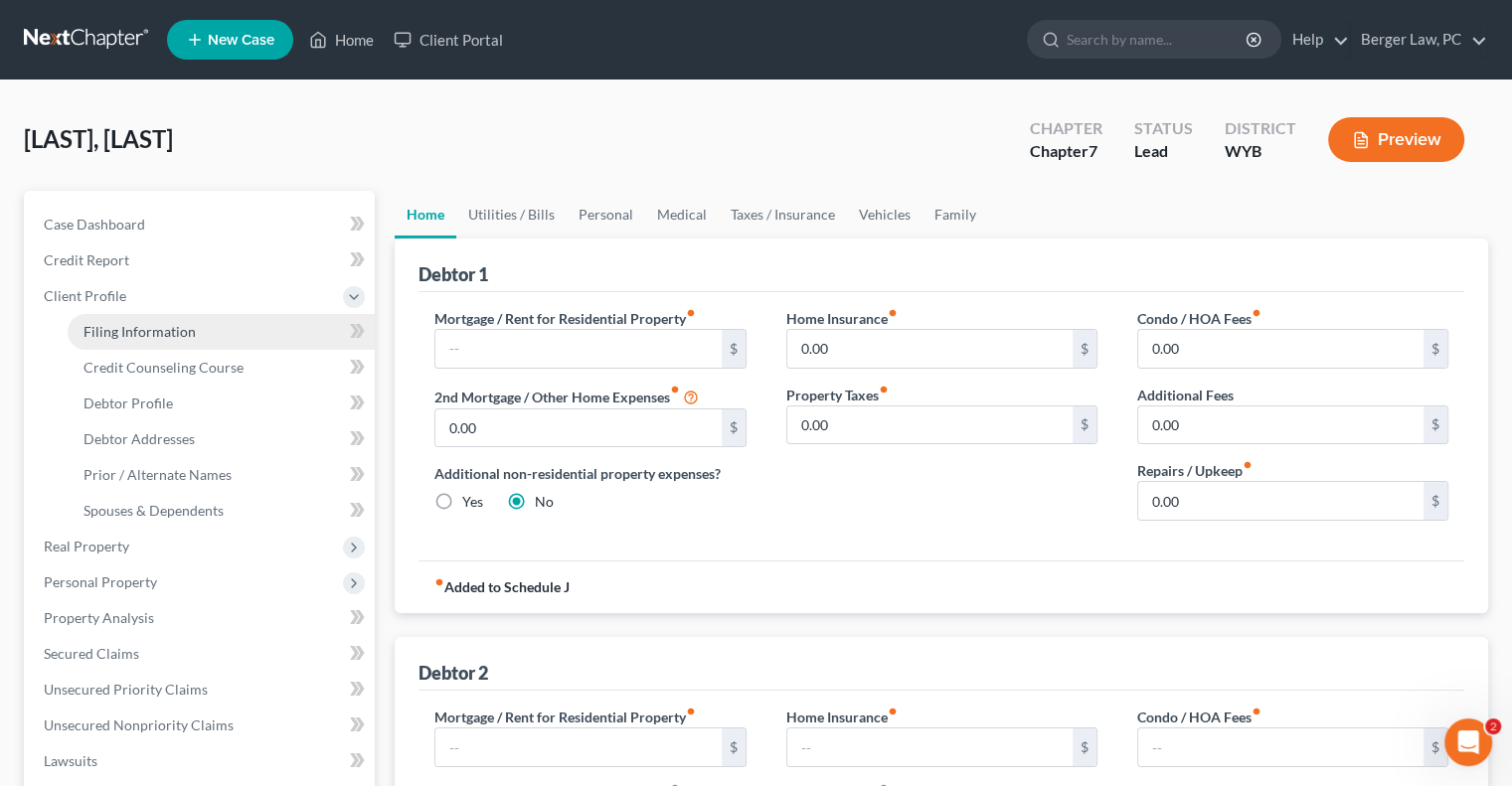 click on "Filing Information" at bounding box center [139, 331] 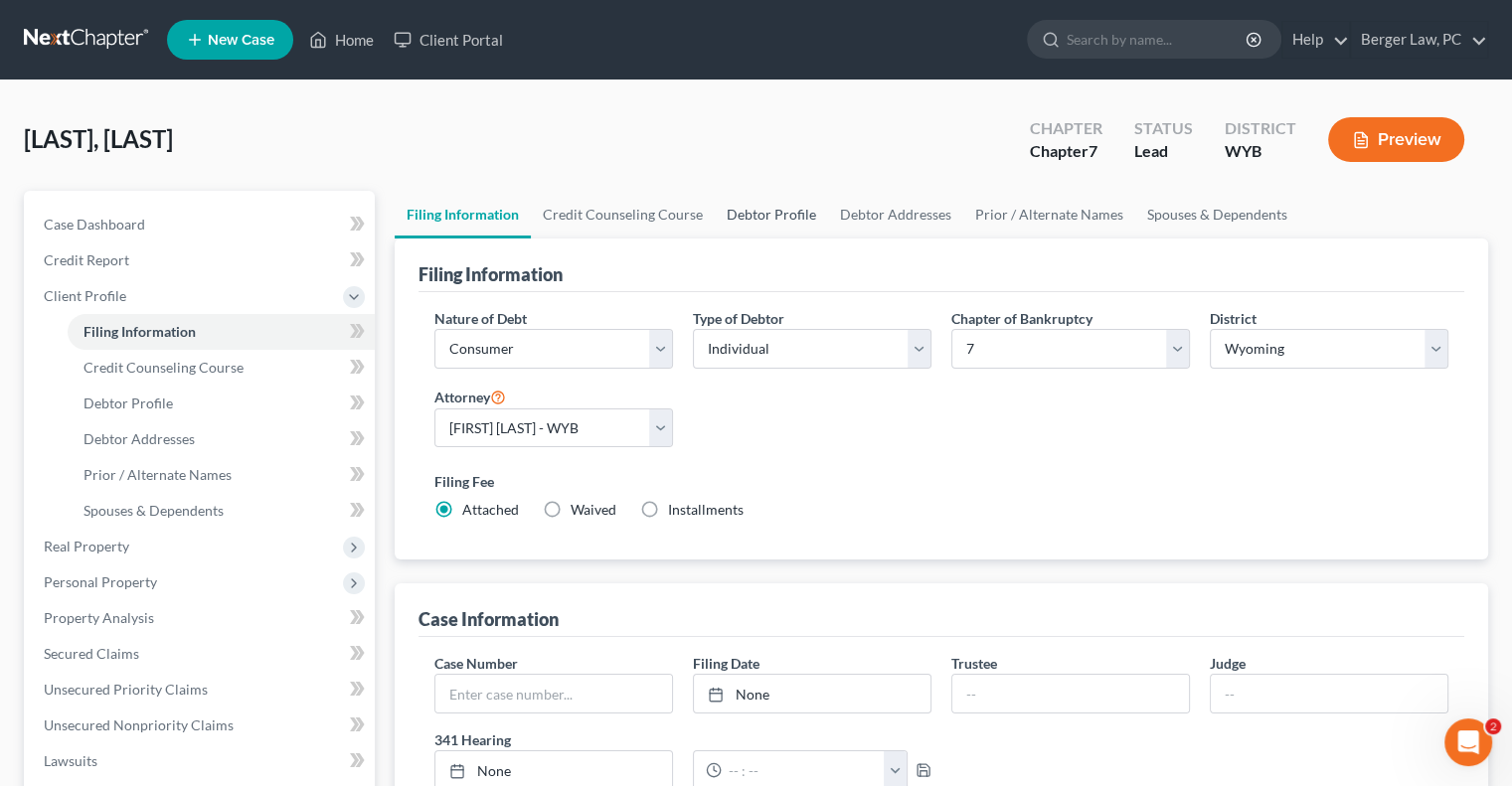 click on "Debtor Profile" at bounding box center [771, 215] 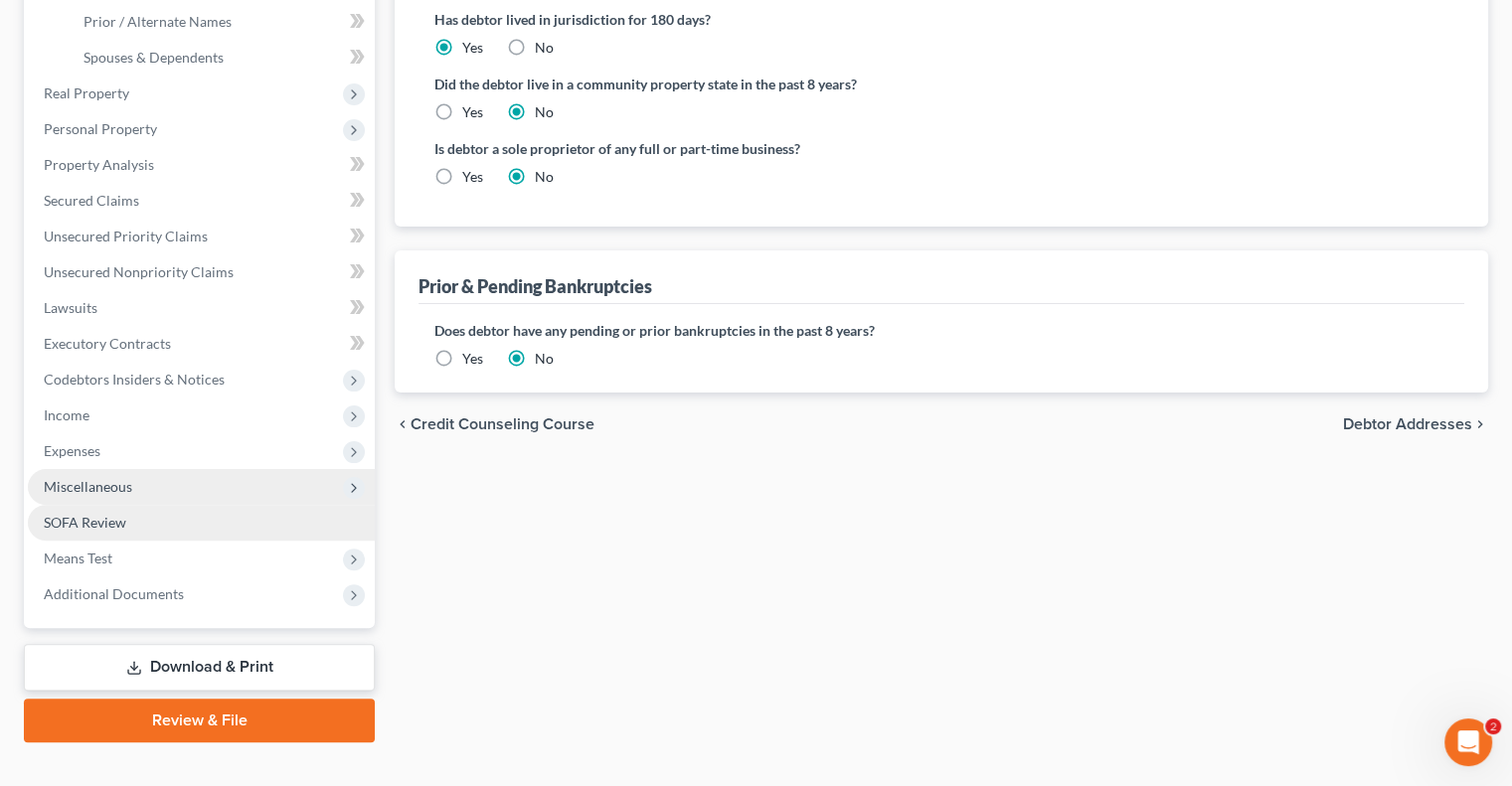 scroll, scrollTop: 483, scrollLeft: 0, axis: vertical 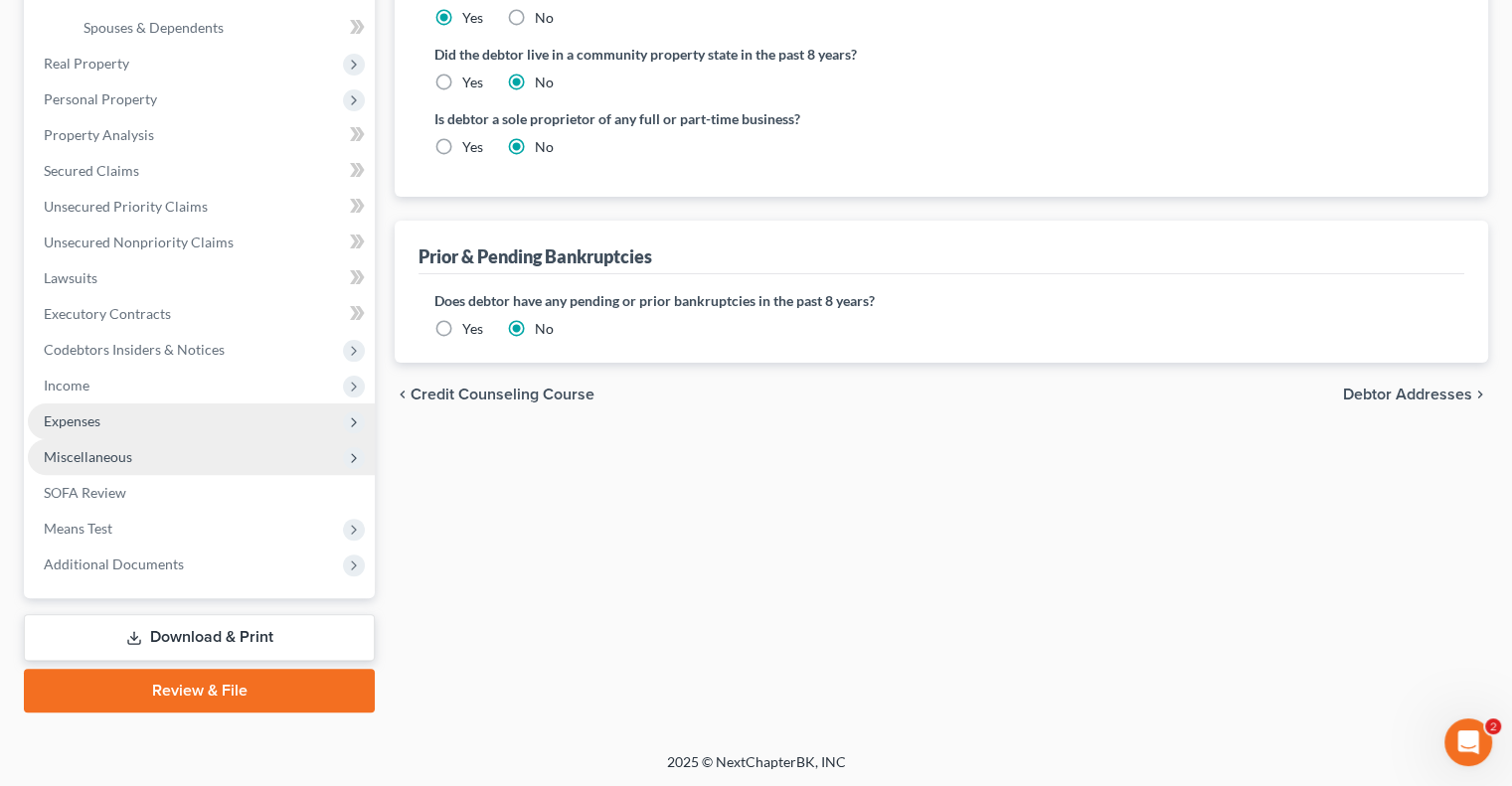 click on "Expenses" at bounding box center [72, 420] 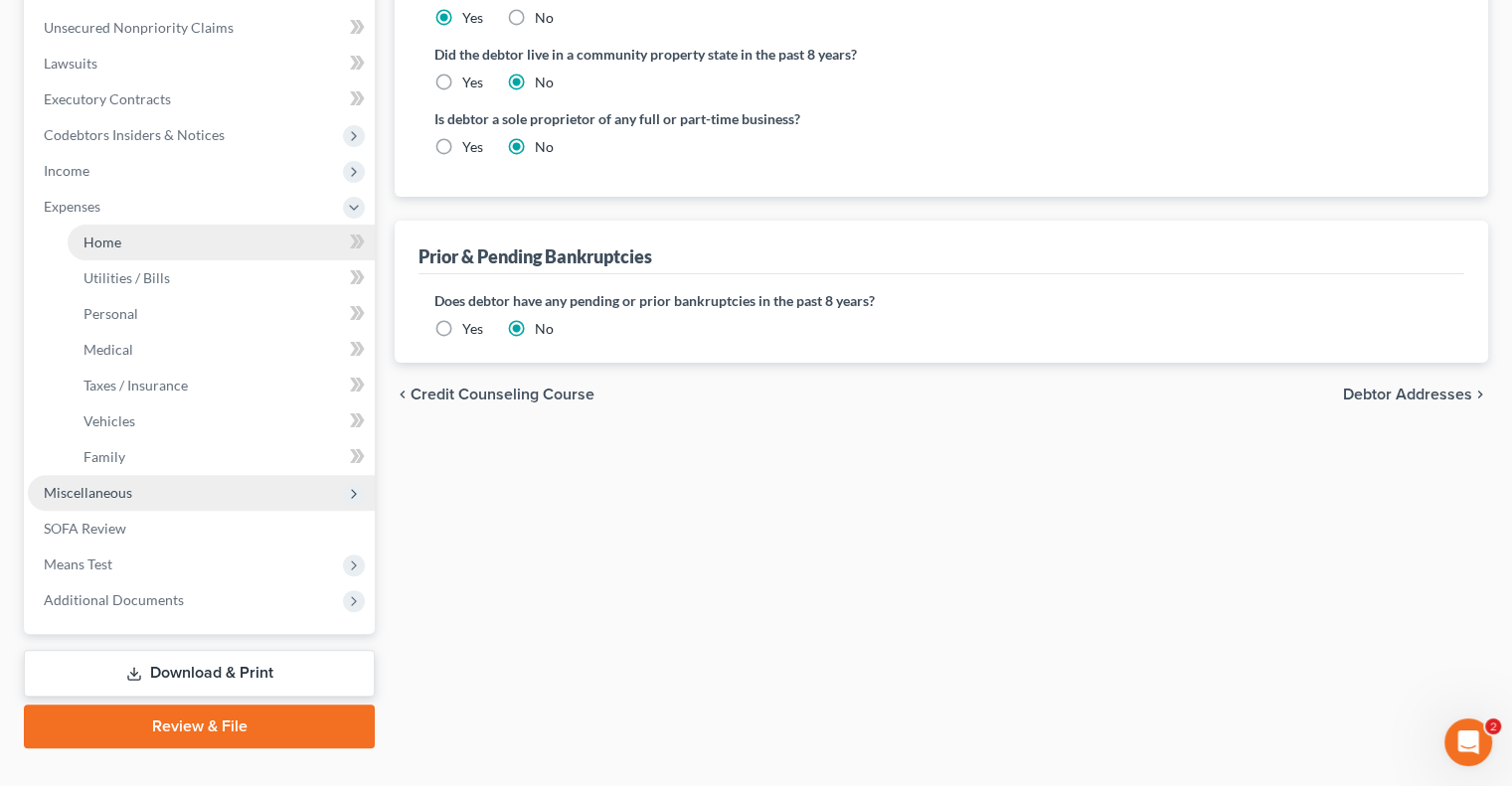 click on "Home" at bounding box center [221, 242] 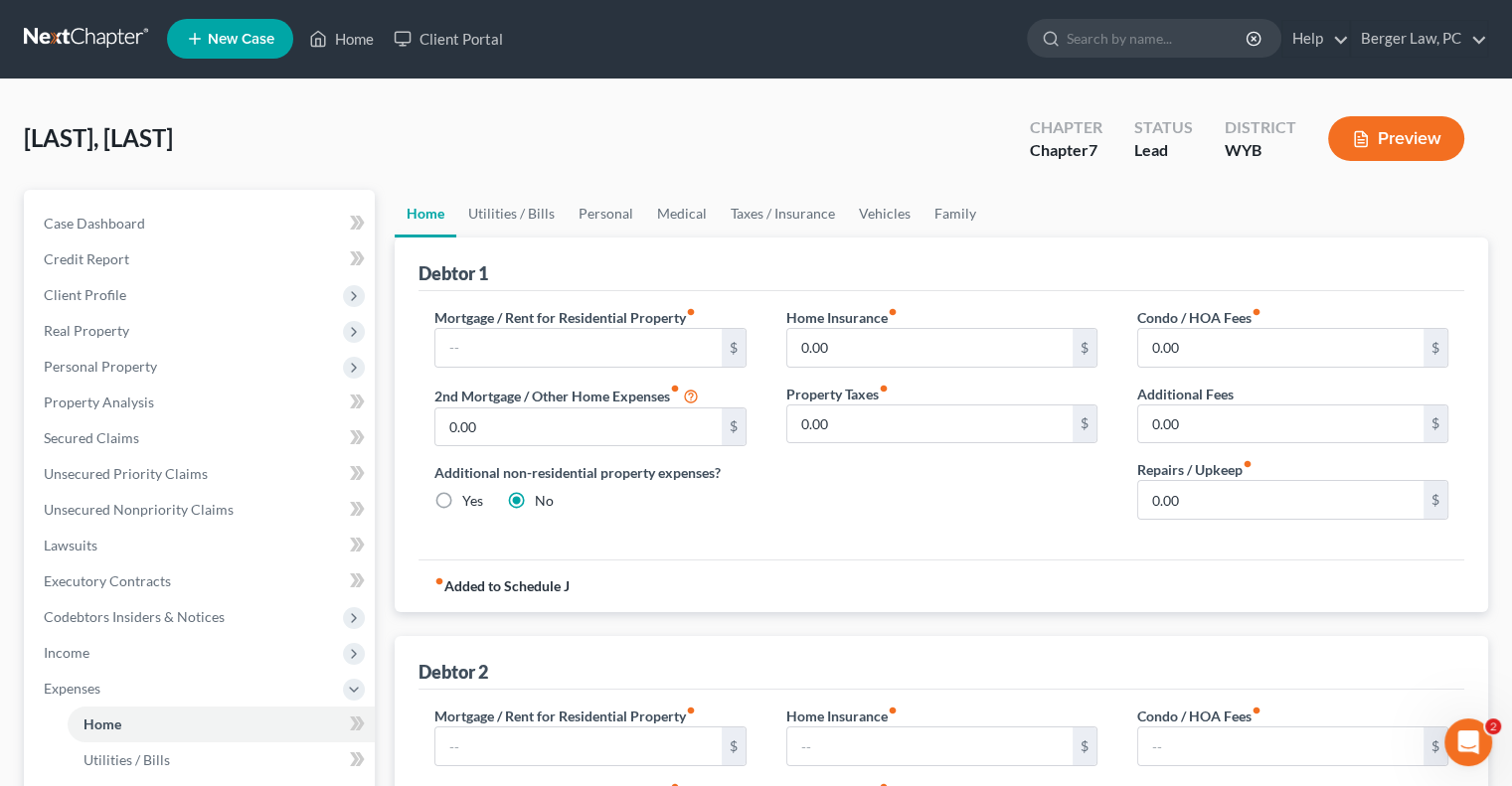 scroll, scrollTop: 0, scrollLeft: 0, axis: both 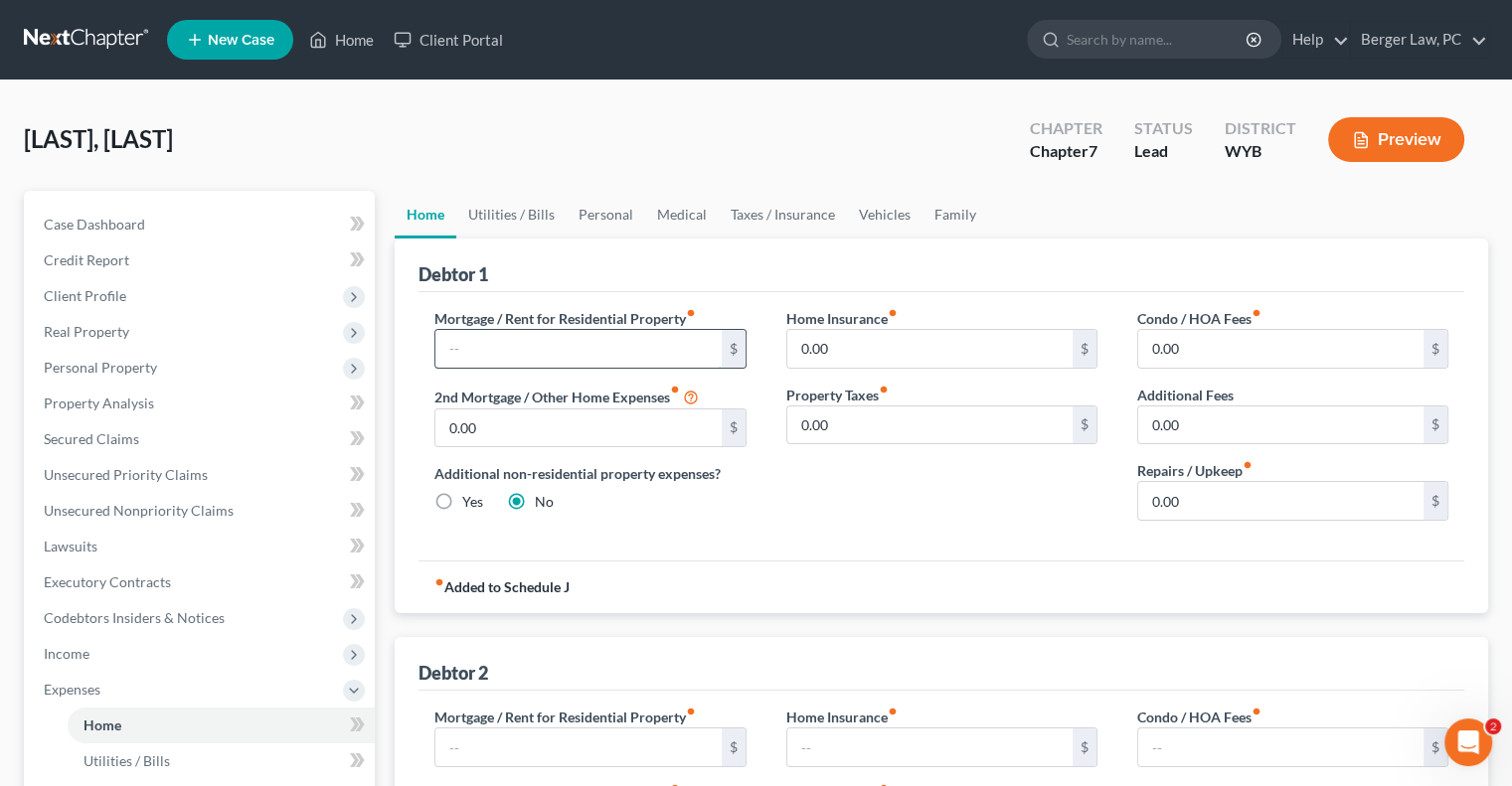 click at bounding box center (578, 349) 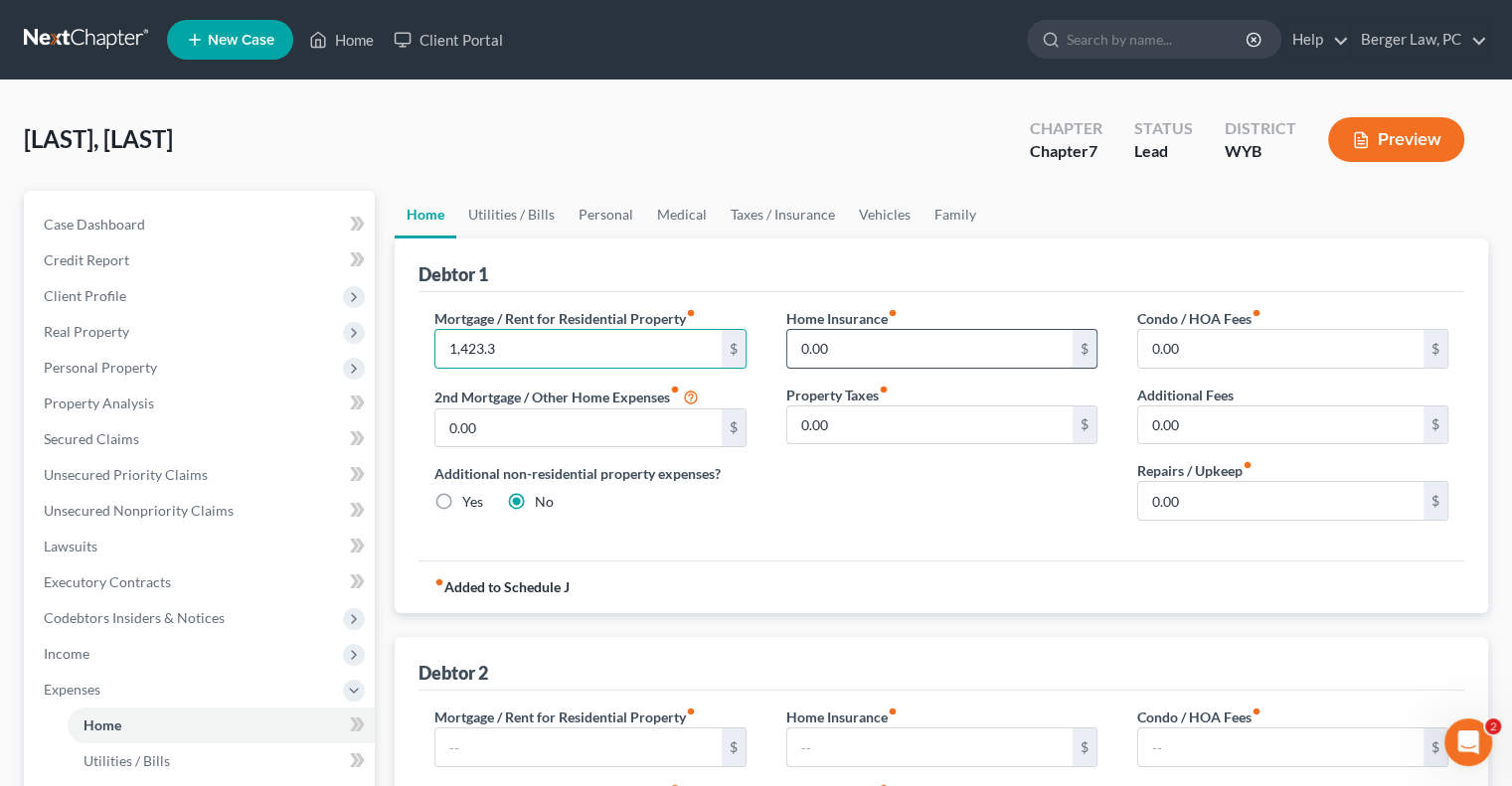 click on "0.00" at bounding box center [929, 349] 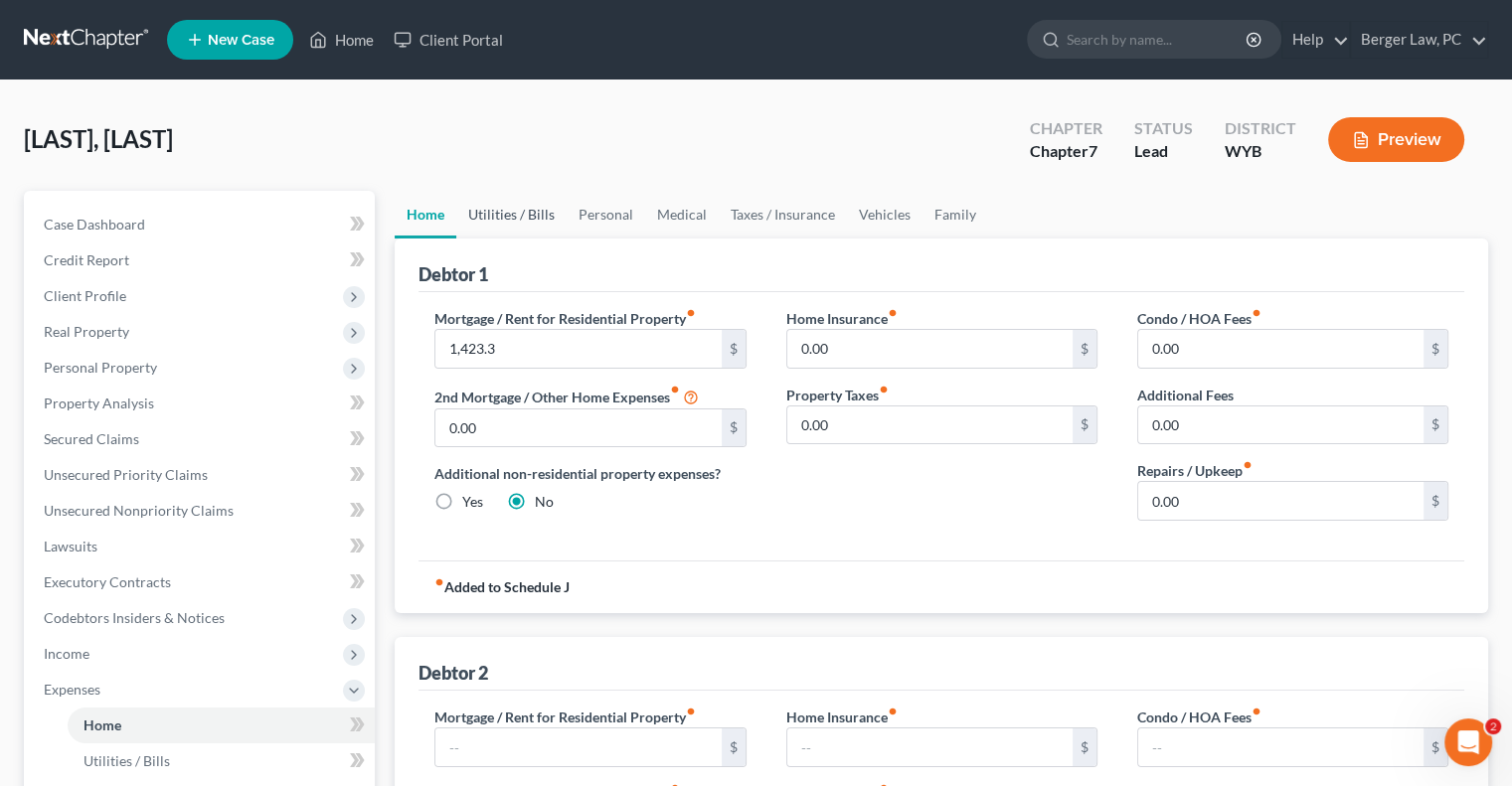 click on "Utilities / Bills" at bounding box center (511, 215) 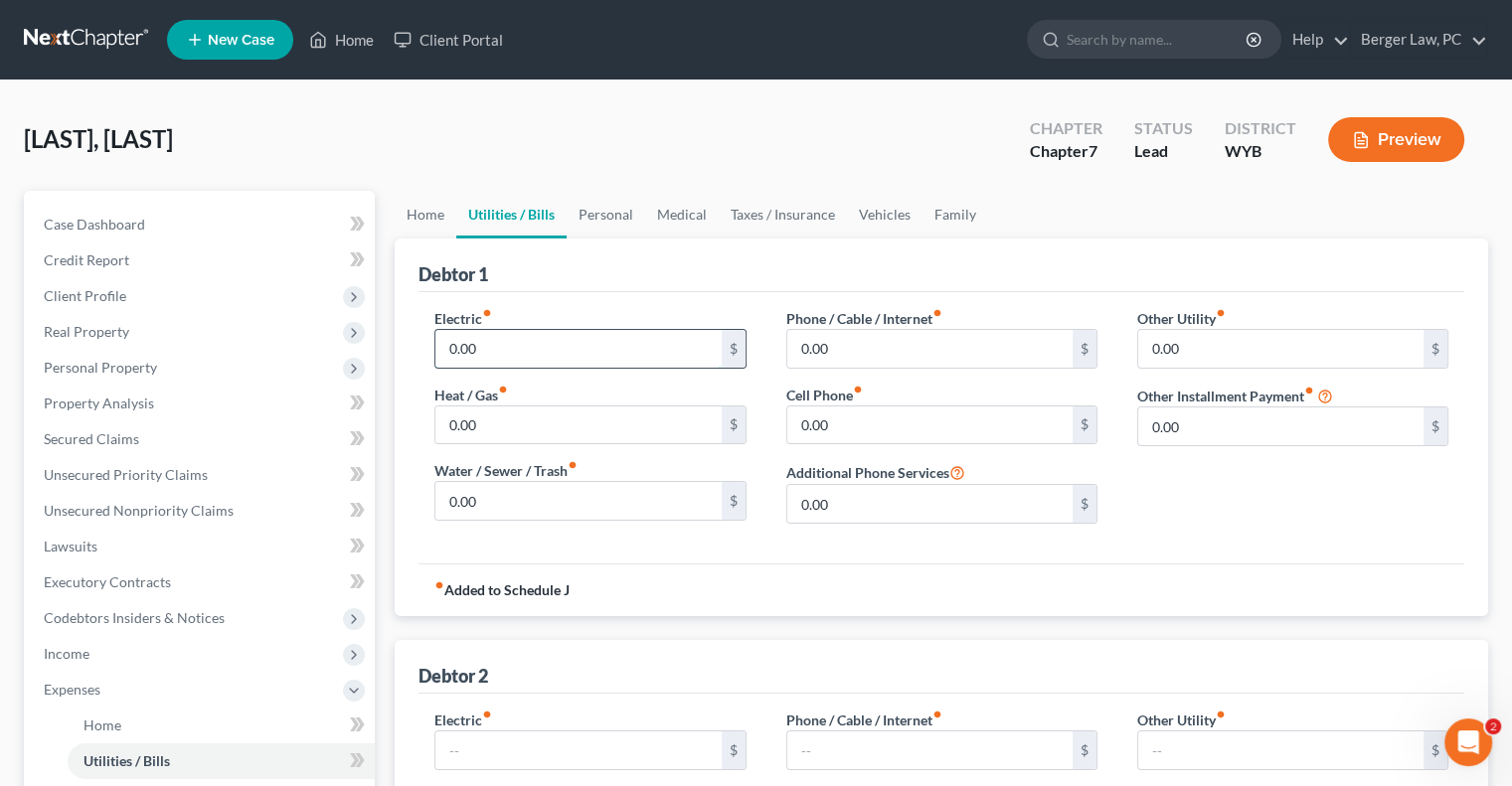 click on "0.00" at bounding box center (578, 349) 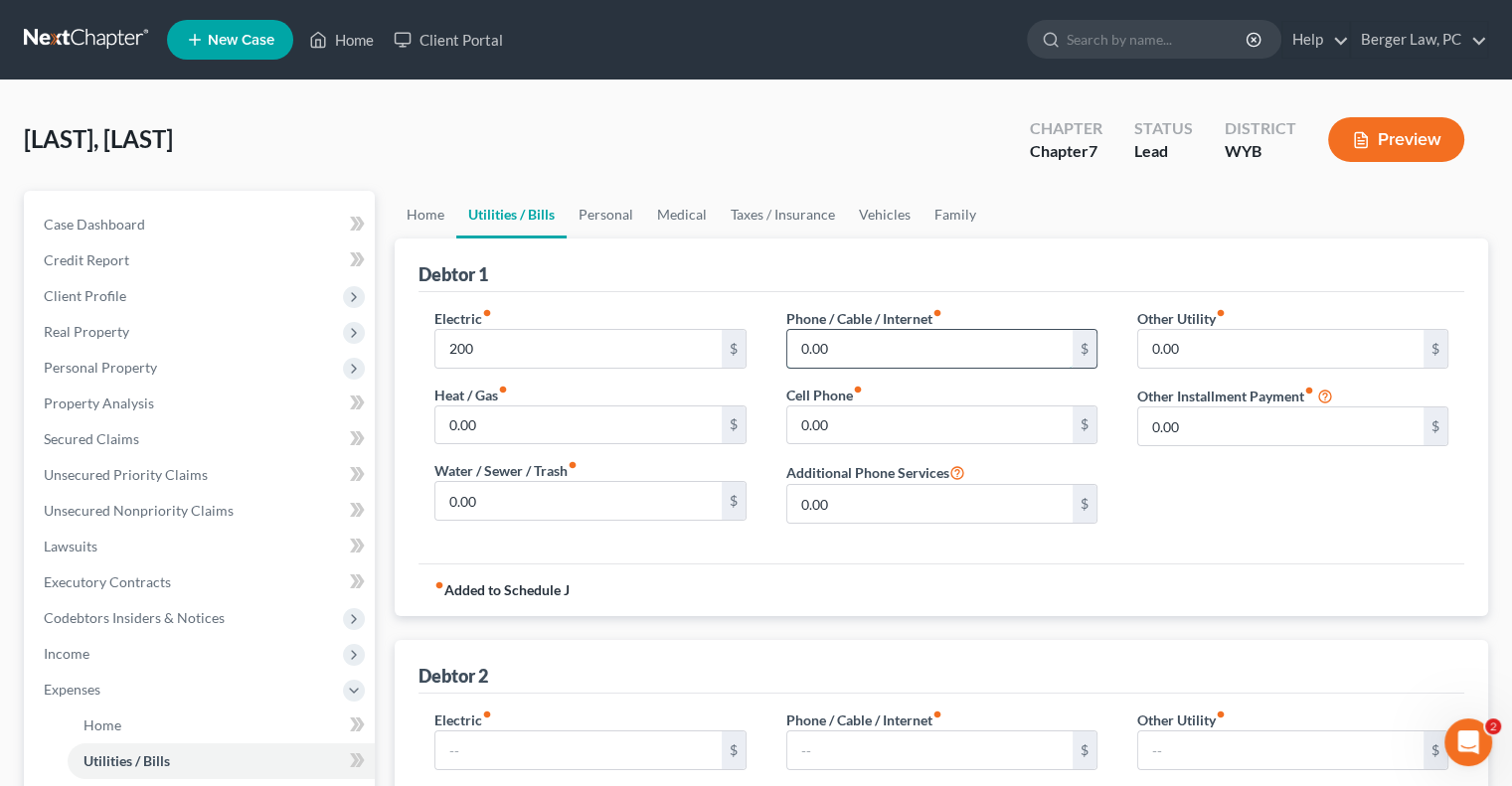 click on "0.00" at bounding box center (929, 349) 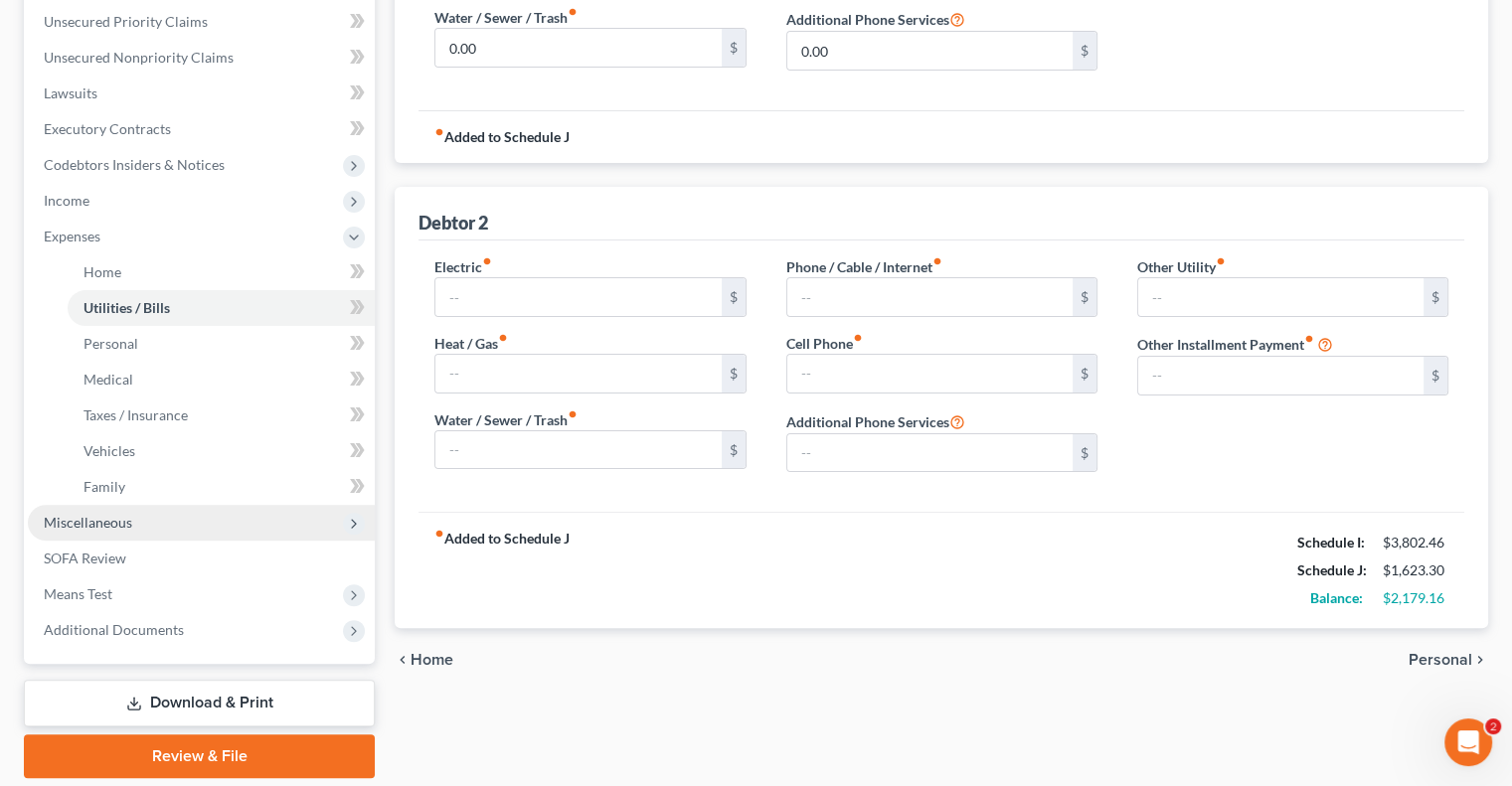 scroll, scrollTop: 199, scrollLeft: 0, axis: vertical 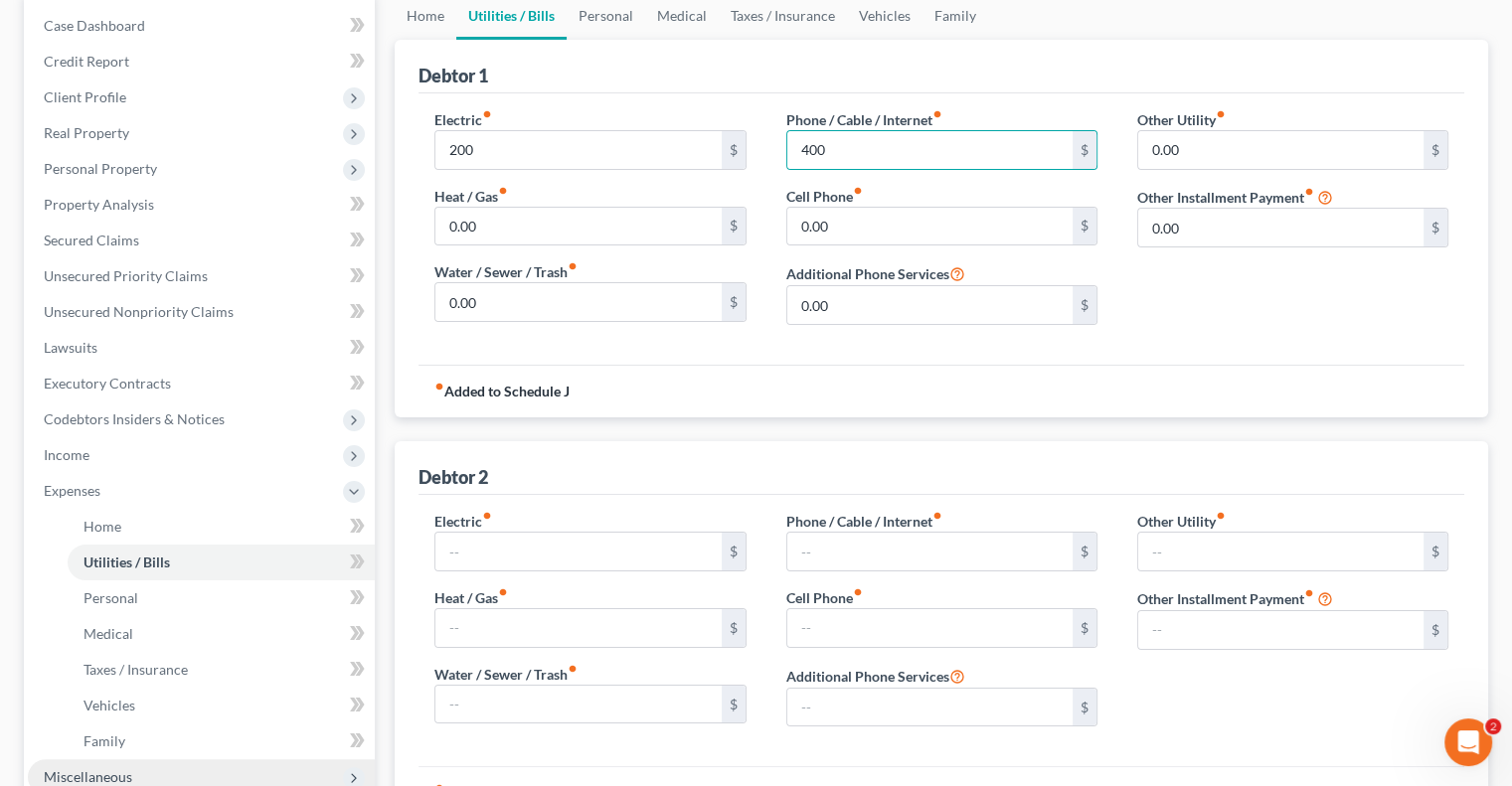 click on "Other Utility  fiber_manual_record 0.00 $ Other Installment Payment  fiber_manual_record   0.00 $" at bounding box center (1292, 225) 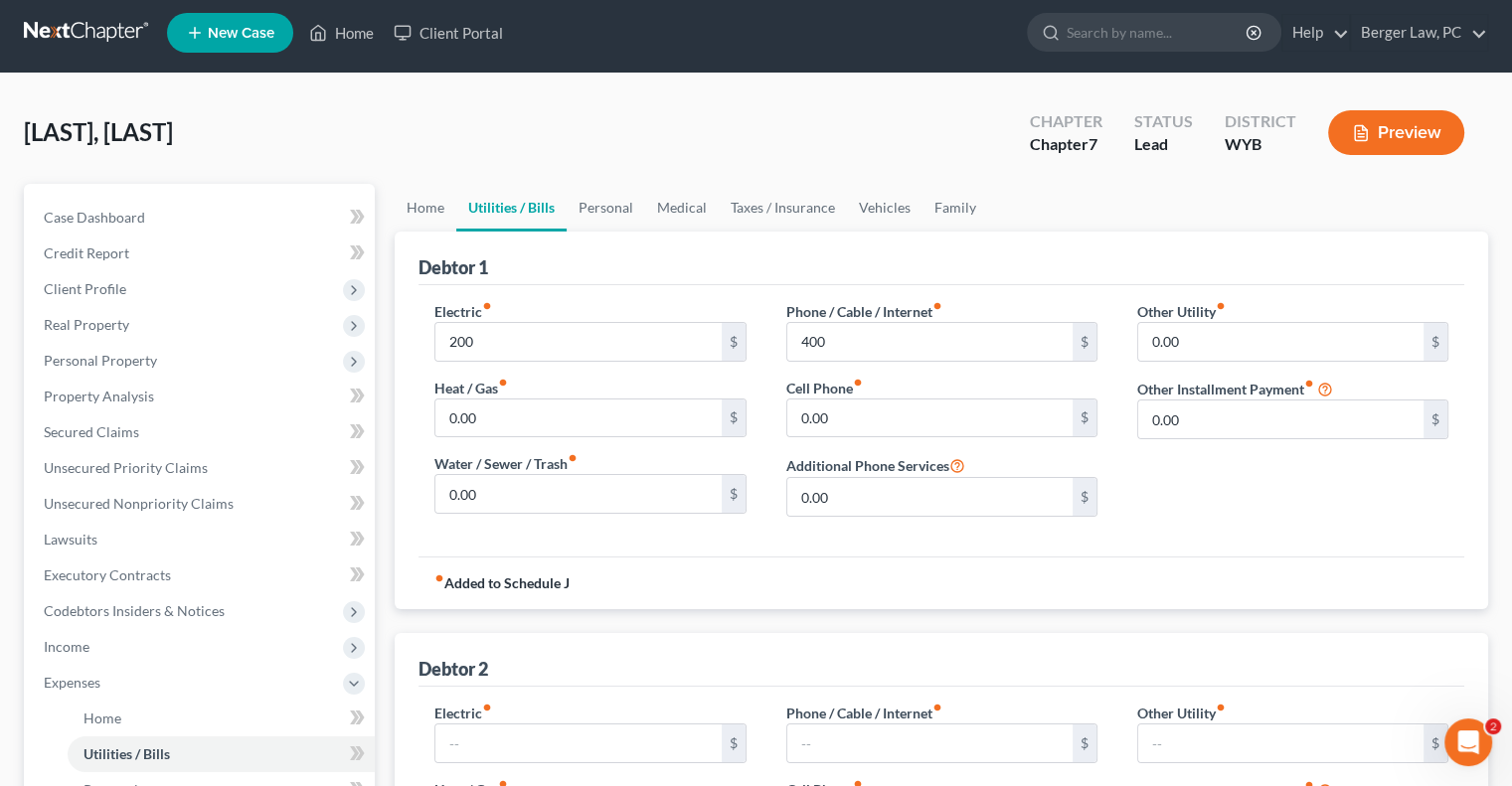scroll, scrollTop: 0, scrollLeft: 0, axis: both 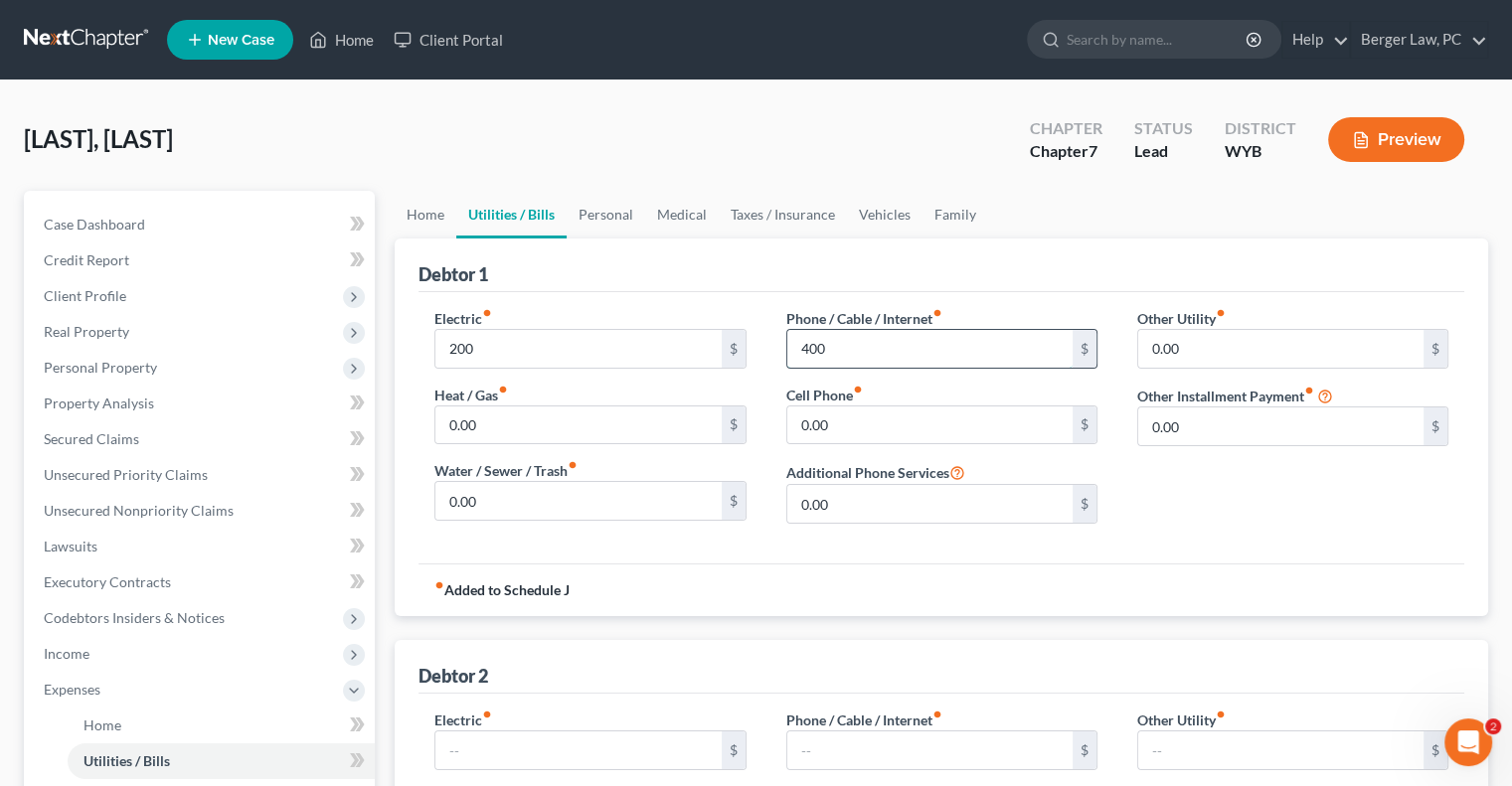 click on "400" at bounding box center (929, 349) 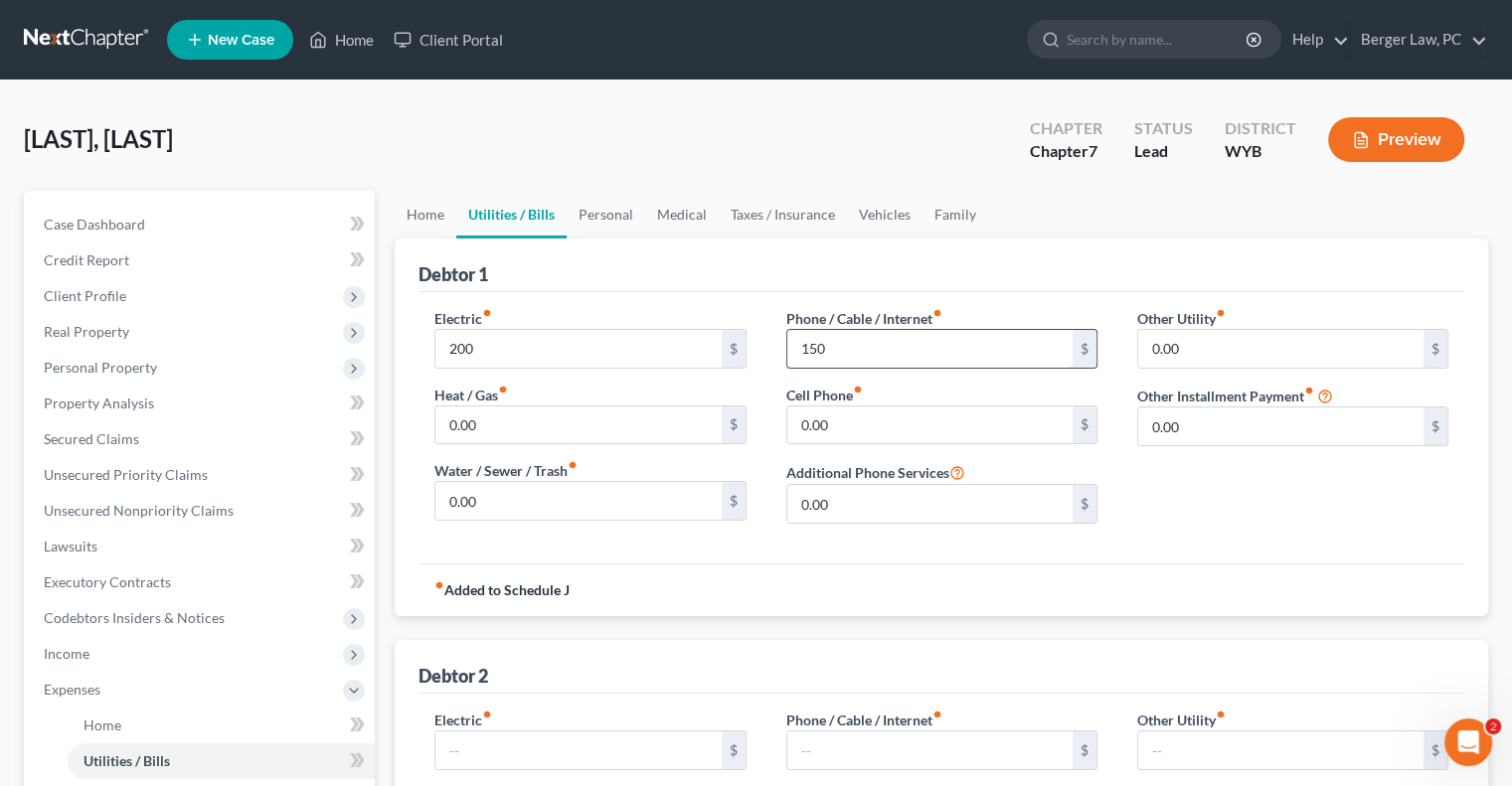 click on "150" at bounding box center (929, 349) 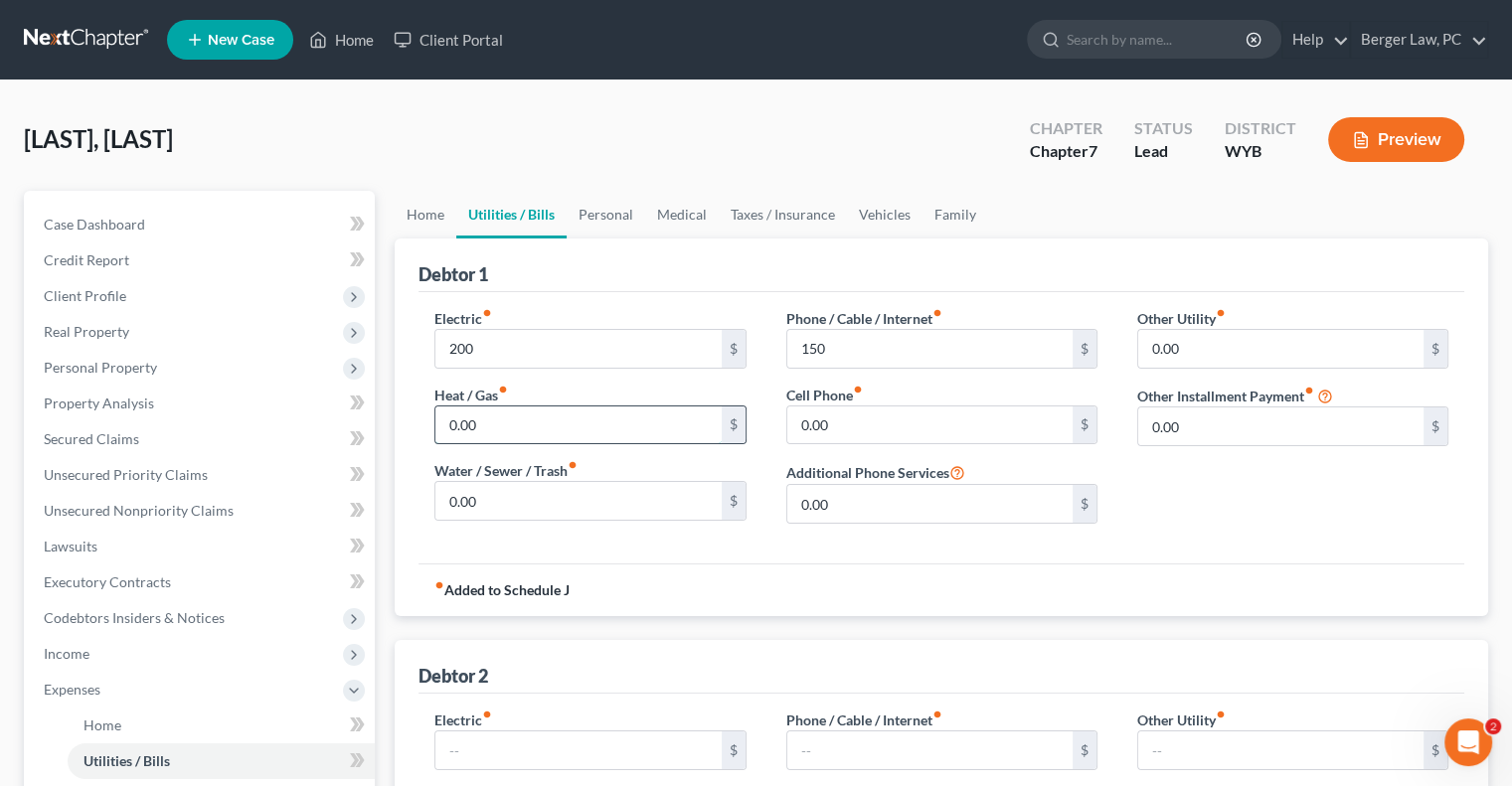 click on "0.00" at bounding box center (578, 425) 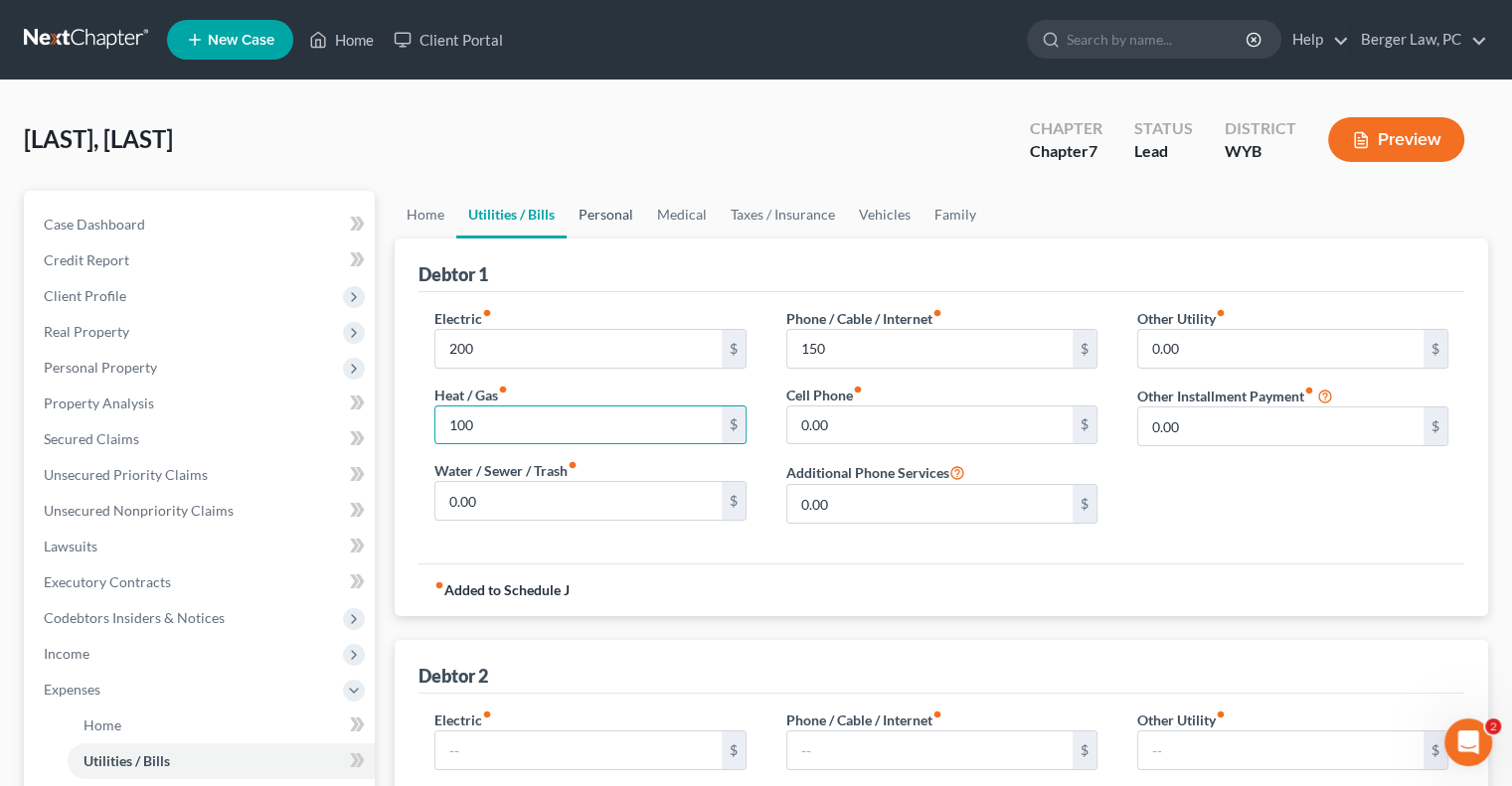 click on "Personal" at bounding box center (605, 215) 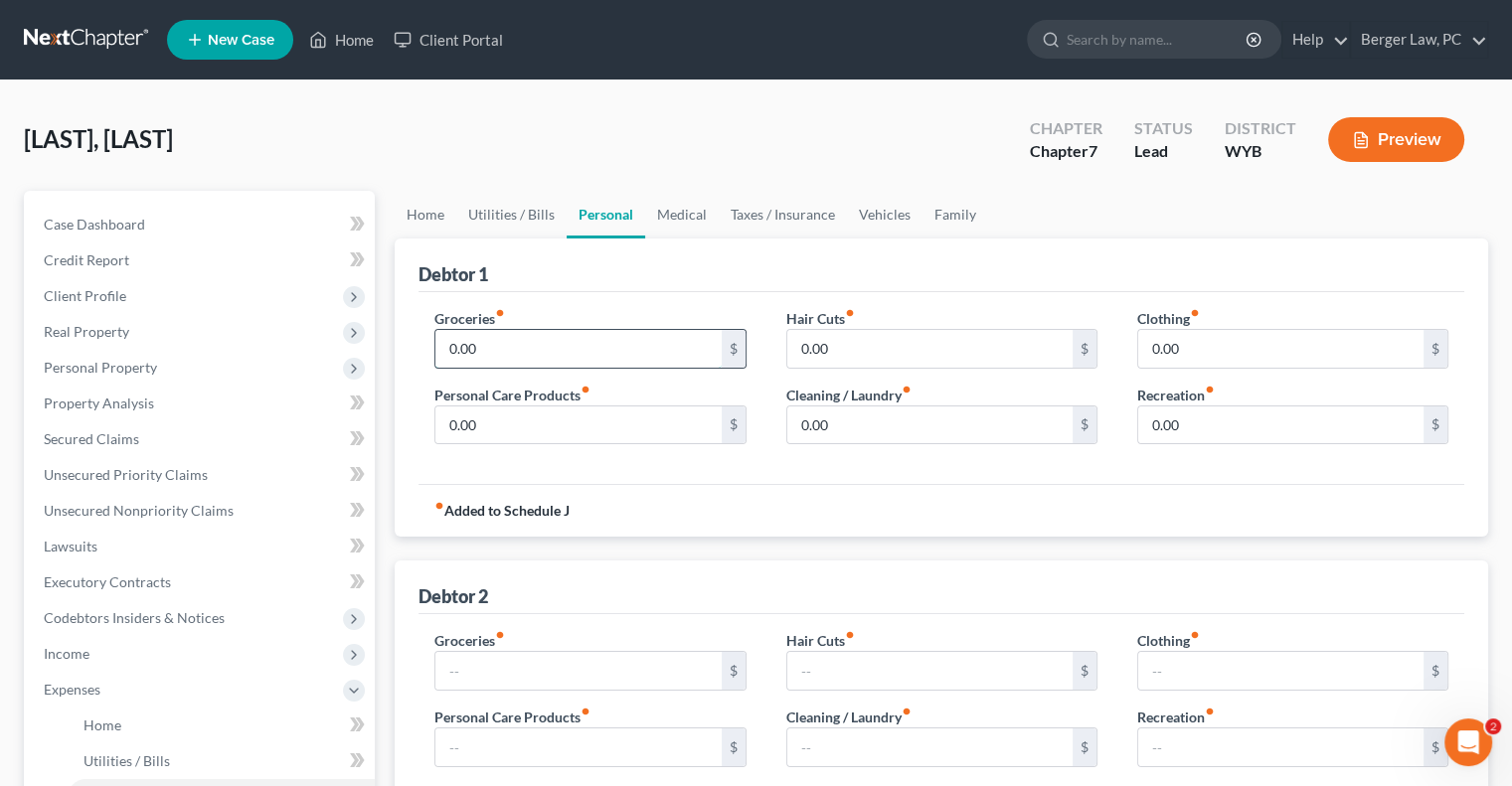 click on "0.00" at bounding box center [578, 349] 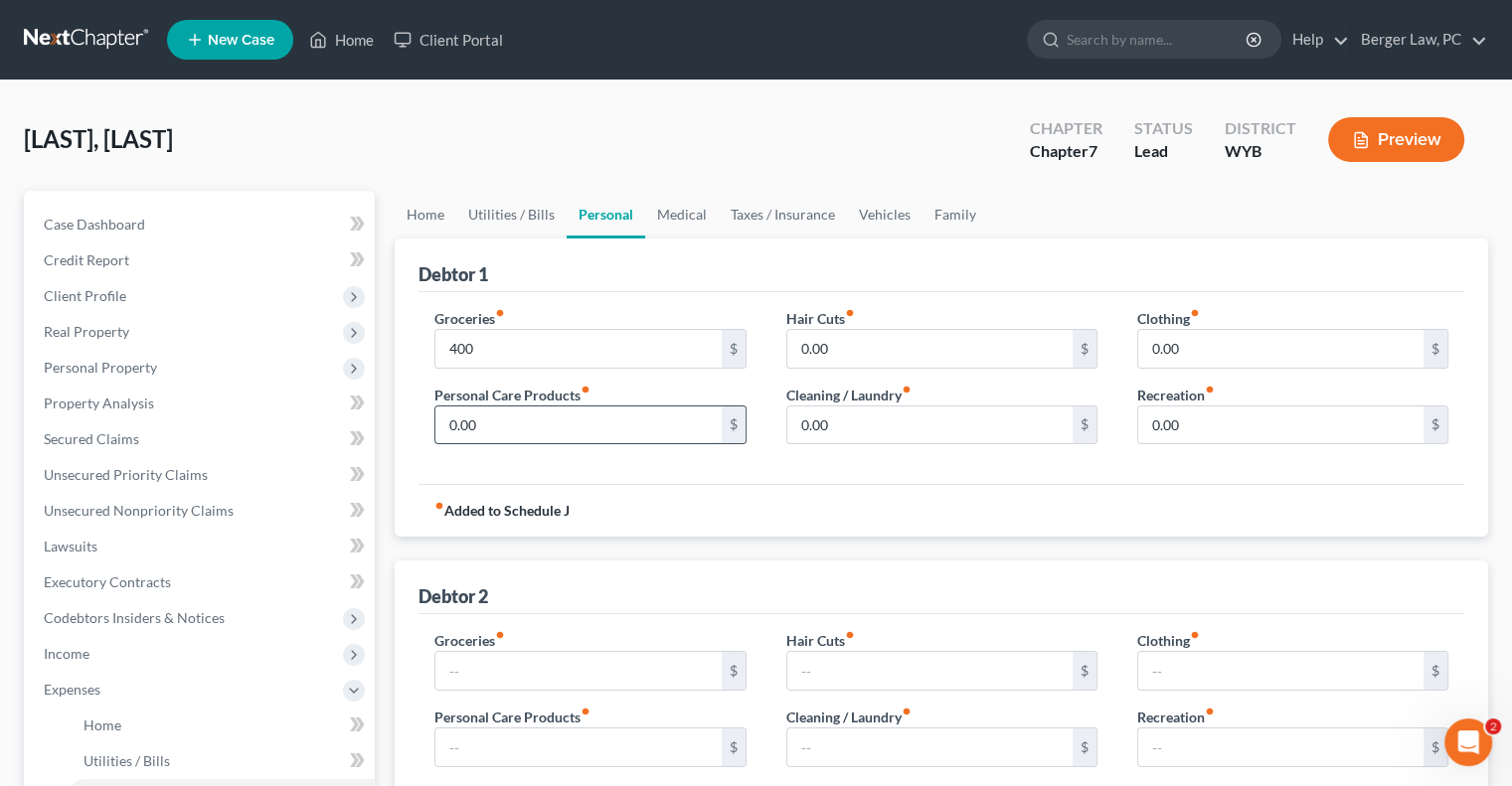 click on "0.00" at bounding box center (578, 425) 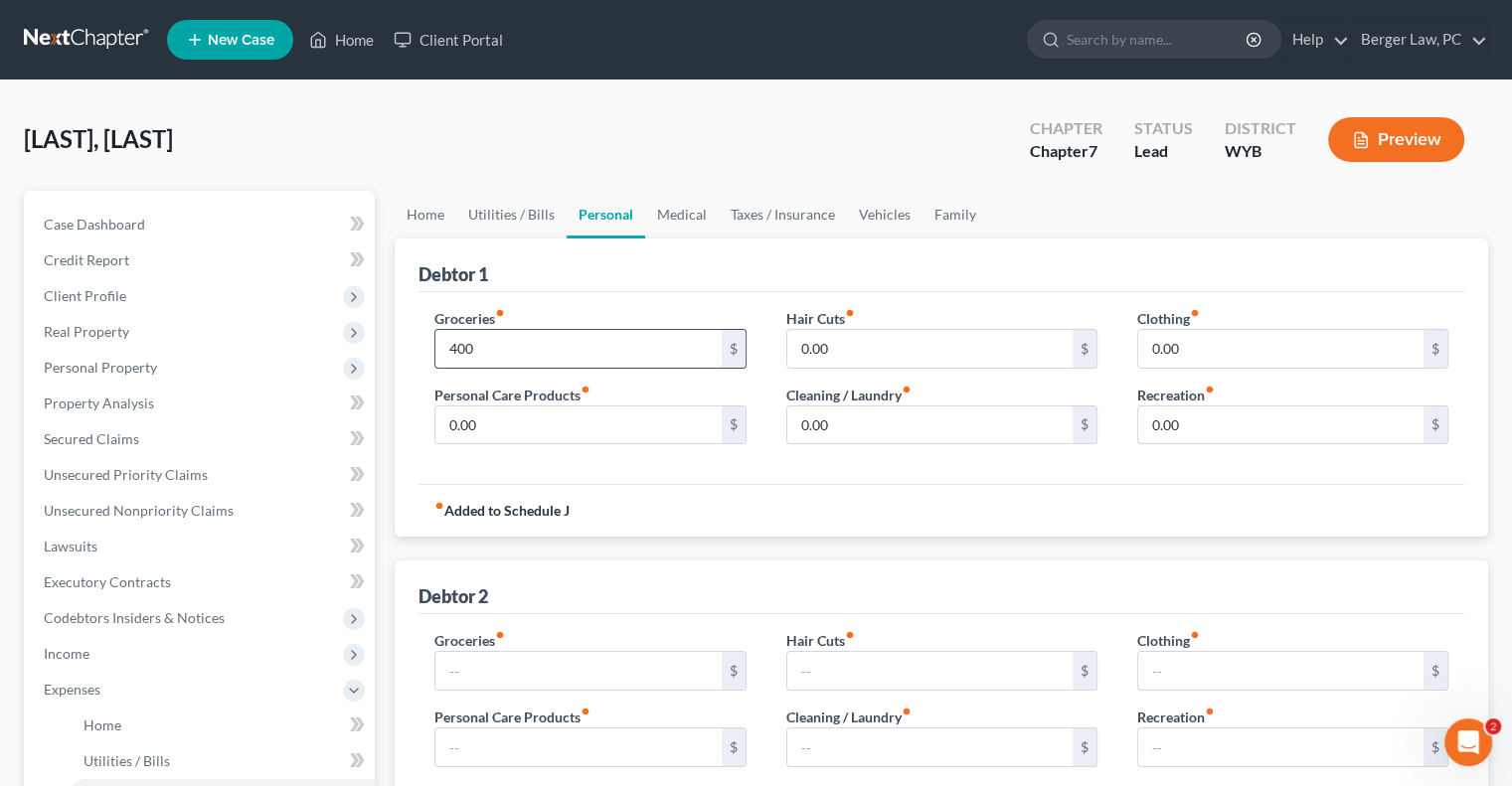 click on "400" at bounding box center [578, 349] 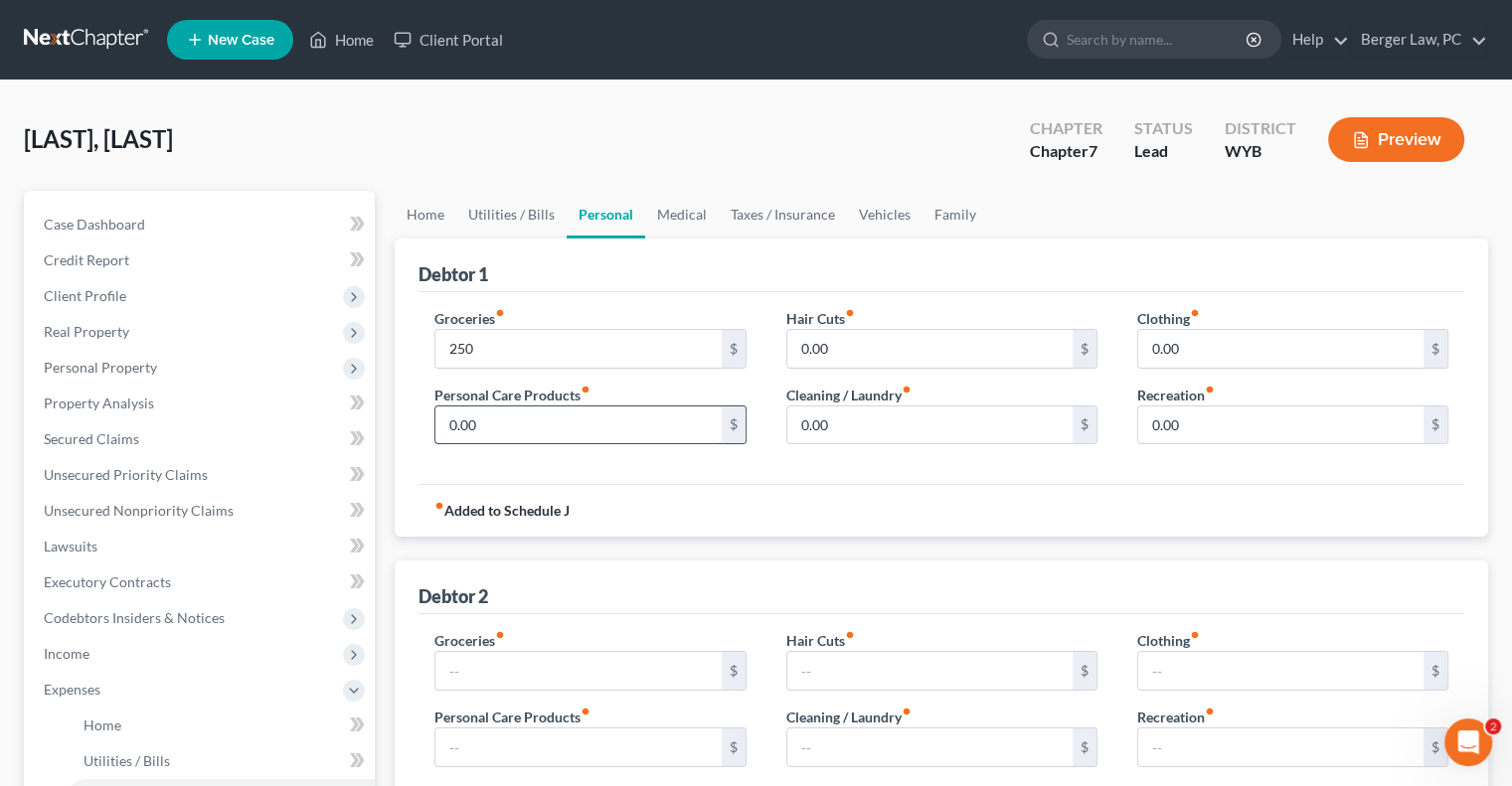 click on "0.00" at bounding box center [578, 425] 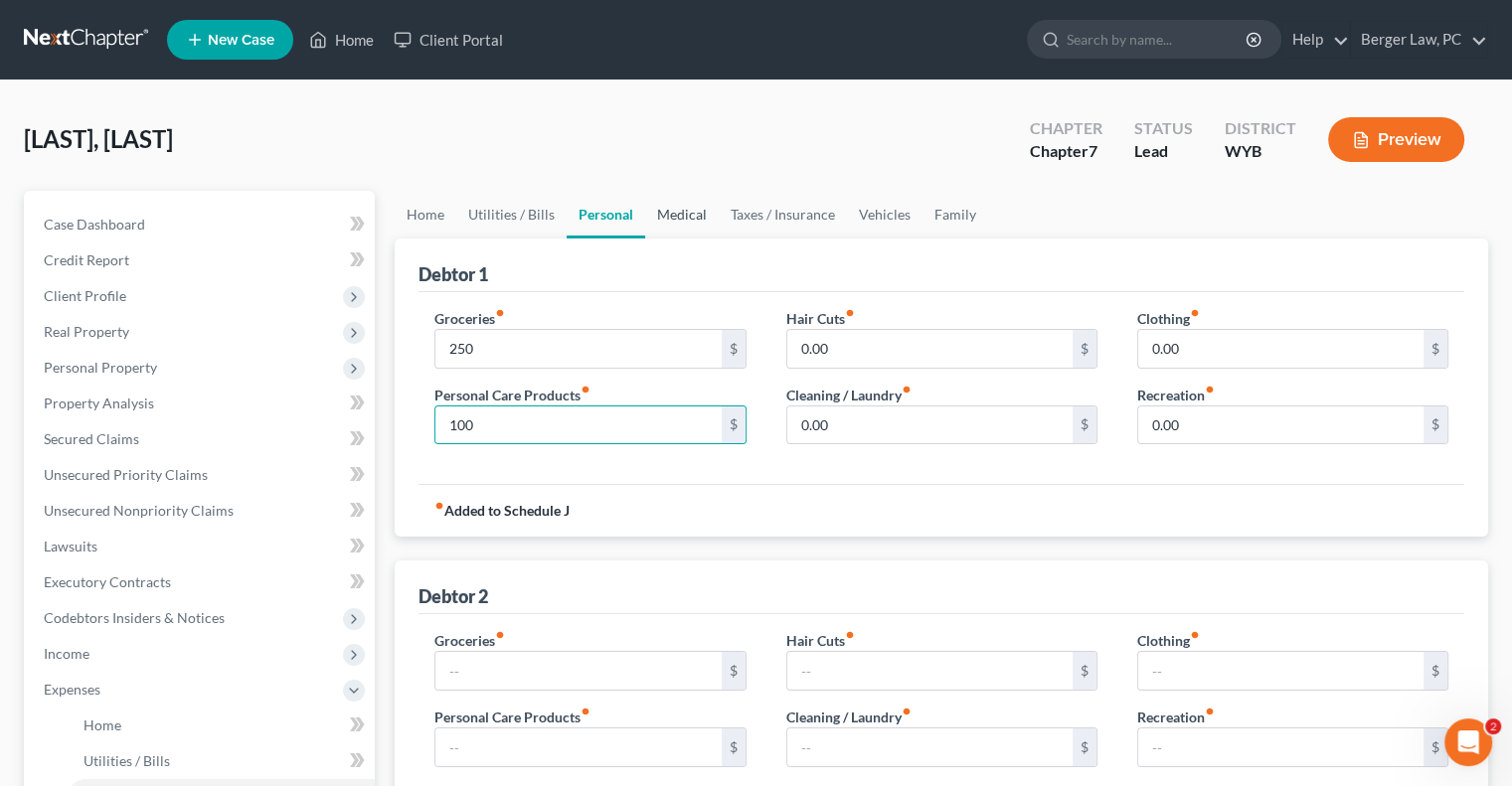 click on "Medical" at bounding box center (682, 215) 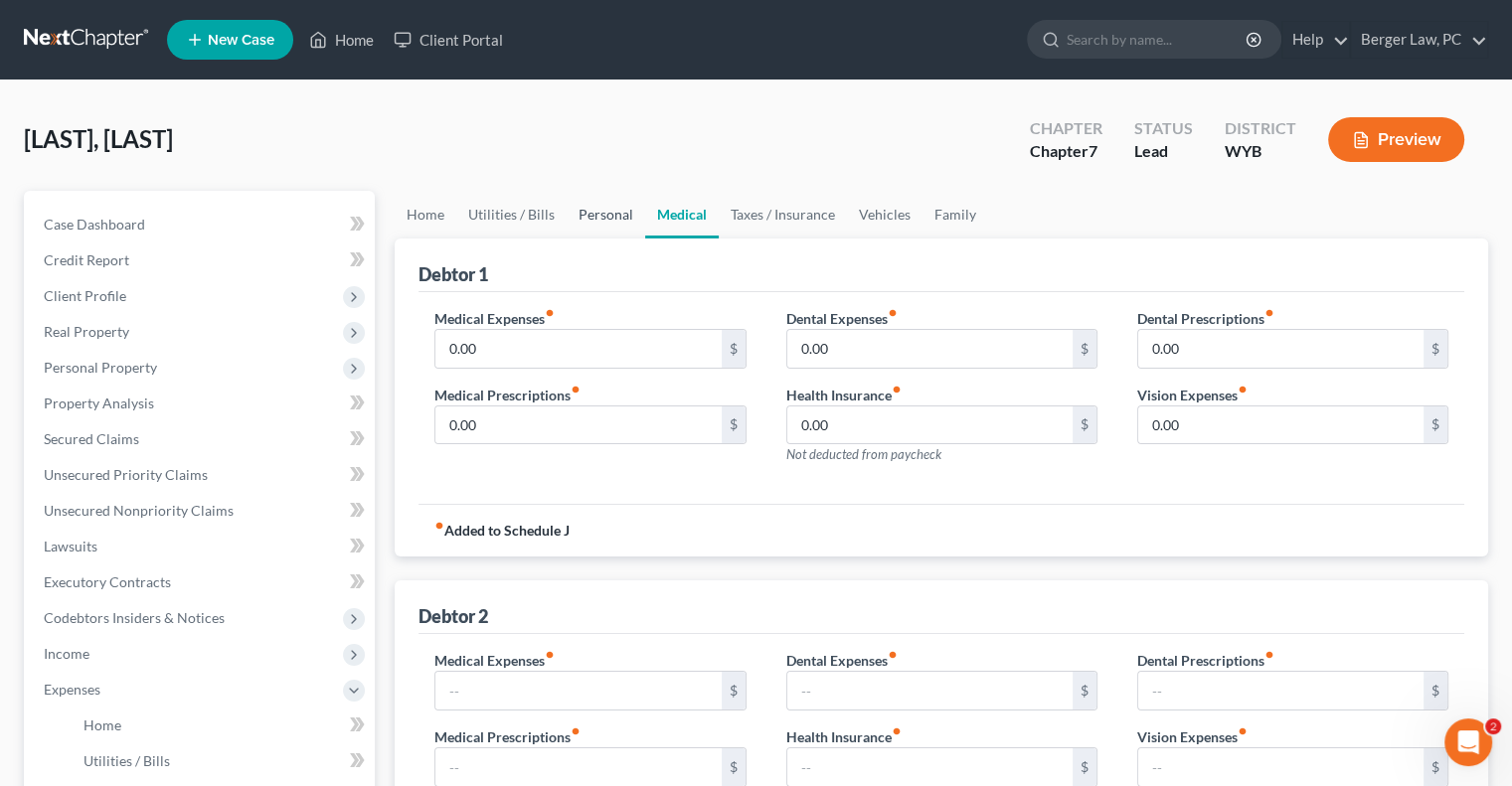 click on "Personal" at bounding box center (605, 215) 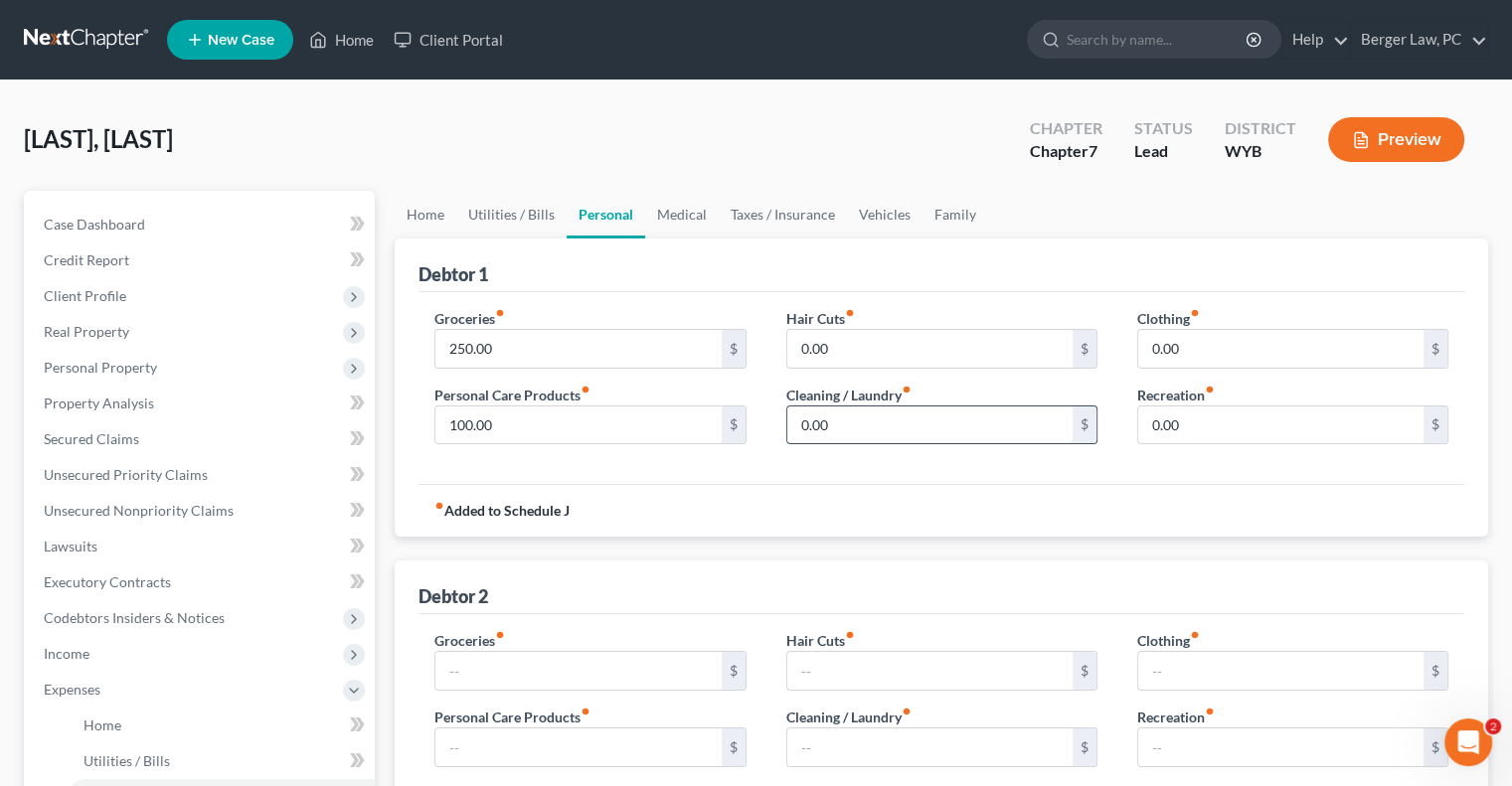 click on "0.00" at bounding box center (929, 425) 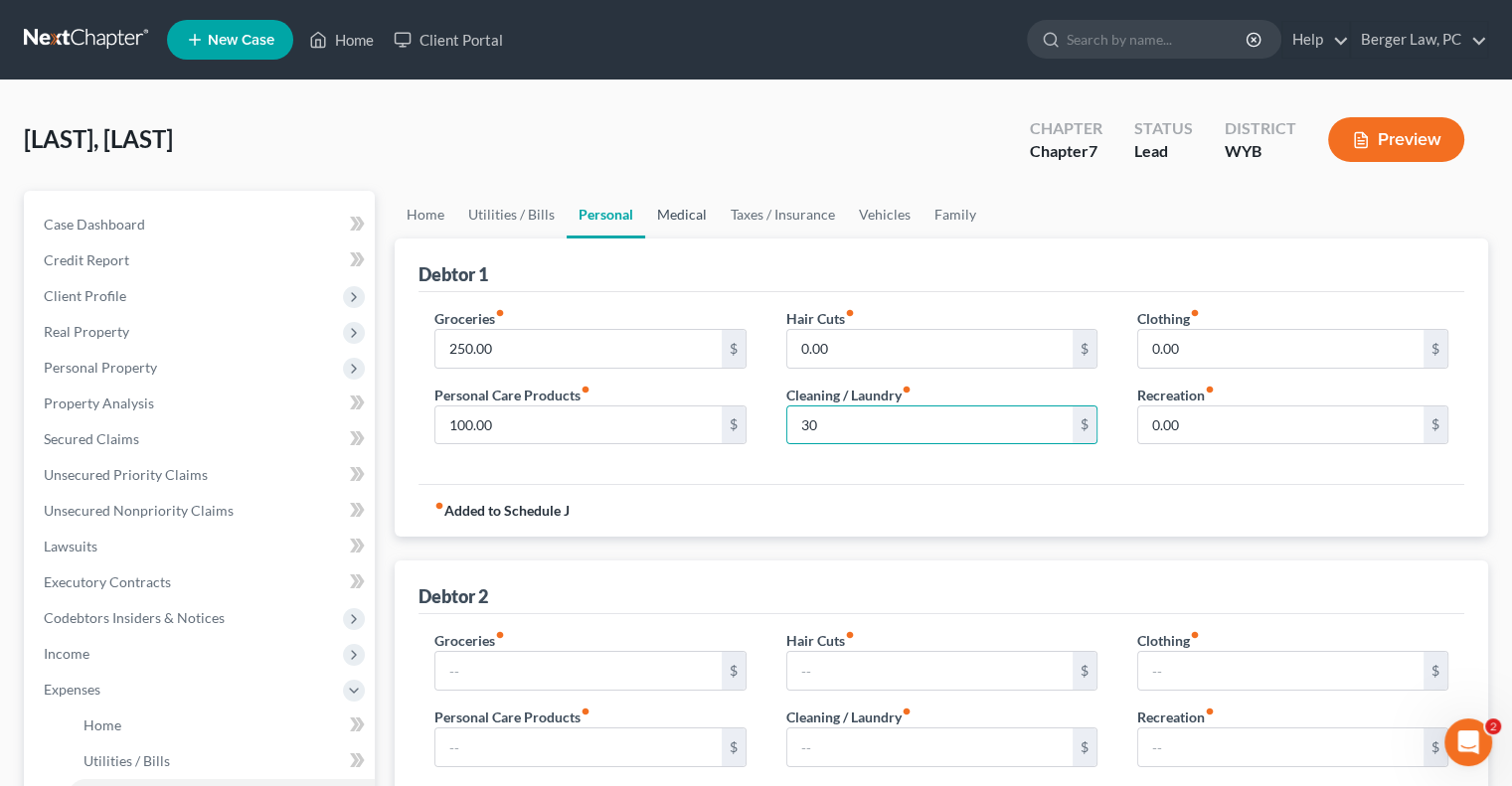 click on "Medical" at bounding box center (682, 215) 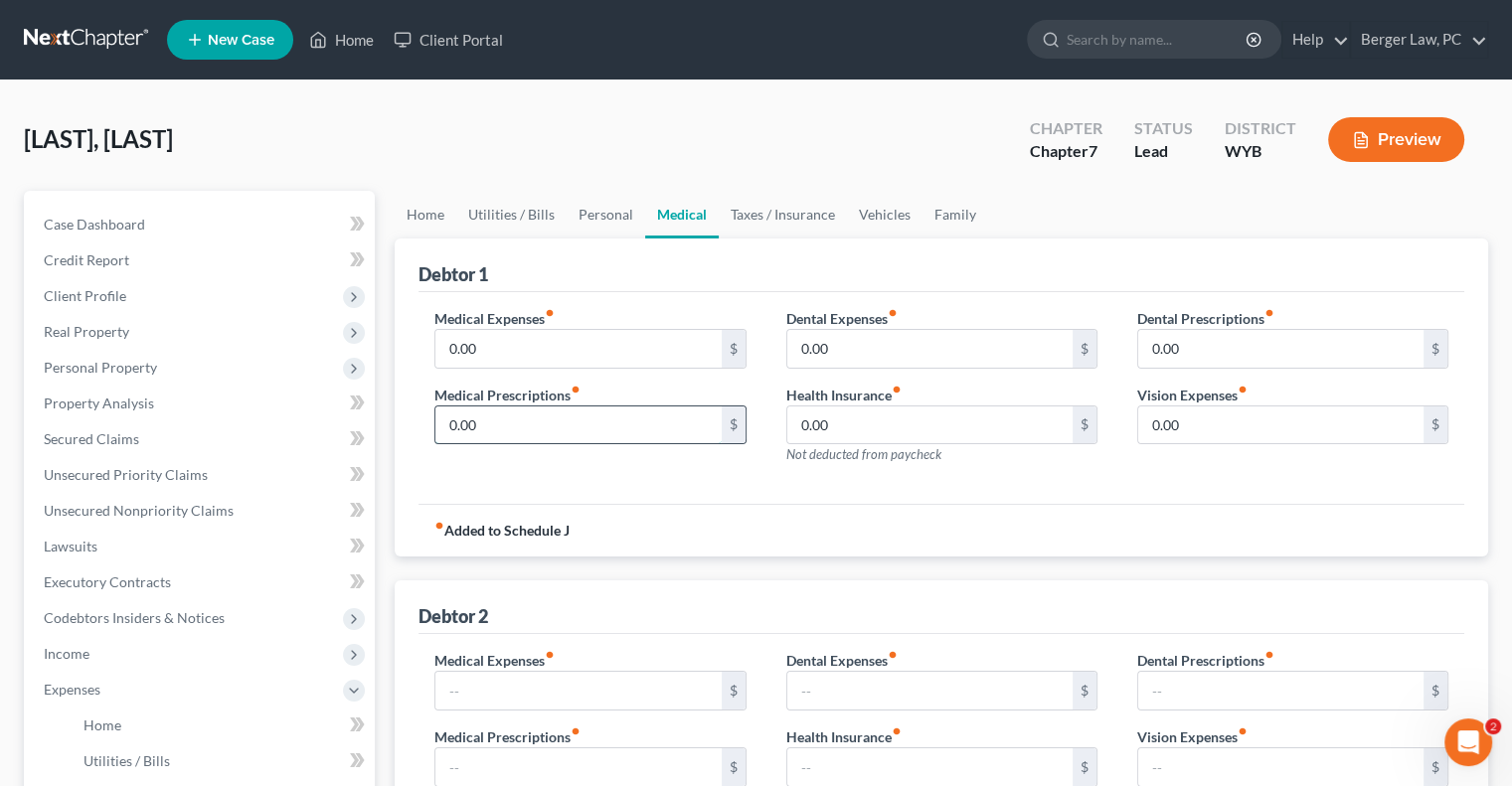 click on "0.00" at bounding box center (578, 425) 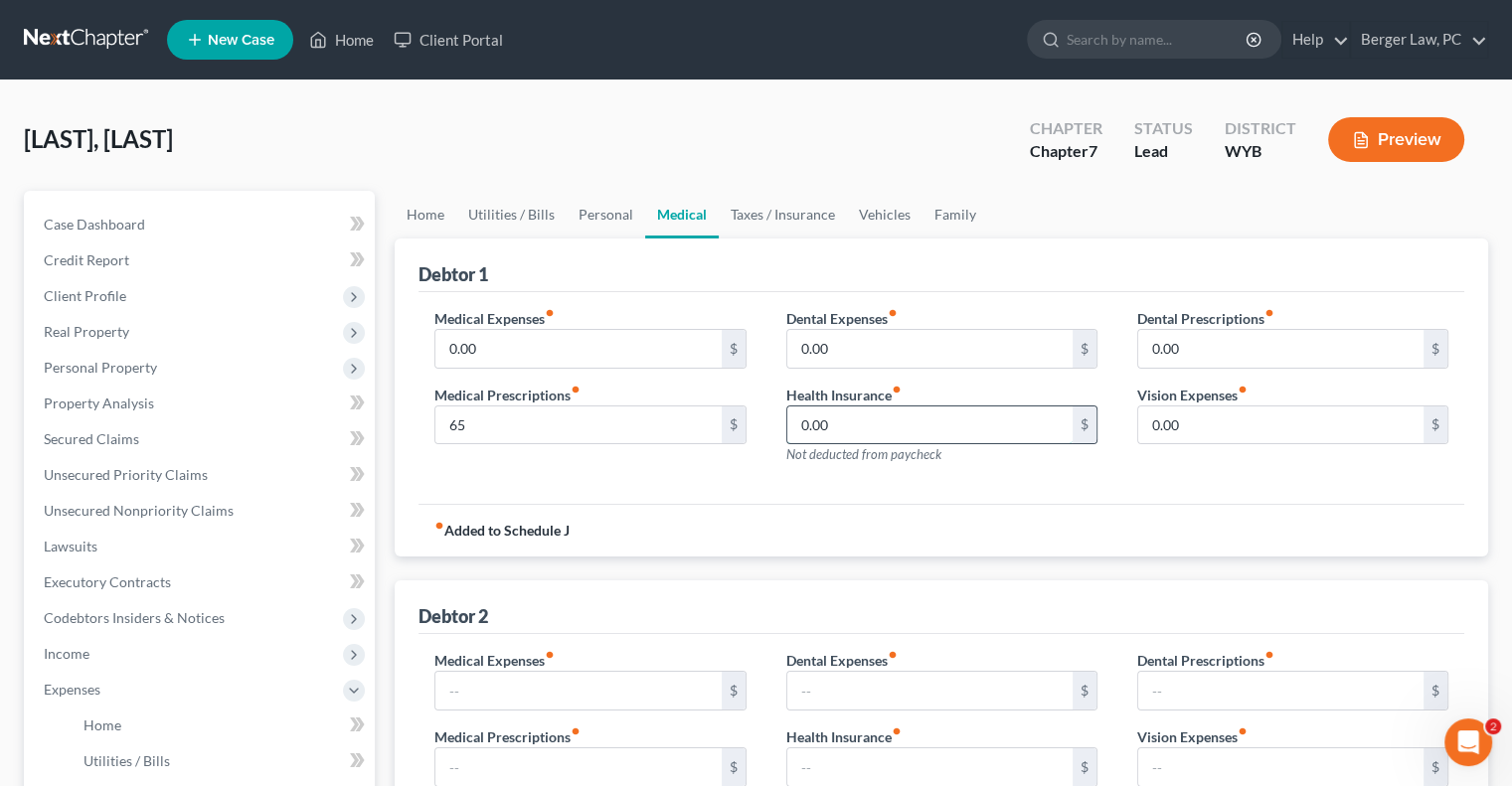 click on "0.00" at bounding box center [929, 425] 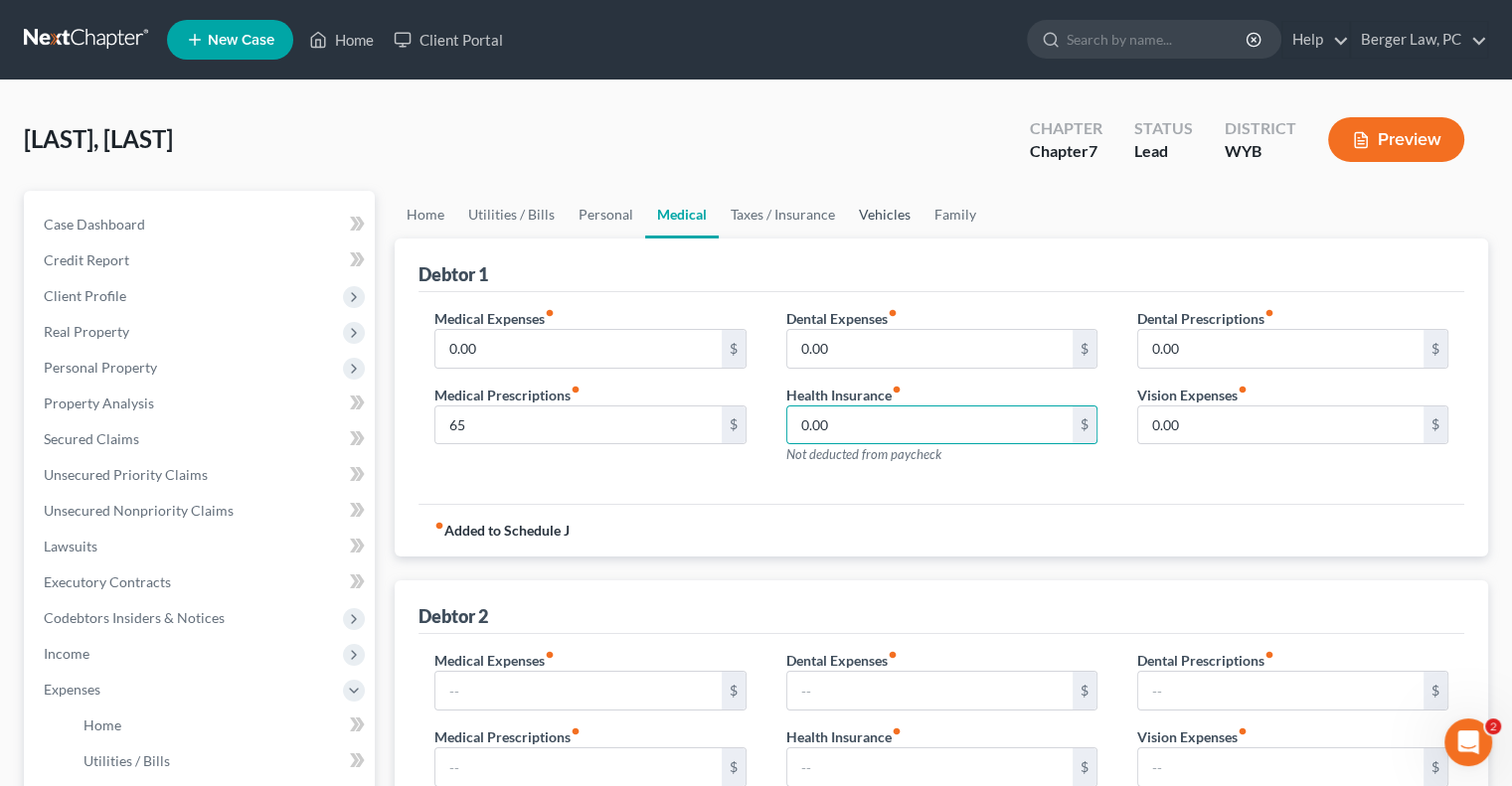 click on "Vehicles" at bounding box center (885, 215) 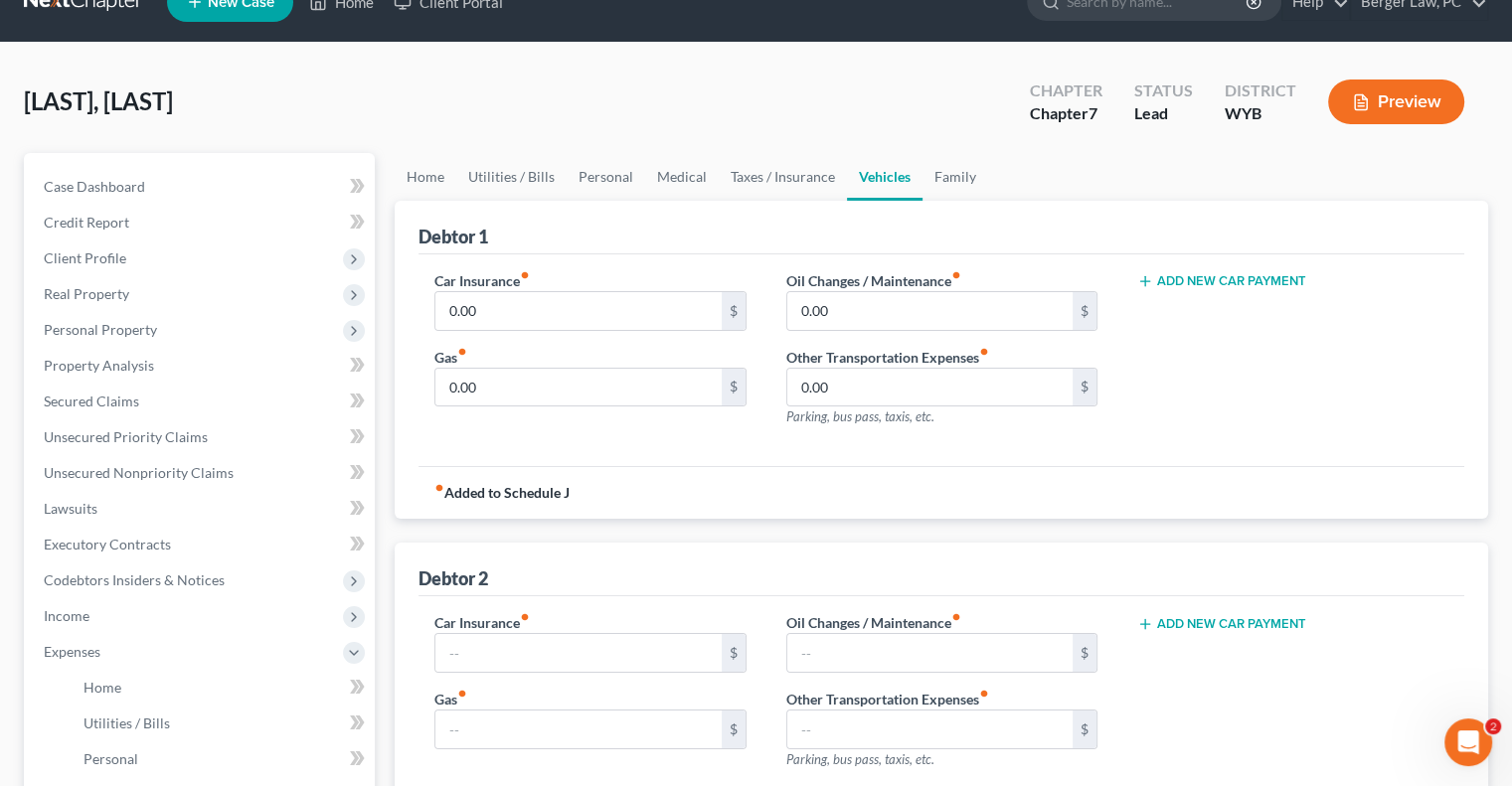 scroll, scrollTop: 22, scrollLeft: 0, axis: vertical 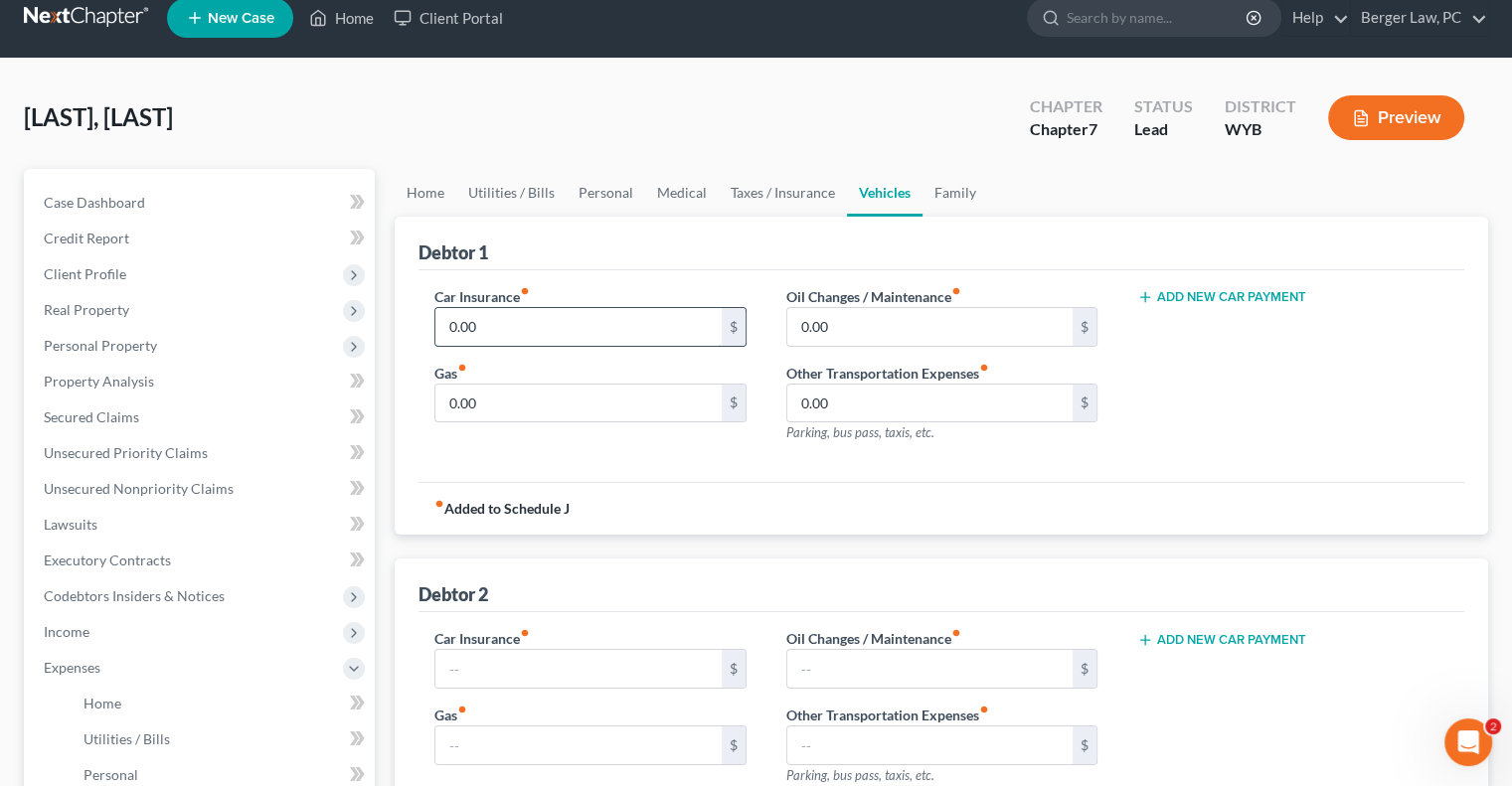 click on "0.00" at bounding box center (578, 327) 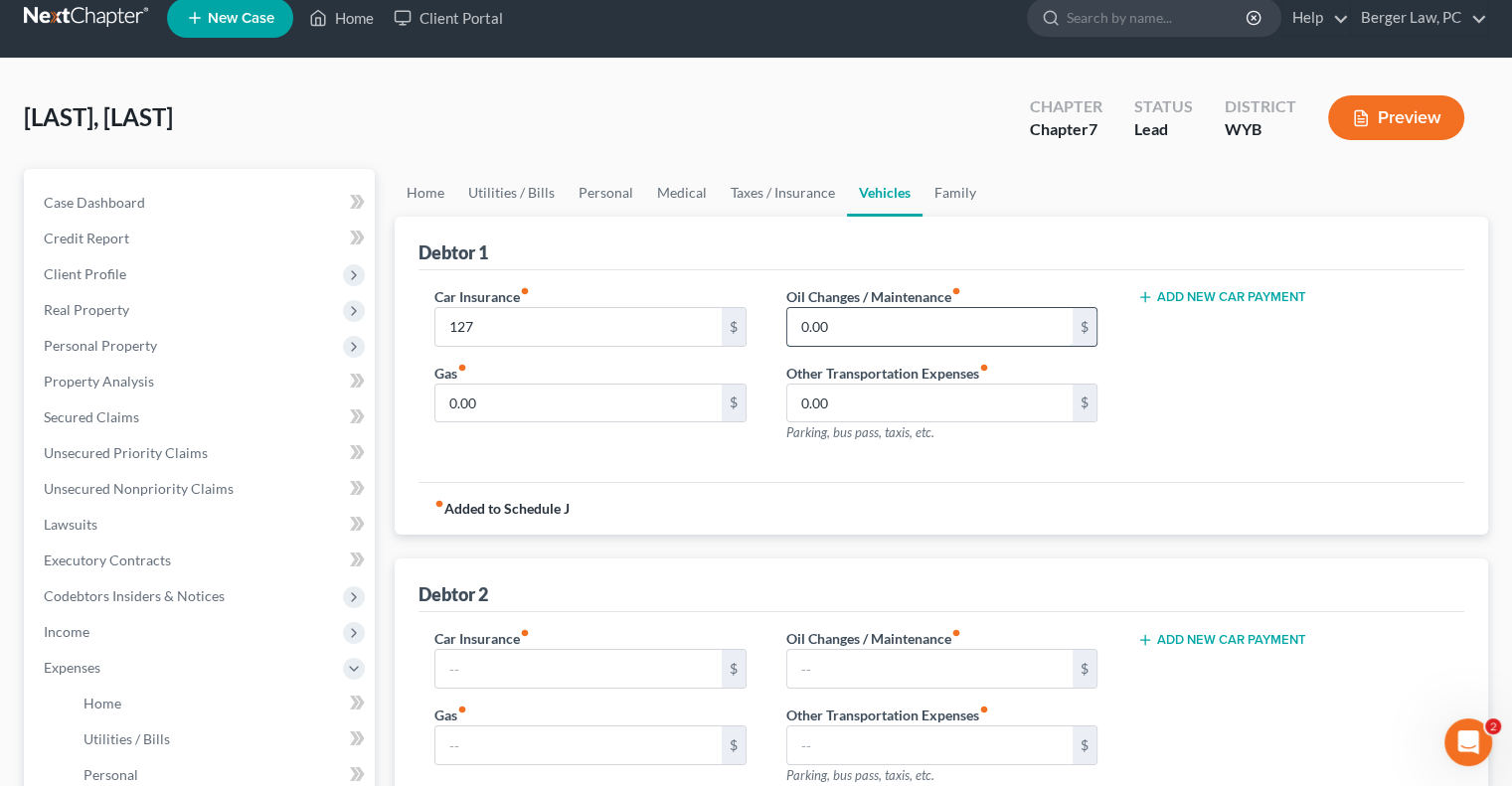 click on "0.00" at bounding box center (929, 327) 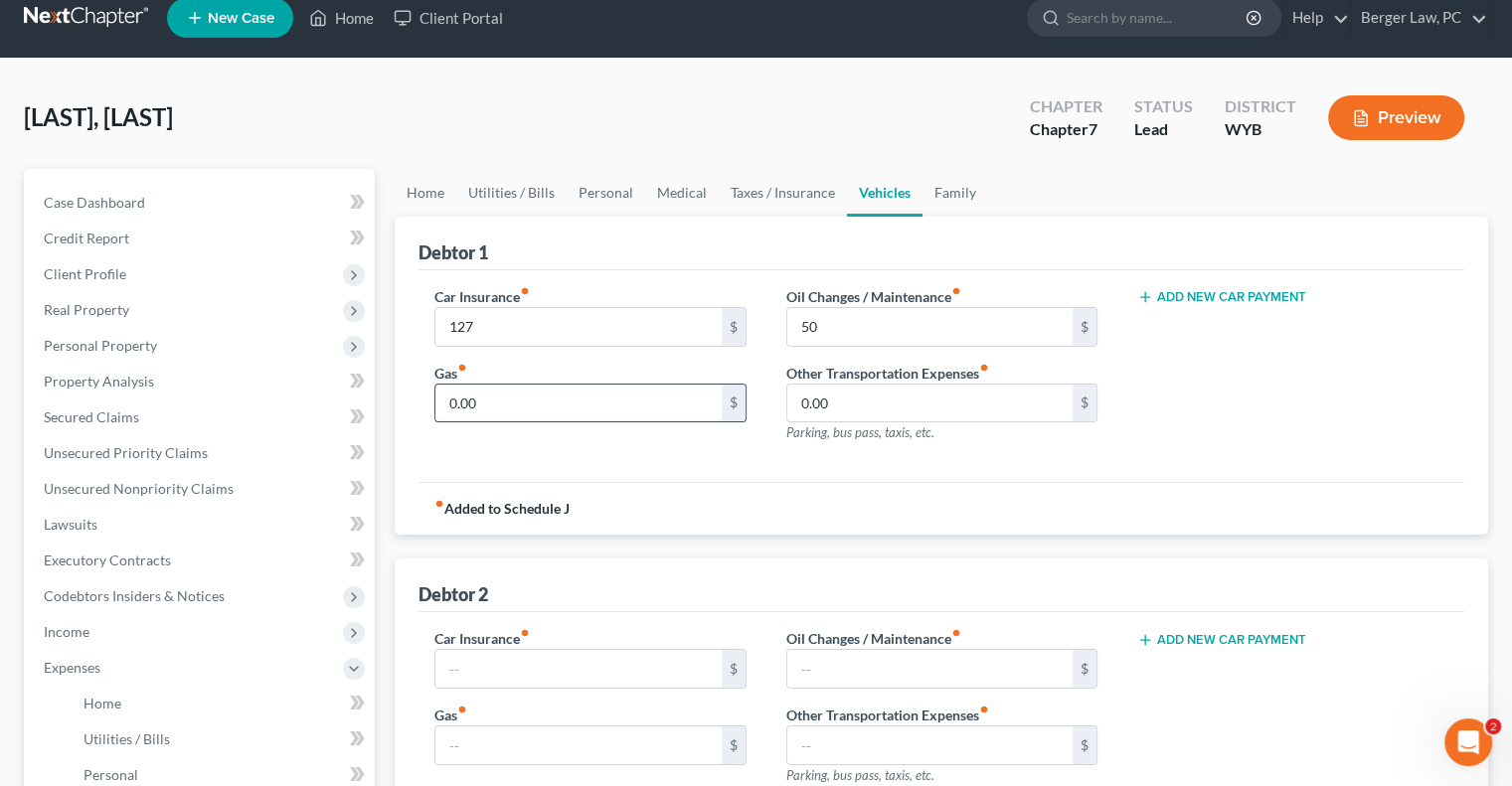 click on "0.00" at bounding box center [578, 403] 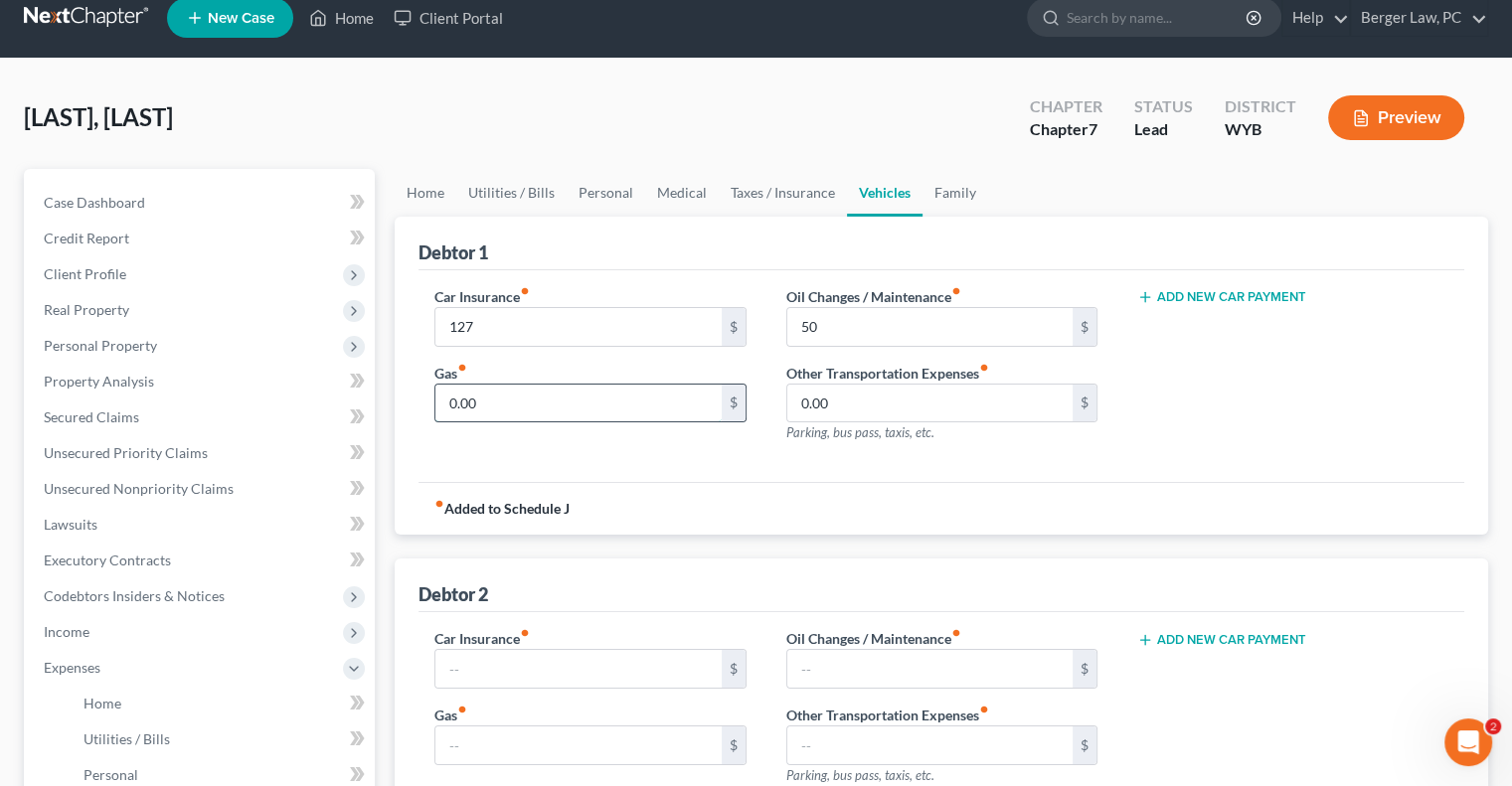 click on "0.00" at bounding box center (578, 403) 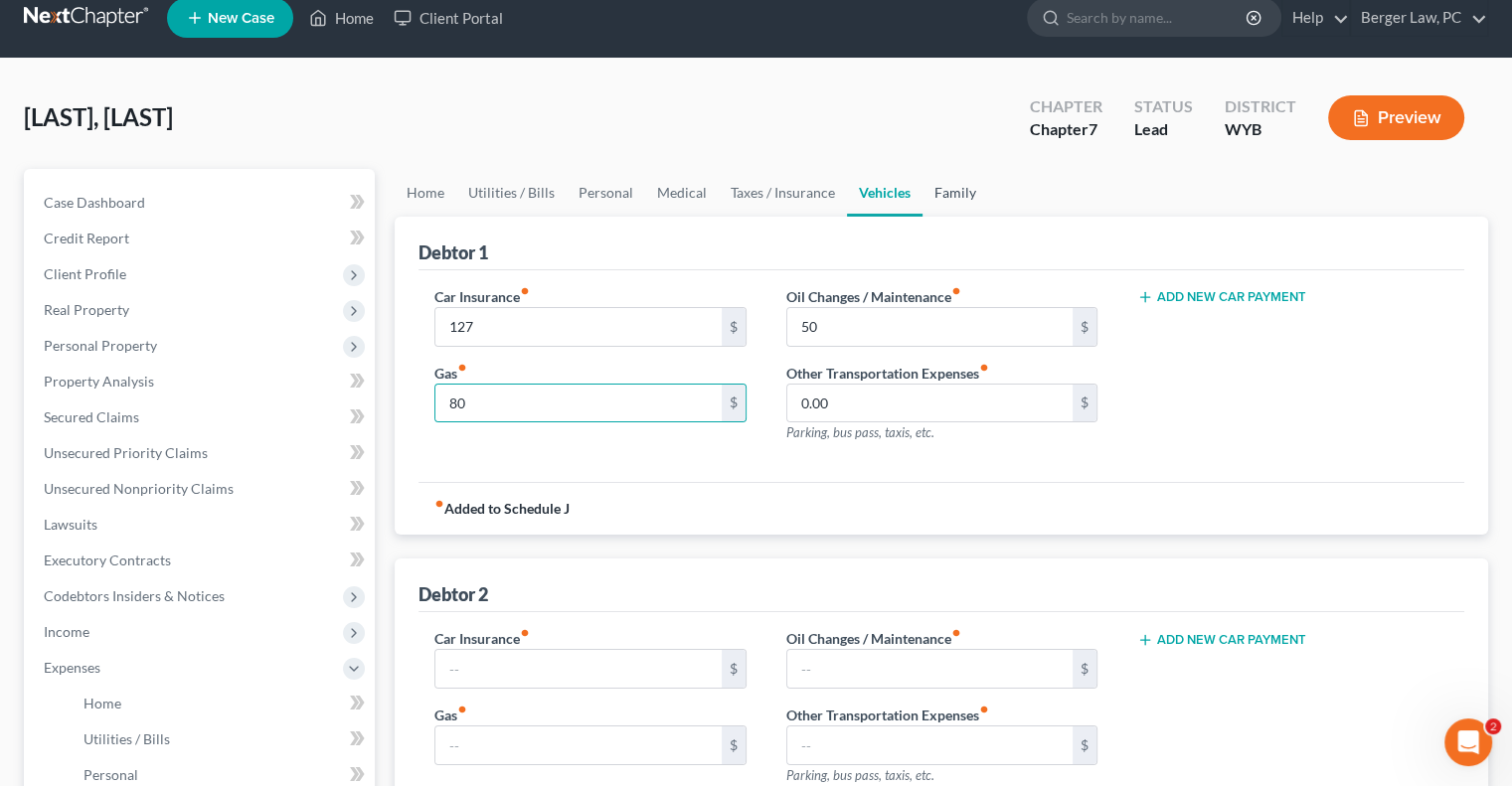 click on "Family" at bounding box center (955, 193) 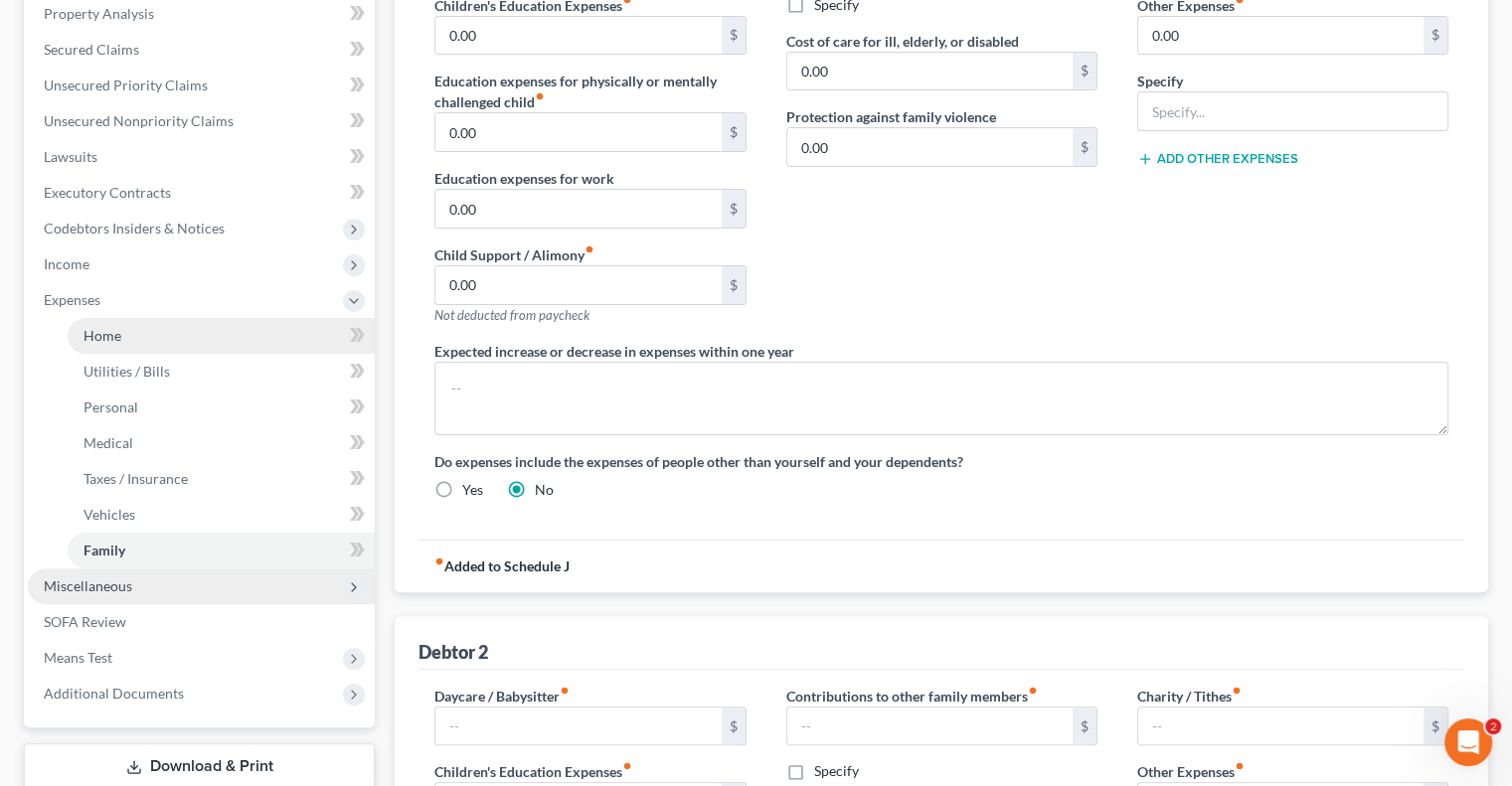 scroll, scrollTop: 364, scrollLeft: 0, axis: vertical 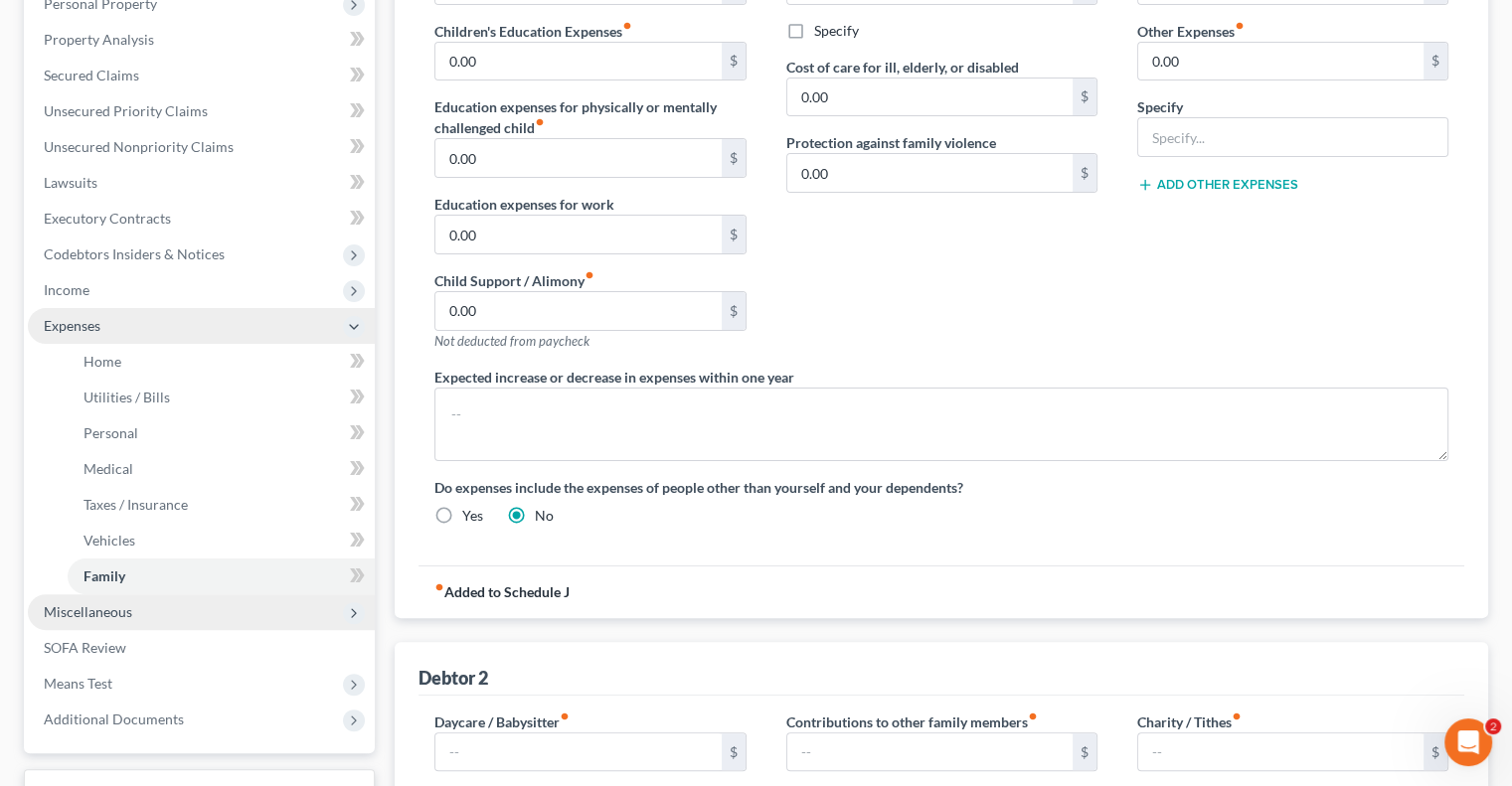 click 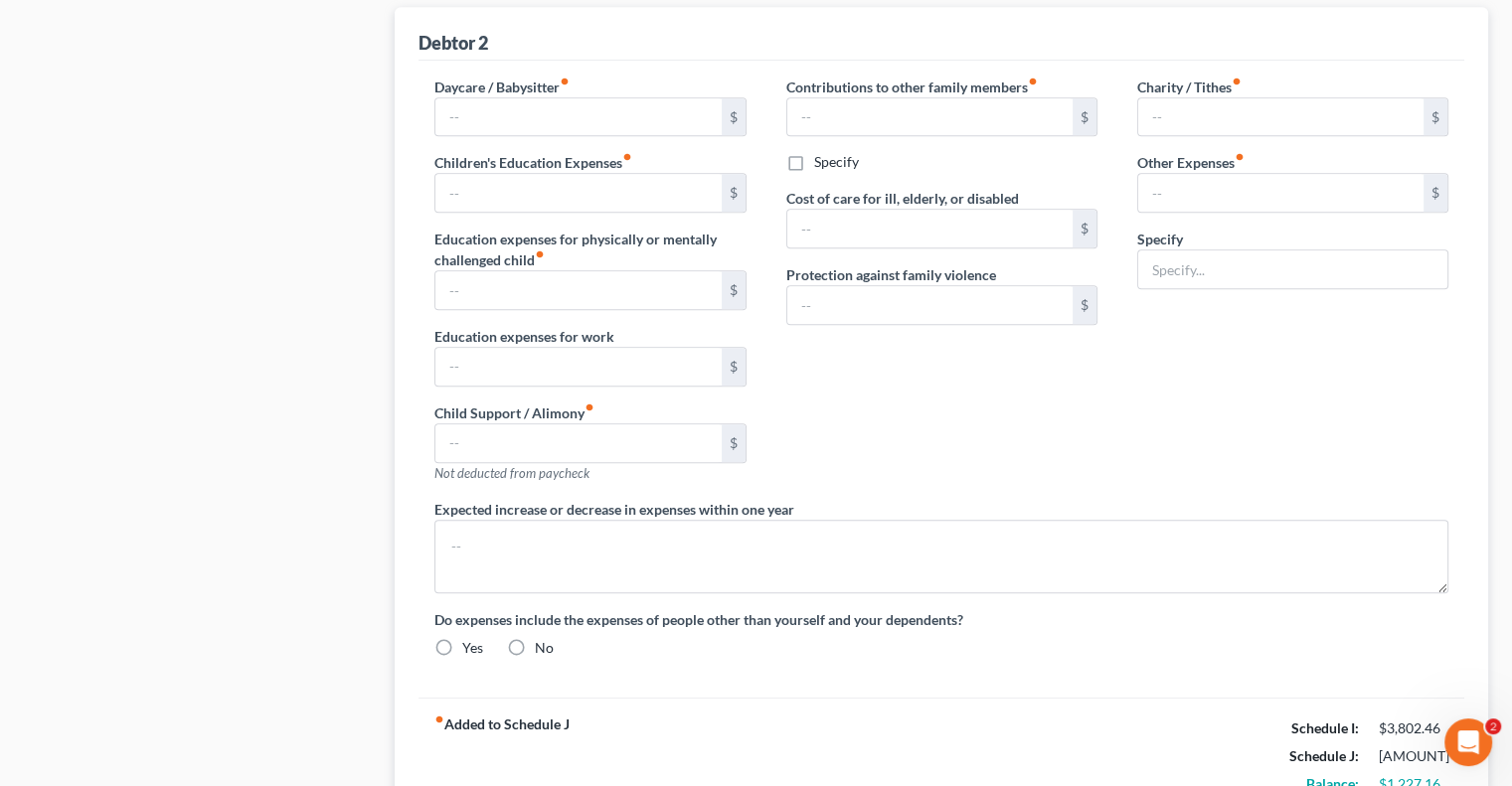 scroll, scrollTop: 1159, scrollLeft: 0, axis: vertical 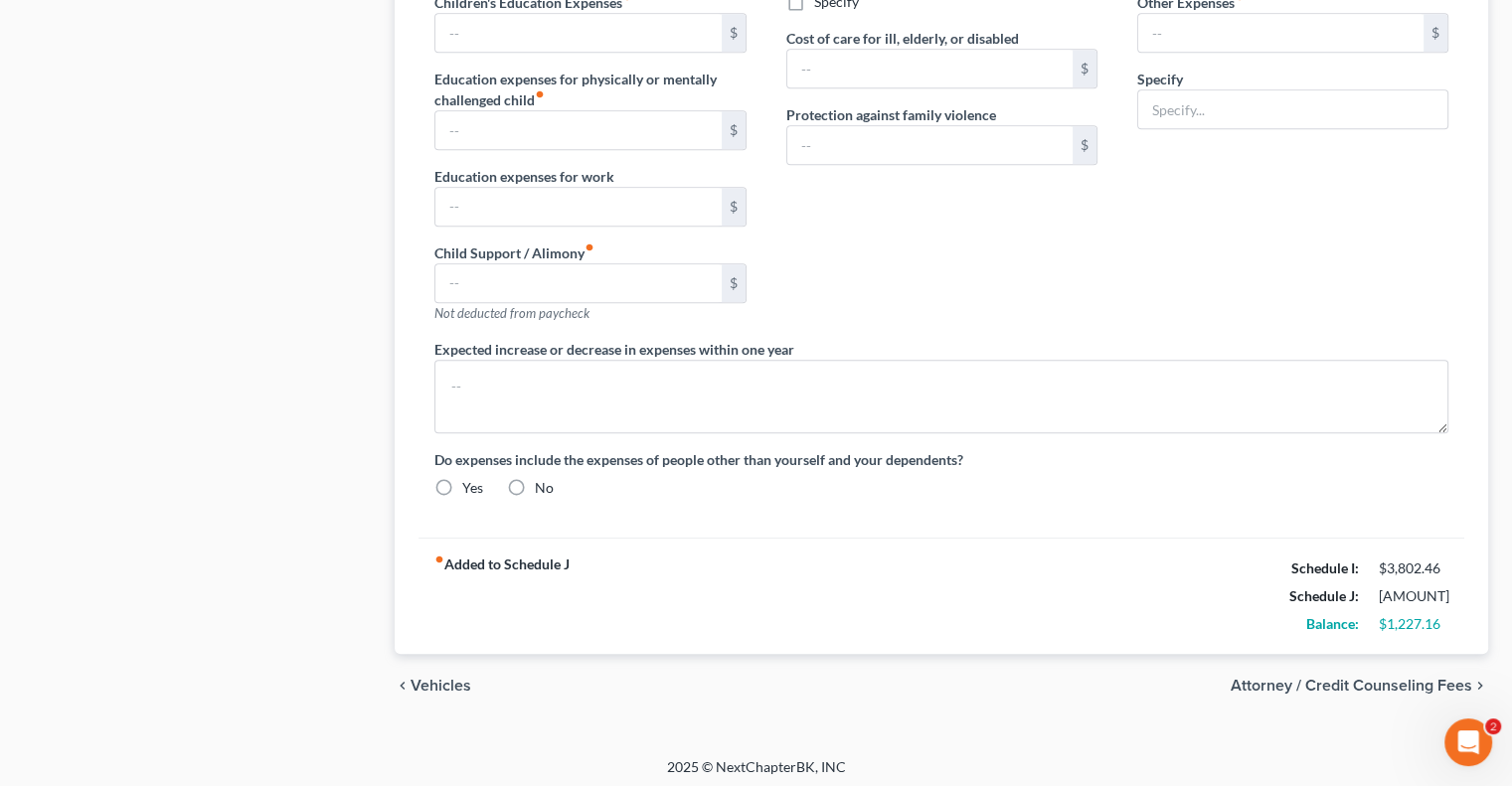 click on "No" at bounding box center (544, 488) 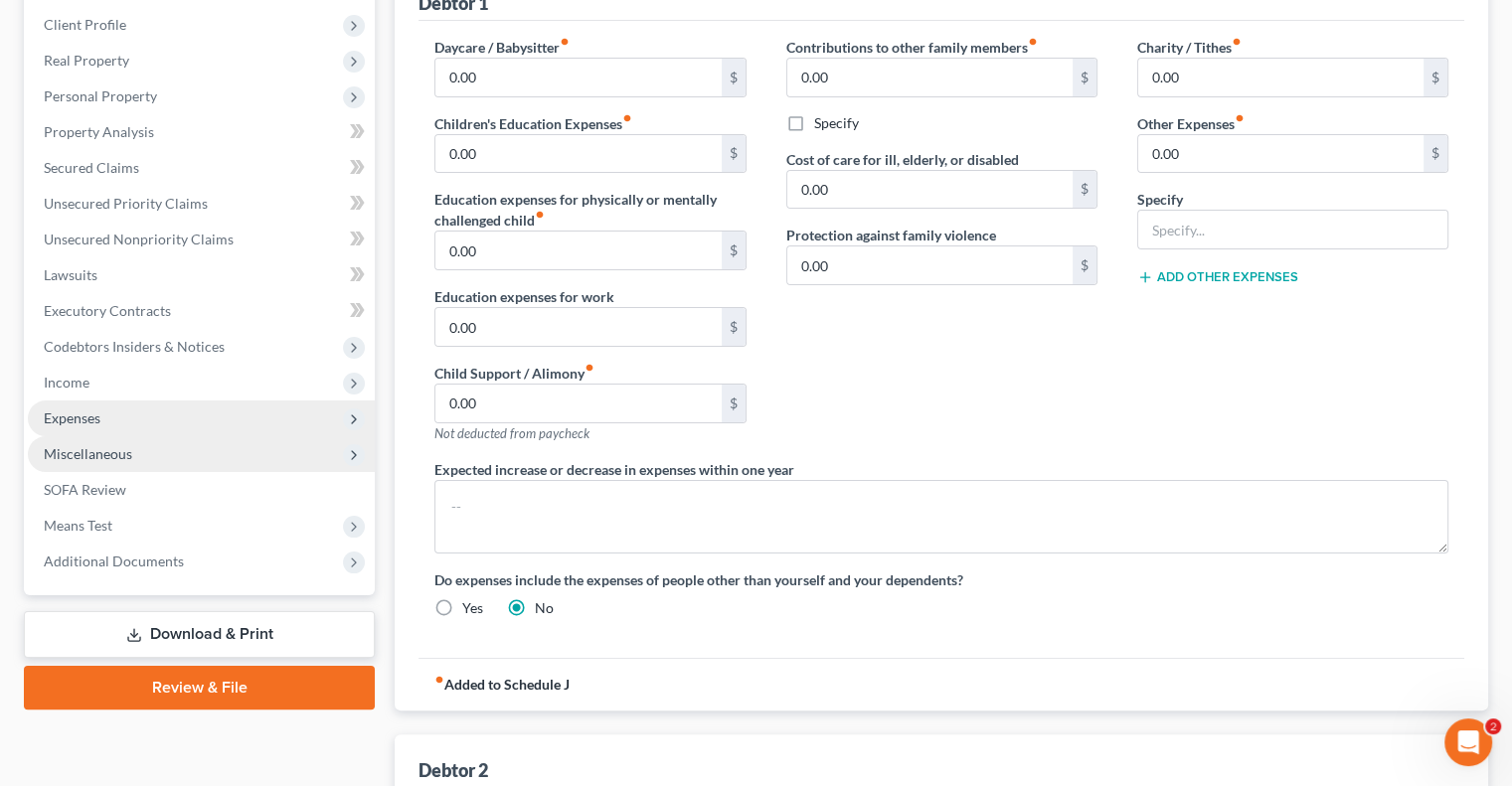 scroll, scrollTop: 264, scrollLeft: 0, axis: vertical 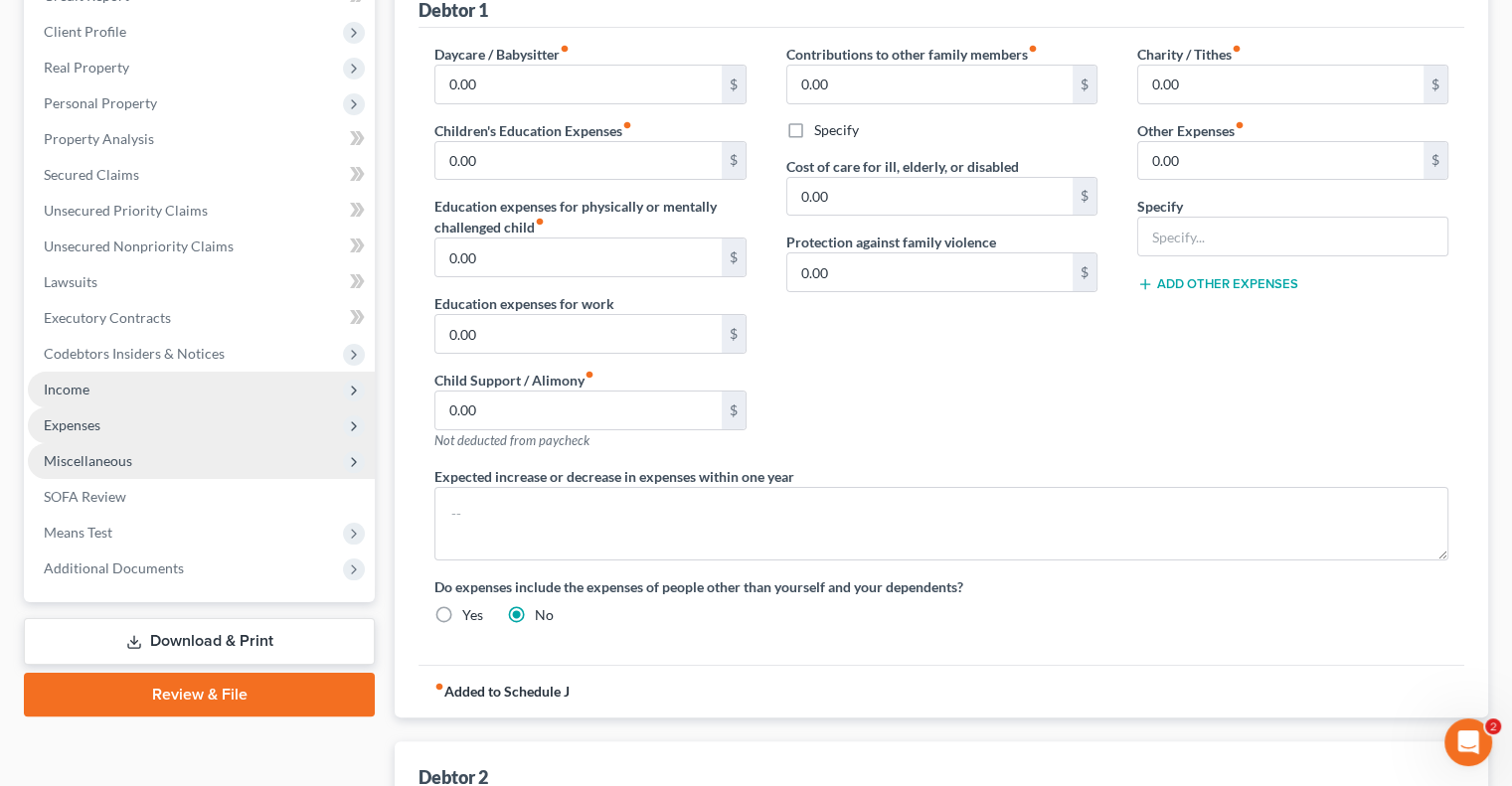 click on "Income" at bounding box center [201, 390] 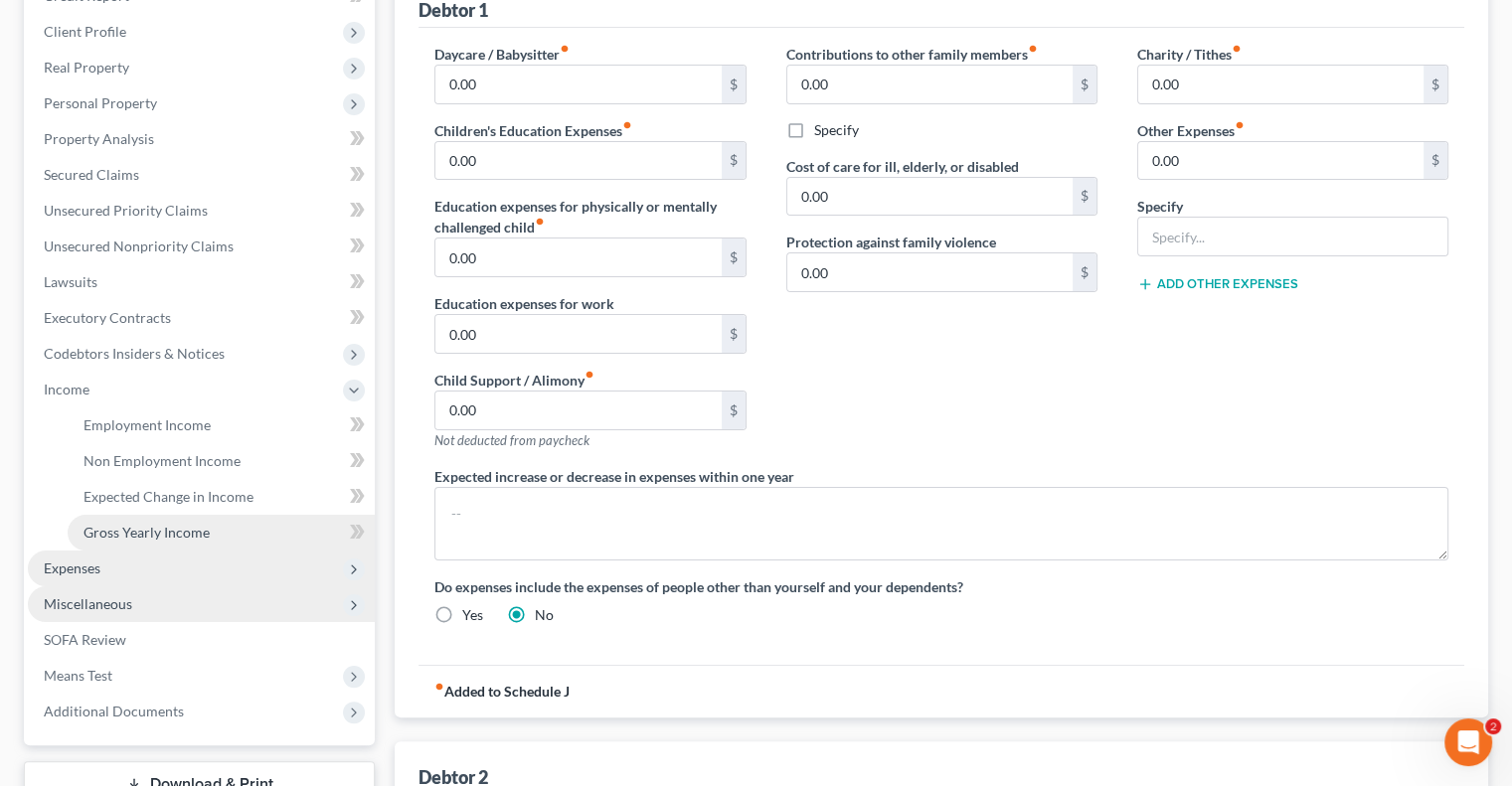 click on "Gross Yearly Income" at bounding box center [146, 532] 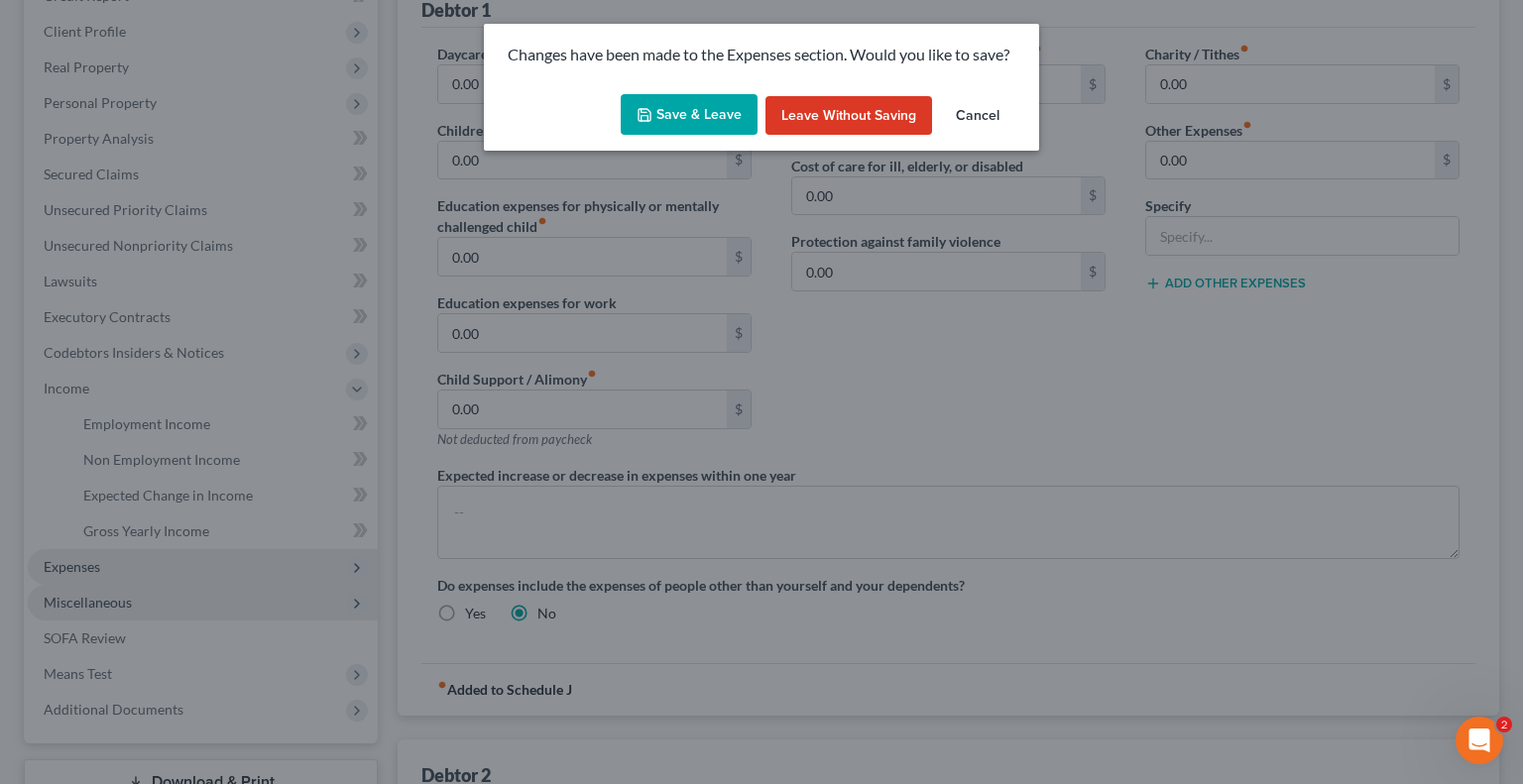 click on "Save & Leave" at bounding box center (689, 115) 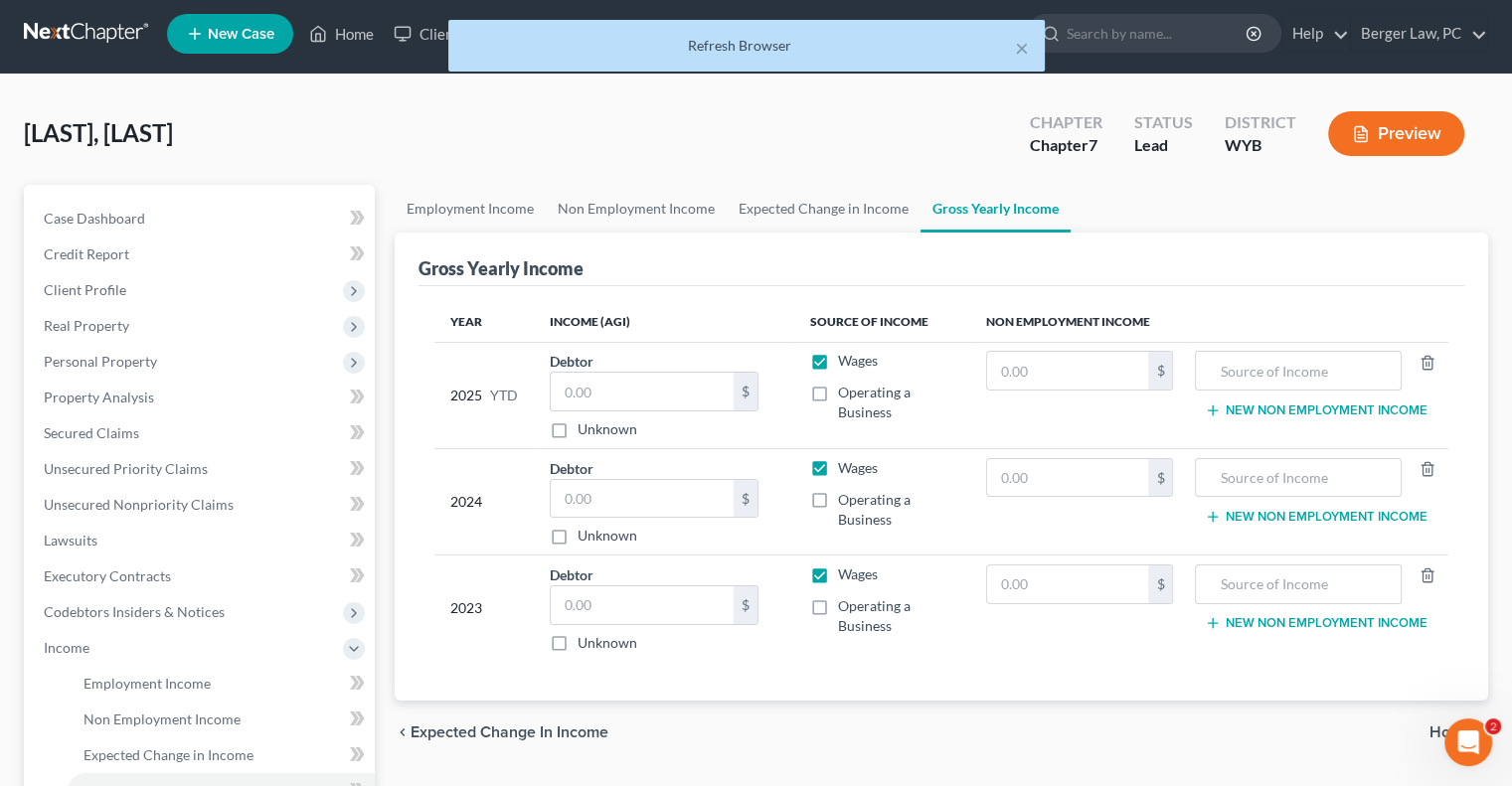 scroll, scrollTop: 0, scrollLeft: 0, axis: both 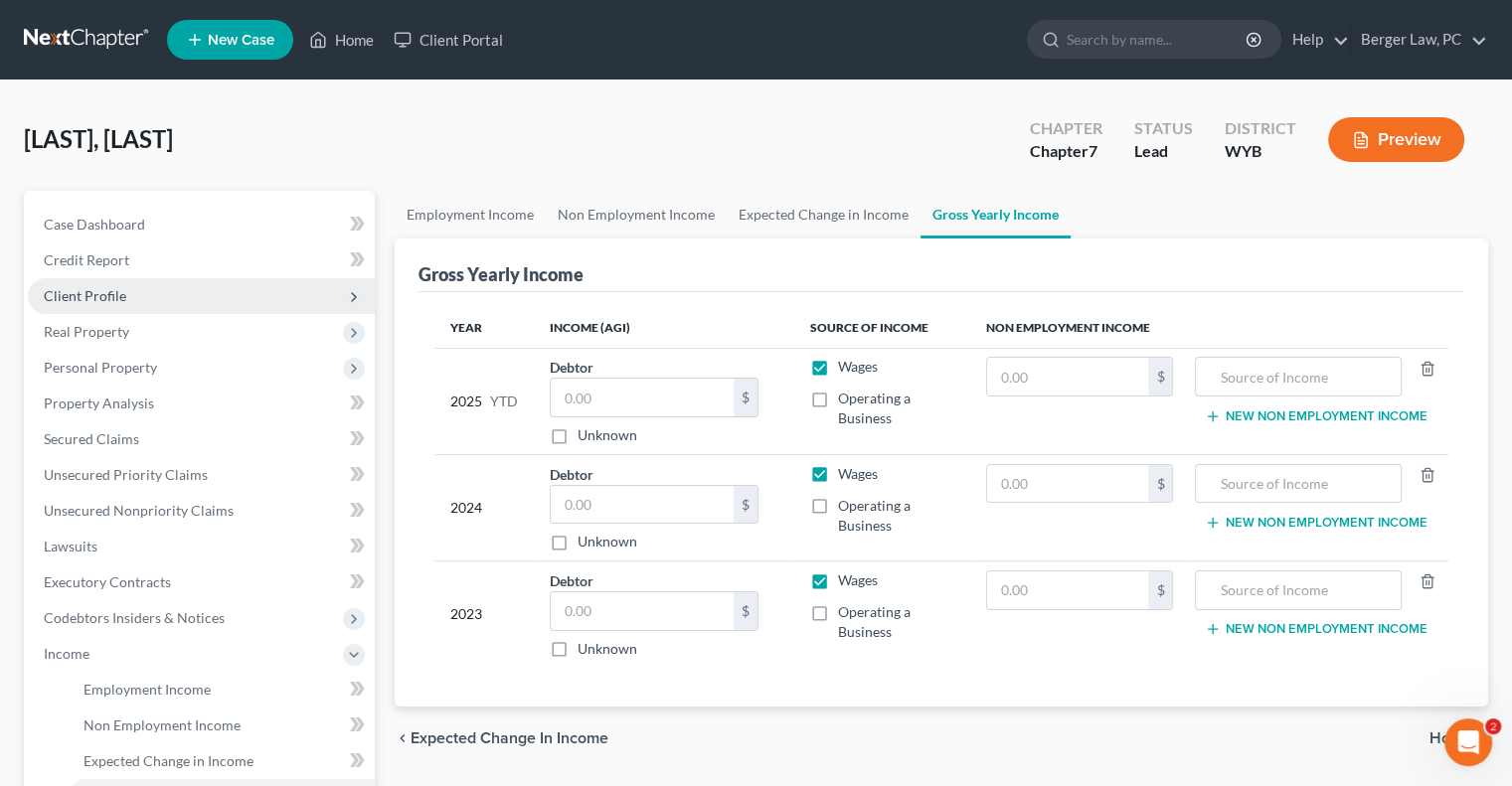 click on "Client Profile" at bounding box center [84, 295] 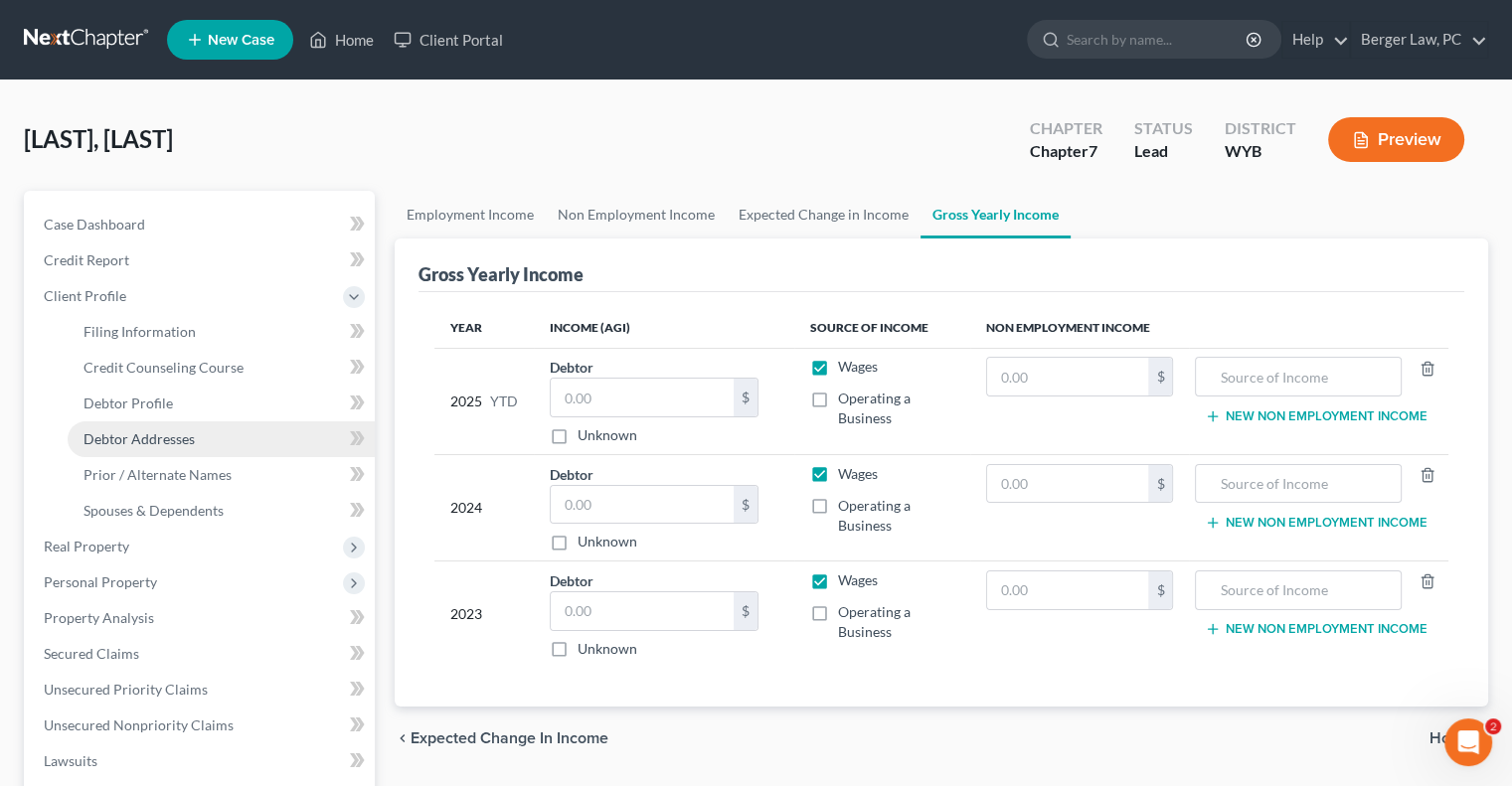 click on "Debtor Addresses" at bounding box center [221, 439] 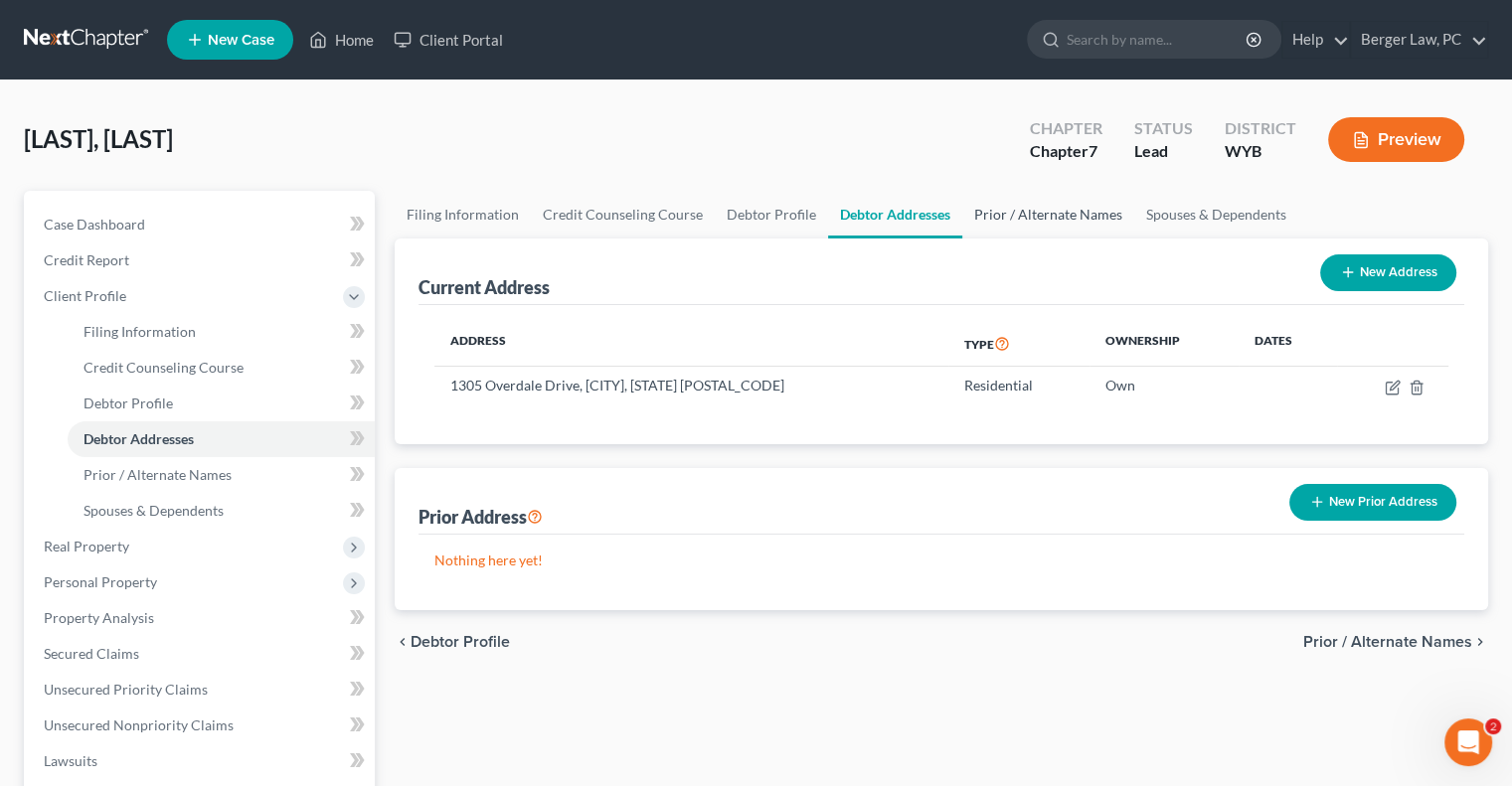 click on "Prior / Alternate Names" at bounding box center [1048, 215] 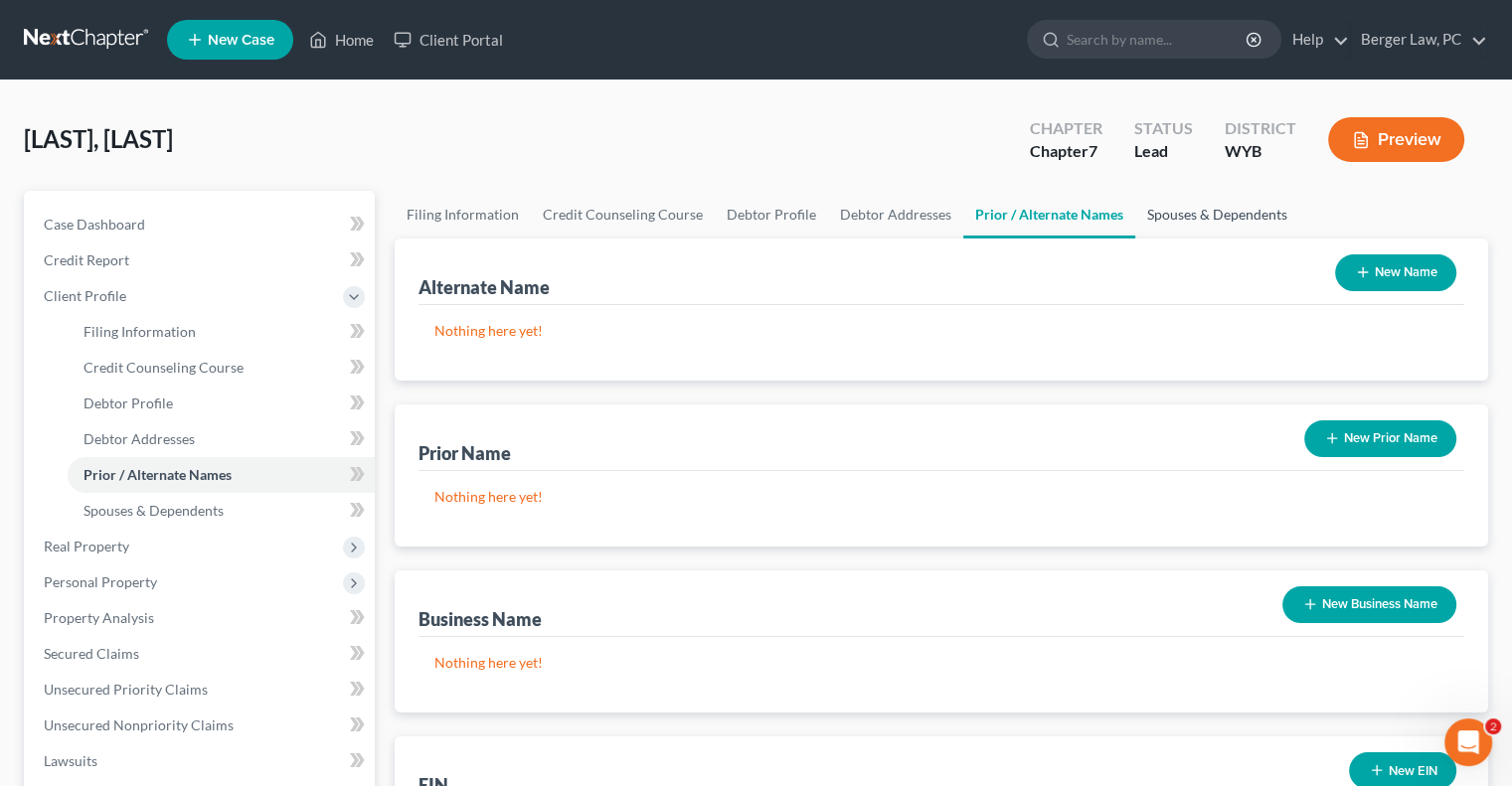 click on "Spouses & Dependents" at bounding box center (1217, 215) 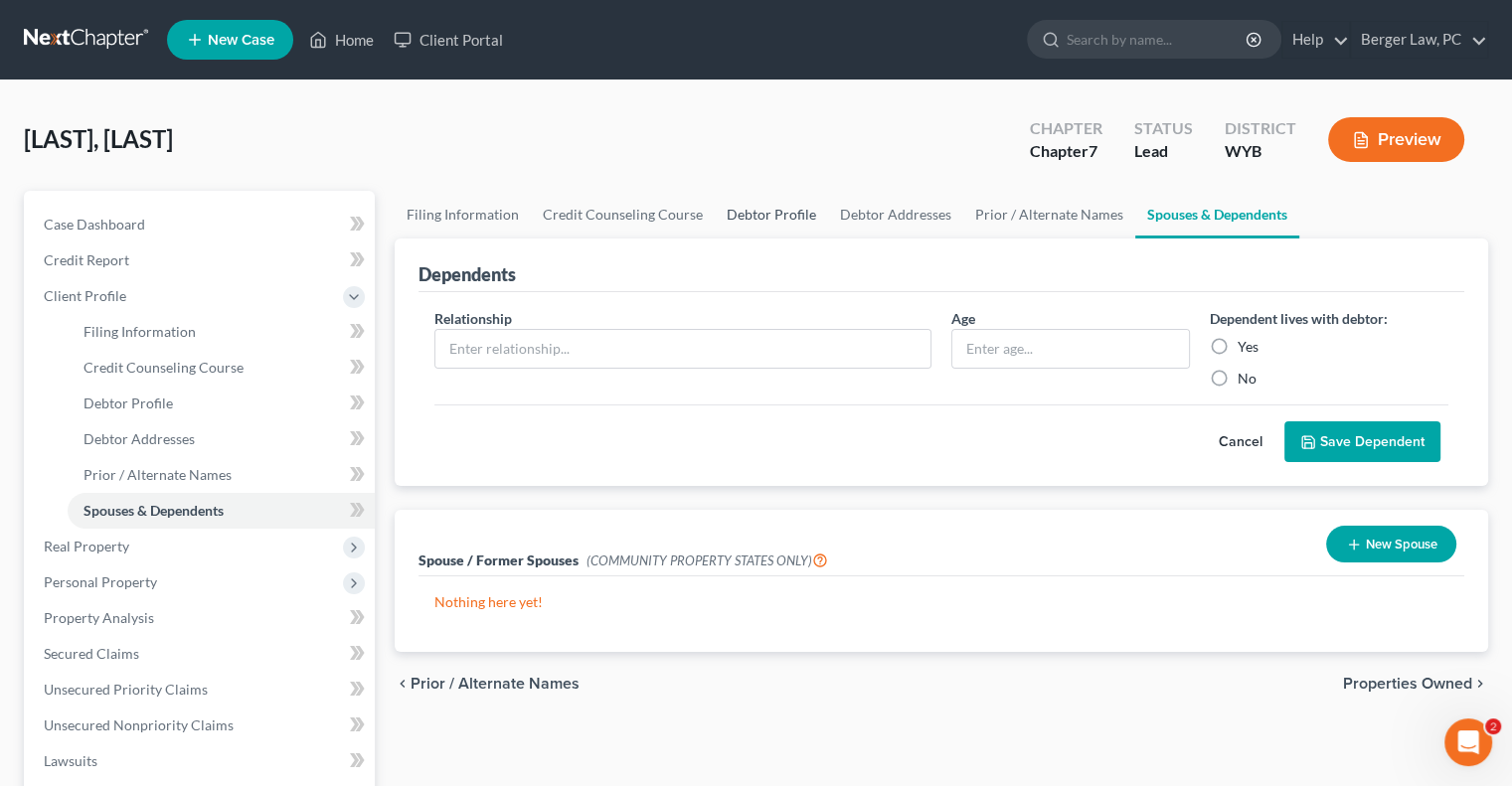 click on "Debtor Profile" at bounding box center (771, 215) 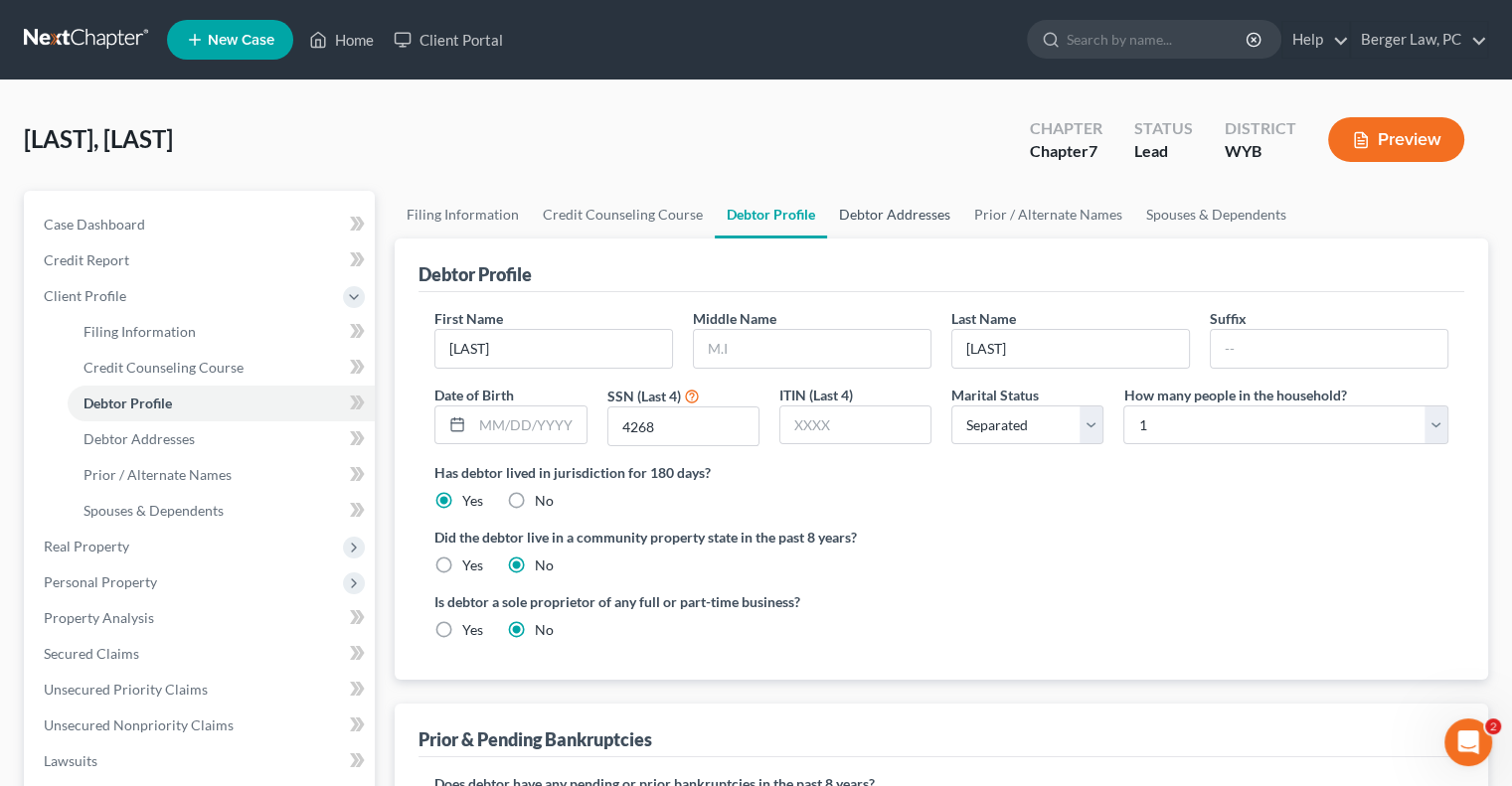click on "Debtor Addresses" at bounding box center (895, 215) 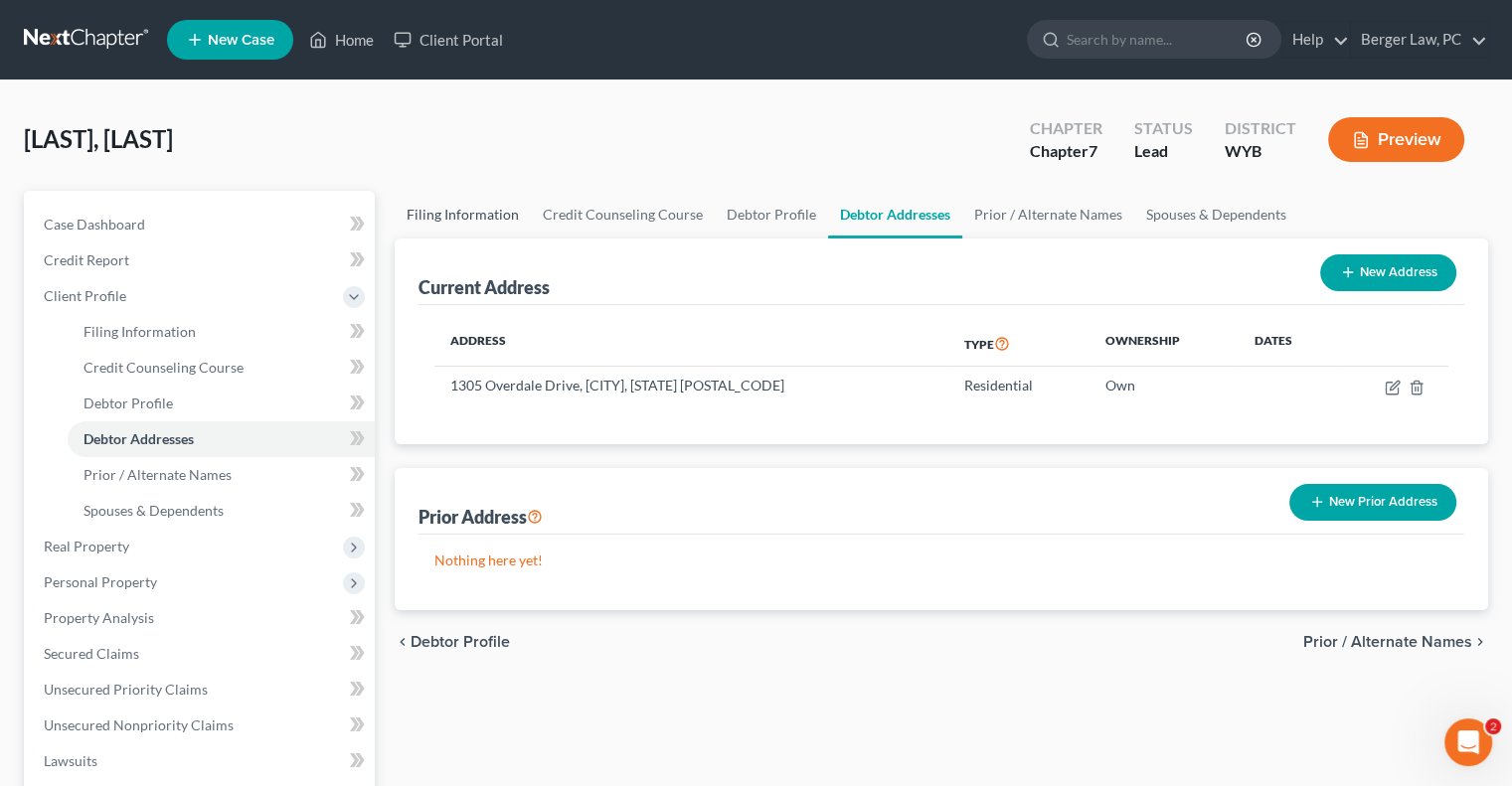 click on "Filing Information" at bounding box center (462, 215) 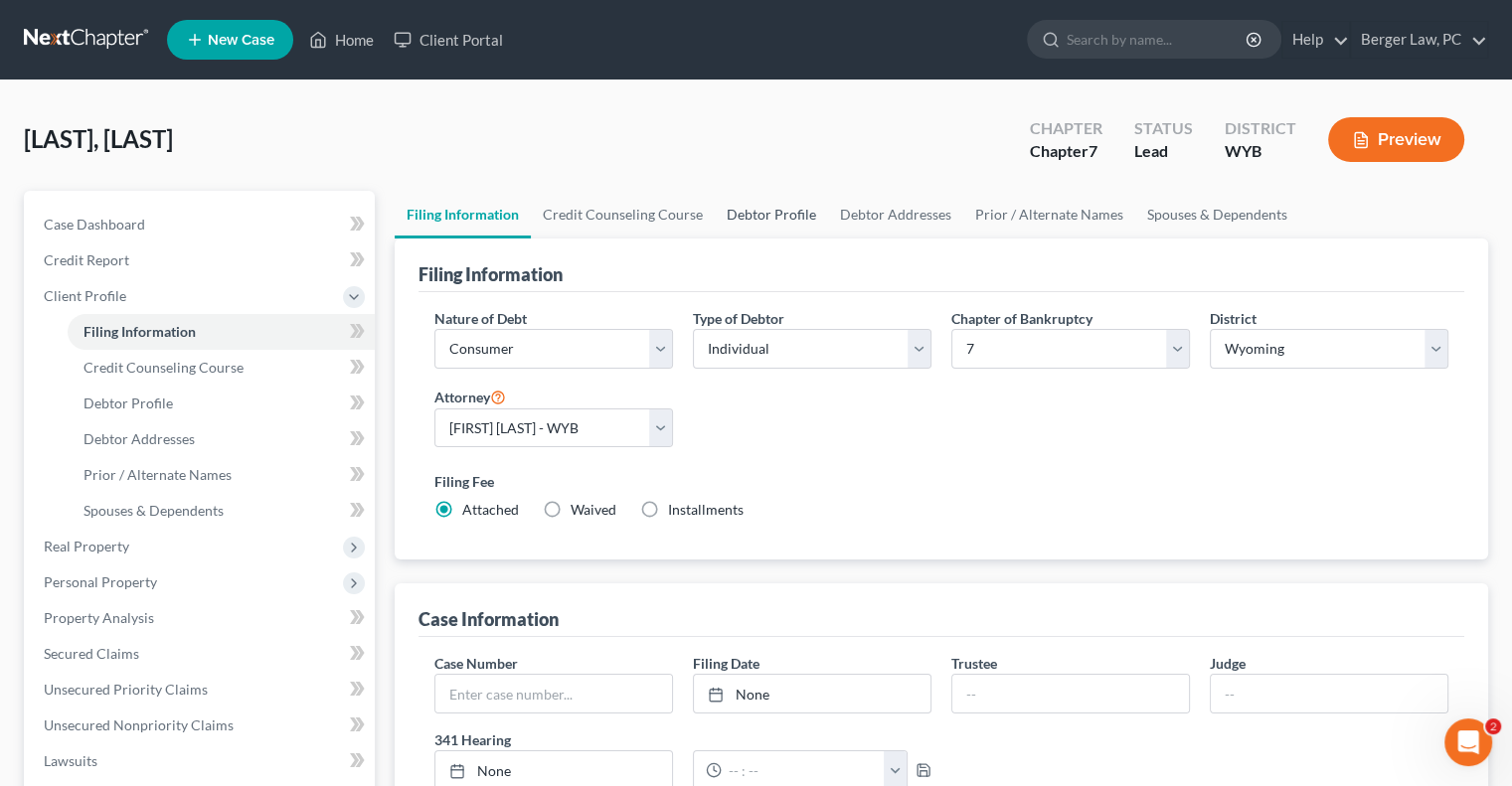 click on "Debtor Profile" at bounding box center [771, 215] 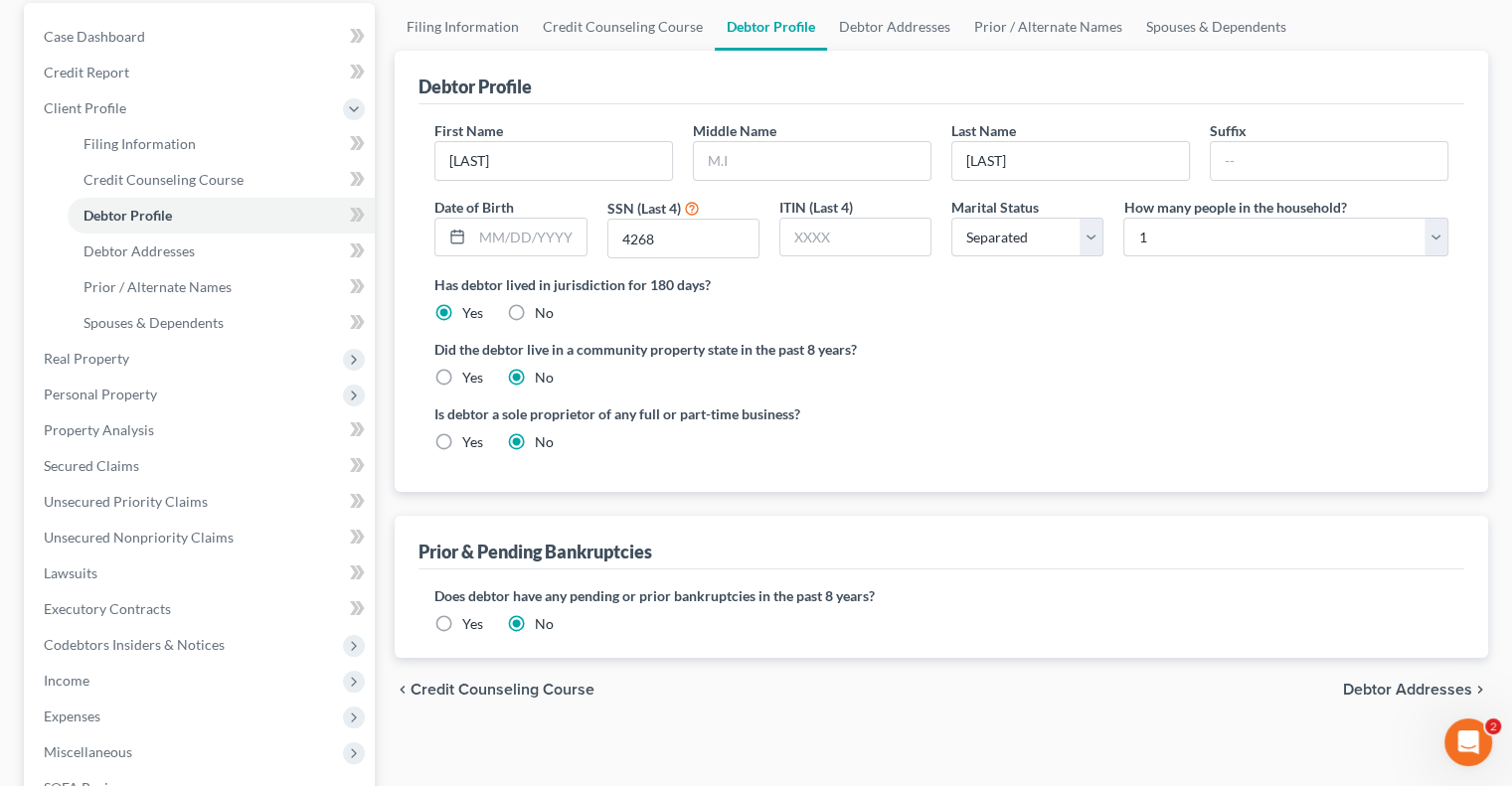 scroll, scrollTop: 85, scrollLeft: 0, axis: vertical 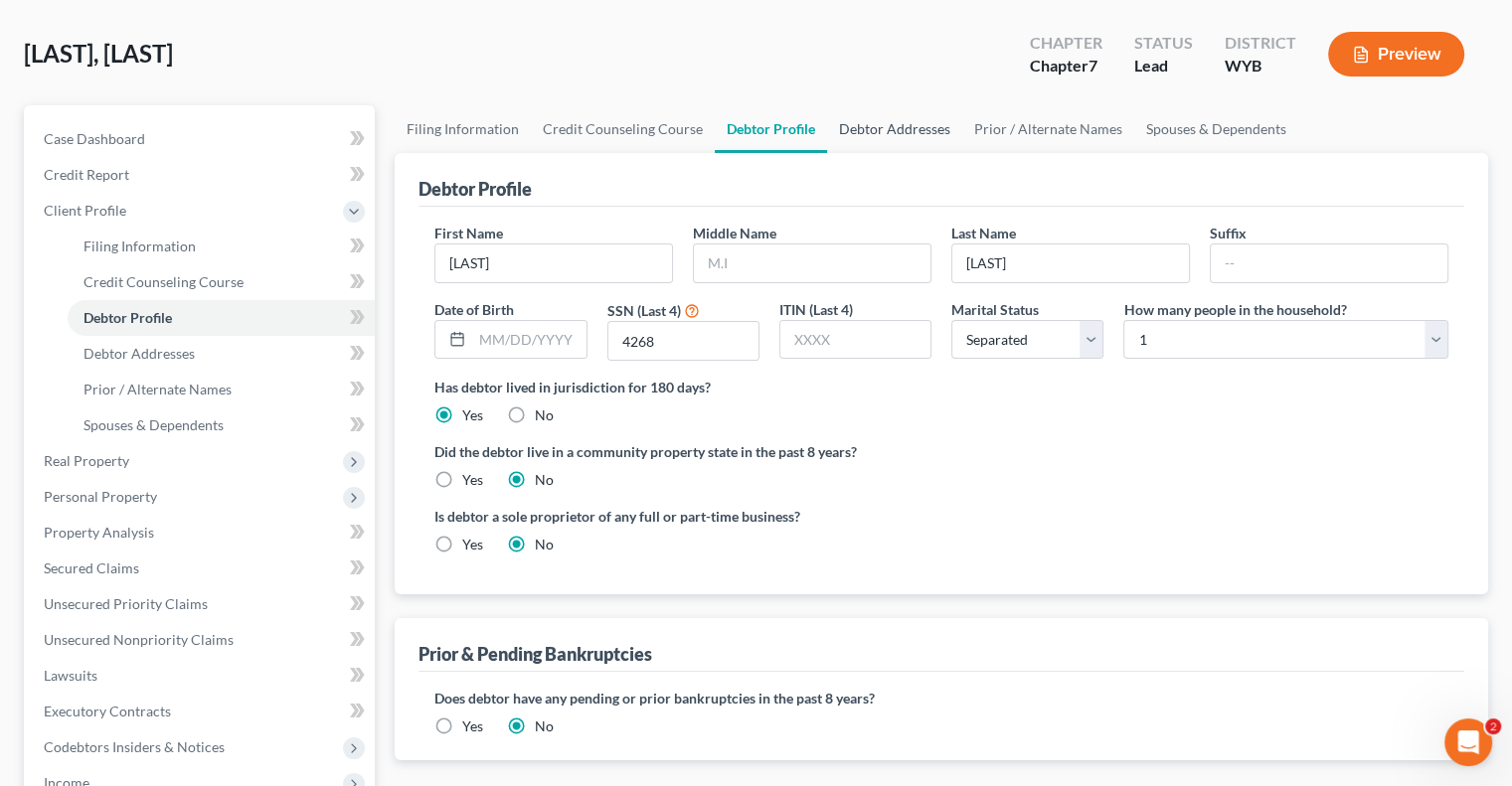 click on "Debtor Addresses" at bounding box center [895, 129] 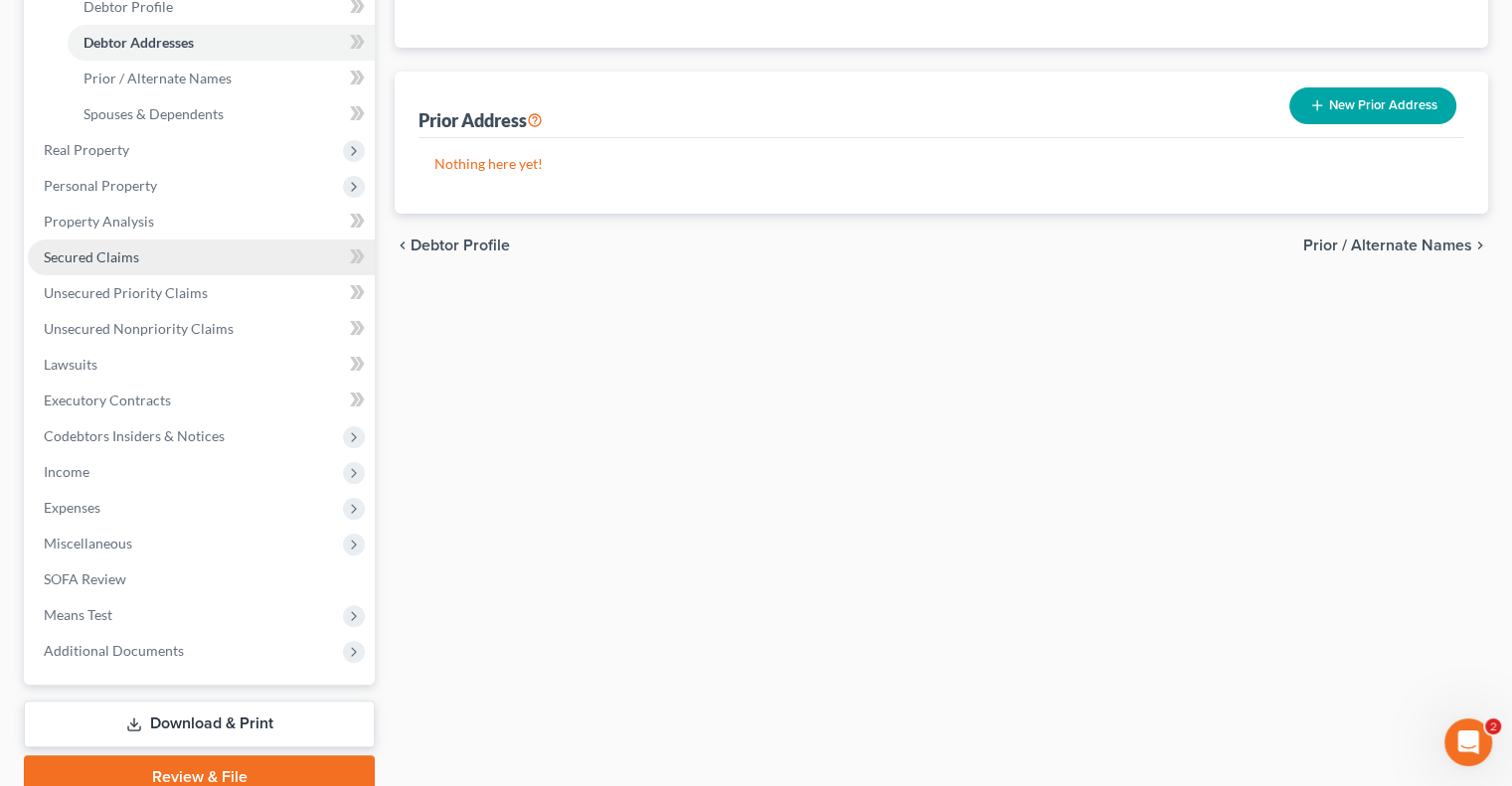 scroll, scrollTop: 397, scrollLeft: 0, axis: vertical 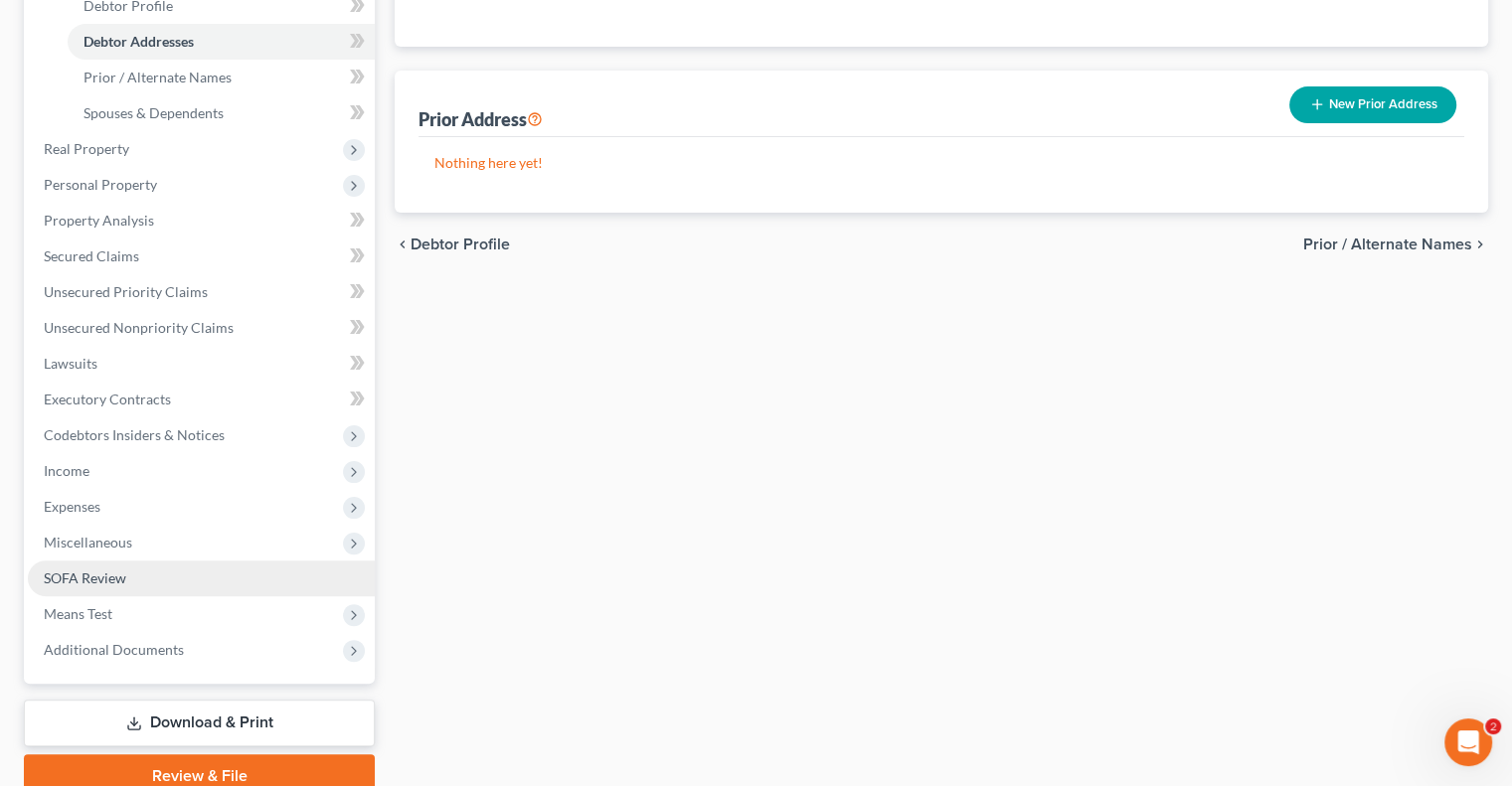 click on "SOFA Review" at bounding box center [201, 578] 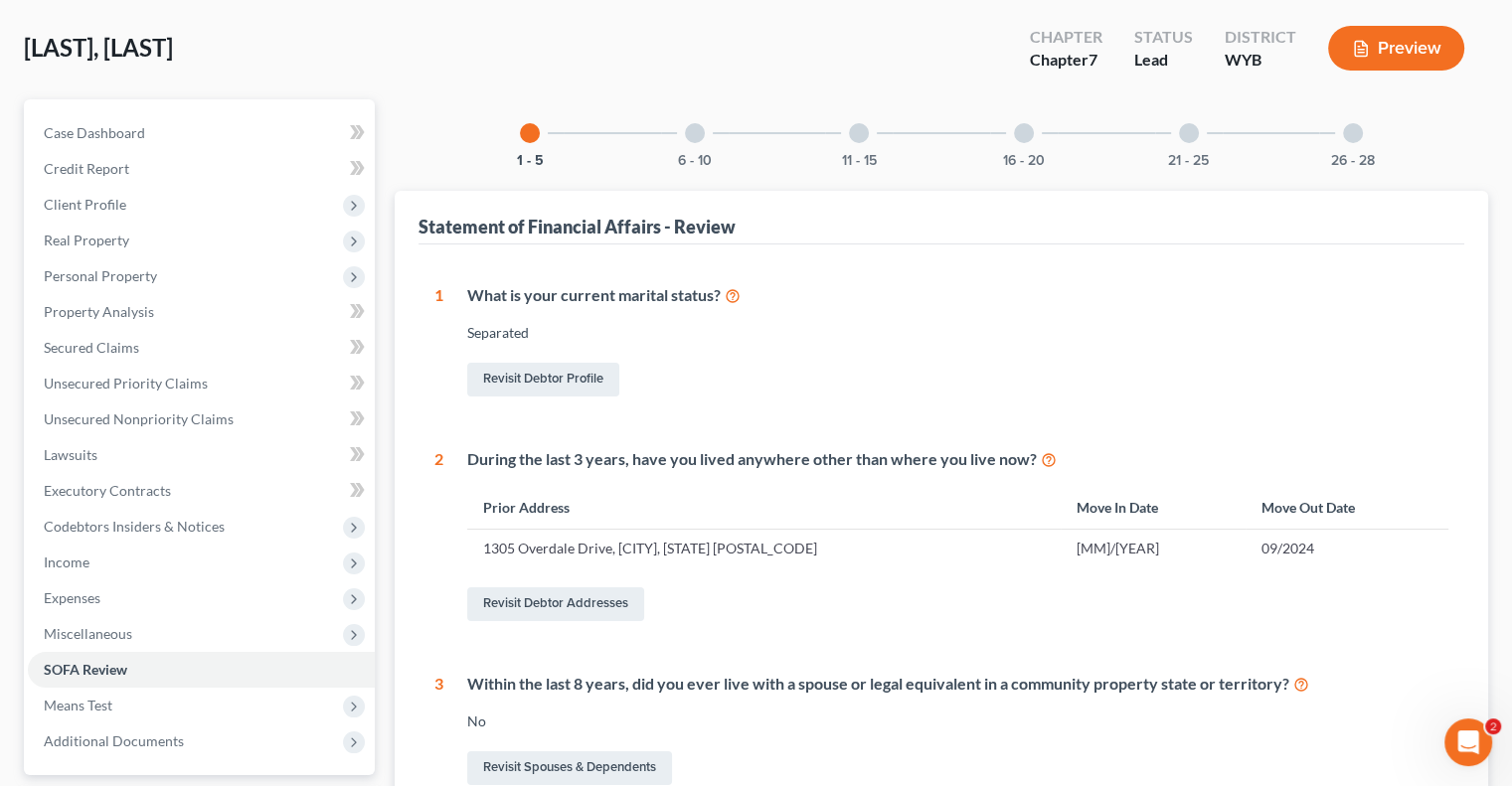 scroll, scrollTop: 99, scrollLeft: 0, axis: vertical 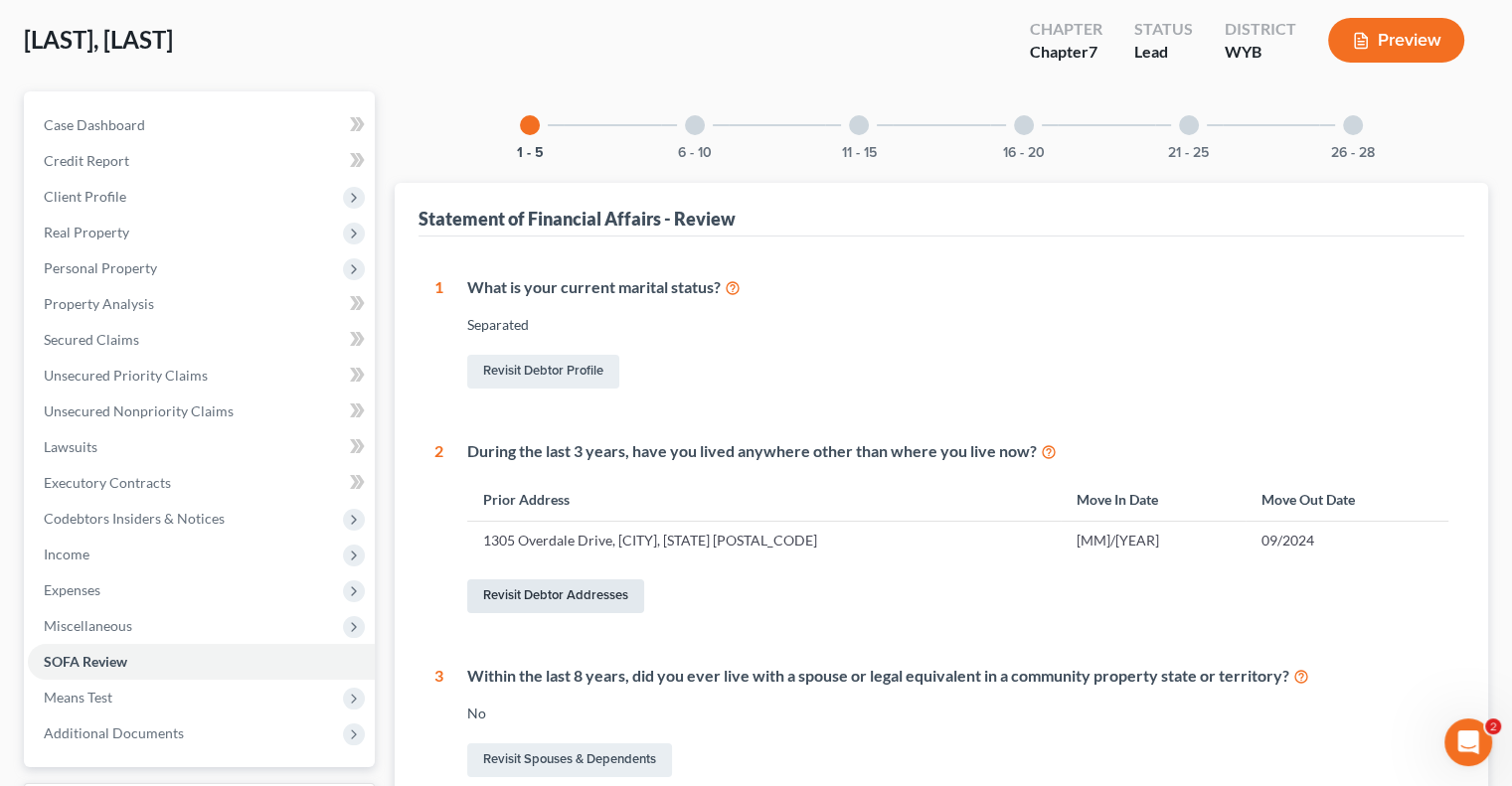 click on "Revisit Debtor Addresses" at bounding box center [556, 596] 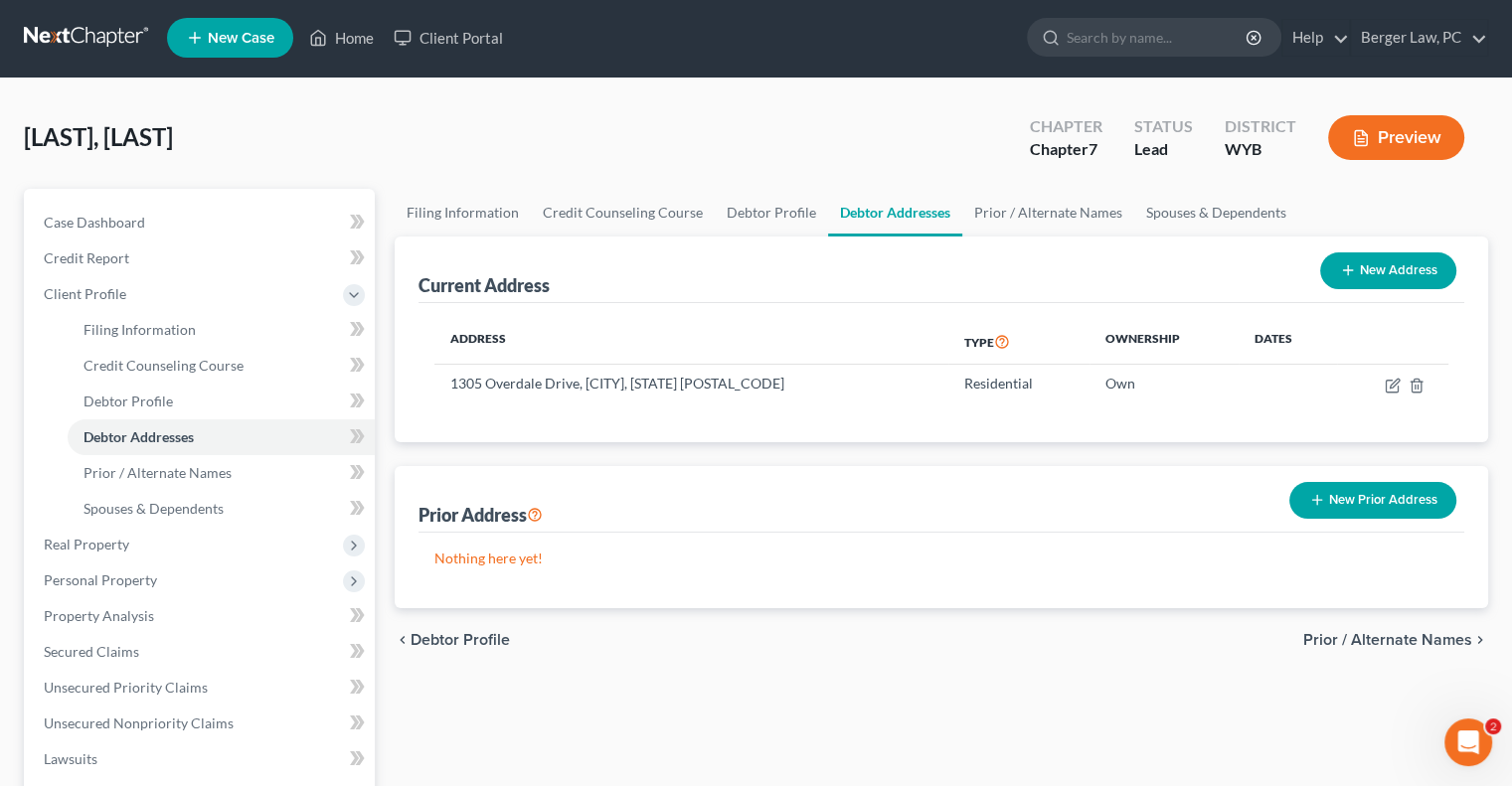 scroll, scrollTop: 0, scrollLeft: 0, axis: both 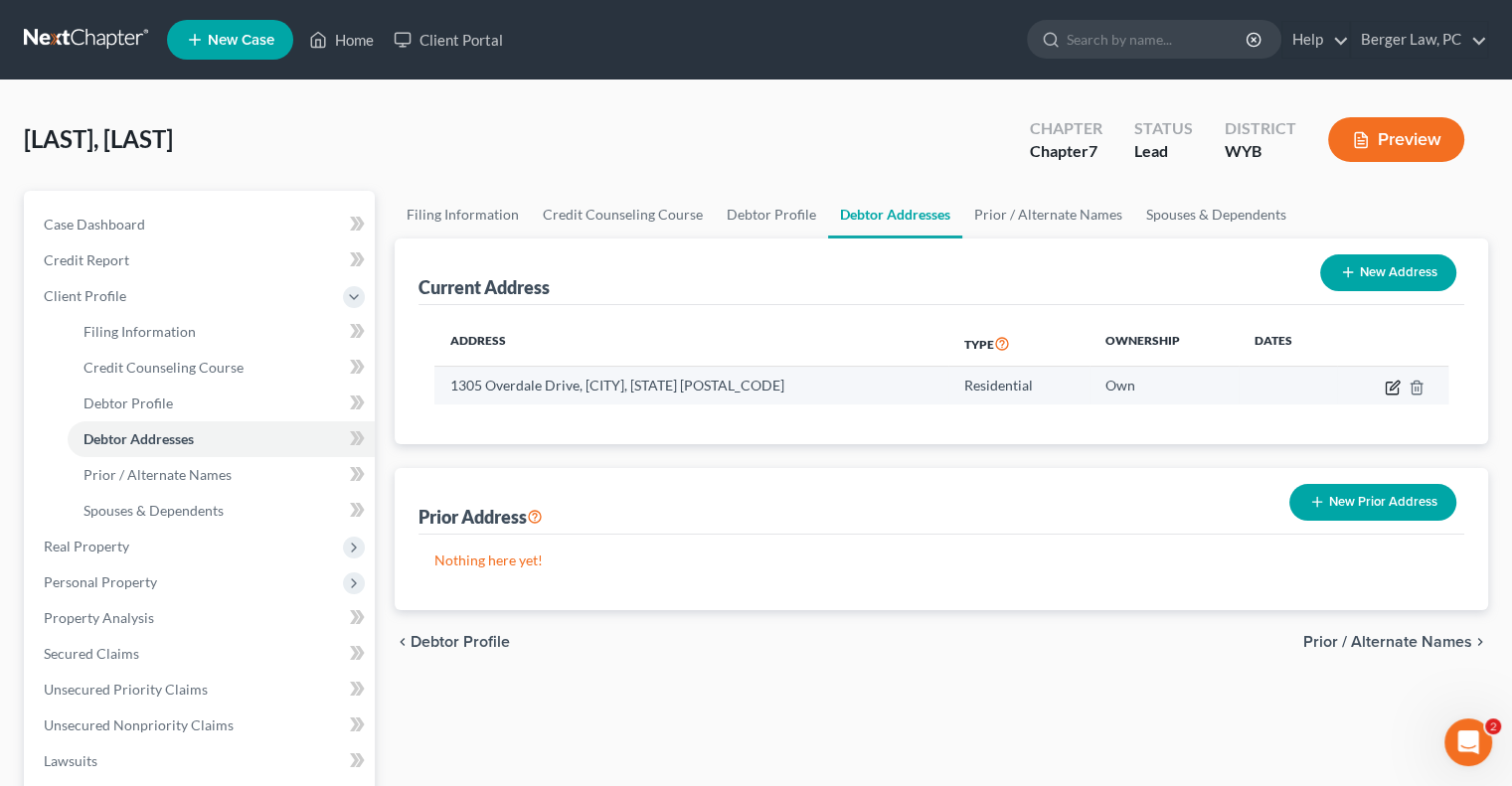 click 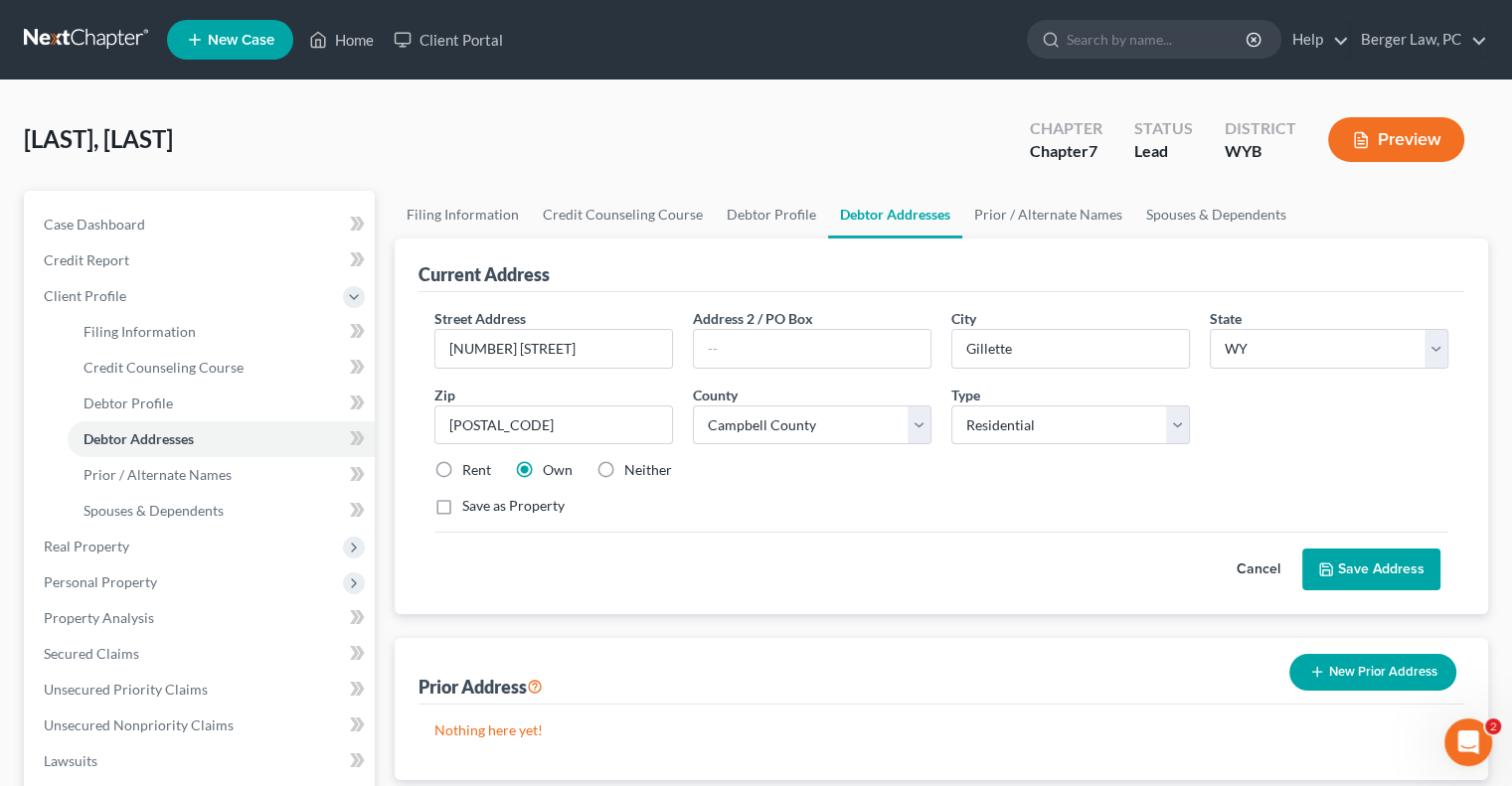 click on "Save Address" at bounding box center (1371, 569) 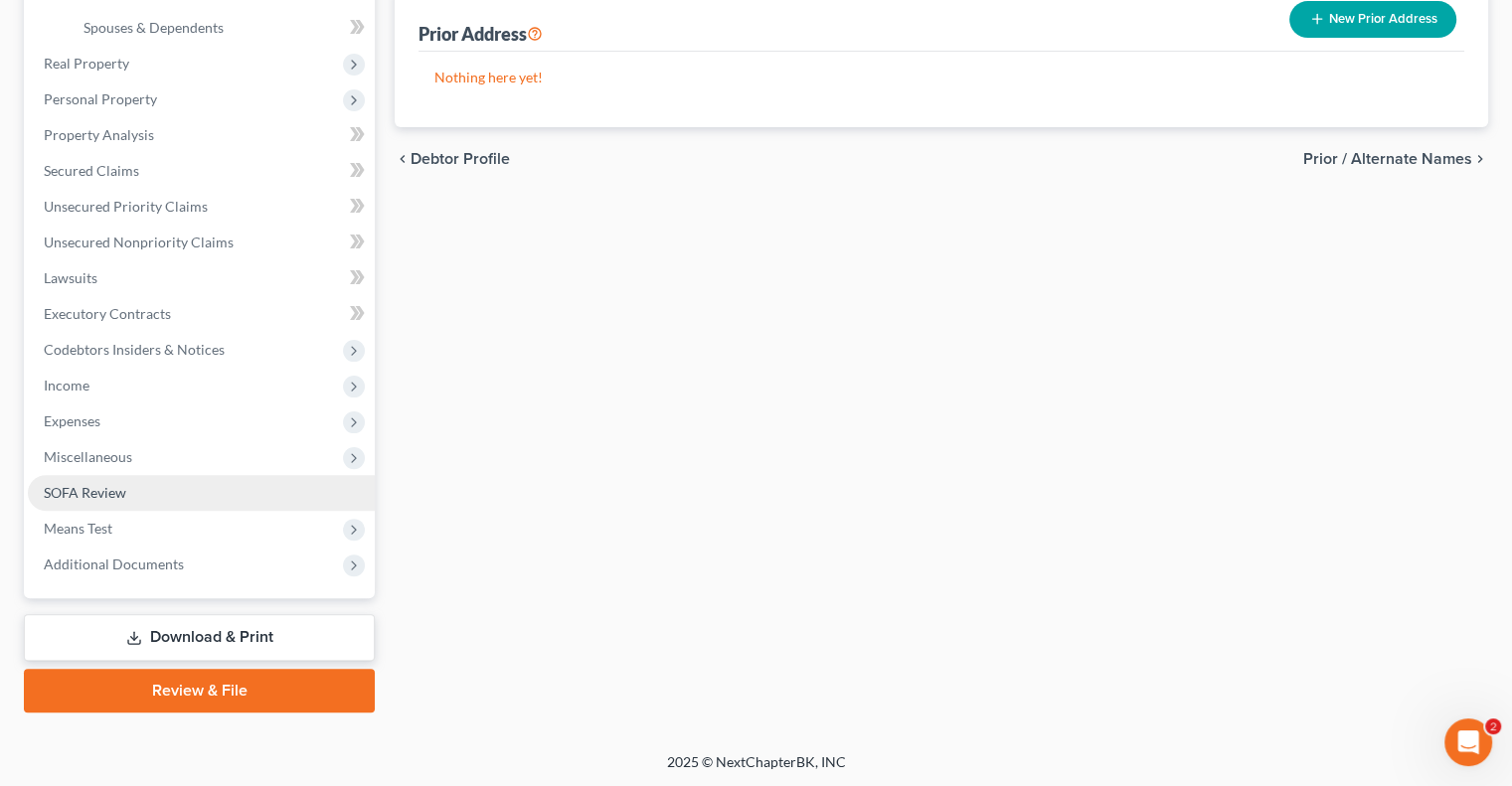 click on "SOFA Review" at bounding box center [201, 493] 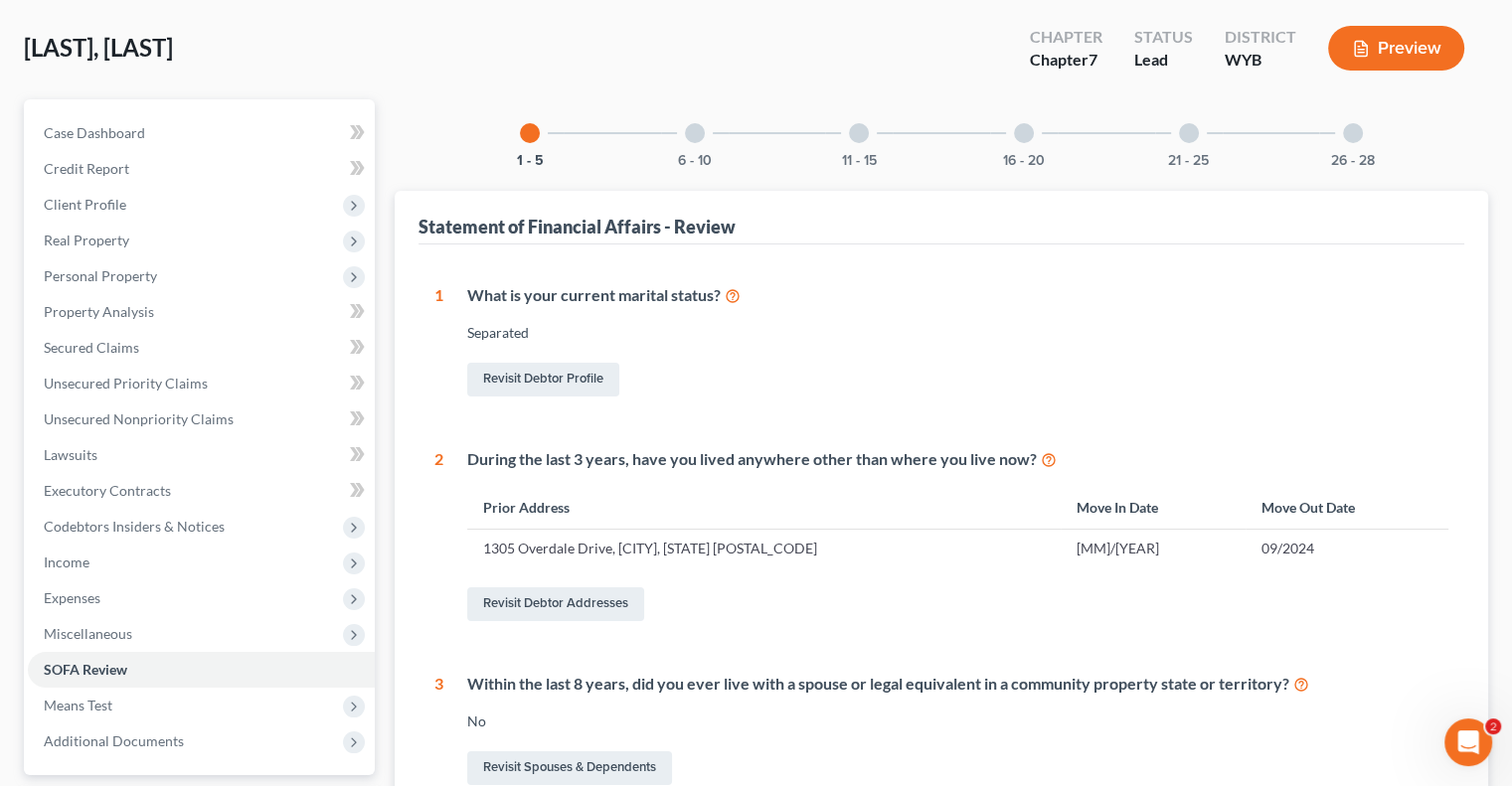 scroll, scrollTop: 99, scrollLeft: 0, axis: vertical 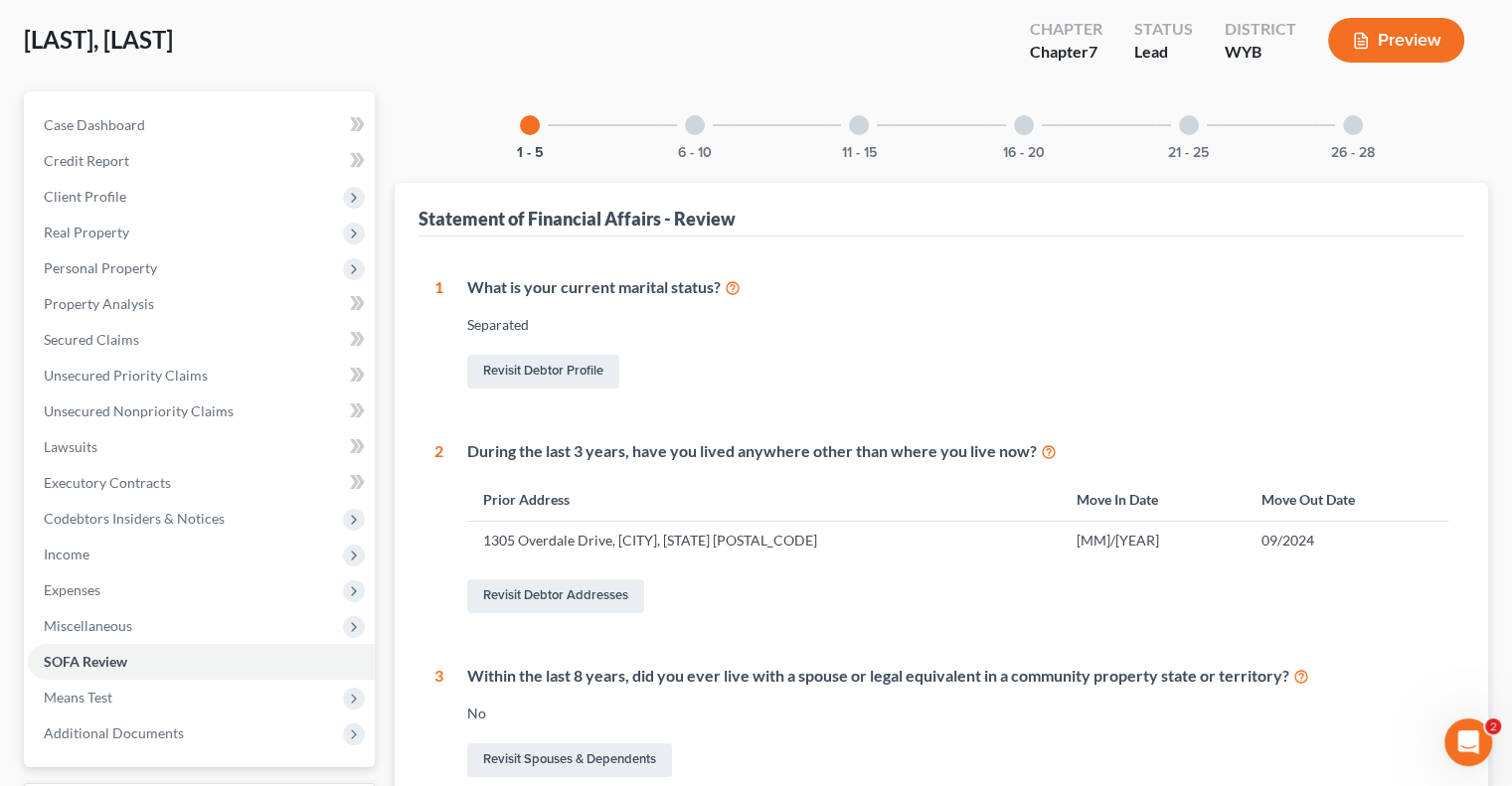 click at bounding box center [1049, 450] 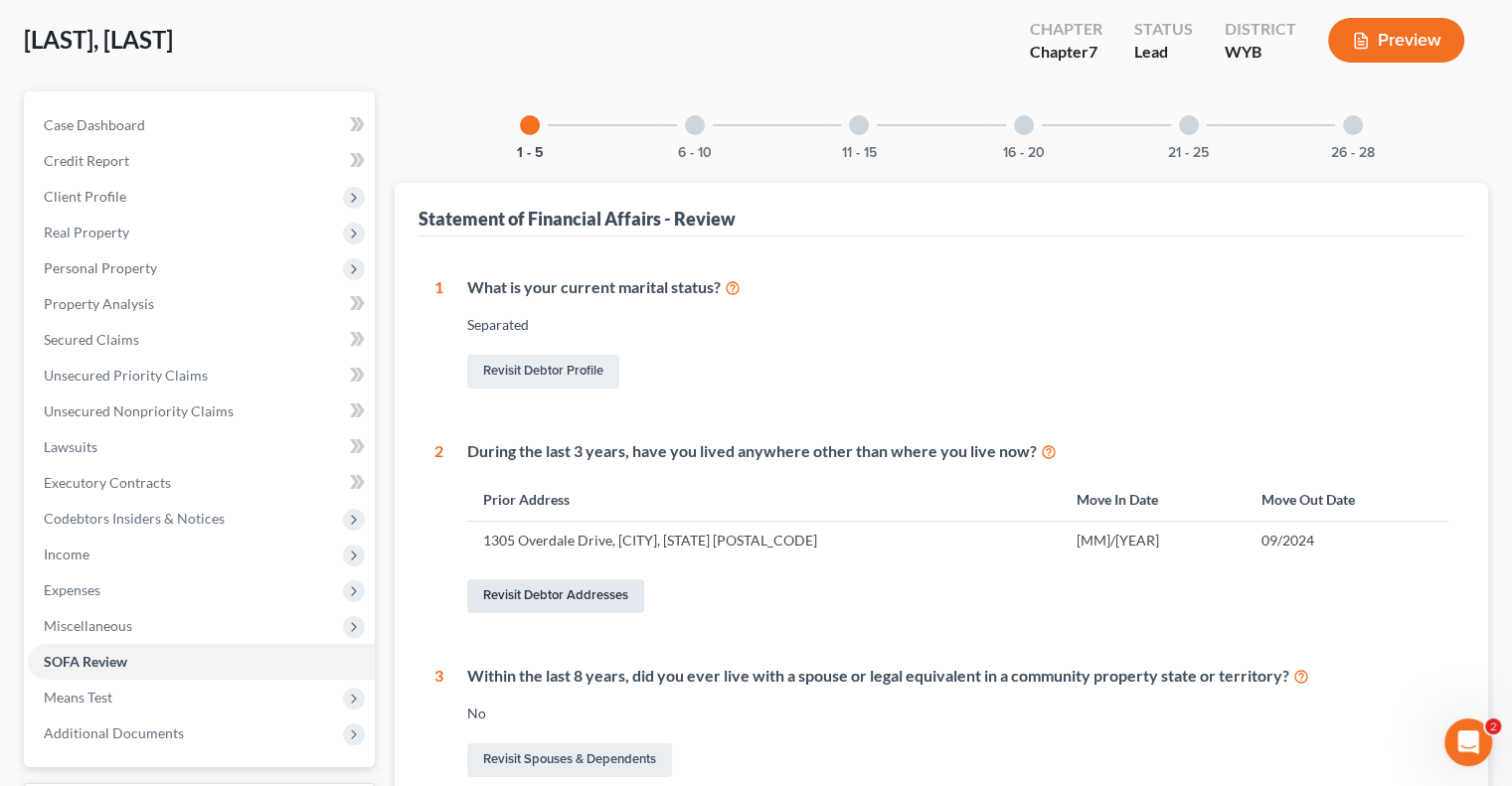 click on "Revisit Debtor Addresses" at bounding box center (556, 596) 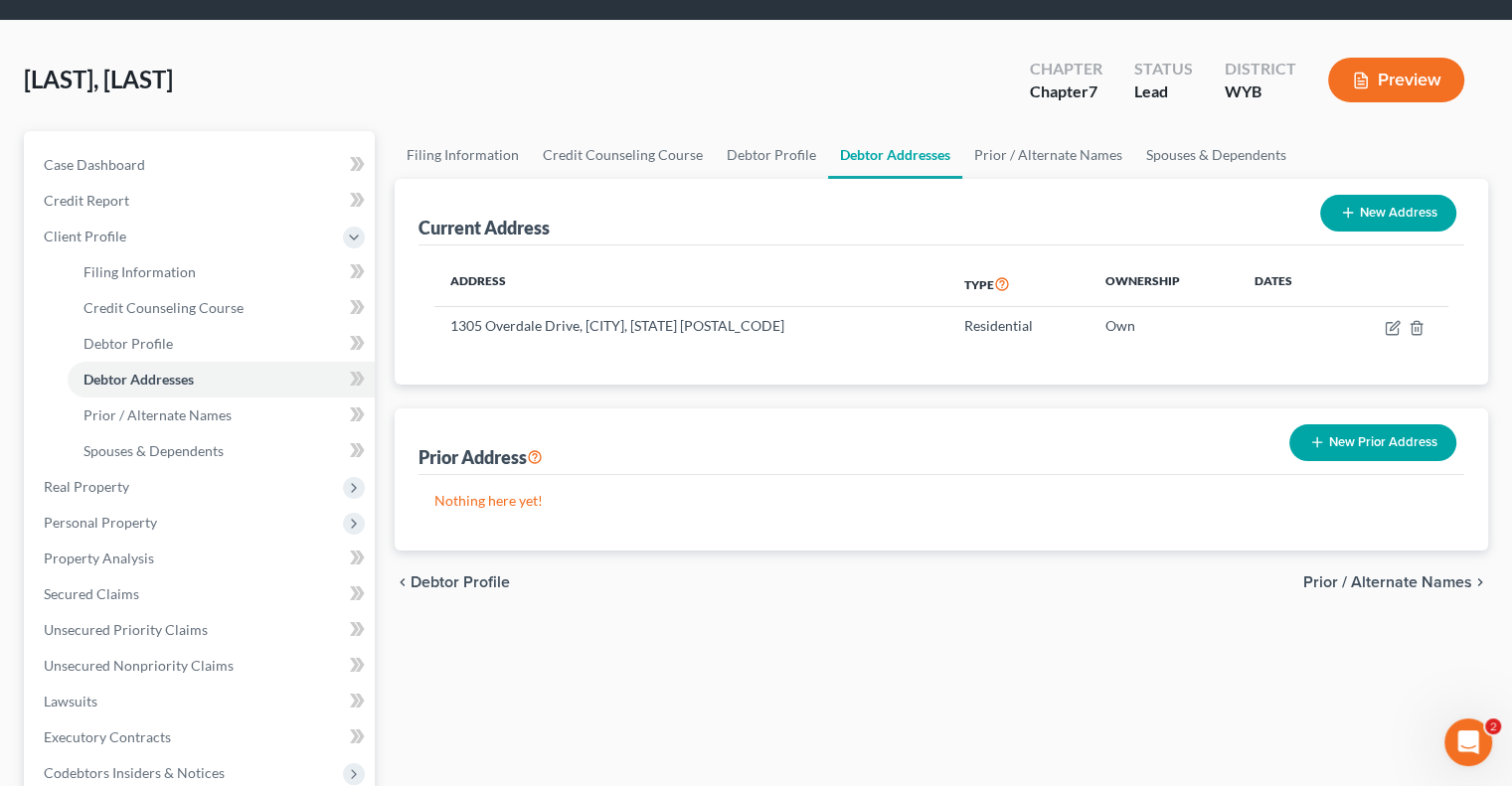 scroll, scrollTop: 0, scrollLeft: 0, axis: both 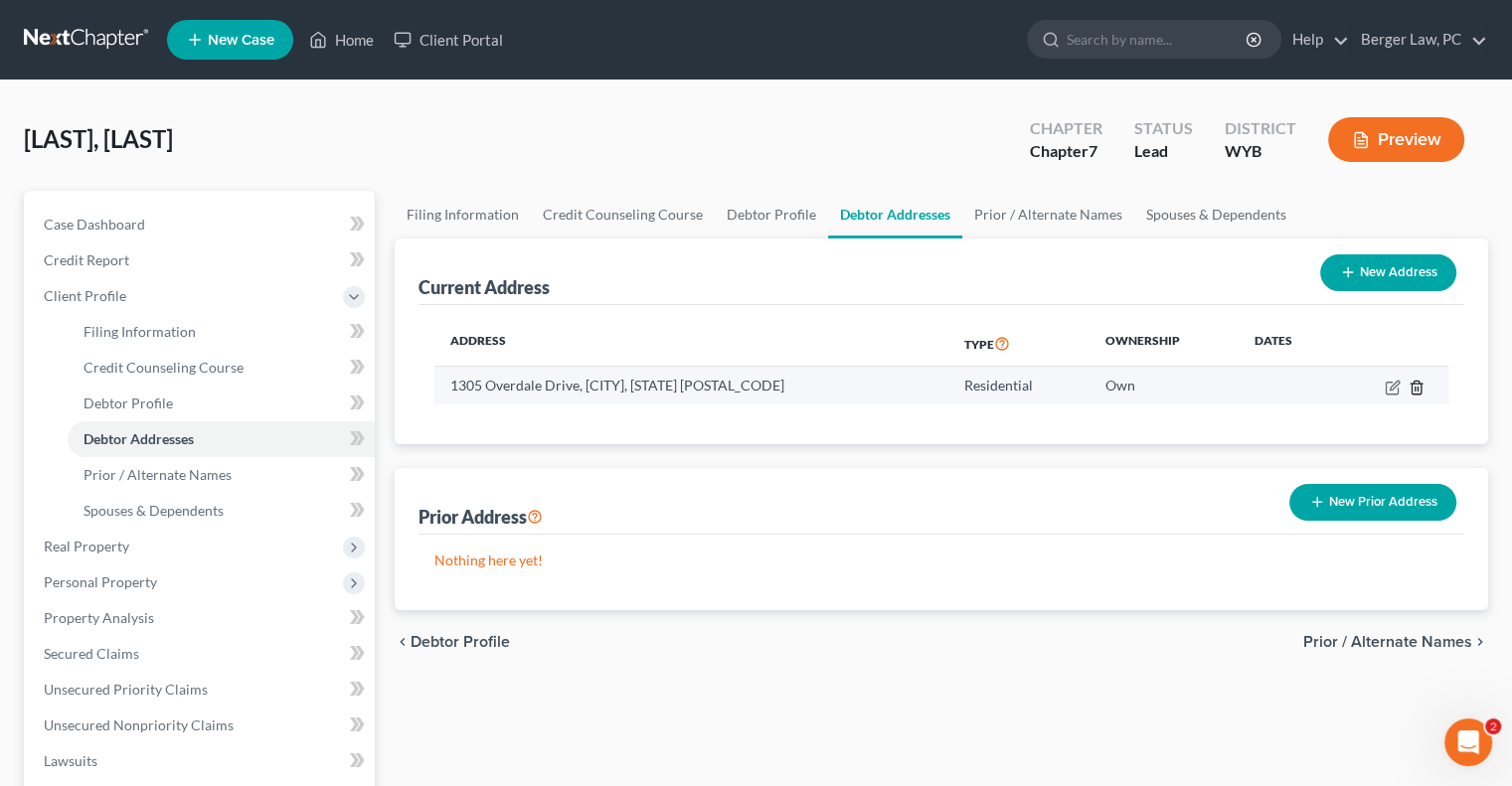 click 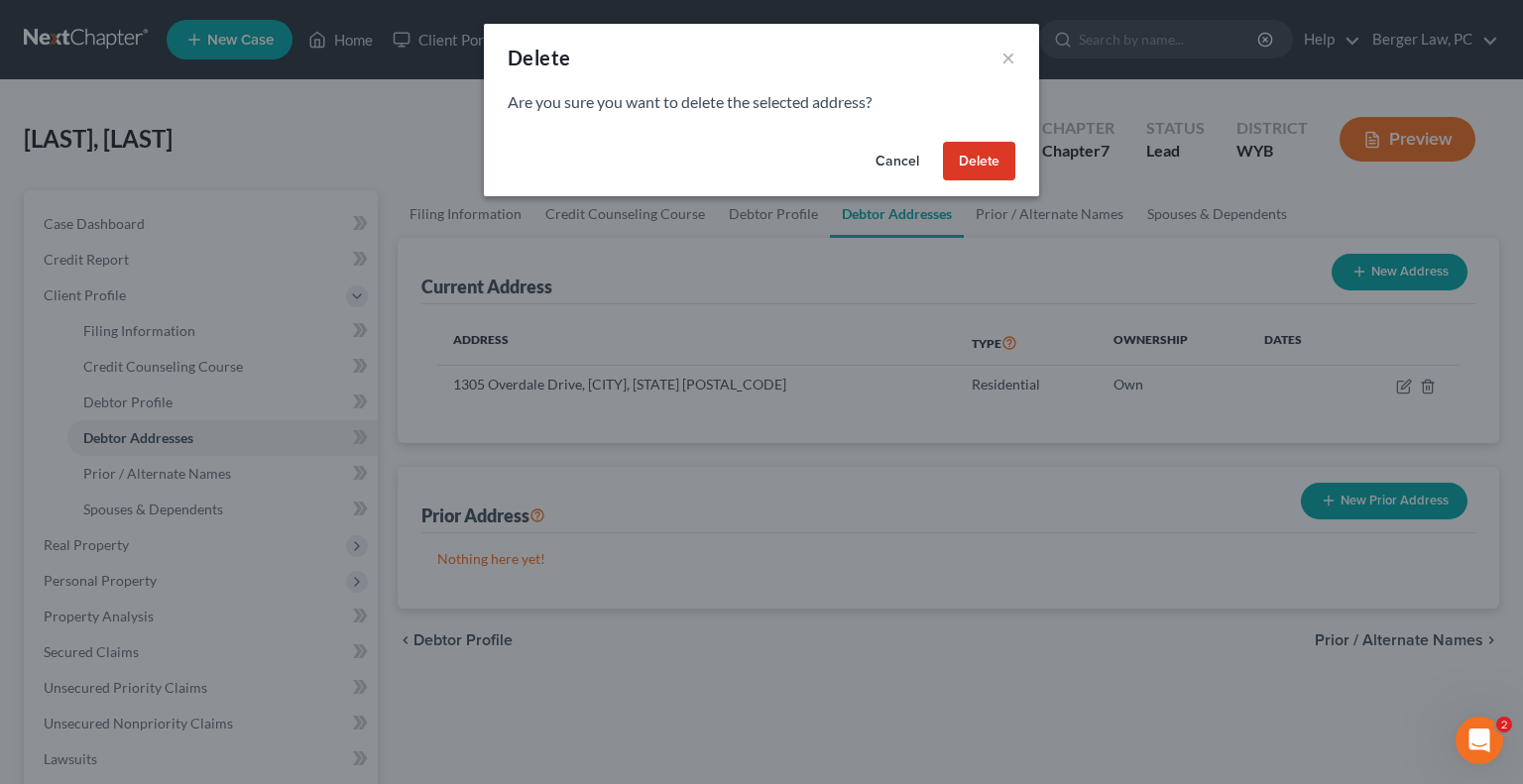 click on "Delete" at bounding box center (979, 162) 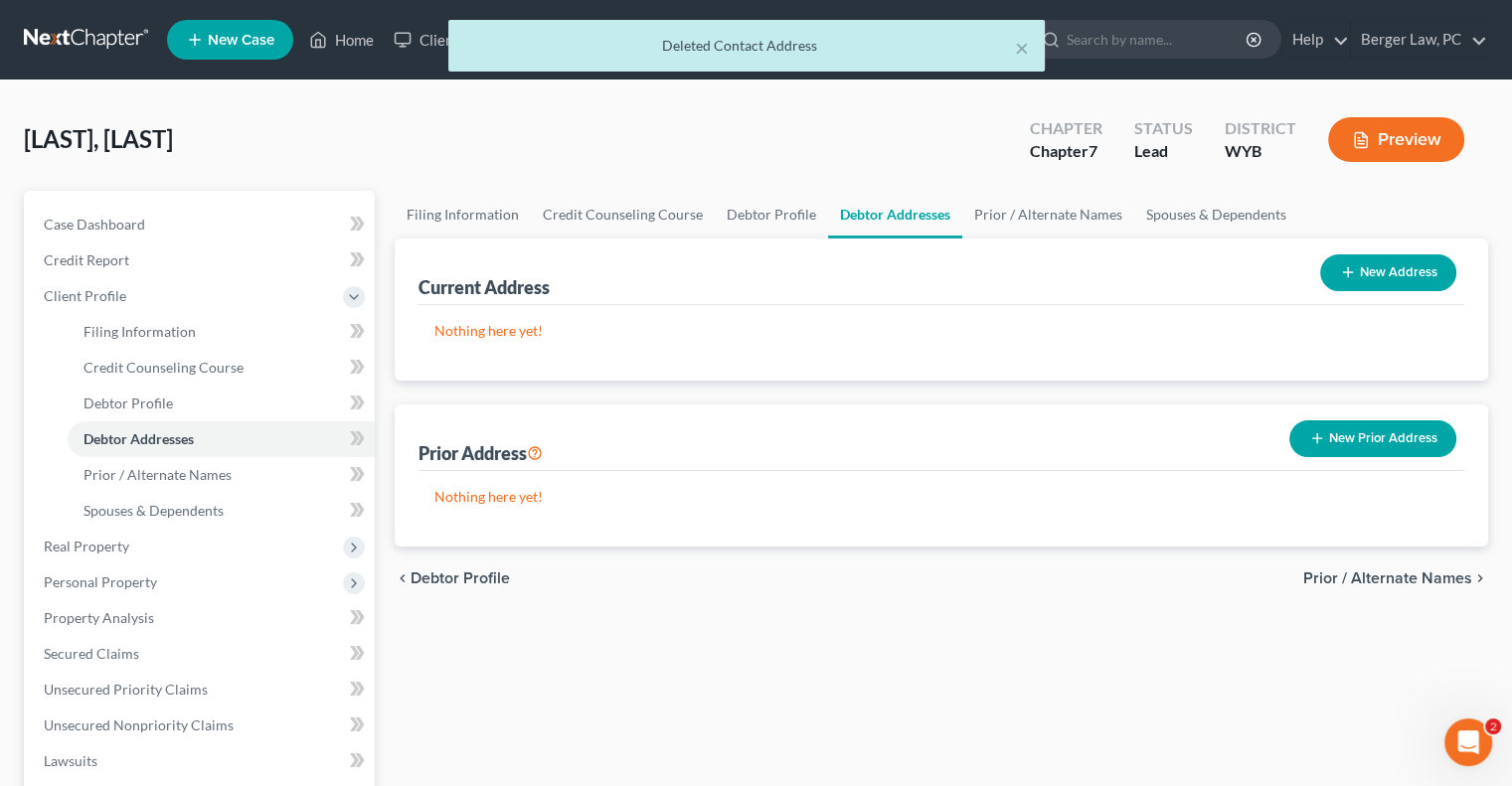 click 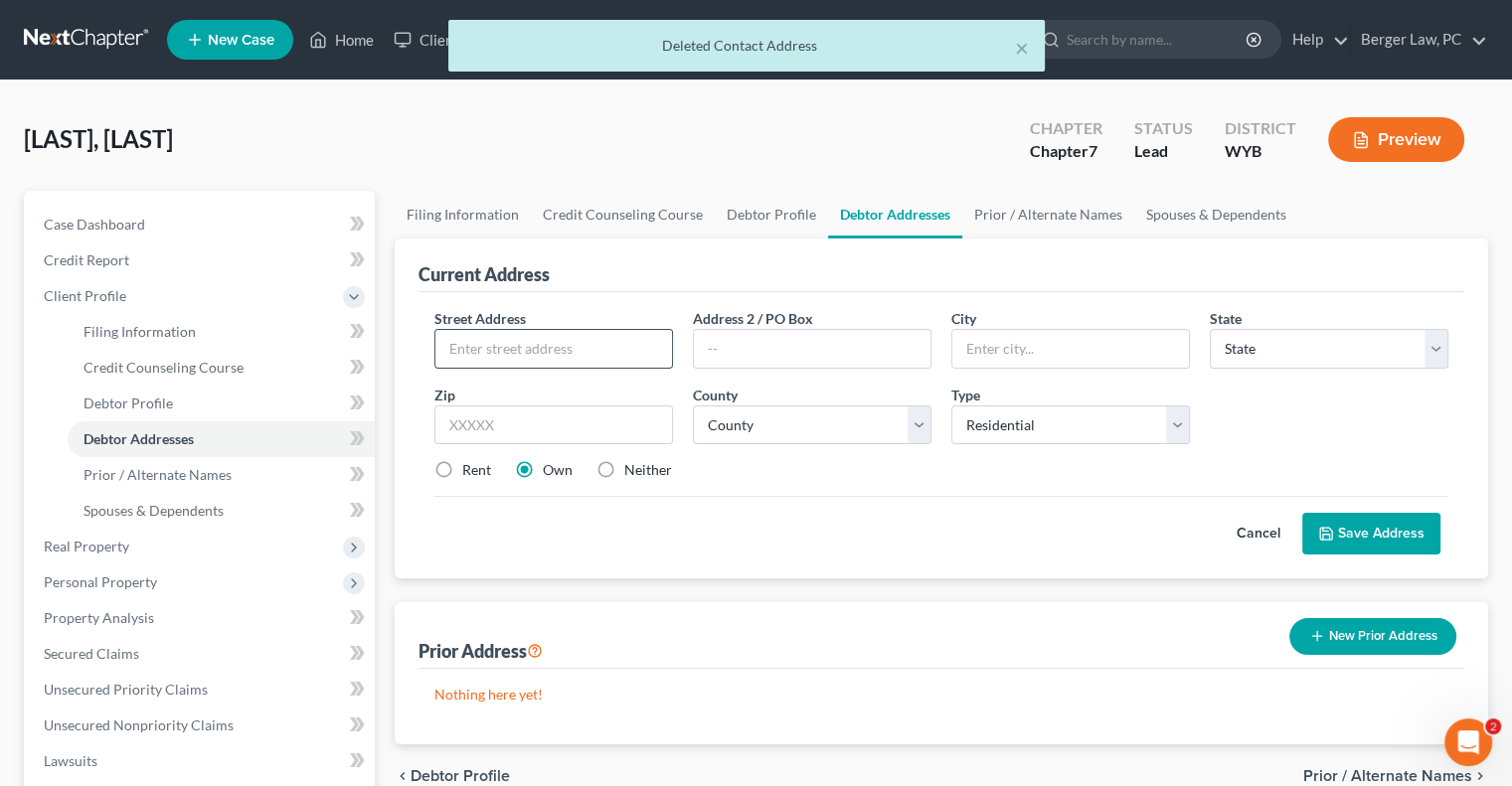 click at bounding box center (554, 349) 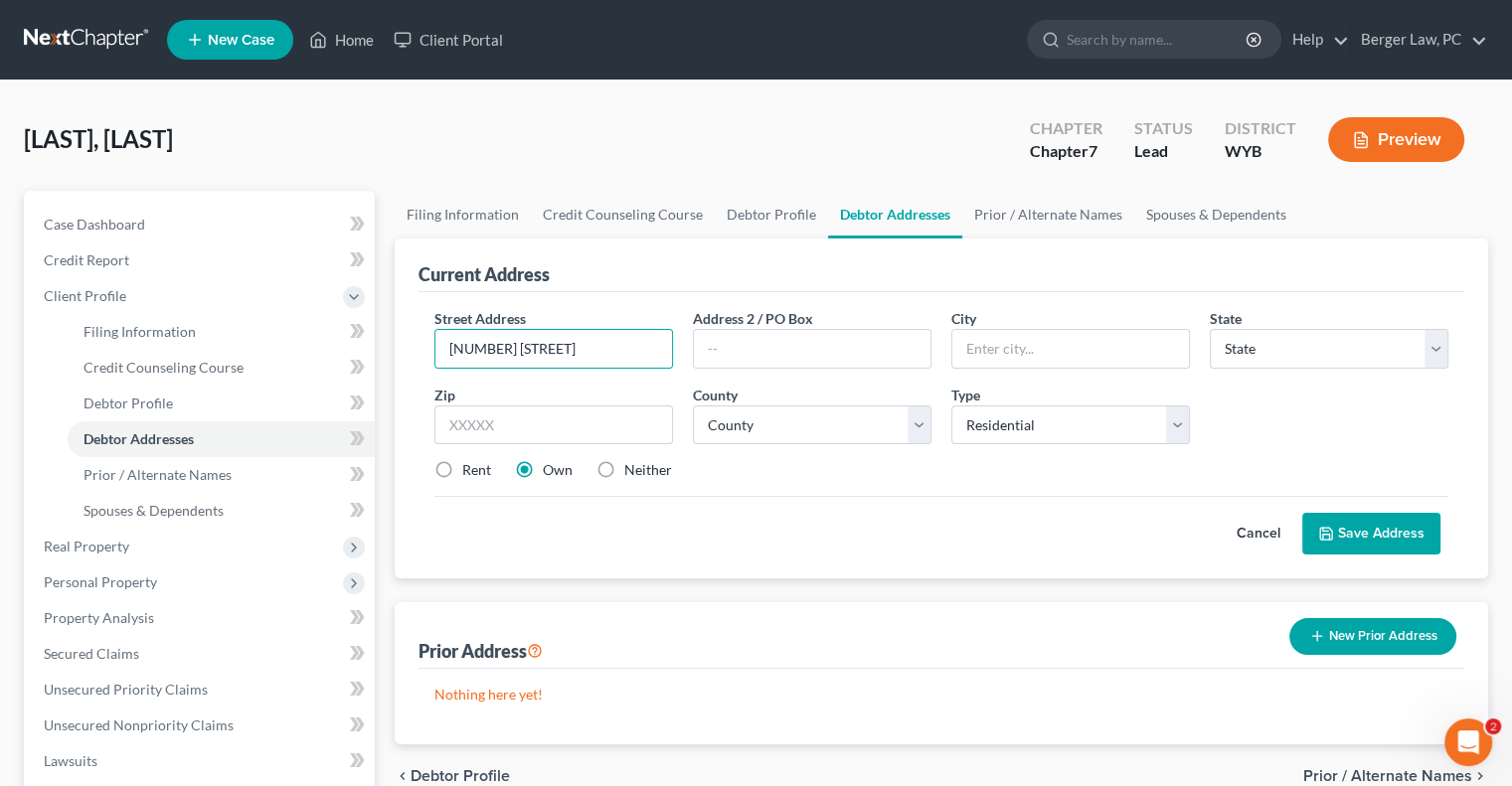 drag, startPoint x: 1050, startPoint y: 377, endPoint x: 1052, endPoint y: 367, distance: 10.198039 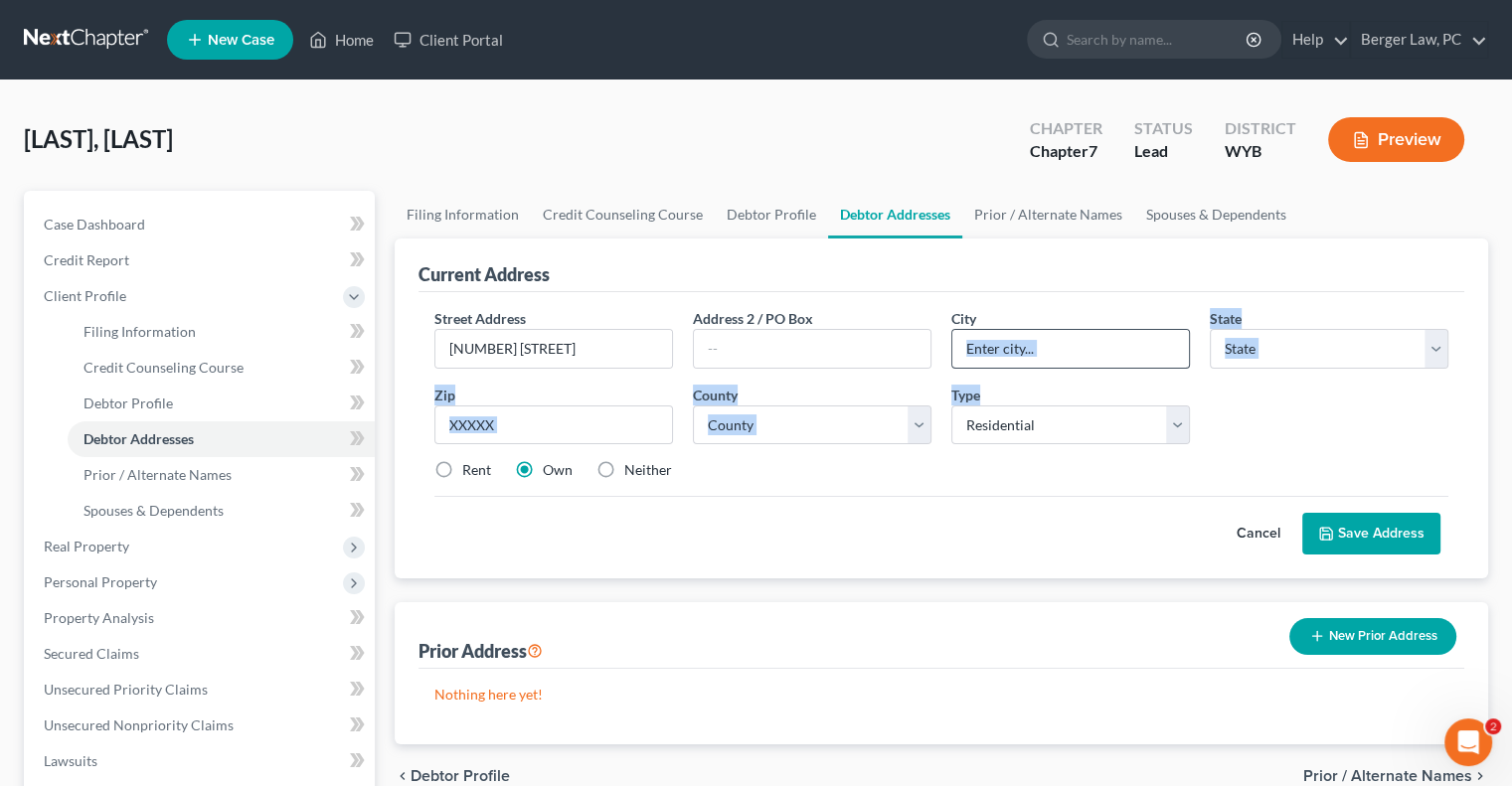click on "Street Address
*
[NUMBER] [STREET] Address 2 / PO Box
City
*
State
*
State AL AK AR AZ CA CO CT DE DC FL GA GU HI ID IL IN IA KS KY LA ME MD MA MI MN MS MO MT NC ND NE NV NH NJ NM NY OH OK OR PA PR RI SC SD TN TX UT VI VA VT WI WY
Zip
*
County
*
County Type Select Residential Mailing Rental Business Rent Own Neither Save as Property" at bounding box center (941, 402) 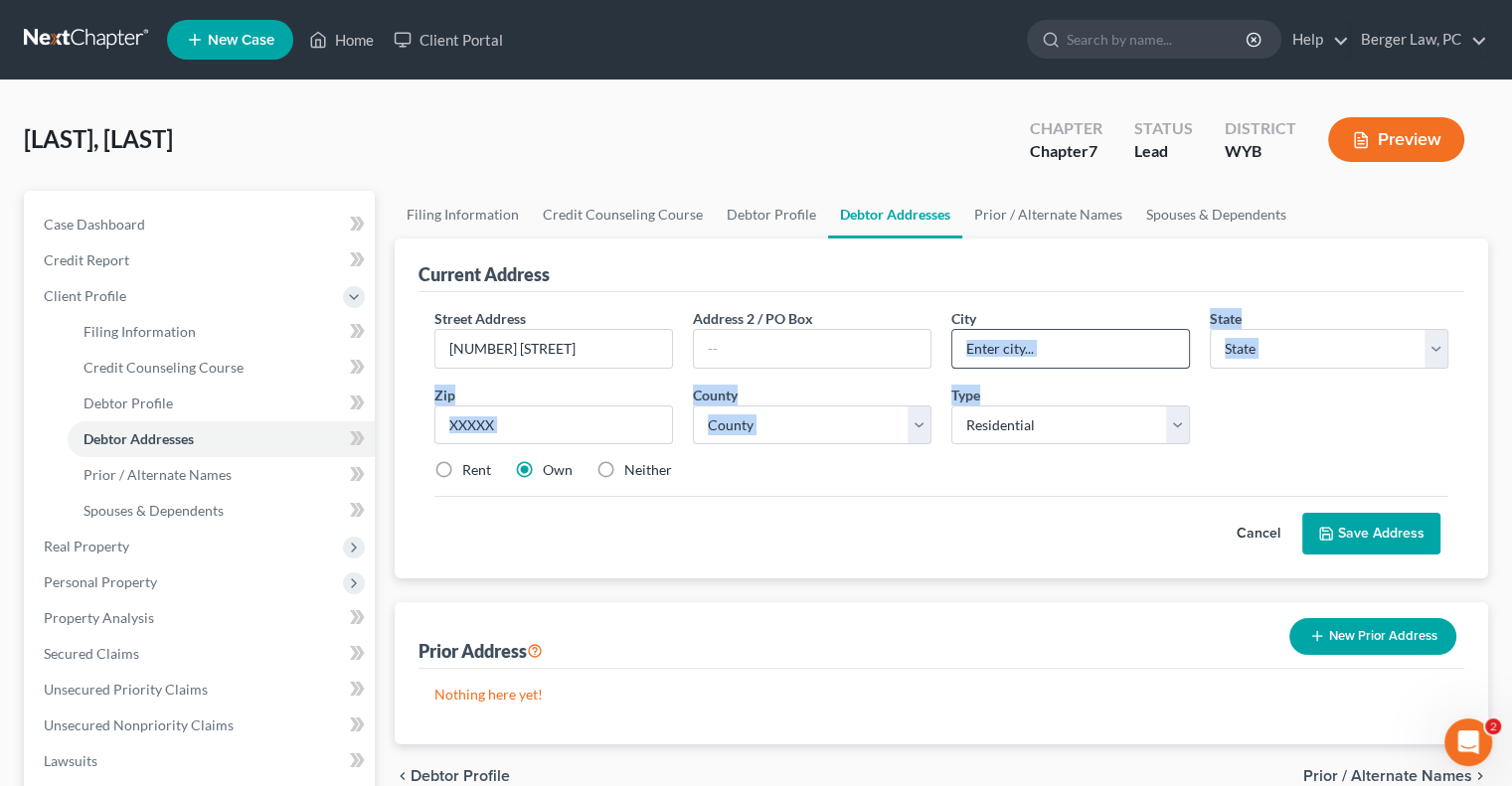 click at bounding box center [1071, 349] 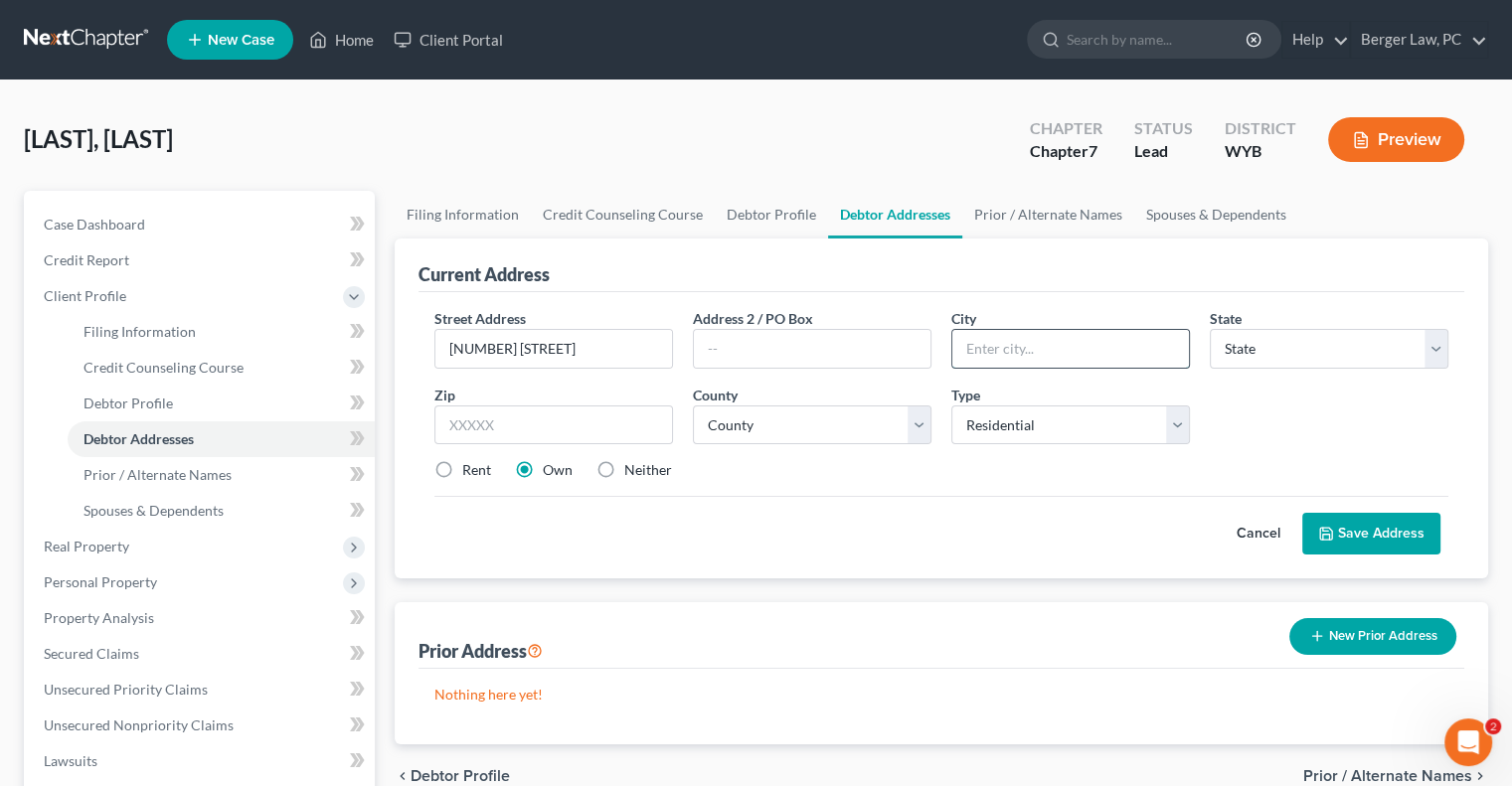 click at bounding box center (1071, 349) 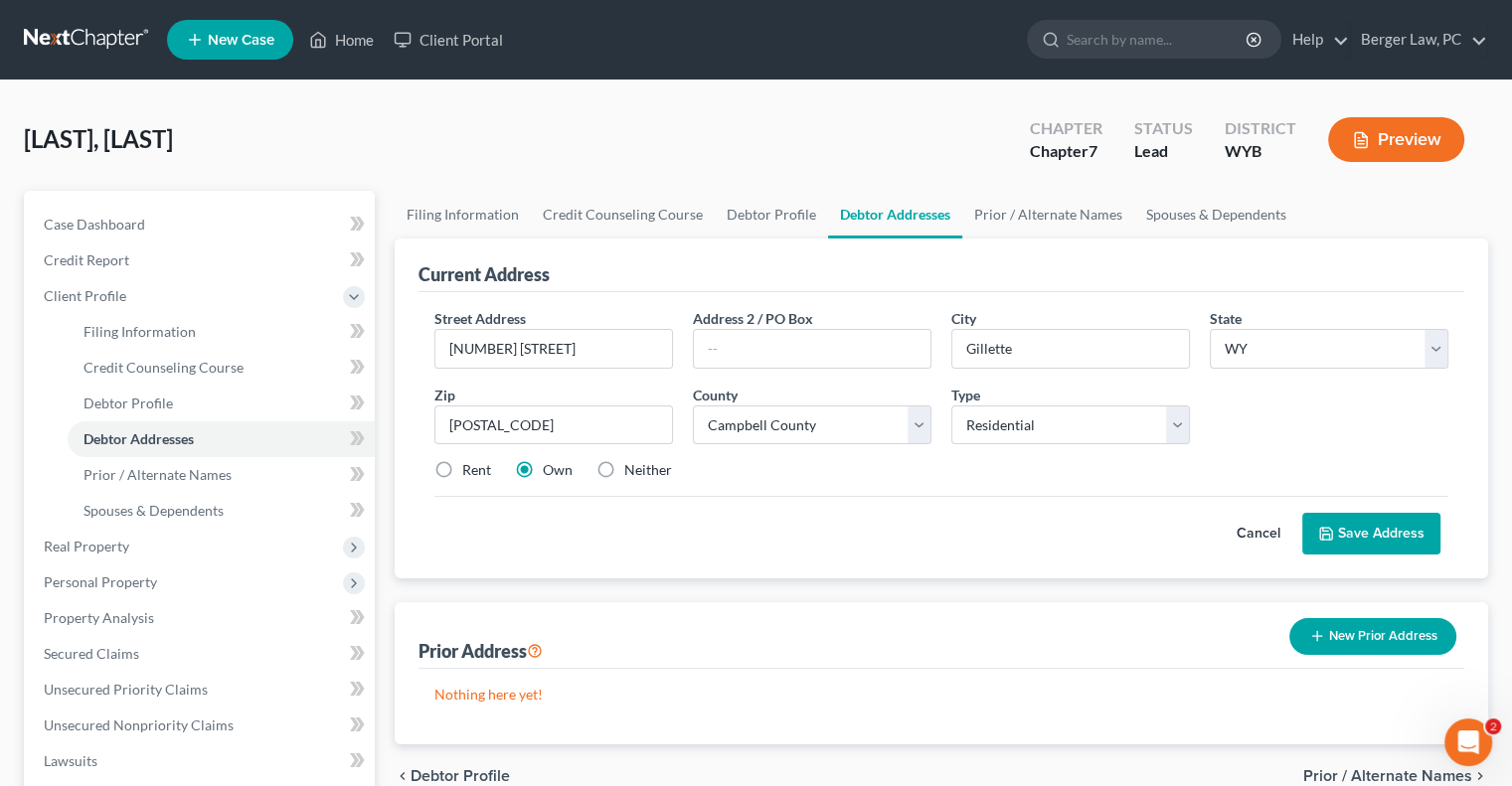 click on "Save Address" at bounding box center [1371, 534] 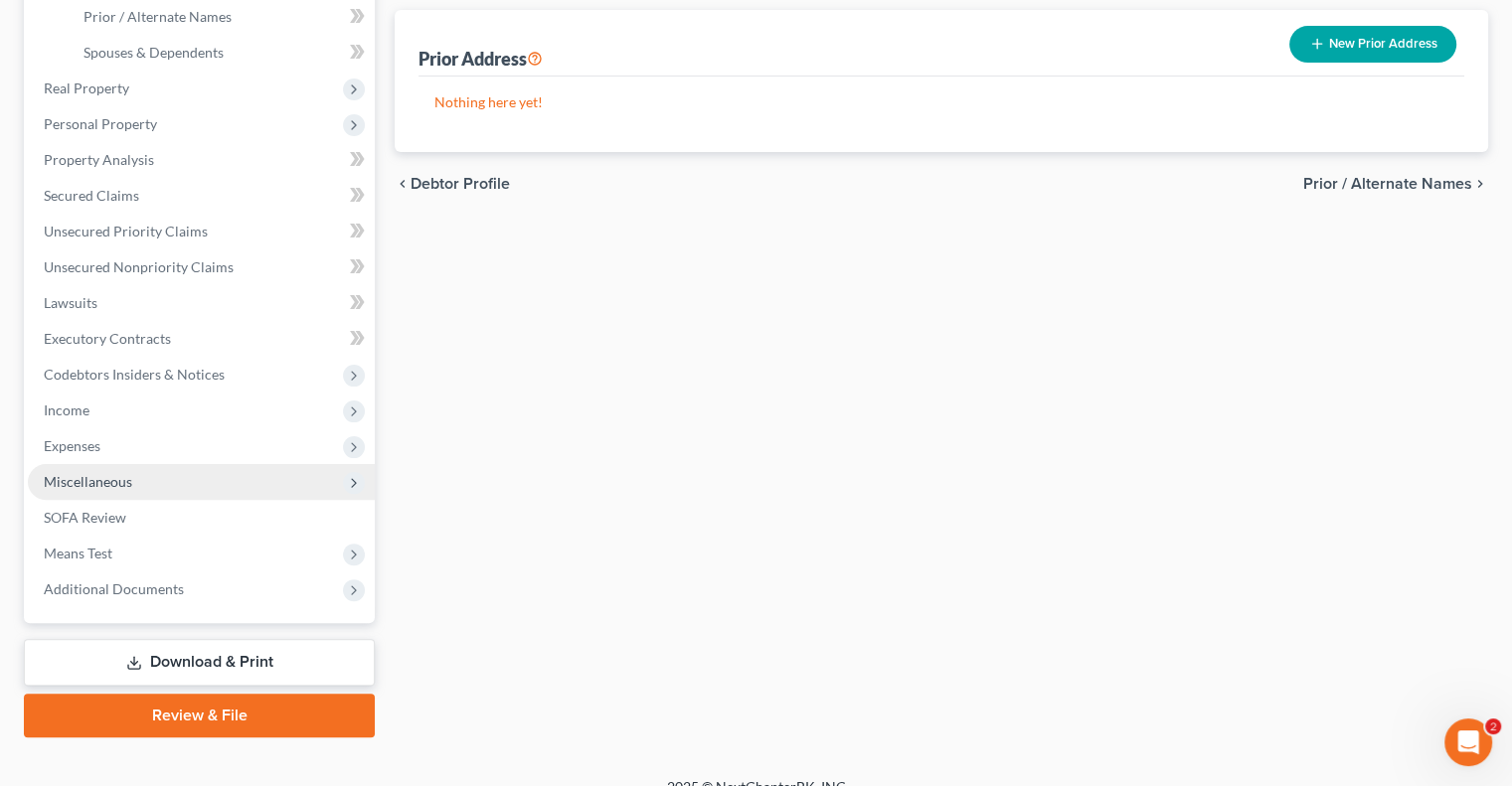 scroll, scrollTop: 483, scrollLeft: 0, axis: vertical 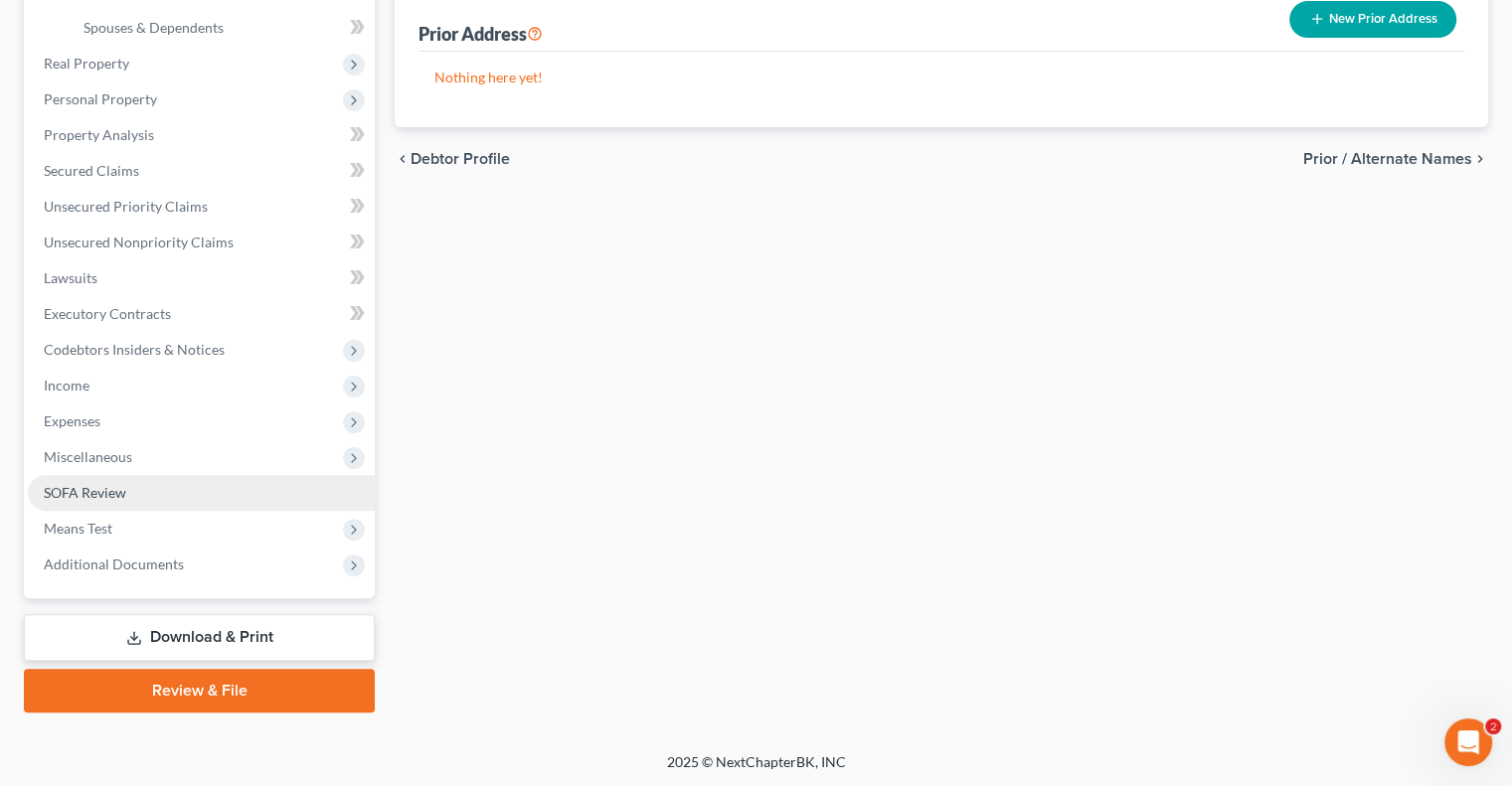 click on "SOFA Review" at bounding box center [201, 493] 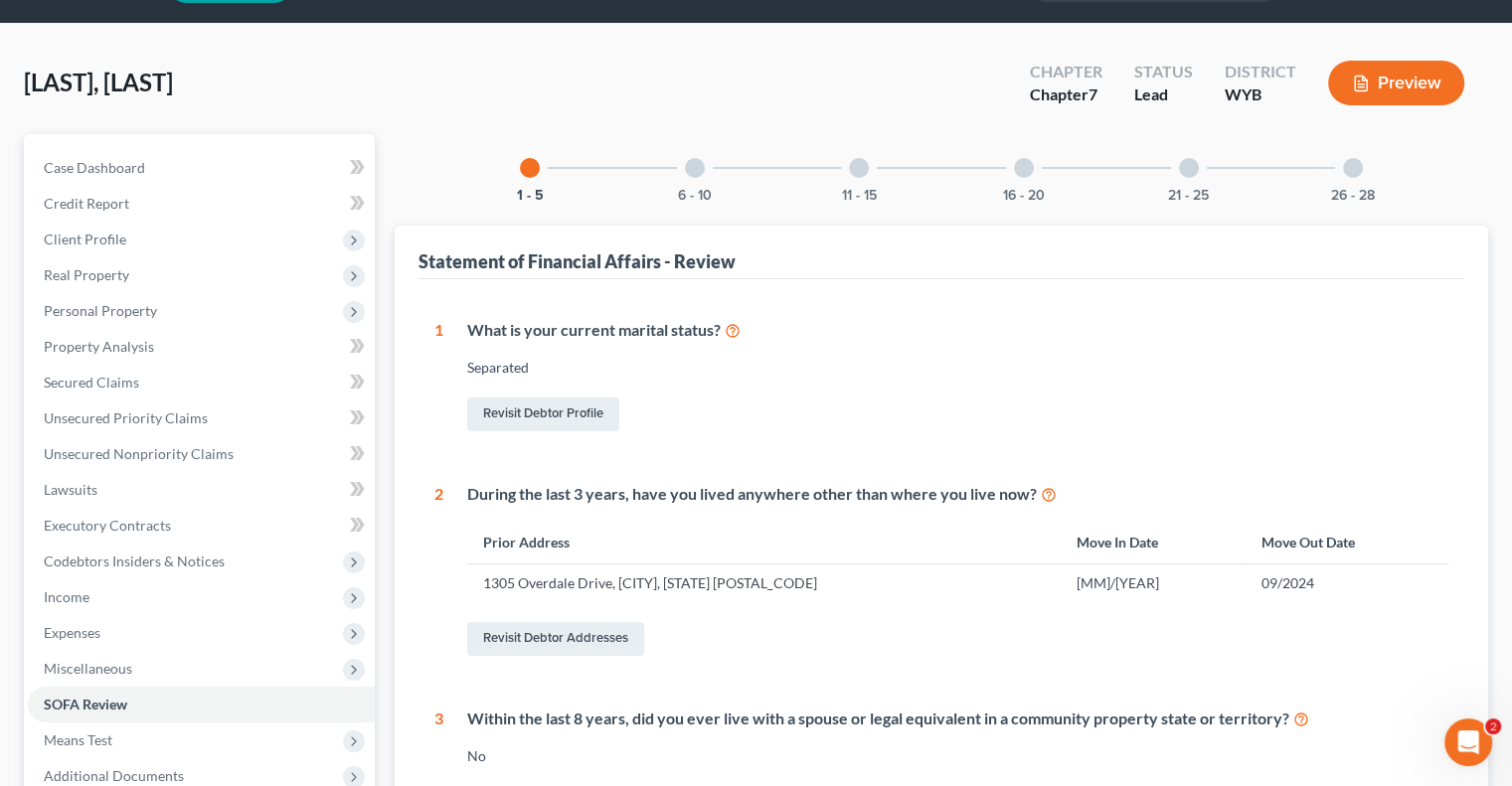 scroll, scrollTop: 0, scrollLeft: 0, axis: both 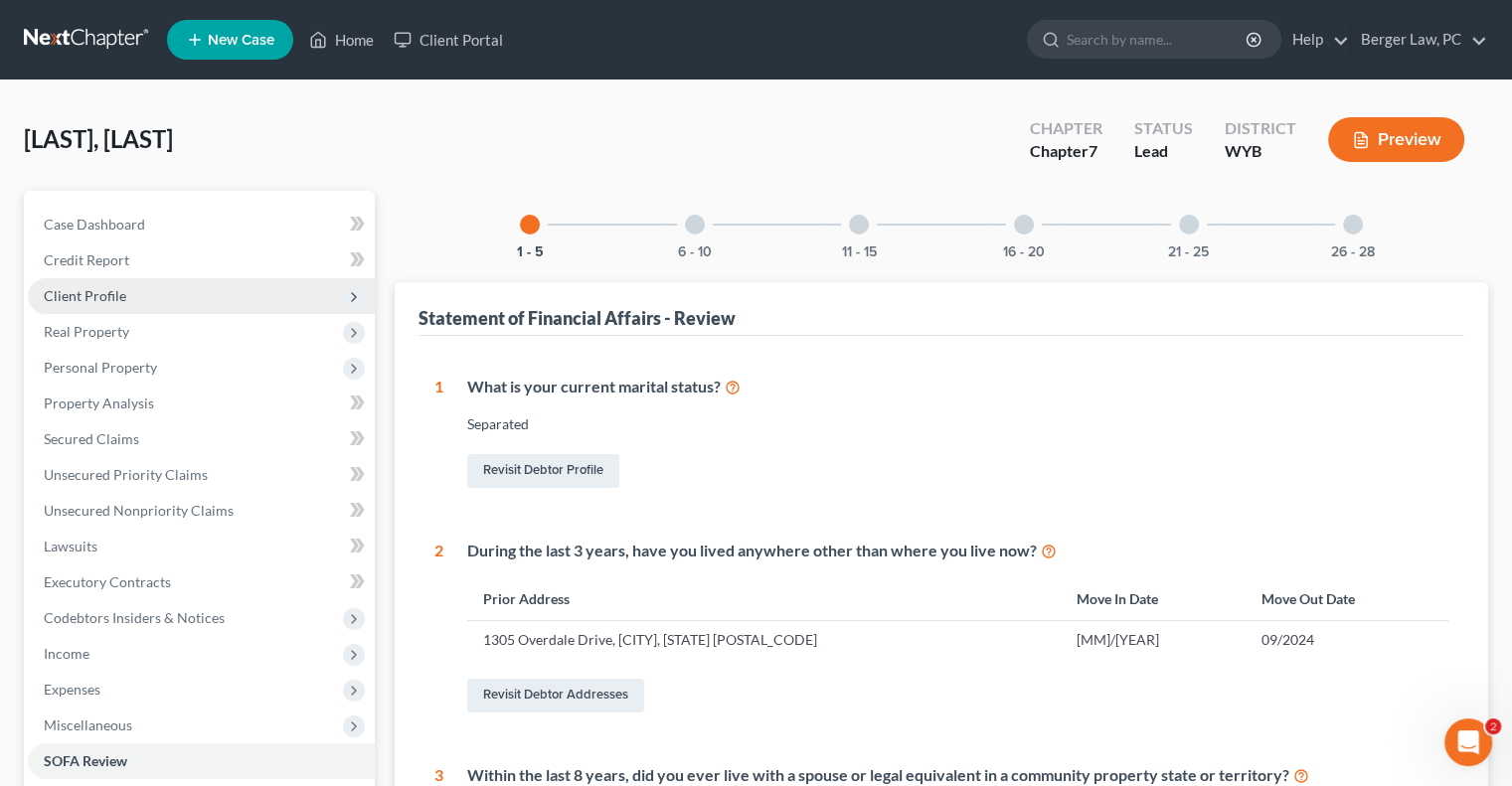 click on "Client Profile" at bounding box center (201, 296) 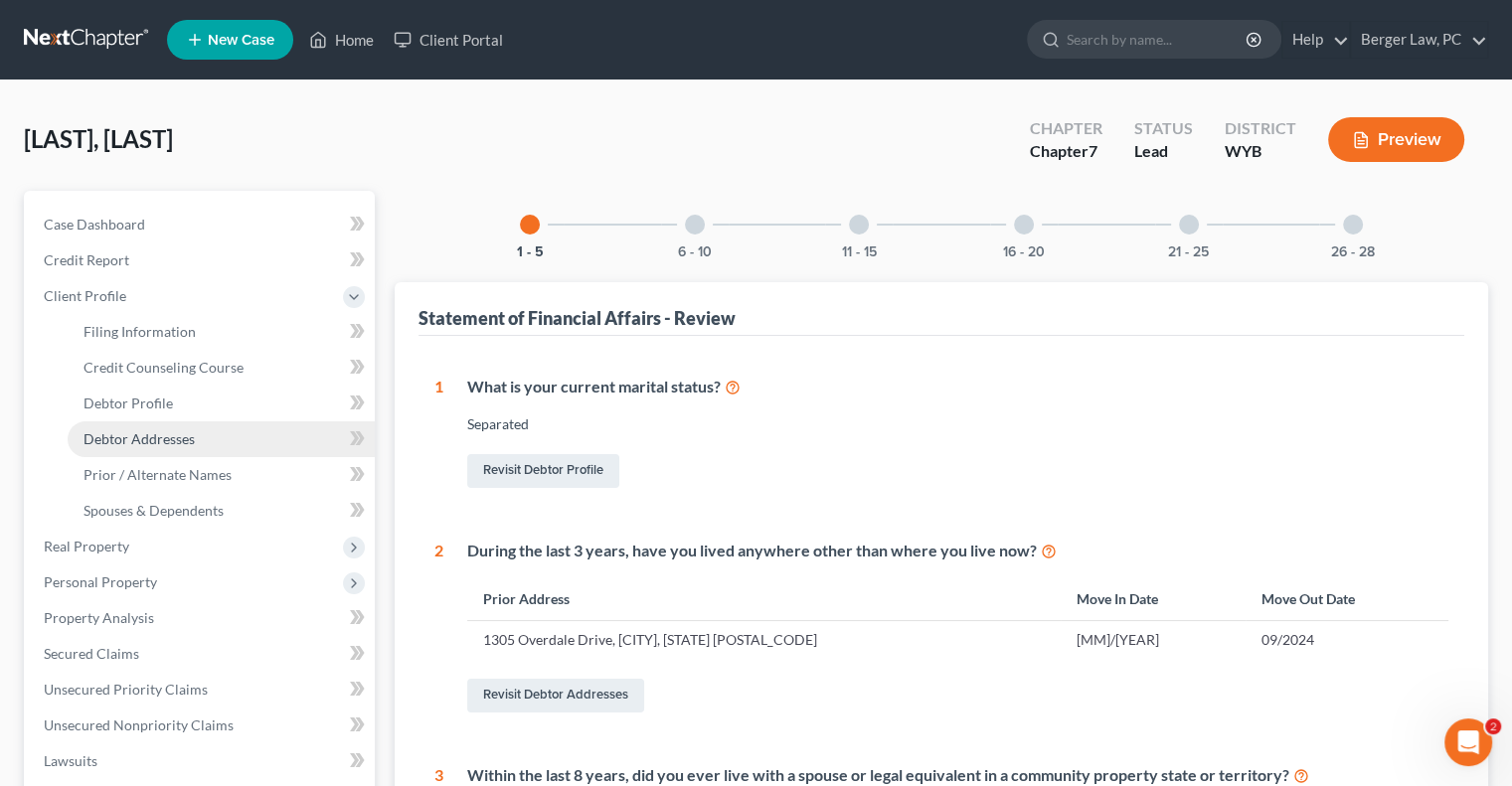 click on "Debtor Addresses" at bounding box center (221, 439) 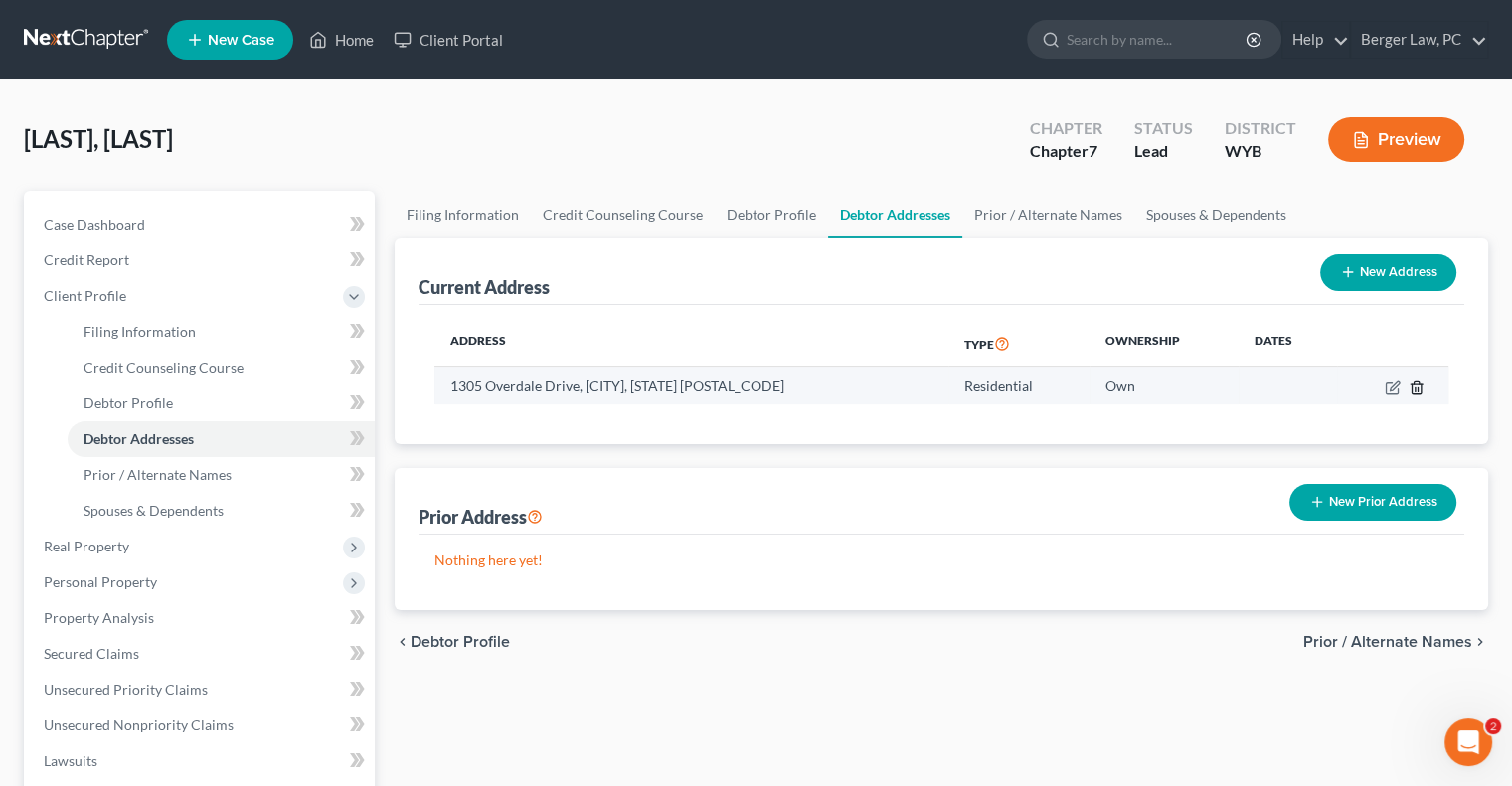click 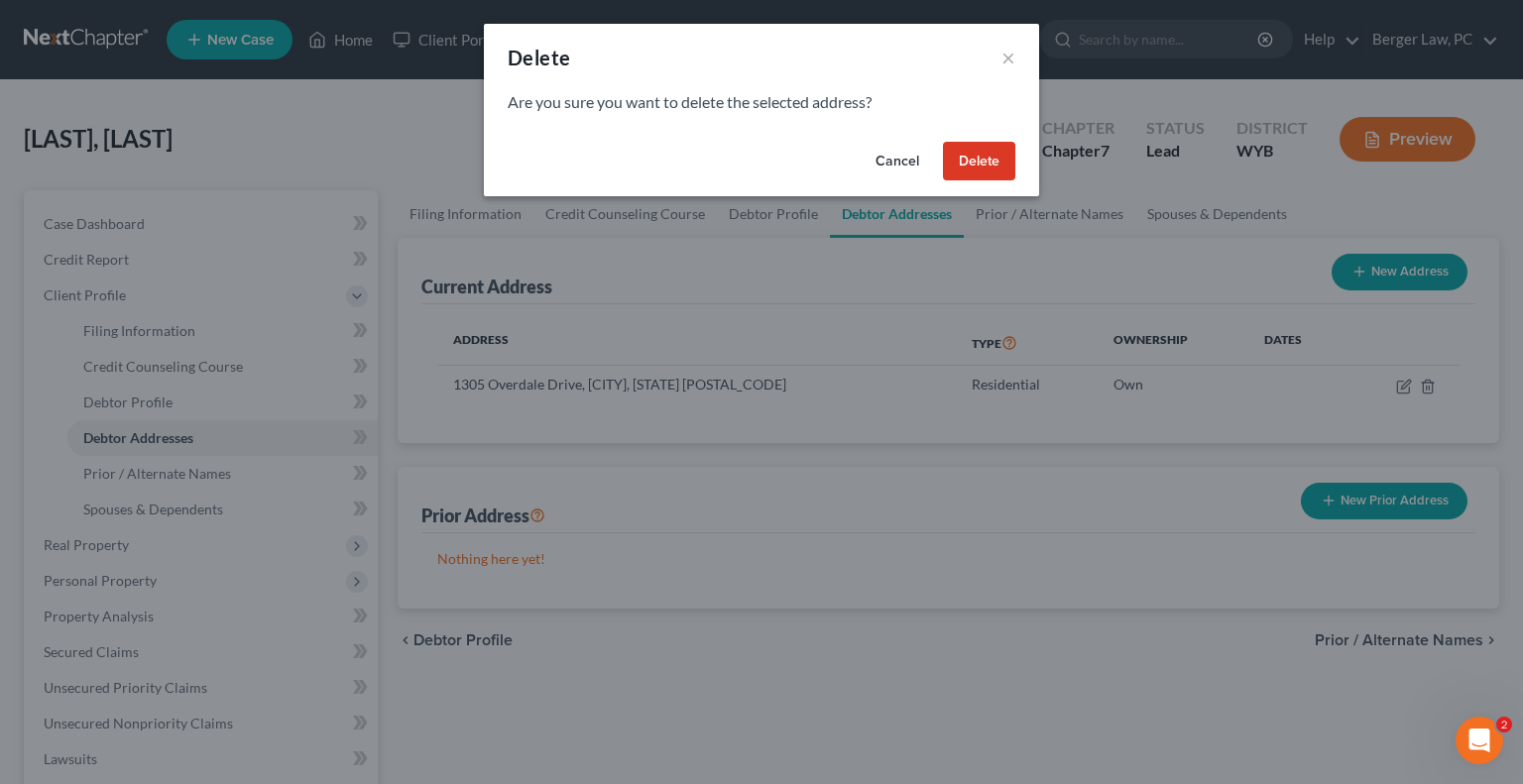 click on "Delete" at bounding box center [979, 162] 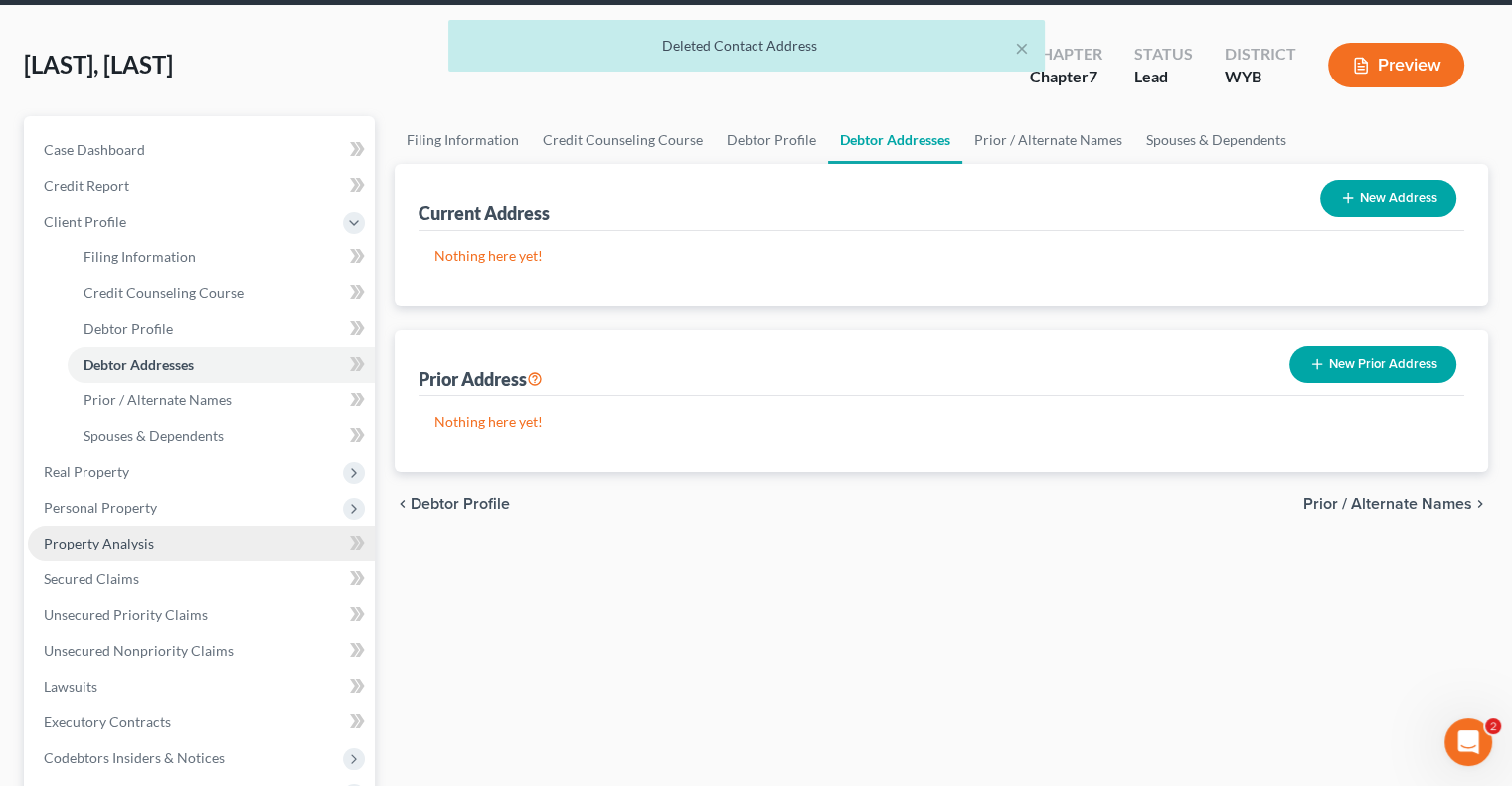 scroll, scrollTop: 397, scrollLeft: 0, axis: vertical 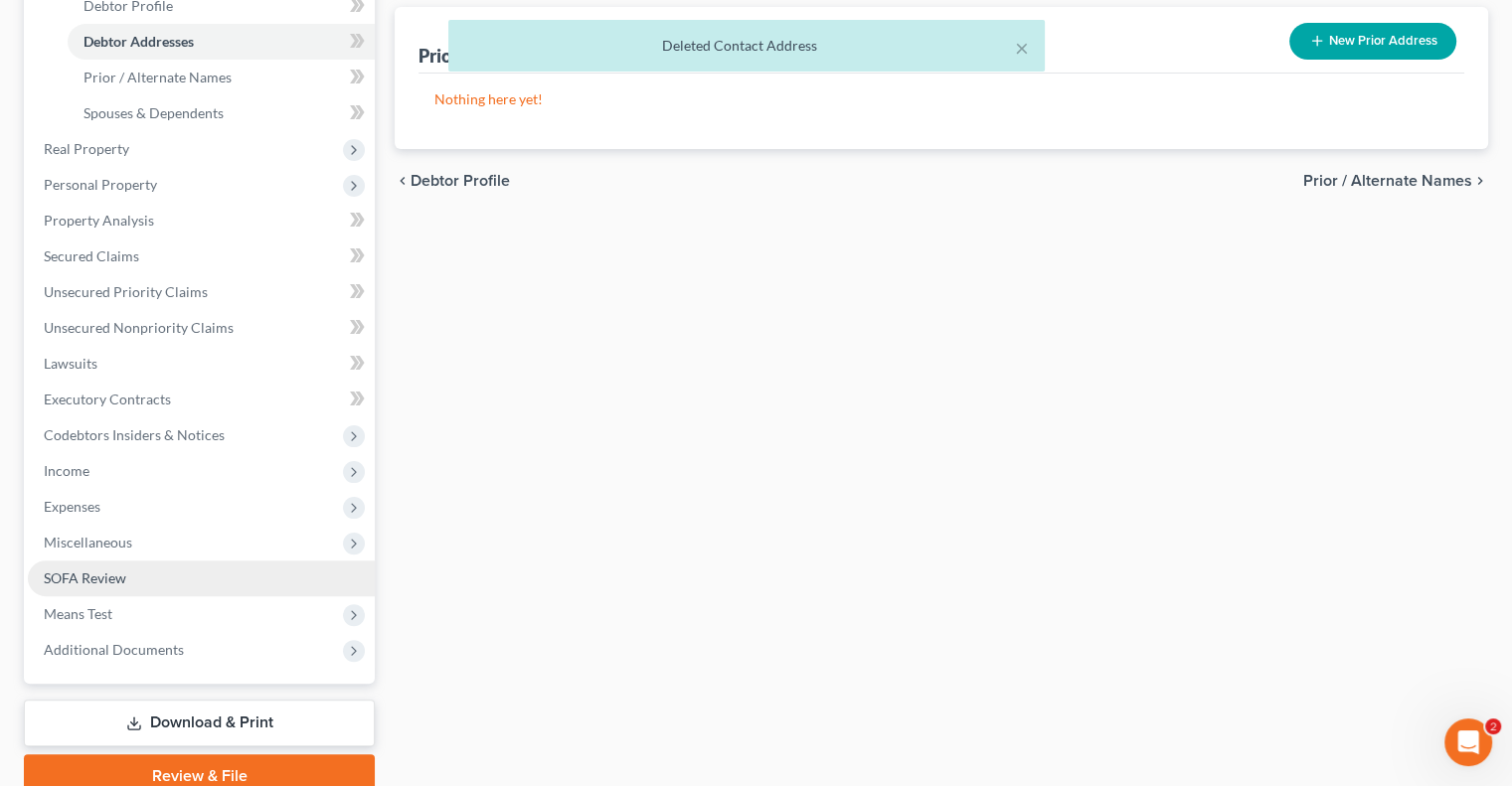 click on "SOFA Review" at bounding box center (84, 577) 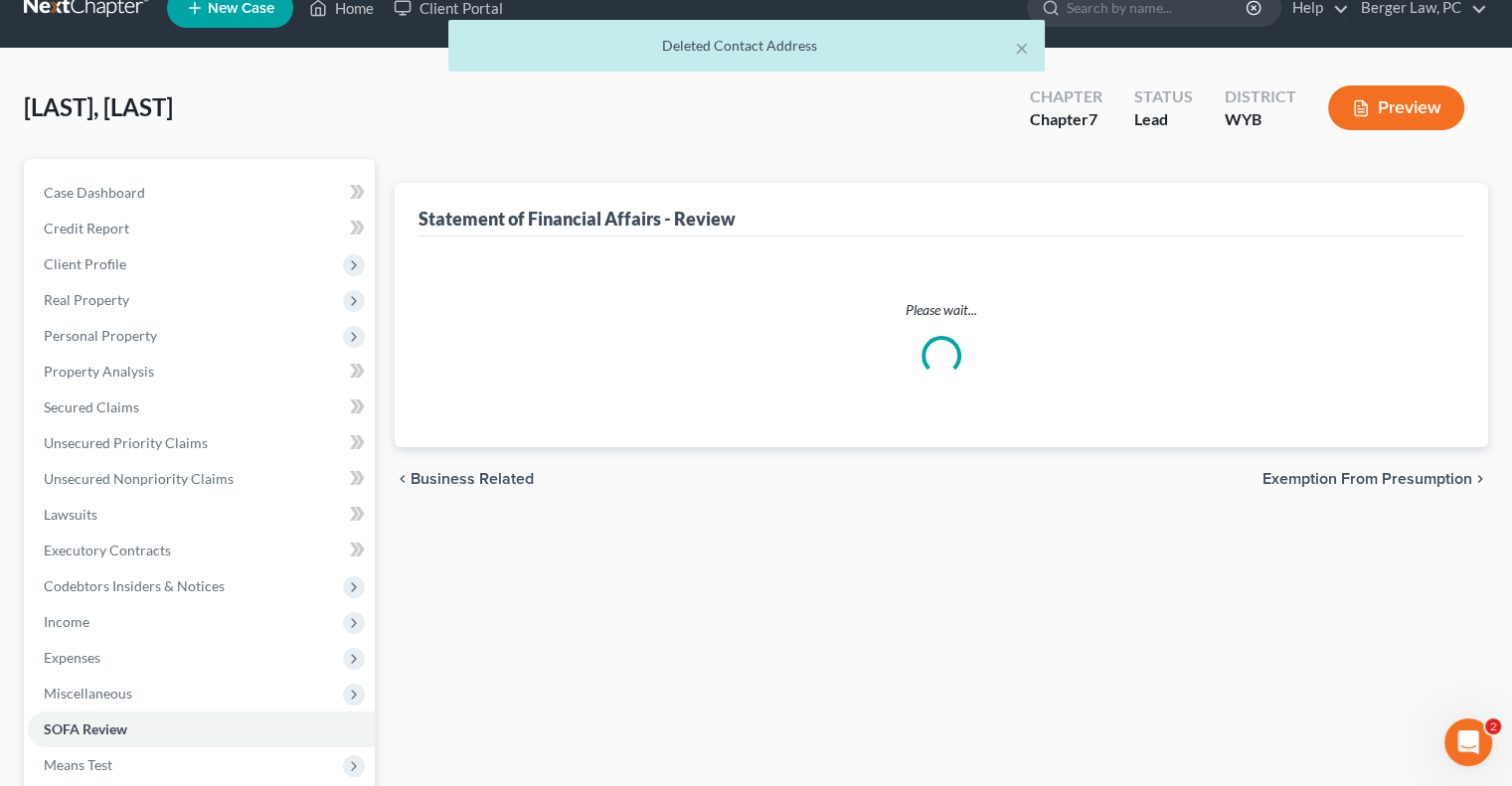 scroll, scrollTop: 0, scrollLeft: 0, axis: both 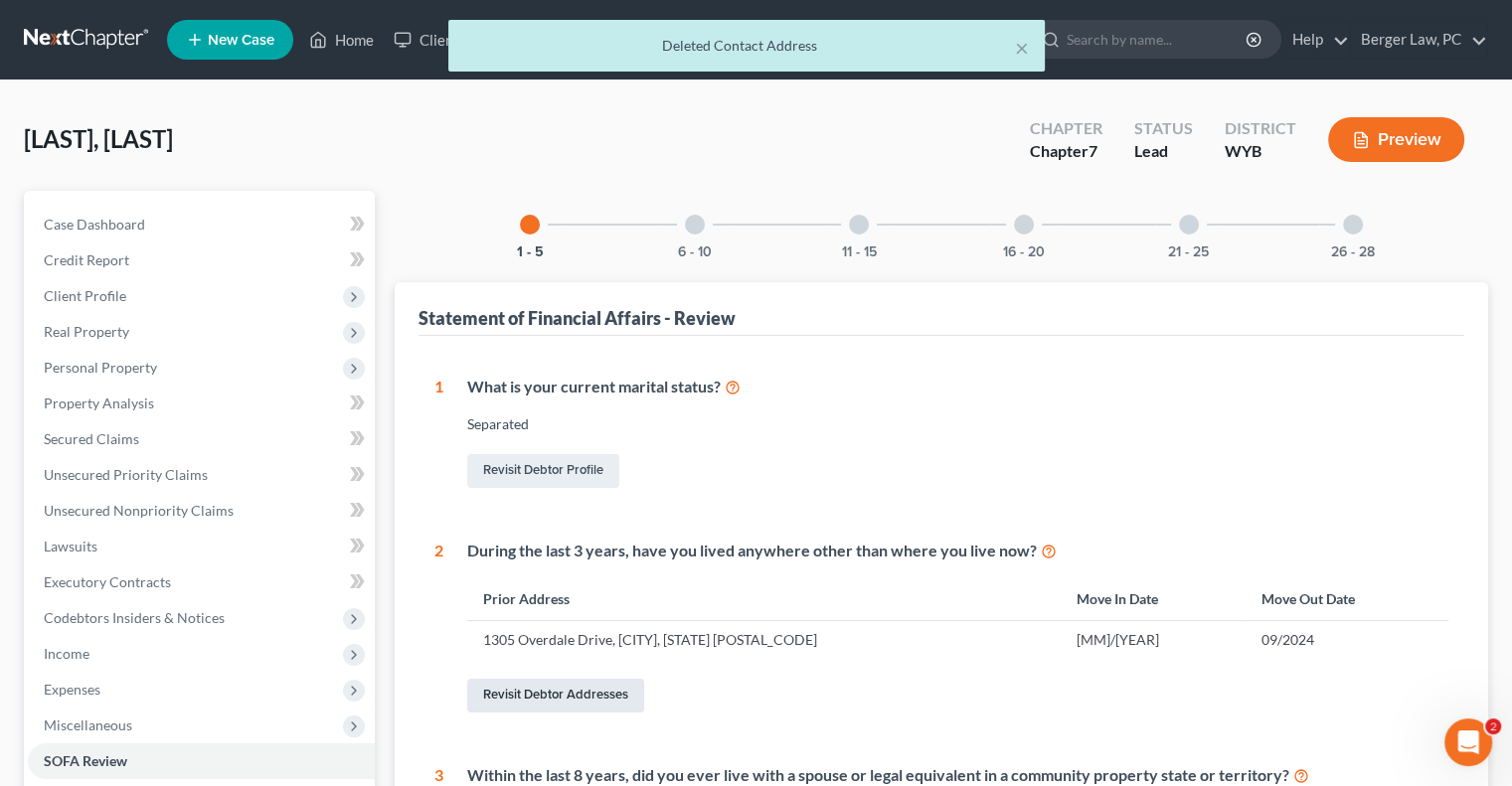 click on "Revisit Debtor Addresses" at bounding box center (556, 696) 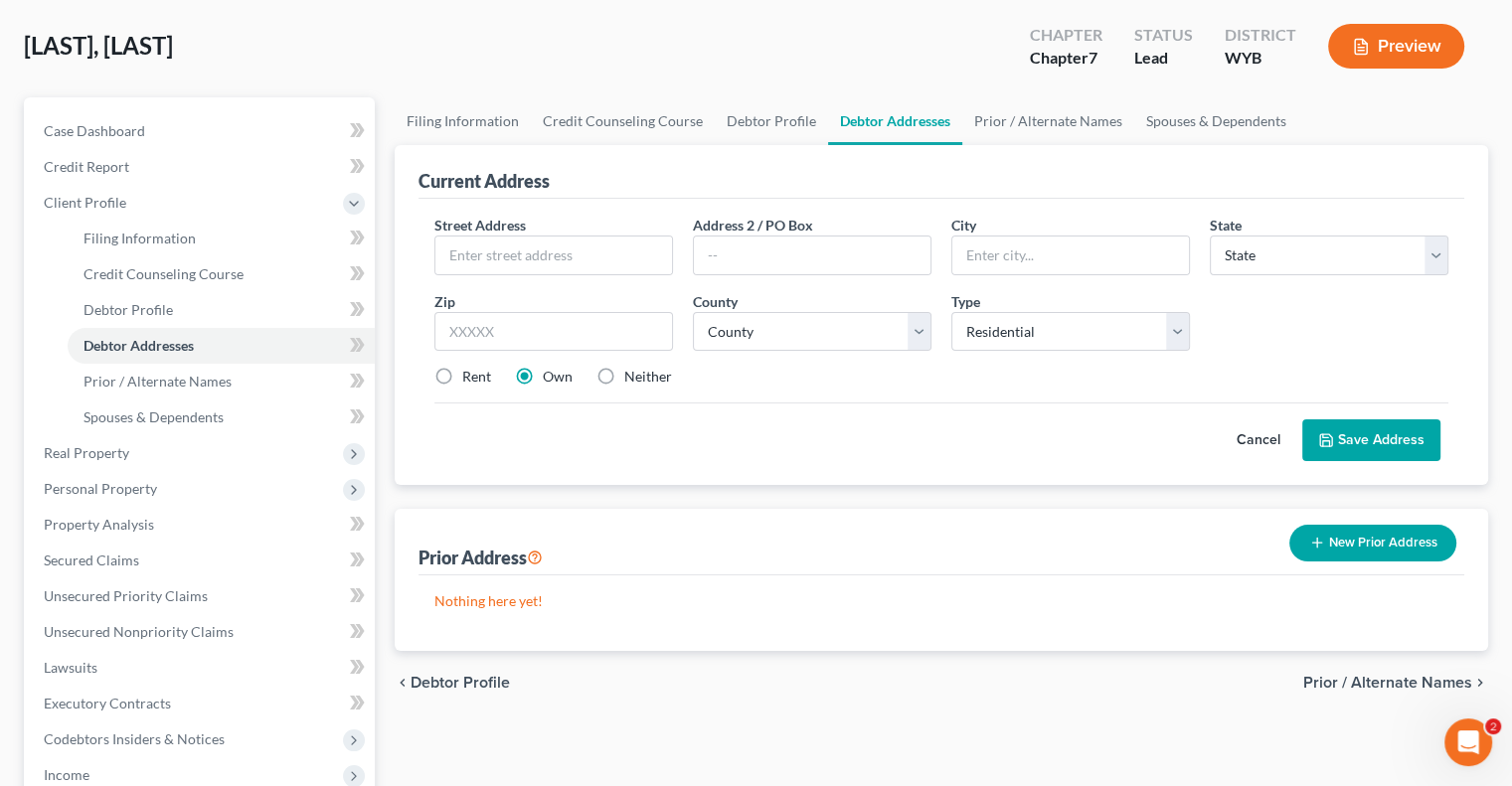 scroll, scrollTop: 0, scrollLeft: 0, axis: both 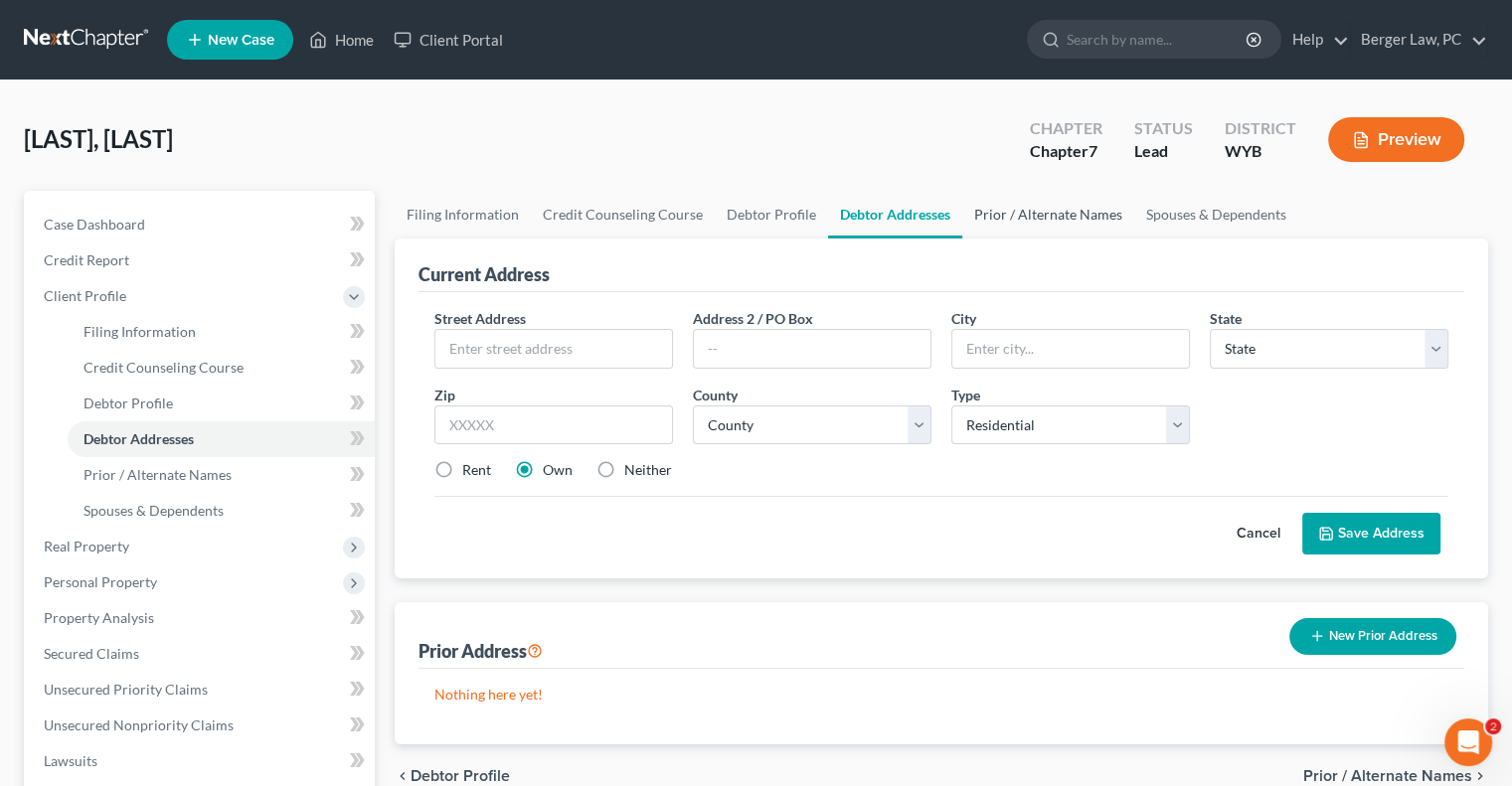 click on "Prior / Alternate Names" at bounding box center (1048, 215) 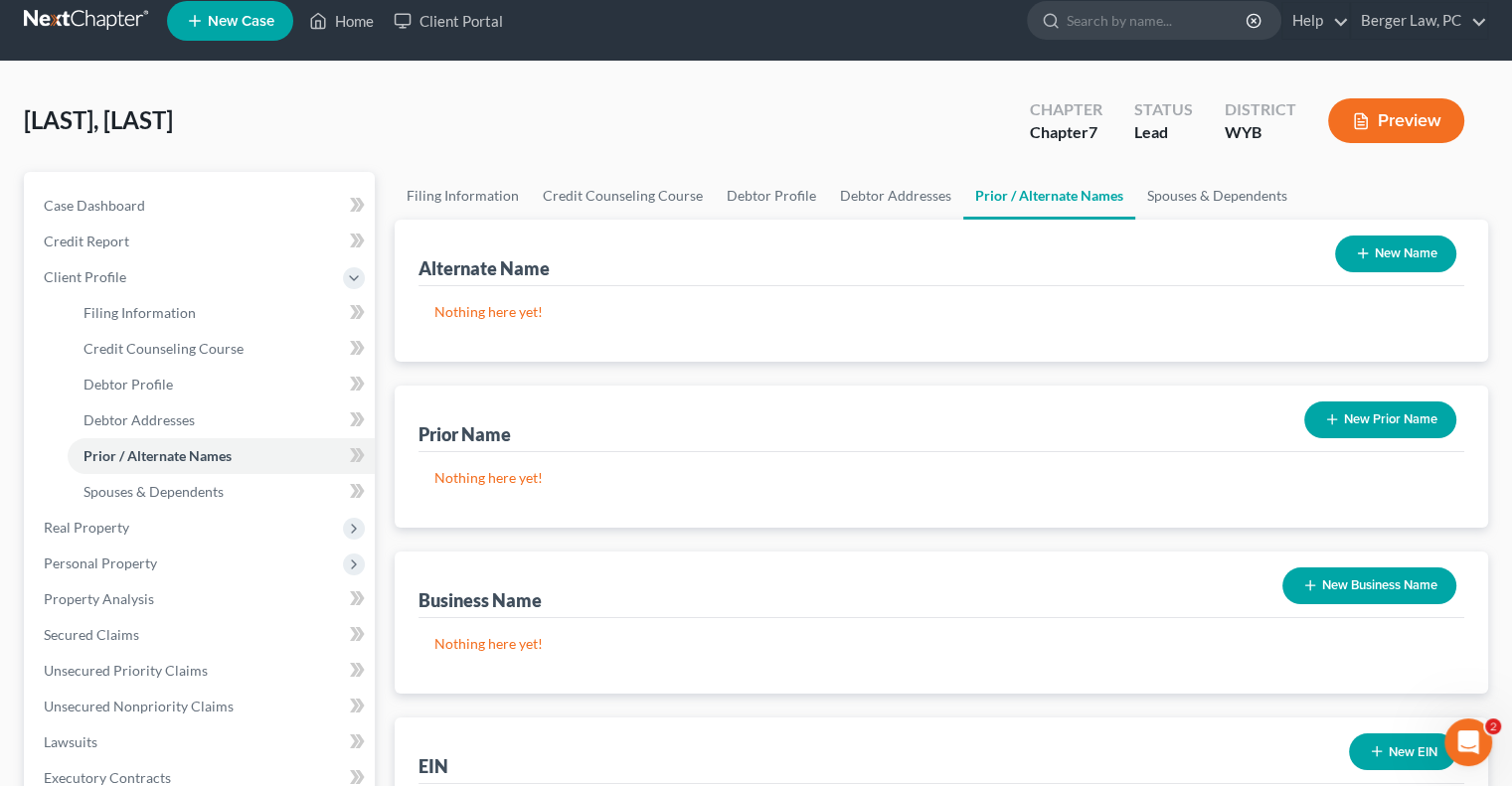 scroll, scrollTop: 0, scrollLeft: 0, axis: both 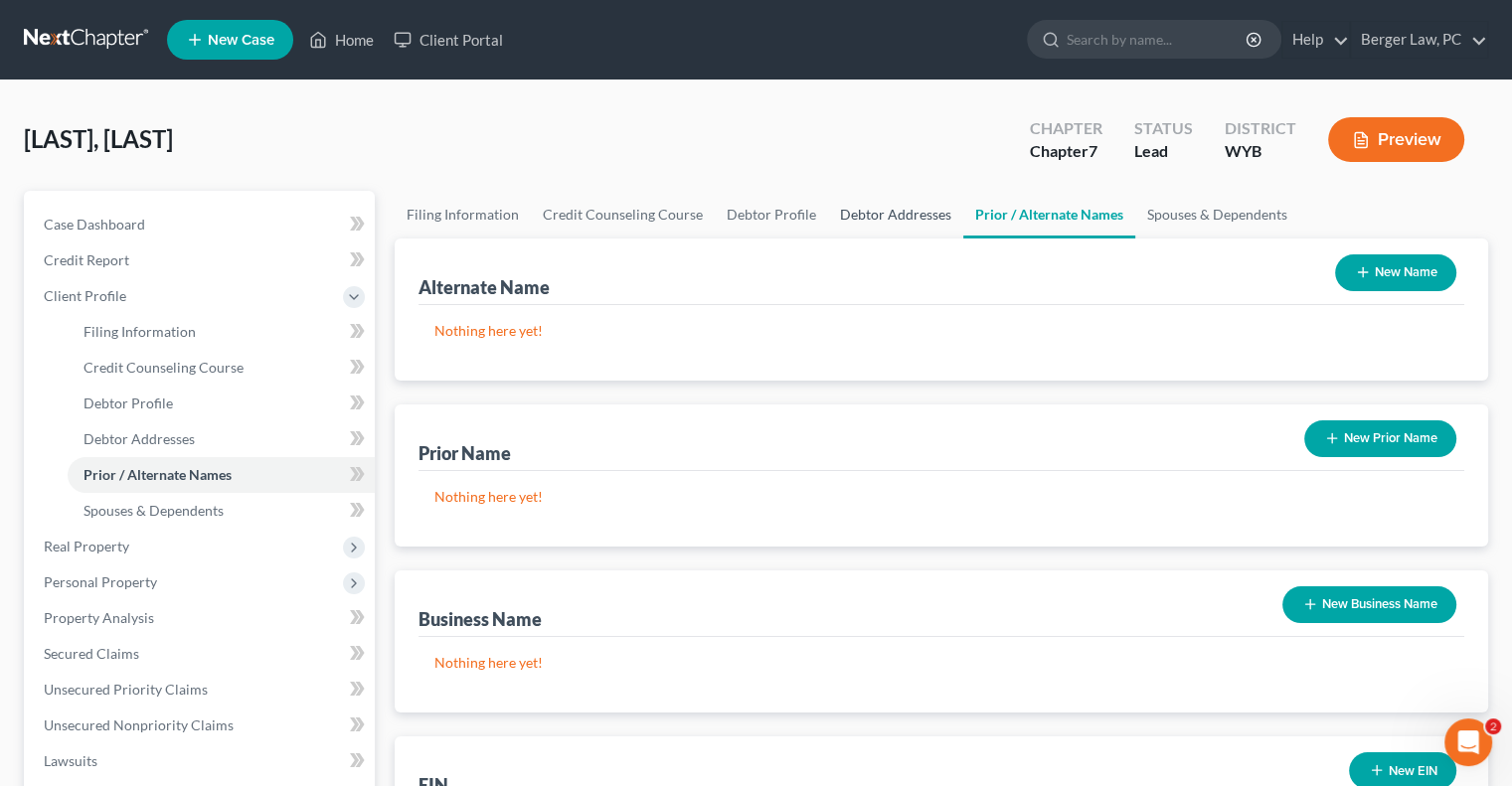 click on "Debtor Addresses" at bounding box center (896, 215) 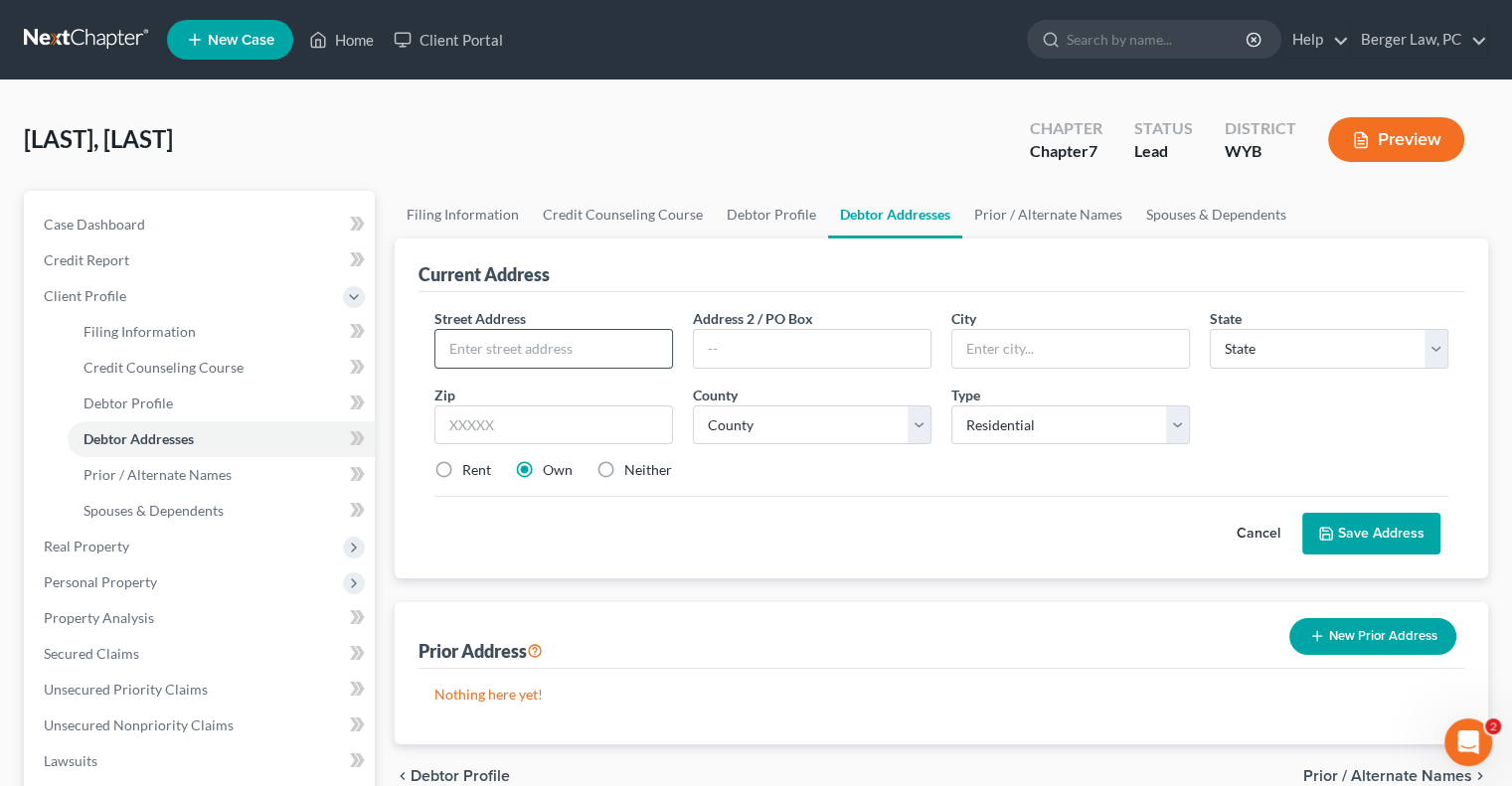 click at bounding box center [554, 349] 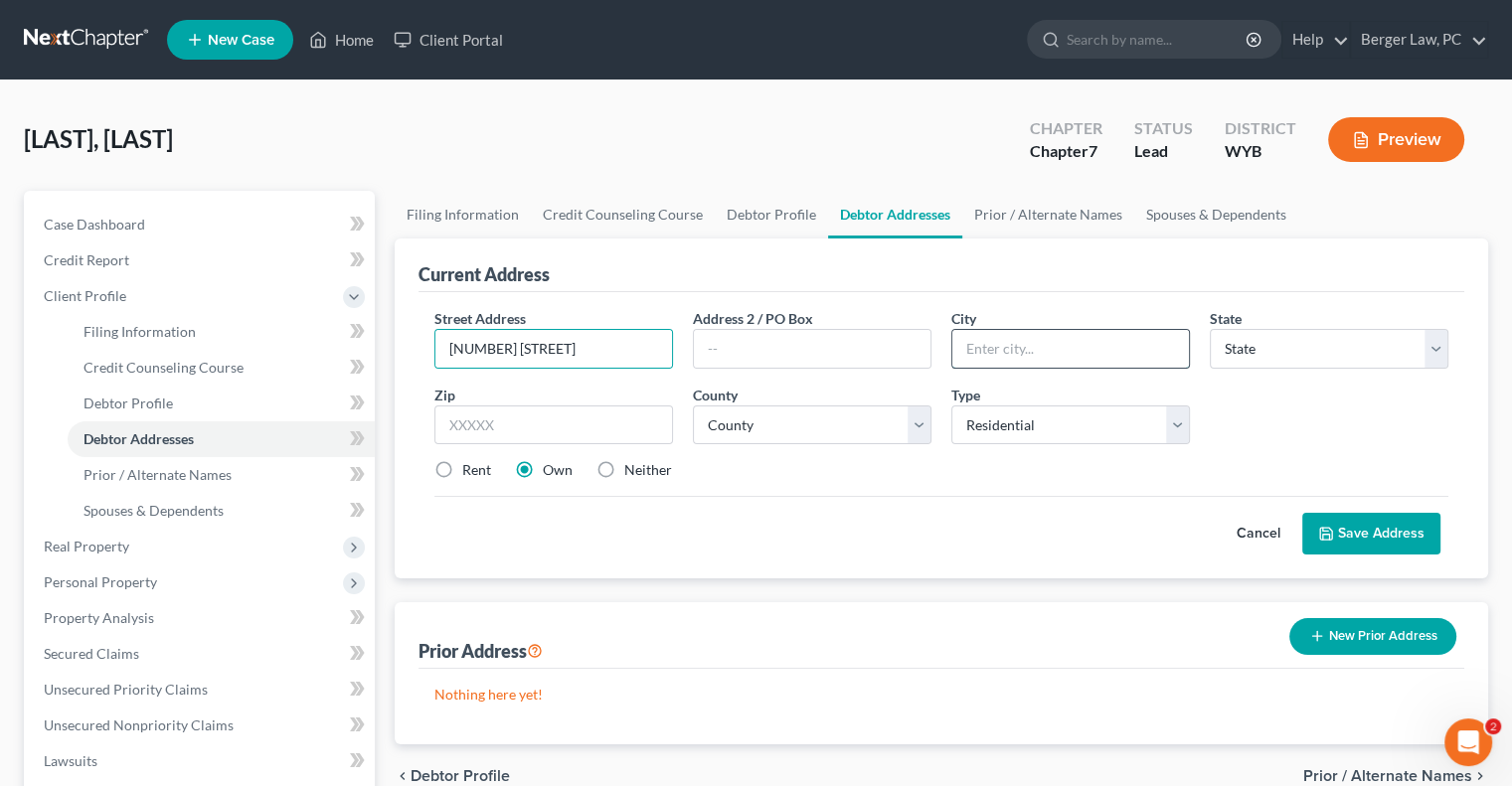 click at bounding box center [1071, 349] 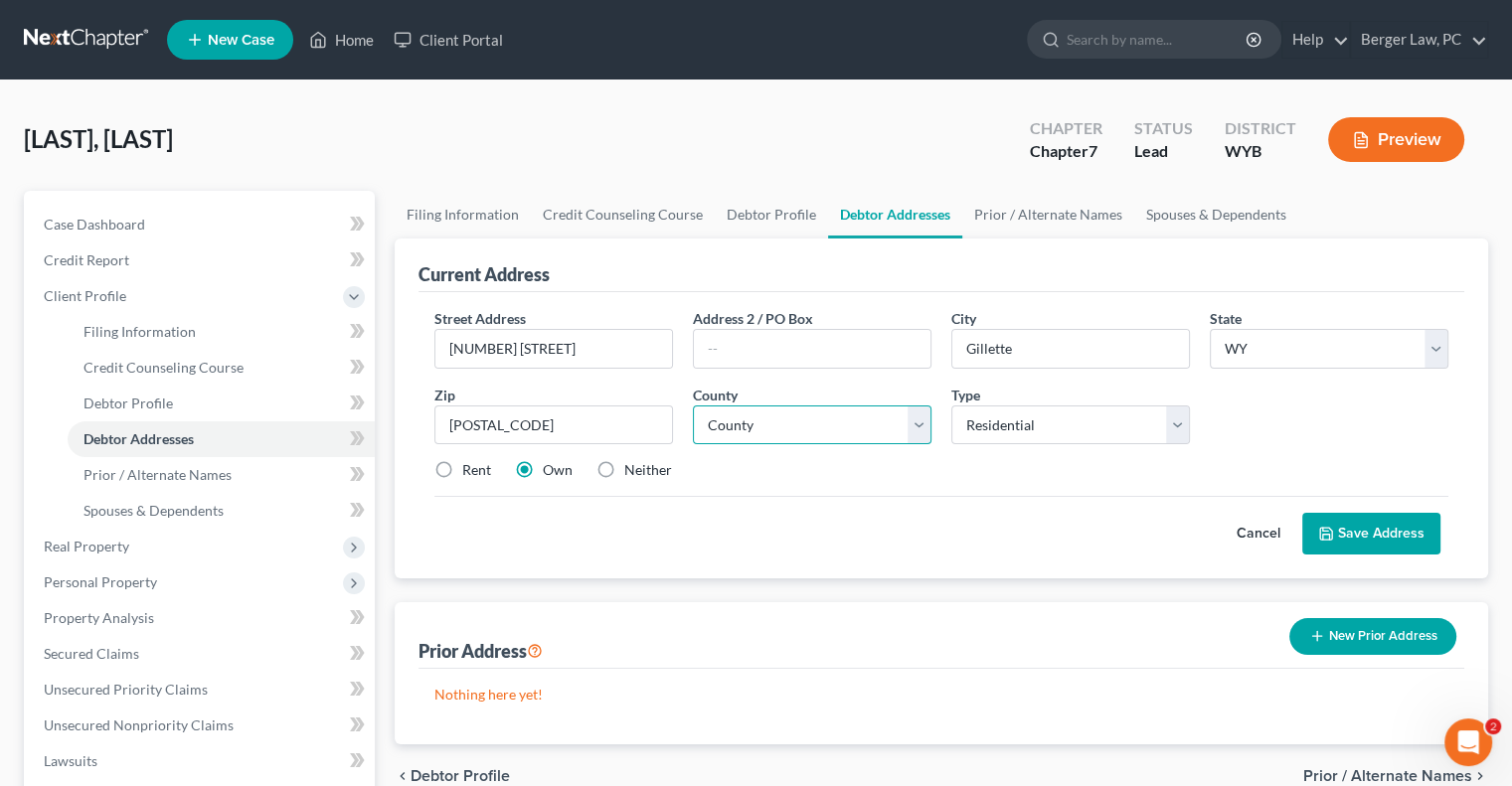 click on "County Albany County Big Horn County Campbell County Carbon County Converse County Crook County Fremont County Goshen County Hot Springs County Johnson County Laramie County Lincoln County Natrona County Niobrara County Park County Platte County Sheridan County Sublette County Sweetwater County Teton County Uinta County Washakie County Weston County" at bounding box center [812, 425] 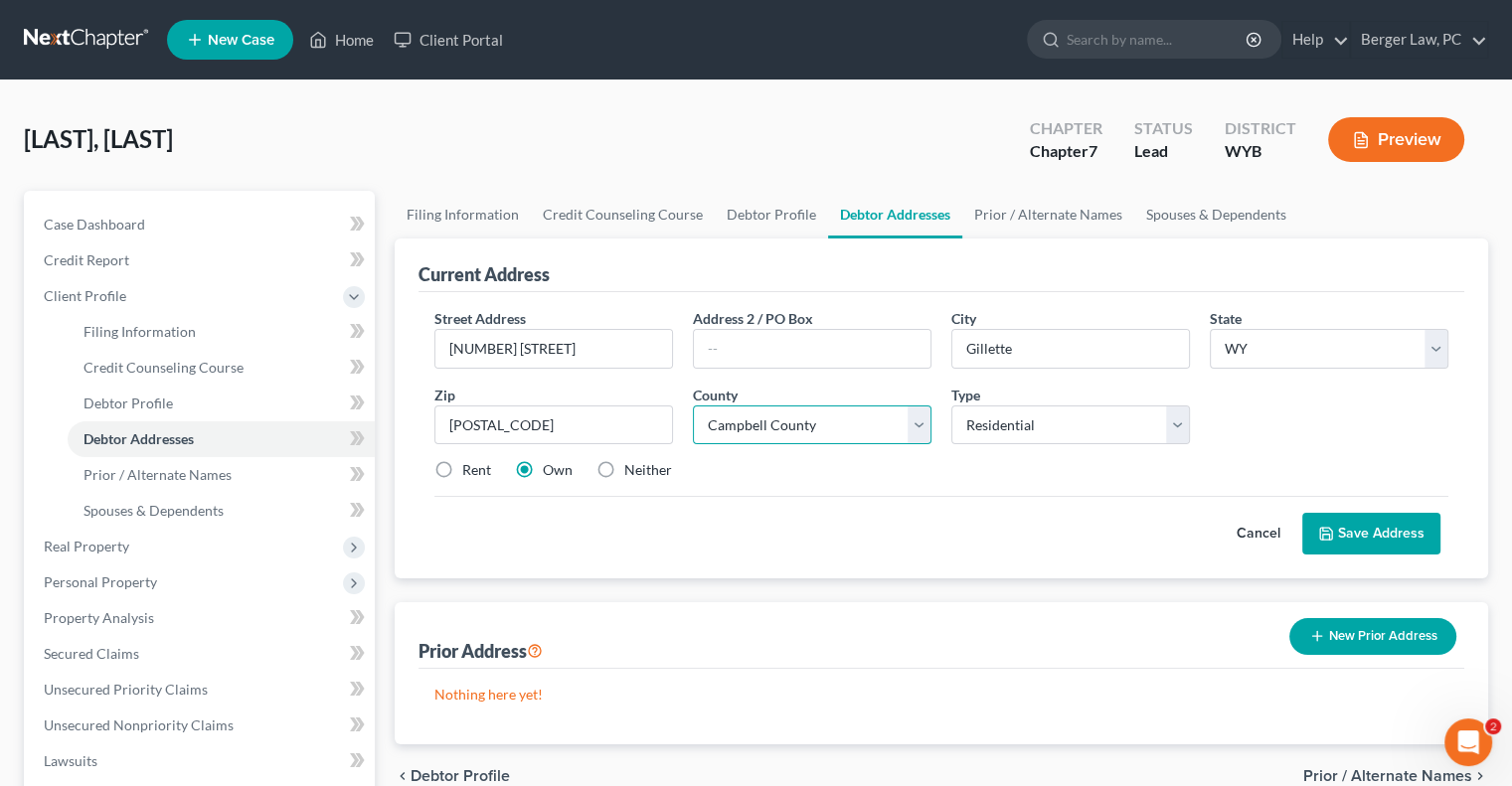 click on "County Albany County Big Horn County Campbell County Carbon County Converse County Crook County Fremont County Goshen County Hot Springs County Johnson County Laramie County Lincoln County Natrona County Niobrara County Park County Platte County Sheridan County Sublette County Sweetwater County Teton County Uinta County Washakie County Weston County" at bounding box center (812, 425) 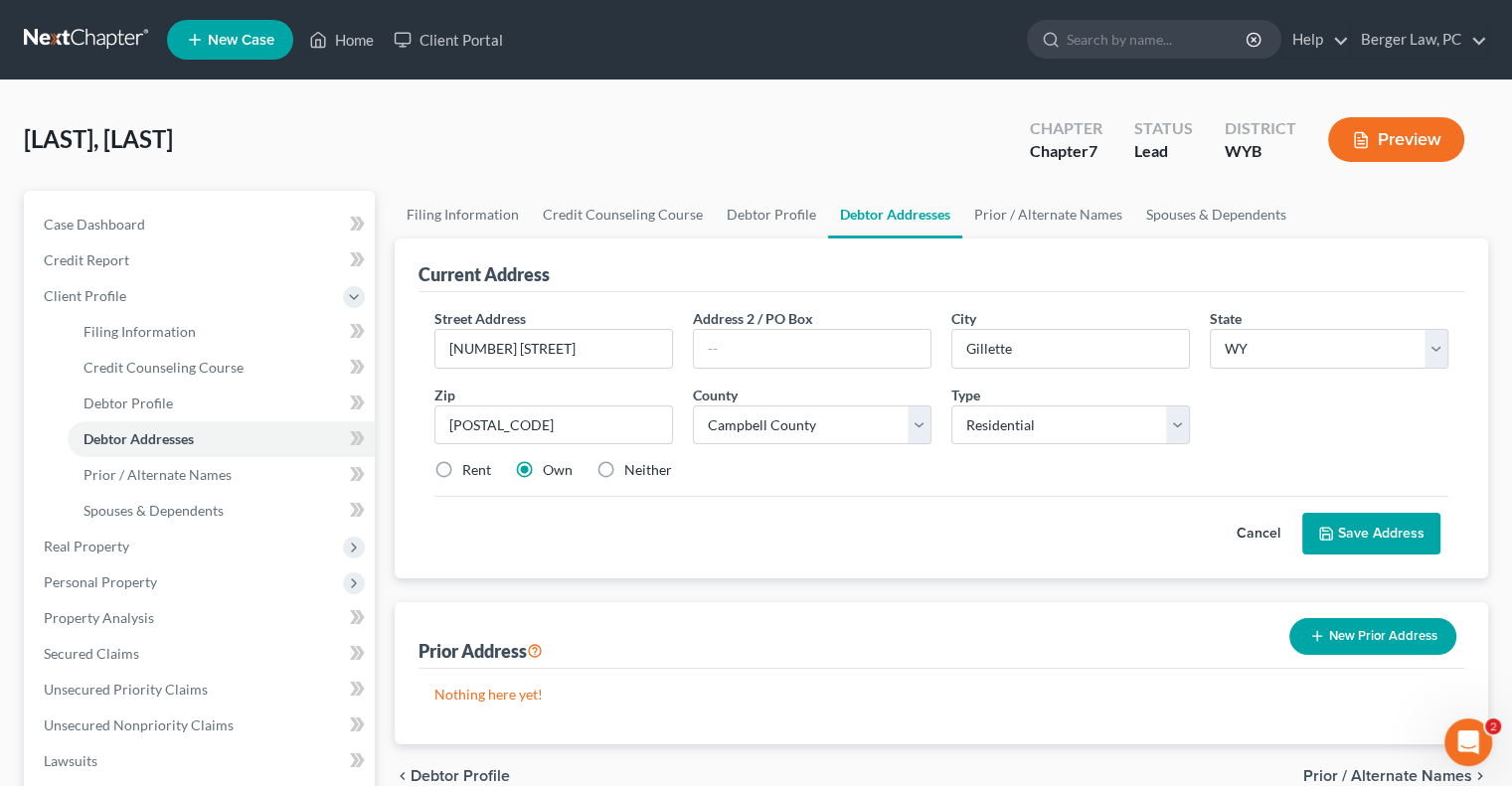 click on "Save Address" at bounding box center (1371, 534) 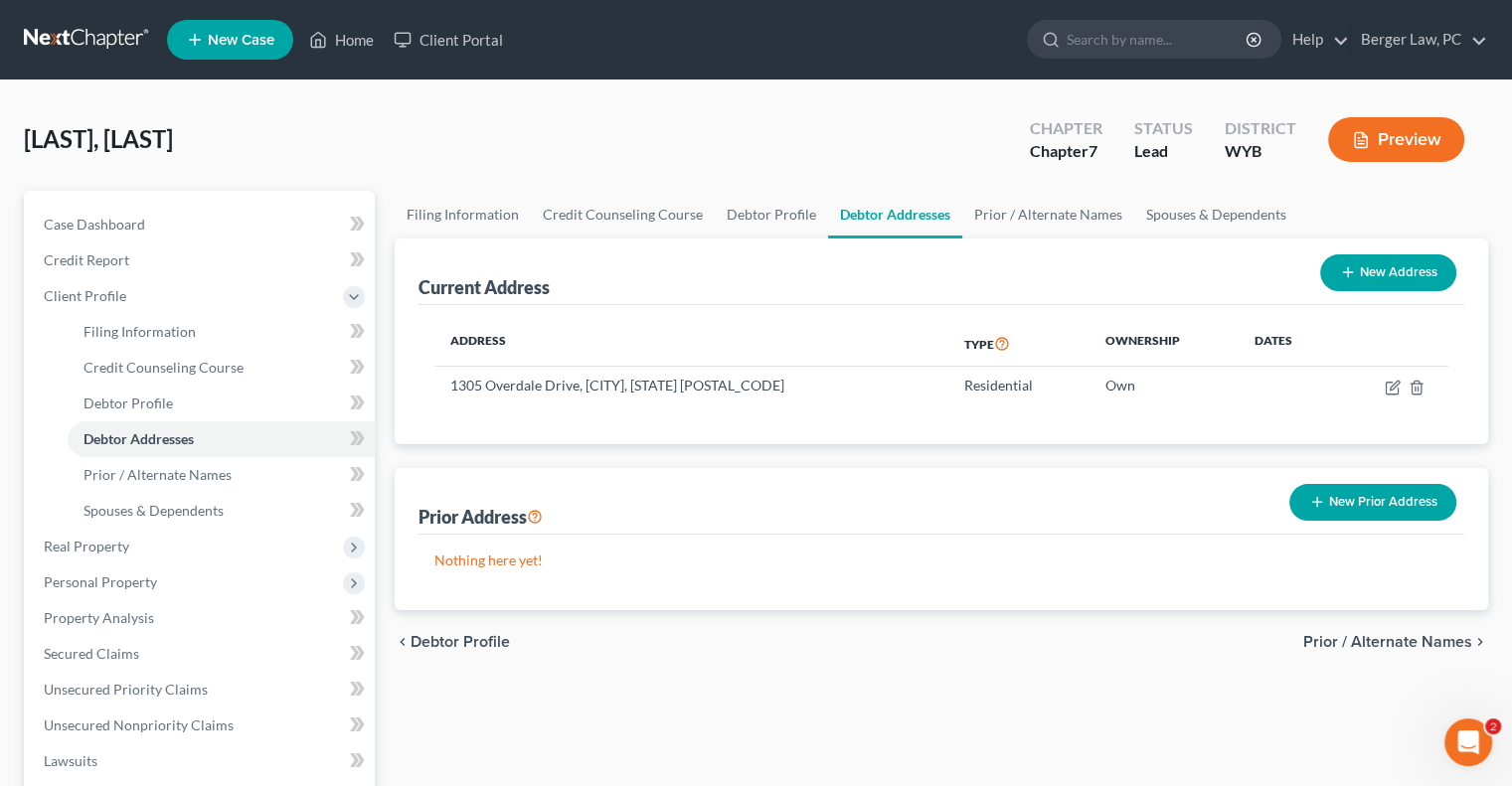 click 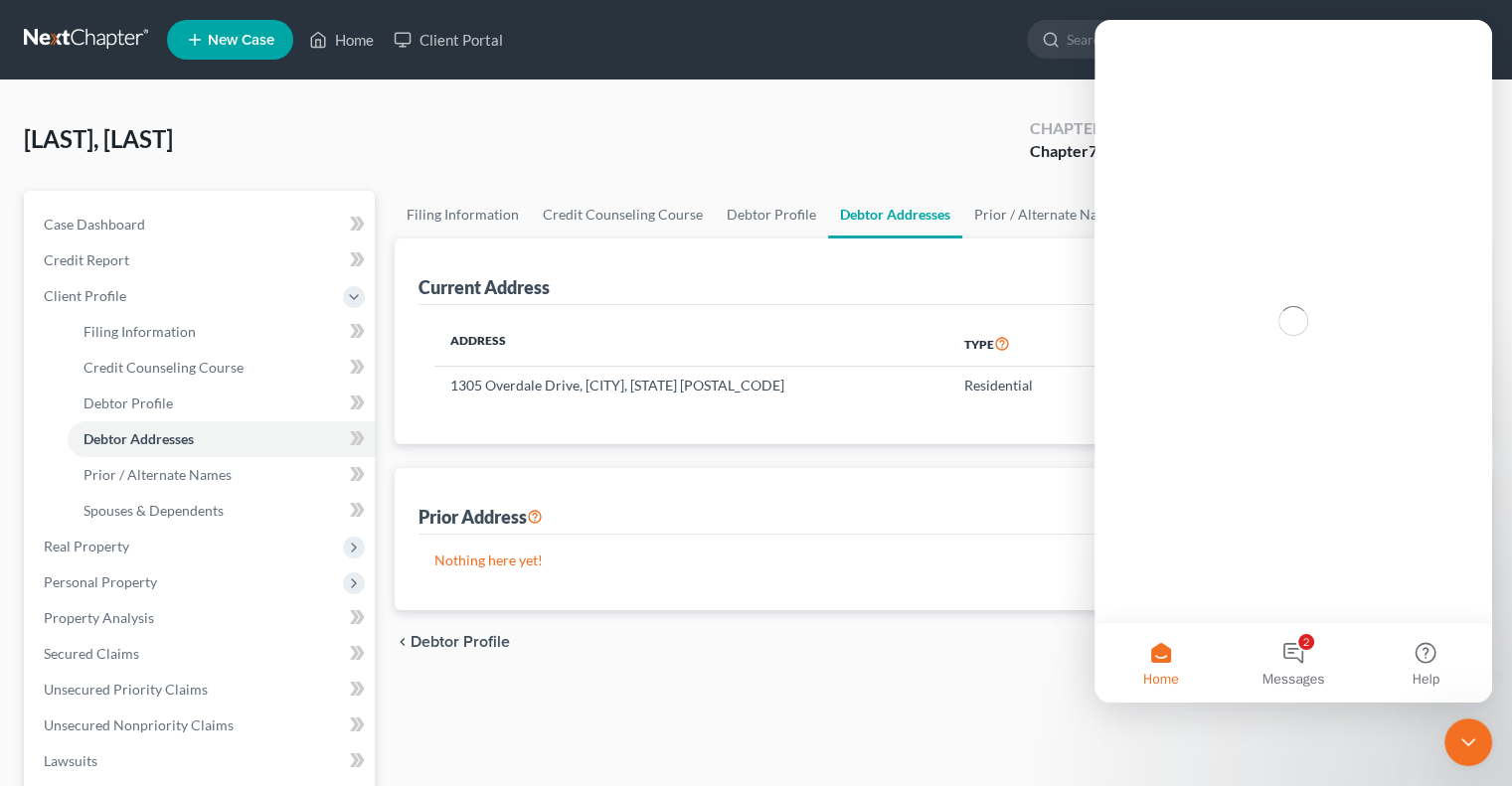 scroll, scrollTop: 0, scrollLeft: 0, axis: both 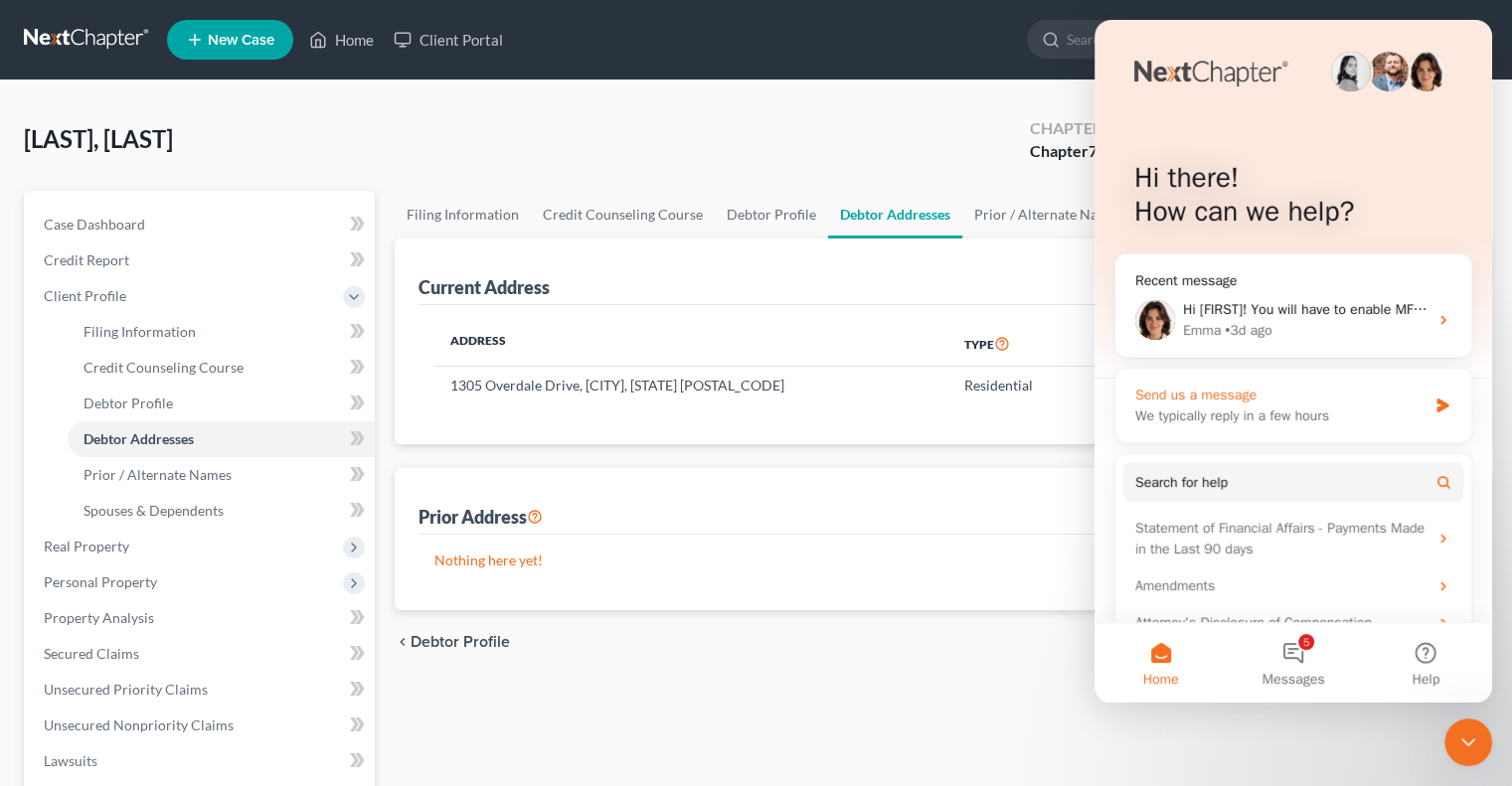 click on "We typically reply in a few hours" at bounding box center [1280, 415] 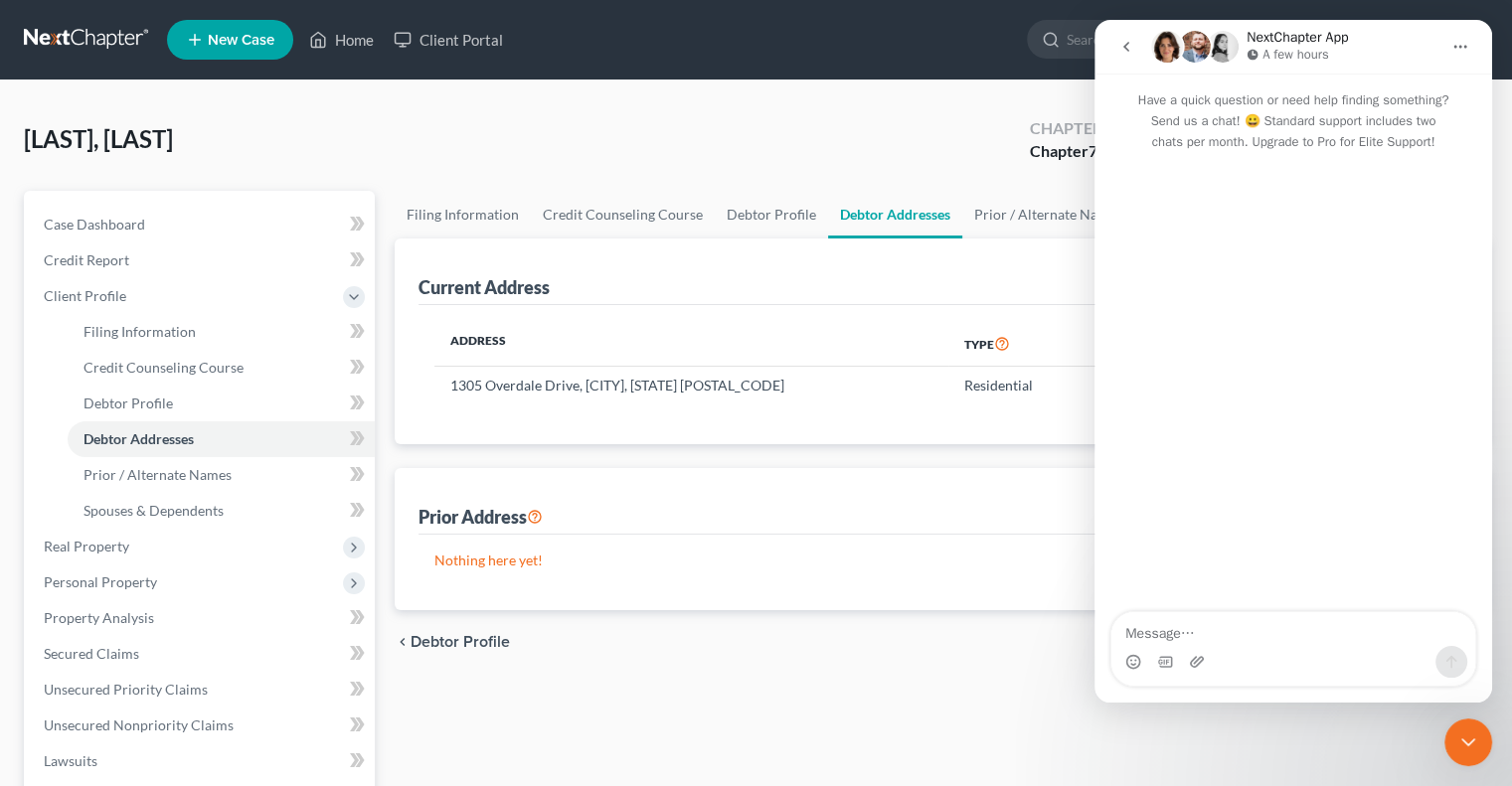 click at bounding box center (1293, 629) 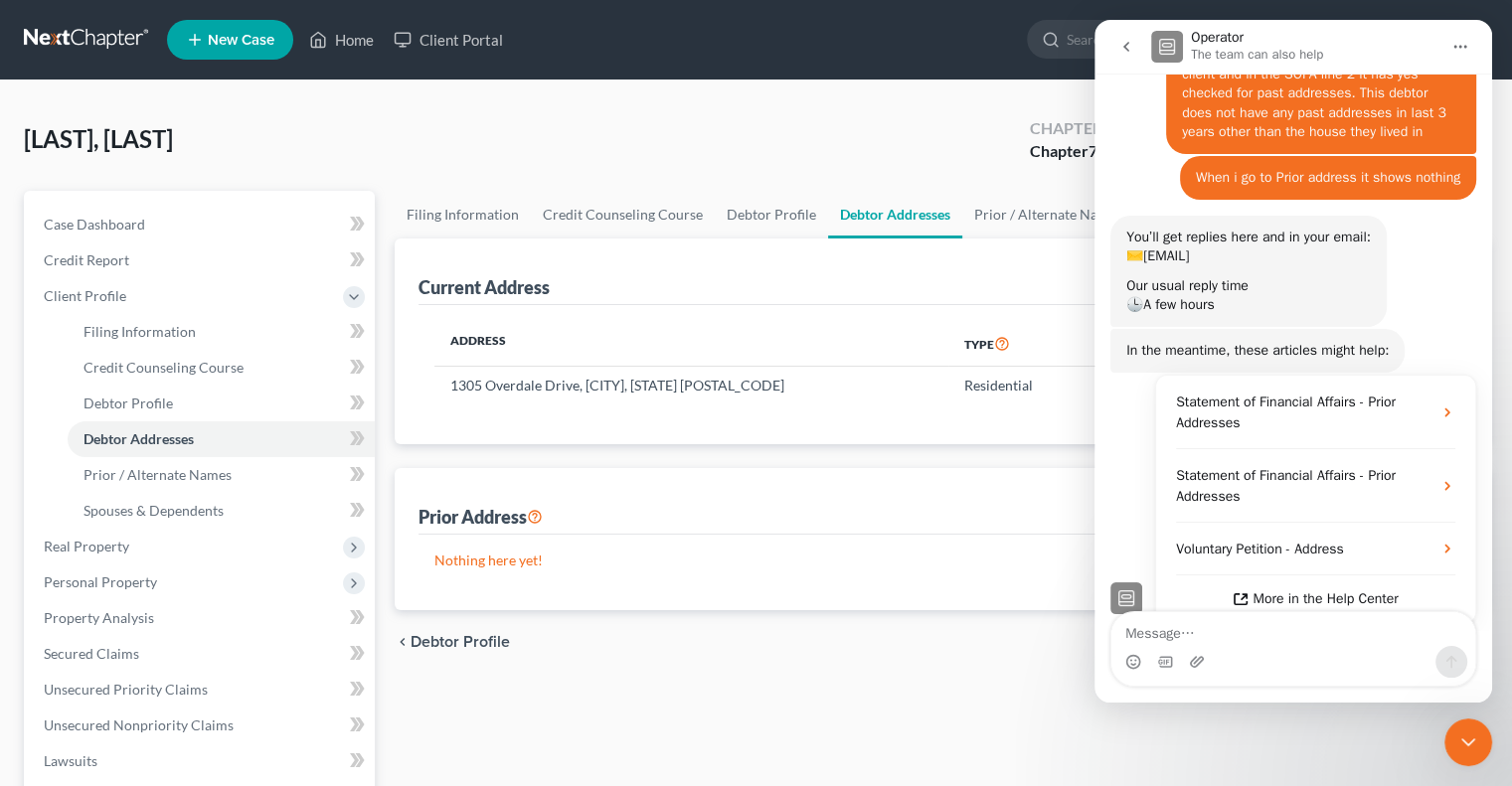 scroll, scrollTop: 176, scrollLeft: 0, axis: vertical 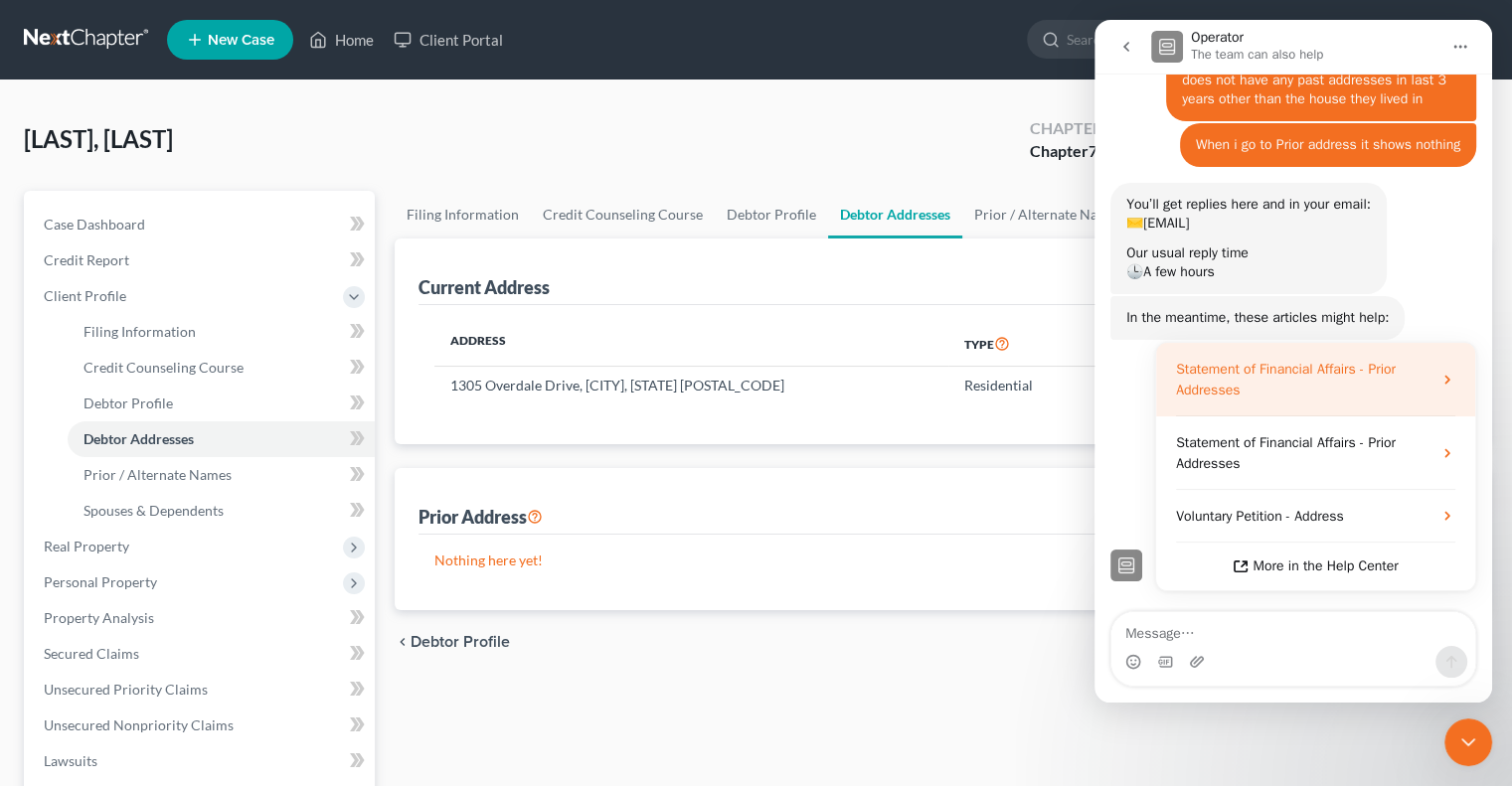 click on "Statement of Financial Affairs - Prior Addresses" at bounding box center [1303, 380] 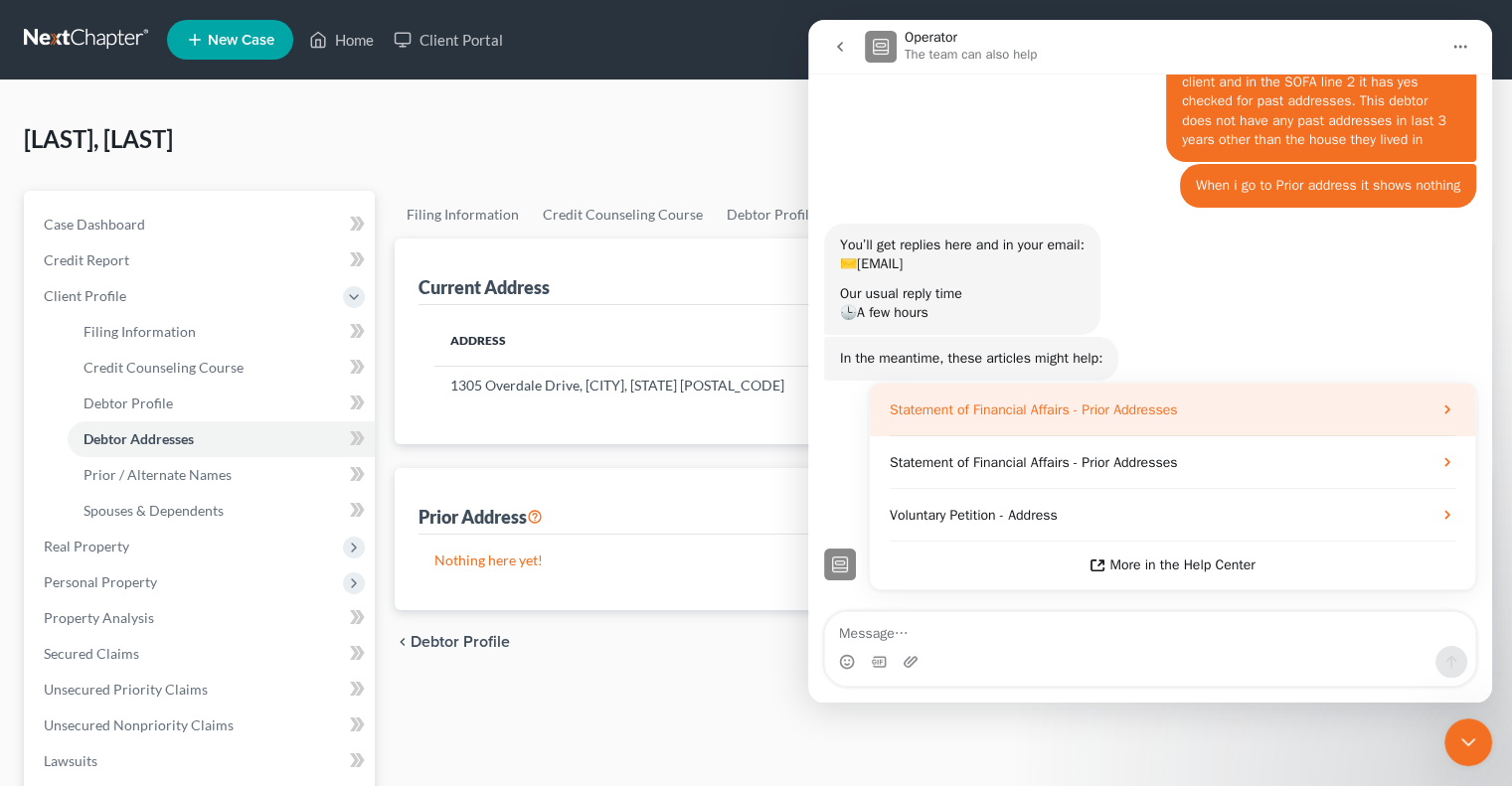scroll, scrollTop: 0, scrollLeft: 0, axis: both 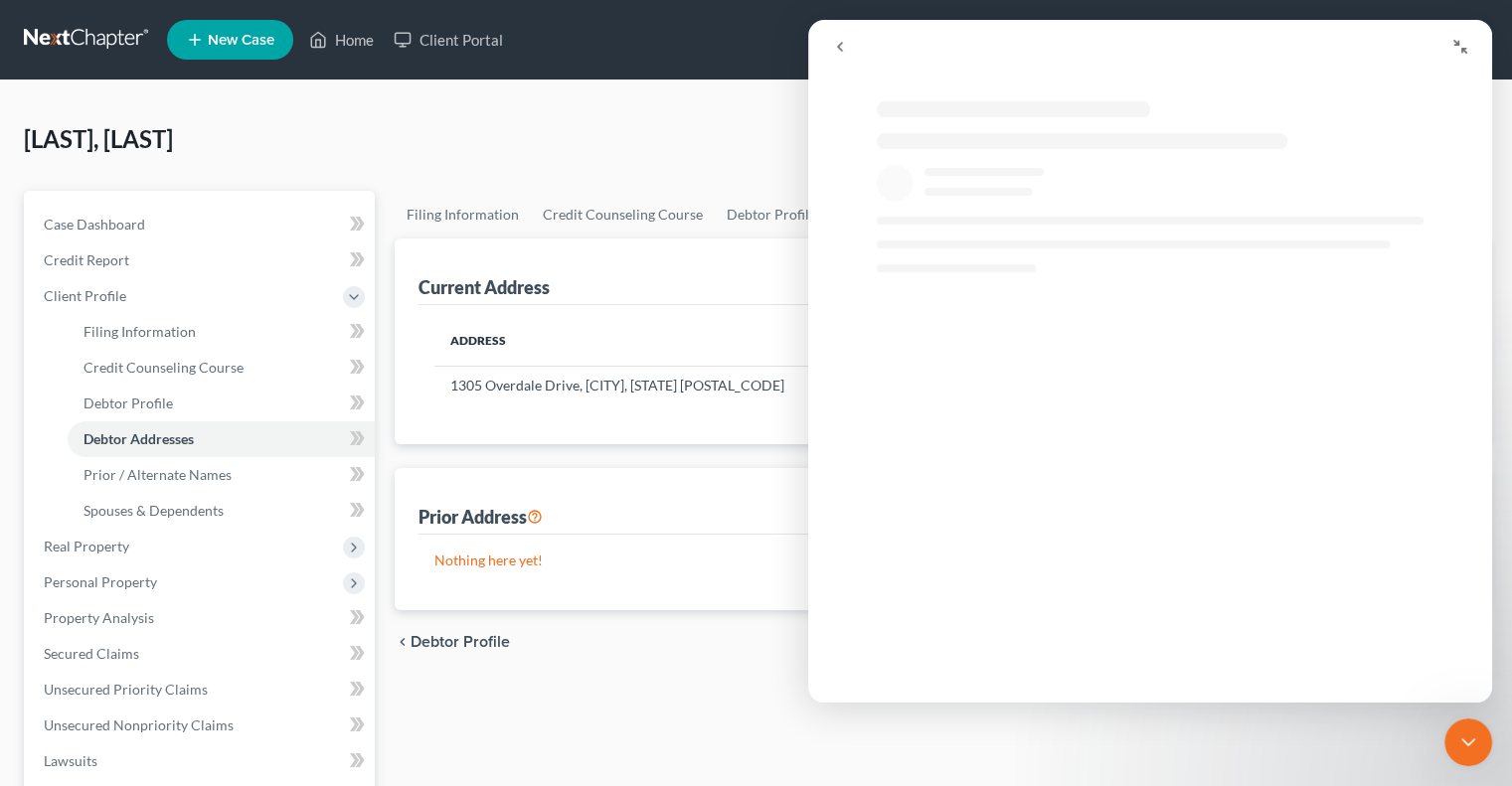 click 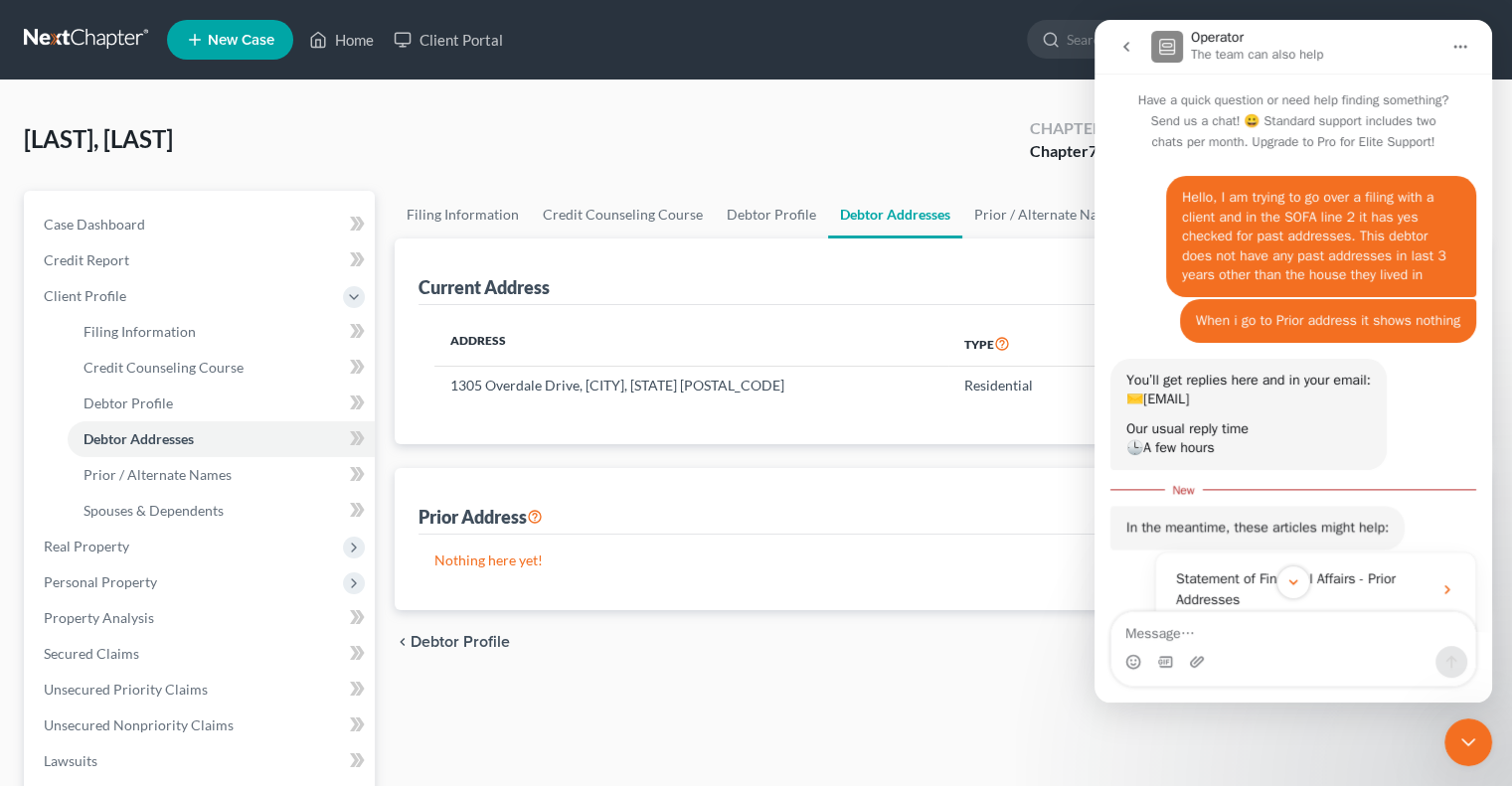 scroll, scrollTop: 136, scrollLeft: 0, axis: vertical 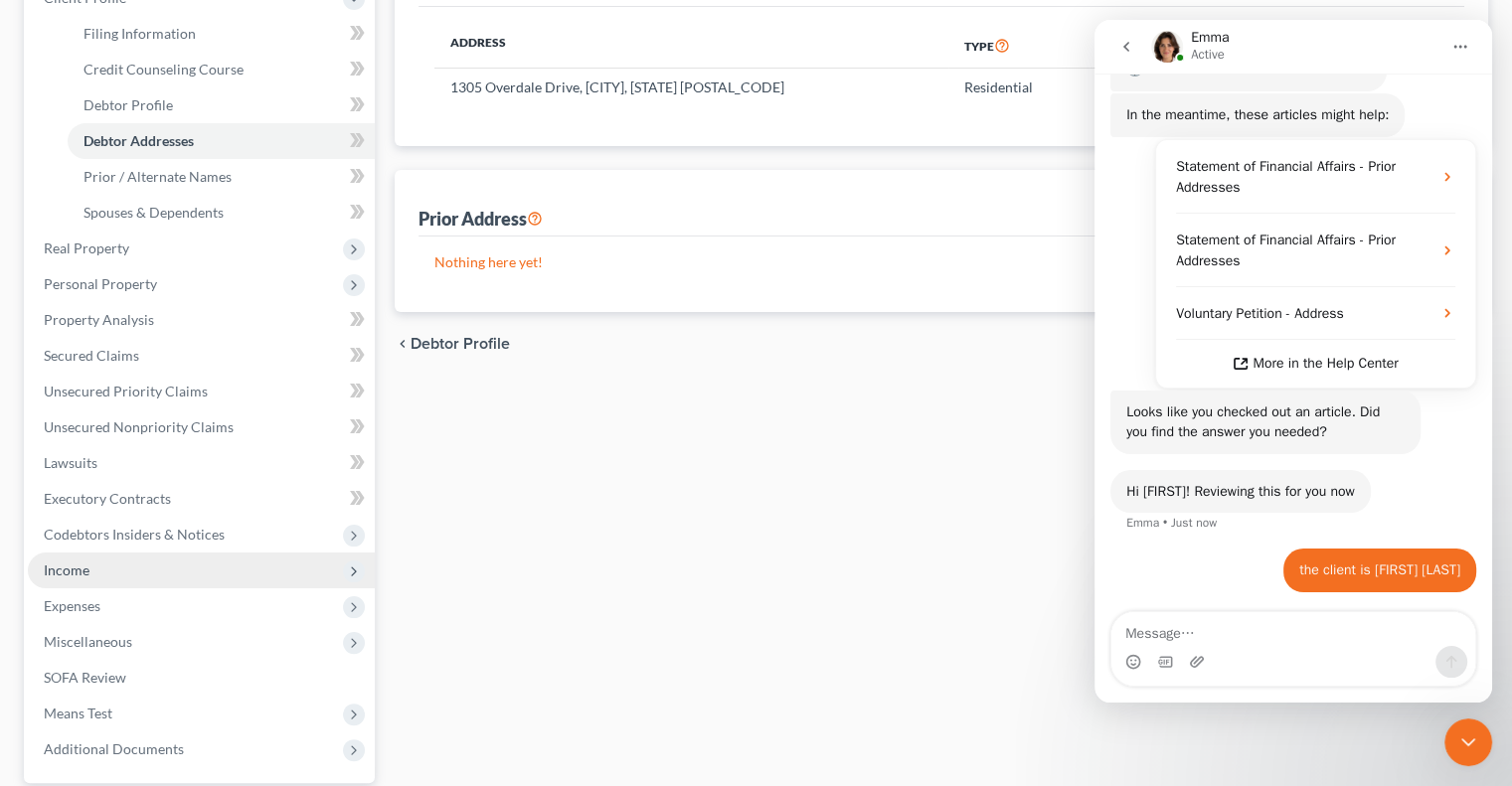 click on "Income" at bounding box center (67, 569) 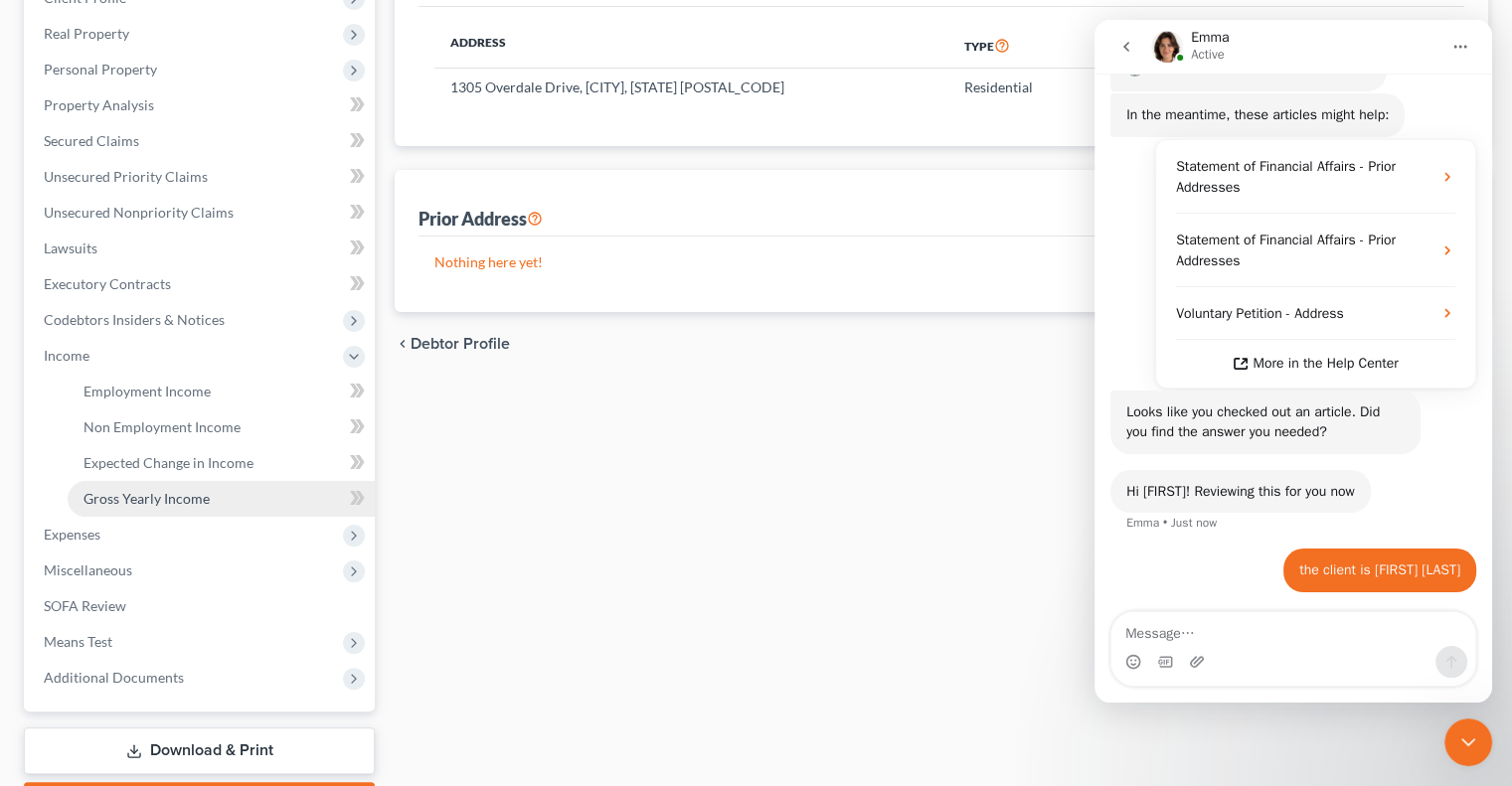 click on "Gross Yearly Income" at bounding box center (221, 499) 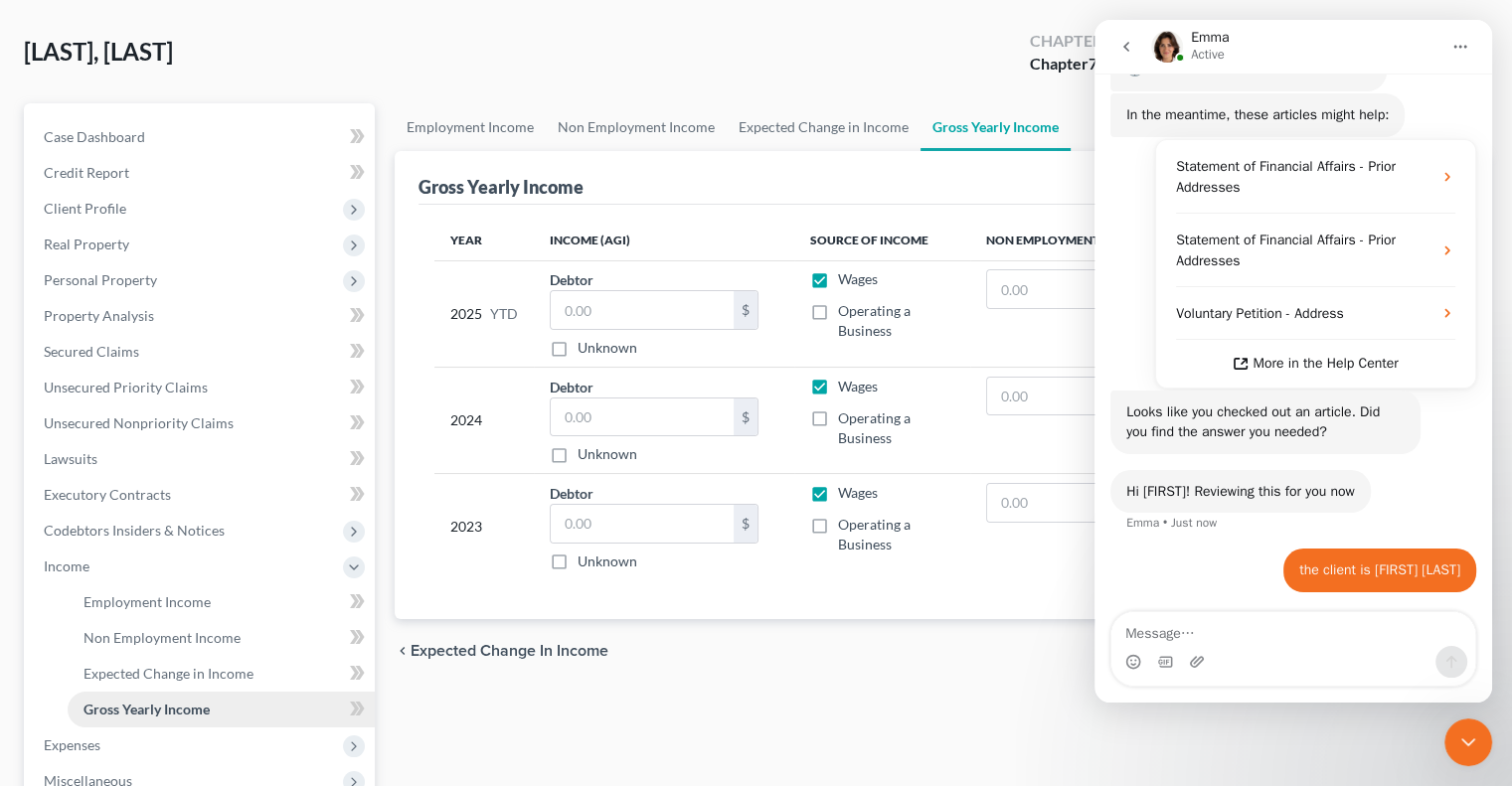 scroll, scrollTop: 0, scrollLeft: 0, axis: both 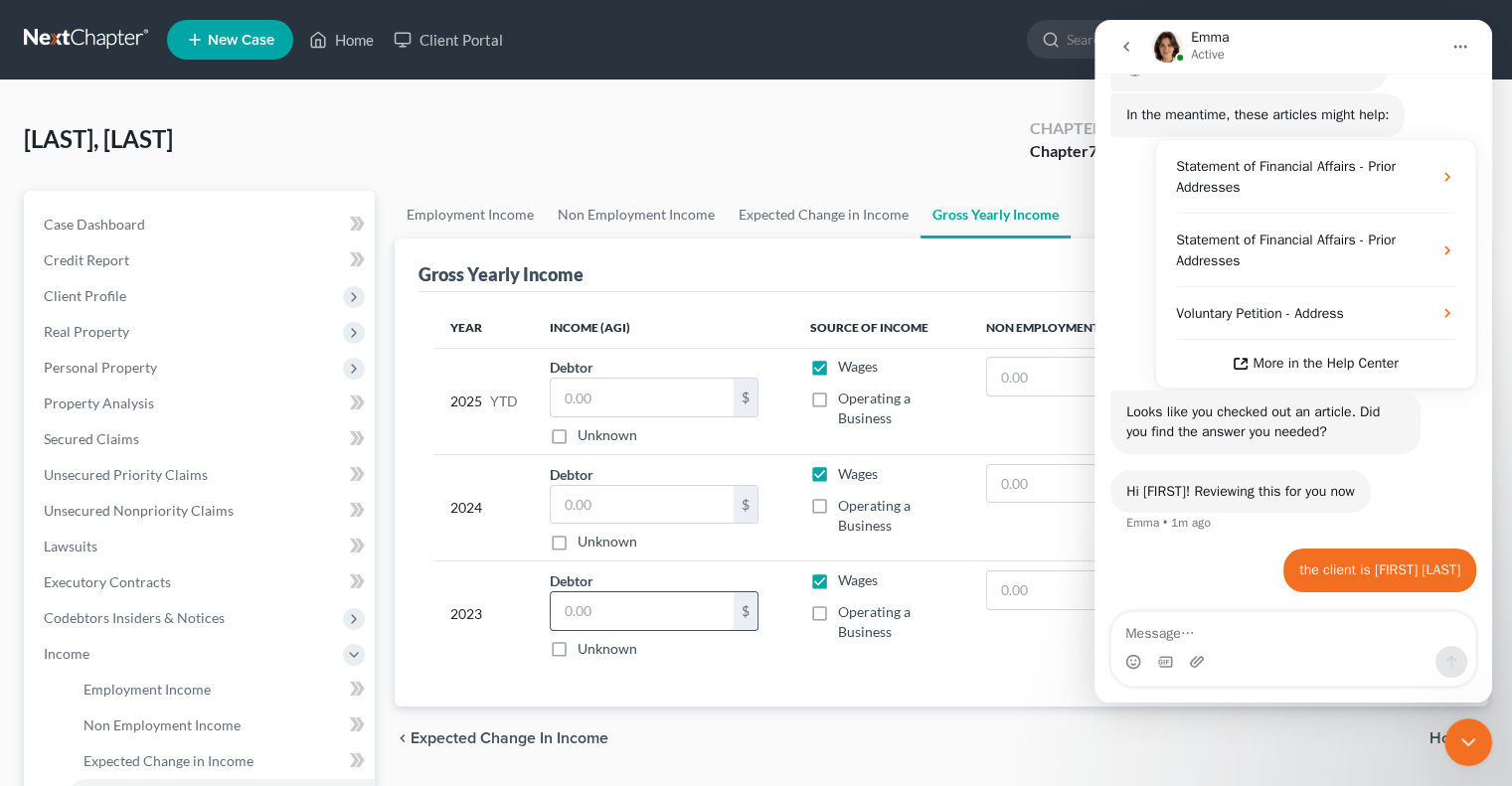 click at bounding box center [642, 611] 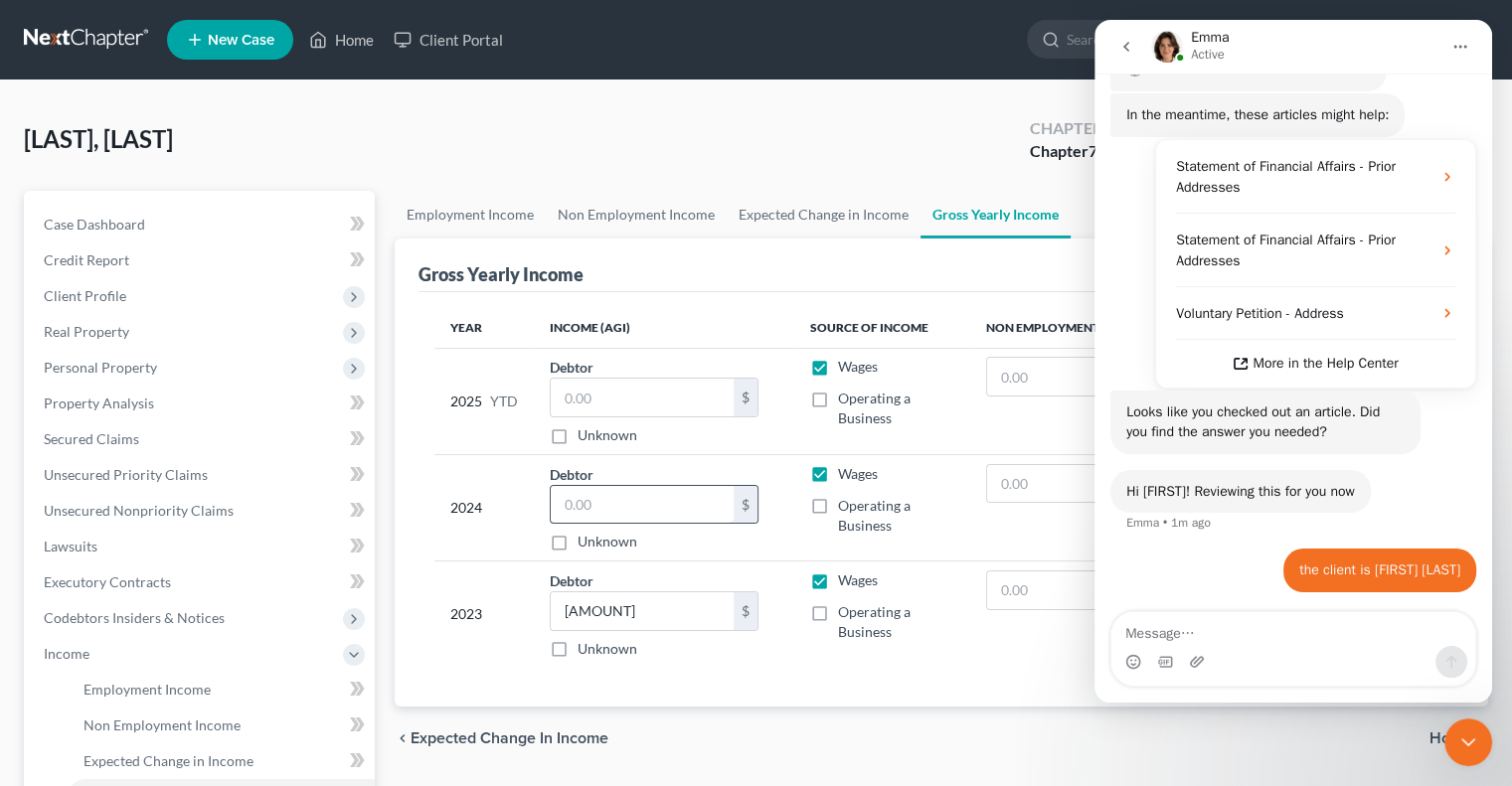 click at bounding box center (642, 505) 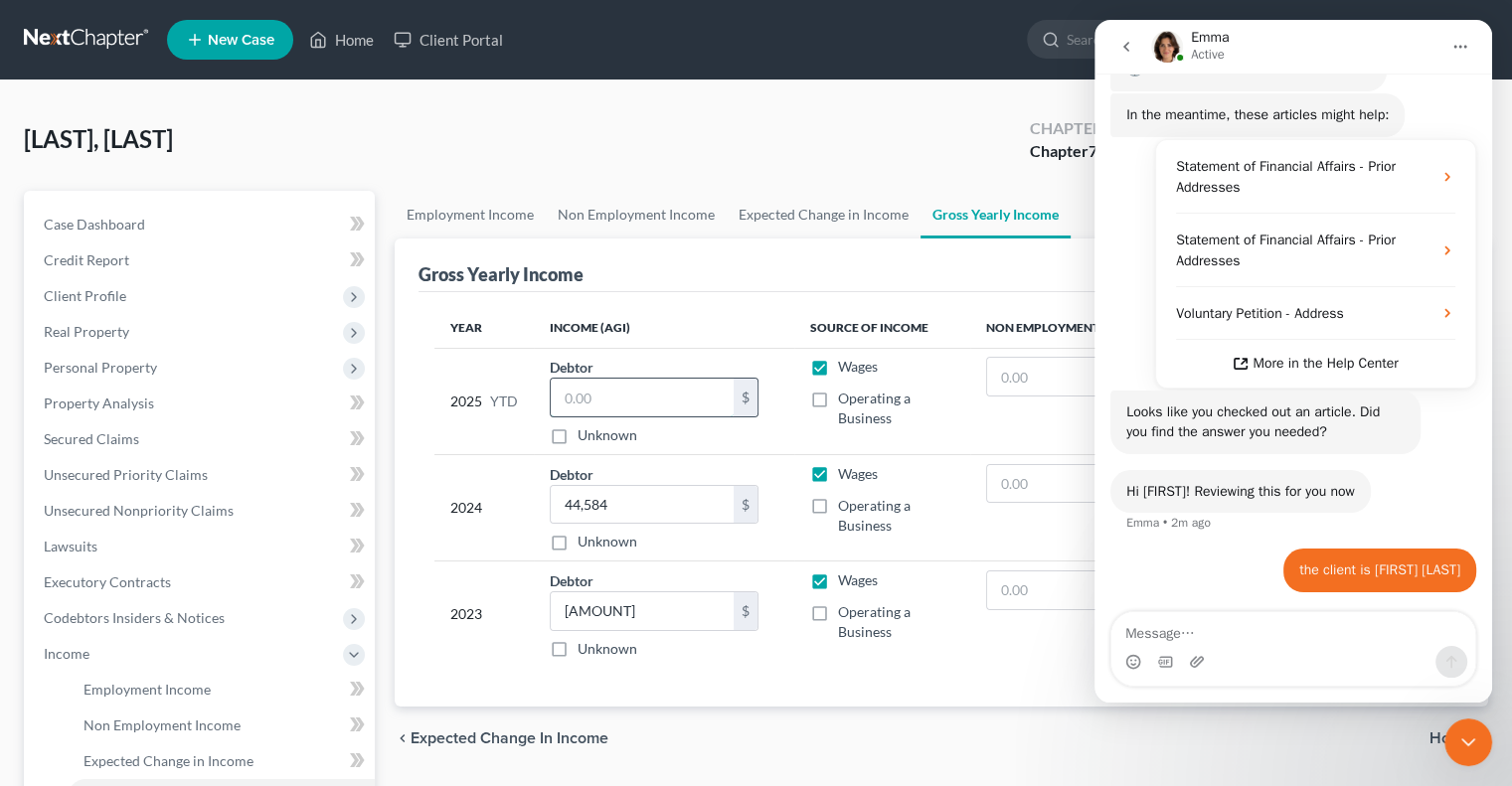 click at bounding box center (642, 397) 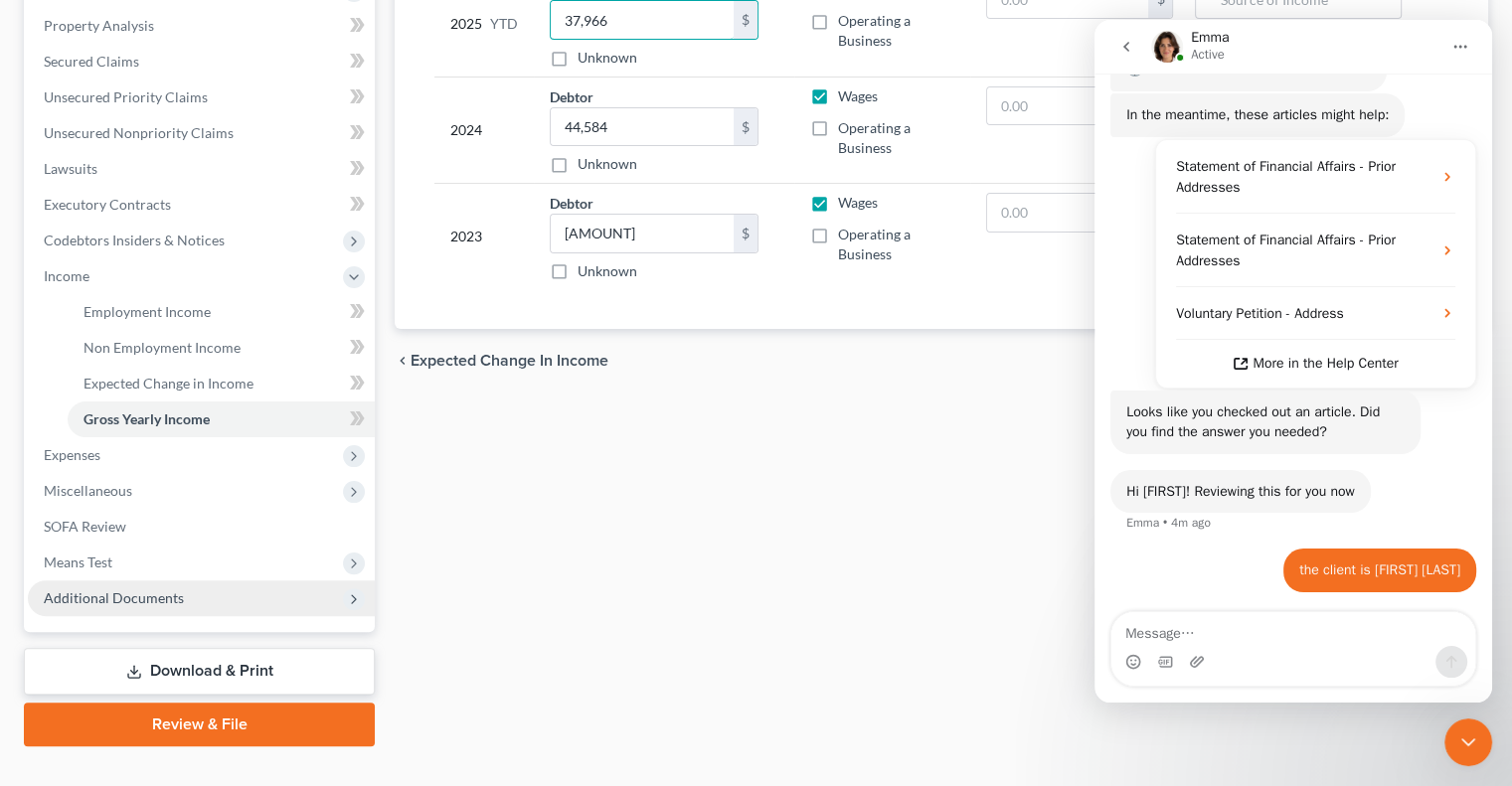 scroll, scrollTop: 397, scrollLeft: 0, axis: vertical 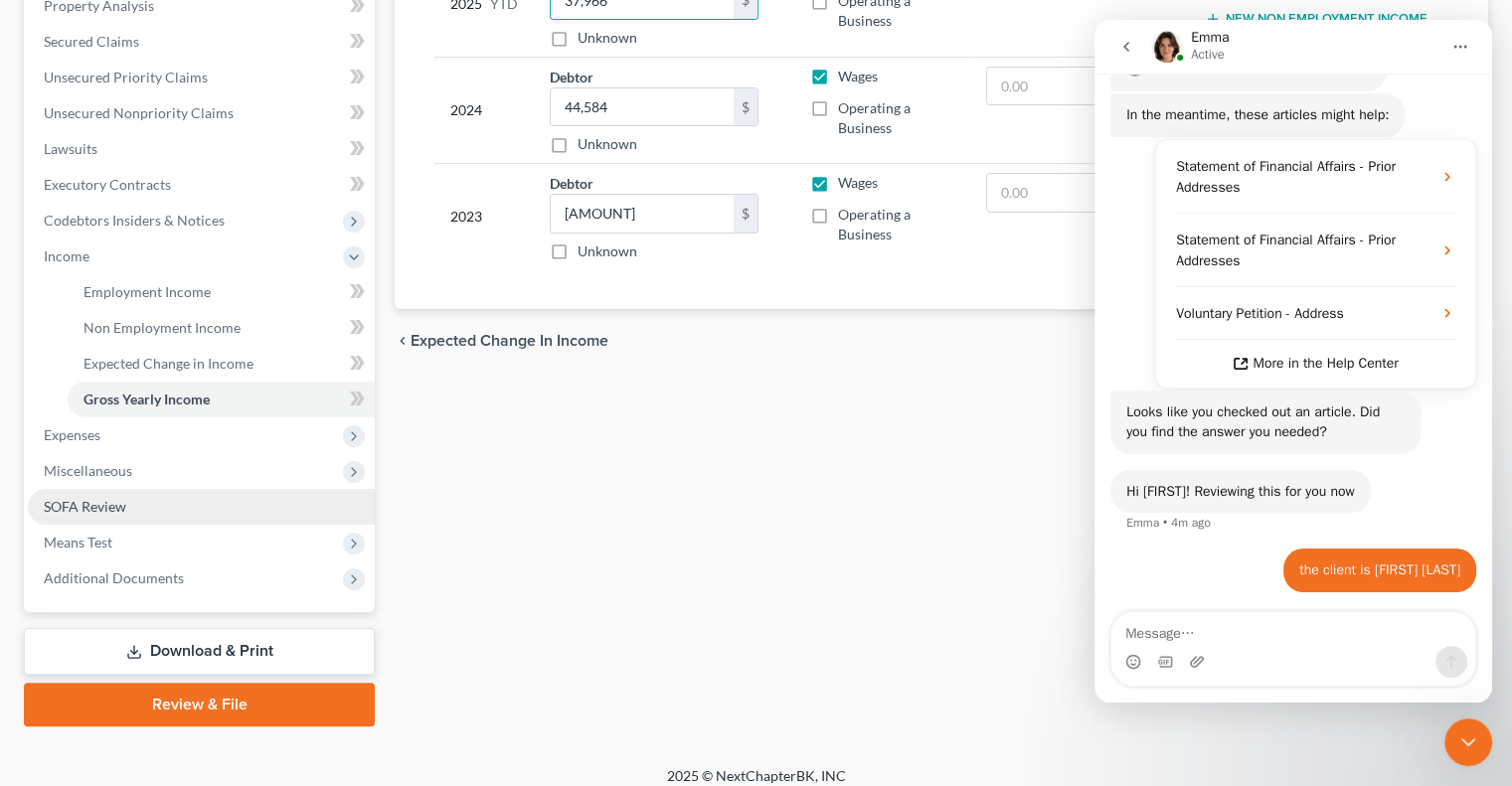 click on "SOFA Review" at bounding box center [84, 506] 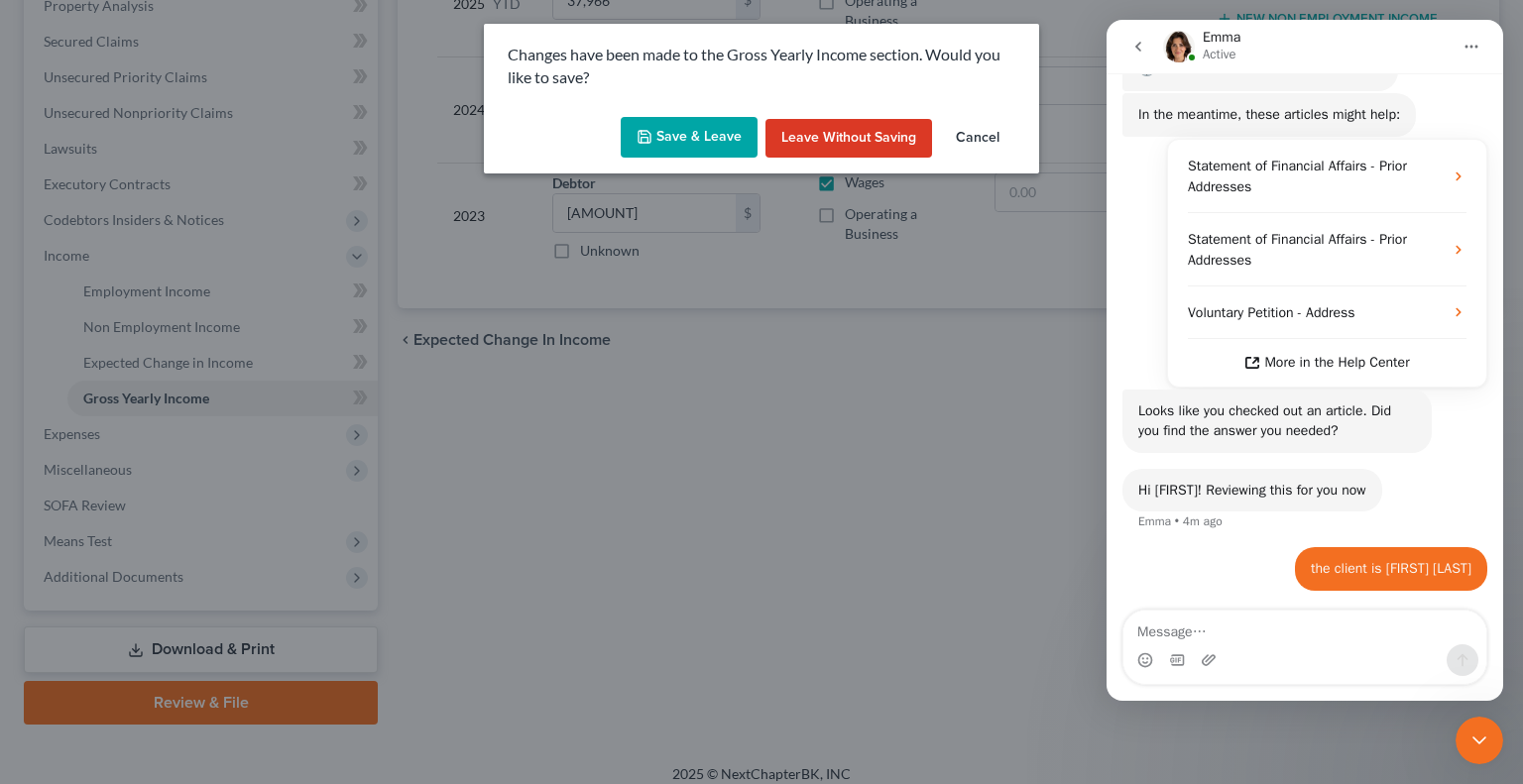 click on "Save & Leave" at bounding box center (689, 138) 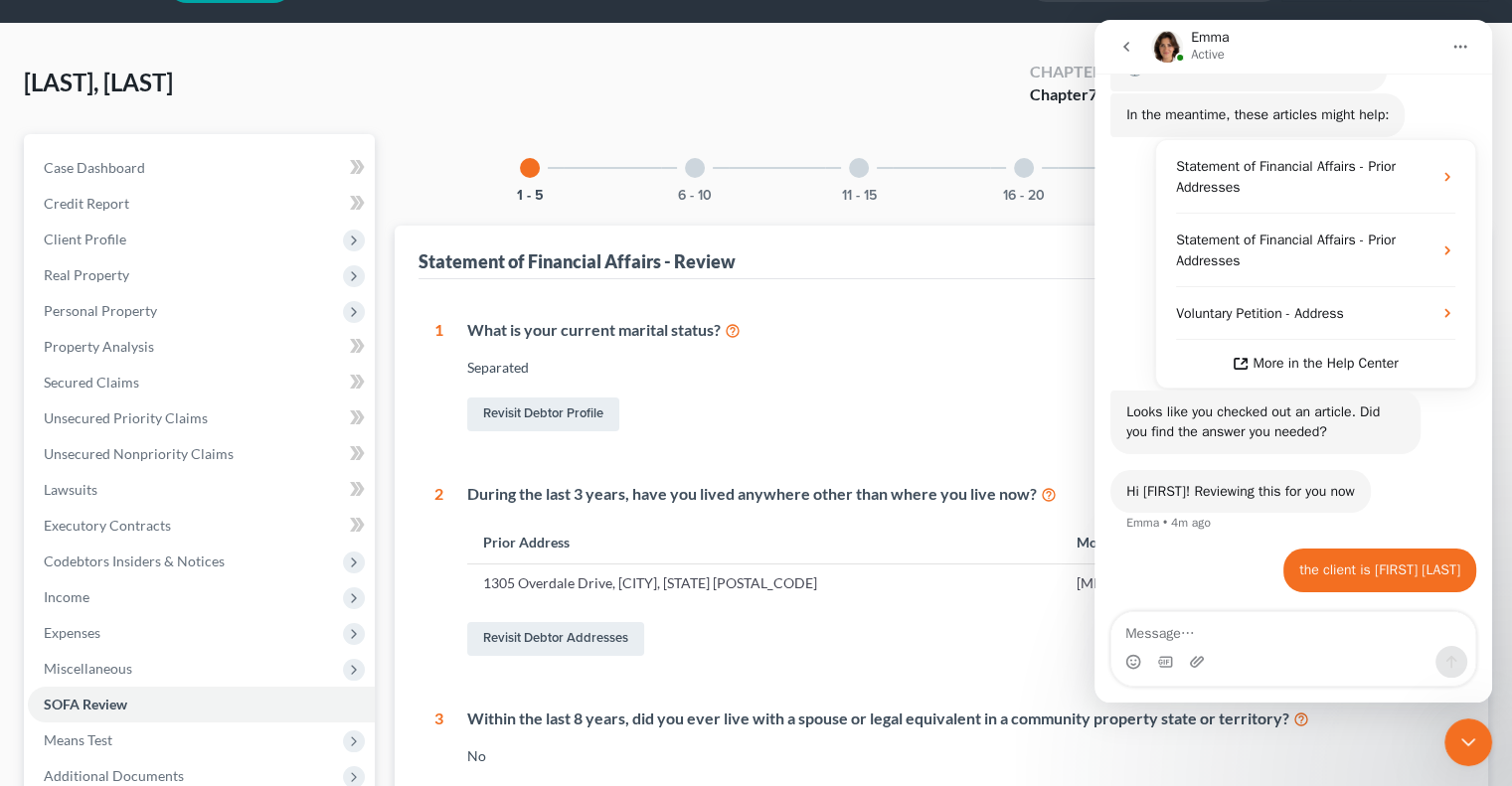 scroll, scrollTop: 0, scrollLeft: 0, axis: both 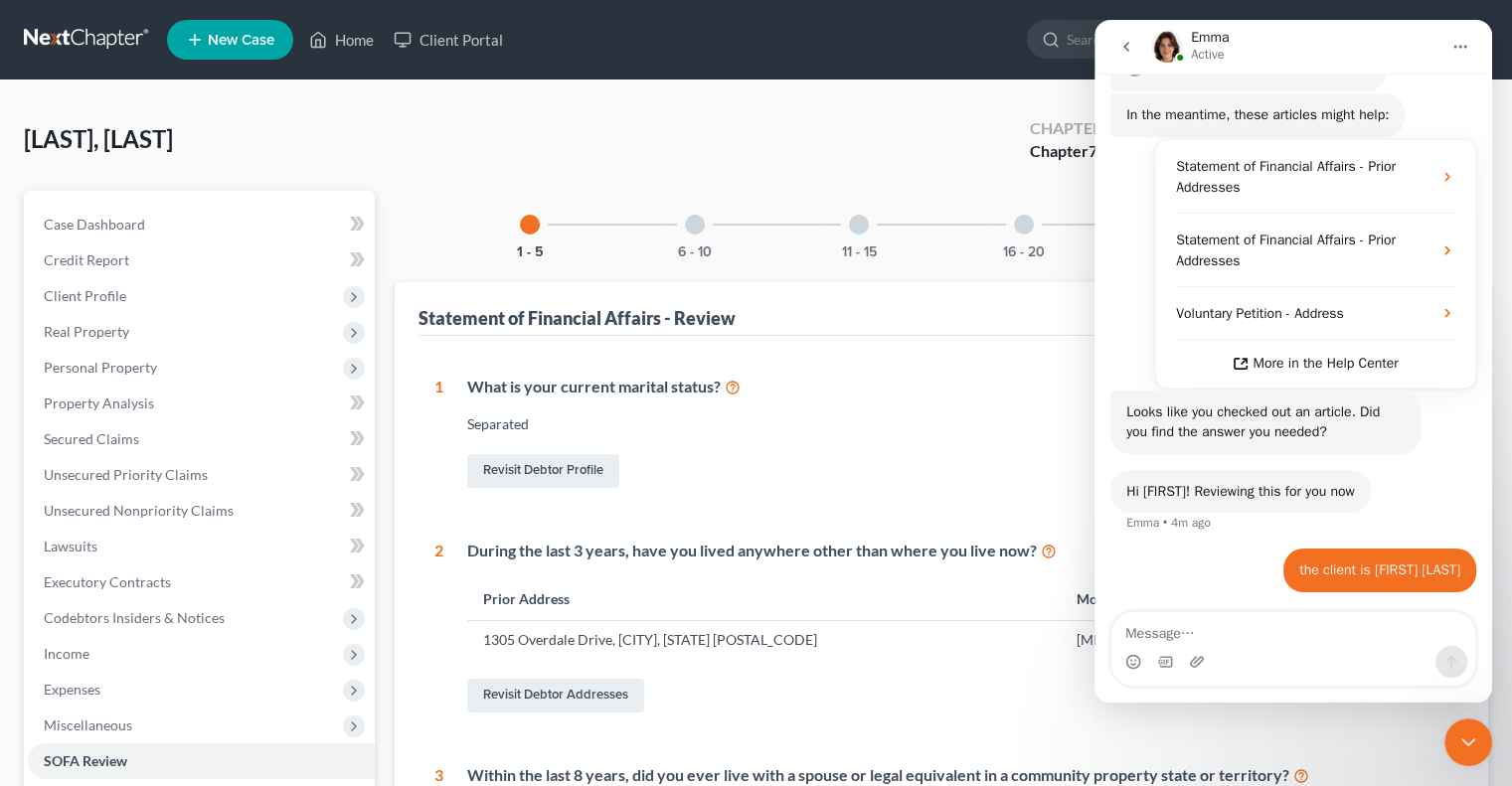click at bounding box center [695, 225] 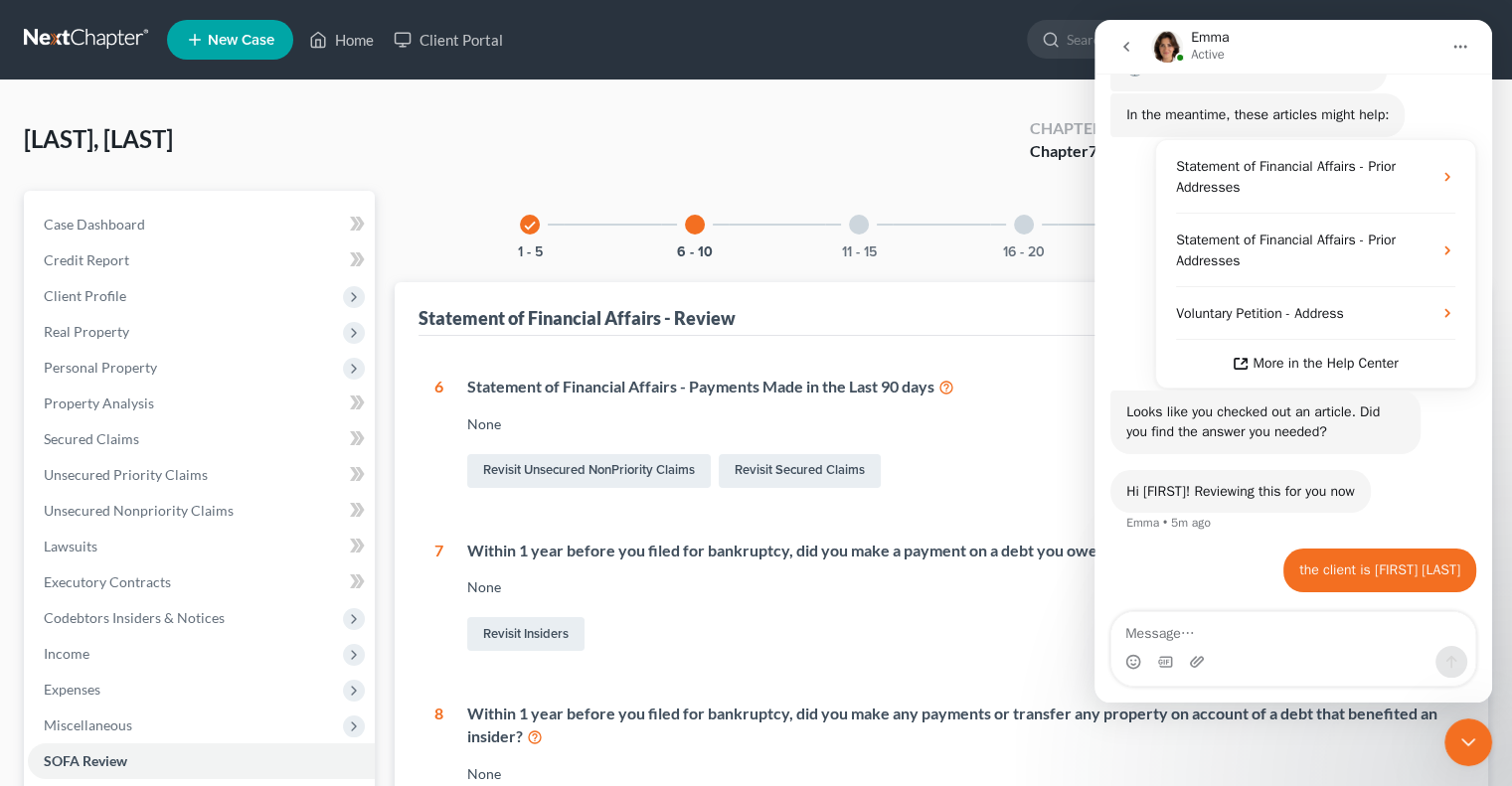 scroll, scrollTop: 456, scrollLeft: 0, axis: vertical 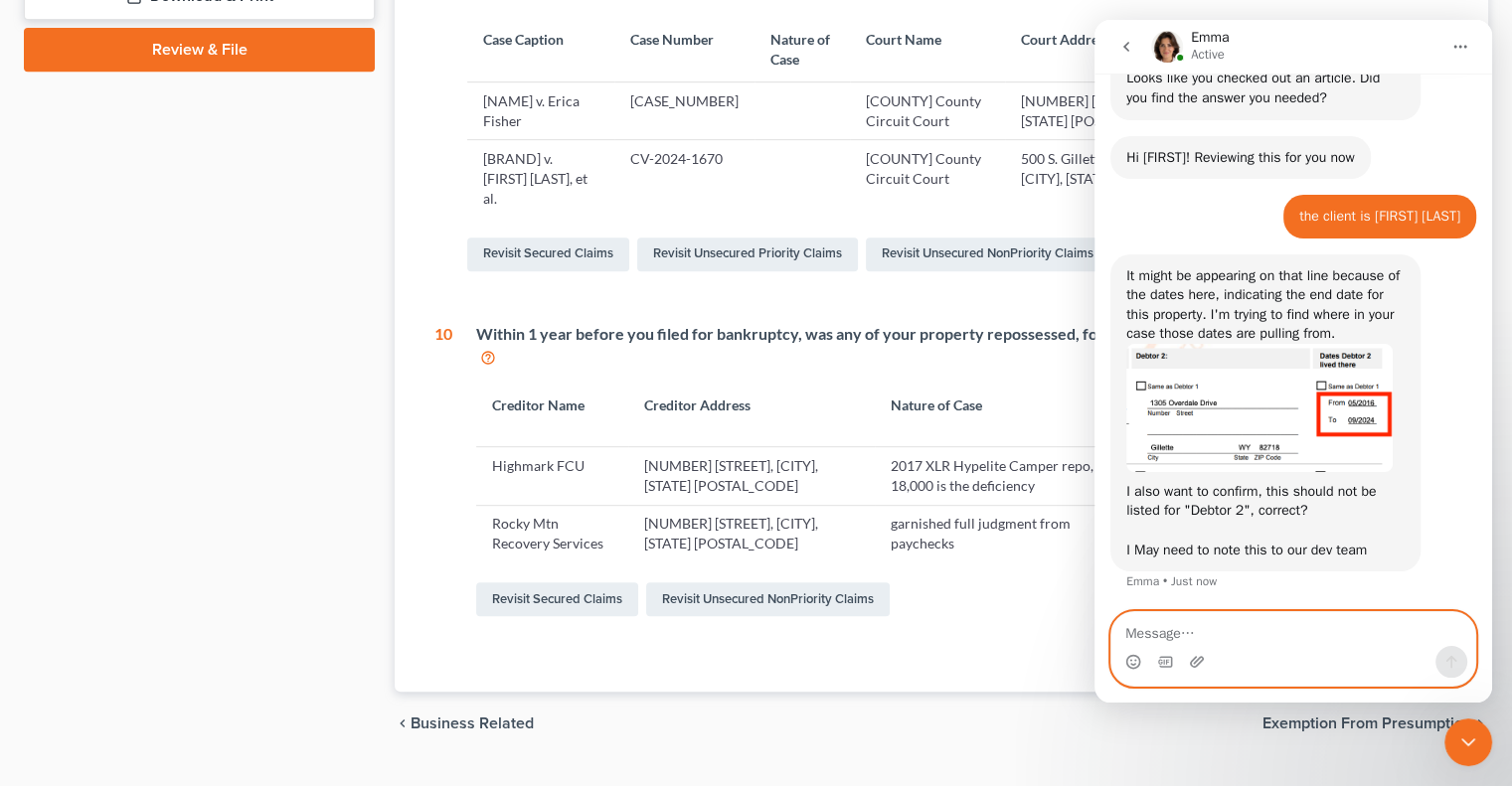 click at bounding box center [1293, 629] 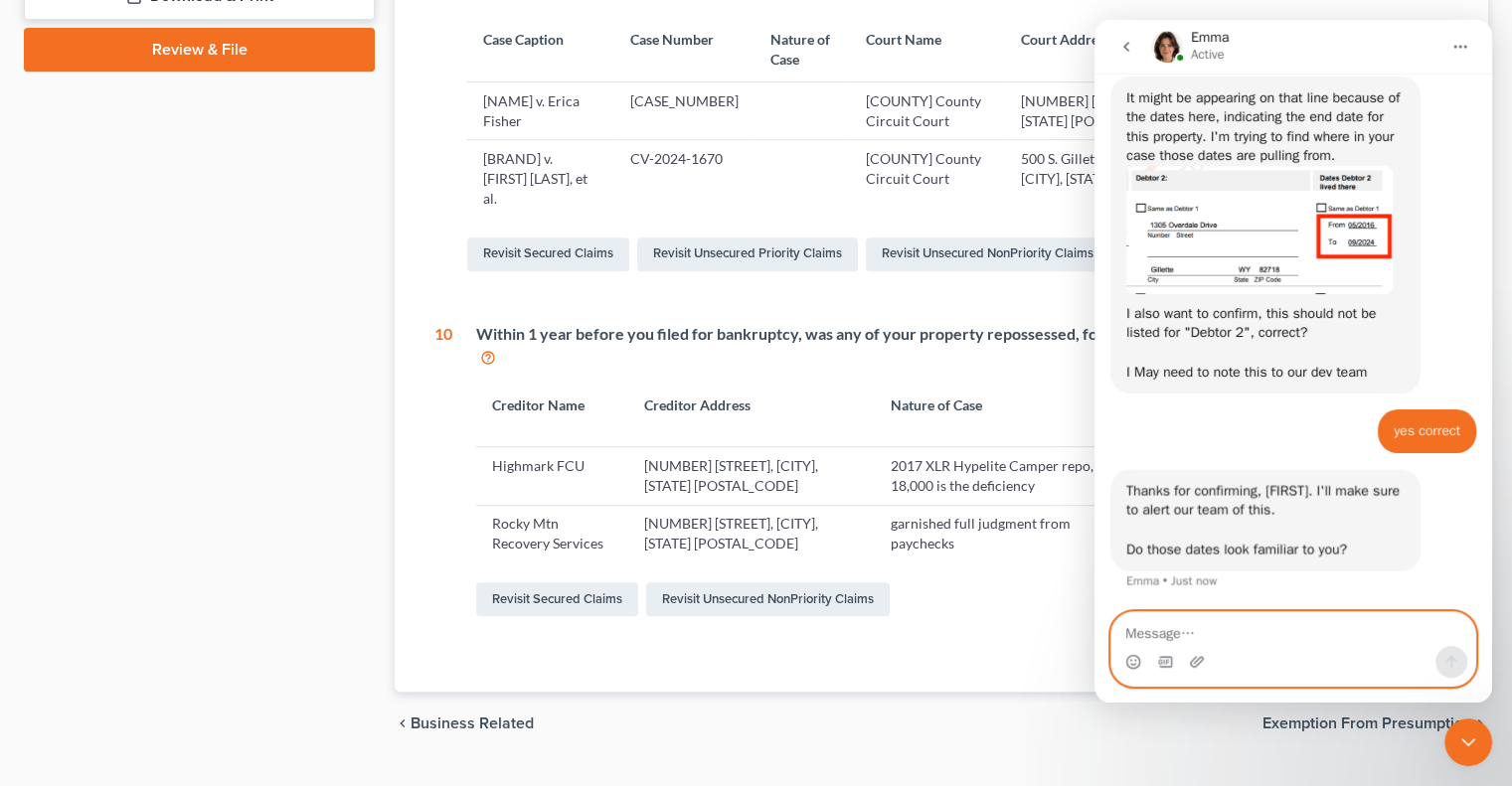 scroll, scrollTop: 889, scrollLeft: 0, axis: vertical 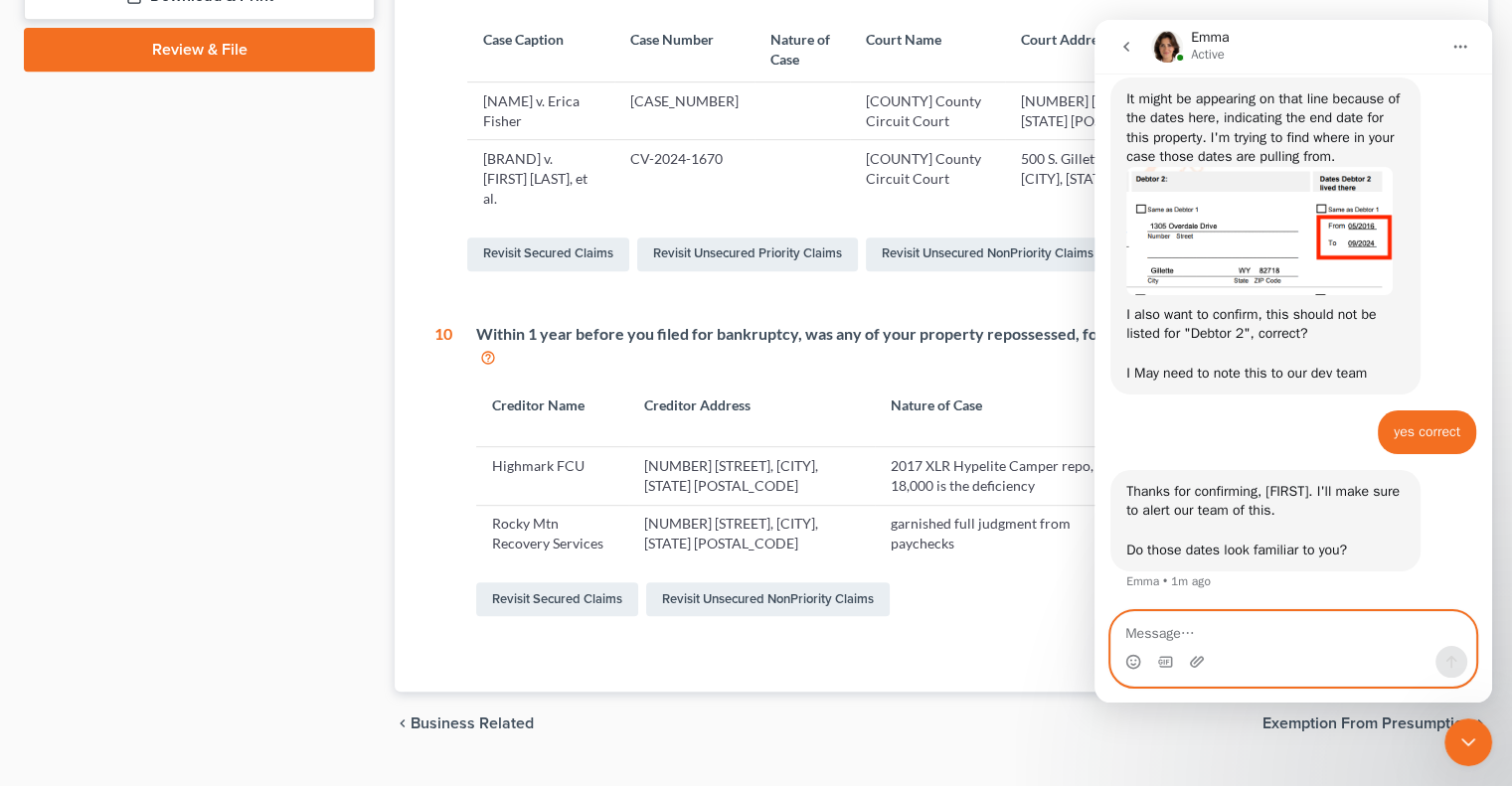 click at bounding box center (1293, 629) 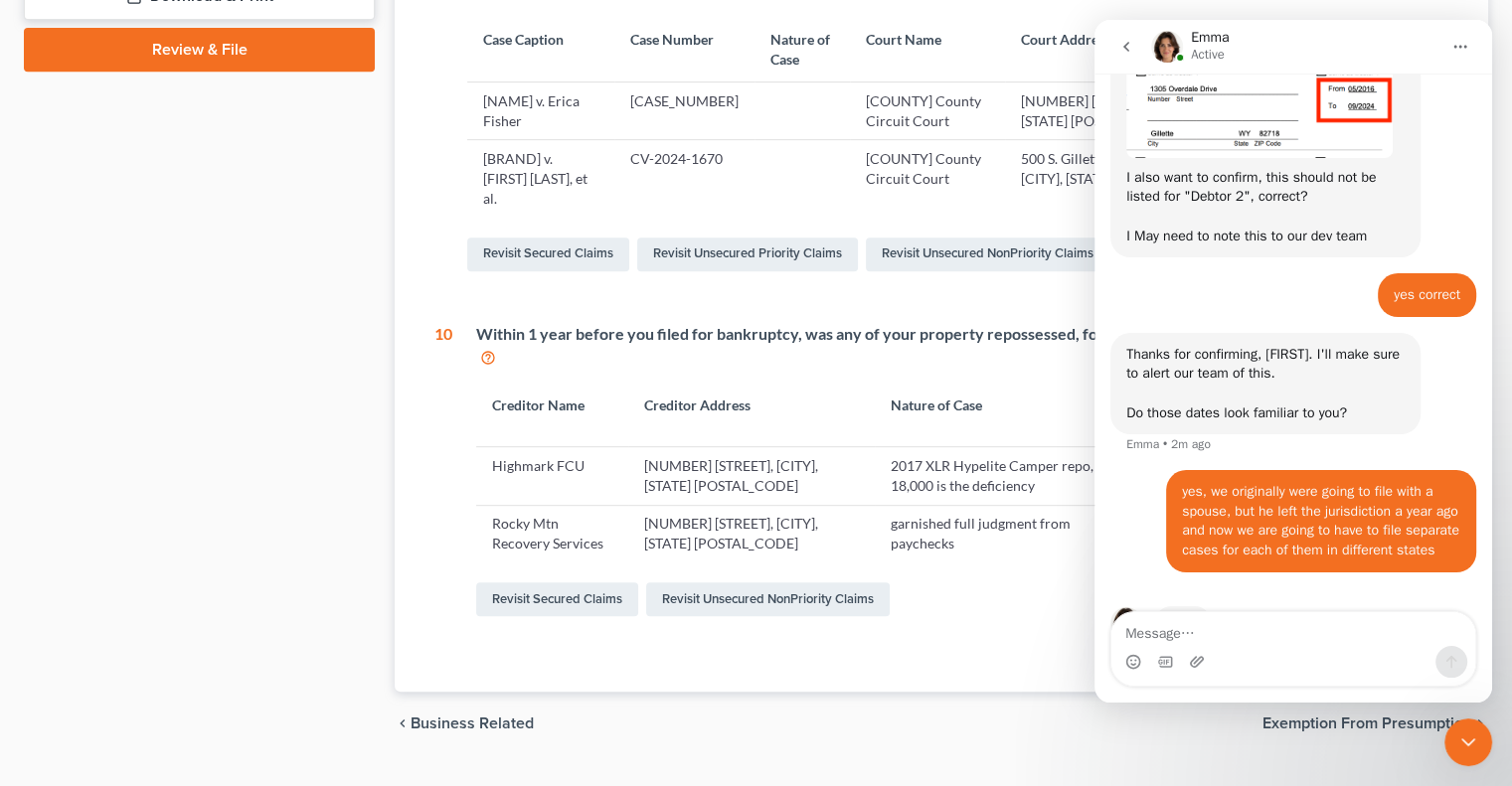 scroll, scrollTop: 1103, scrollLeft: 0, axis: vertical 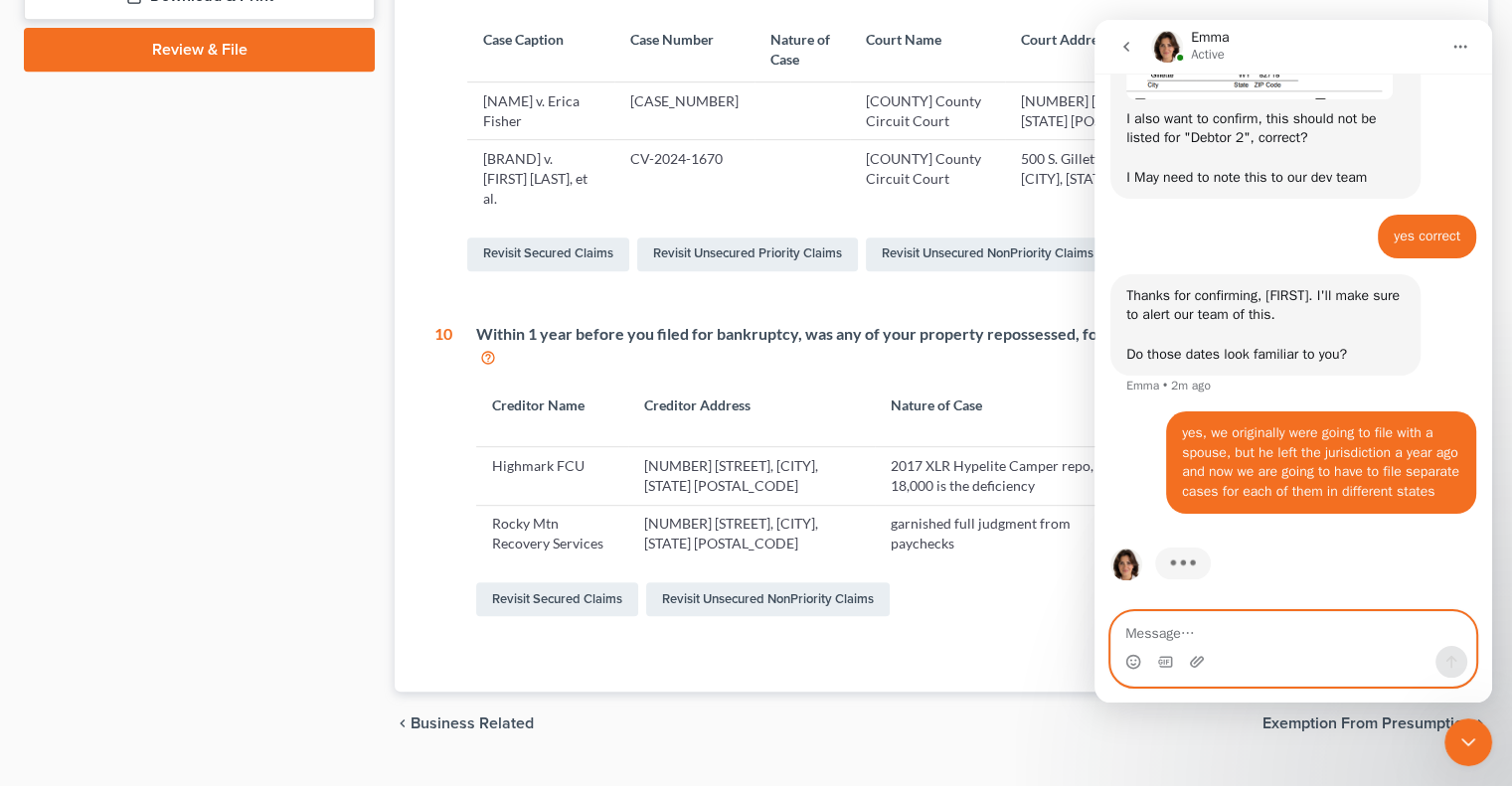 click at bounding box center (1293, 629) 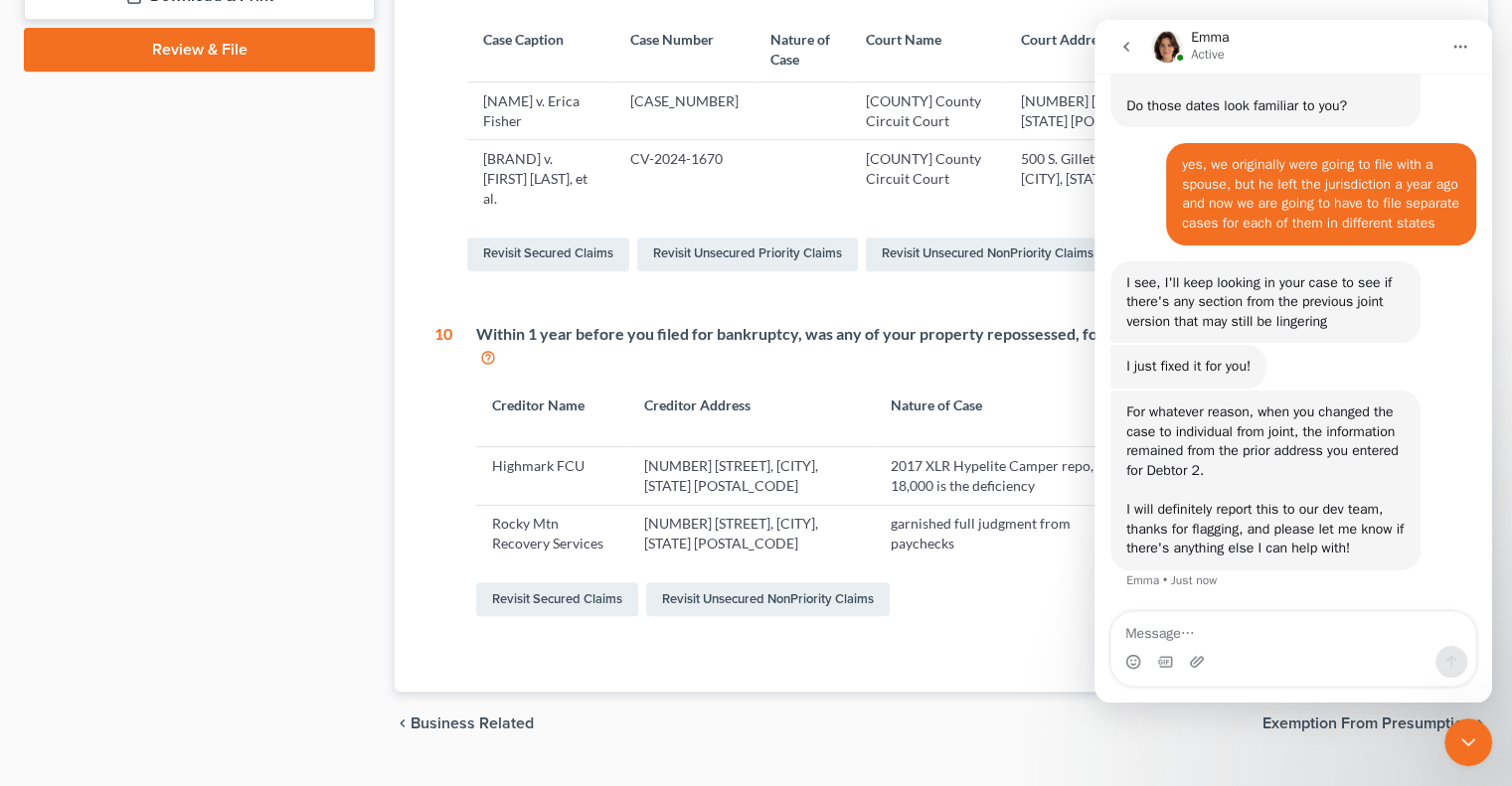 scroll, scrollTop: 1351, scrollLeft: 0, axis: vertical 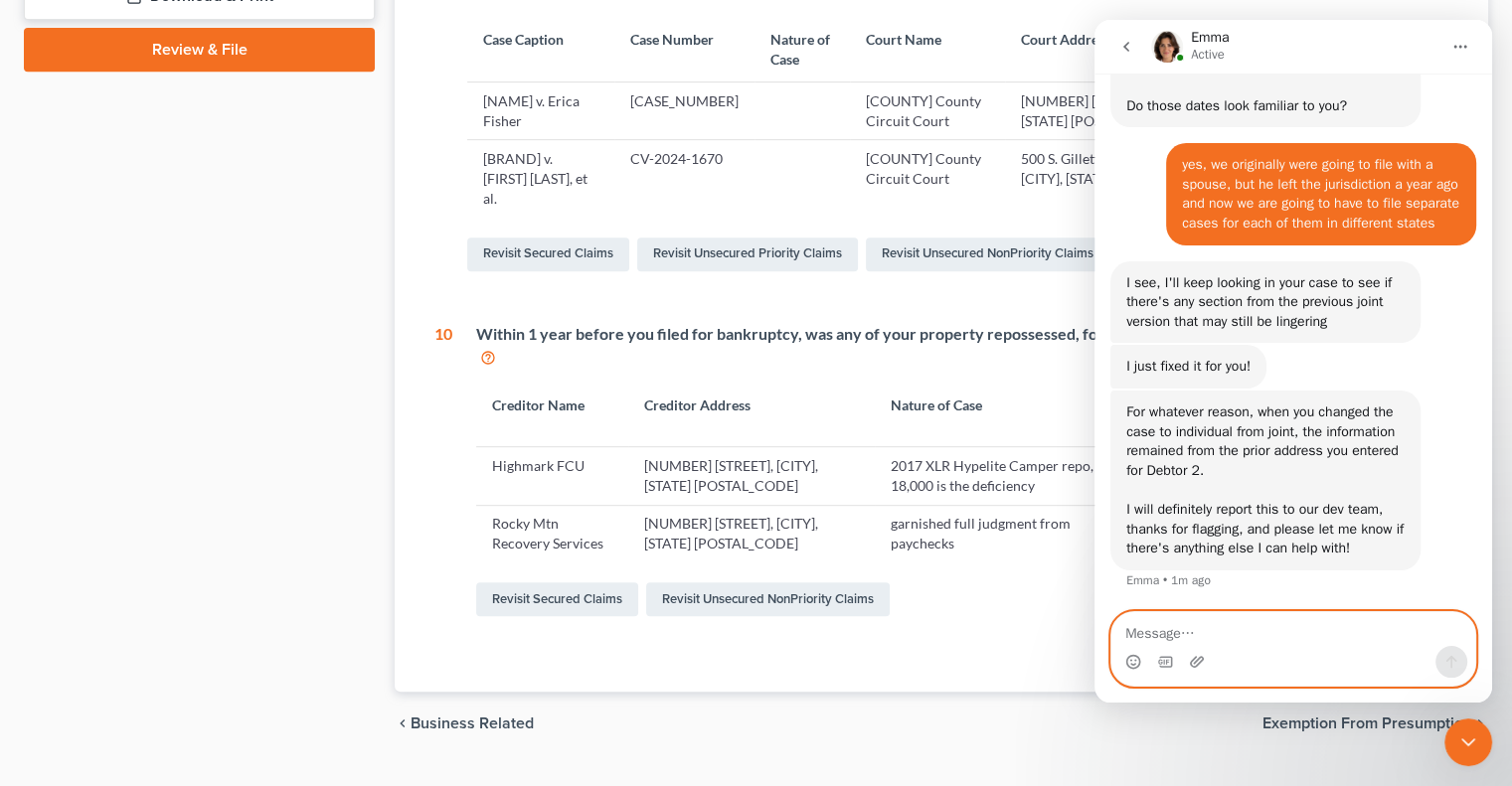 click at bounding box center (1293, 629) 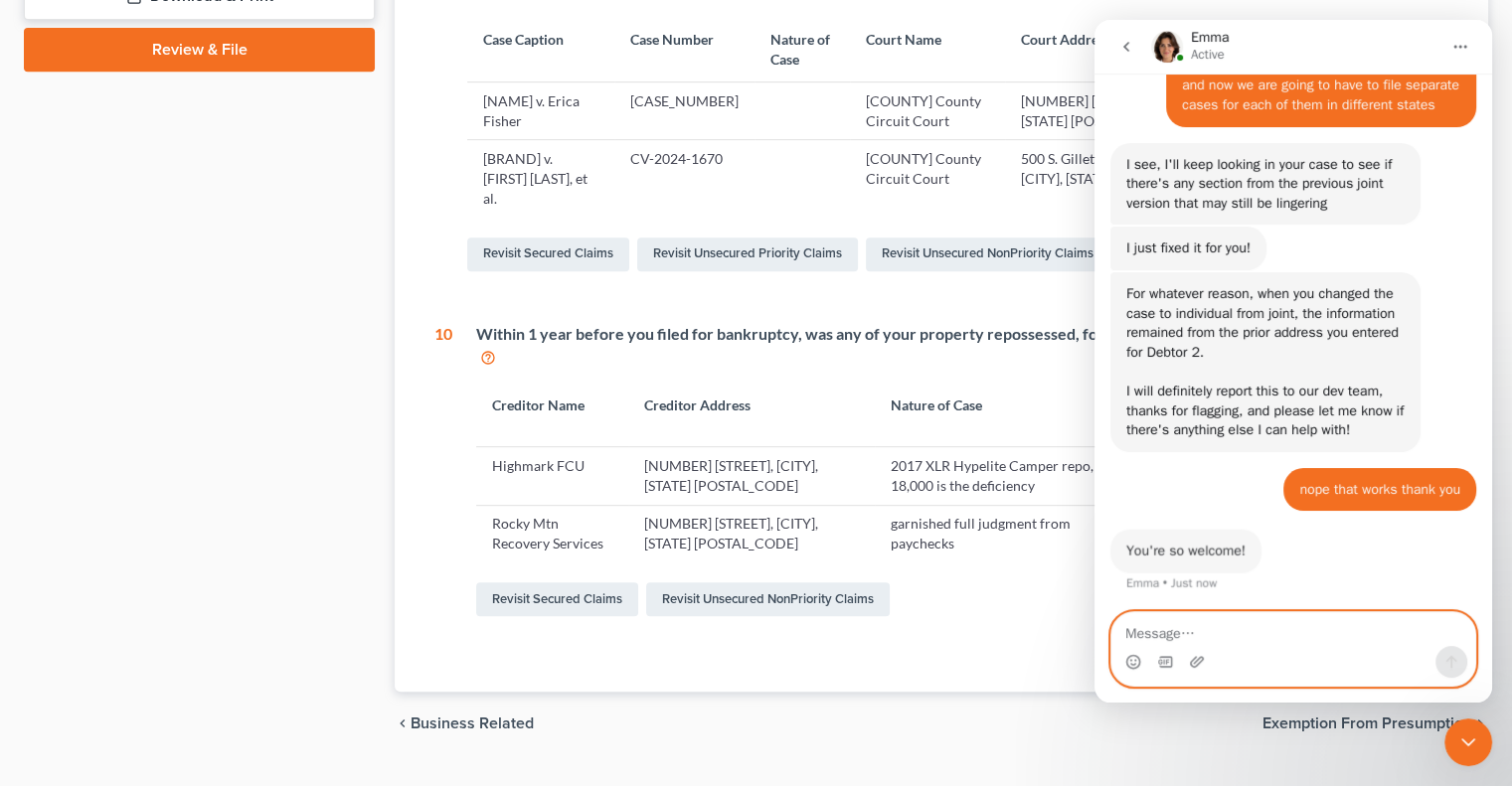 scroll, scrollTop: 1471, scrollLeft: 0, axis: vertical 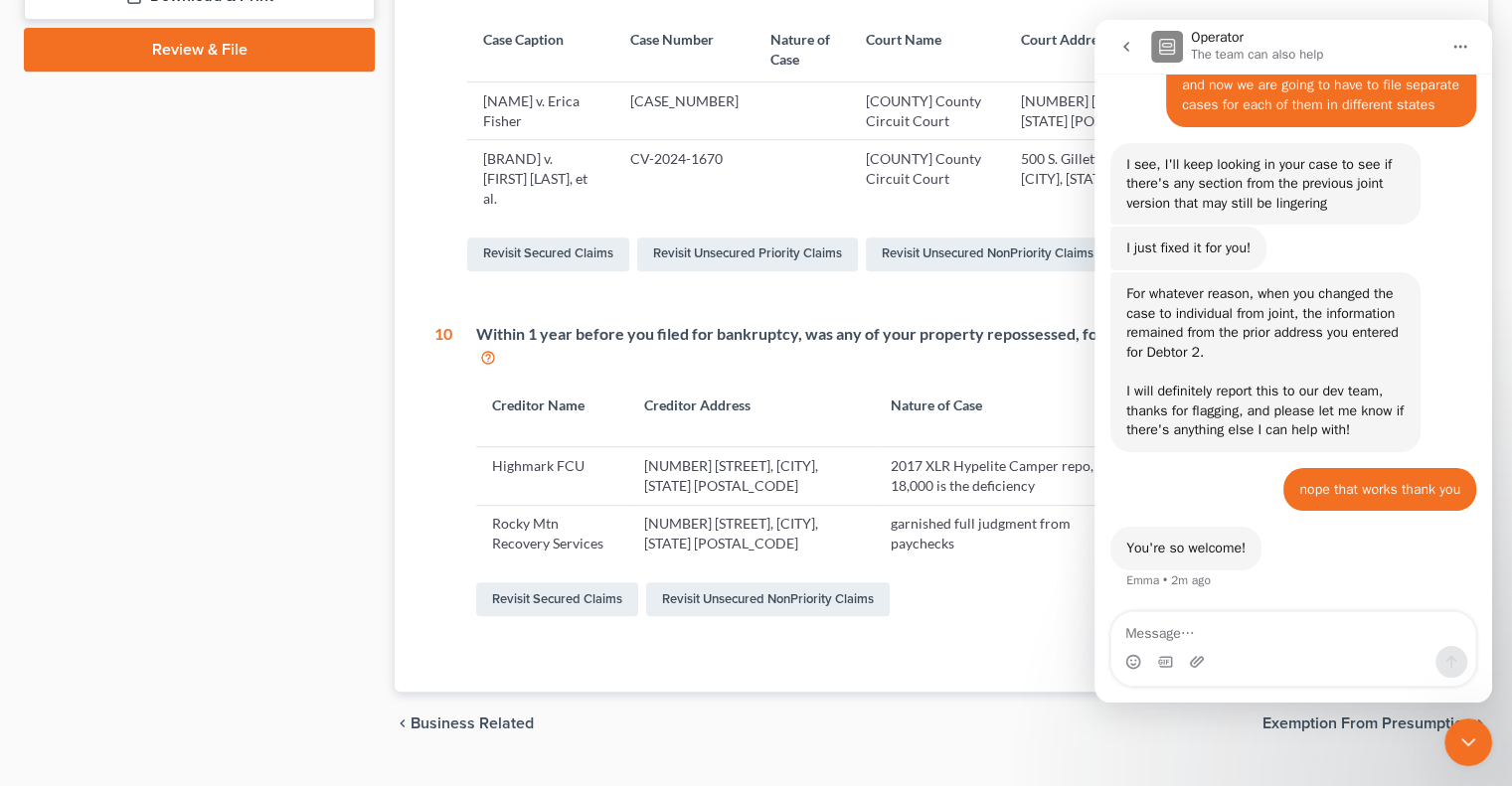click at bounding box center [1126, 47] 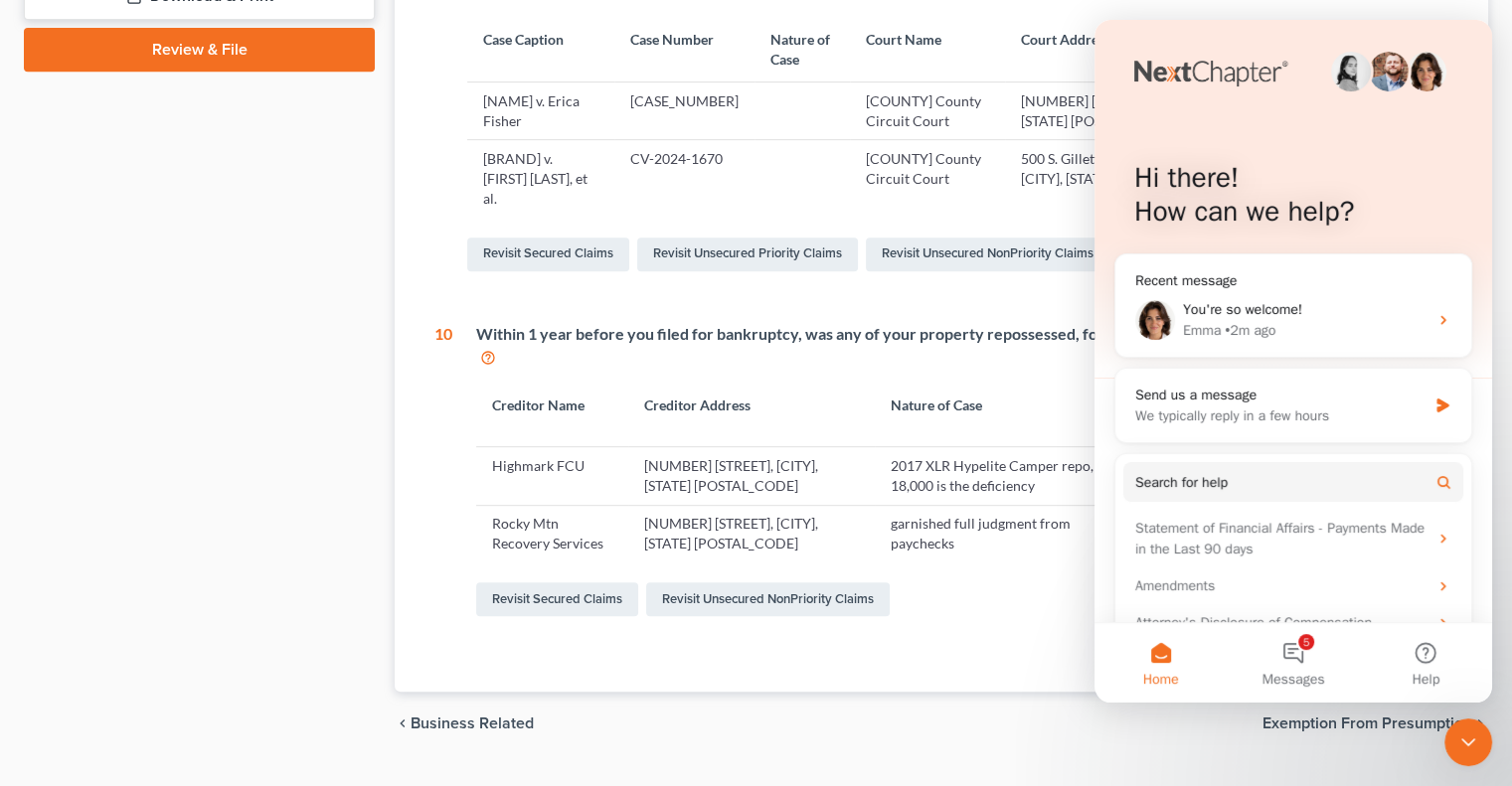 scroll, scrollTop: 0, scrollLeft: 0, axis: both 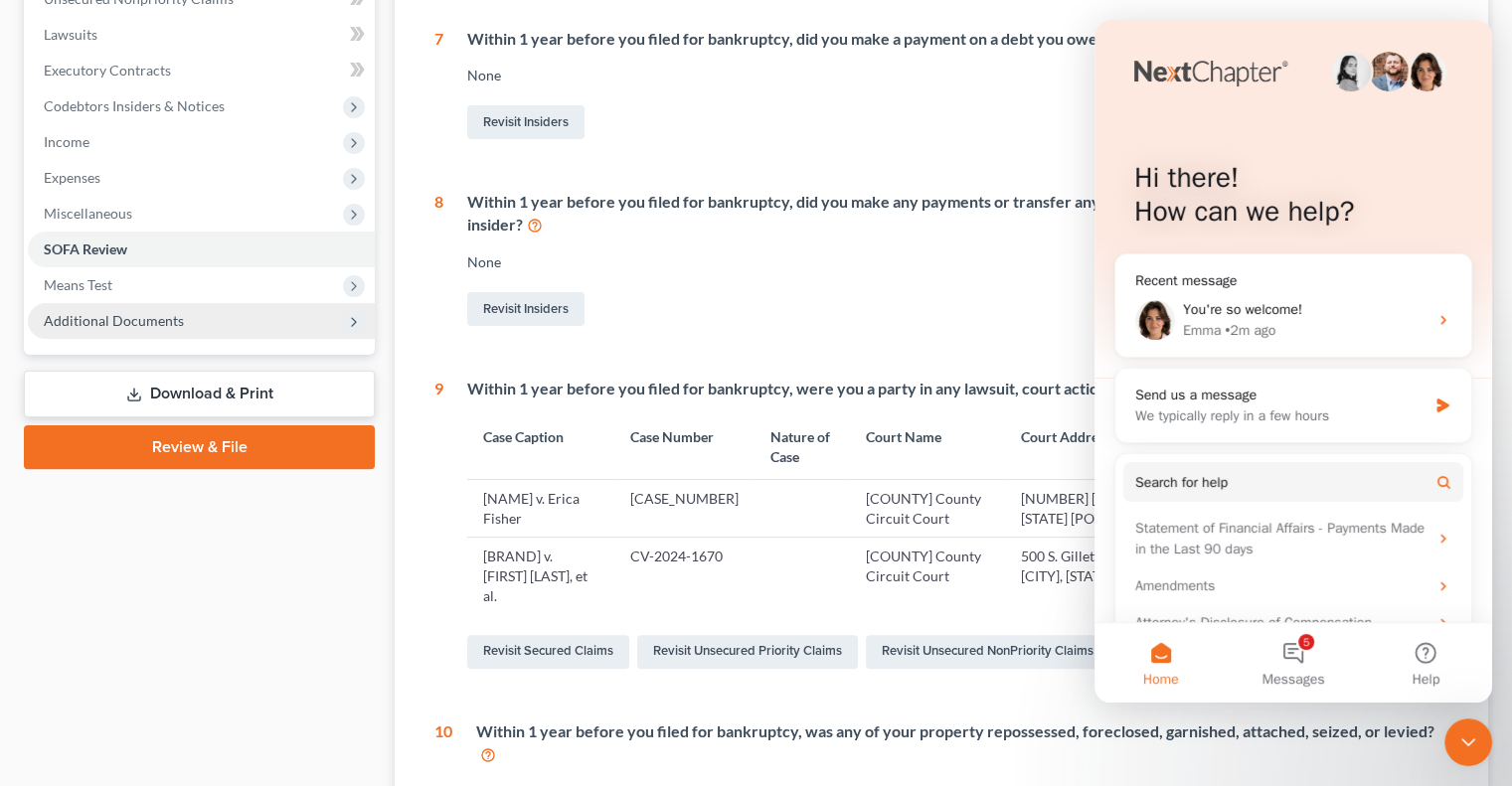click on "Additional Documents" at bounding box center [113, 320] 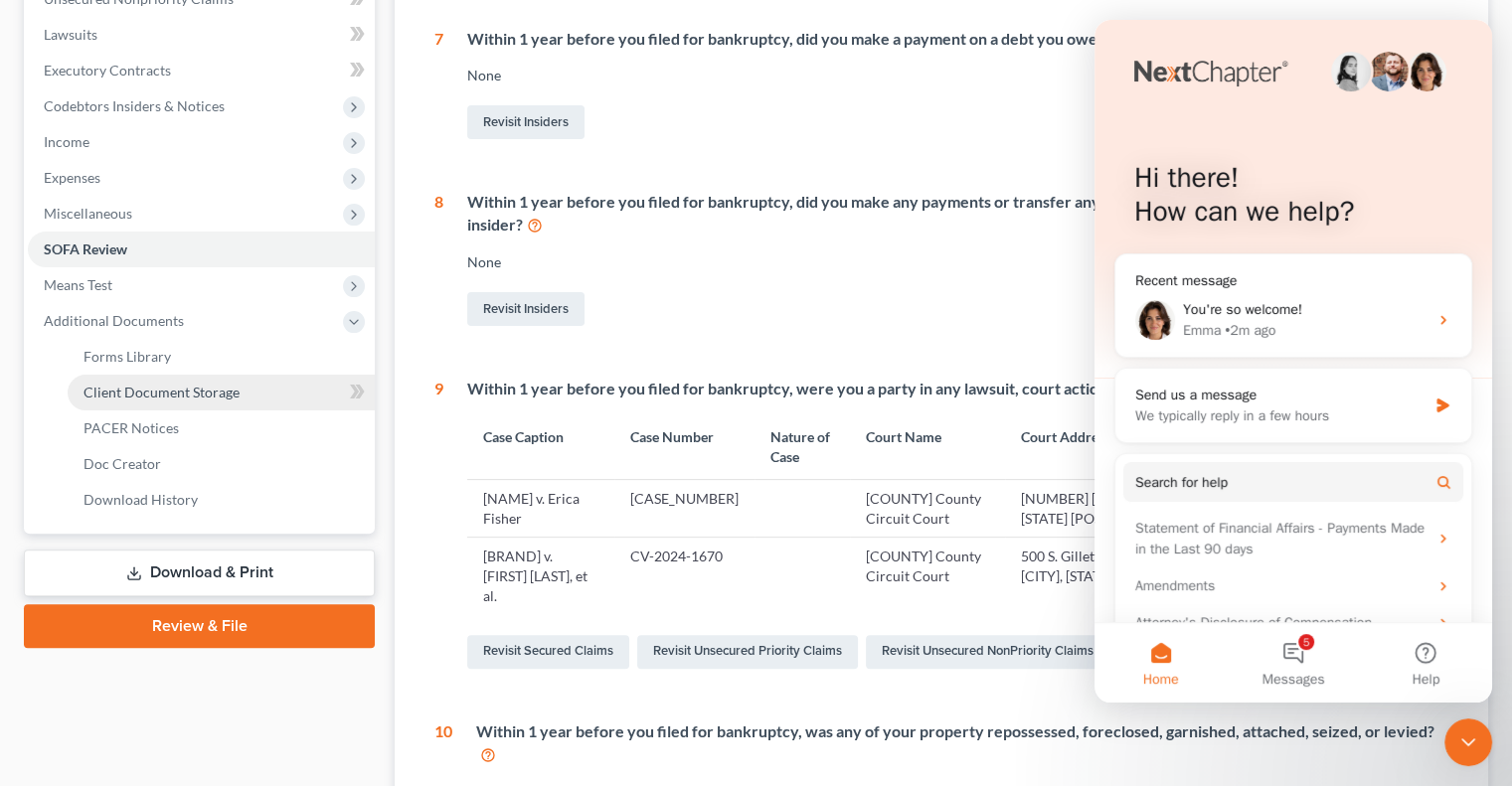 click on "Client Document Storage" at bounding box center [161, 392] 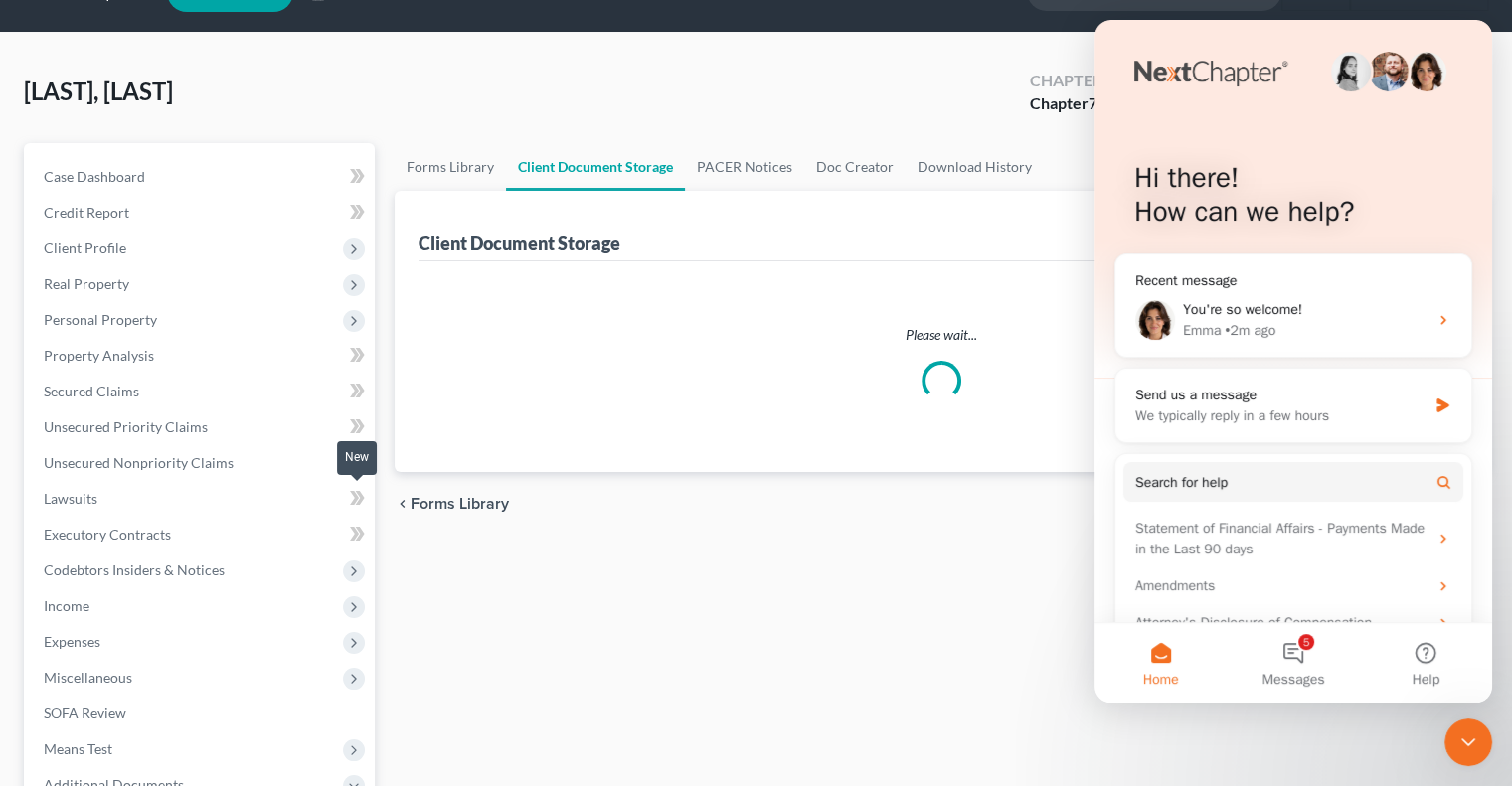 scroll, scrollTop: 0, scrollLeft: 0, axis: both 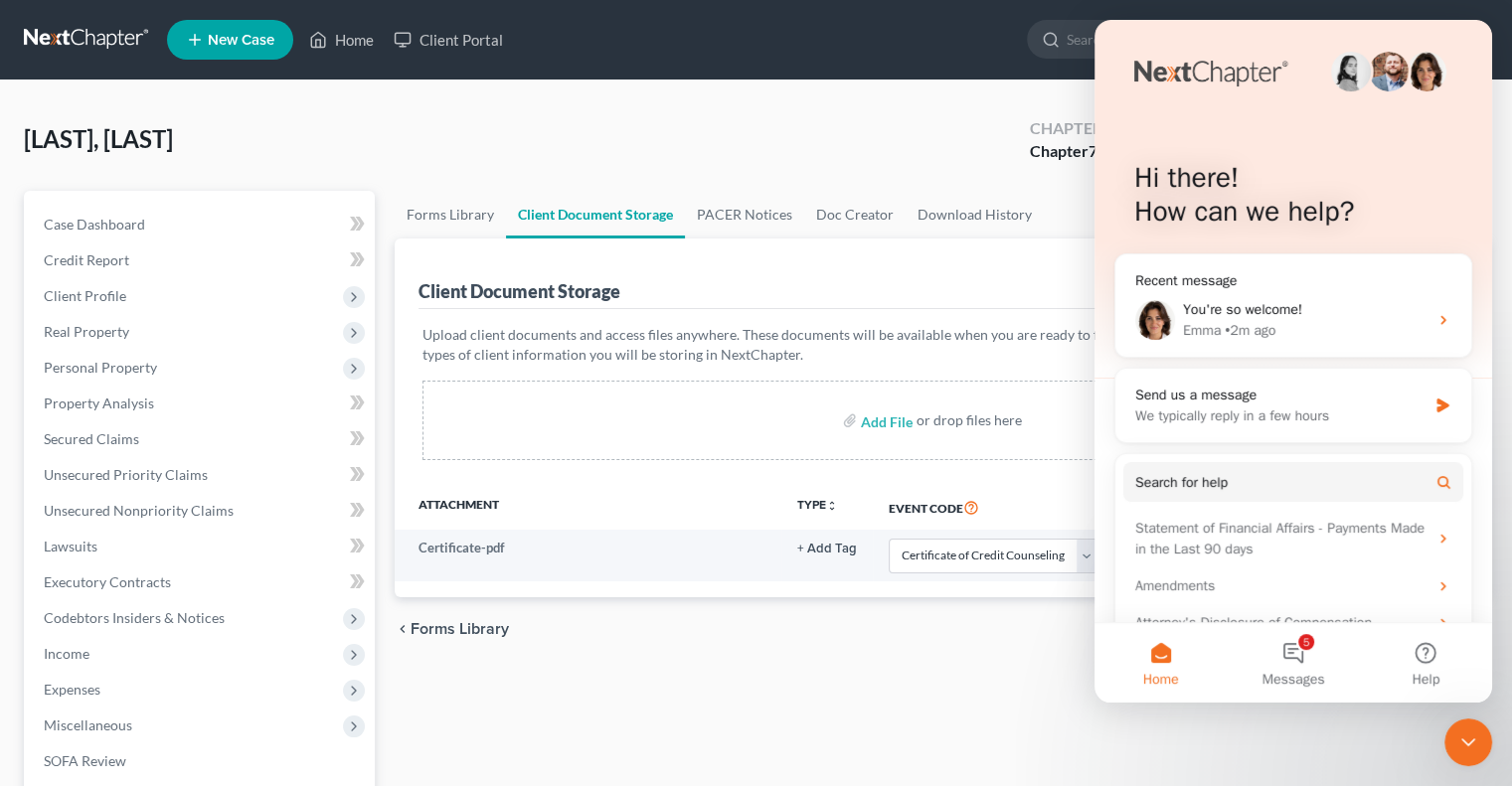 click 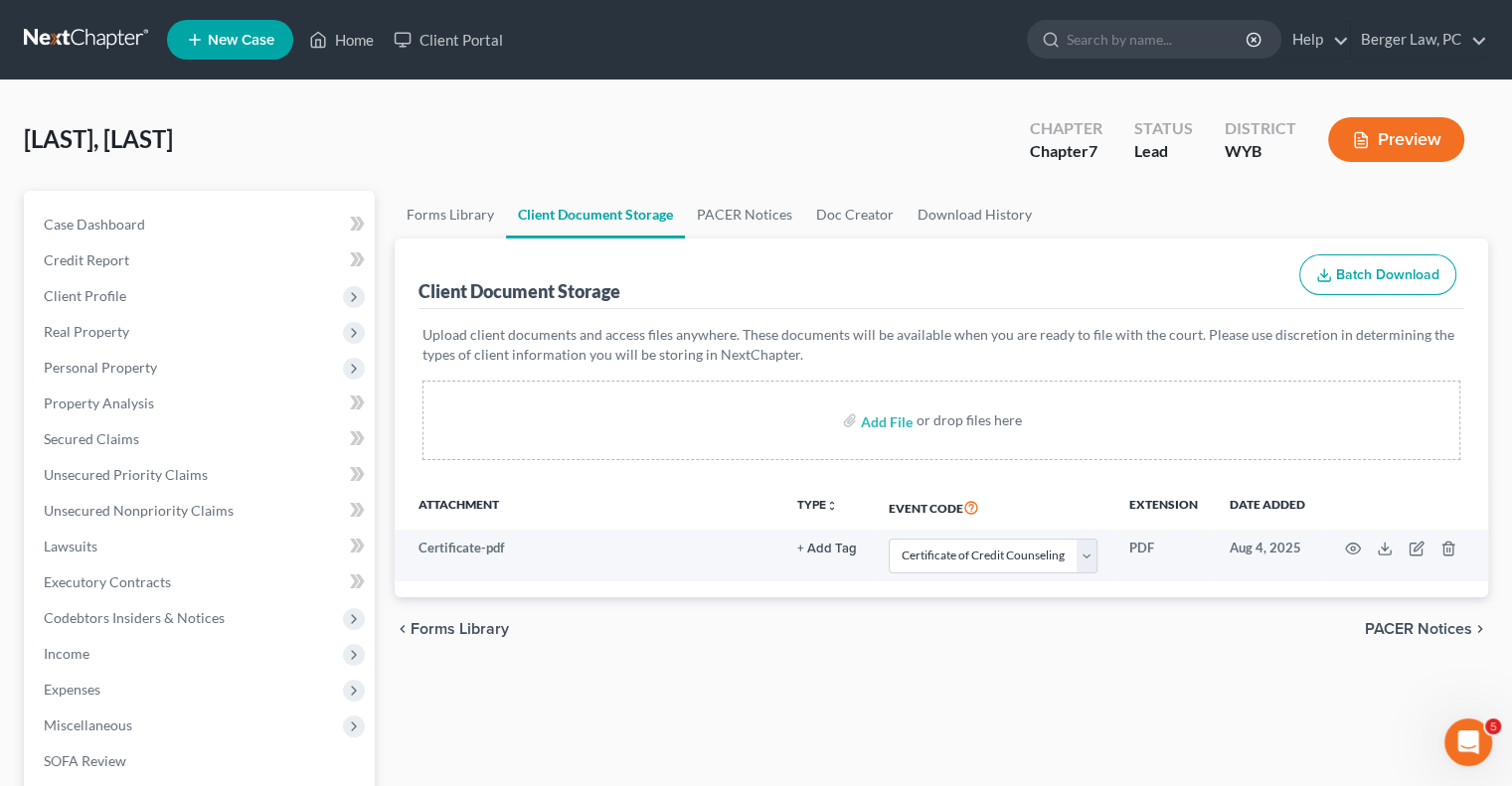 scroll, scrollTop: 0, scrollLeft: 0, axis: both 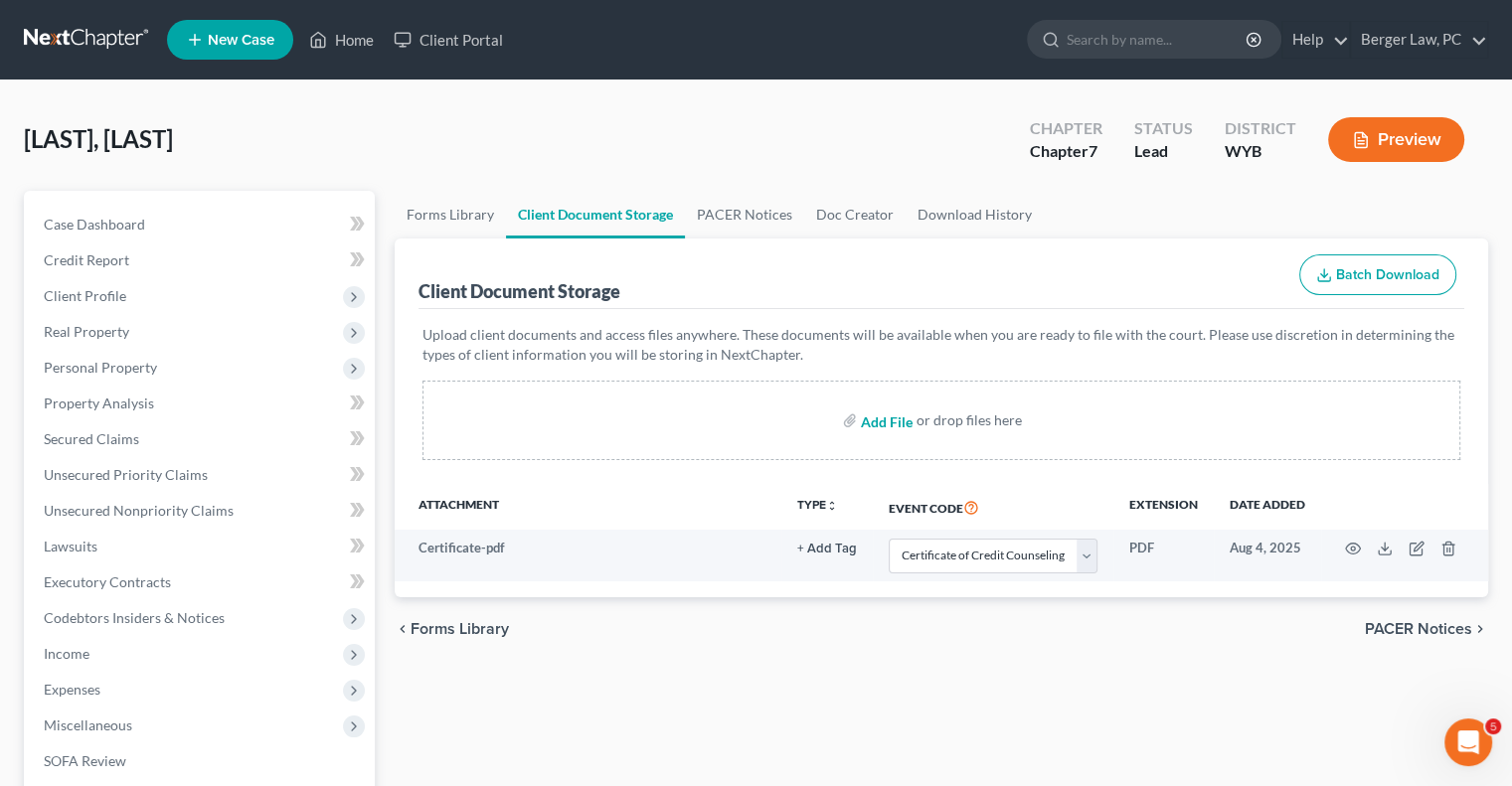 click at bounding box center (885, 420) 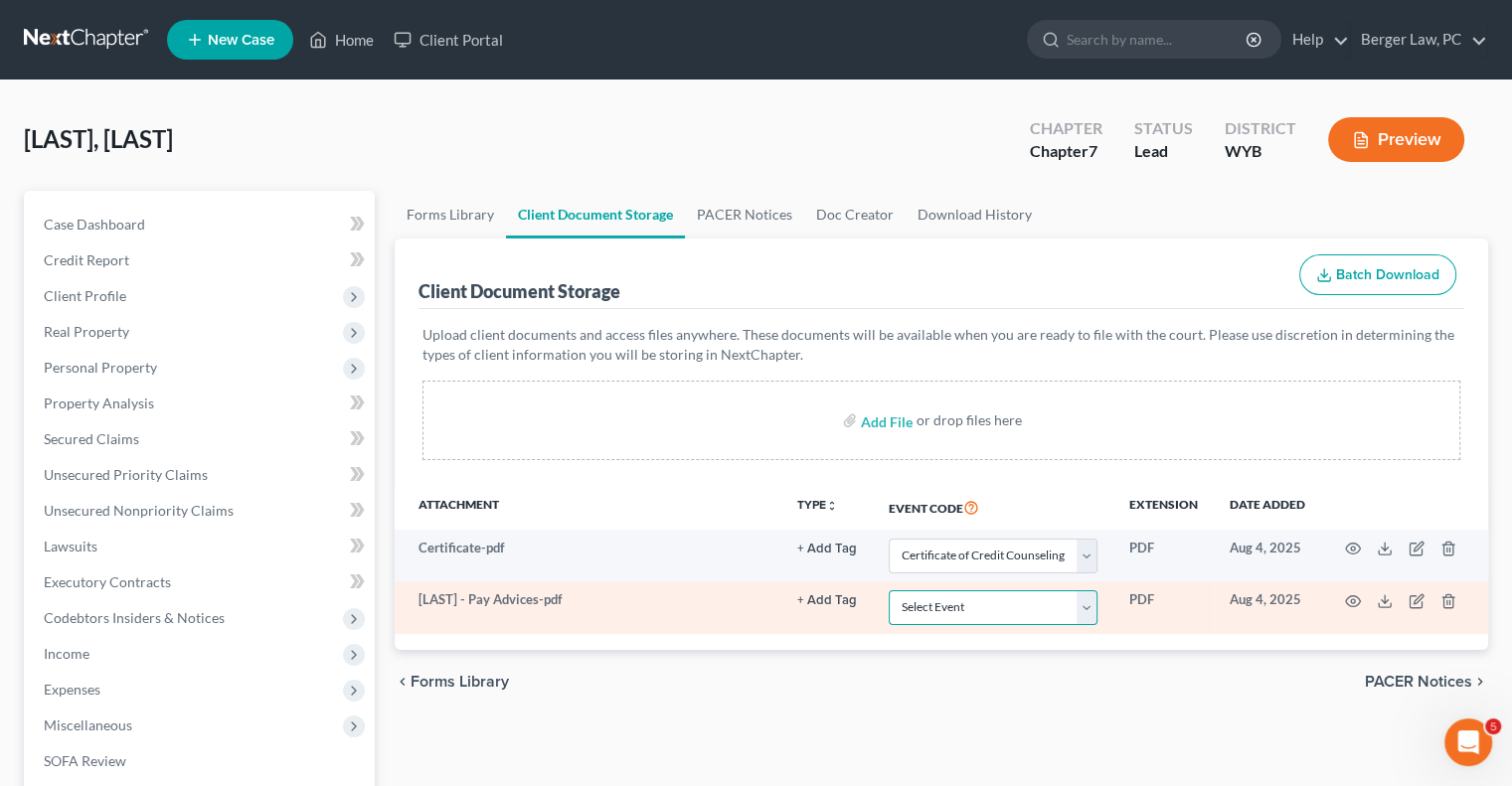 click on "Select Event Certificate of Credit Counseling Chapter 13 Plan Domestic Support Obligations Employee Income Records Pay Filing Fee in Installments" at bounding box center [993, 607] 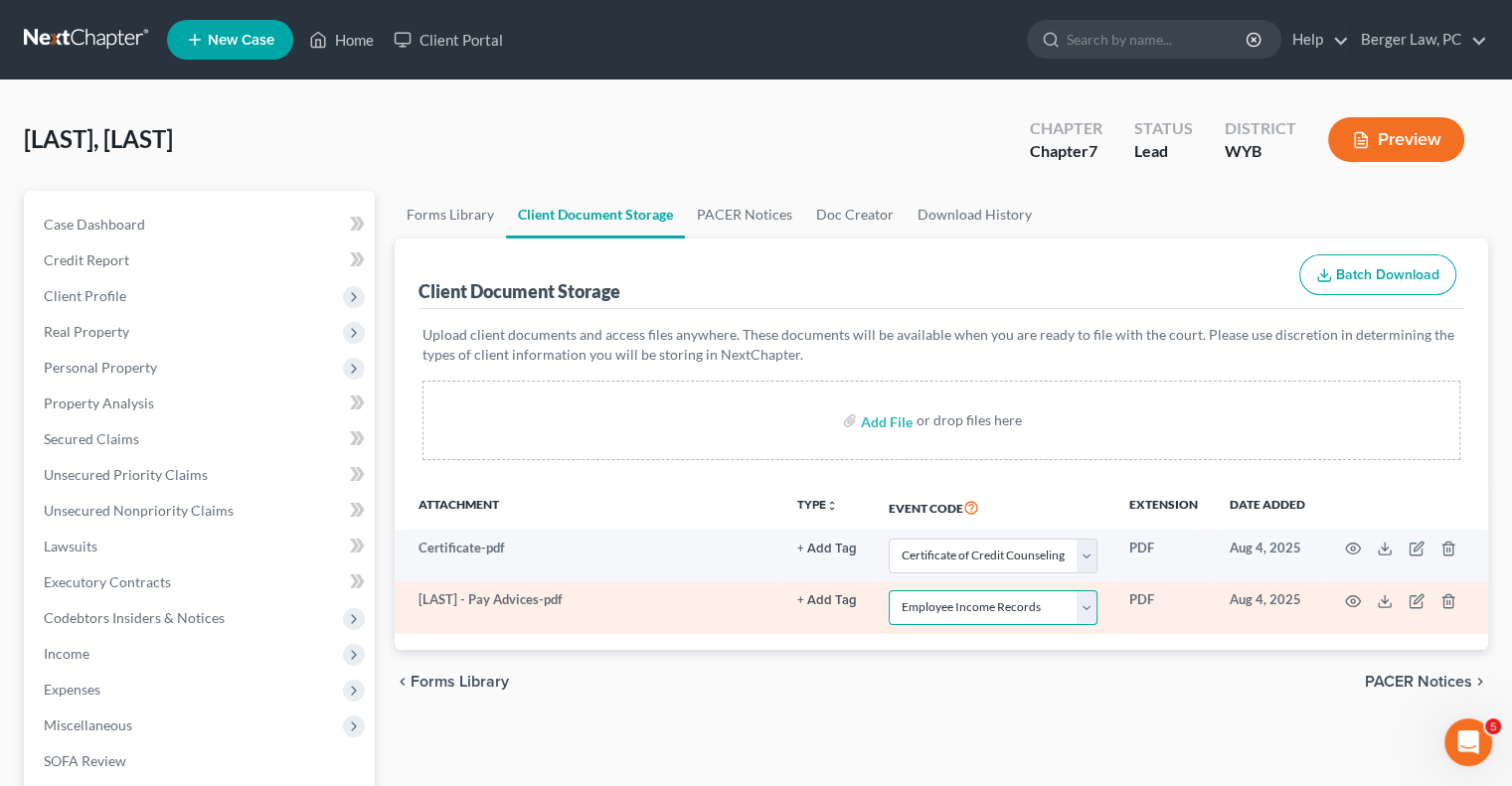 click on "Select Event Certificate of Credit Counseling Chapter 13 Plan Domestic Support Obligations Employee Income Records Pay Filing Fee in Installments" at bounding box center [993, 607] 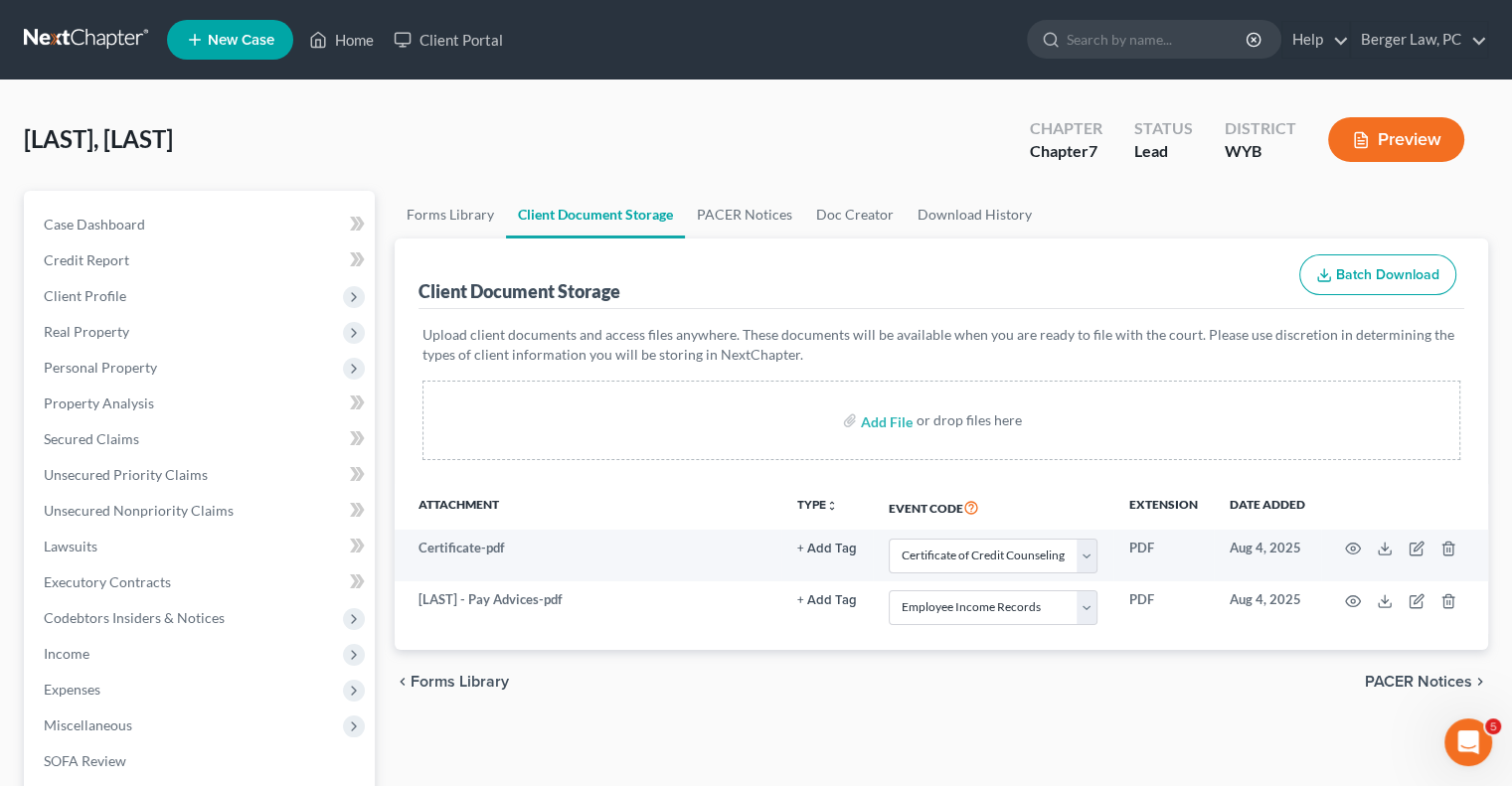 click on "chevron_left
Forms Library
PACER Notices
chevron_right" at bounding box center (941, 682) 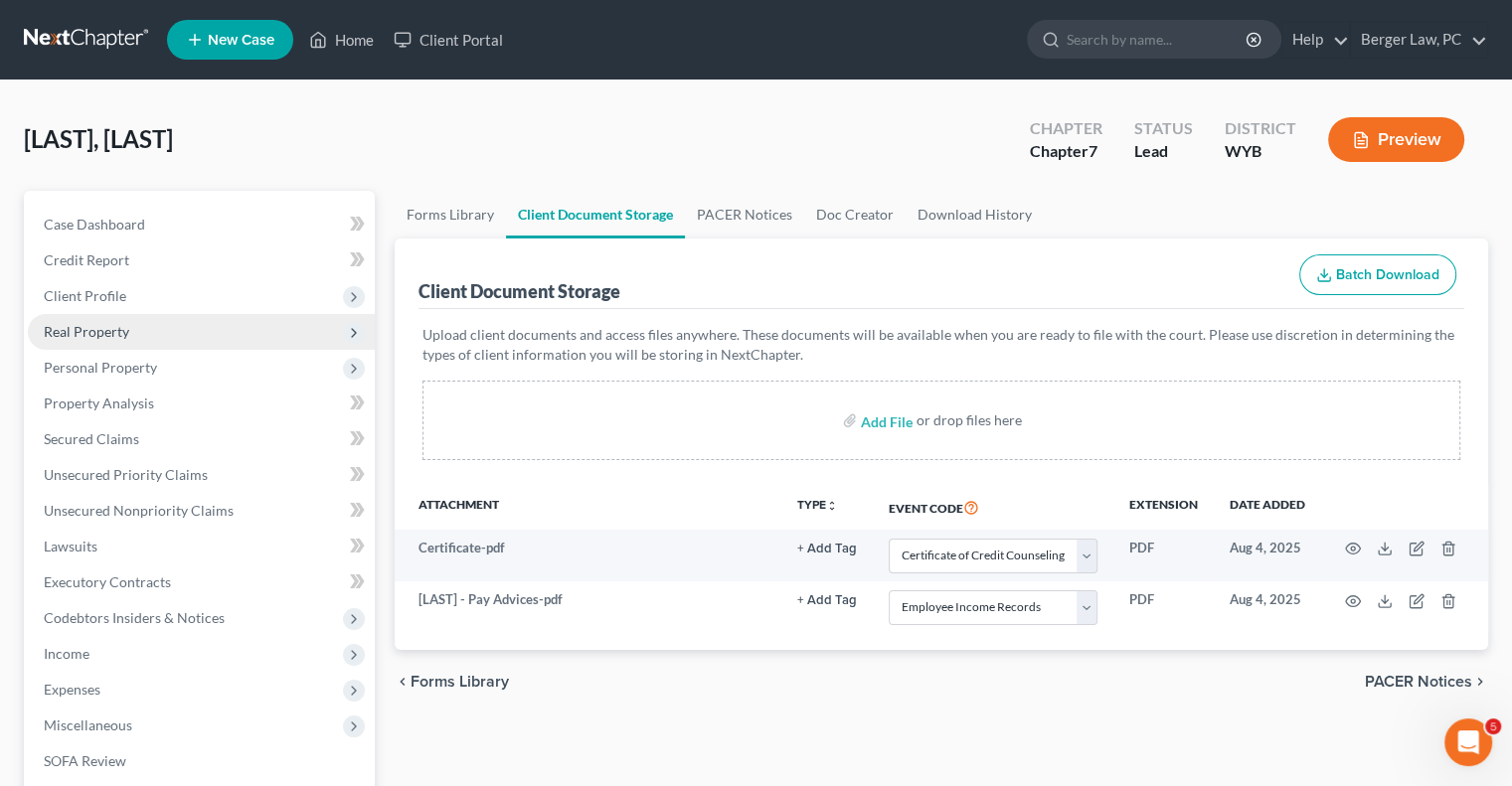 click on "Real Property" at bounding box center (201, 332) 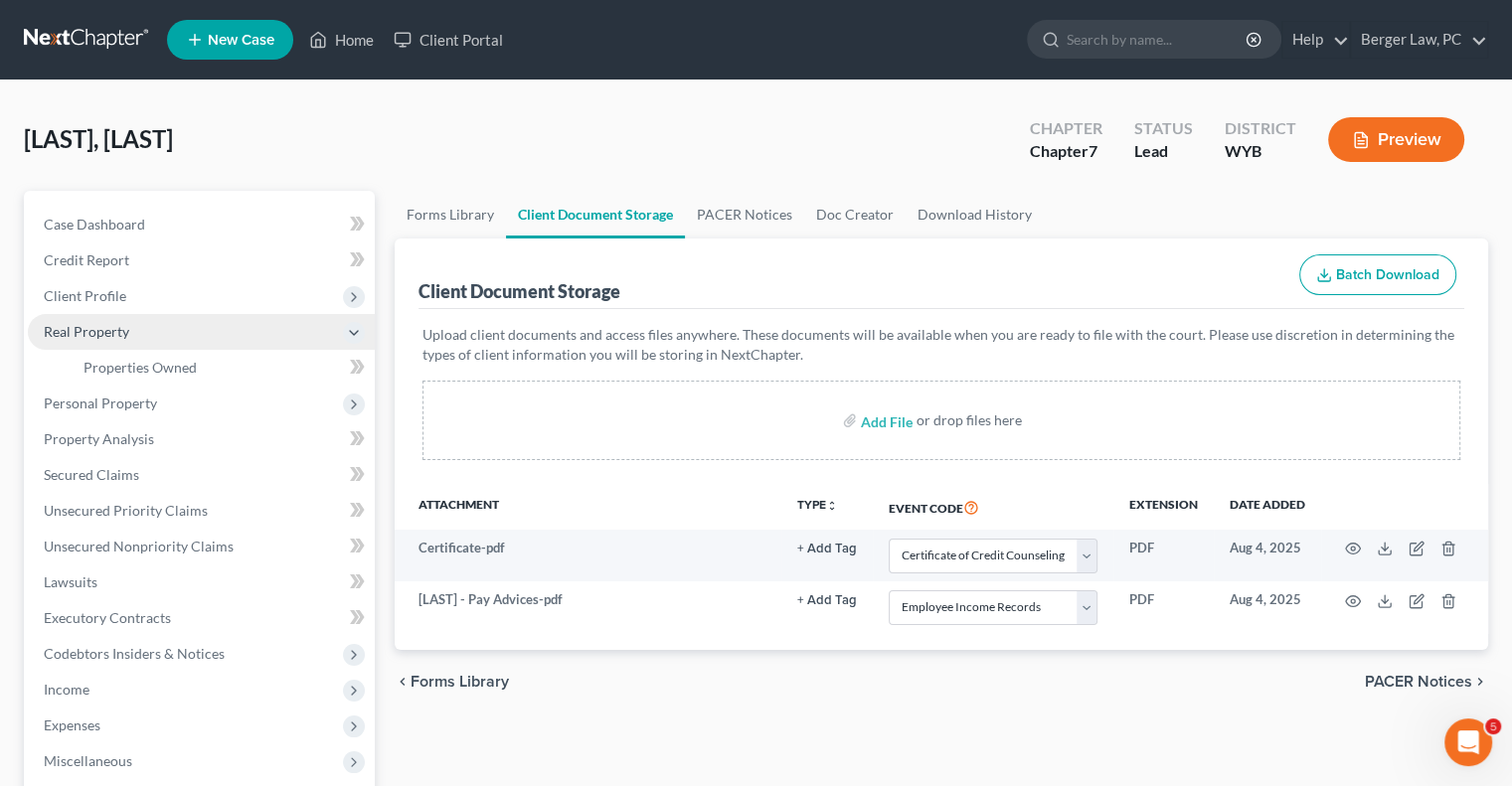 click on "Real Property" at bounding box center [201, 332] 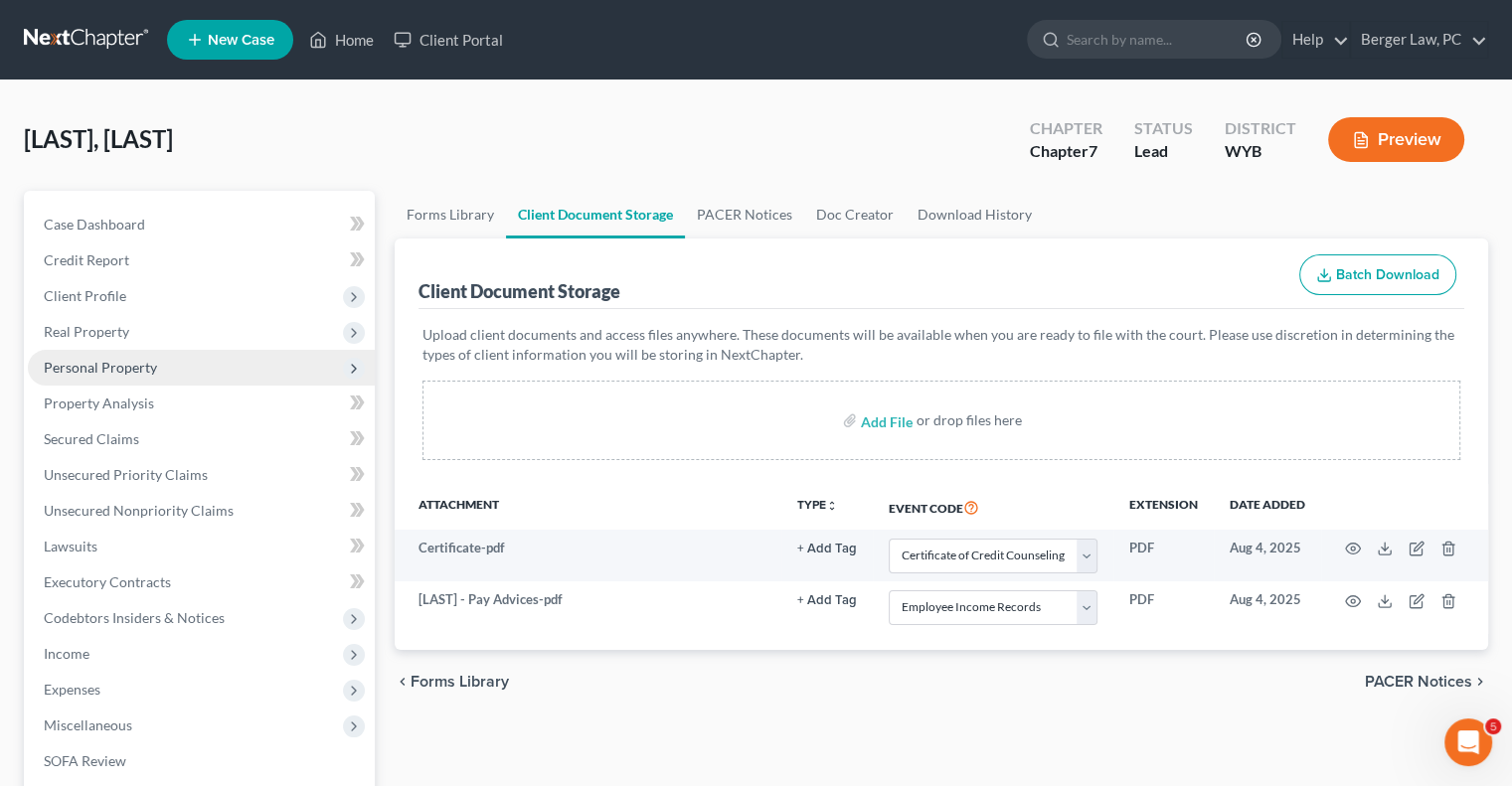 click on "Personal Property" at bounding box center [201, 368] 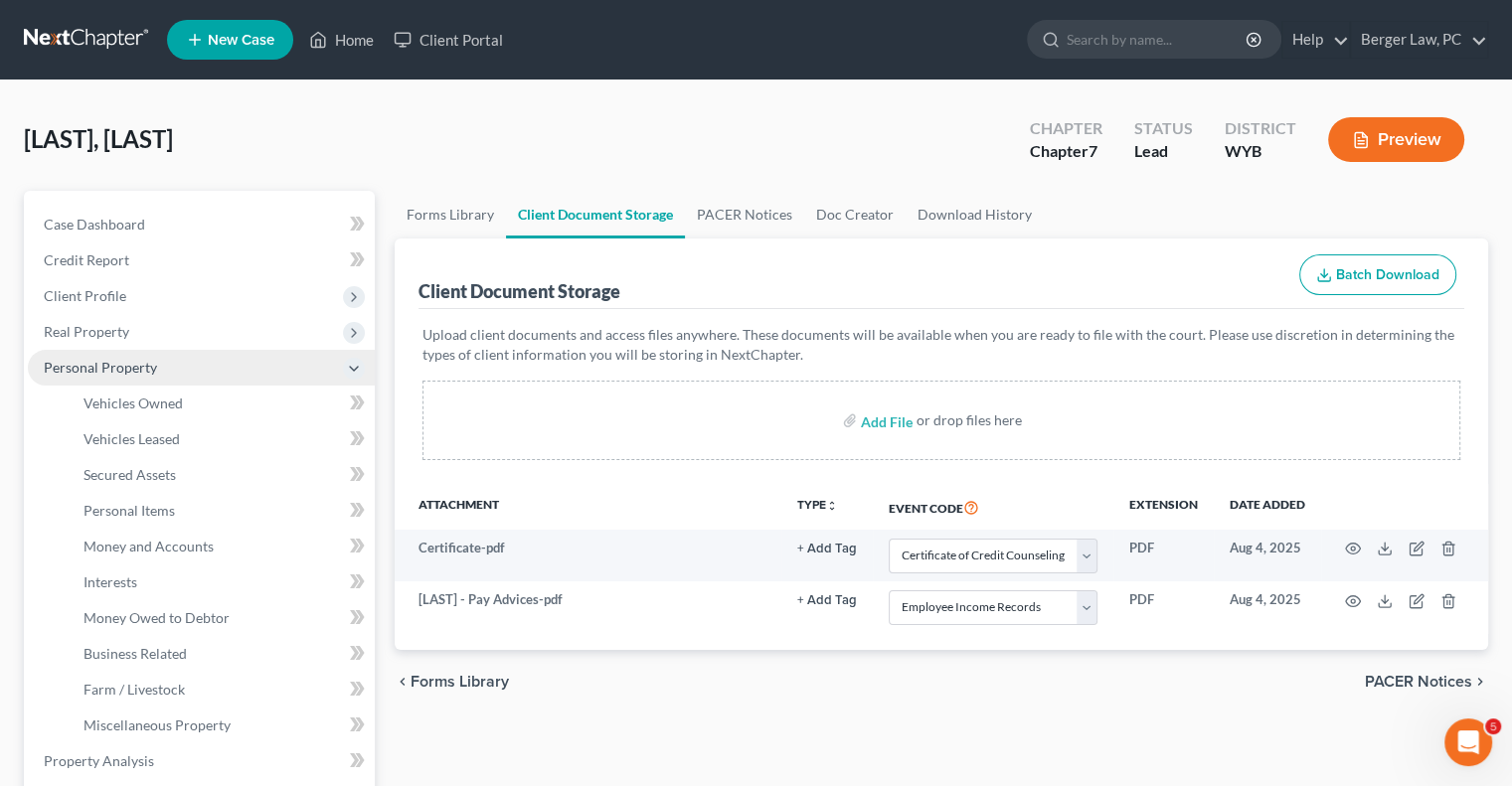 click on "Personal Property" at bounding box center [201, 368] 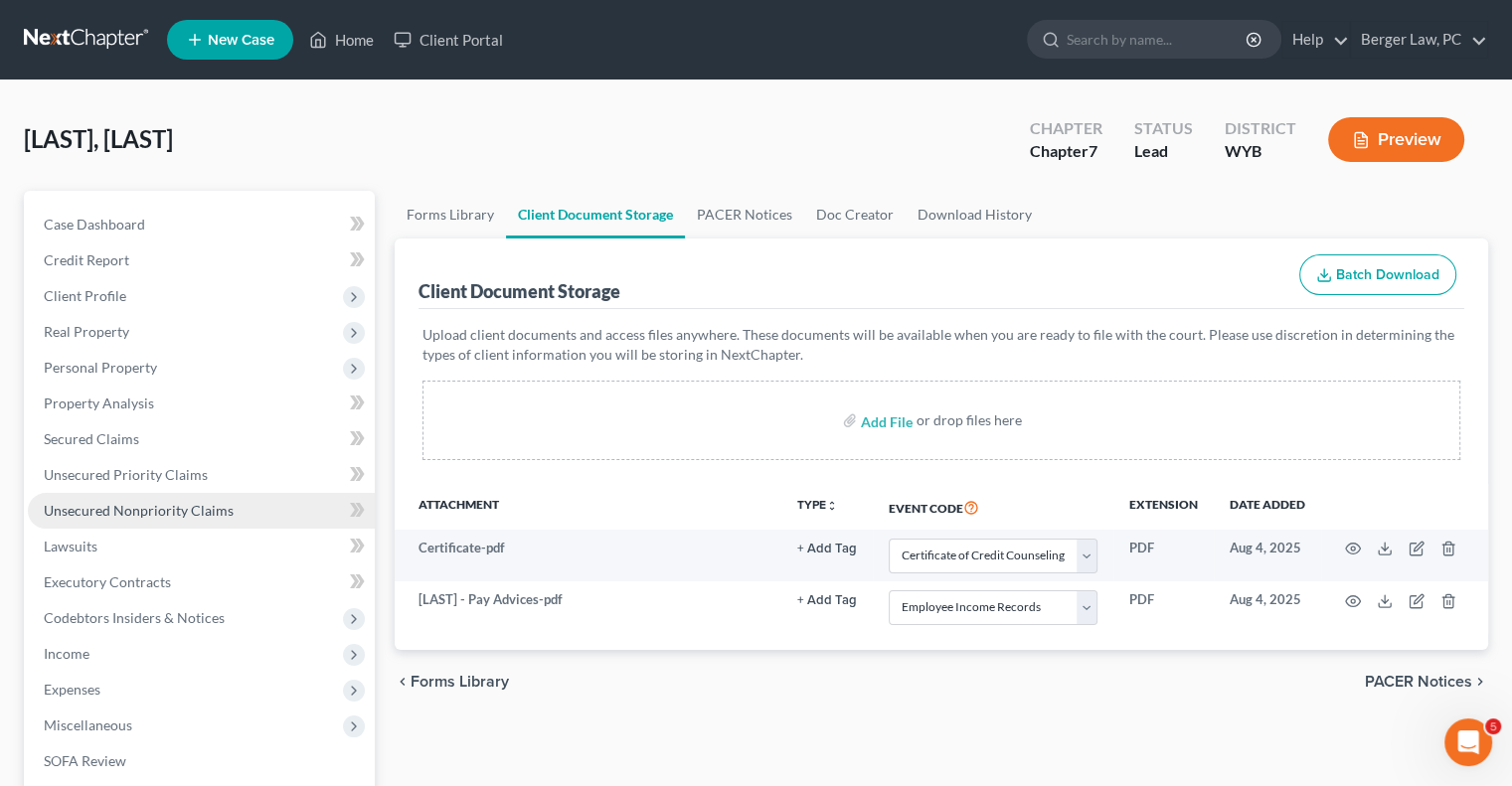 click on "Unsecured Nonpriority Claims" at bounding box center [138, 510] 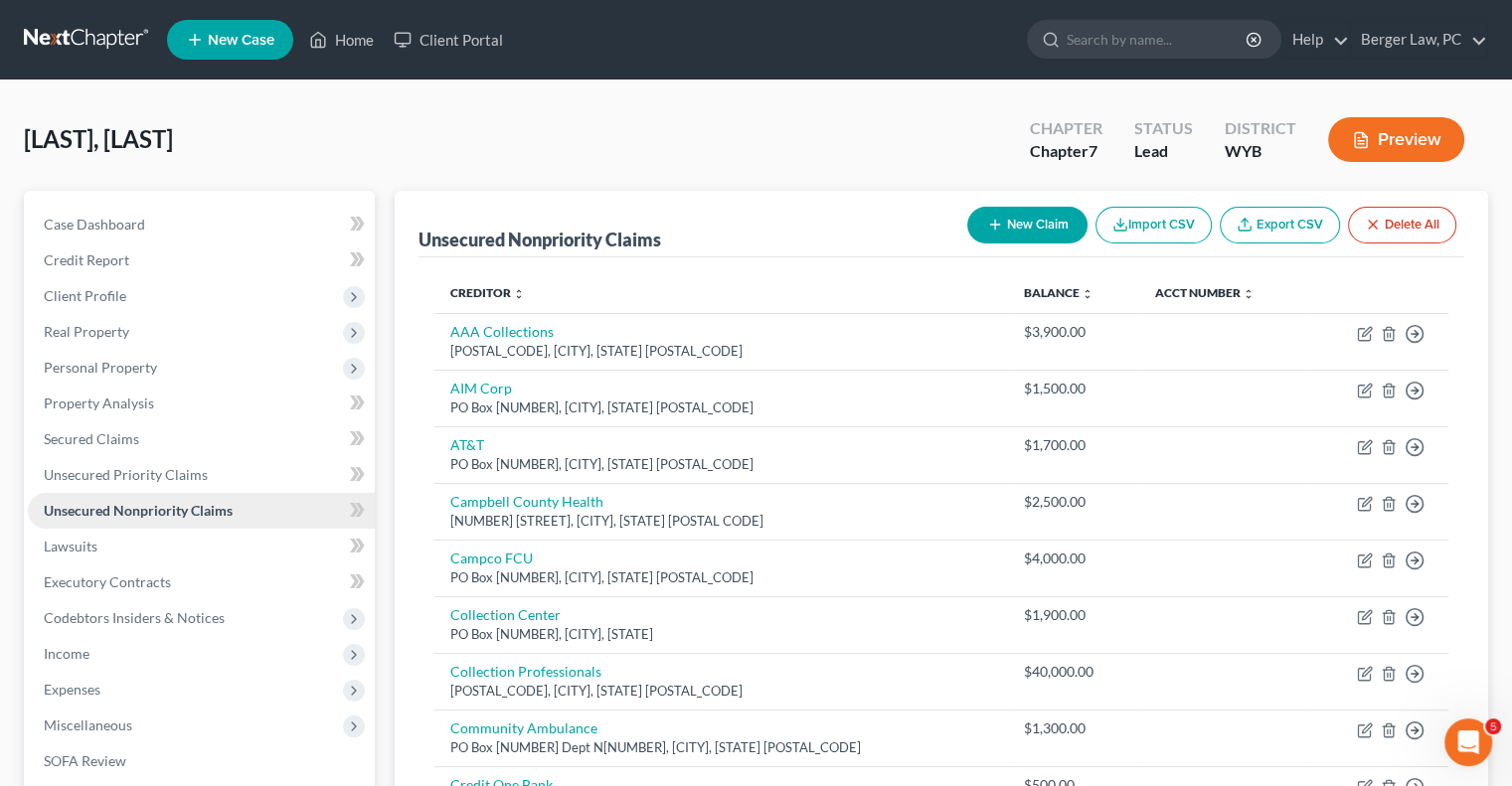 click on "Unsecured Nonpriority Claims" at bounding box center (138, 510) 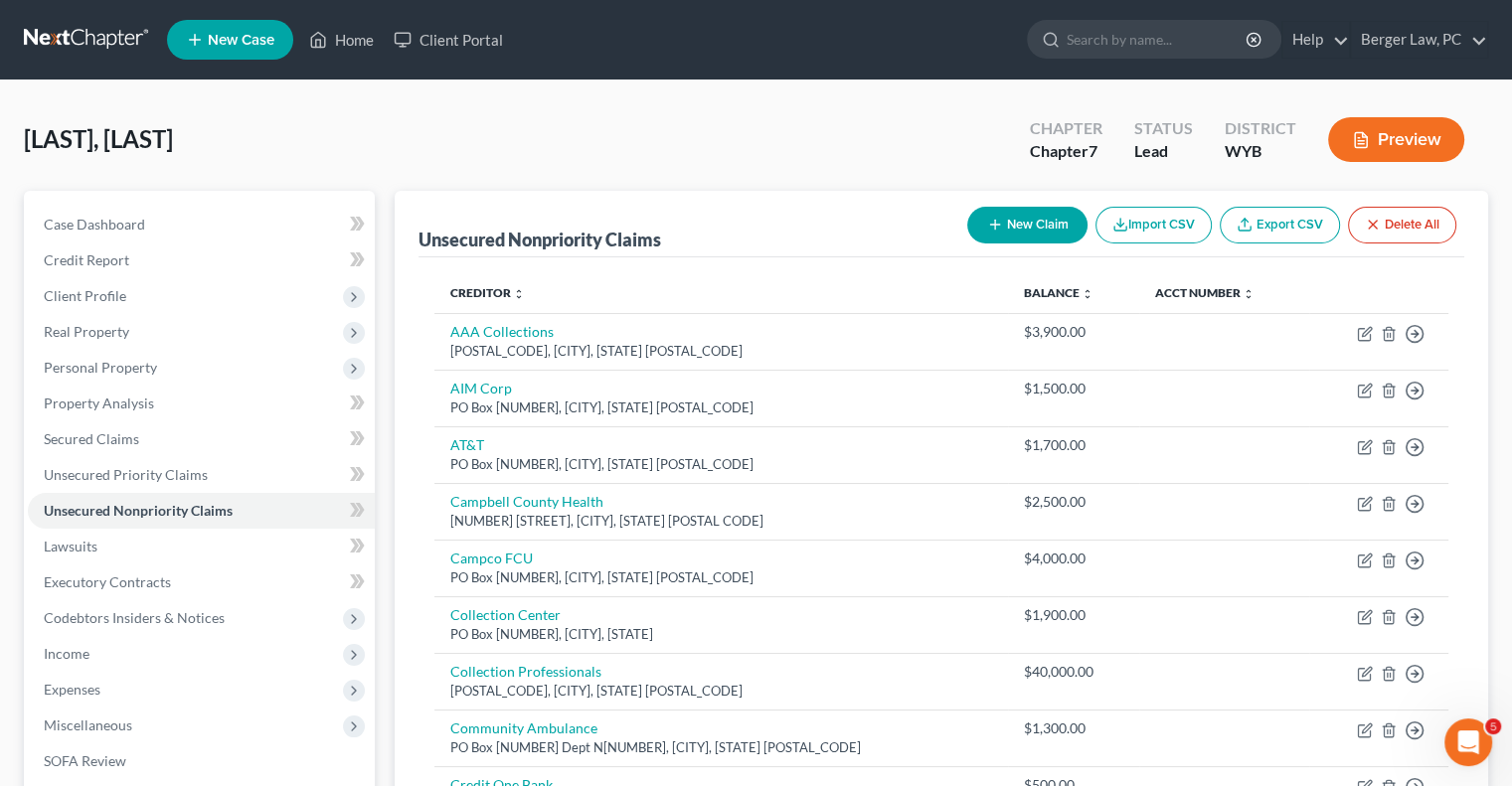 click at bounding box center [87, 40] 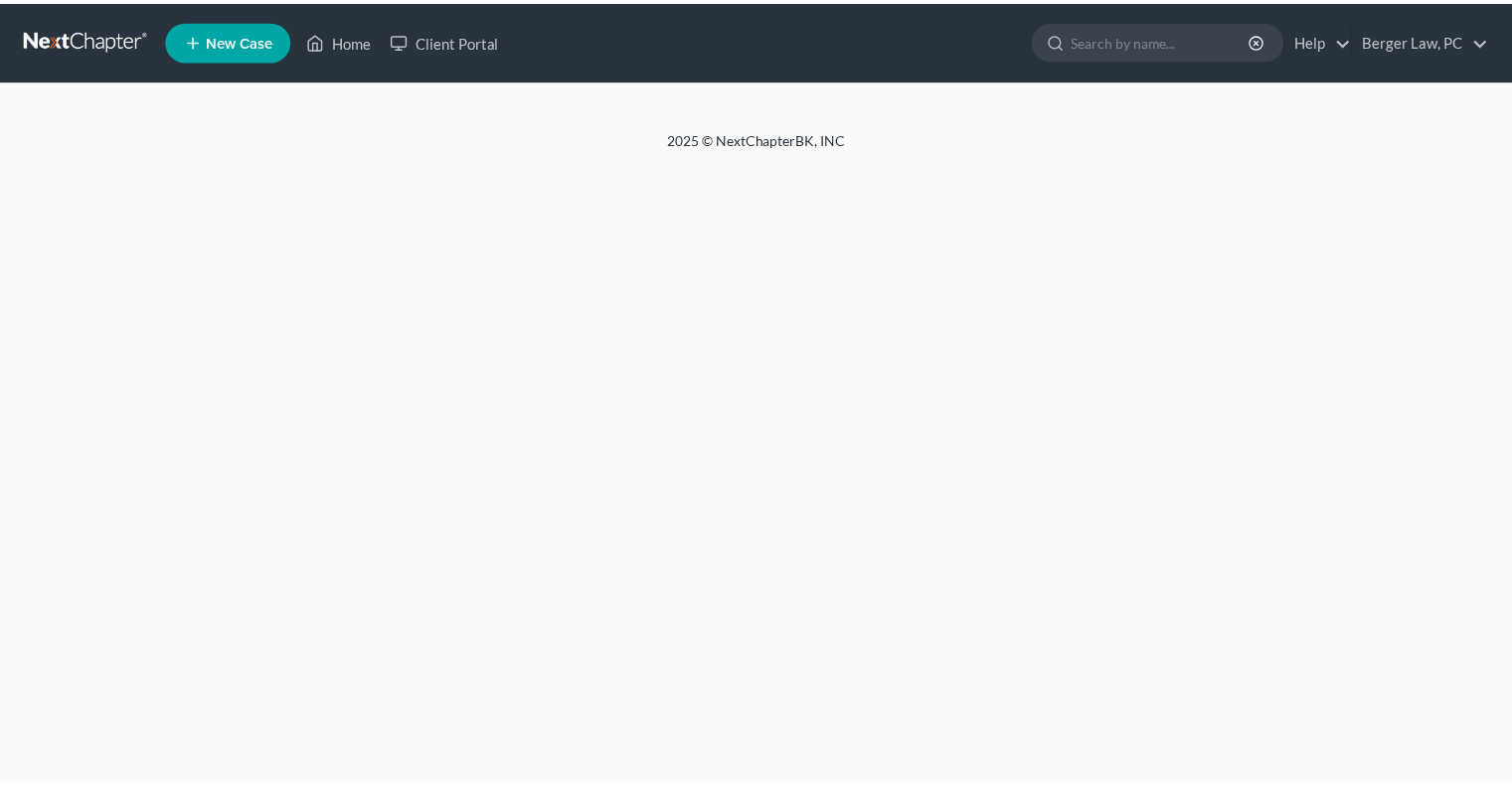 scroll, scrollTop: 0, scrollLeft: 0, axis: both 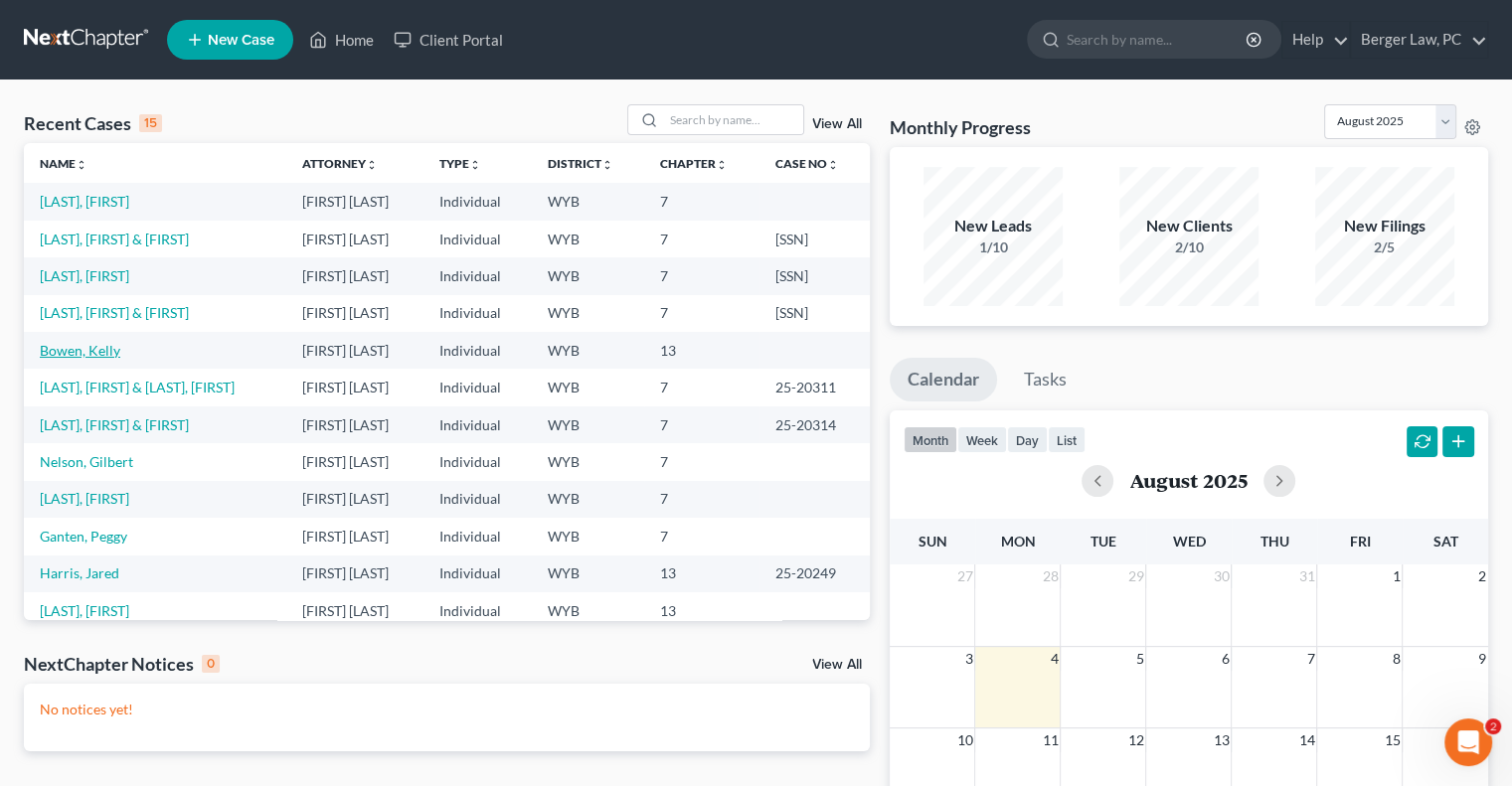 click on "Bowen, Kelly" at bounding box center (80, 350) 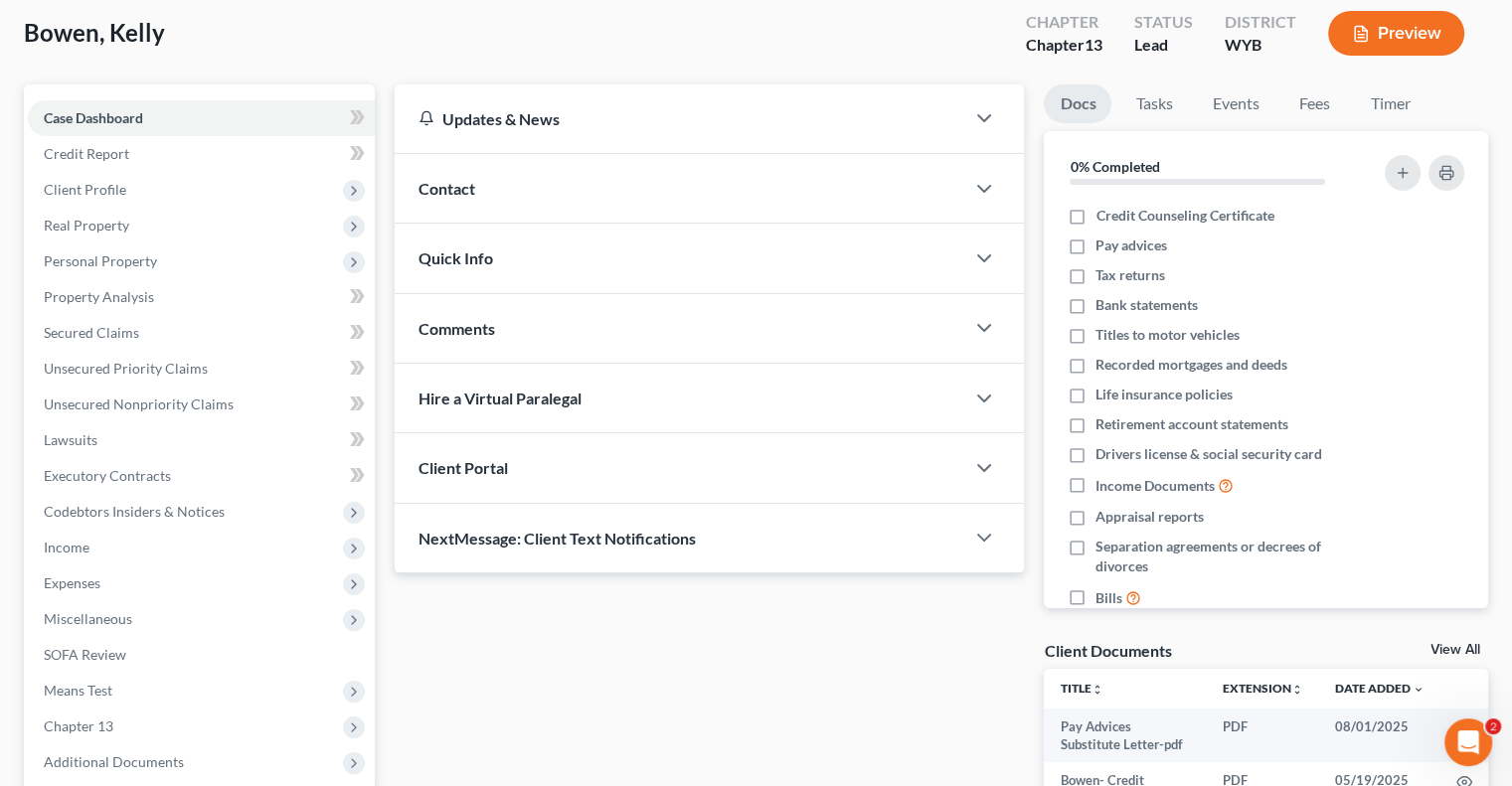 scroll, scrollTop: 105, scrollLeft: 0, axis: vertical 